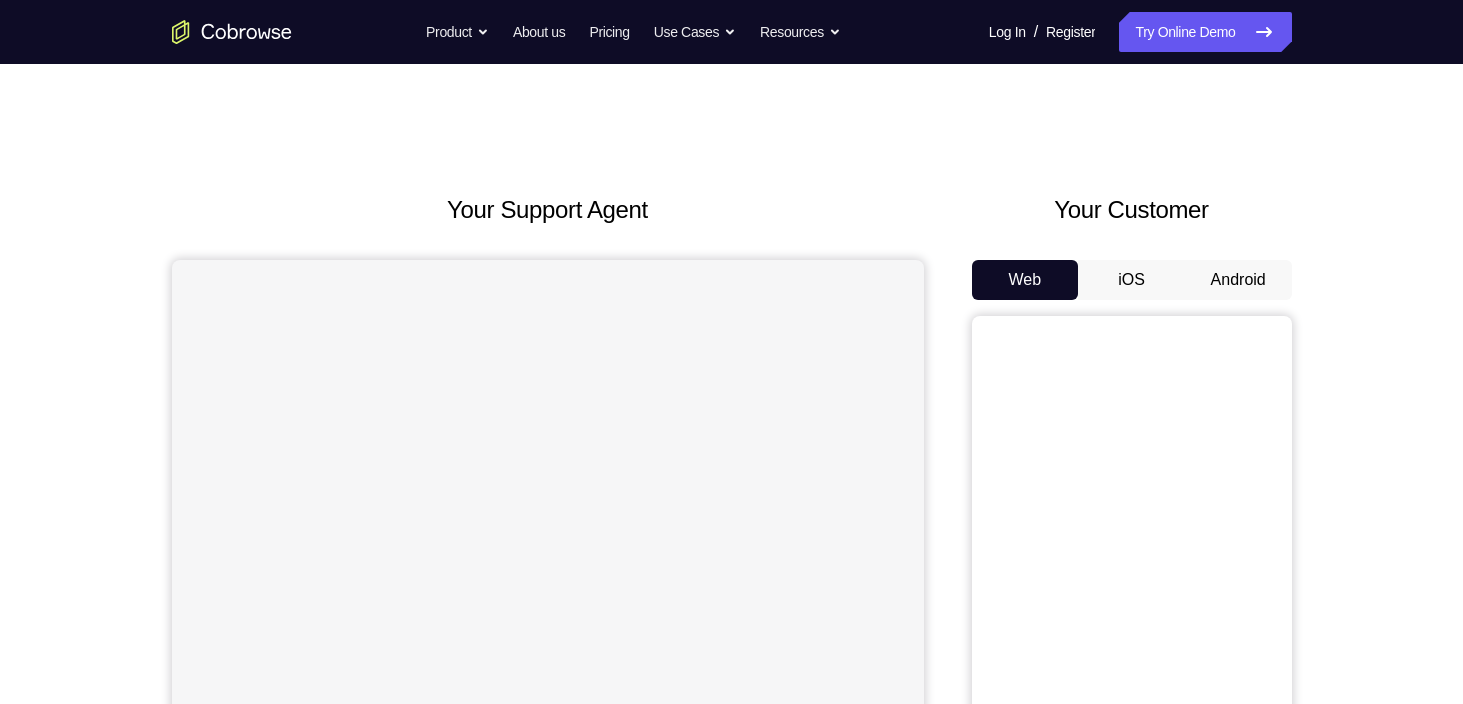 scroll, scrollTop: 0, scrollLeft: 0, axis: both 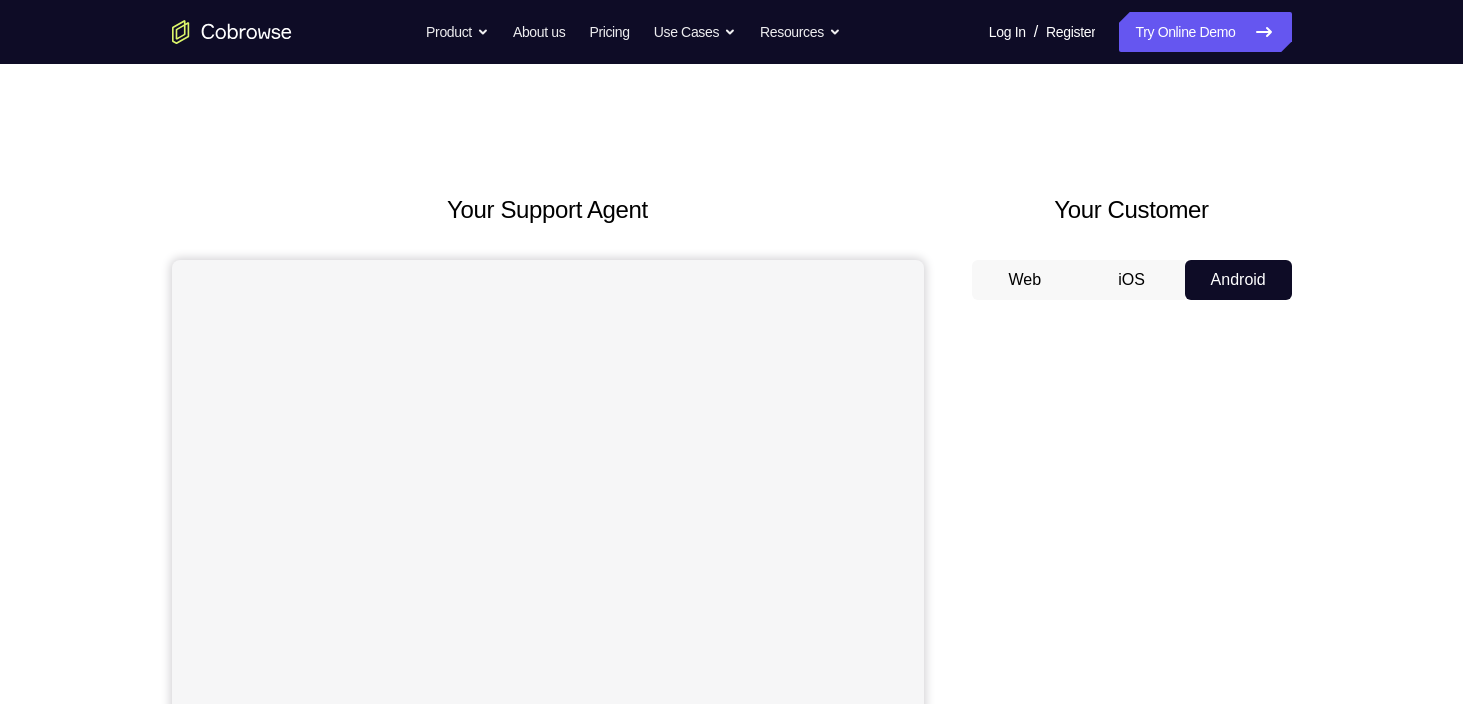 click on "Android" at bounding box center (1238, 280) 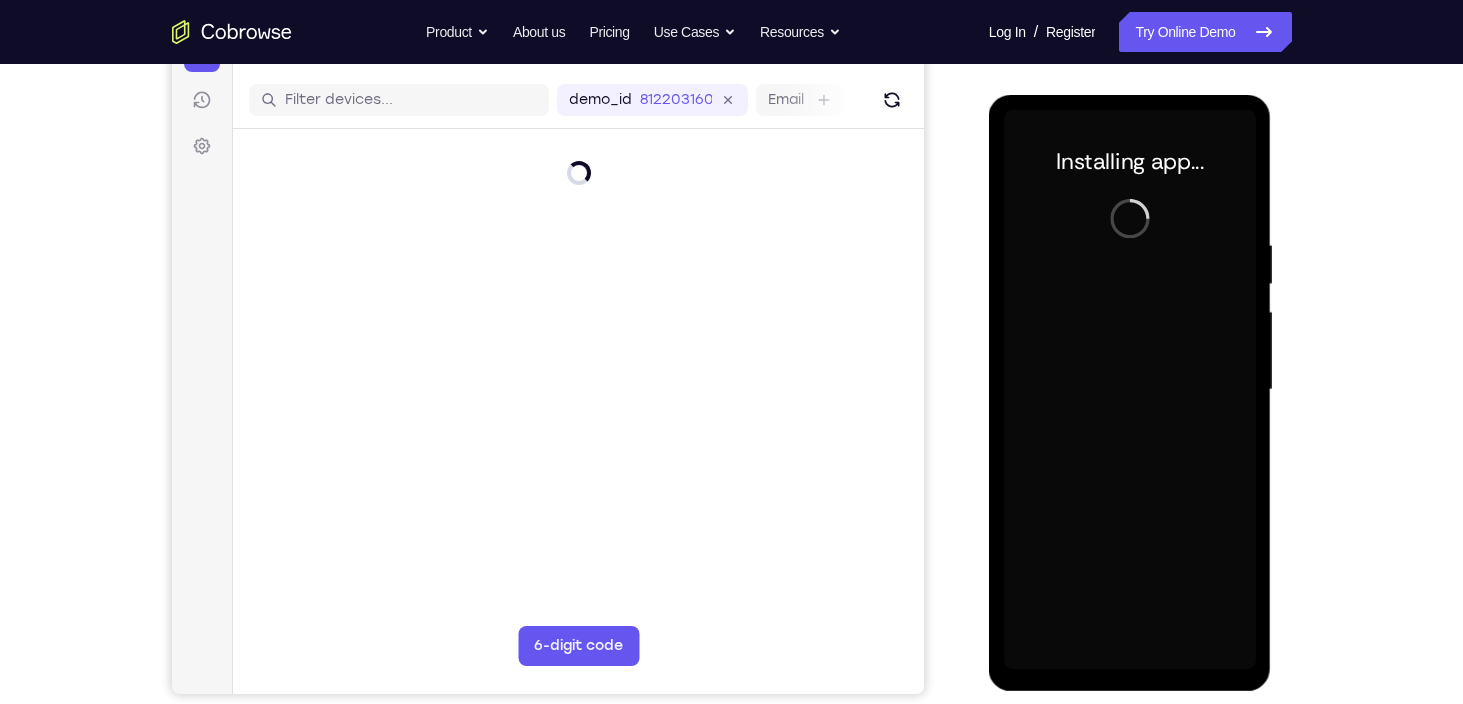 scroll, scrollTop: 0, scrollLeft: 0, axis: both 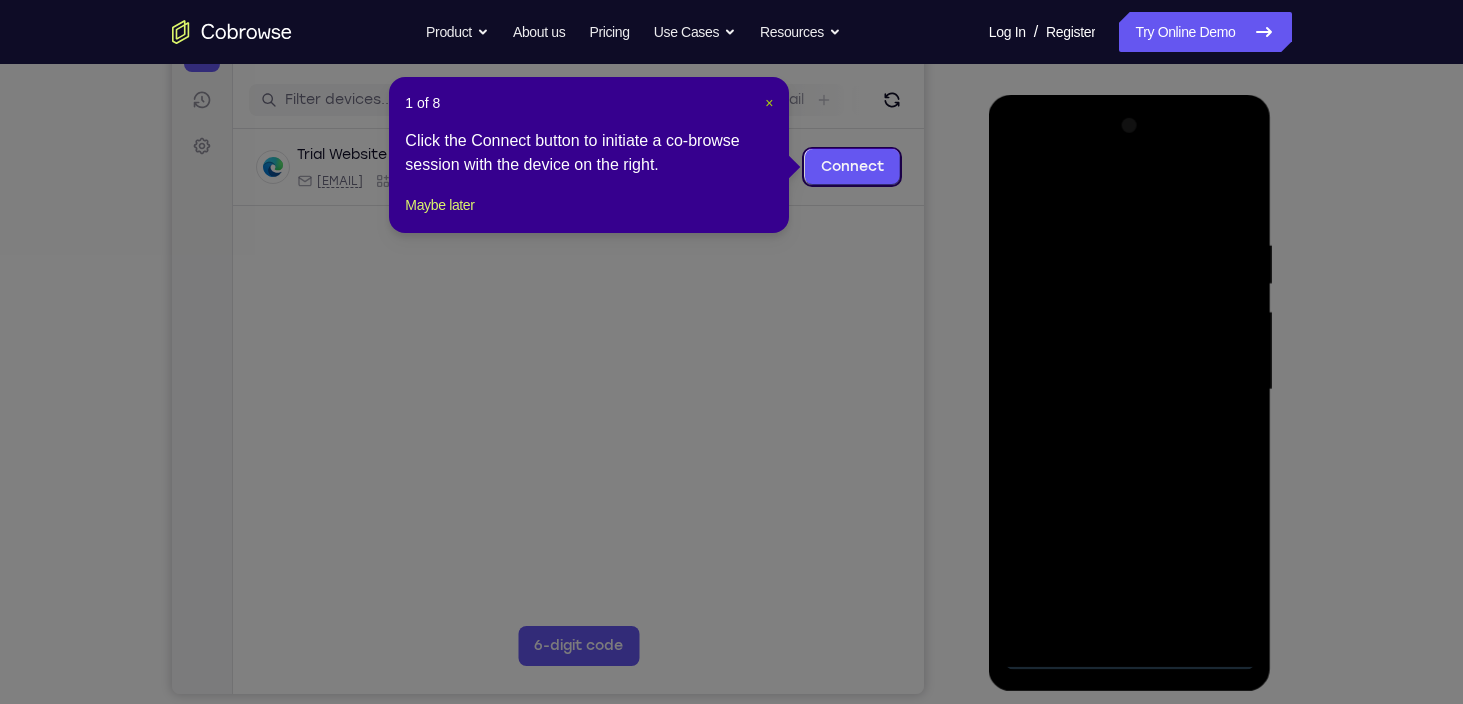 click on "×" at bounding box center [769, 103] 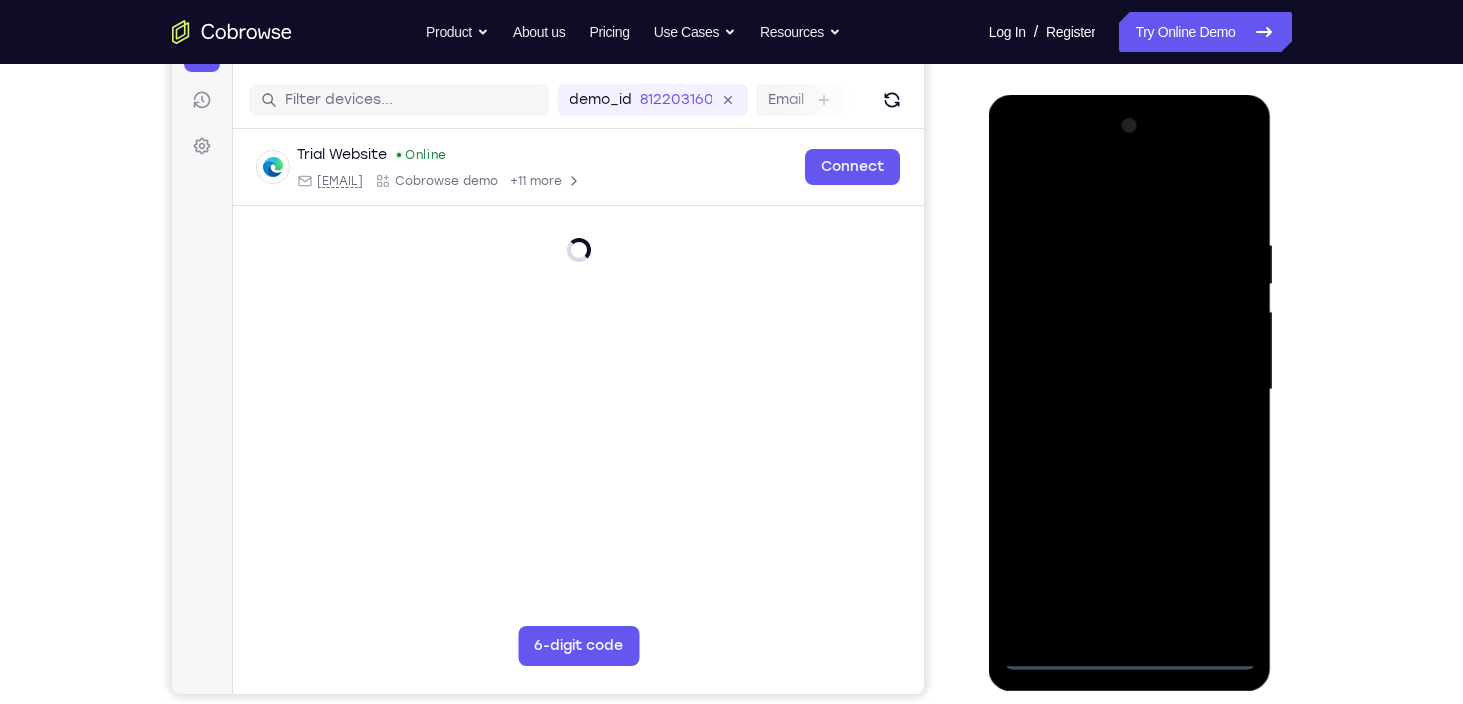 click at bounding box center [1130, 390] 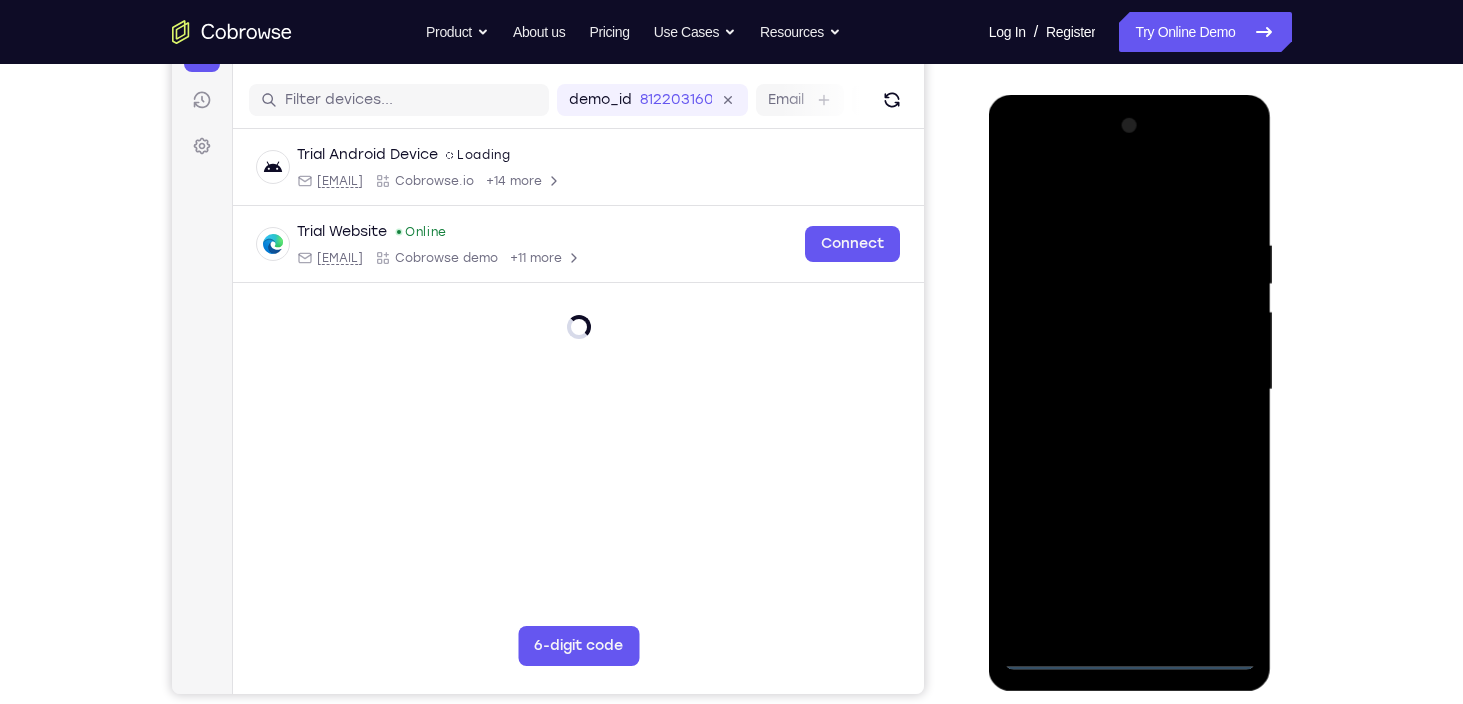 click at bounding box center (1130, 390) 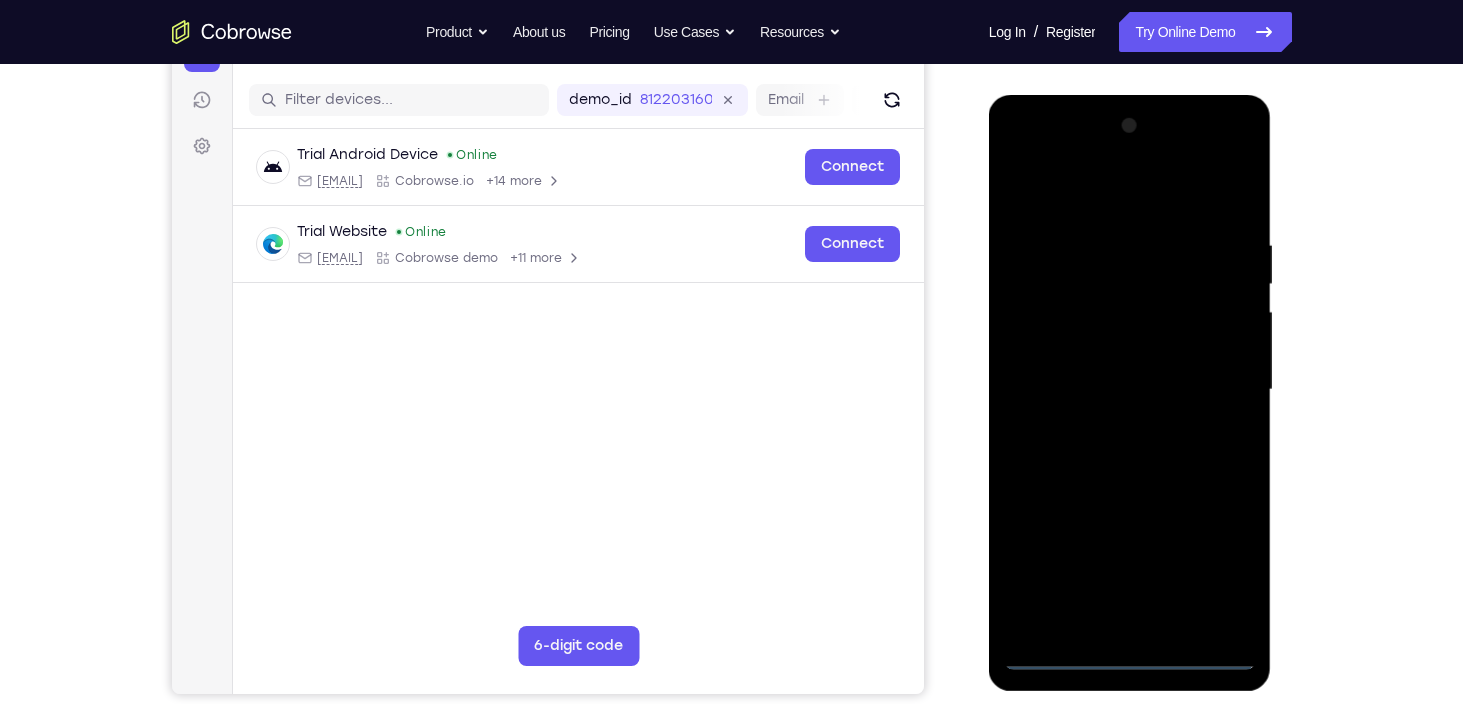 scroll, scrollTop: 308, scrollLeft: 0, axis: vertical 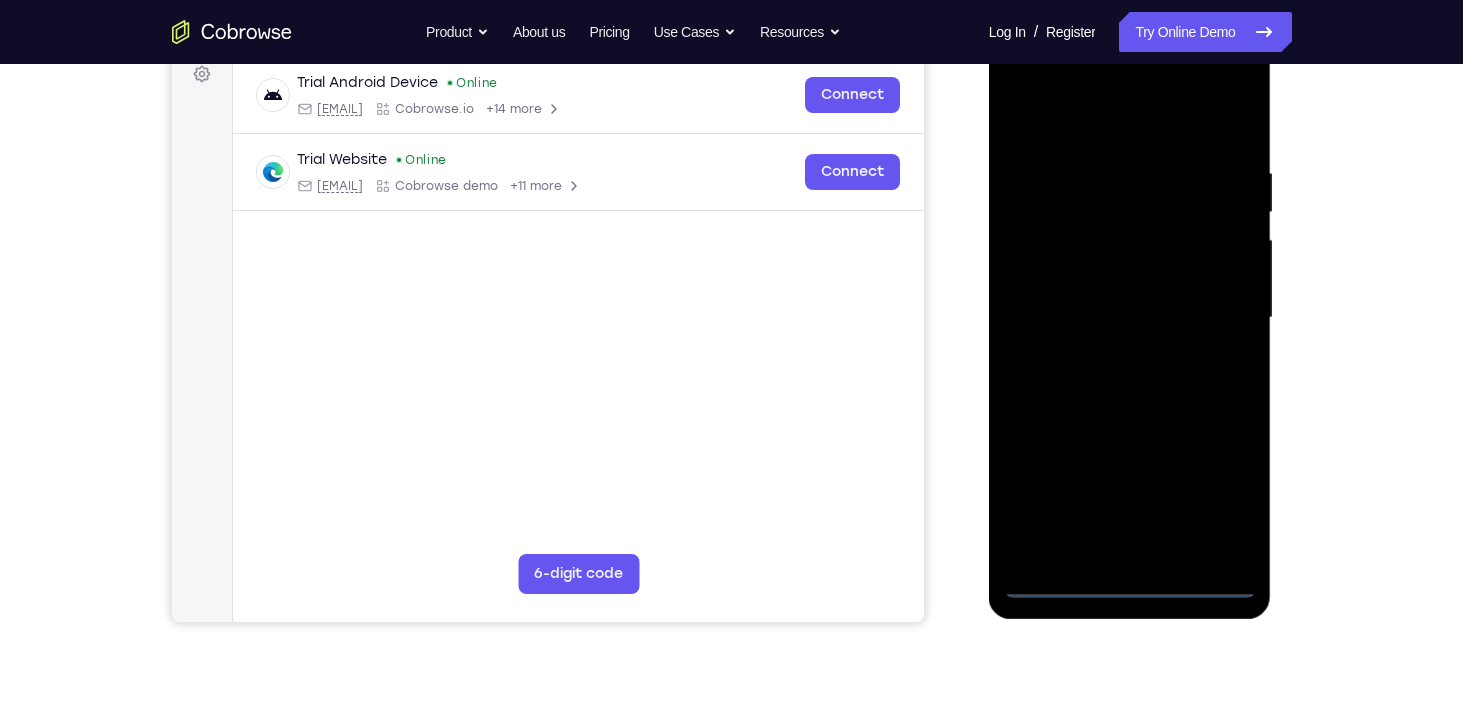 click at bounding box center [1130, 318] 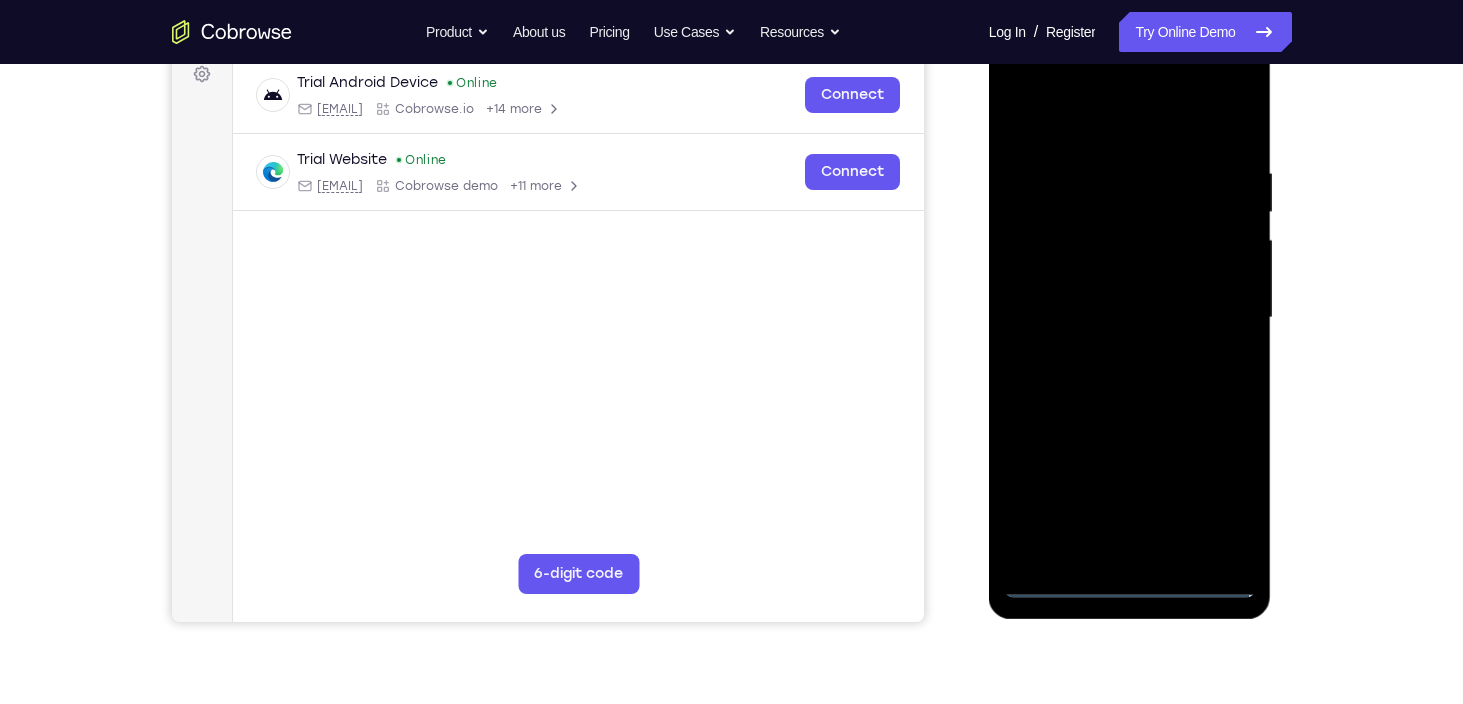 click at bounding box center [1130, 318] 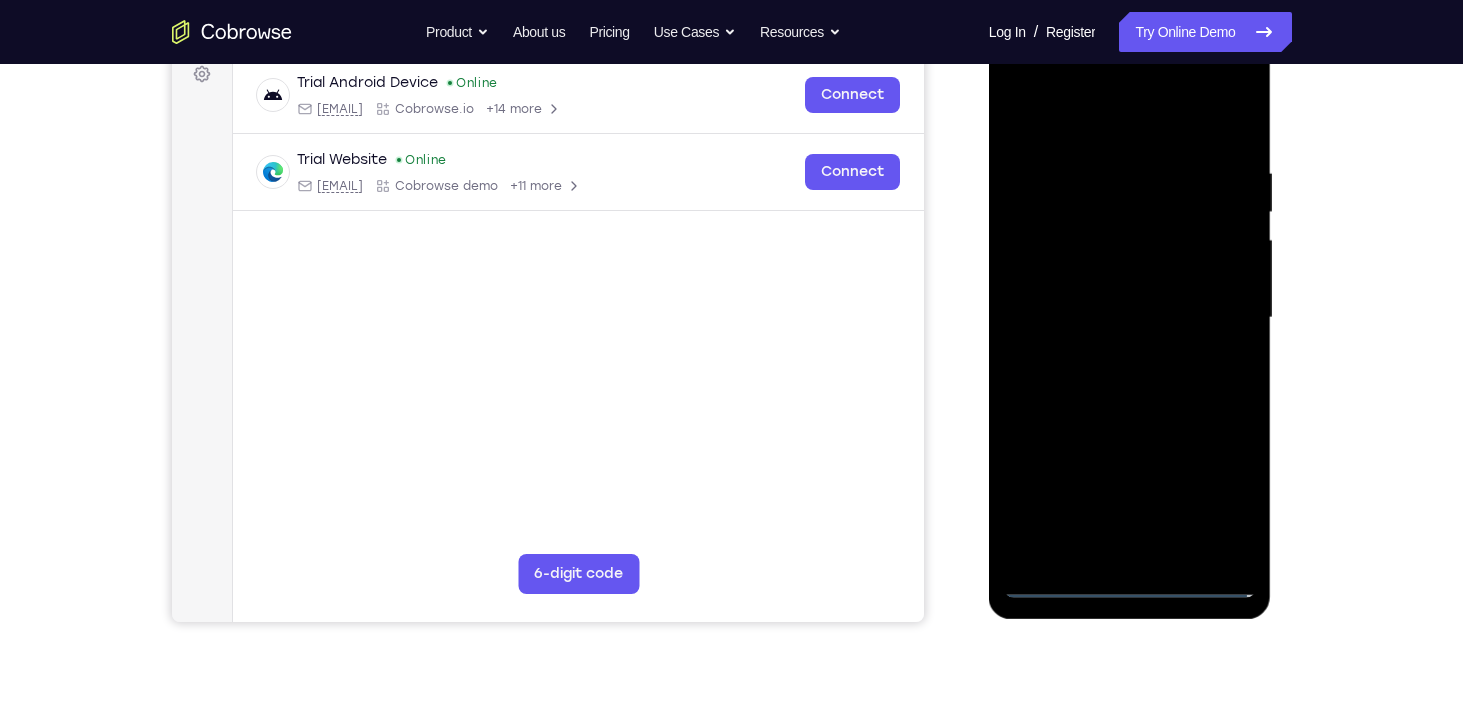 click at bounding box center (1130, 318) 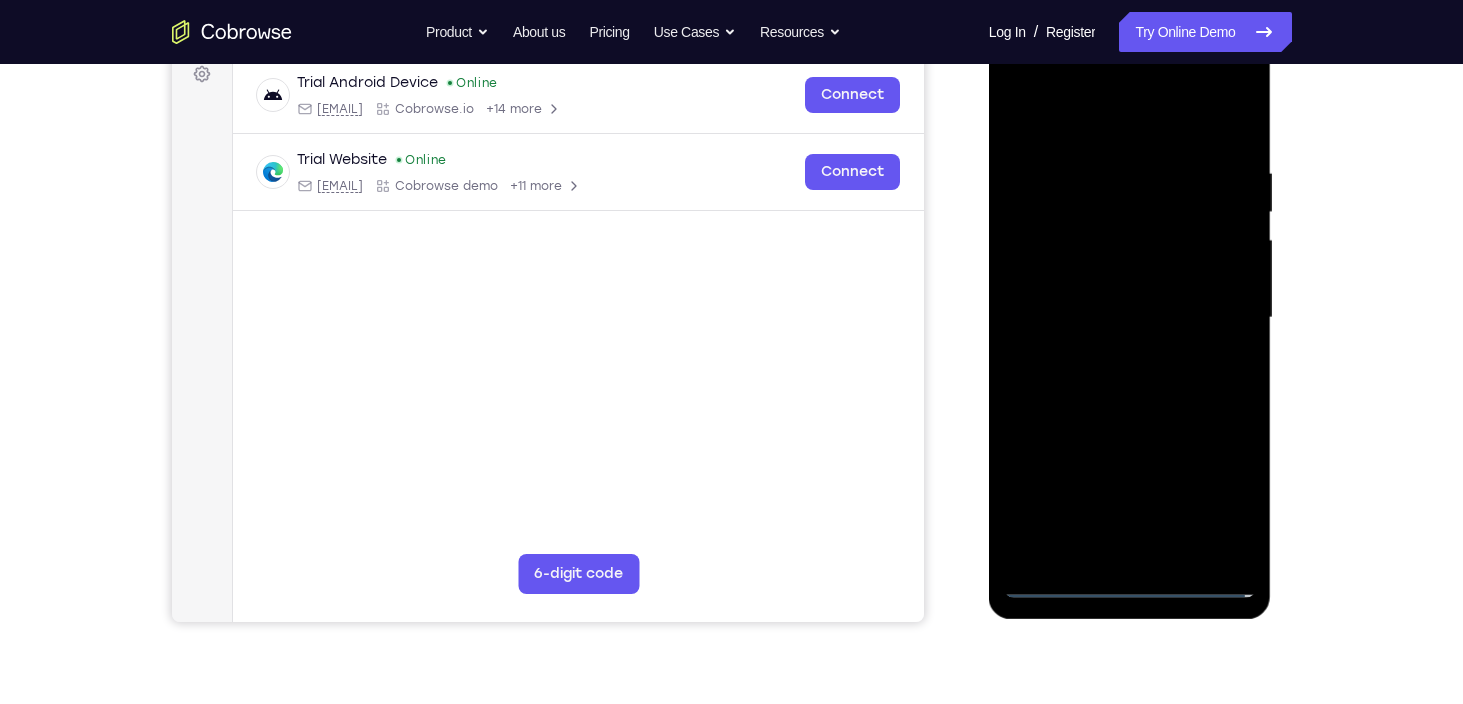 click at bounding box center (1130, 318) 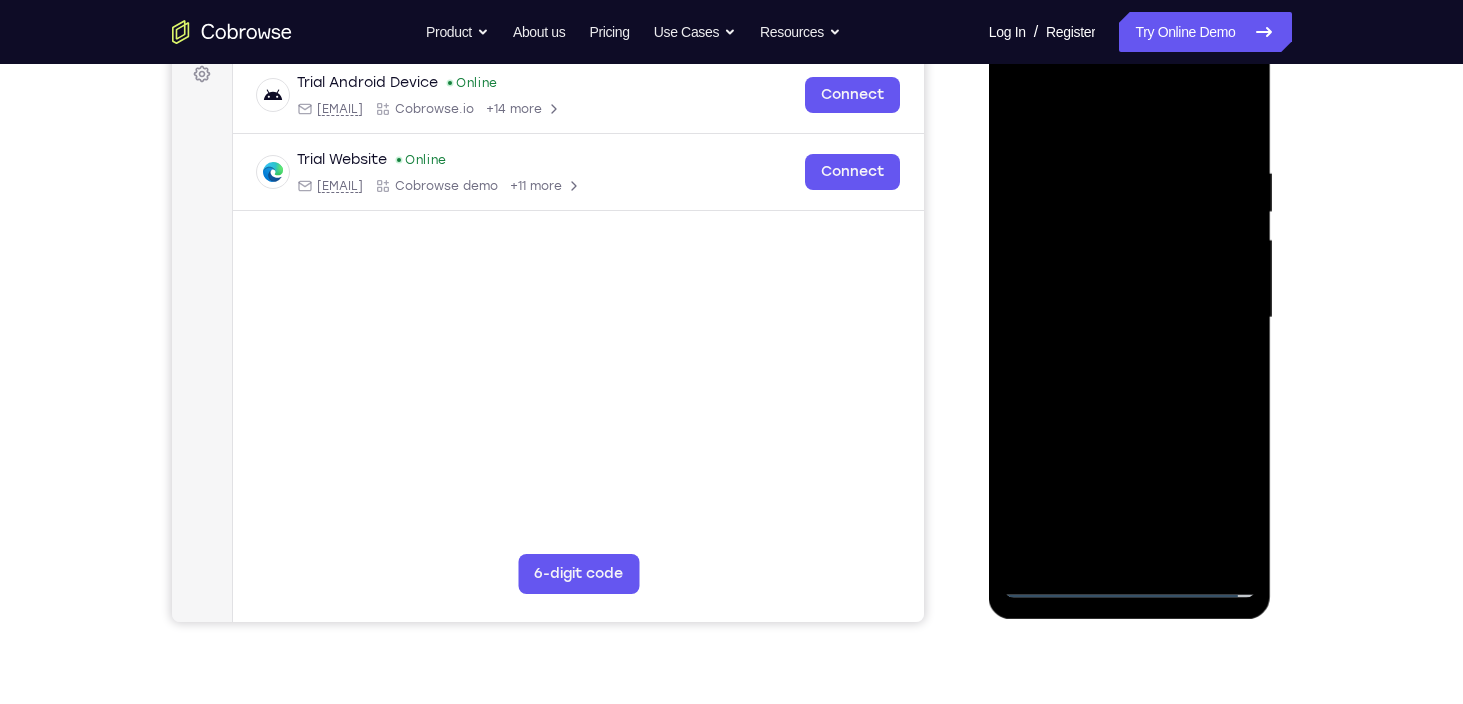 click at bounding box center [1130, 318] 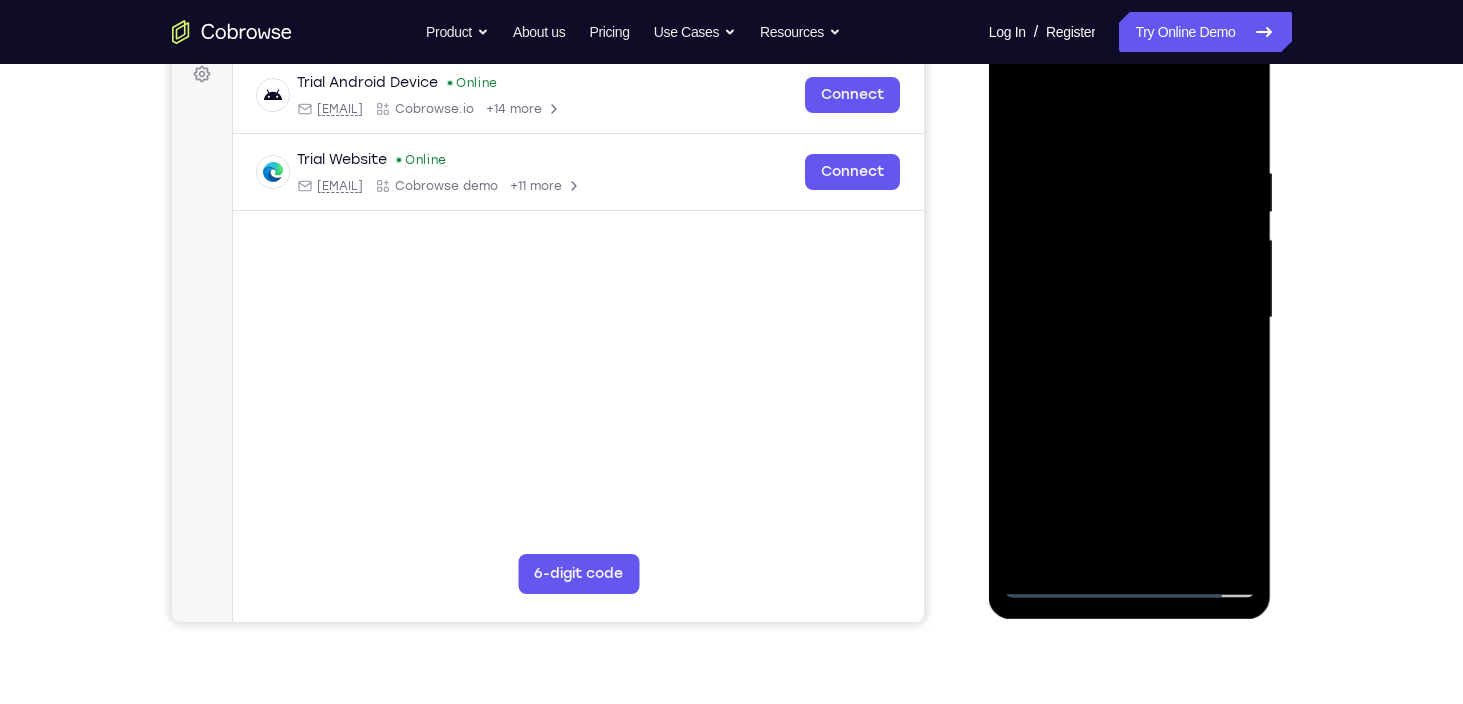 click at bounding box center (1130, 318) 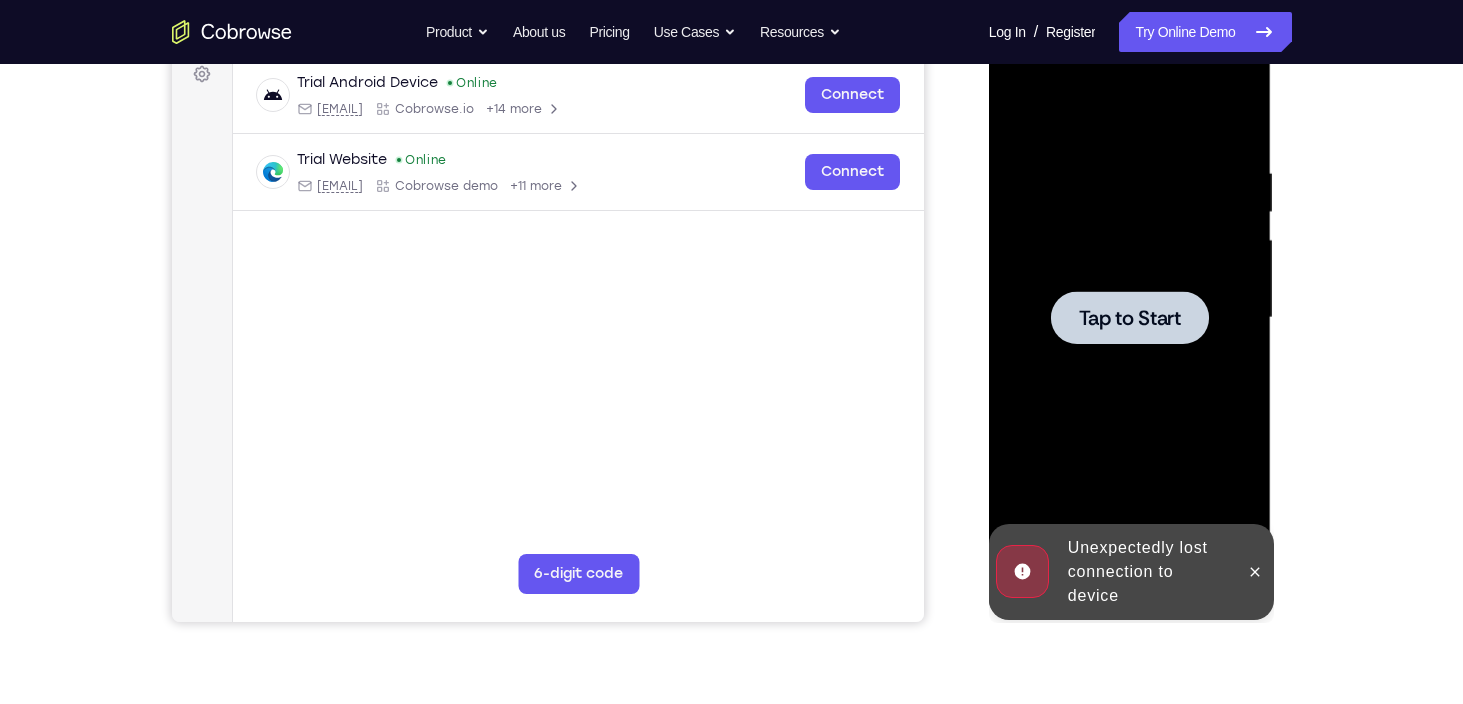 click on "Tap to Start" at bounding box center (1130, 318) 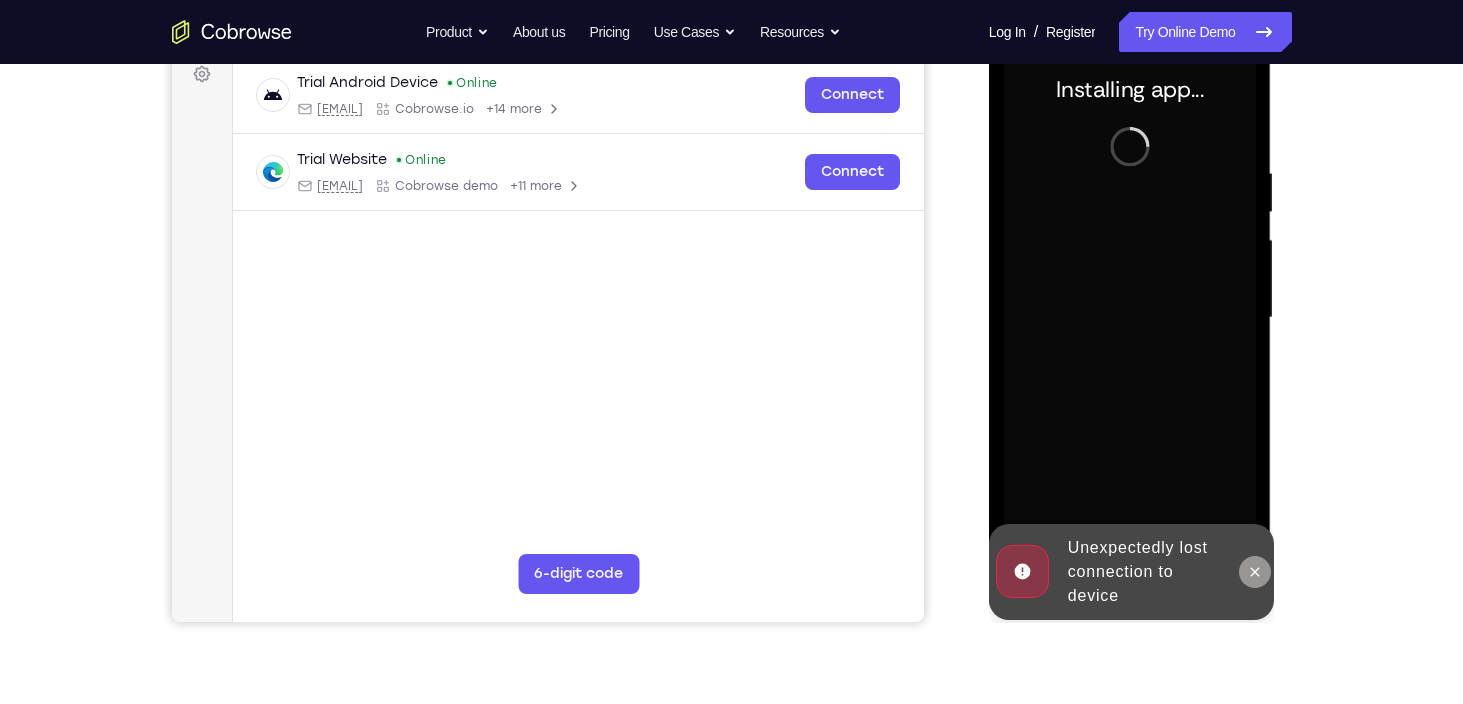 click 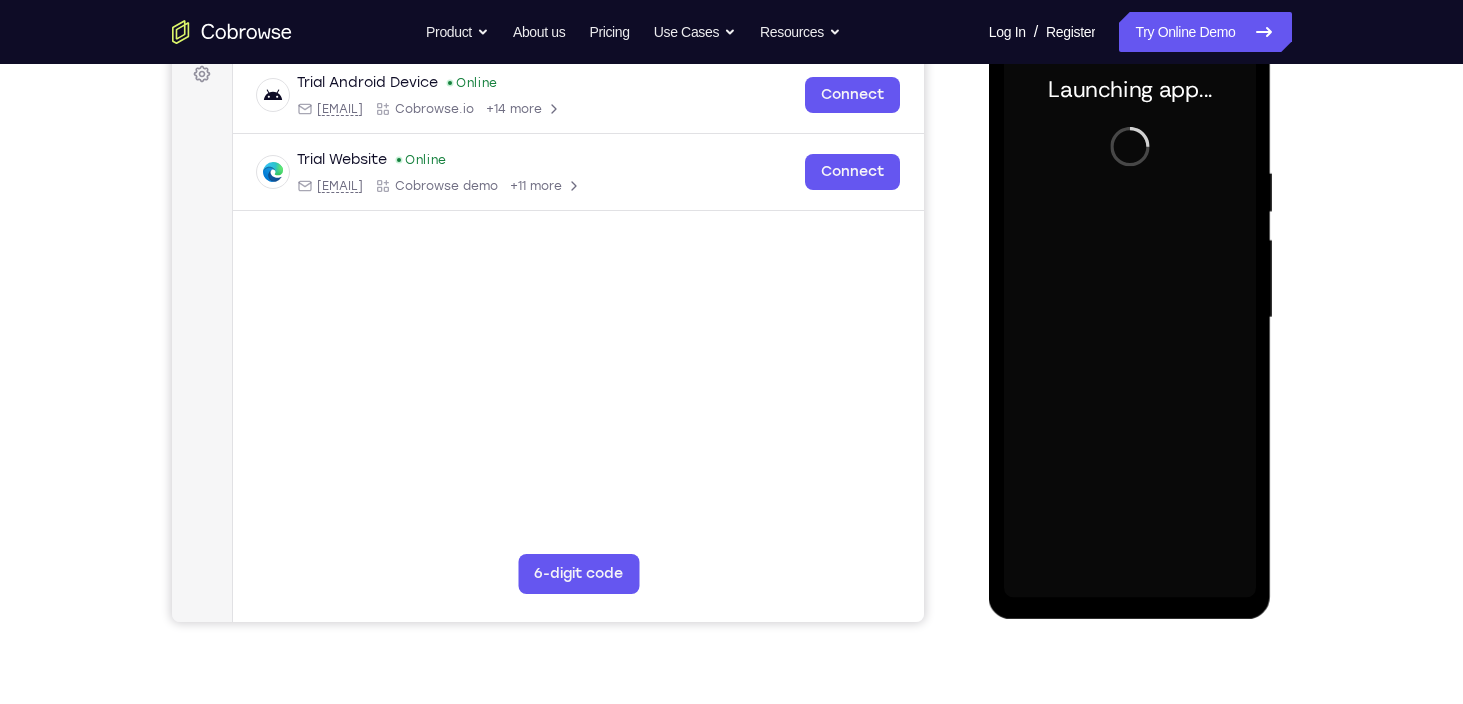 scroll, scrollTop: 269, scrollLeft: 0, axis: vertical 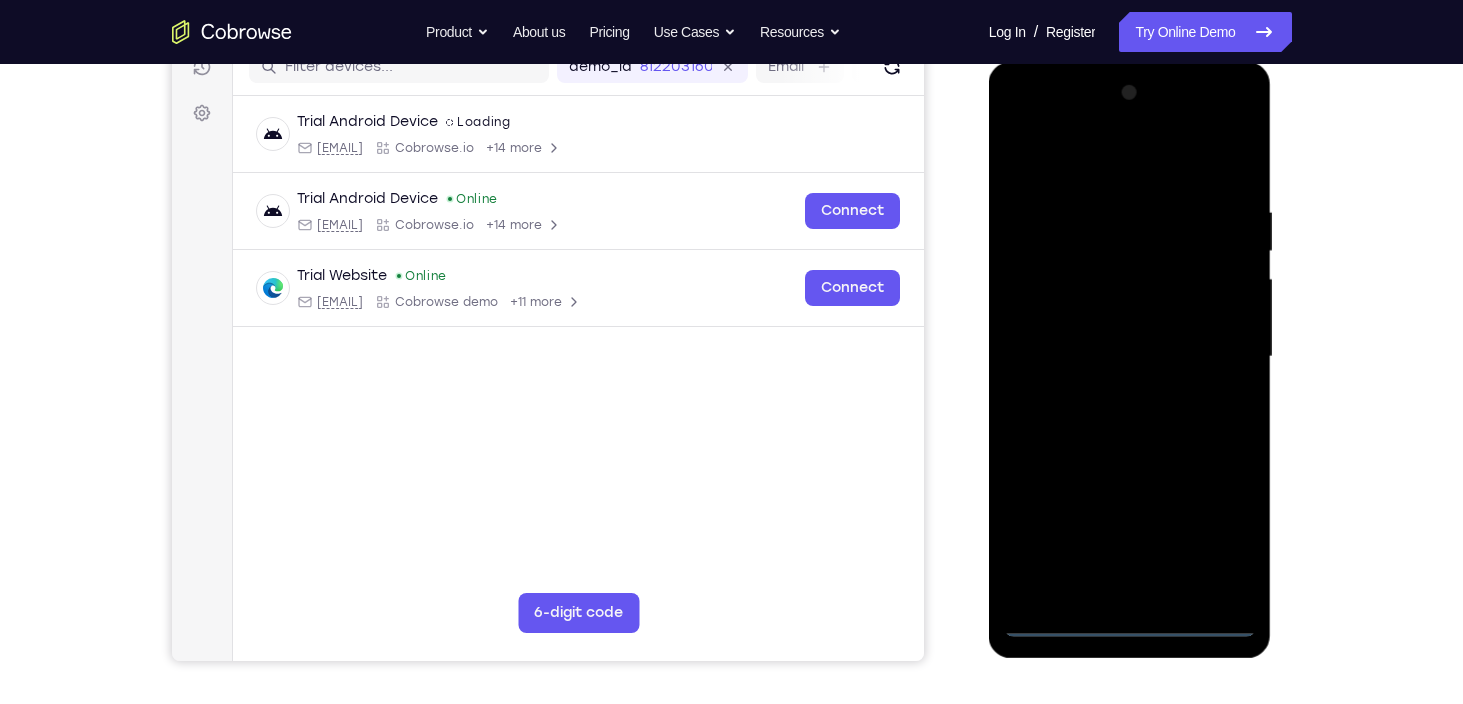 click at bounding box center (1130, 357) 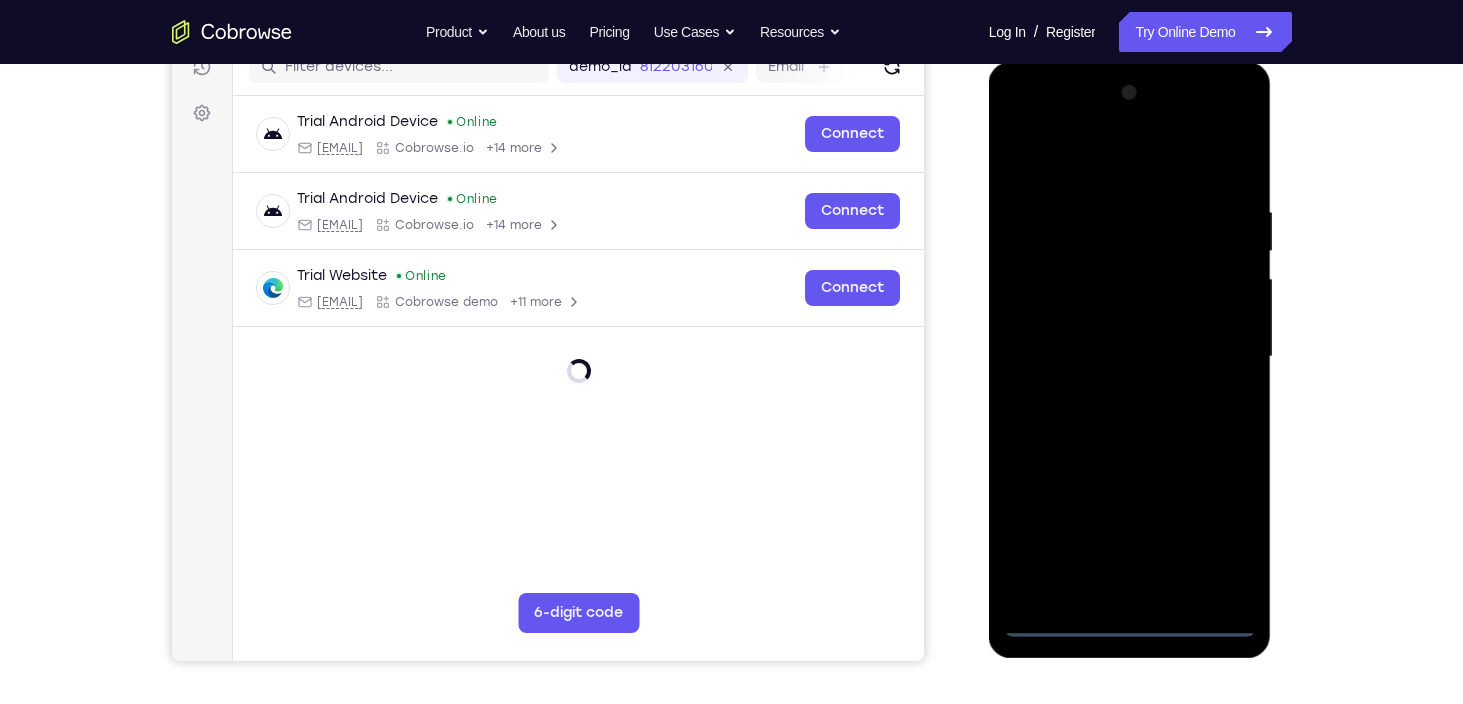 click at bounding box center [1130, 357] 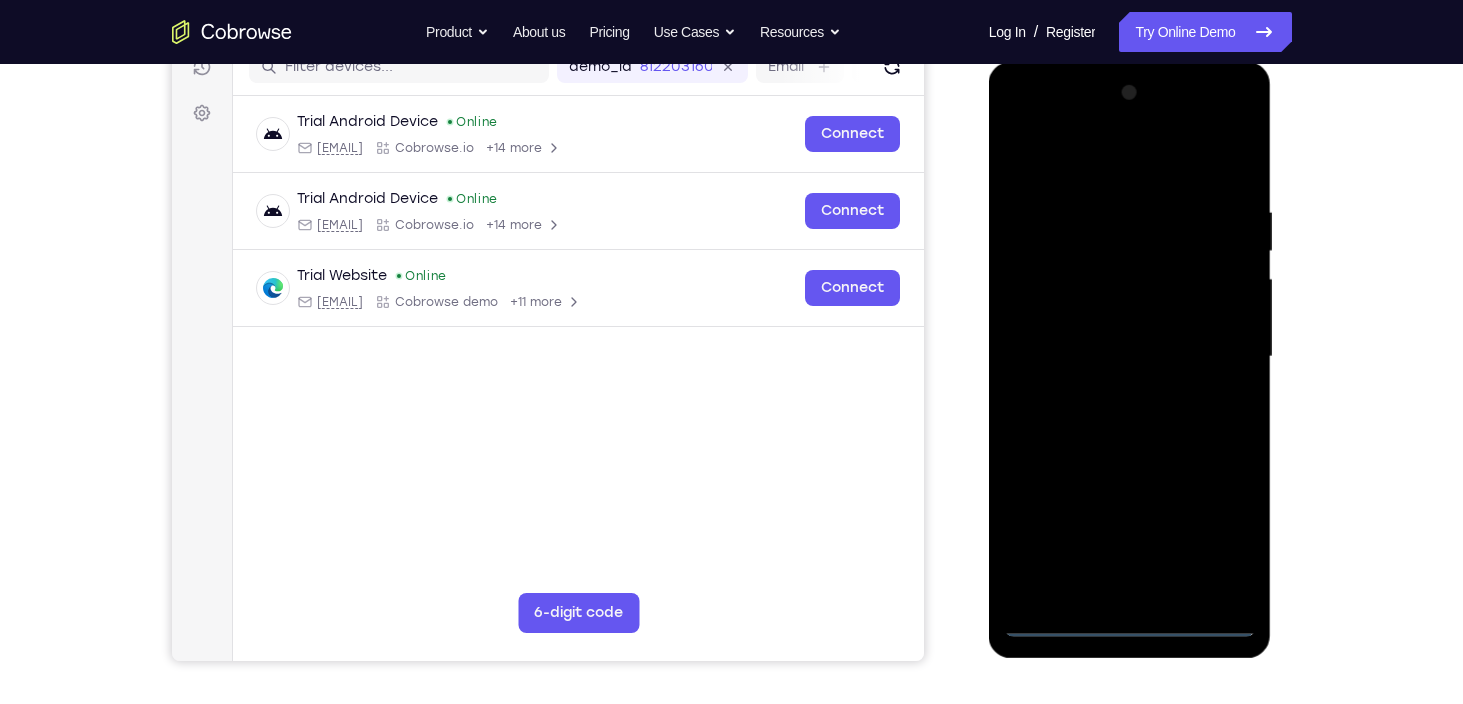 click at bounding box center (1130, 357) 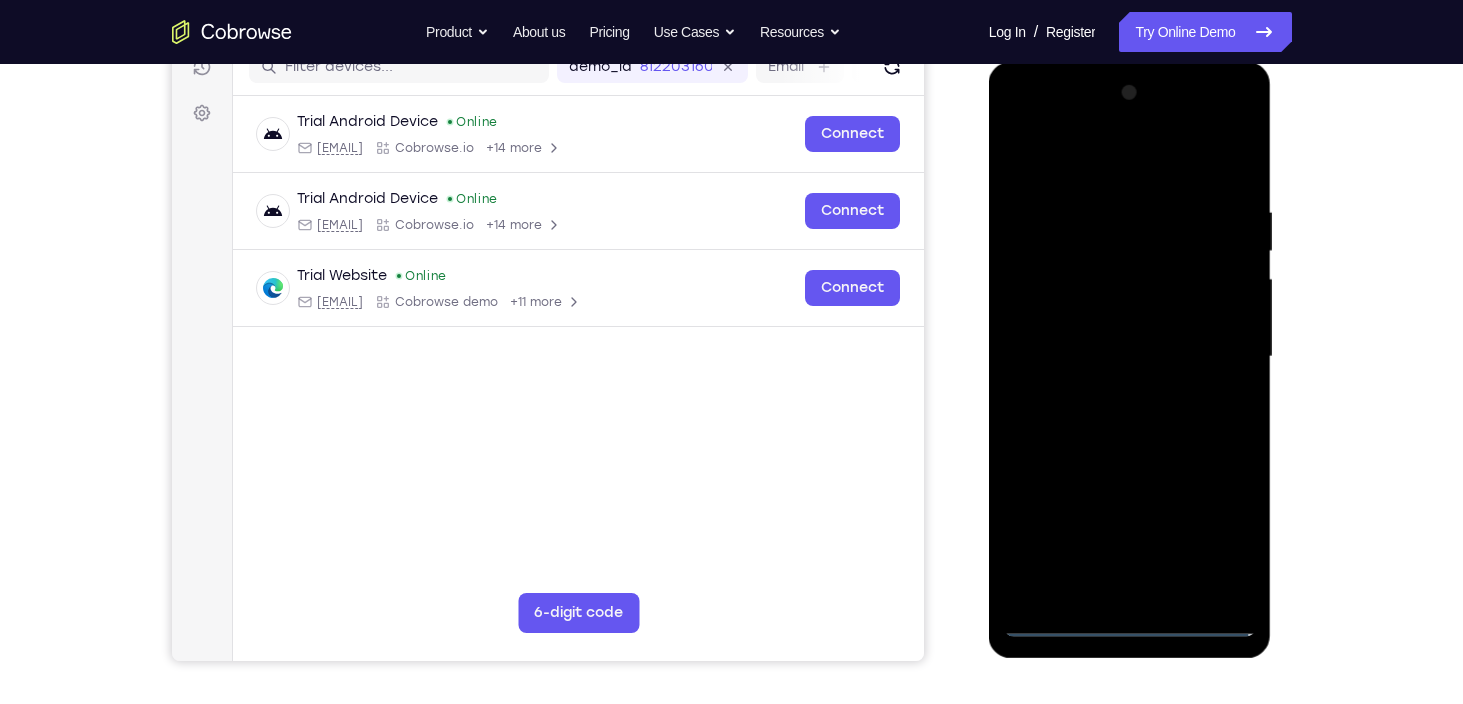 drag, startPoint x: 1115, startPoint y: 158, endPoint x: 1214, endPoint y: 342, distance: 208.94258 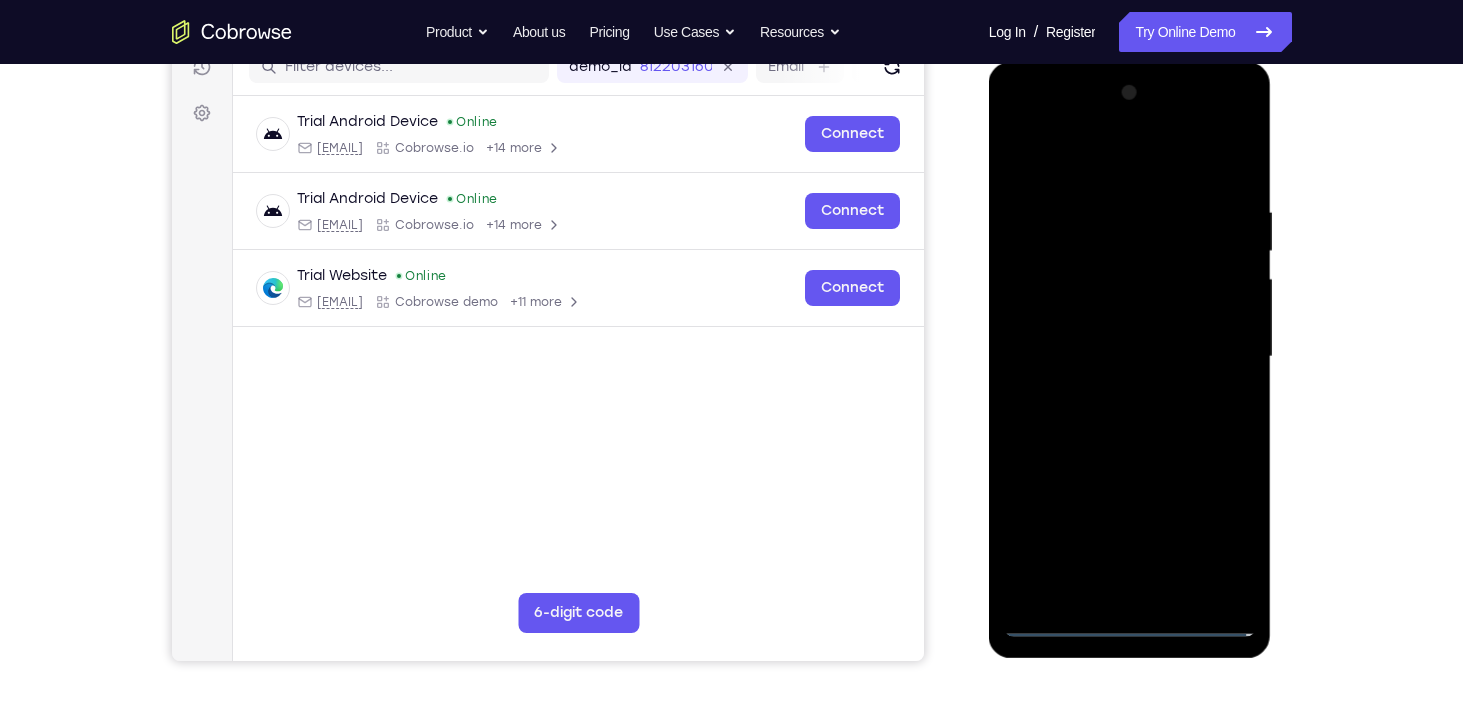 click at bounding box center [1130, 357] 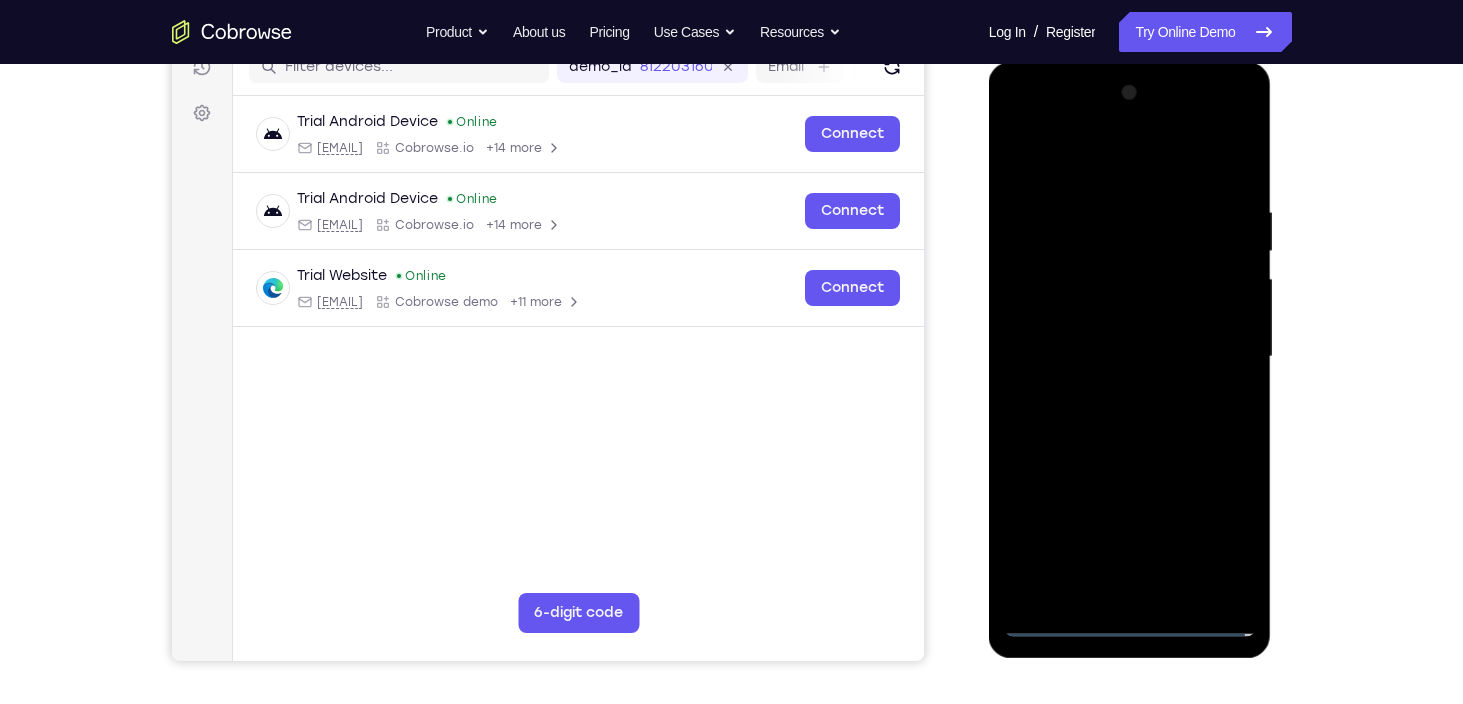 click at bounding box center [1130, 357] 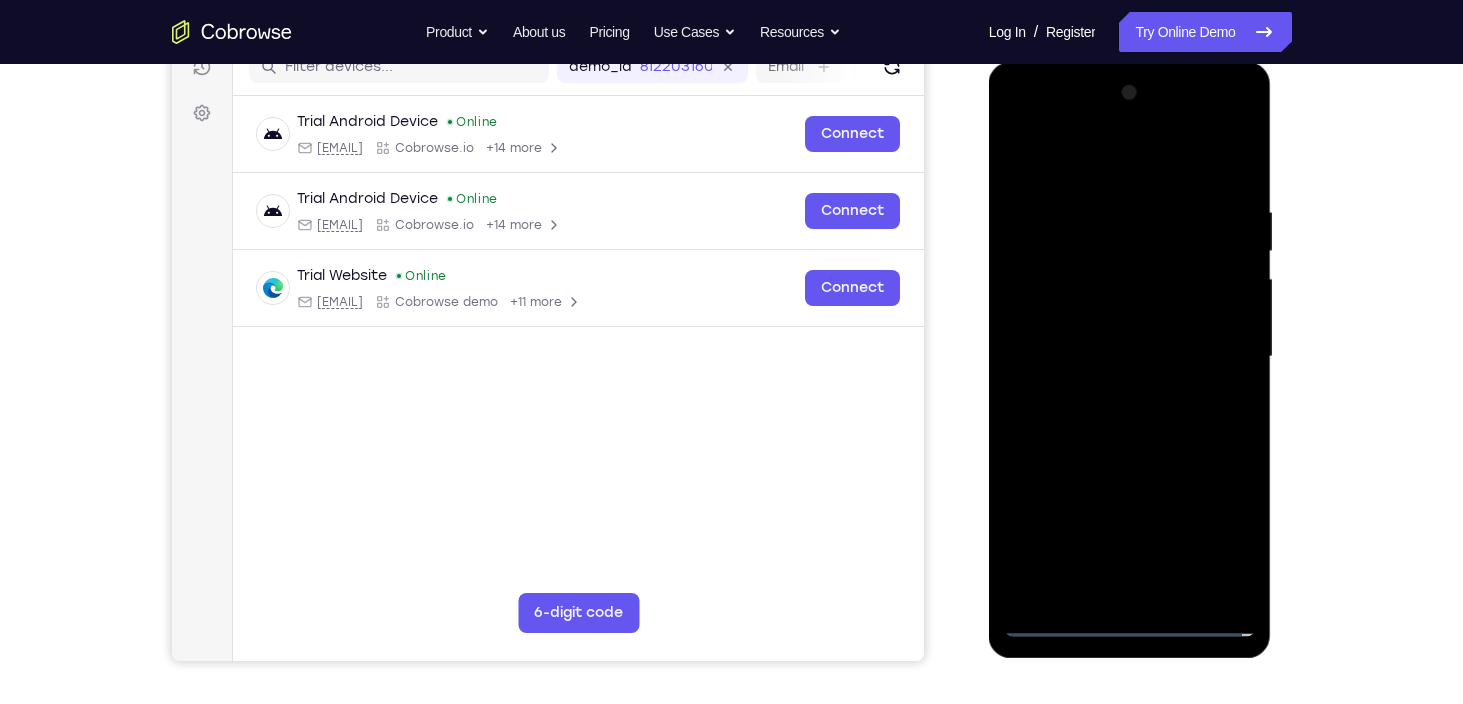 click at bounding box center (1130, 357) 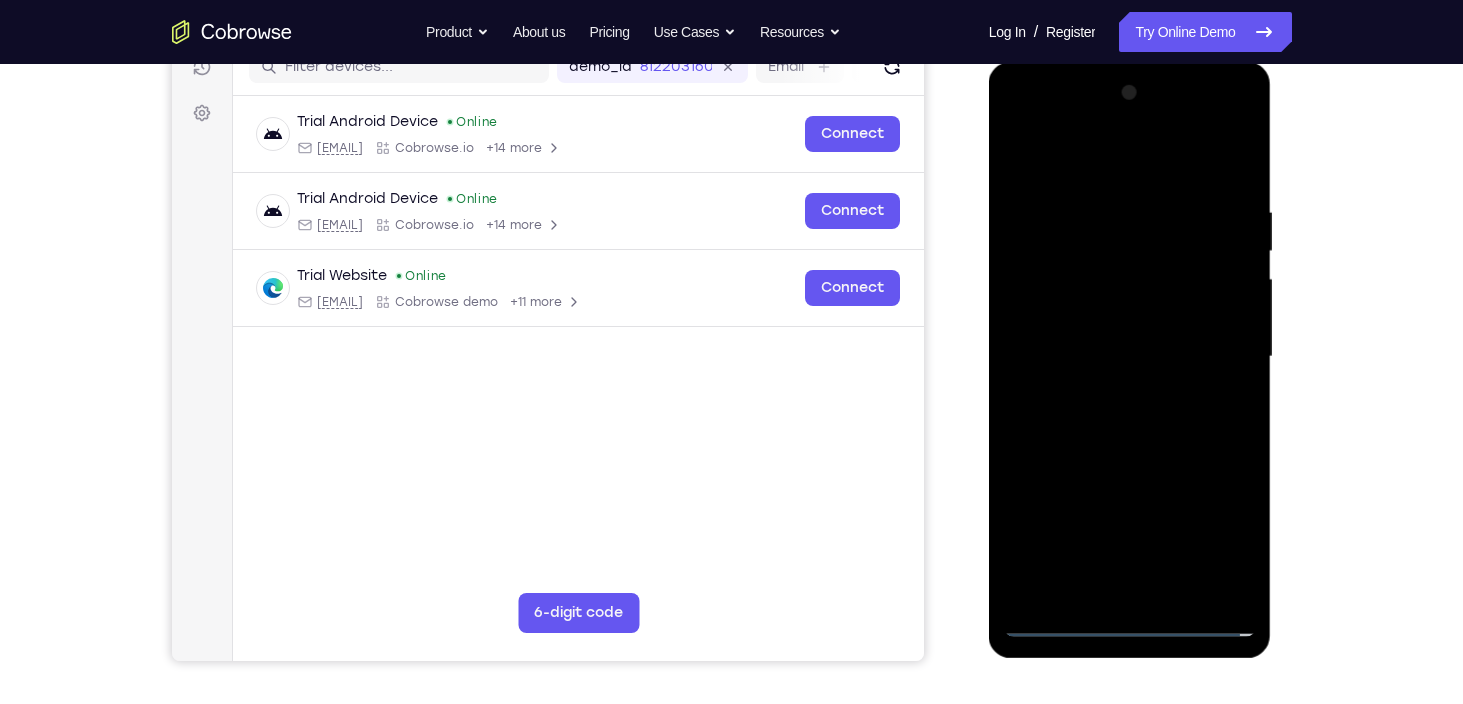 click at bounding box center (1130, 357) 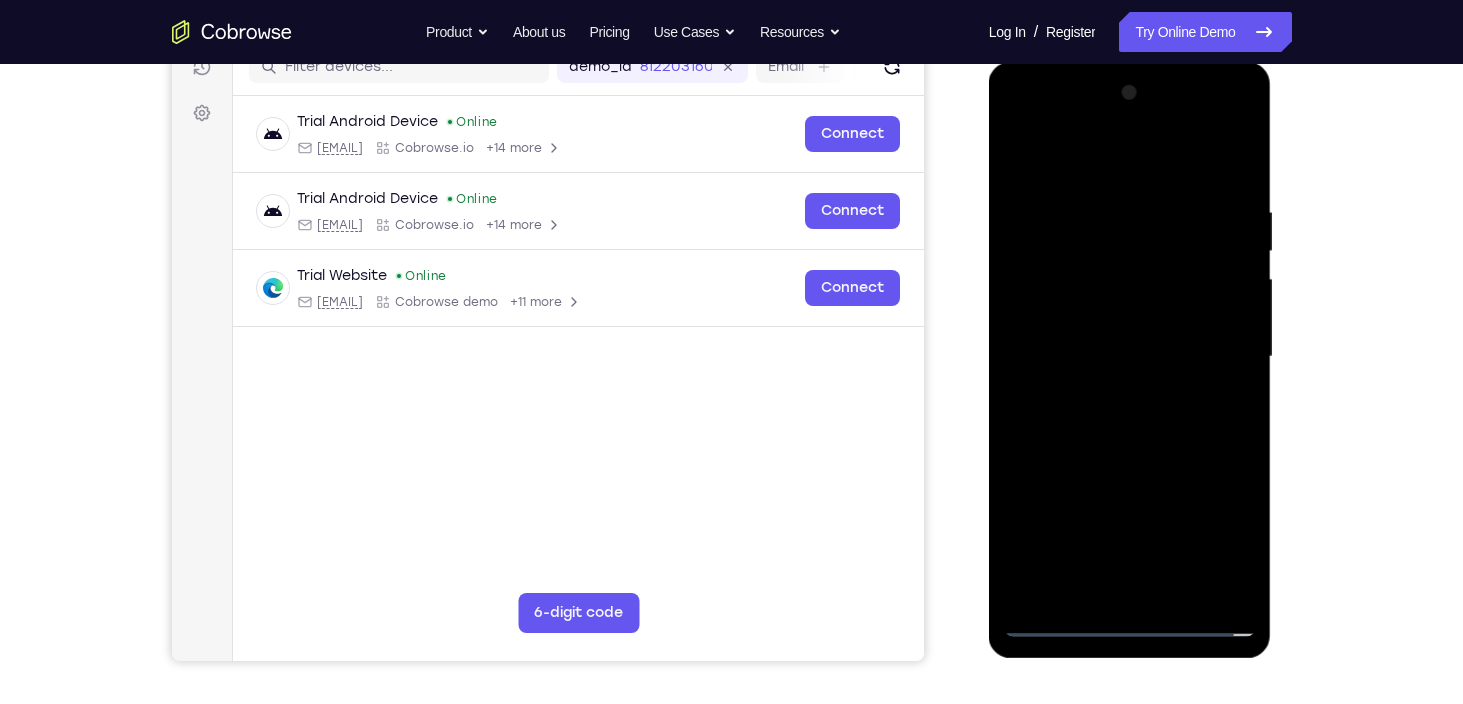 click at bounding box center [1130, 357] 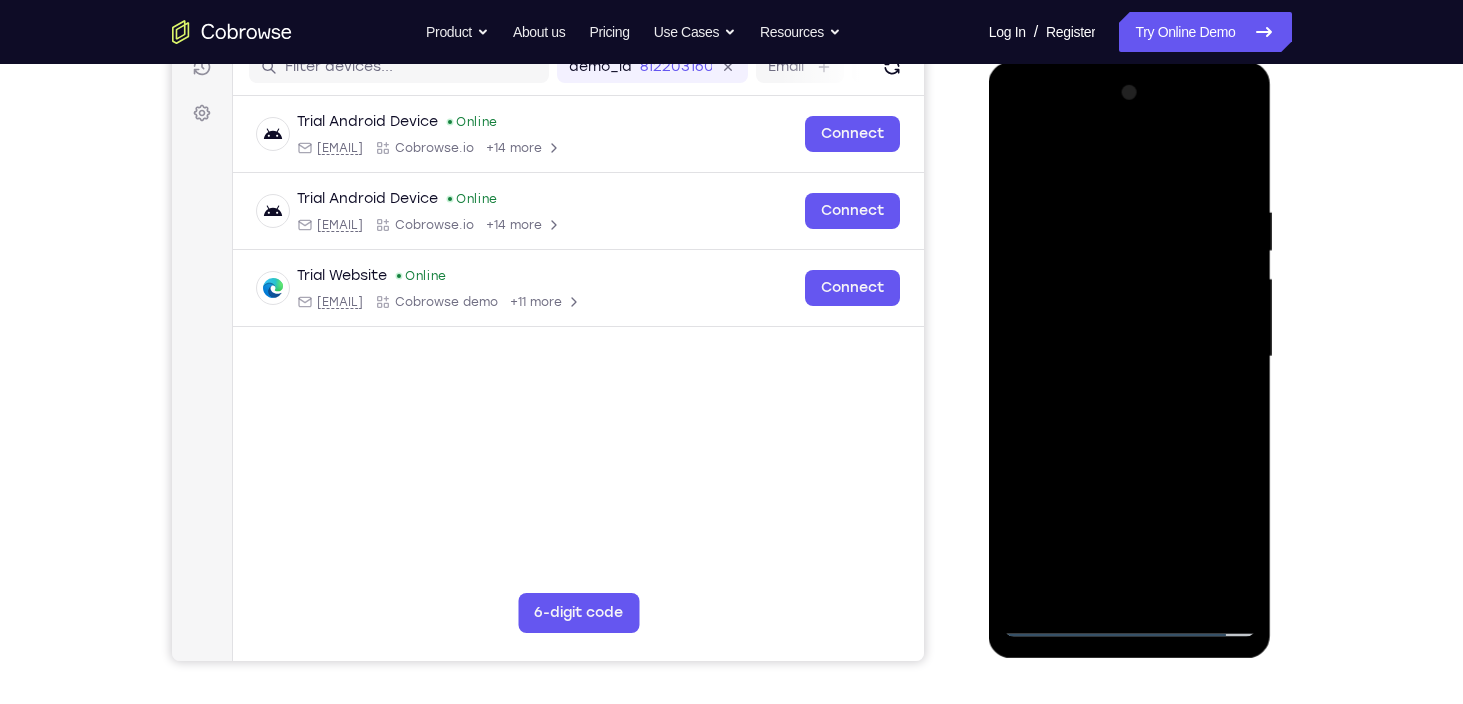 click at bounding box center [1130, 357] 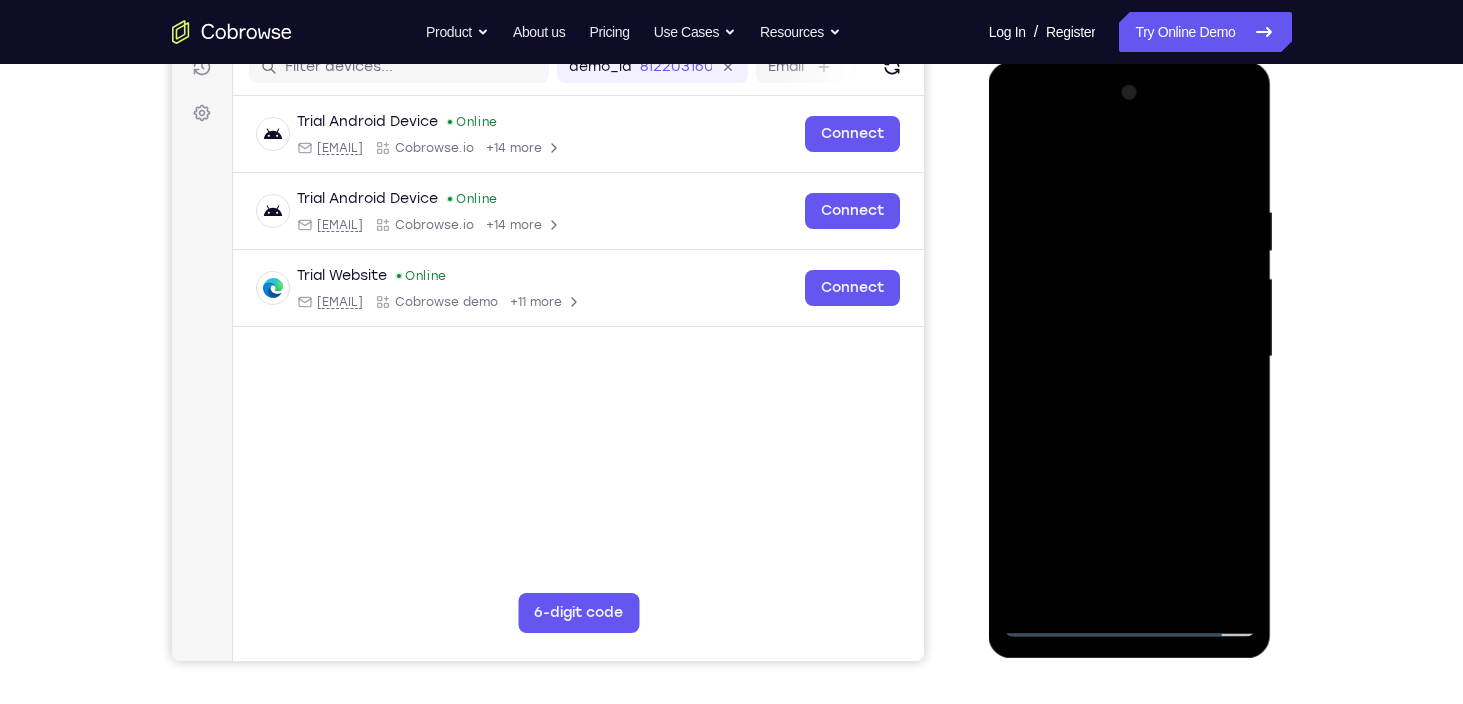 click at bounding box center [1130, 357] 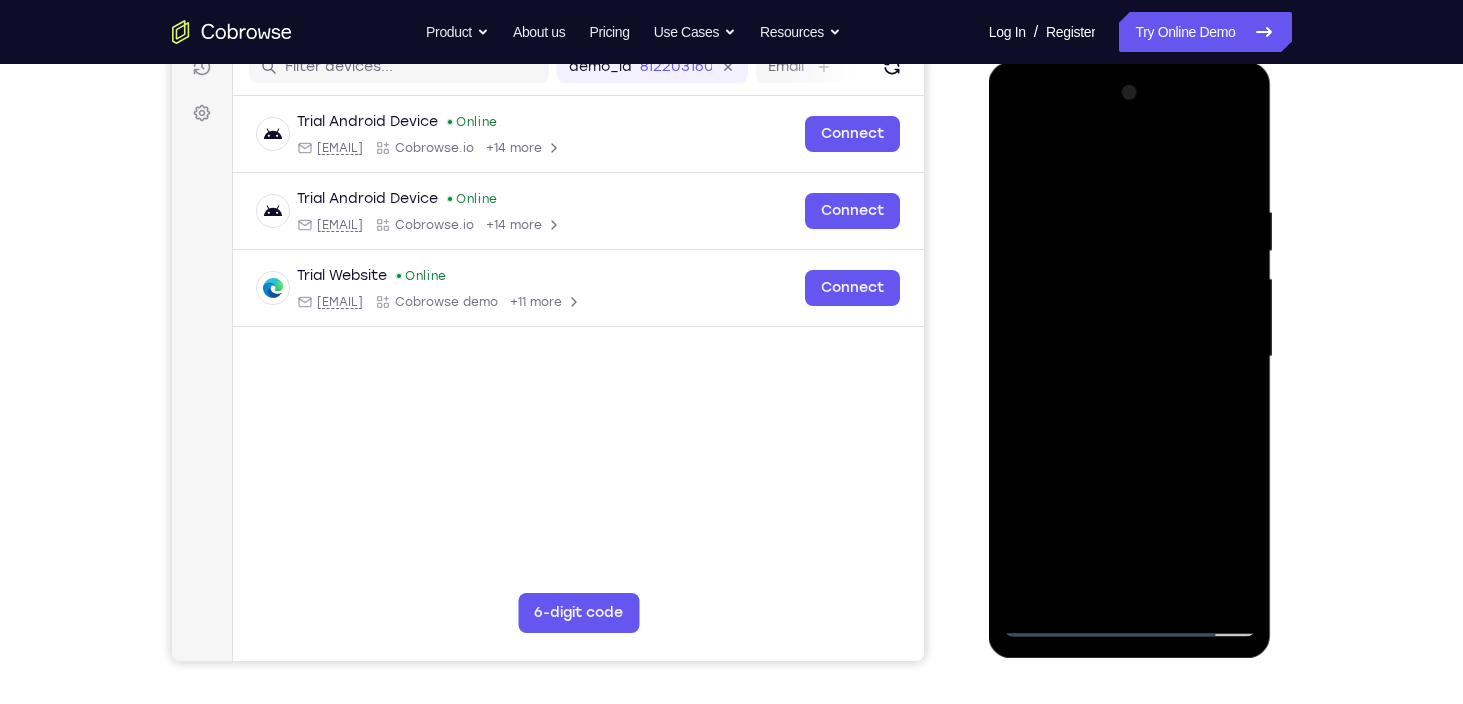 click at bounding box center [1130, 357] 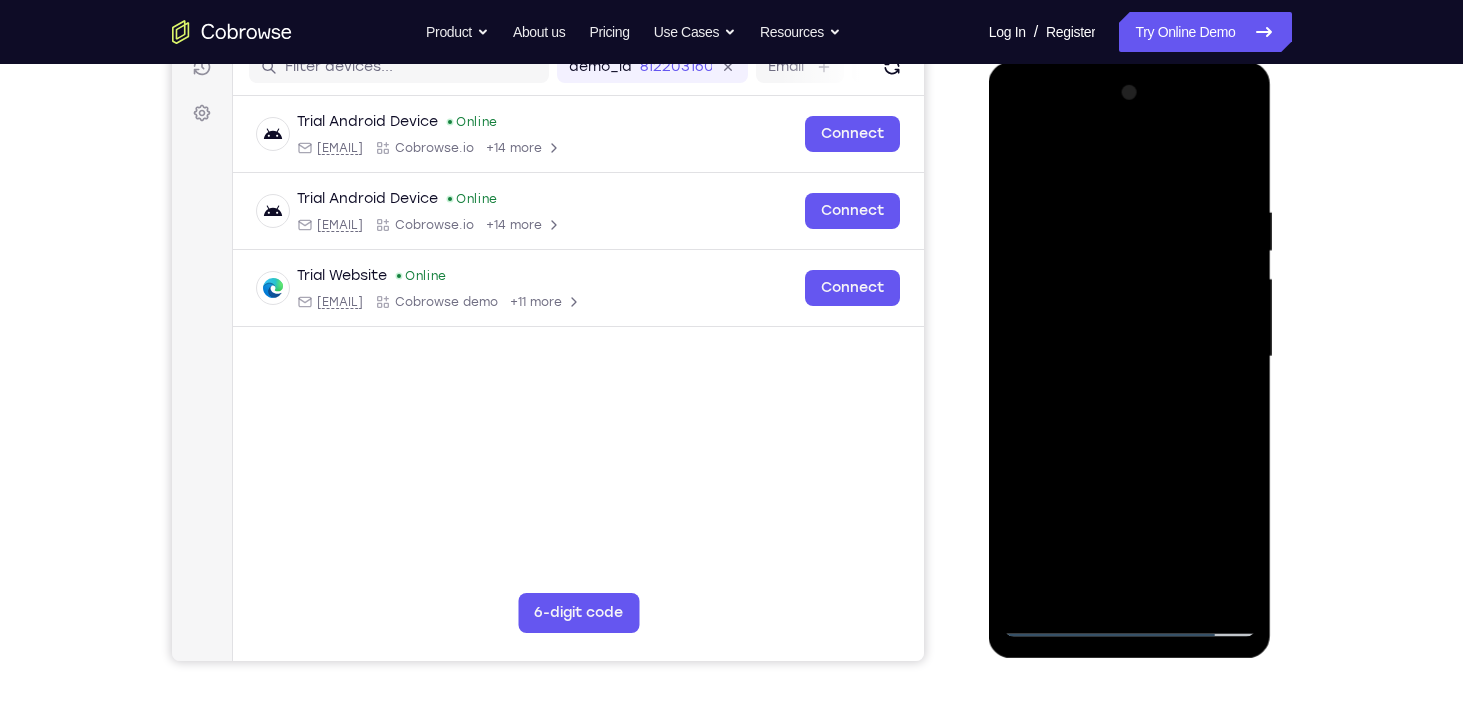 drag, startPoint x: 1147, startPoint y: 161, endPoint x: 1322, endPoint y: 159, distance: 175.01143 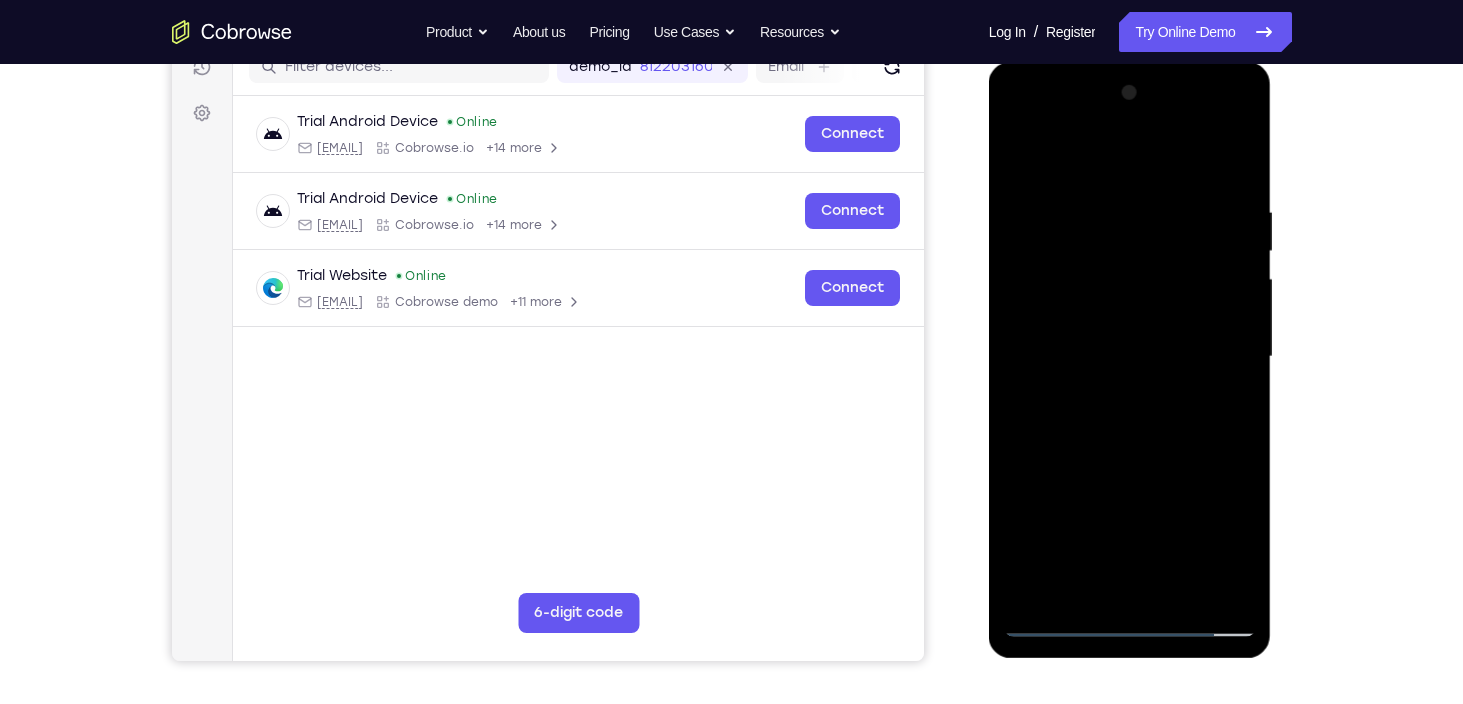 click at bounding box center (1130, 357) 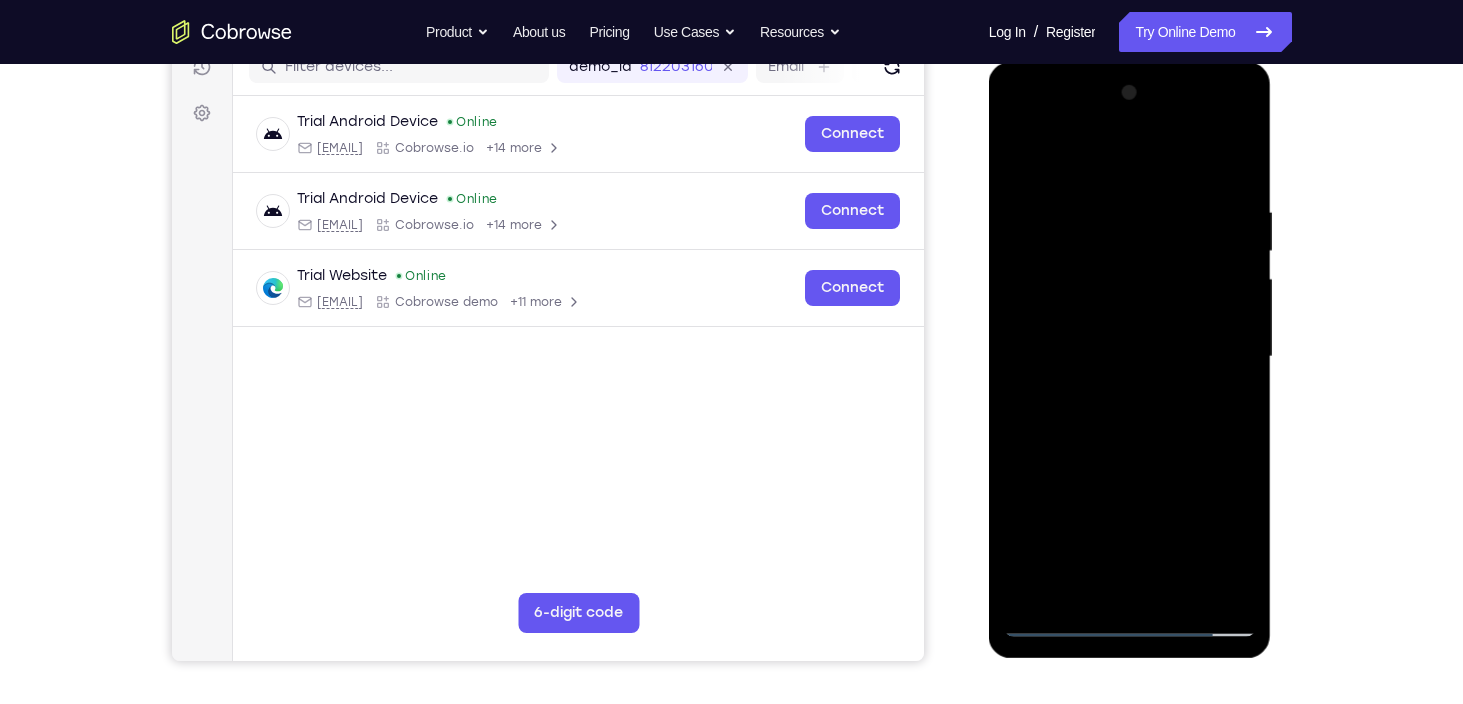 scroll, scrollTop: 280, scrollLeft: 0, axis: vertical 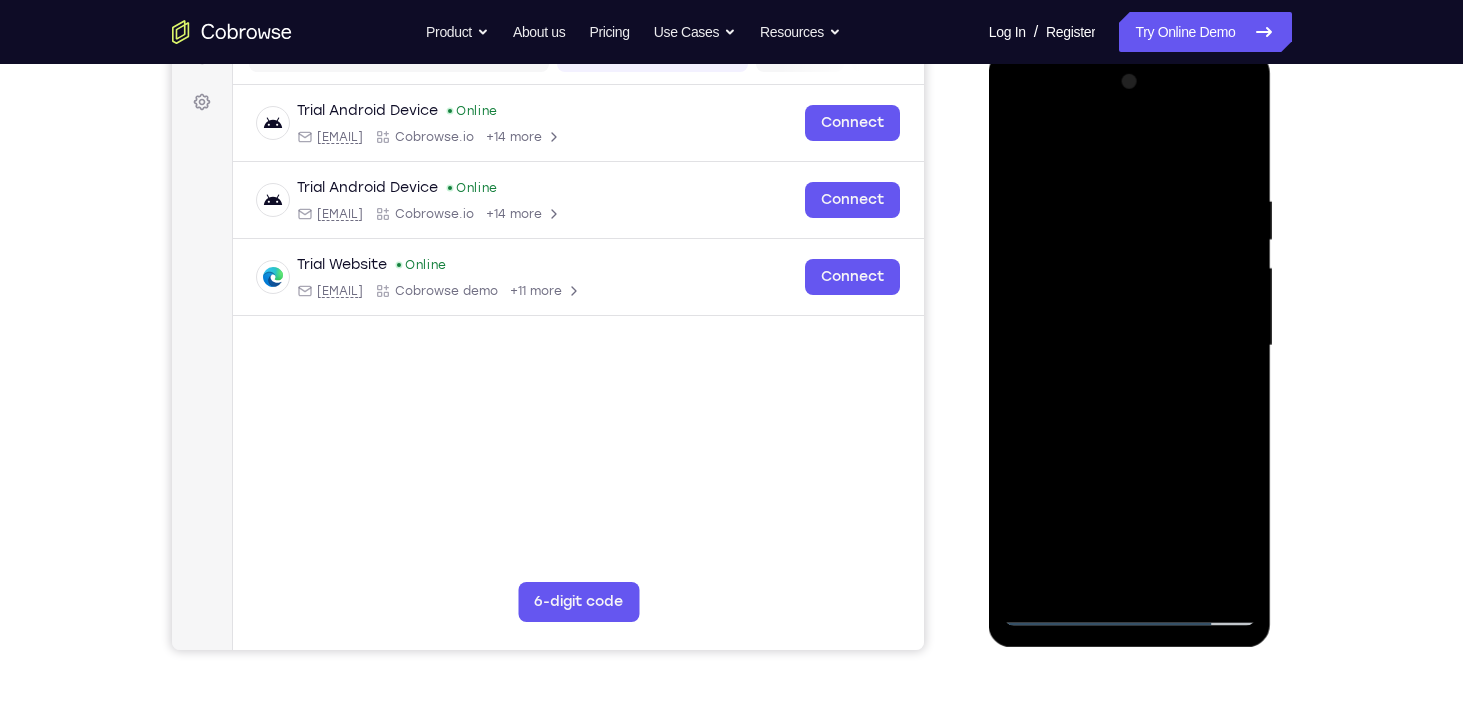 click at bounding box center [1130, 346] 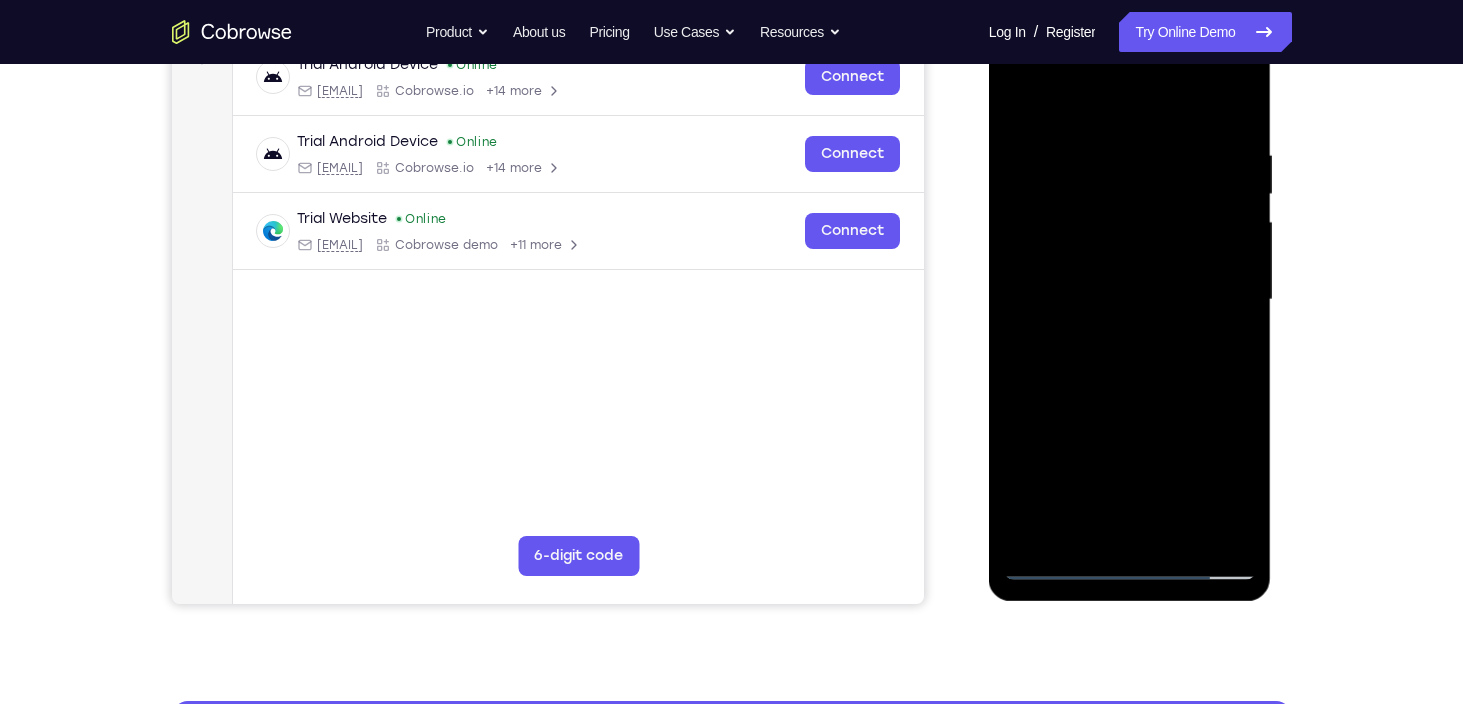 scroll, scrollTop: 344, scrollLeft: 0, axis: vertical 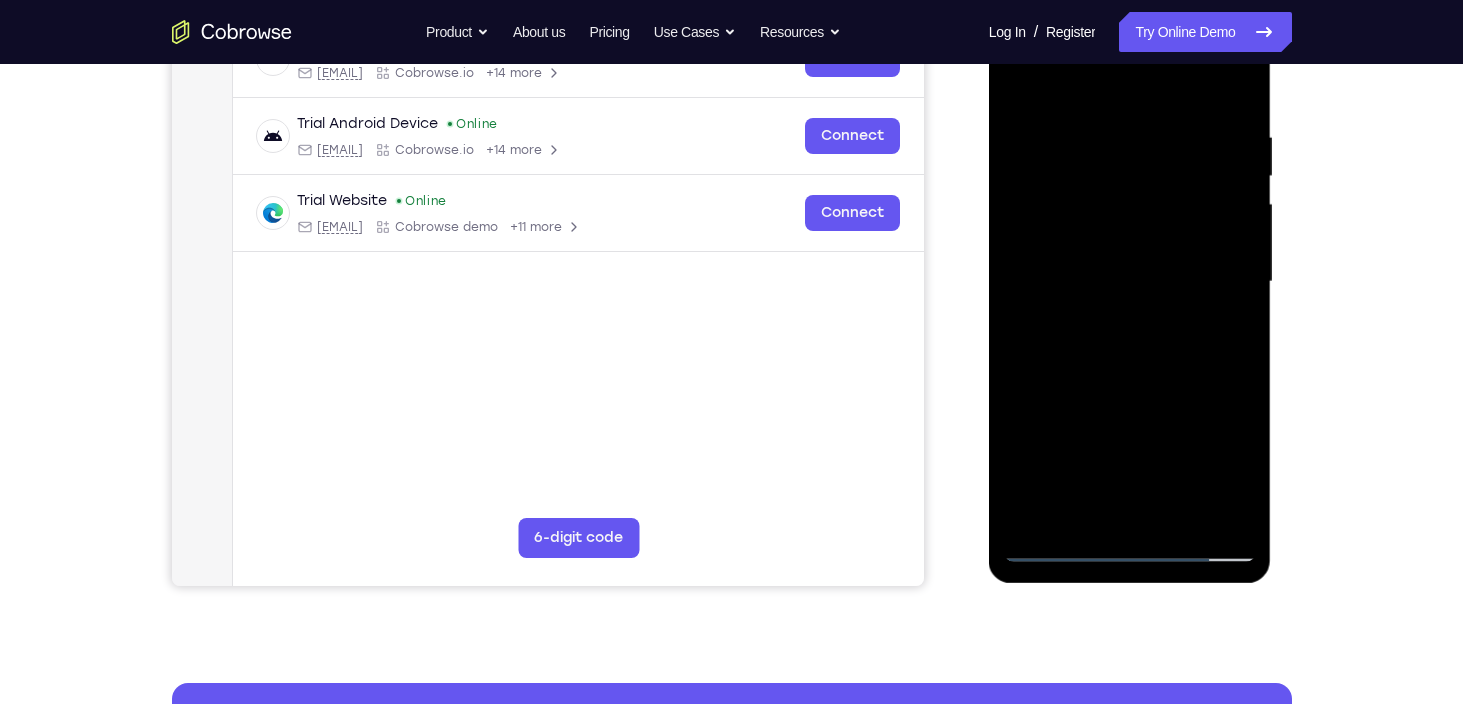 click at bounding box center (1130, 282) 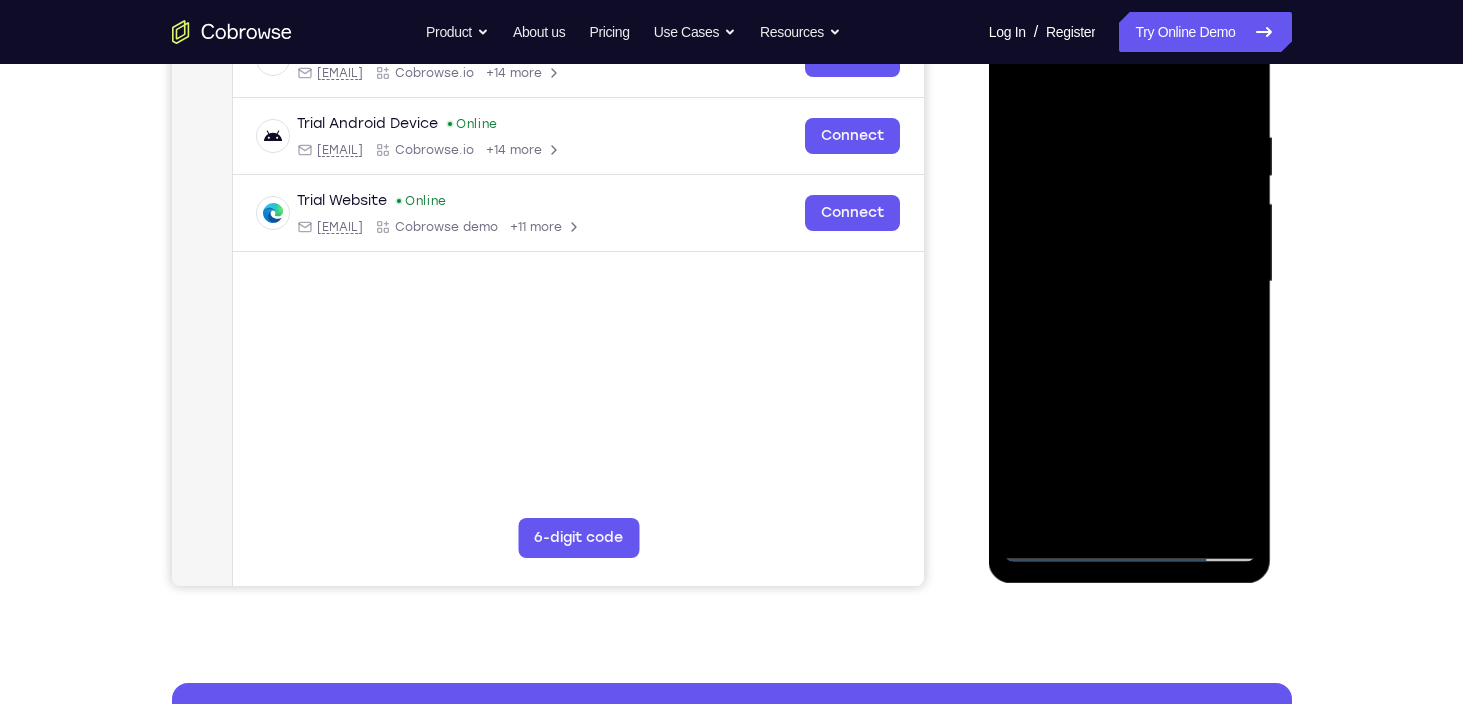 click at bounding box center [1130, 282] 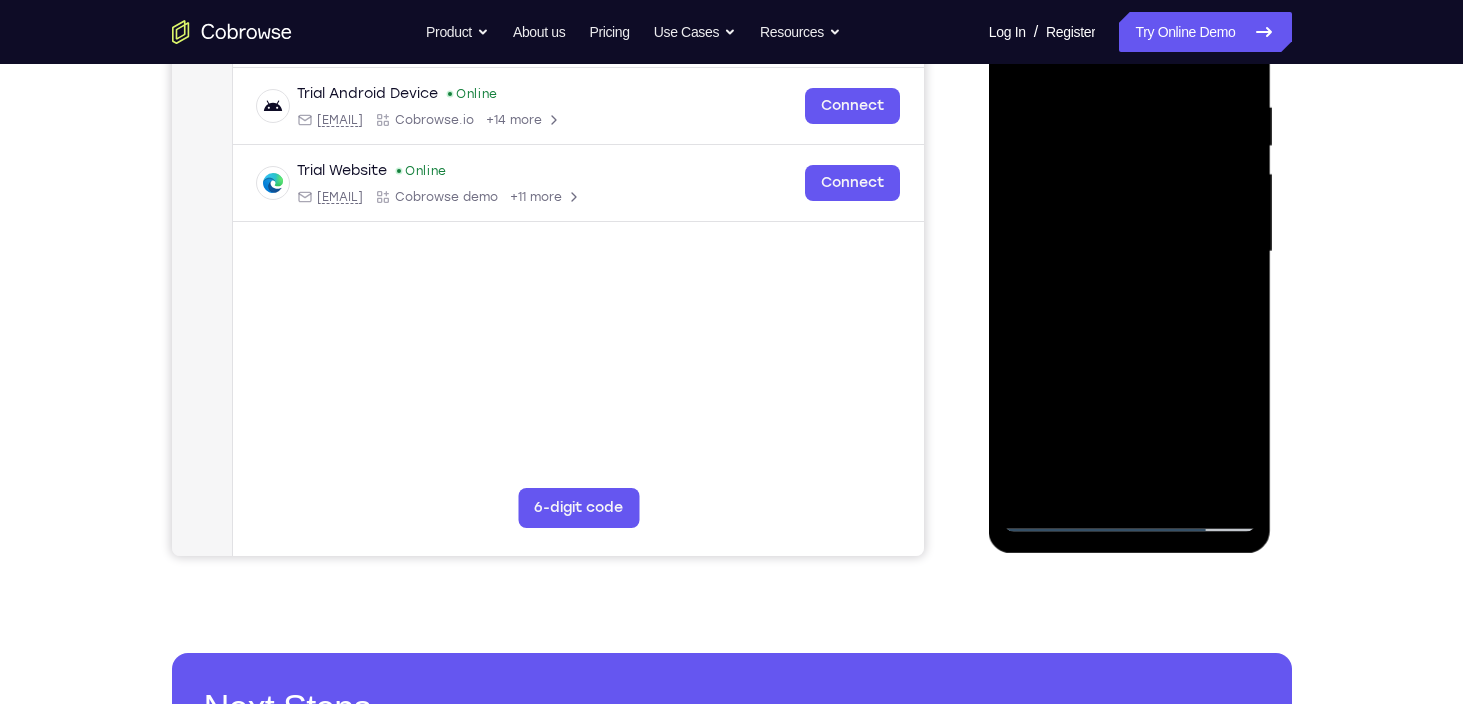 scroll, scrollTop: 374, scrollLeft: 0, axis: vertical 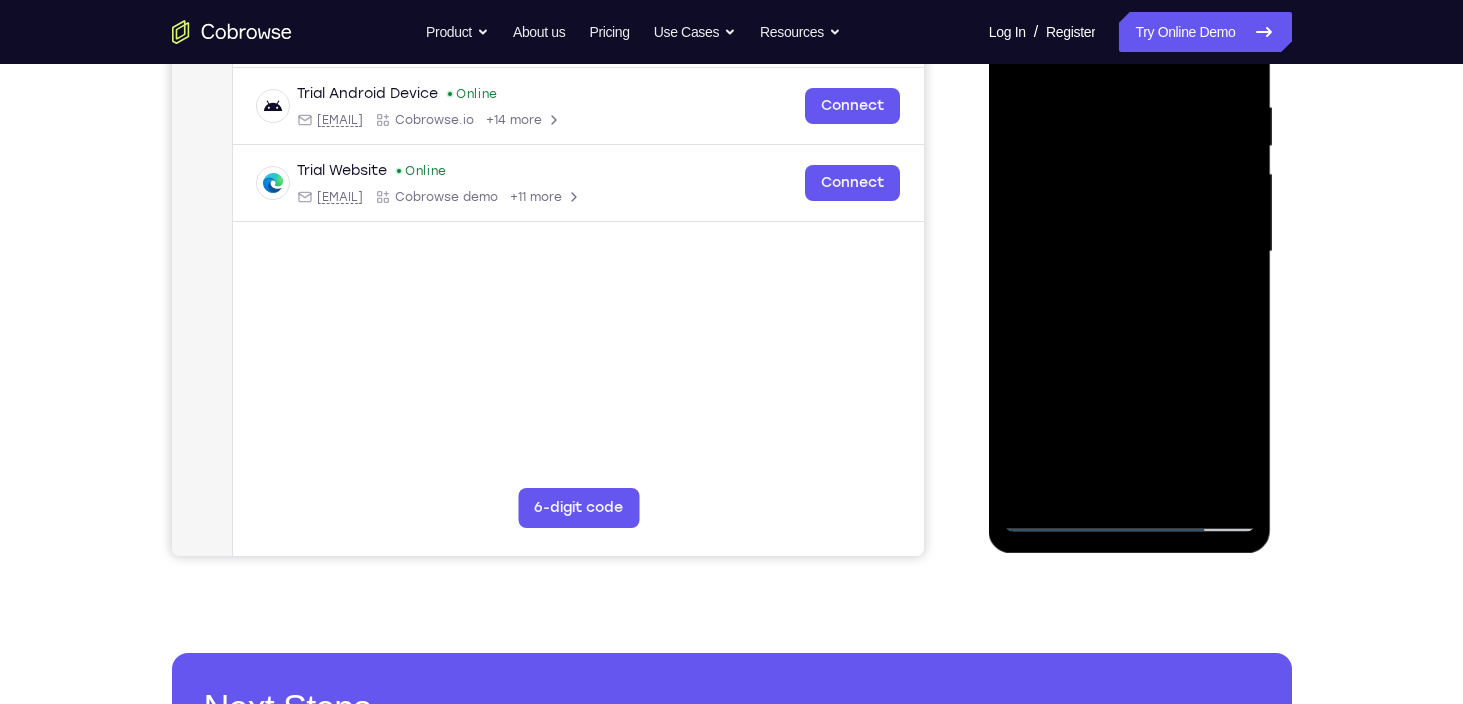drag, startPoint x: 1153, startPoint y: 344, endPoint x: 1144, endPoint y: 213, distance: 131.30879 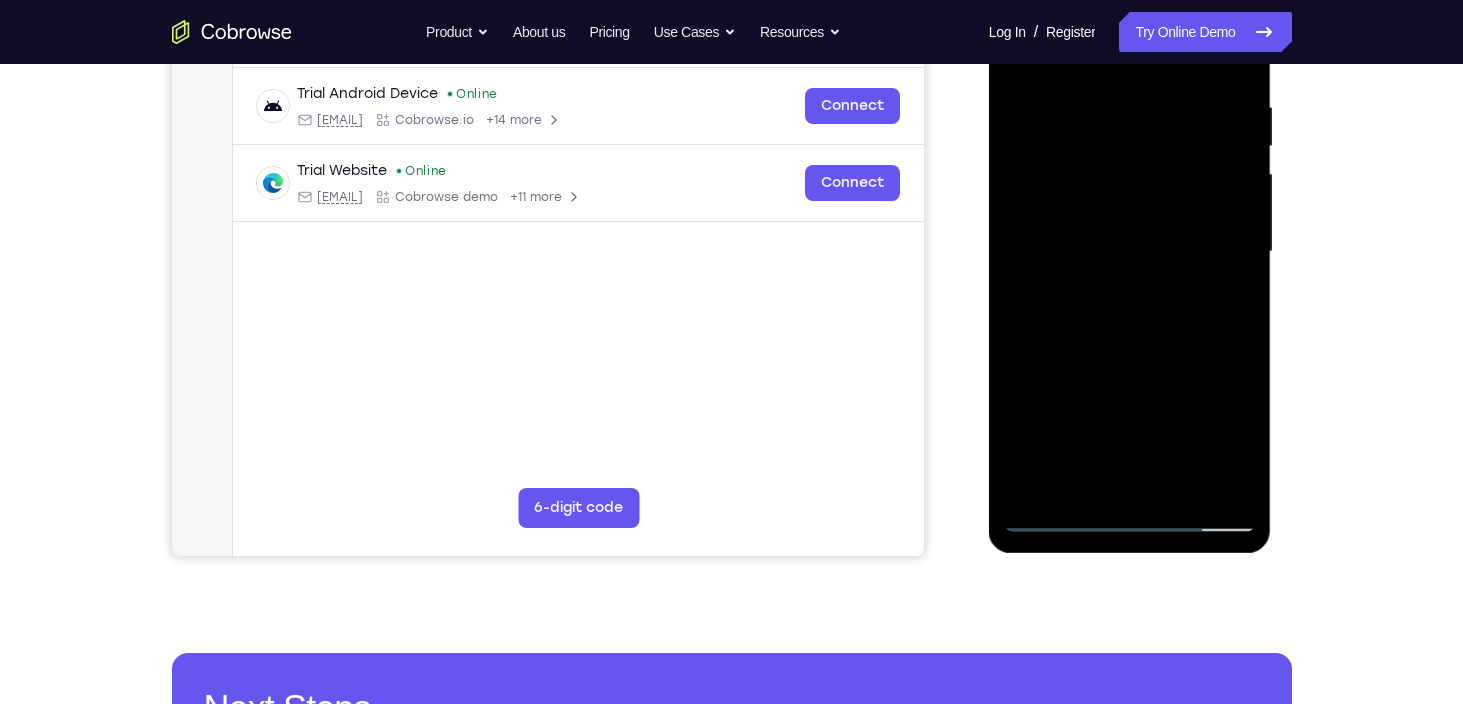 click at bounding box center [1130, 252] 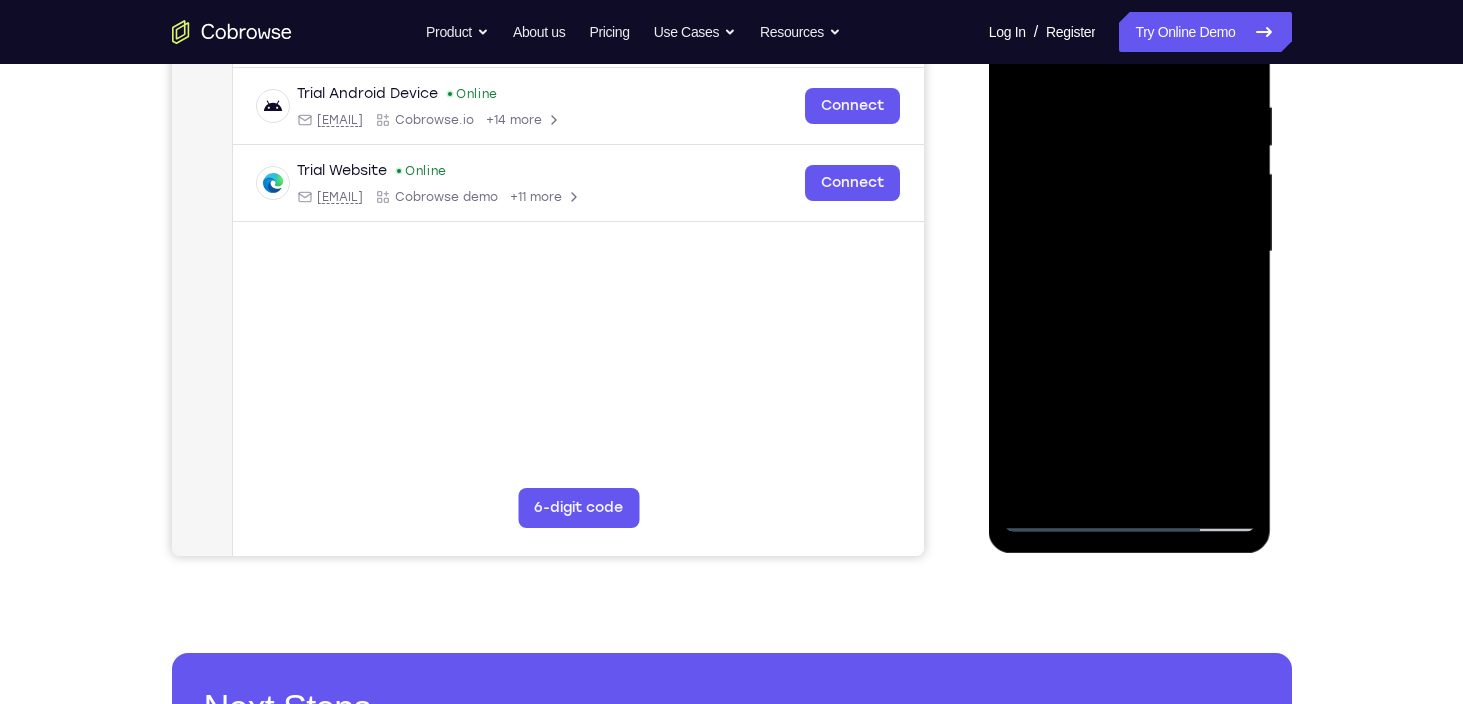 click at bounding box center [1130, 252] 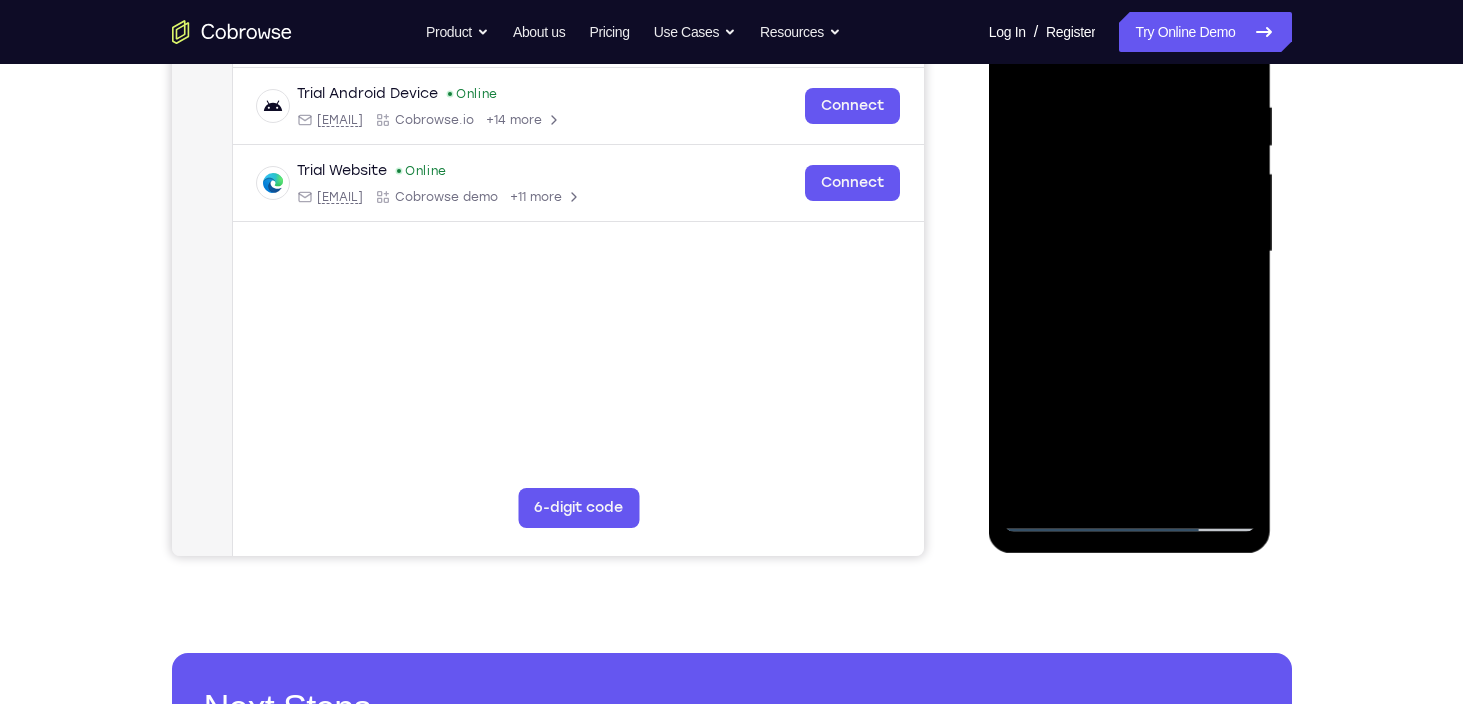 click at bounding box center [1130, 252] 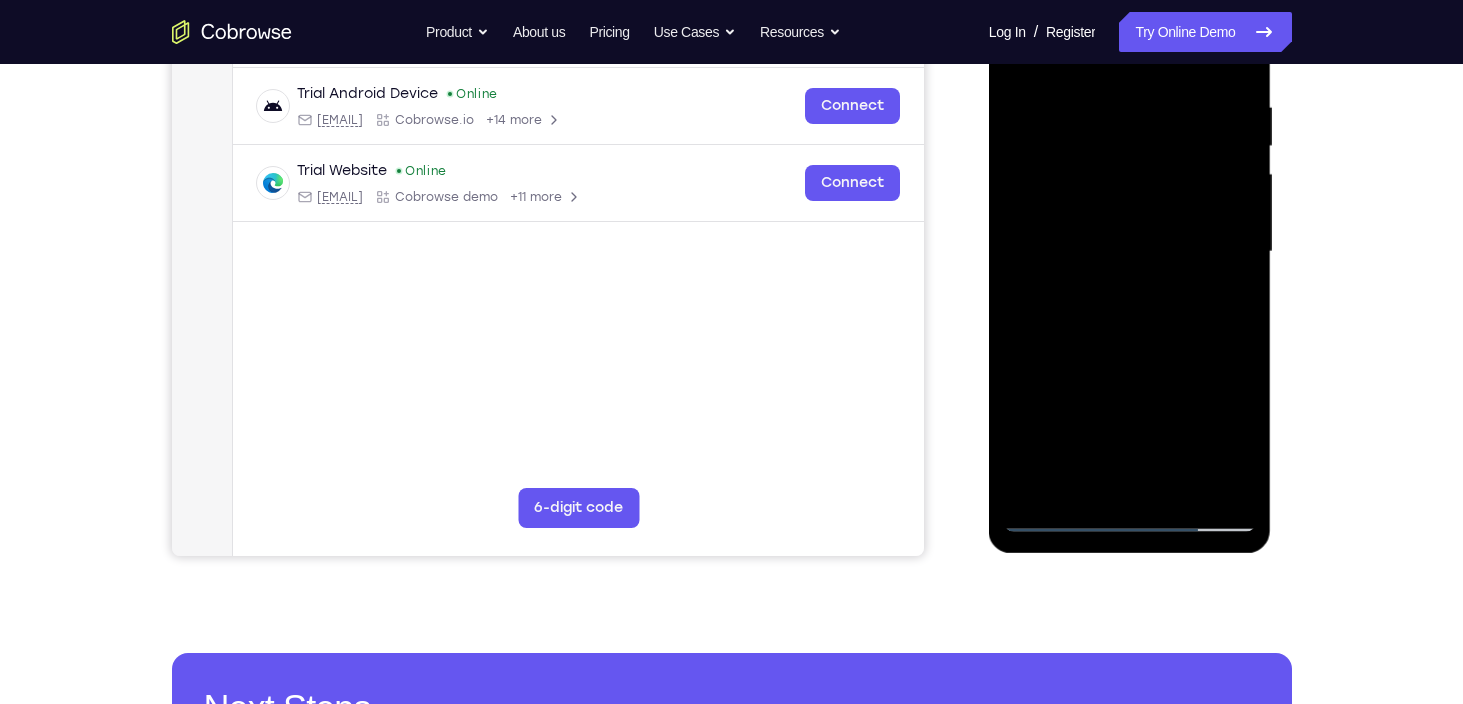 click at bounding box center [1130, 252] 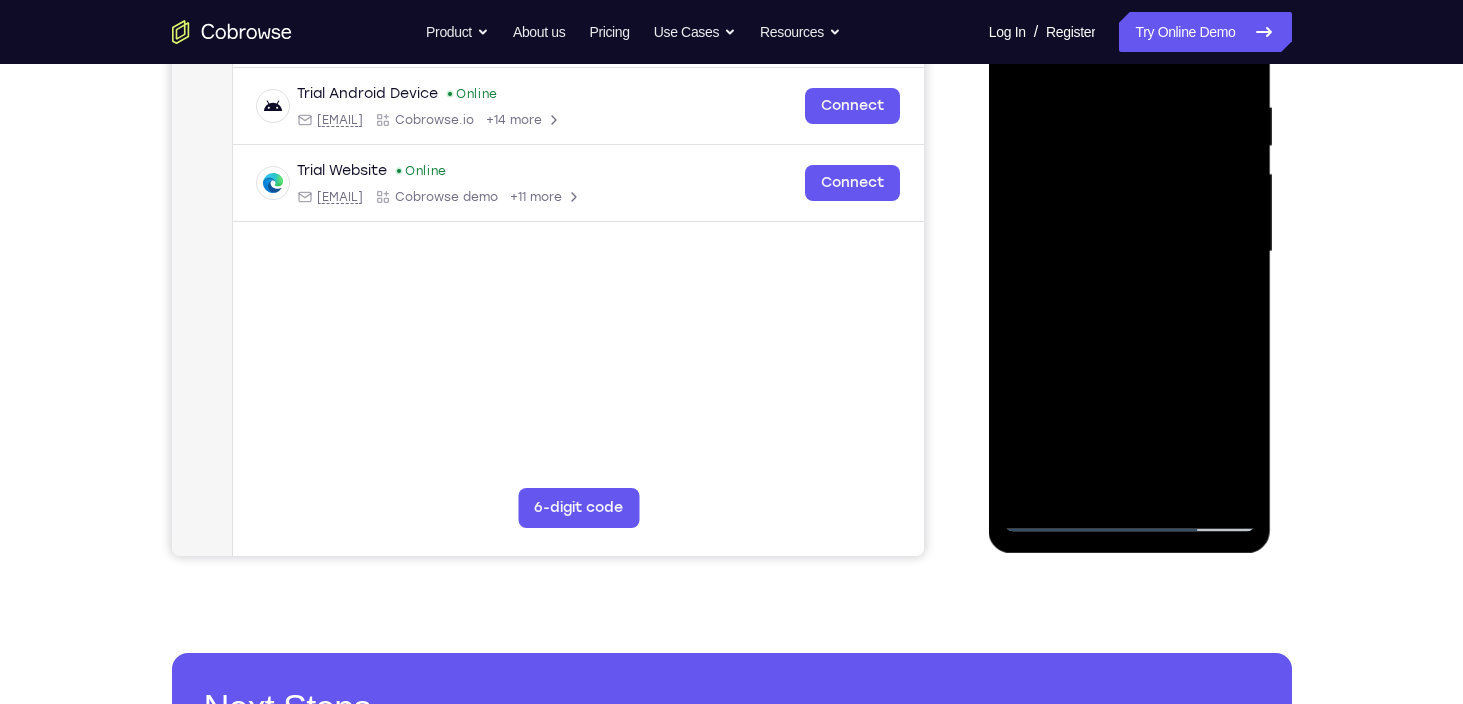 click at bounding box center [1130, 252] 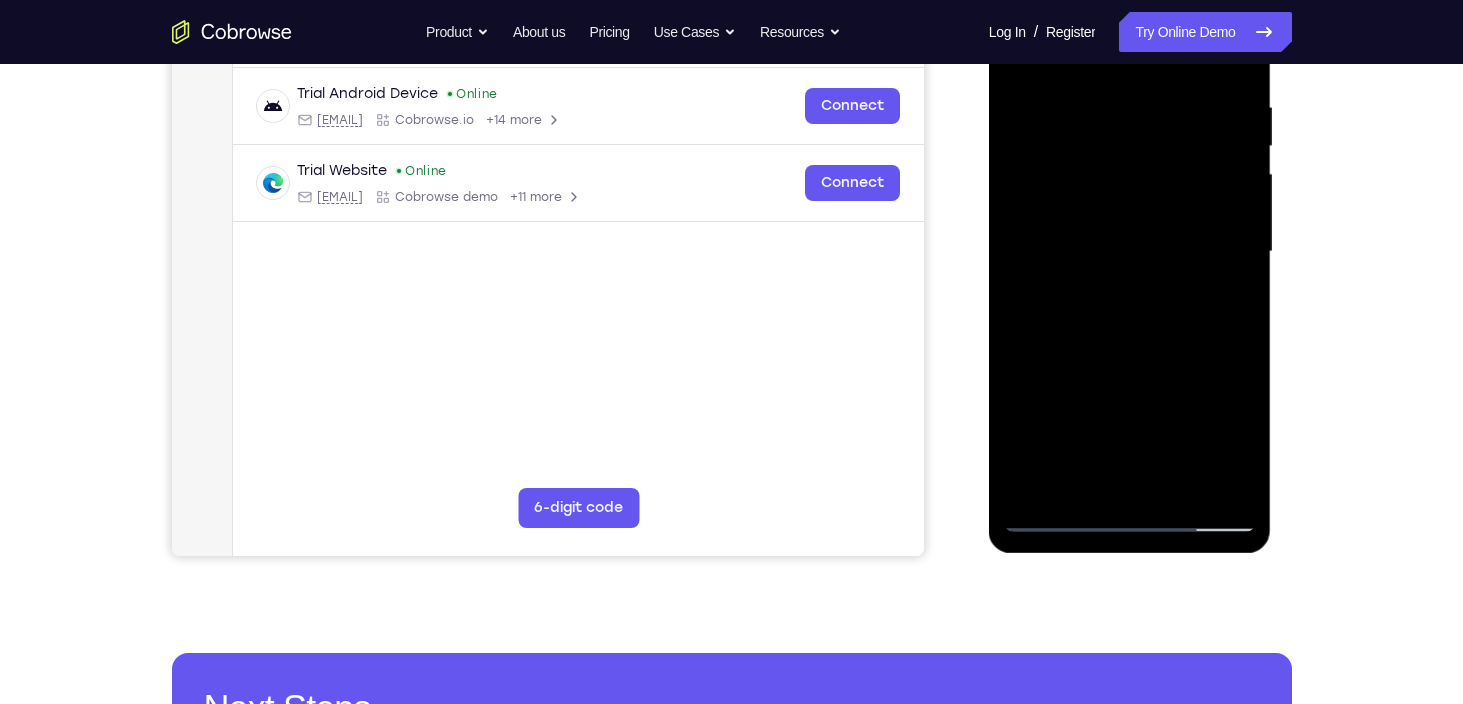 drag, startPoint x: 1176, startPoint y: 335, endPoint x: 1161, endPoint y: 190, distance: 145.7738 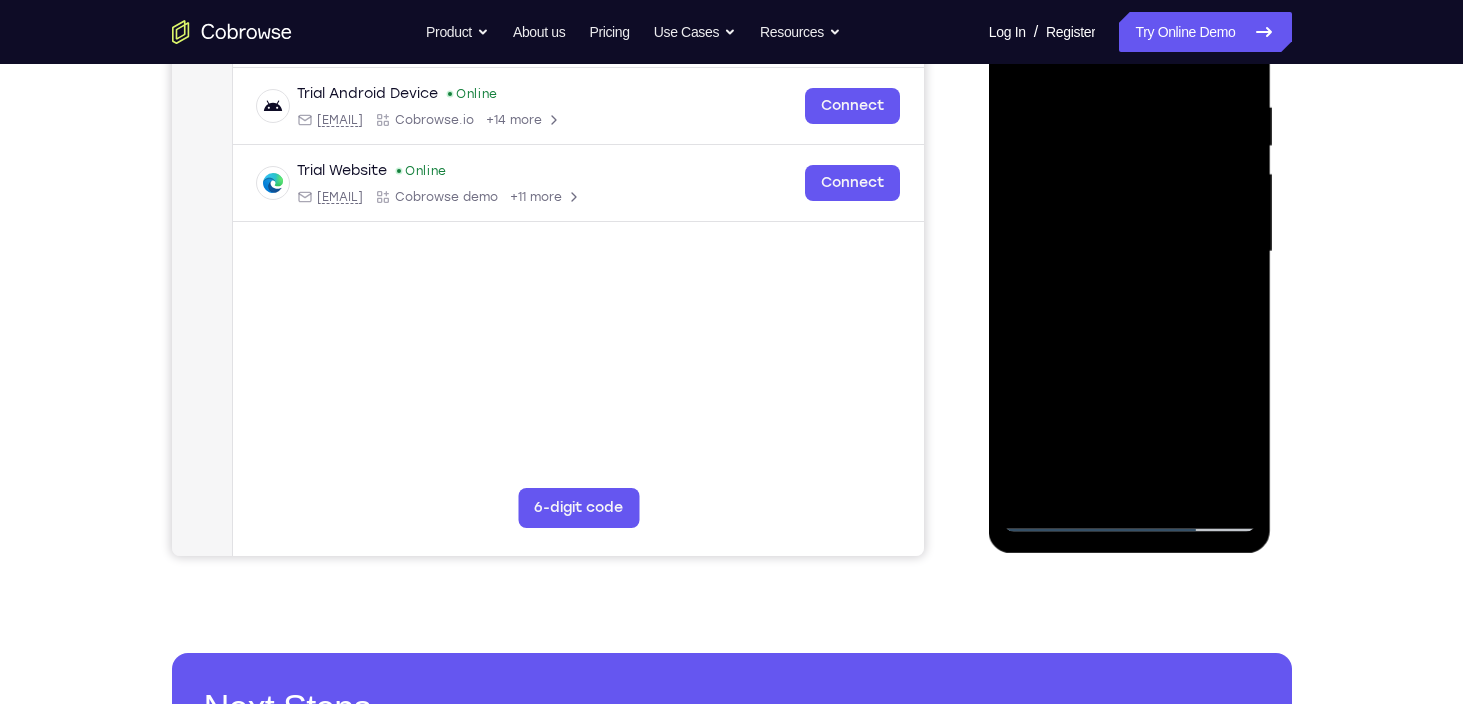 drag, startPoint x: 1142, startPoint y: 359, endPoint x: 1126, endPoint y: 163, distance: 196.65198 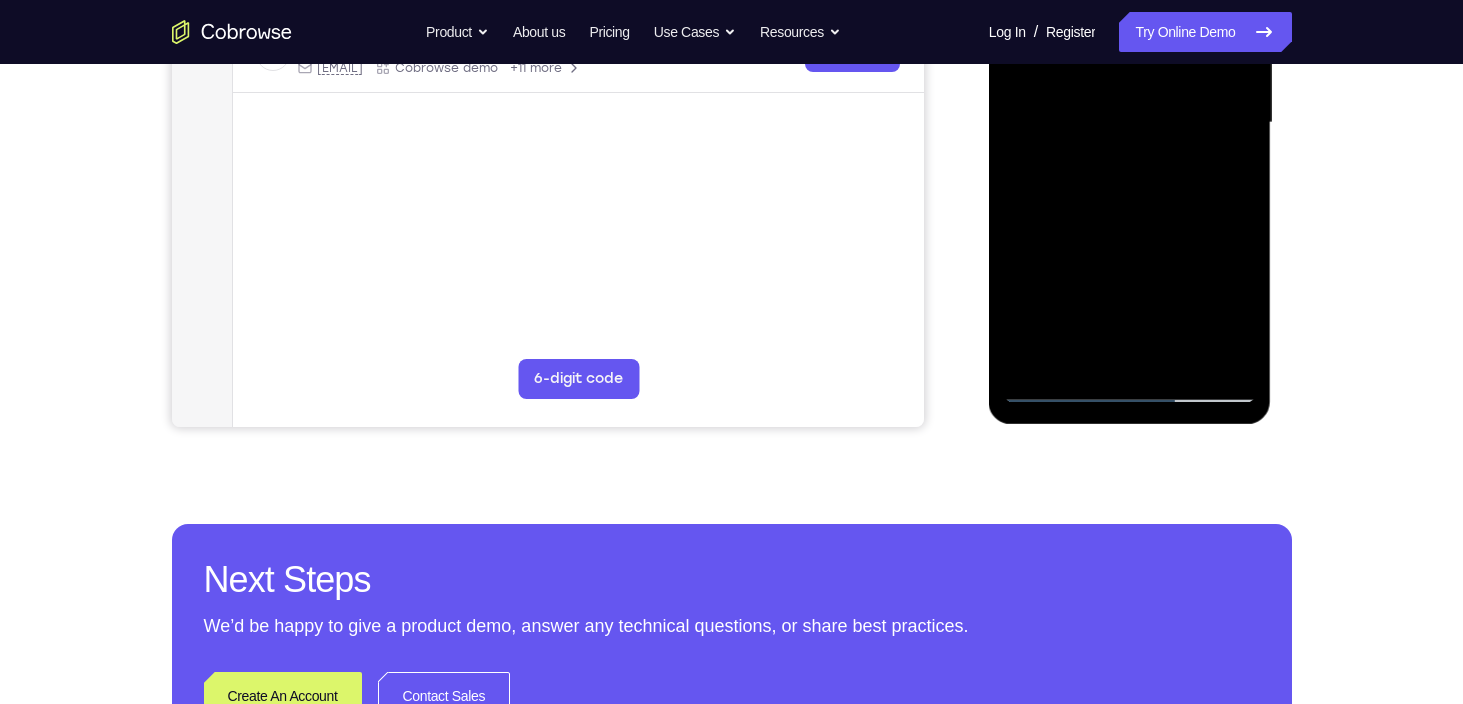 scroll, scrollTop: 504, scrollLeft: 0, axis: vertical 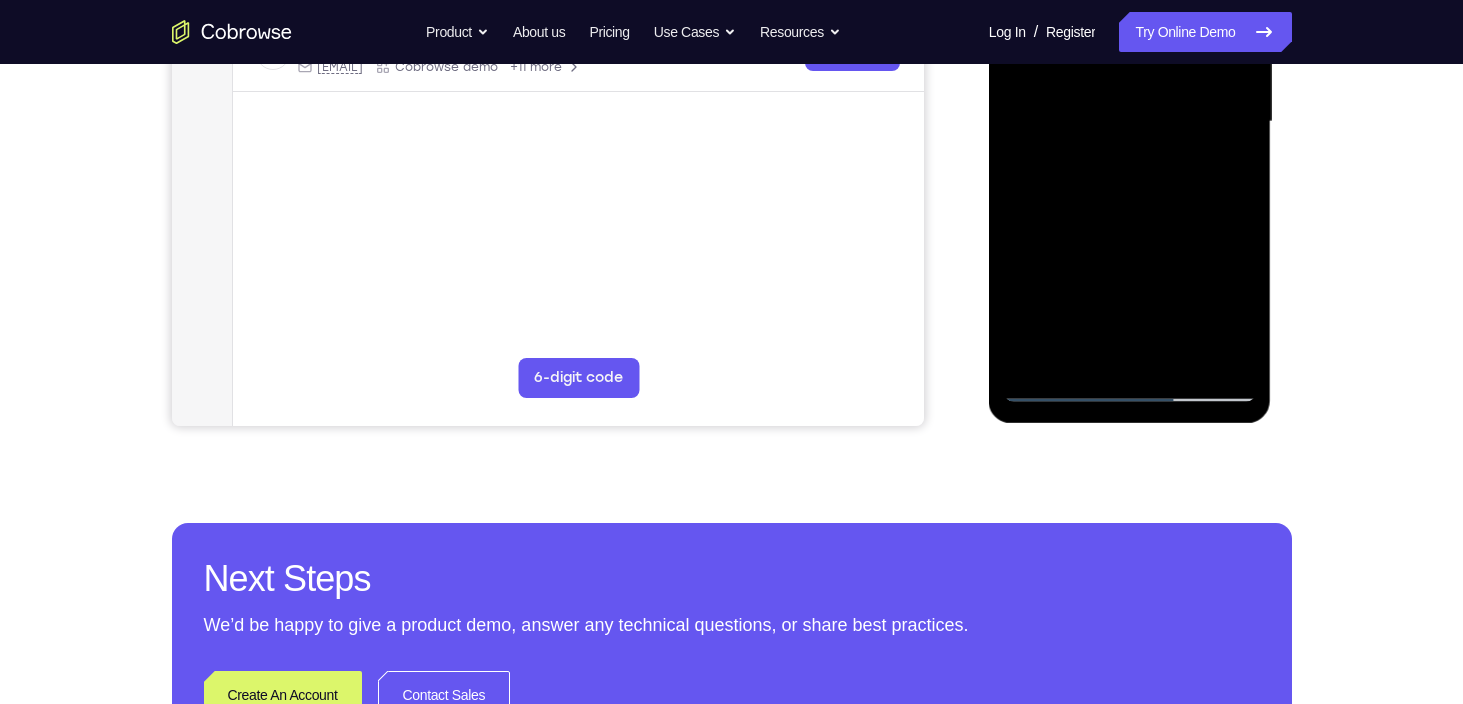 click at bounding box center [1130, 122] 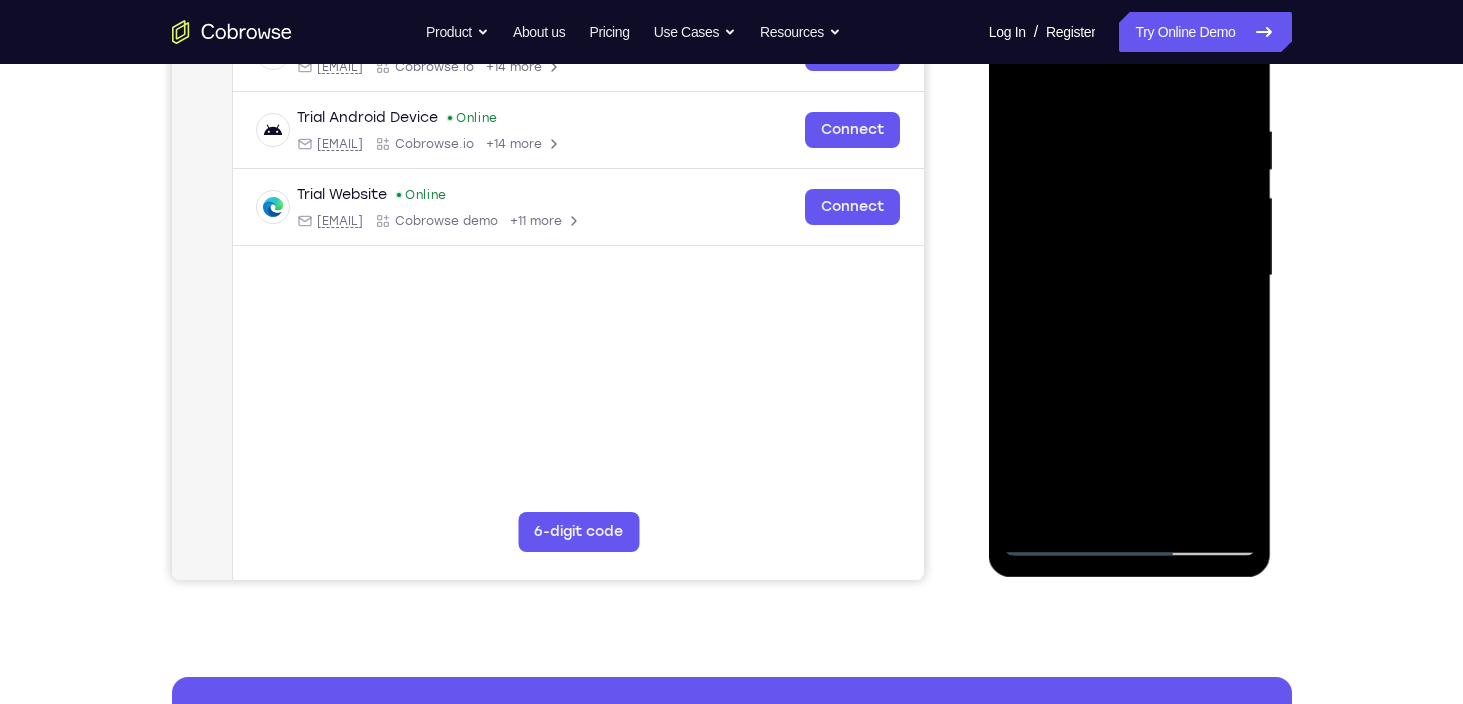 scroll, scrollTop: 349, scrollLeft: 0, axis: vertical 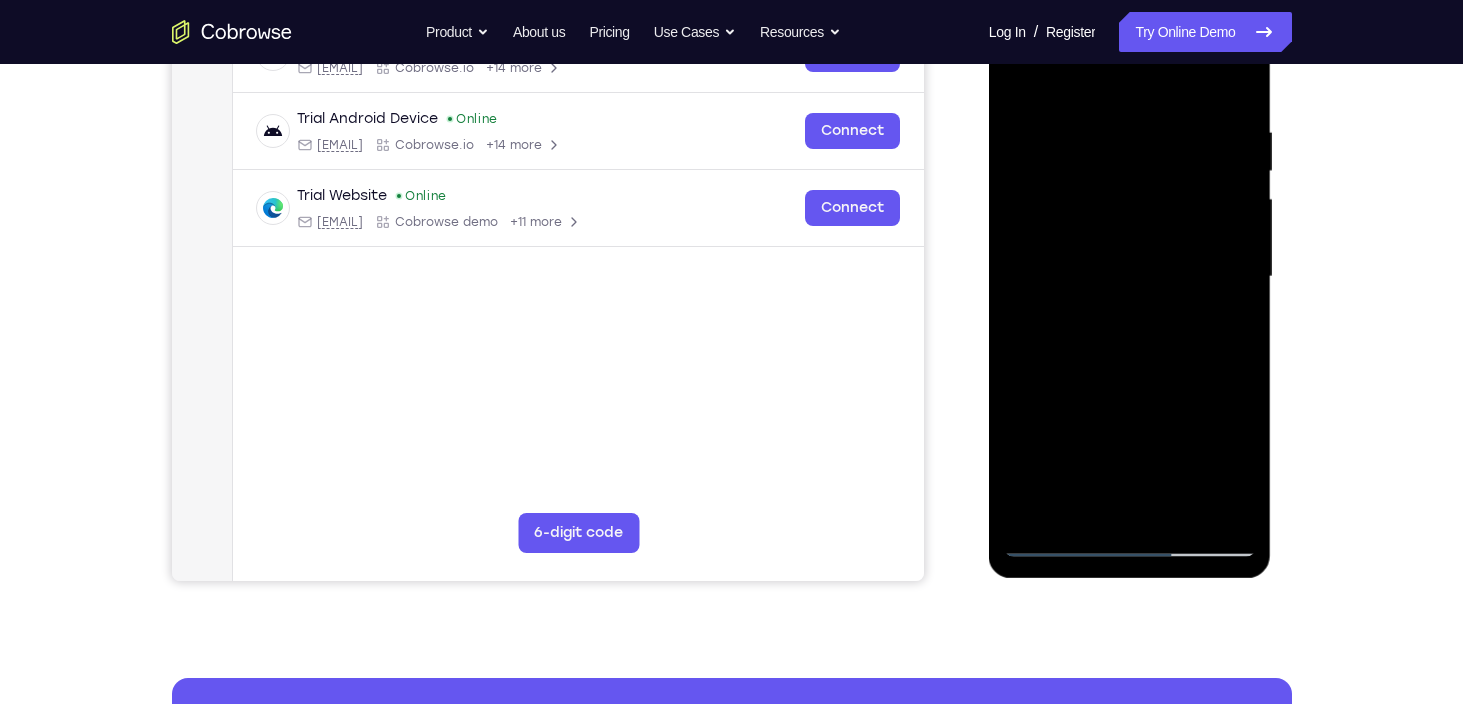 drag, startPoint x: 250, startPoint y: 385, endPoint x: 962, endPoint y: 334, distance: 713.8242 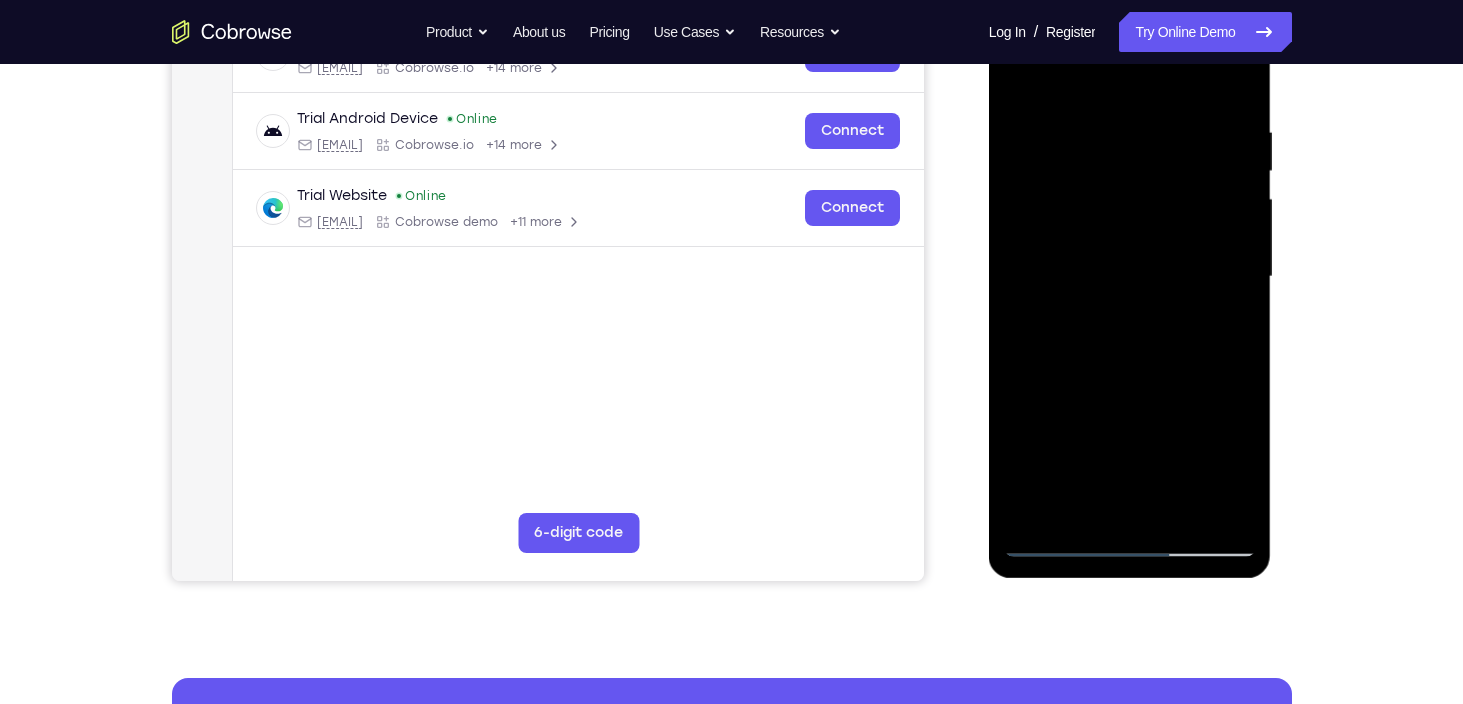 click at bounding box center [1130, 277] 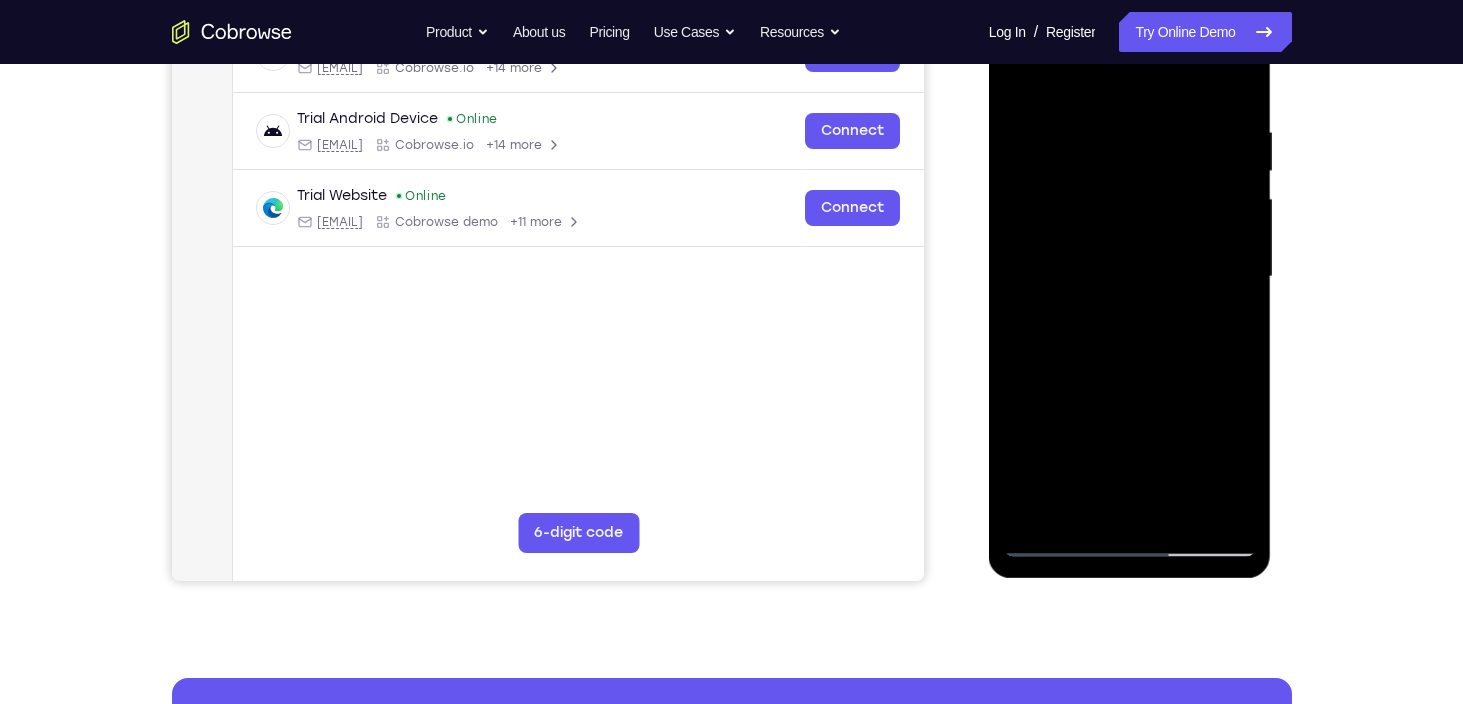 click at bounding box center (1130, 277) 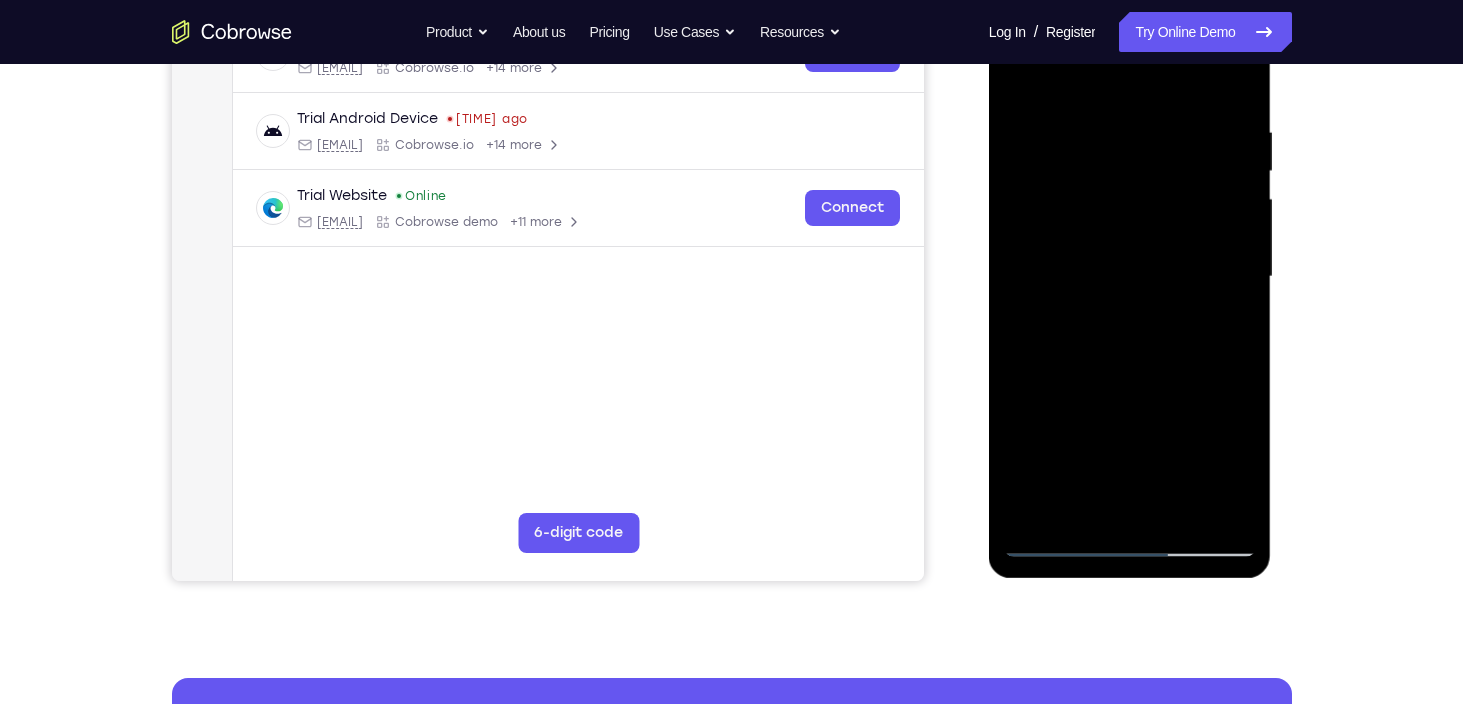 click at bounding box center (1130, 277) 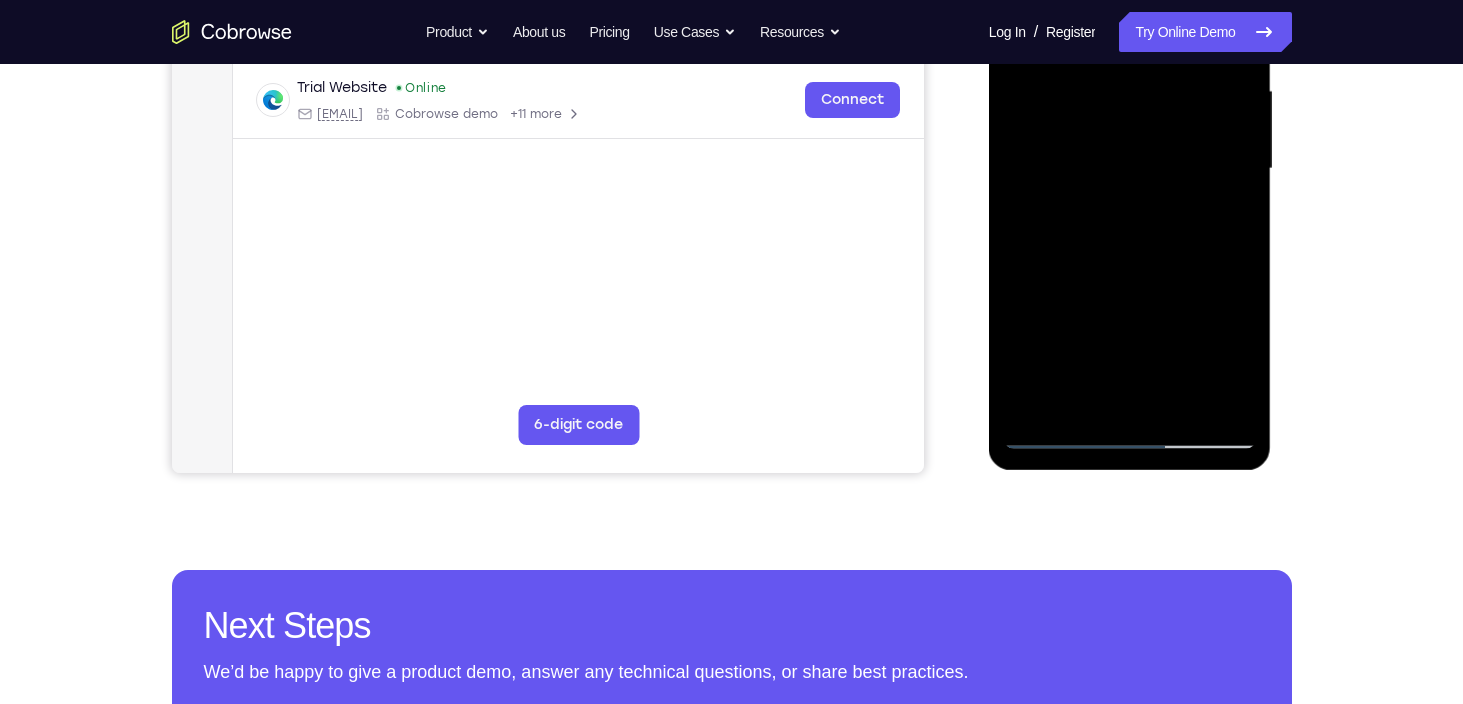 scroll, scrollTop: 458, scrollLeft: 0, axis: vertical 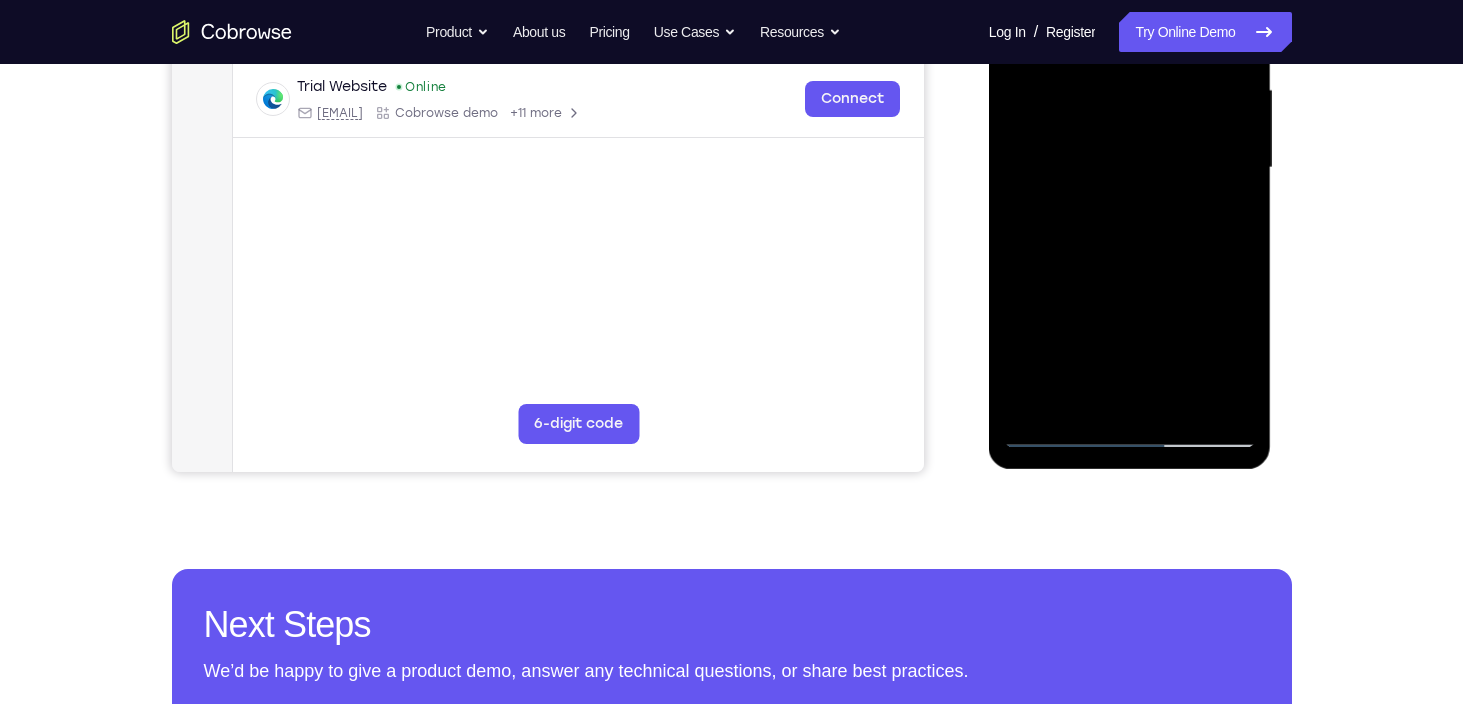 click at bounding box center [1130, 168] 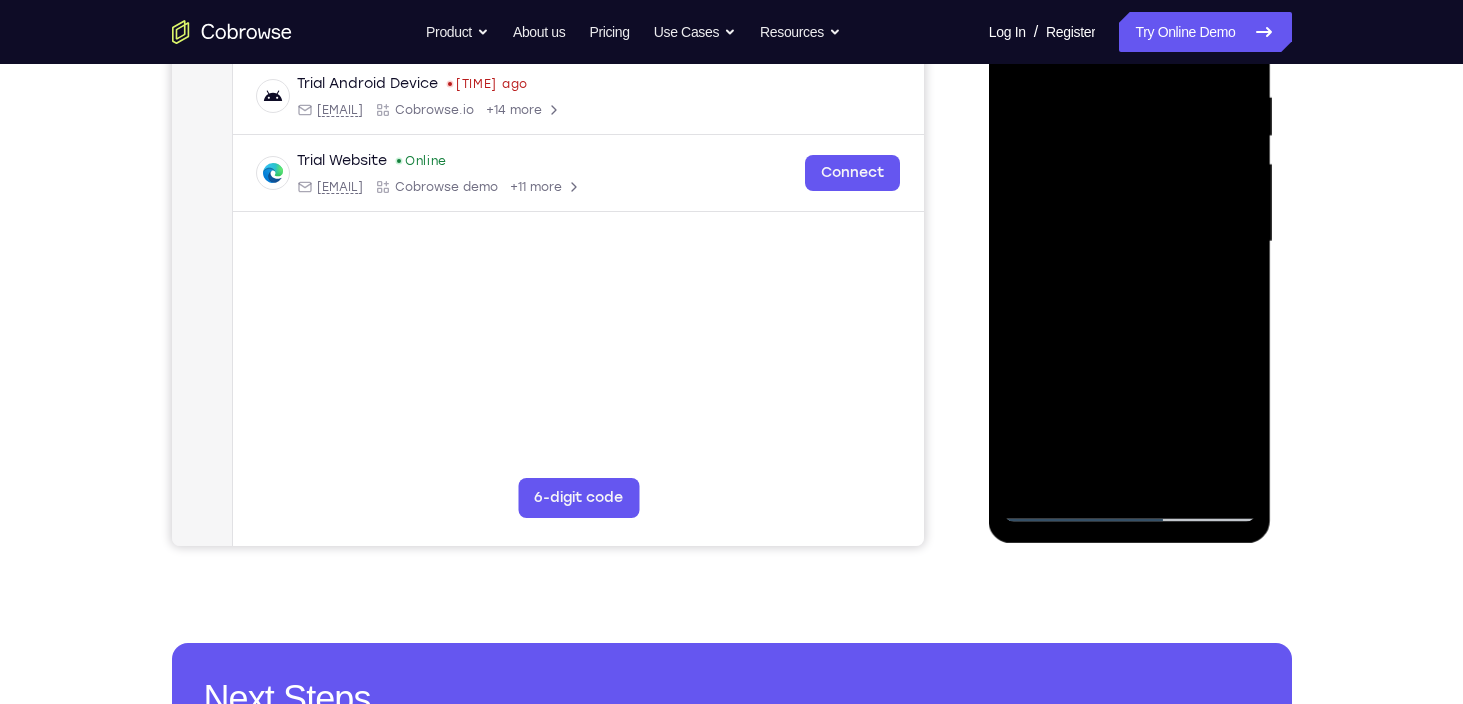 drag, startPoint x: 1182, startPoint y: 454, endPoint x: 1193, endPoint y: 143, distance: 311.19446 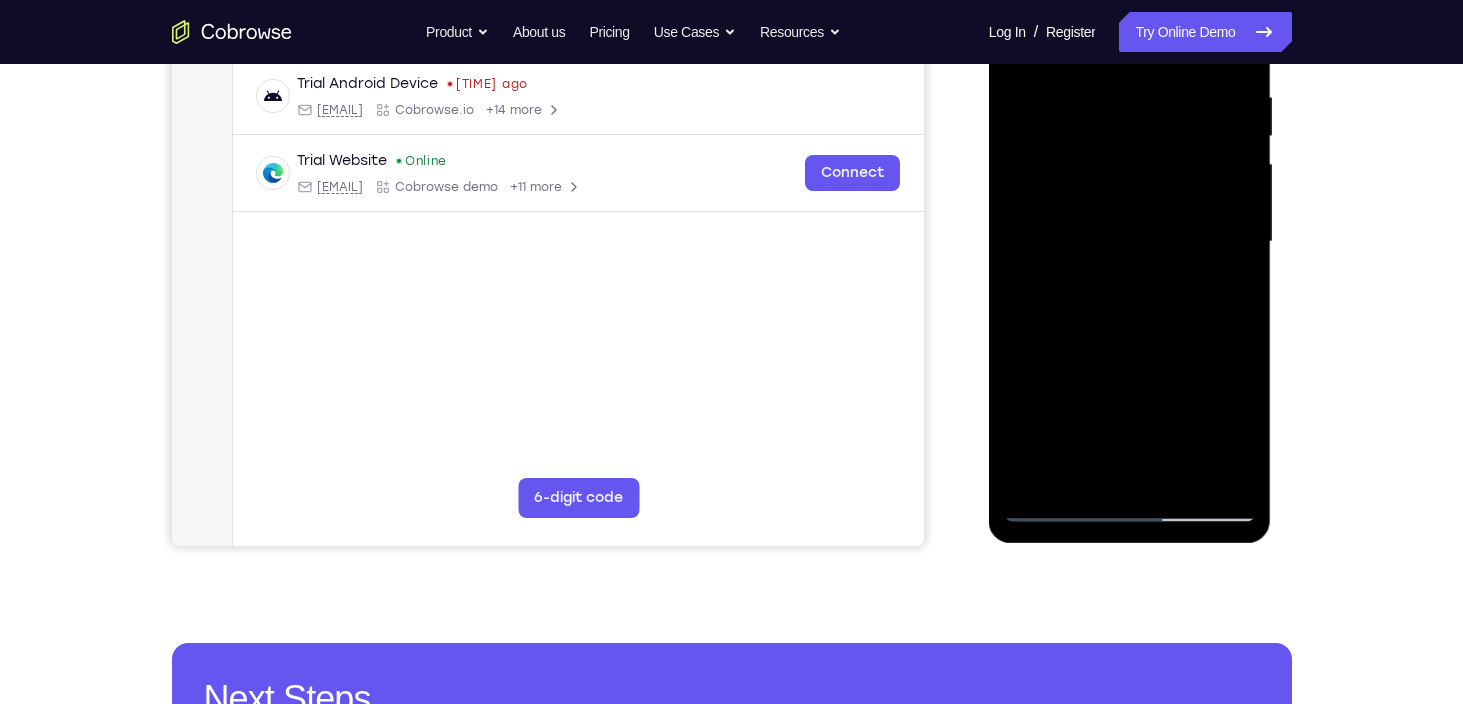 drag, startPoint x: 204, startPoint y: 196, endPoint x: 978, endPoint y: 301, distance: 781.0896 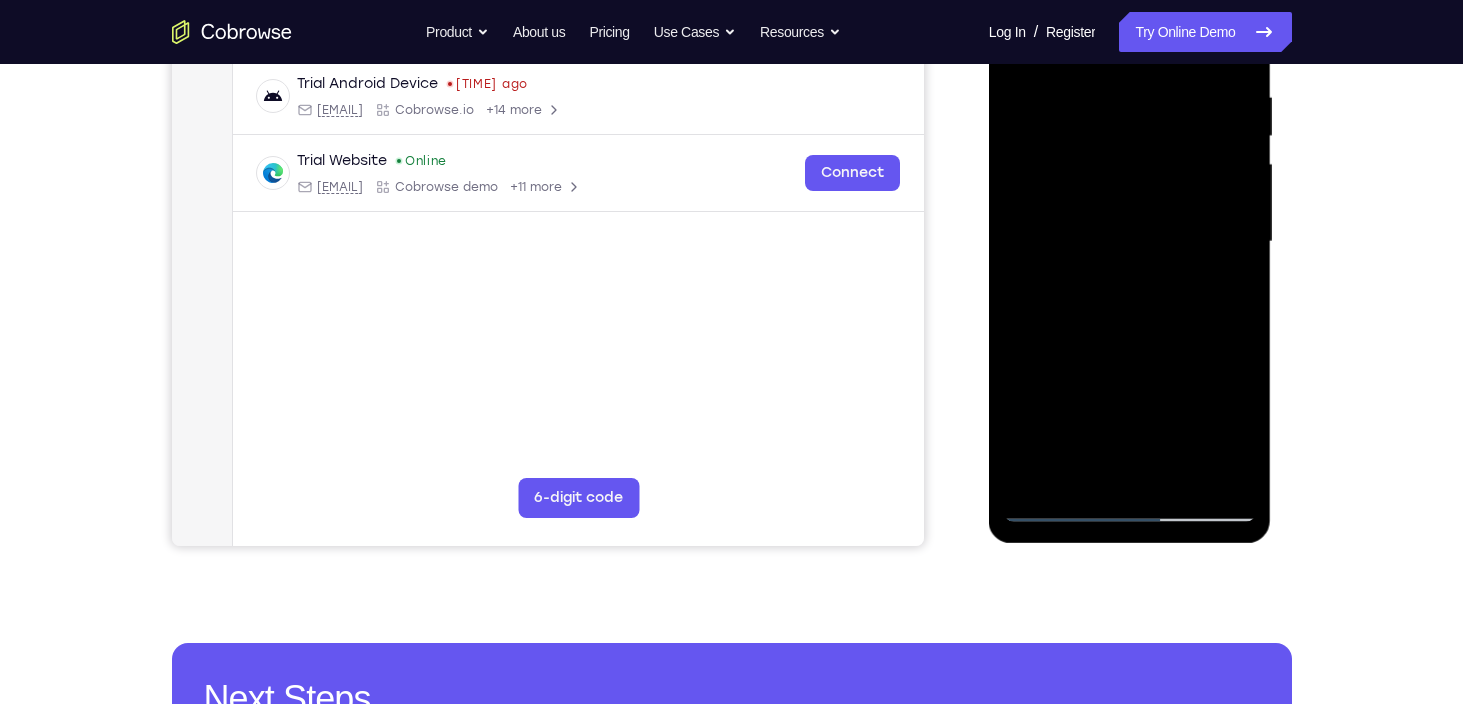 drag, startPoint x: 1186, startPoint y: 313, endPoint x: 1182, endPoint y: 139, distance: 174.04597 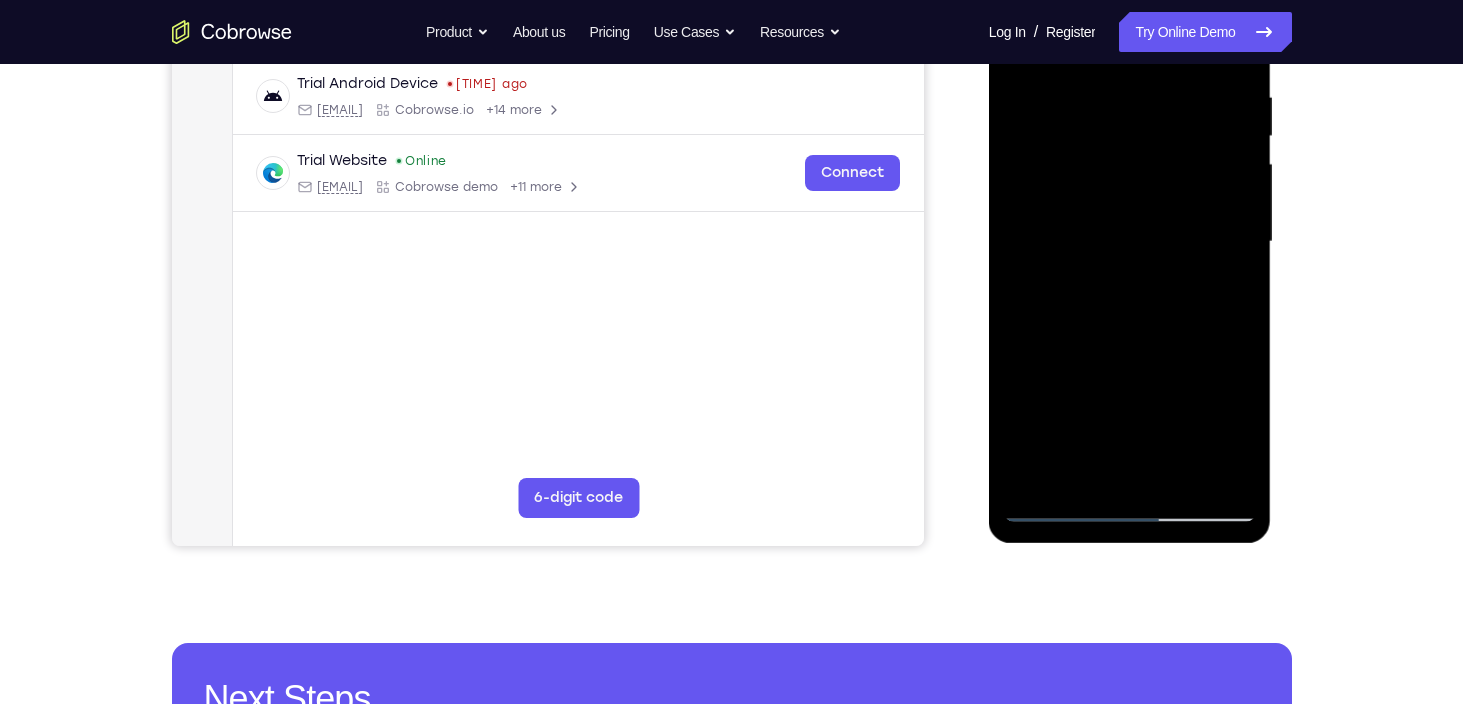 drag, startPoint x: 1146, startPoint y: 383, endPoint x: 1141, endPoint y: 201, distance: 182.06866 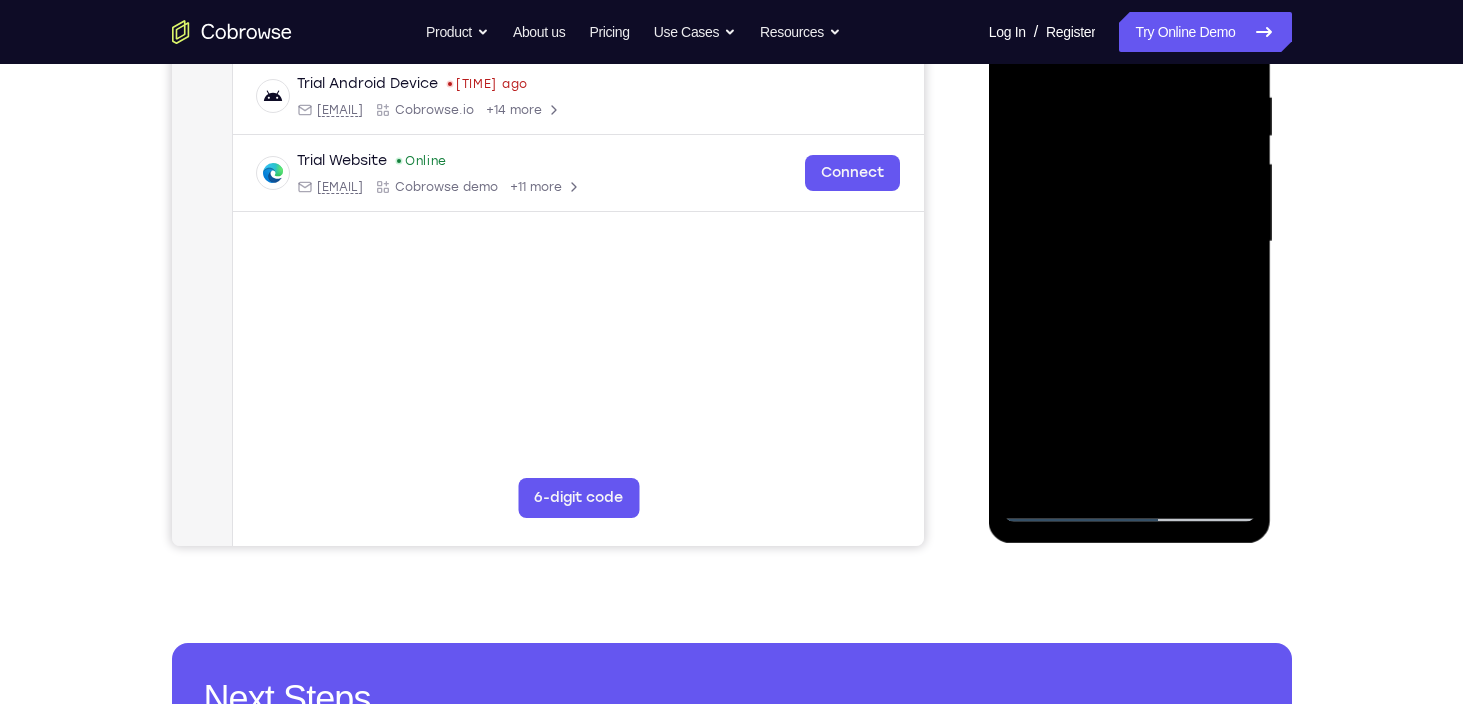 drag, startPoint x: 1143, startPoint y: 333, endPoint x: 1144, endPoint y: 137, distance: 196.00255 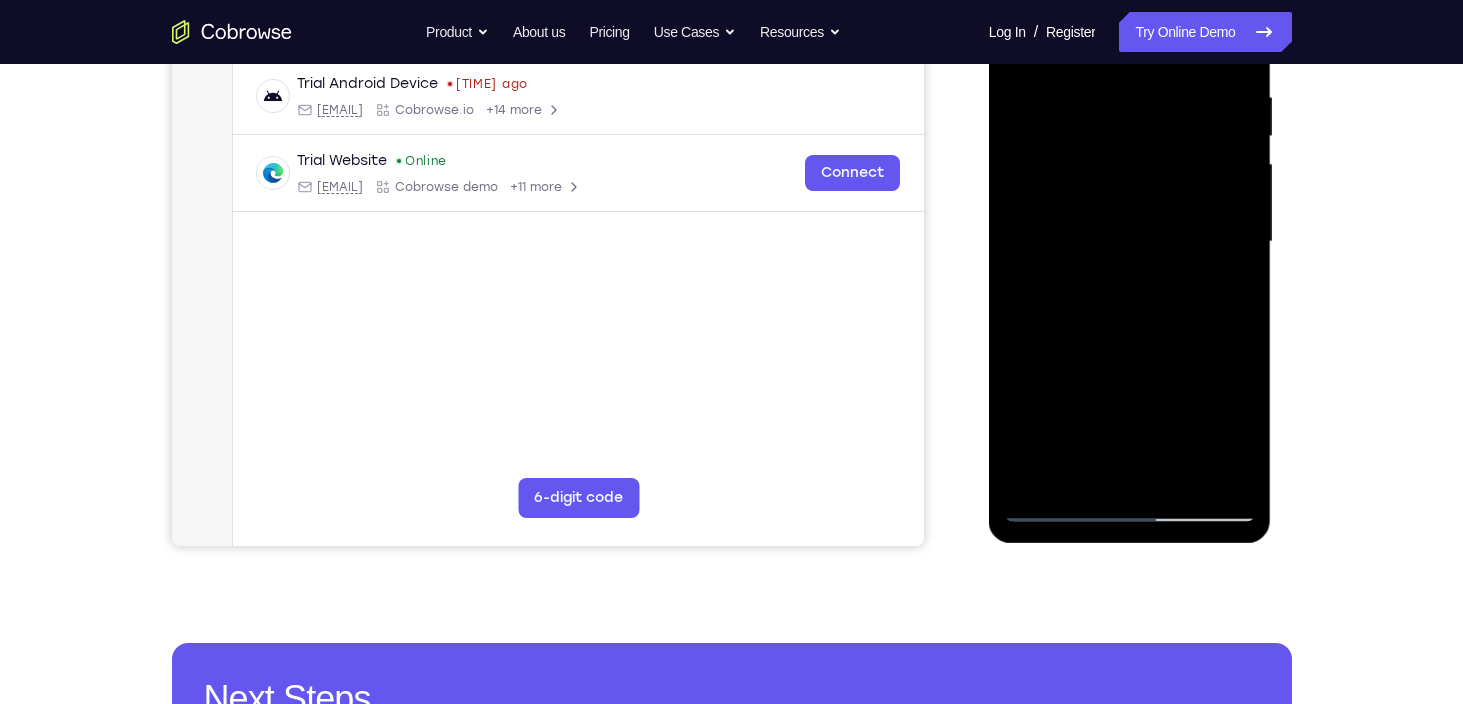 drag, startPoint x: 1137, startPoint y: 280, endPoint x: 1095, endPoint y: 417, distance: 143.29341 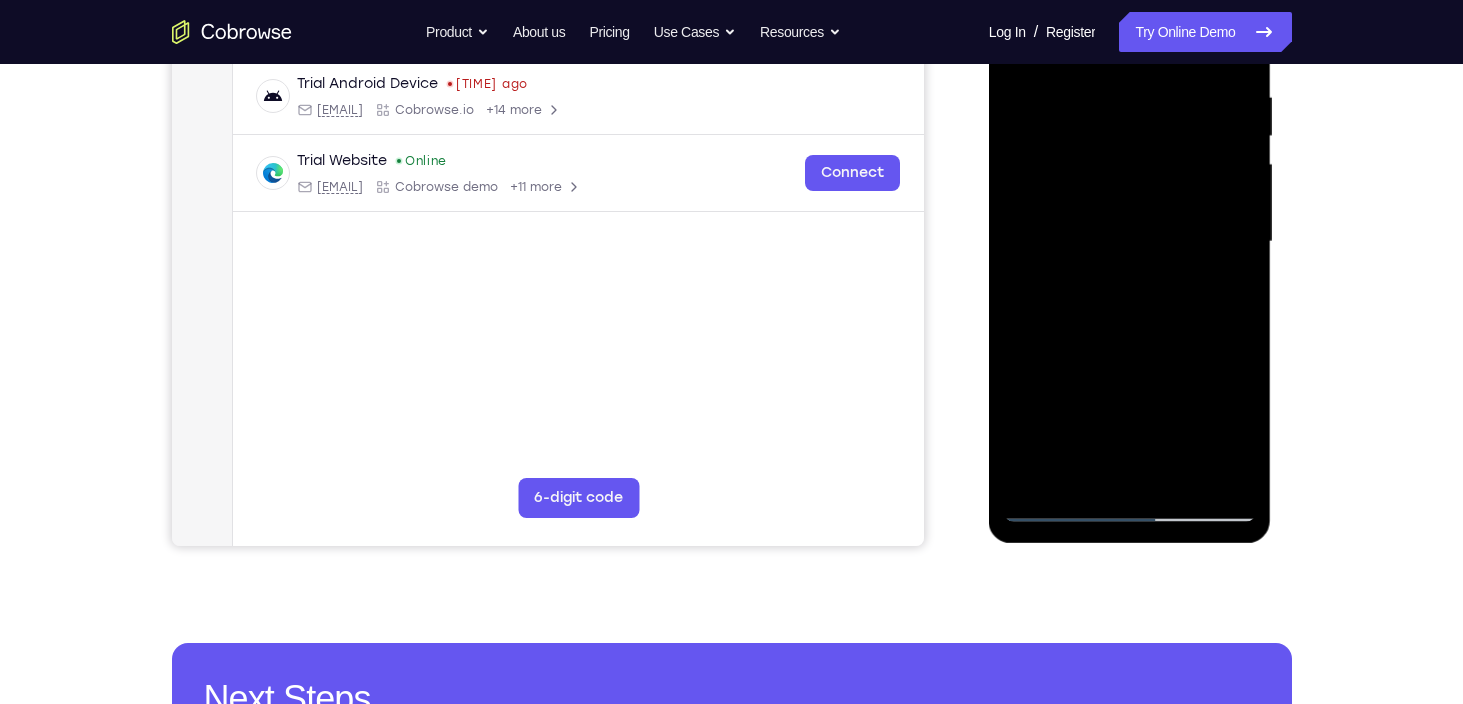 drag, startPoint x: 1111, startPoint y: 263, endPoint x: 1116, endPoint y: 525, distance: 262.0477 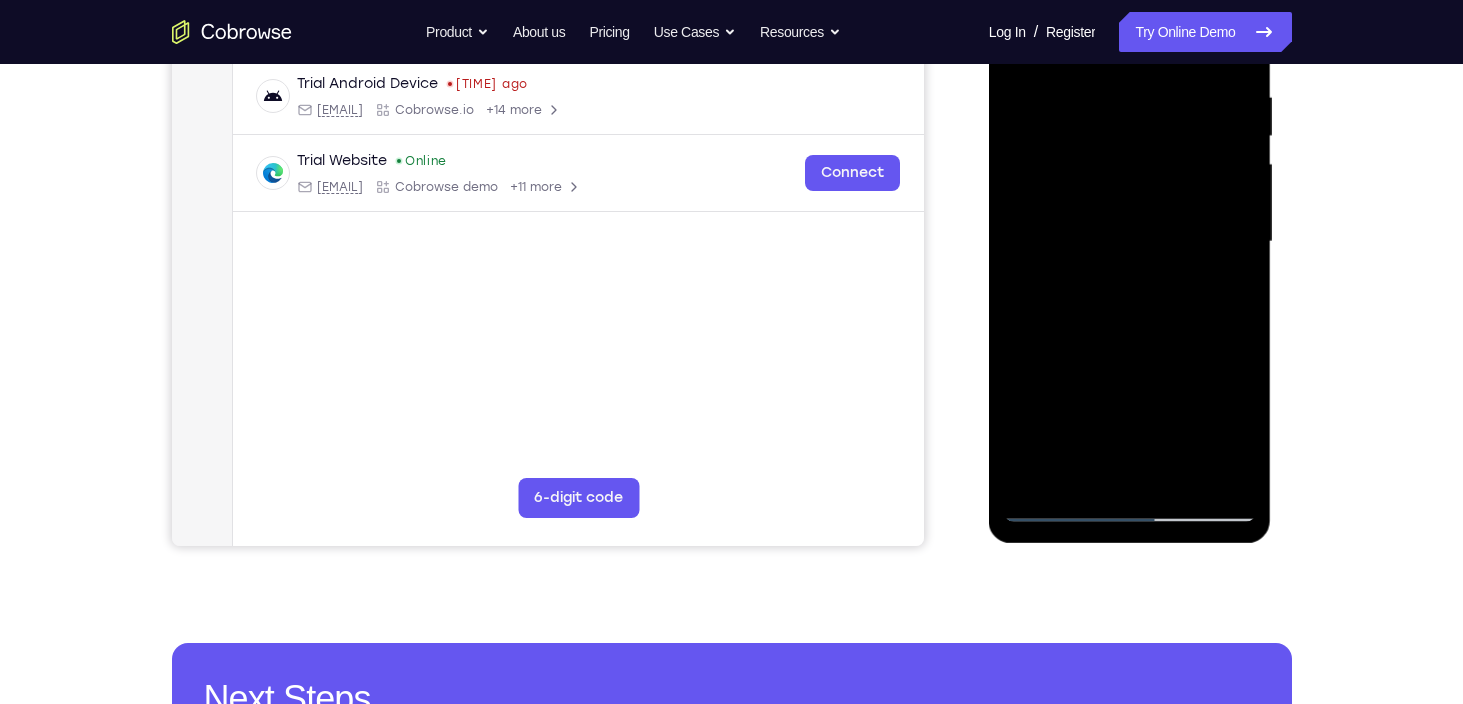 drag, startPoint x: 1130, startPoint y: 267, endPoint x: 1129, endPoint y: 460, distance: 193.0026 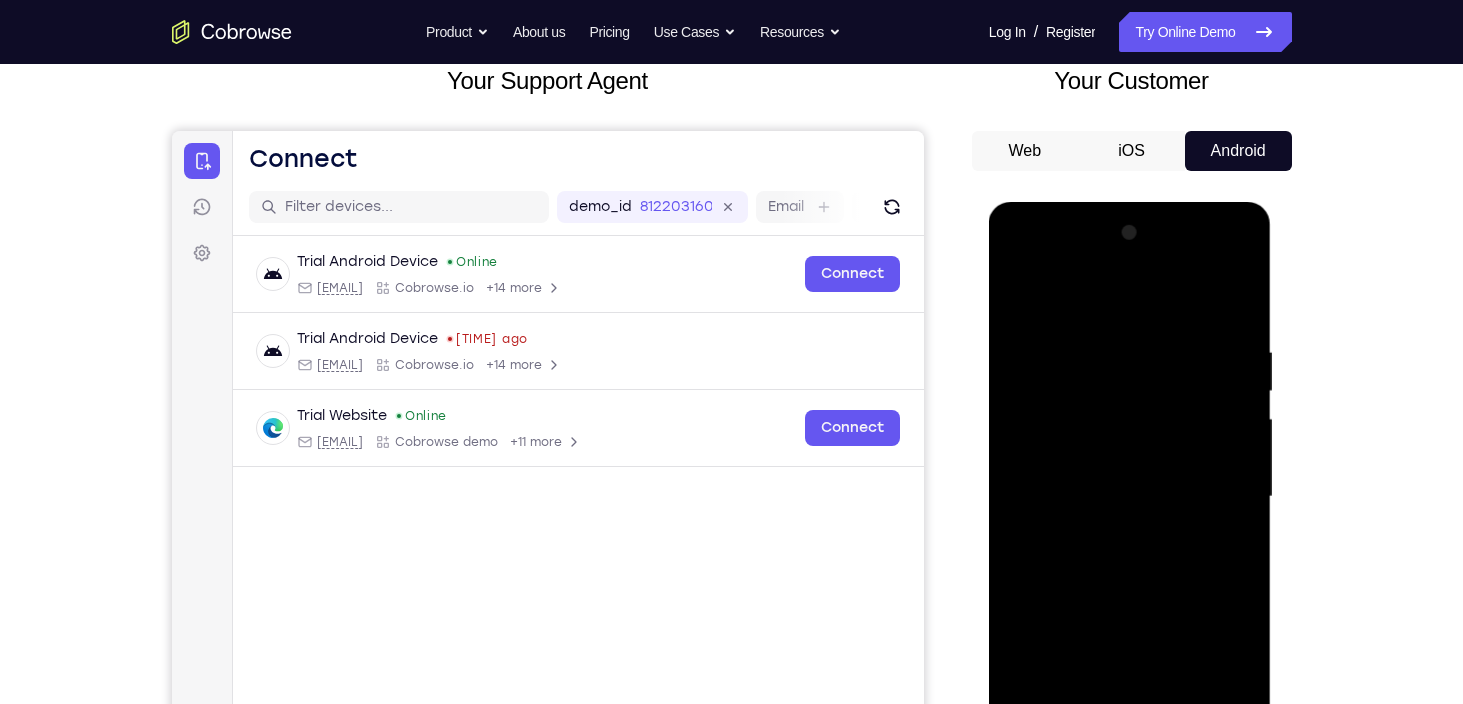 scroll, scrollTop: 180, scrollLeft: 0, axis: vertical 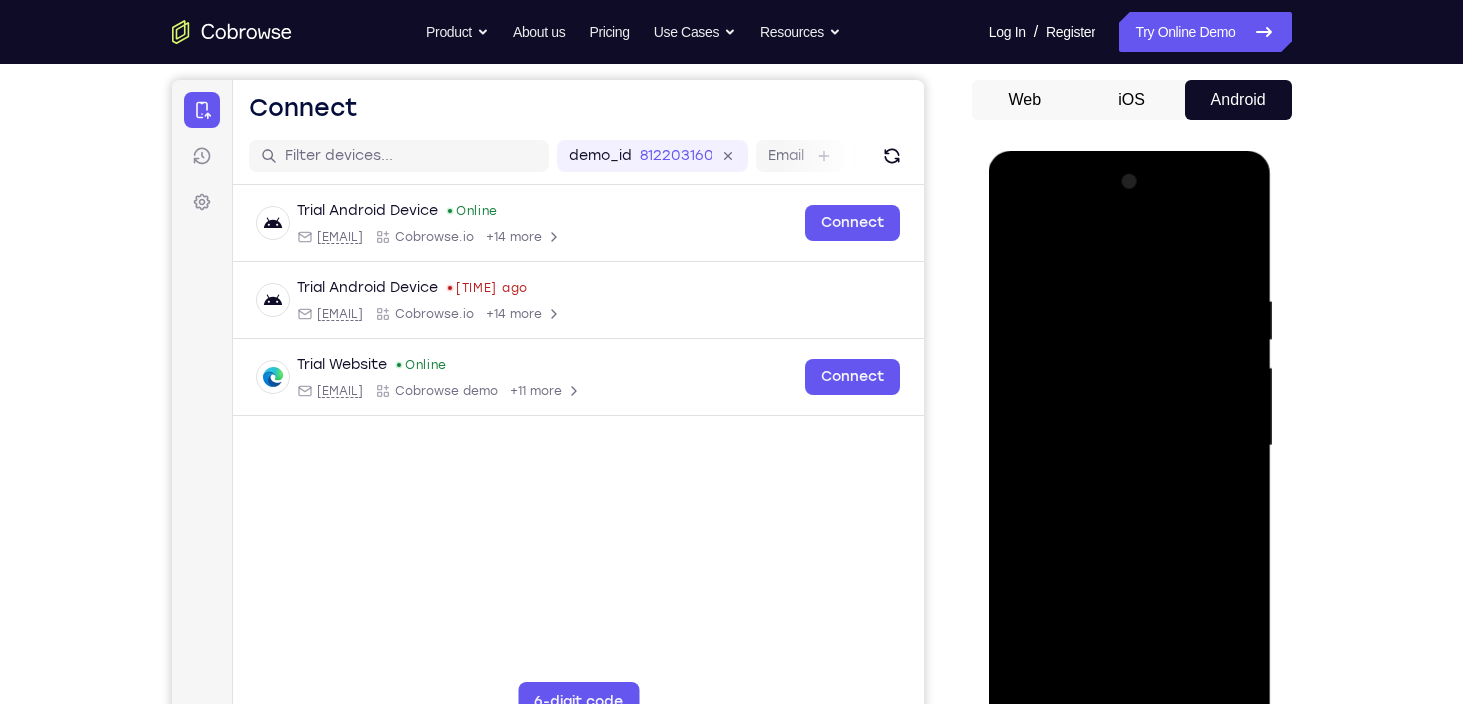 drag, startPoint x: 1072, startPoint y: 343, endPoint x: 1051, endPoint y: 416, distance: 75.96052 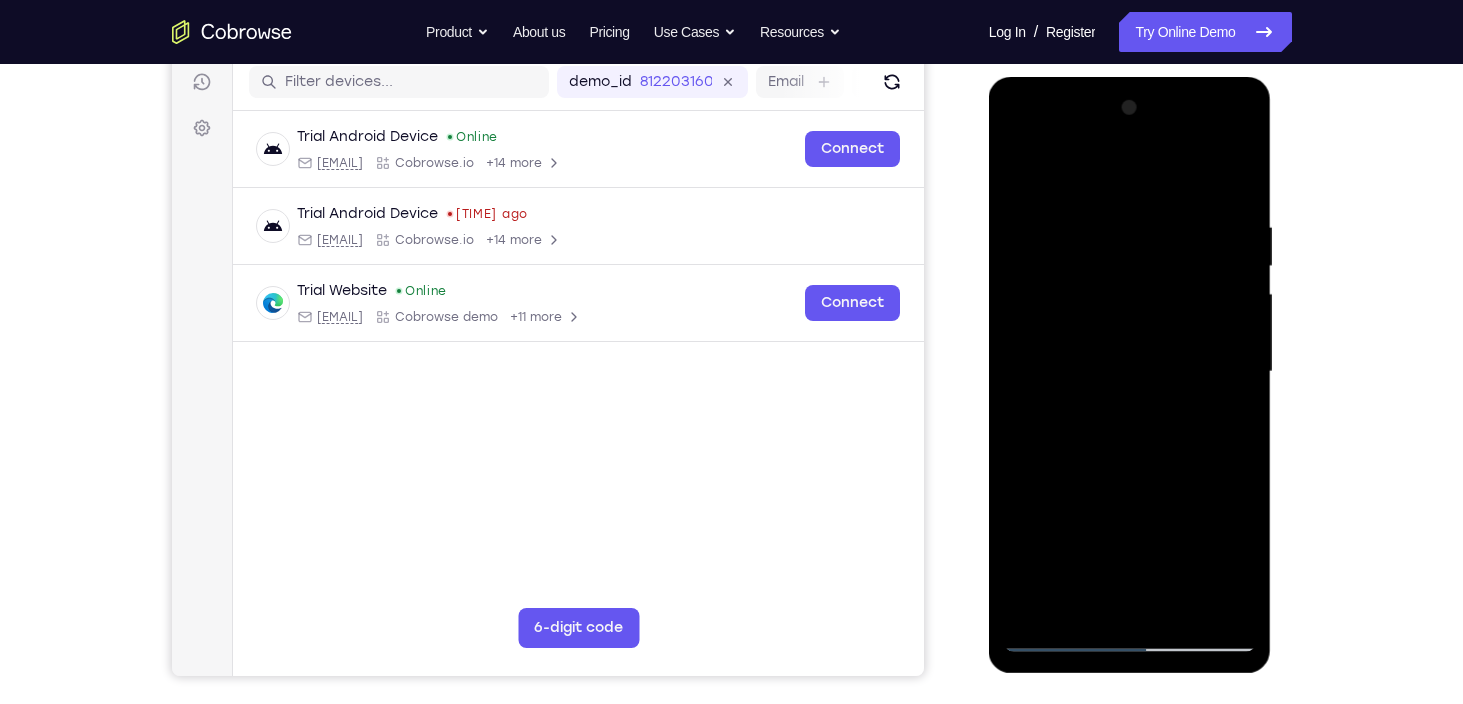 scroll, scrollTop: 284, scrollLeft: 0, axis: vertical 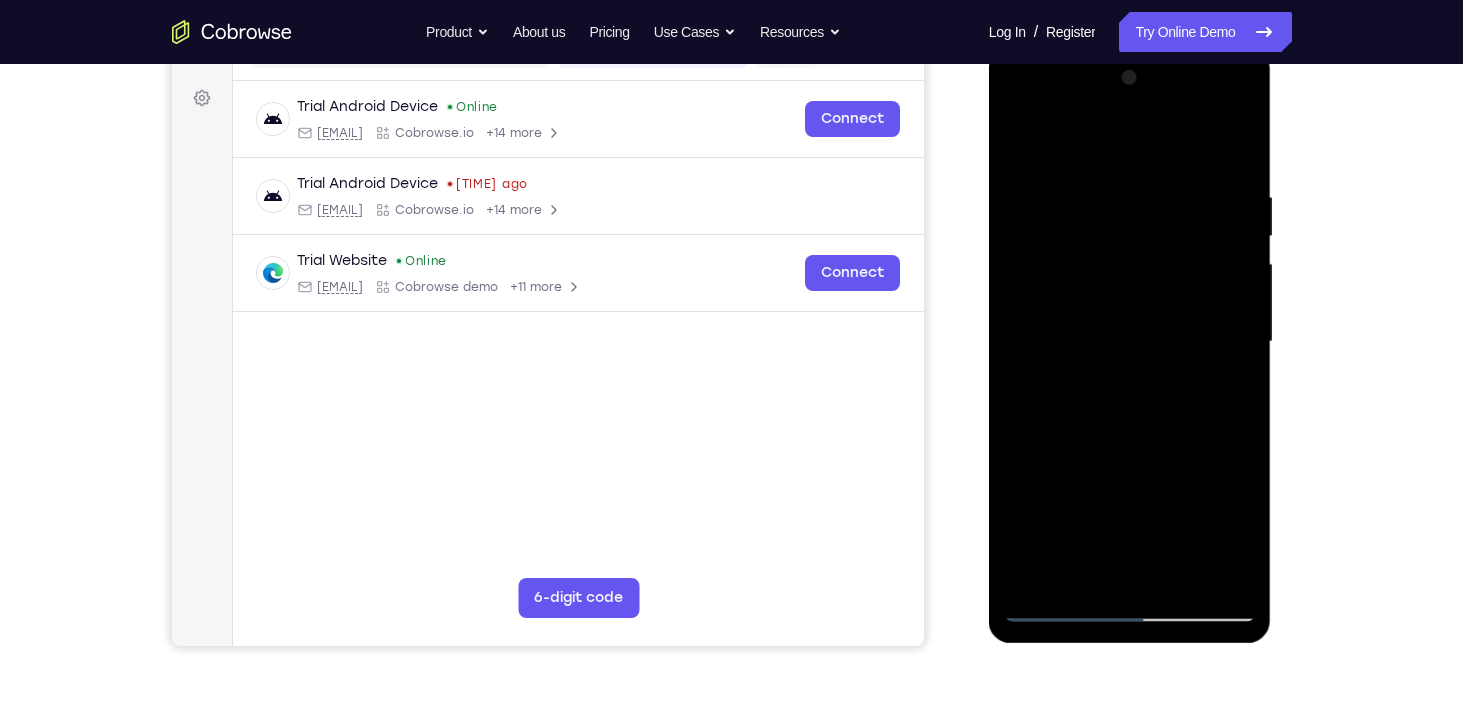 drag, startPoint x: 1132, startPoint y: 246, endPoint x: 1123, endPoint y: 281, distance: 36.138622 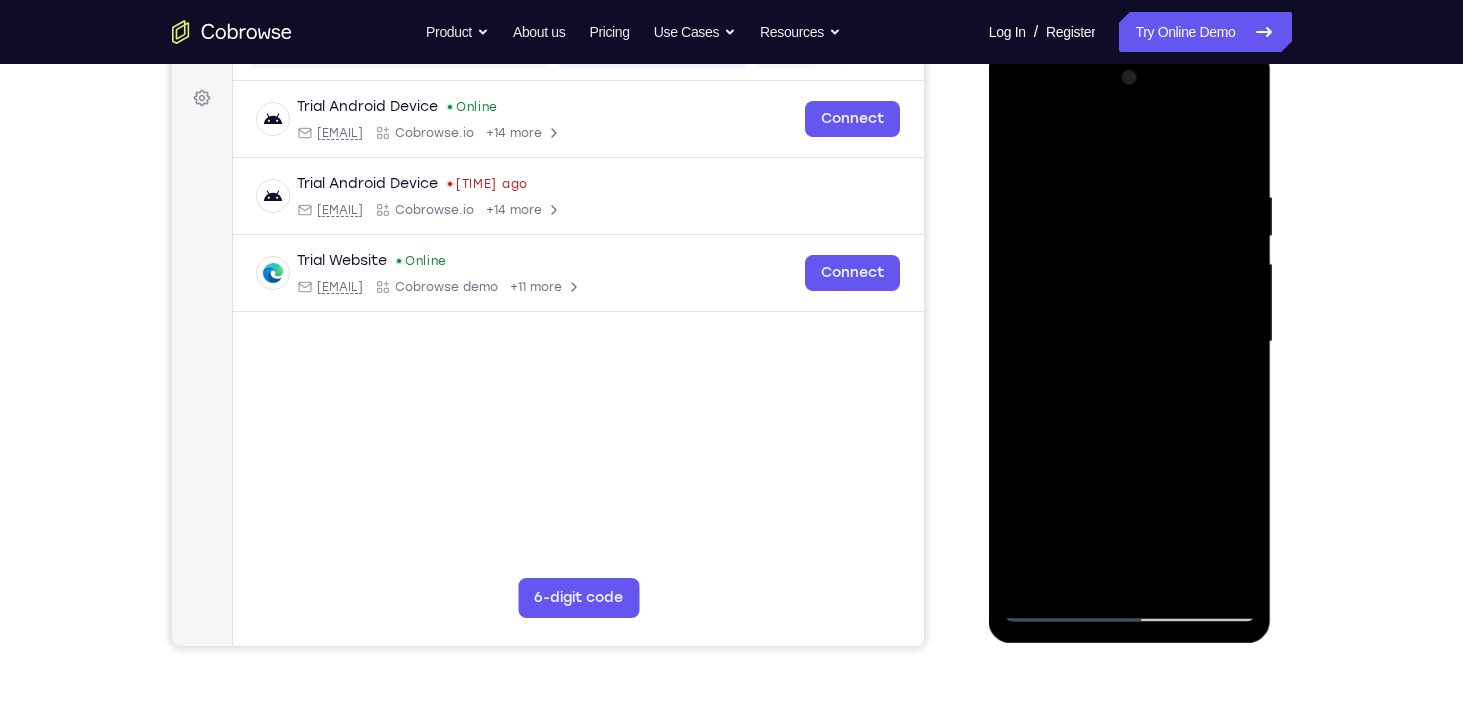scroll, scrollTop: 340, scrollLeft: 0, axis: vertical 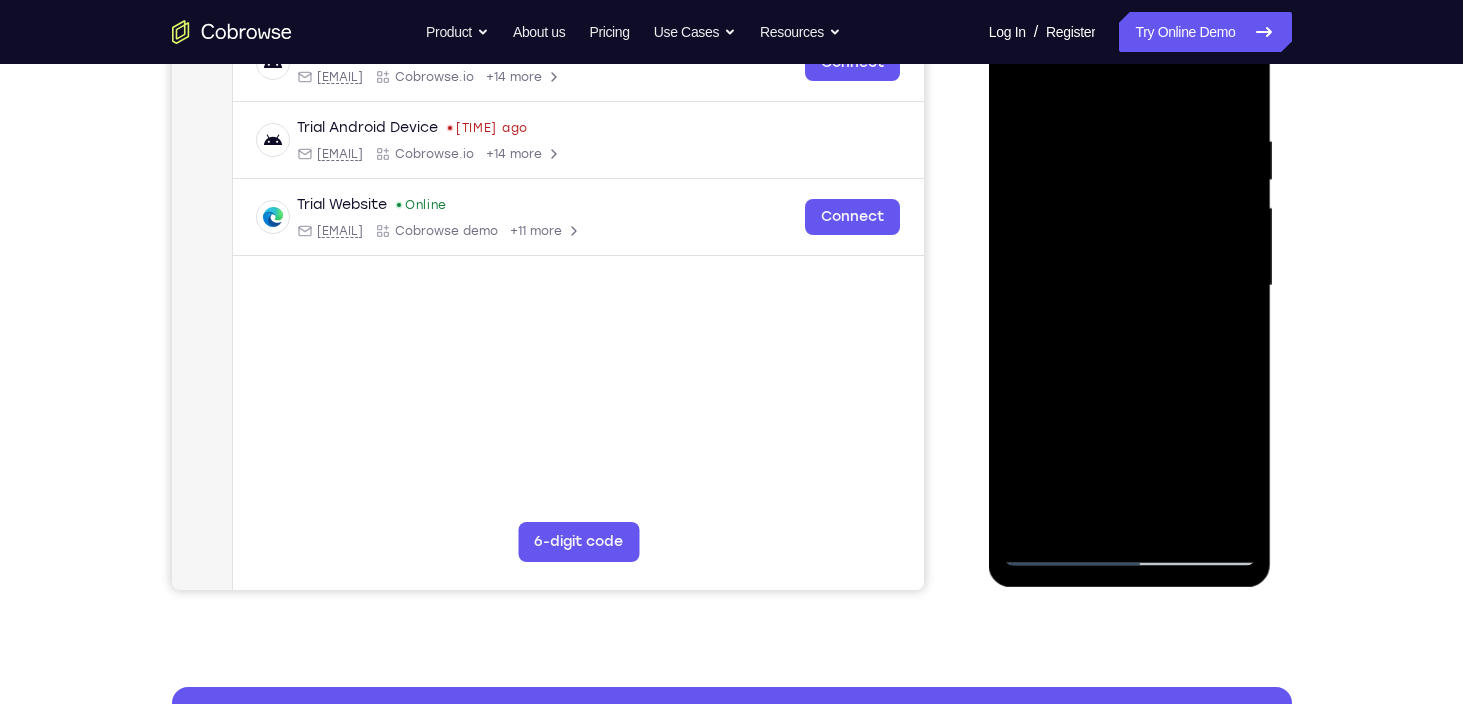 drag, startPoint x: 1067, startPoint y: 292, endPoint x: 1052, endPoint y: 218, distance: 75.50497 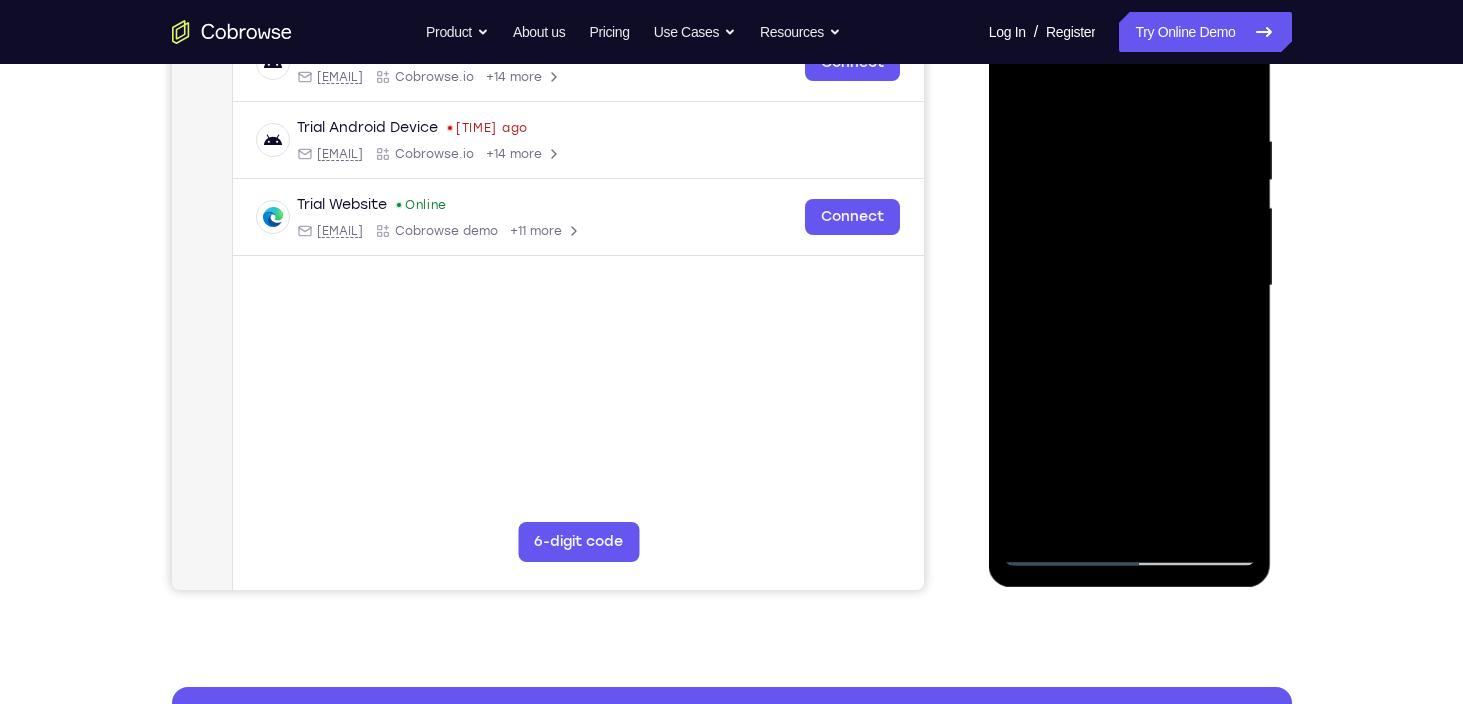 drag, startPoint x: 1060, startPoint y: 290, endPoint x: 1064, endPoint y: 211, distance: 79.101204 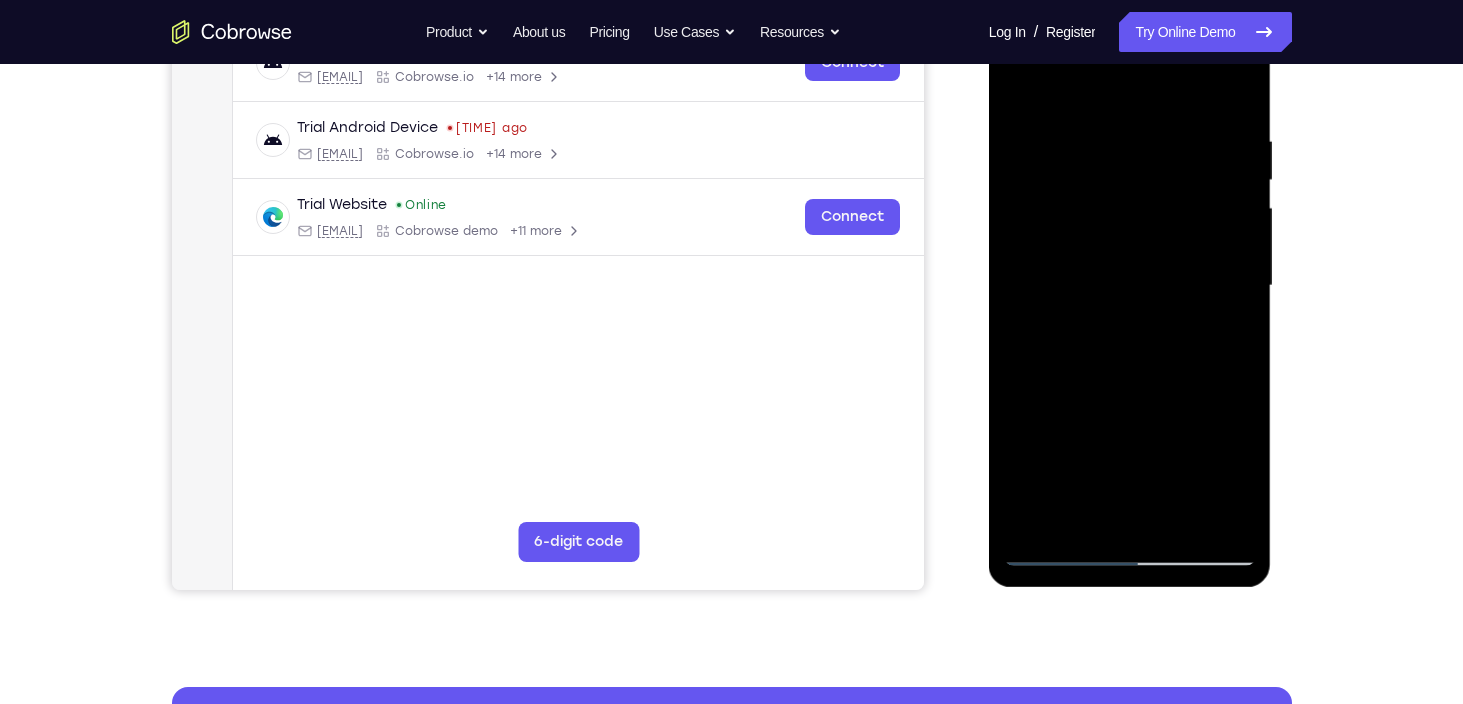 drag, startPoint x: 1045, startPoint y: 283, endPoint x: 1045, endPoint y: 202, distance: 81 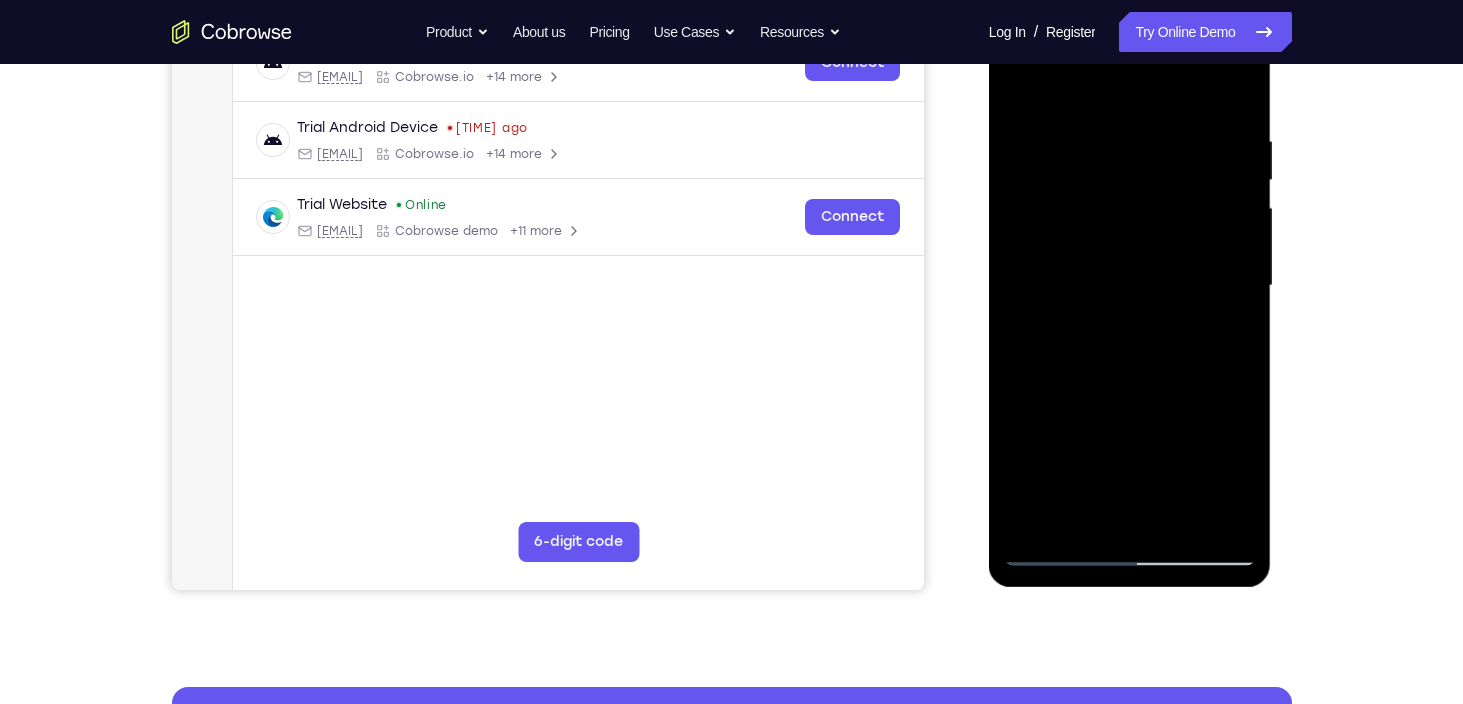drag, startPoint x: 1065, startPoint y: 288, endPoint x: 1071, endPoint y: 214, distance: 74.24284 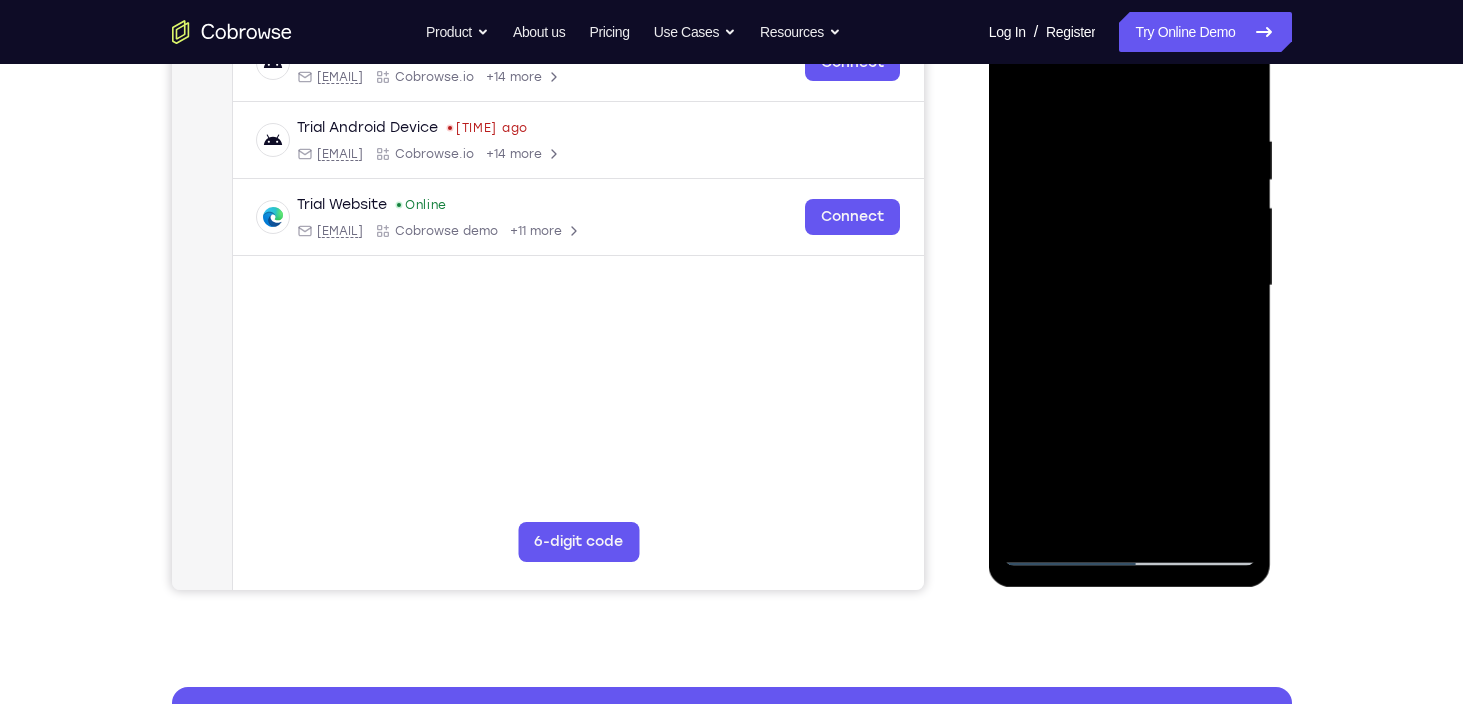 drag, startPoint x: 1075, startPoint y: 292, endPoint x: 1074, endPoint y: 205, distance: 87.005745 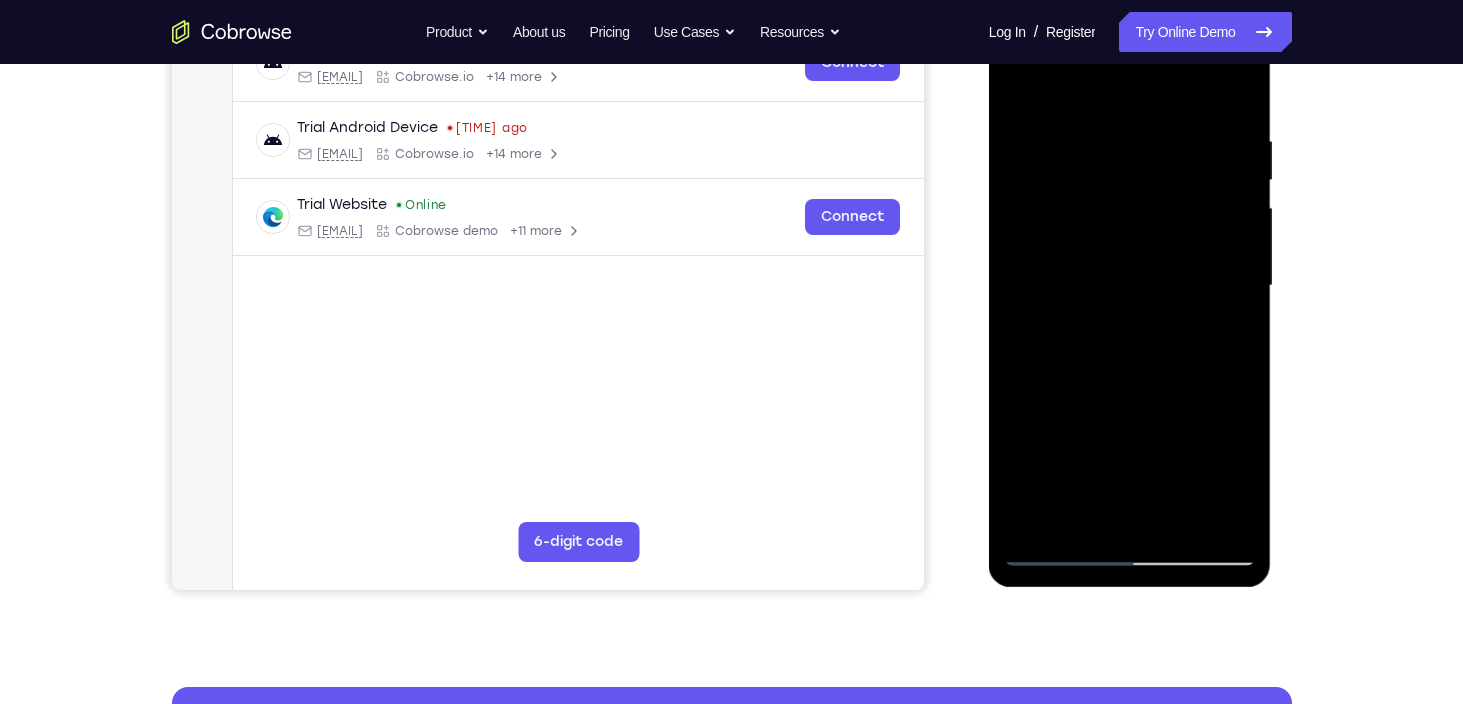 drag, startPoint x: 1033, startPoint y: 260, endPoint x: 1032, endPoint y: 191, distance: 69.00725 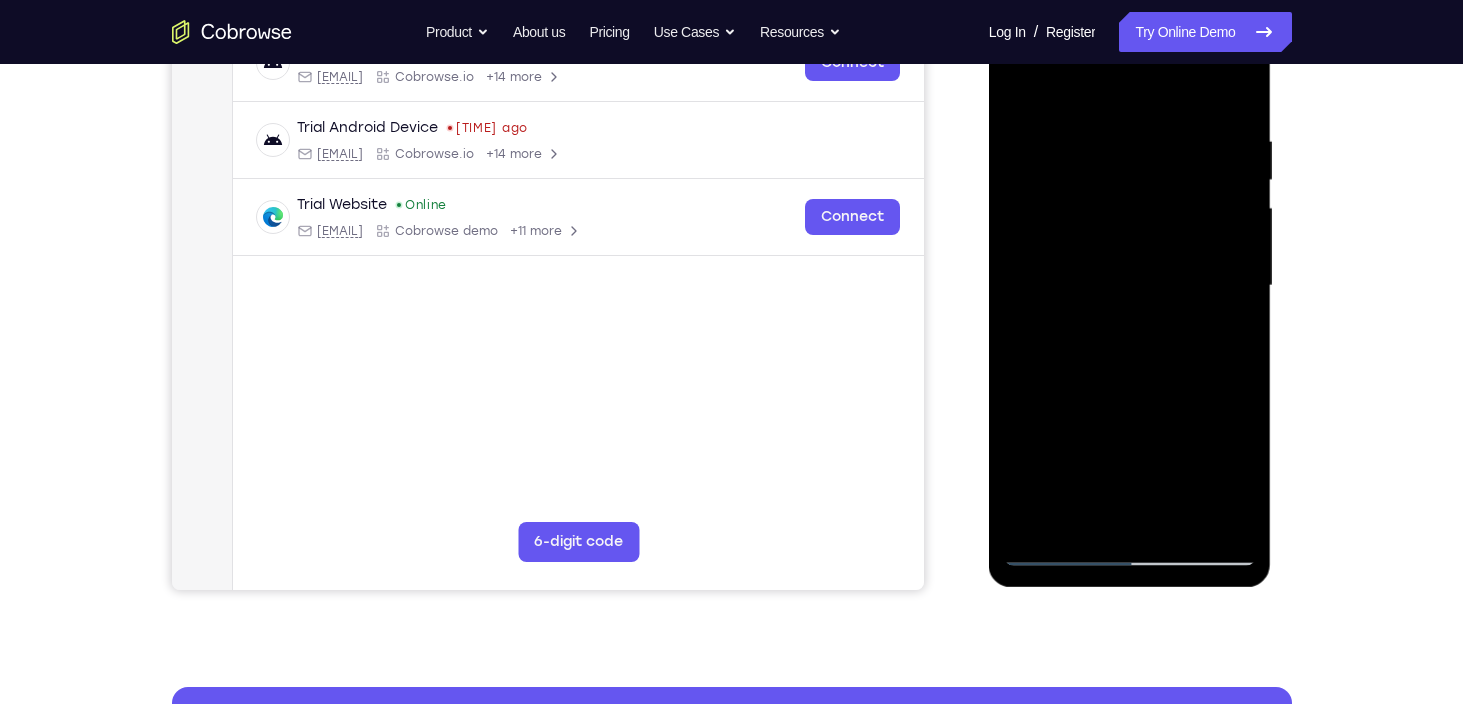 drag, startPoint x: 1020, startPoint y: 266, endPoint x: 1023, endPoint y: 211, distance: 55.081757 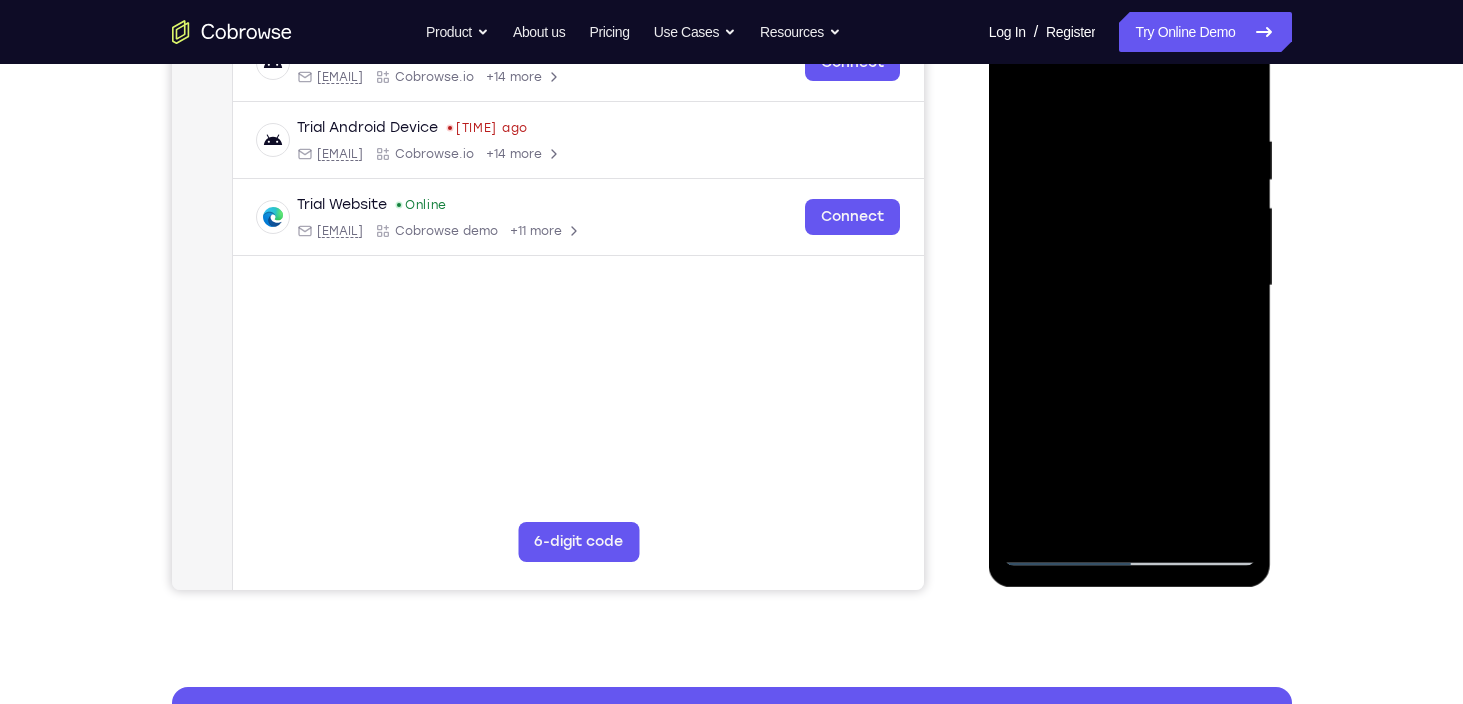 drag, startPoint x: 1033, startPoint y: 307, endPoint x: 1035, endPoint y: 214, distance: 93.0215 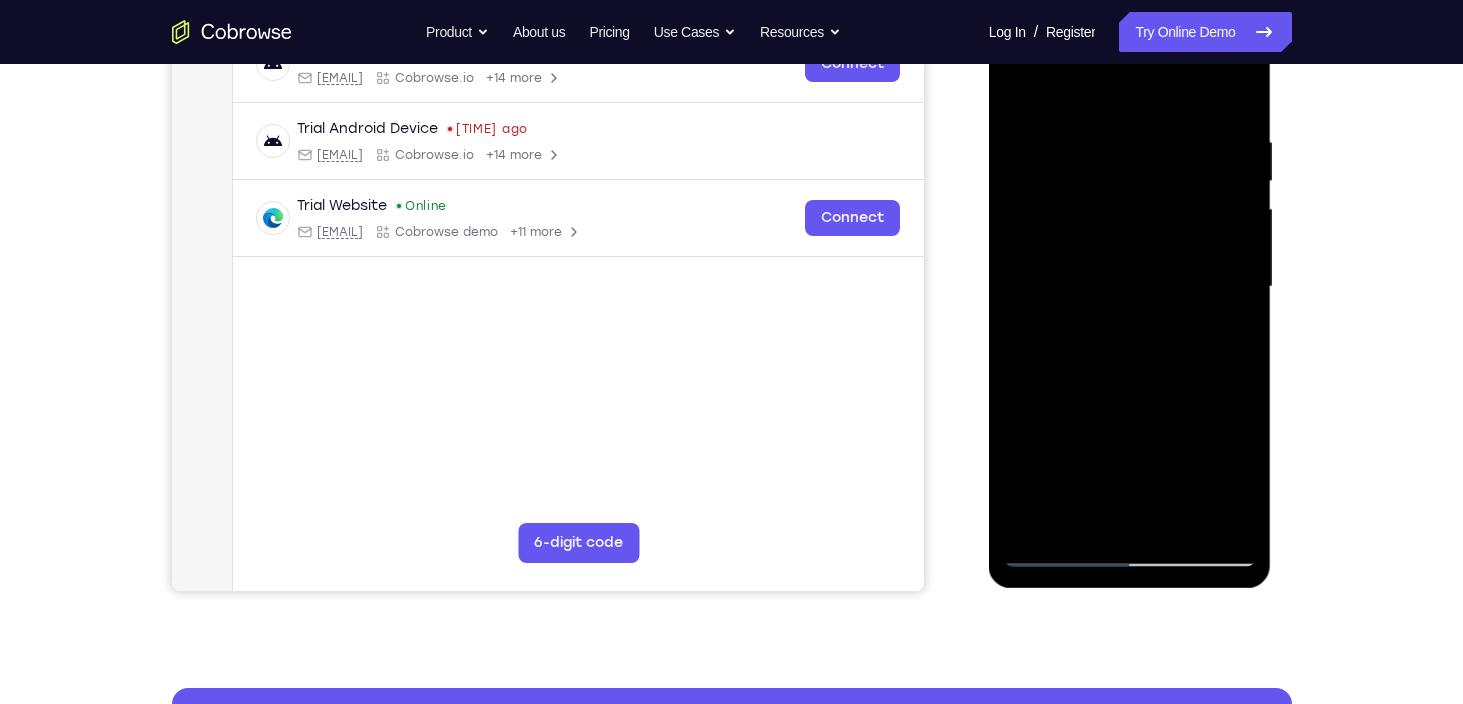 scroll, scrollTop: 340, scrollLeft: 0, axis: vertical 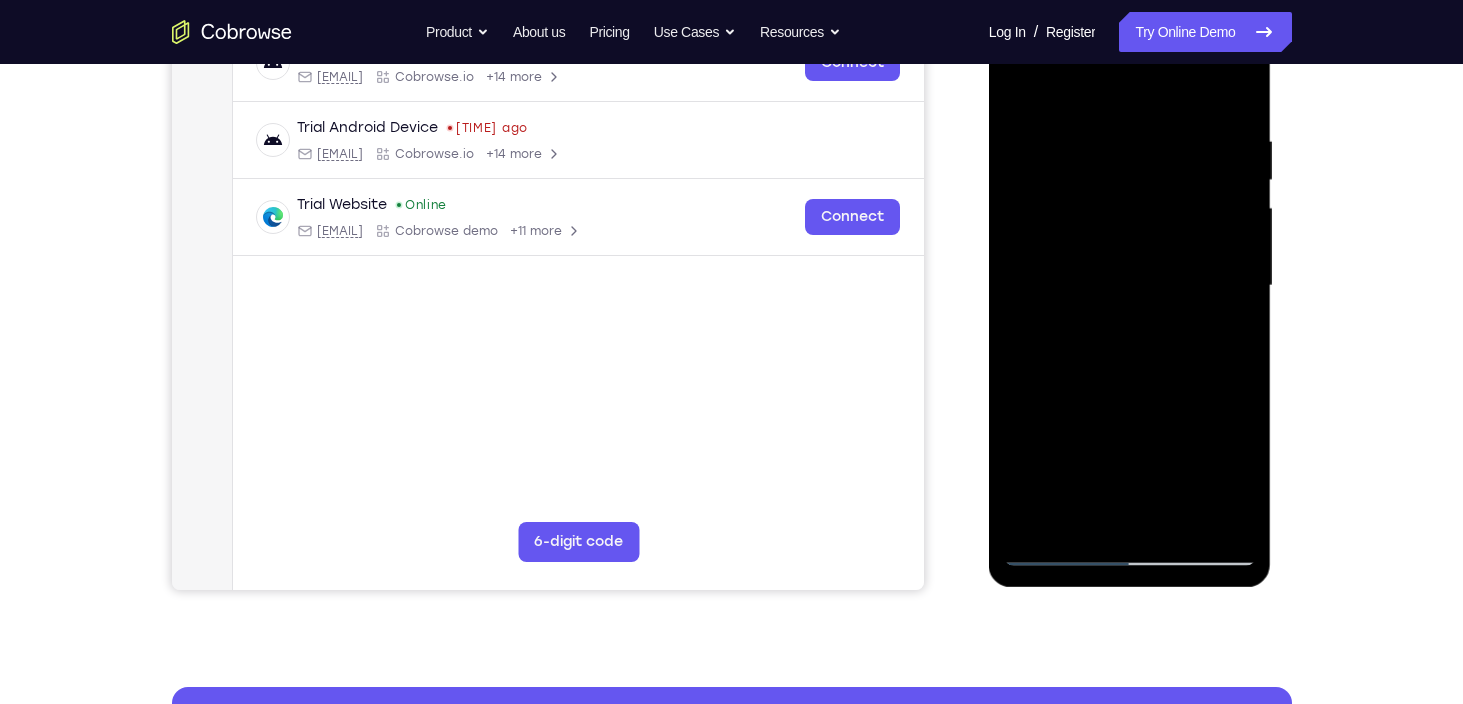drag, startPoint x: 1101, startPoint y: 307, endPoint x: 1086, endPoint y: 152, distance: 155.72412 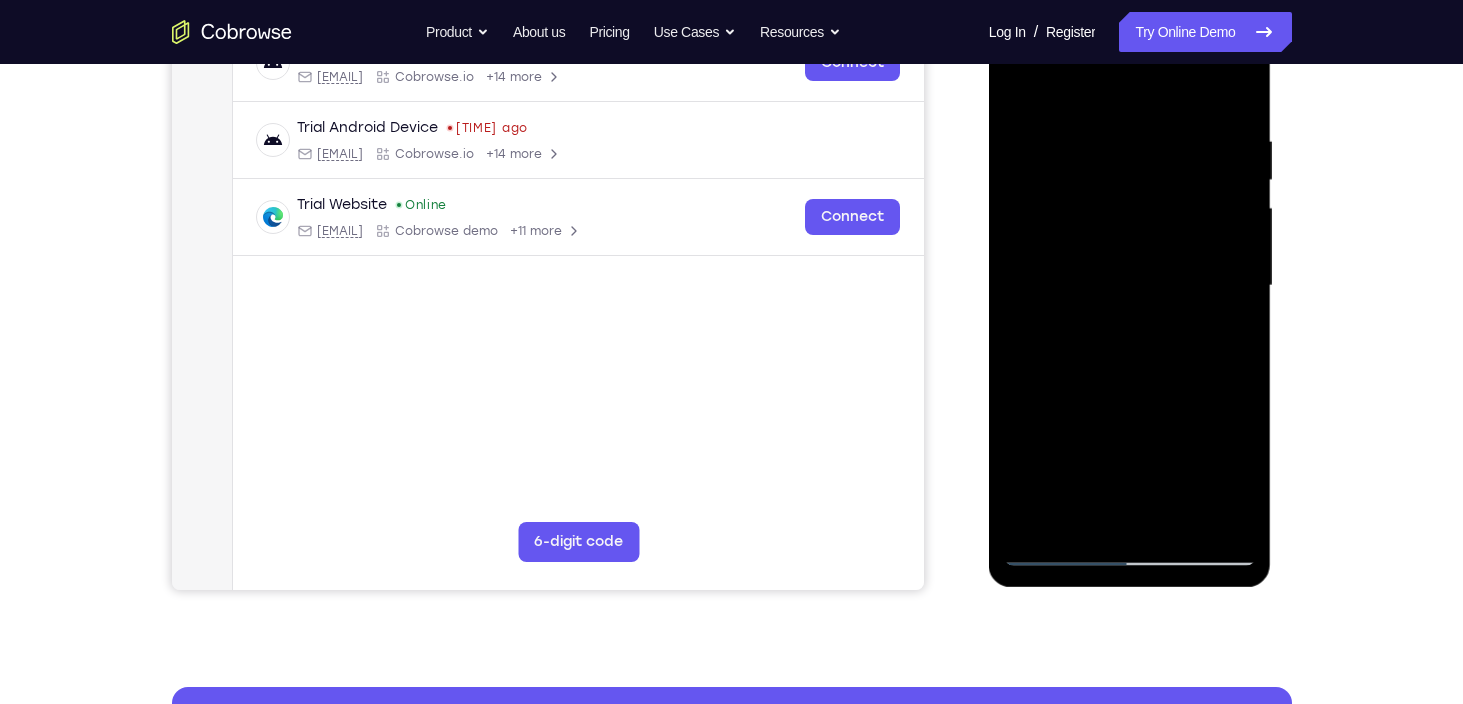drag, startPoint x: 1056, startPoint y: 279, endPoint x: 1057, endPoint y: 180, distance: 99.00505 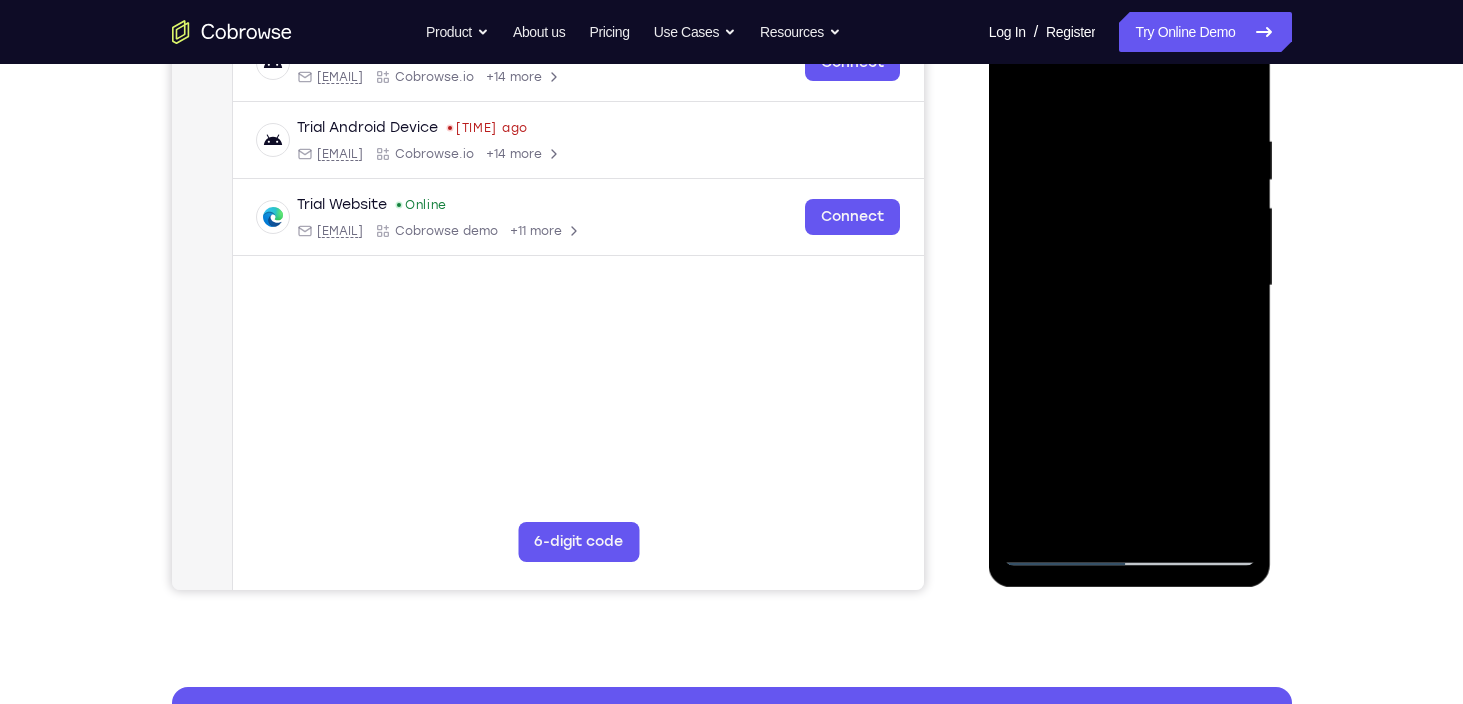 drag, startPoint x: 1085, startPoint y: 262, endPoint x: 1080, endPoint y: 173, distance: 89.140335 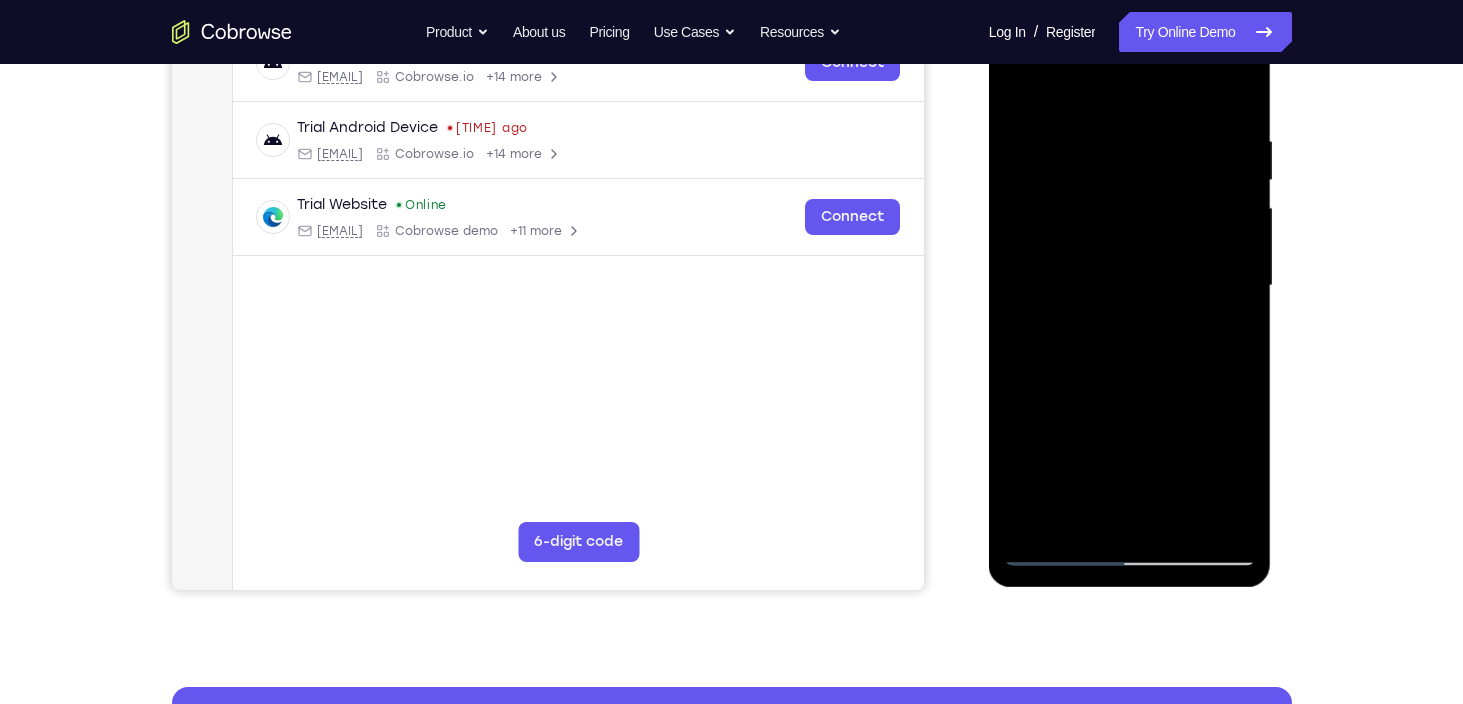 drag, startPoint x: 1065, startPoint y: 309, endPoint x: 1080, endPoint y: 175, distance: 134.83694 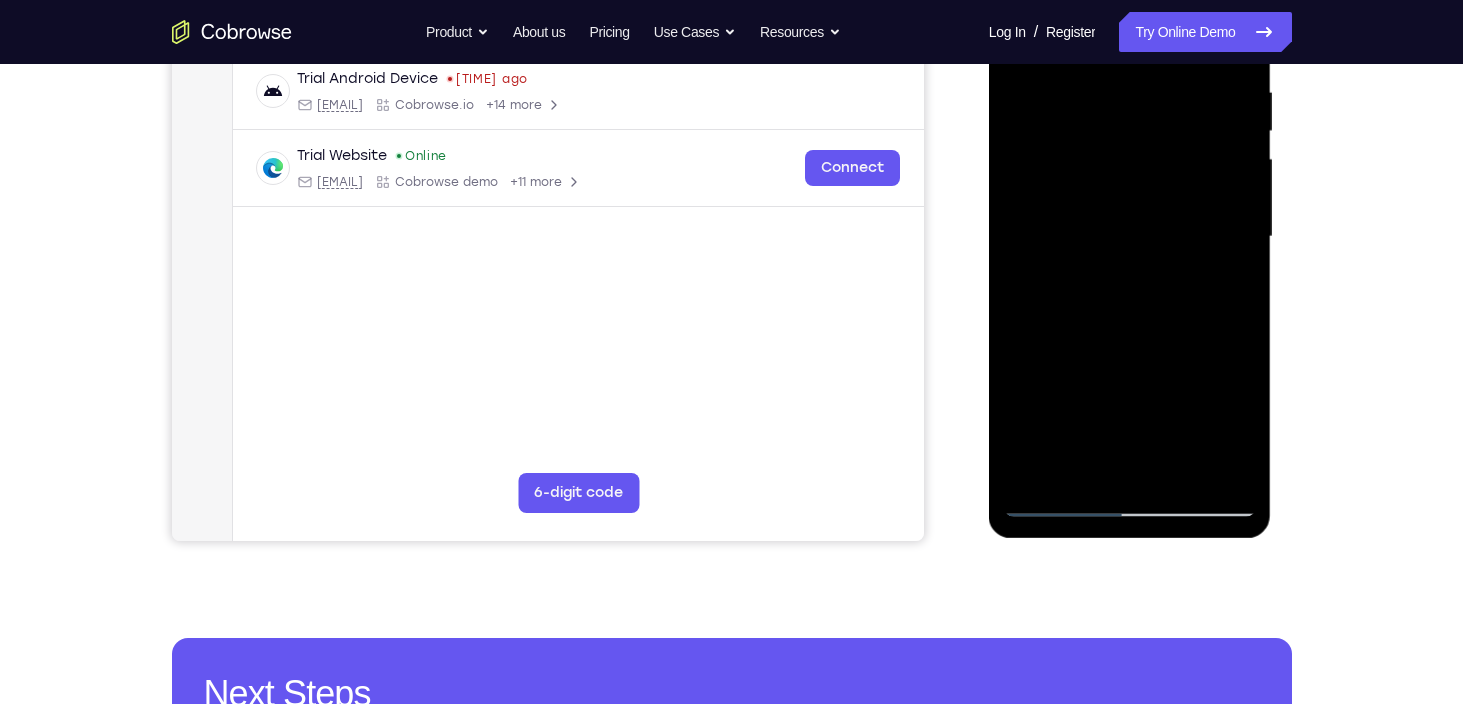 scroll, scrollTop: 390, scrollLeft: 0, axis: vertical 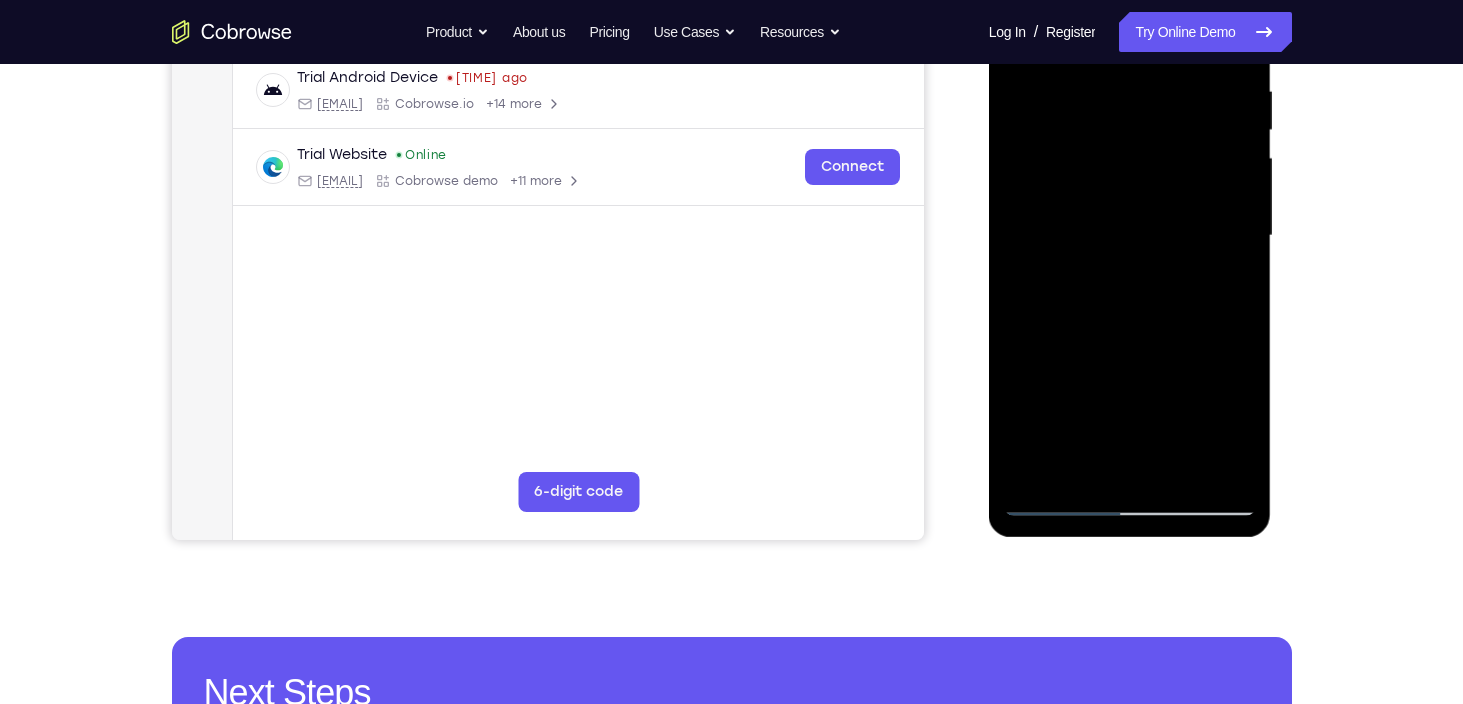 drag, startPoint x: 1025, startPoint y: 275, endPoint x: 1029, endPoint y: 180, distance: 95.084175 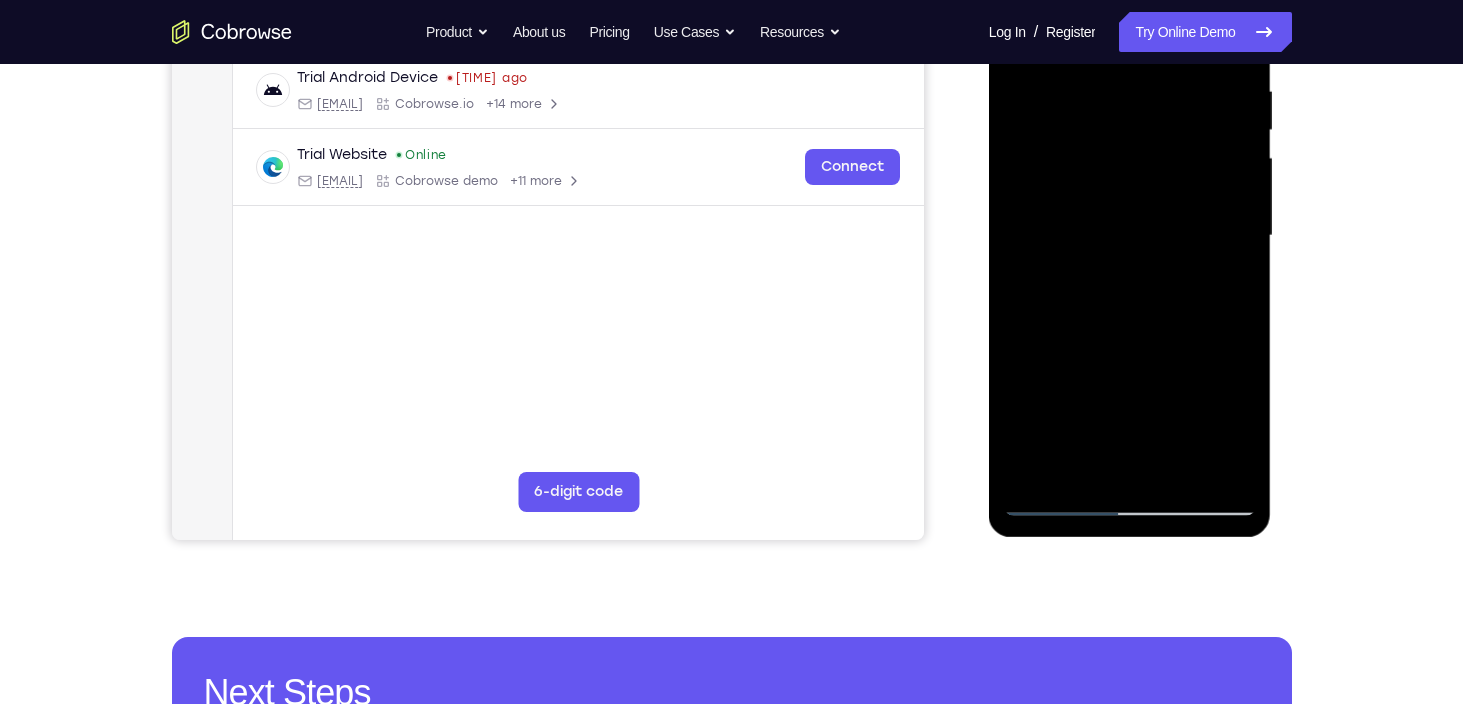 drag, startPoint x: 1039, startPoint y: 317, endPoint x: 1043, endPoint y: 240, distance: 77.10383 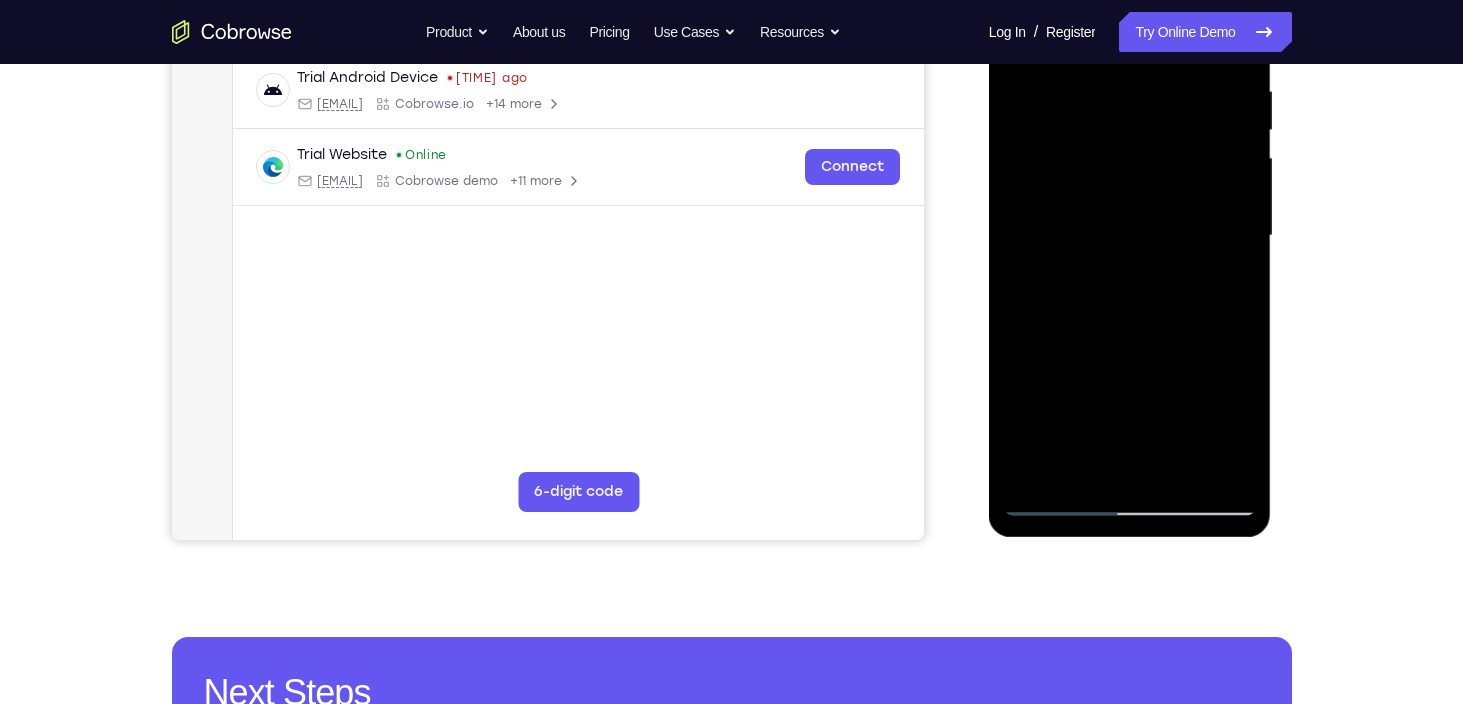 drag, startPoint x: 1064, startPoint y: 298, endPoint x: 1064, endPoint y: 198, distance: 100 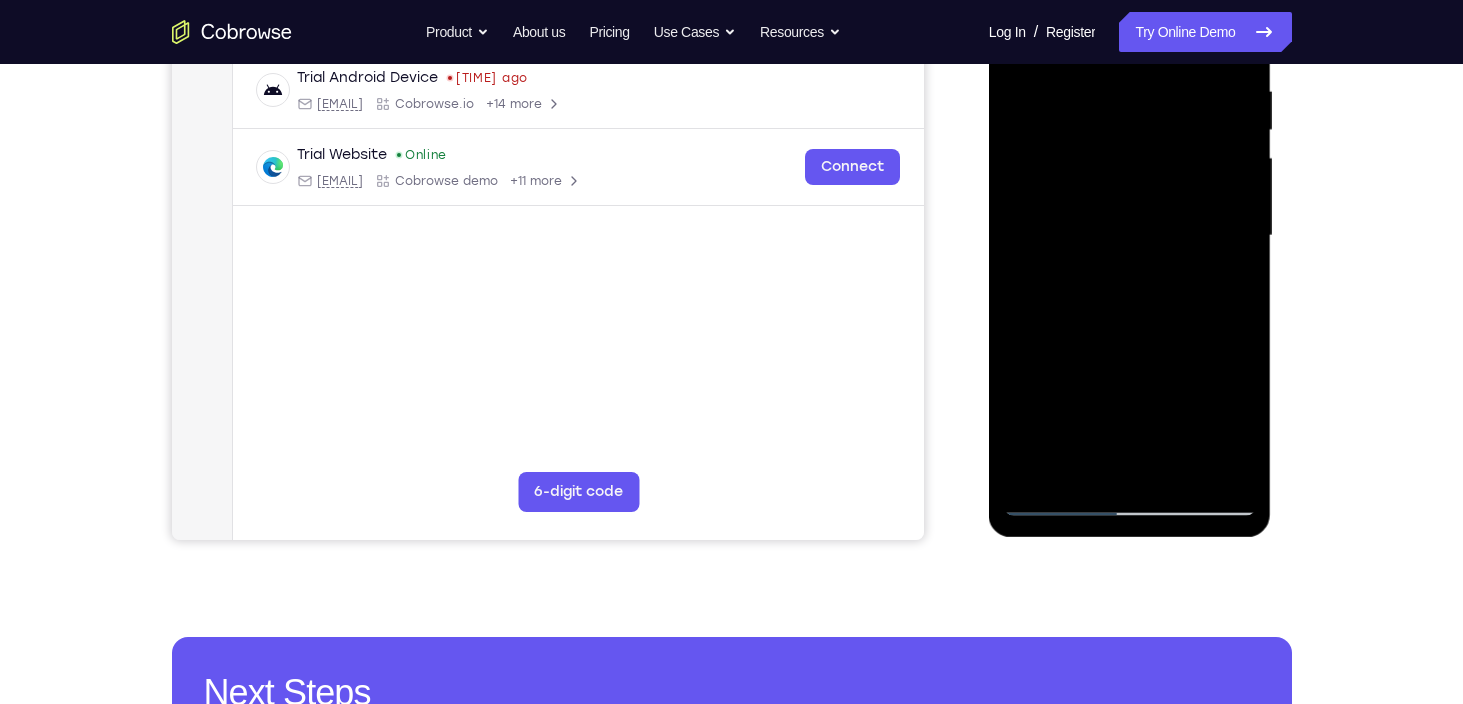 drag, startPoint x: 1079, startPoint y: 280, endPoint x: 1078, endPoint y: 191, distance: 89.005615 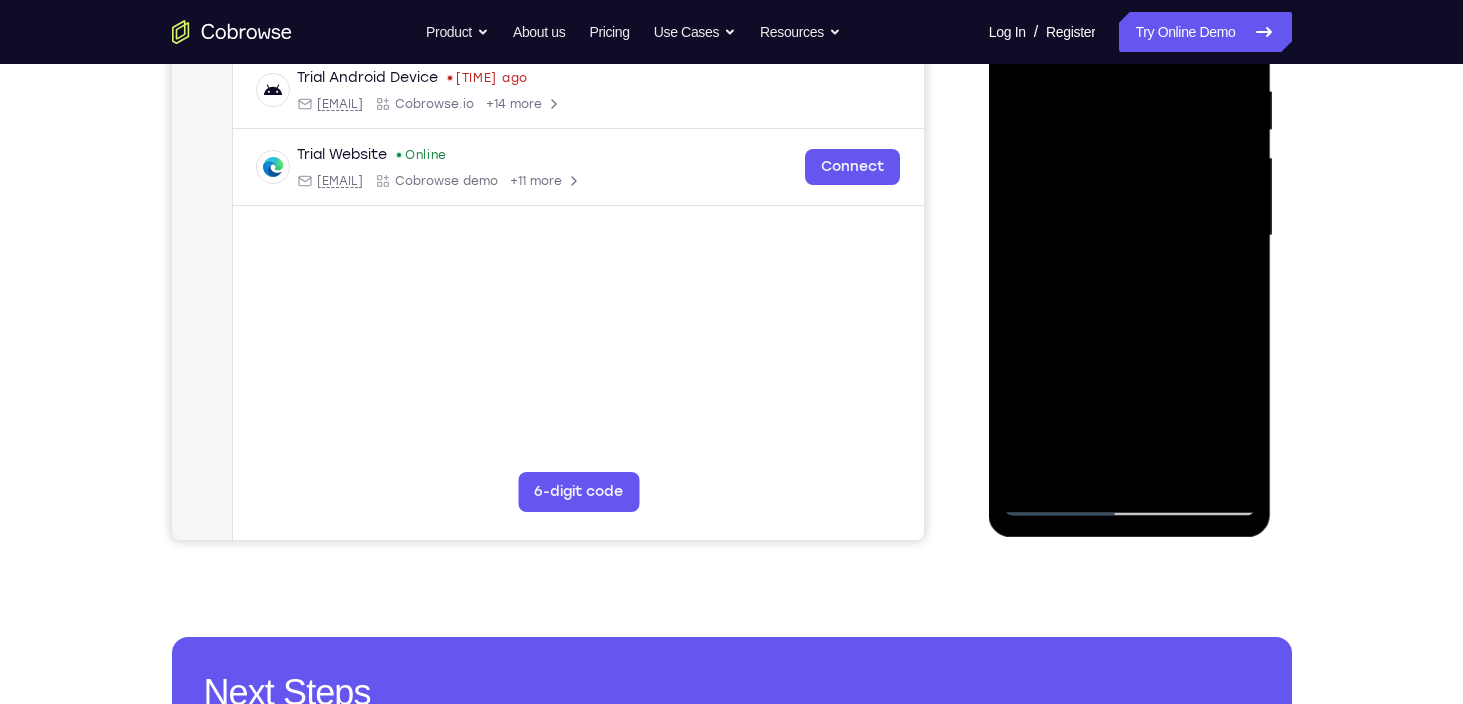 drag, startPoint x: 1033, startPoint y: 274, endPoint x: 1042, endPoint y: 193, distance: 81.49847 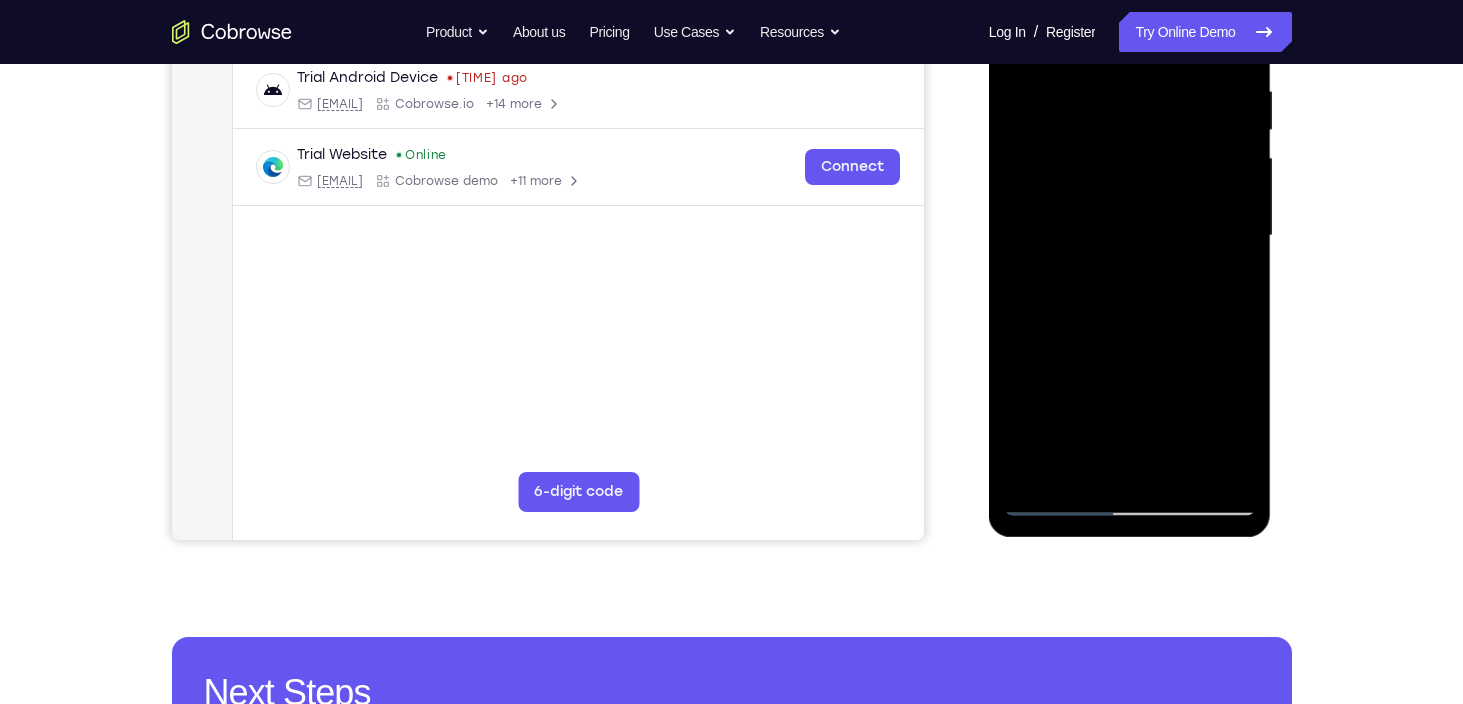 drag, startPoint x: 1033, startPoint y: 262, endPoint x: 1043, endPoint y: 170, distance: 92.541885 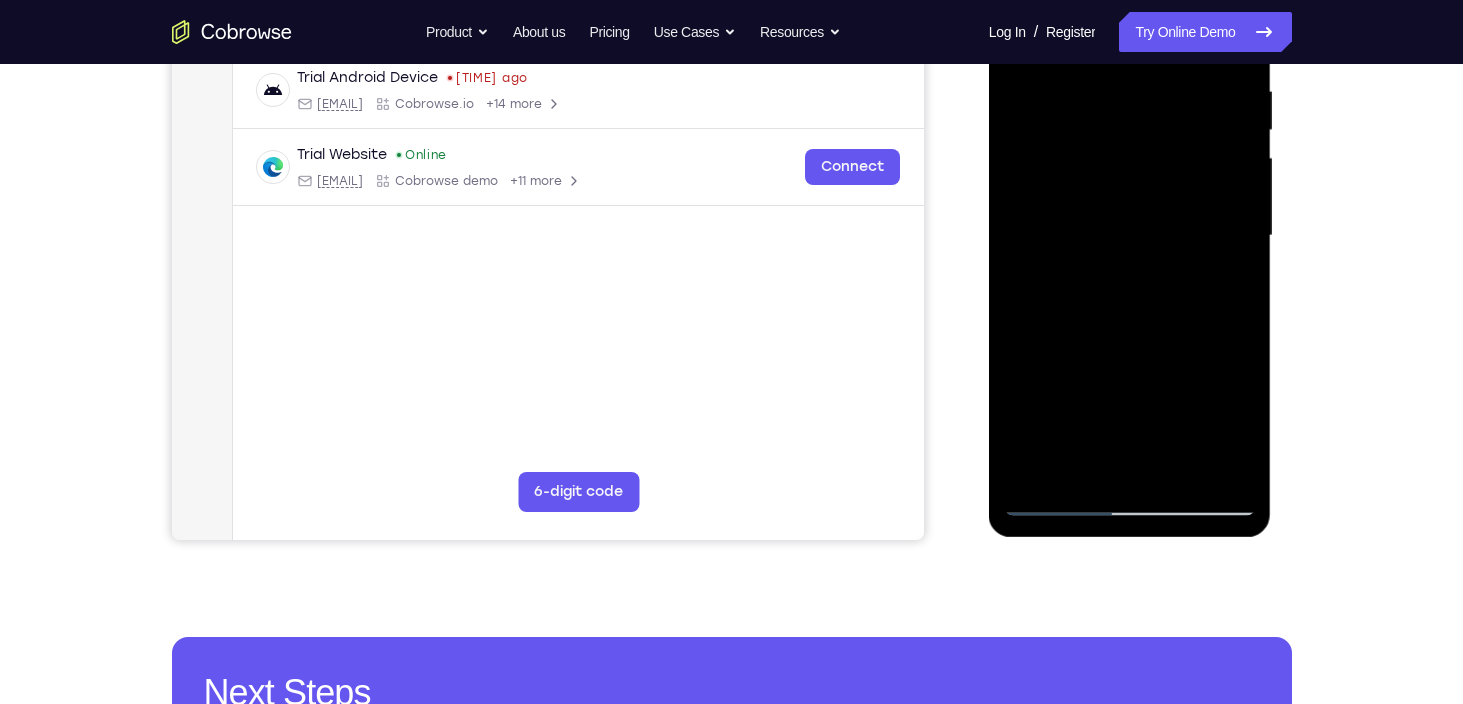 drag, startPoint x: 1019, startPoint y: 279, endPoint x: 1029, endPoint y: 200, distance: 79.630394 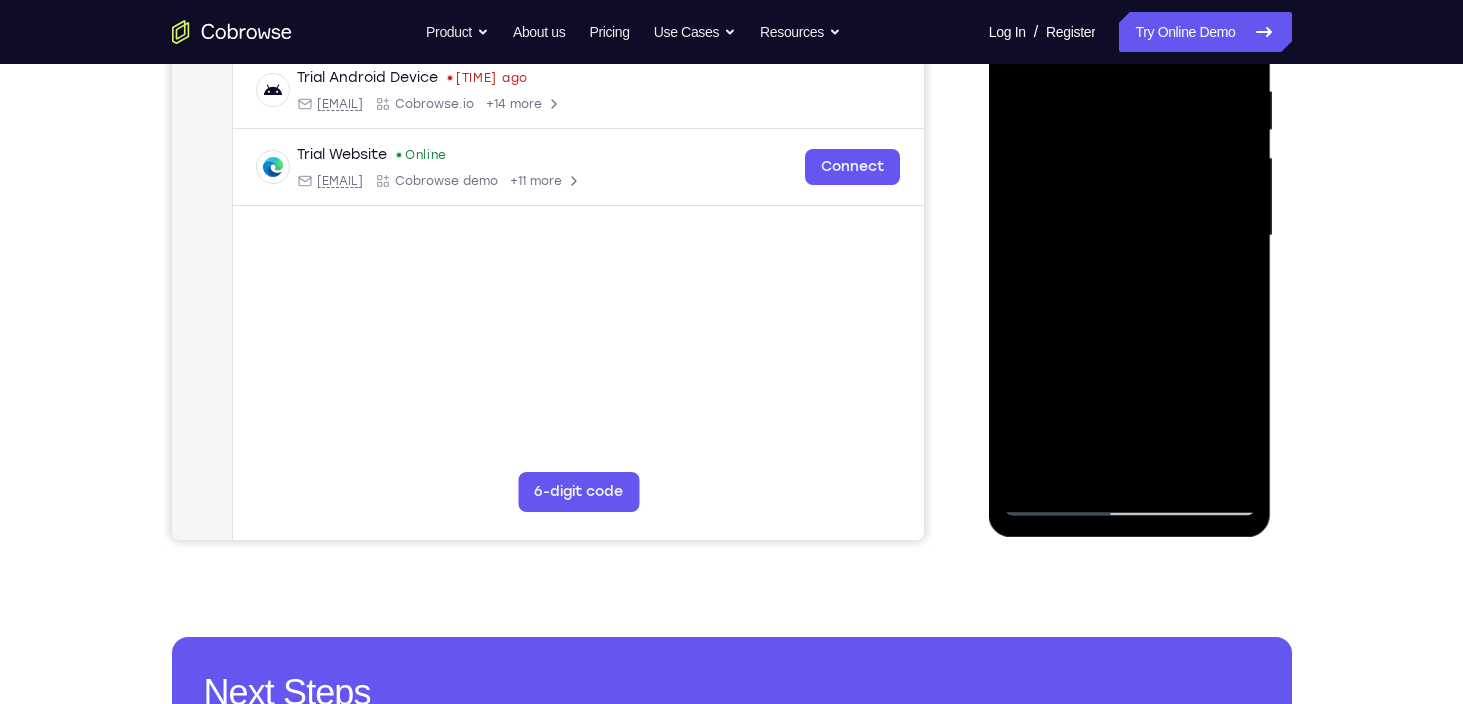 drag, startPoint x: 1067, startPoint y: 294, endPoint x: 1071, endPoint y: 185, distance: 109.07337 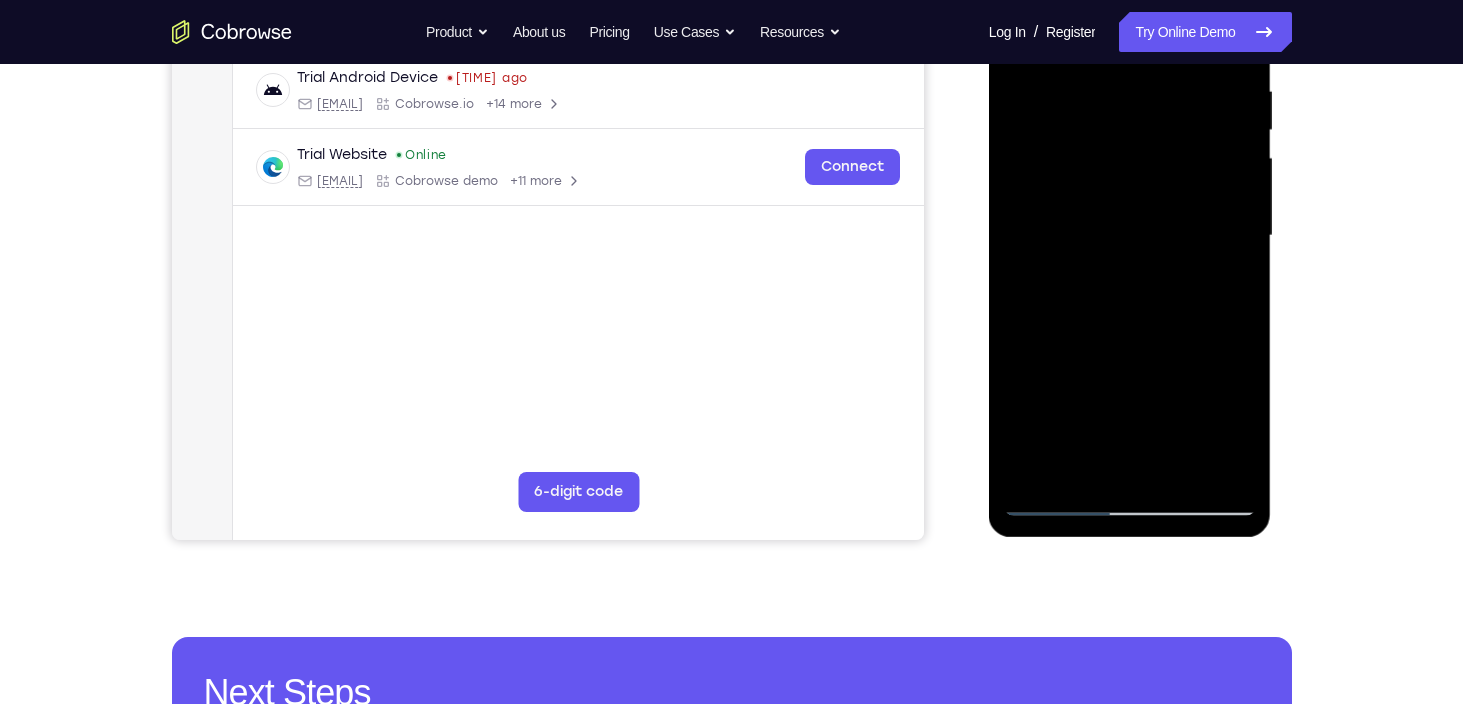 drag, startPoint x: 1075, startPoint y: 279, endPoint x: 1086, endPoint y: 168, distance: 111.54372 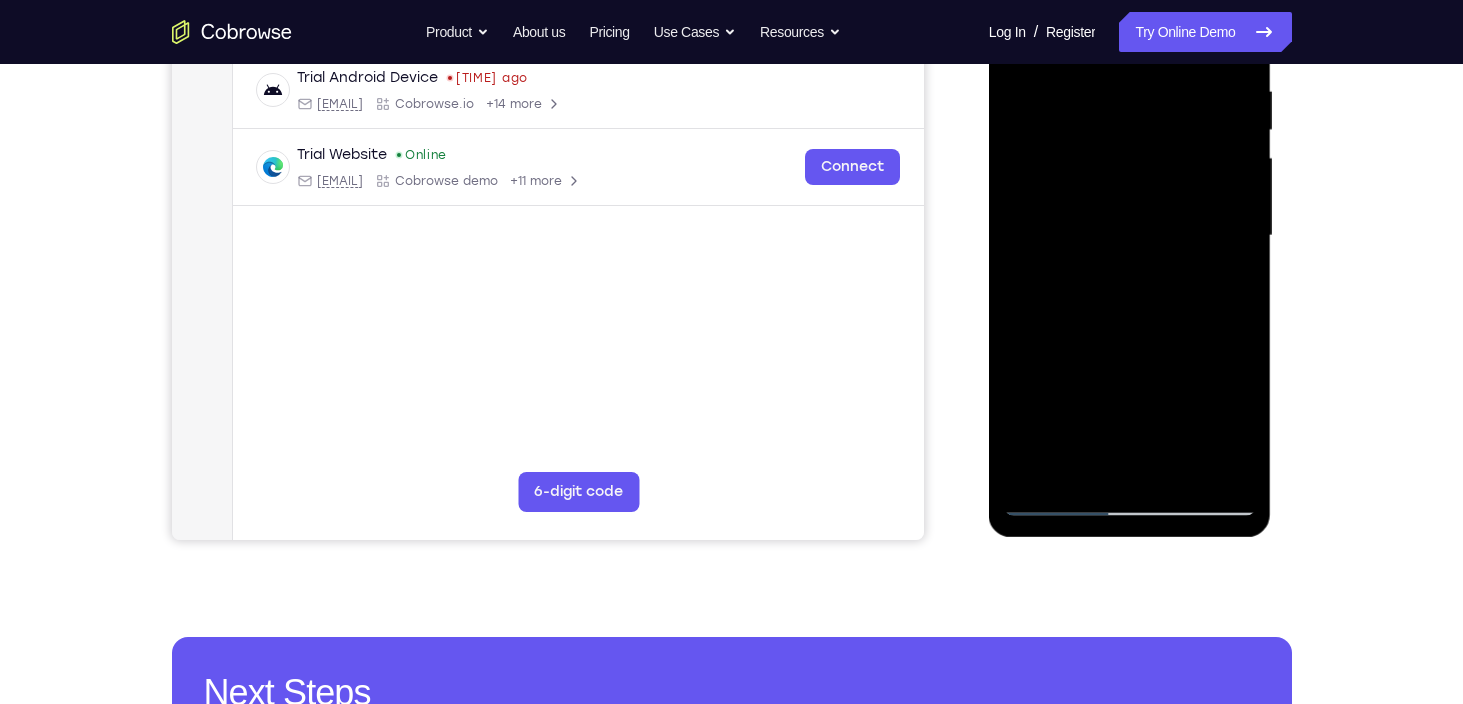 drag, startPoint x: 1066, startPoint y: 309, endPoint x: 1081, endPoint y: 195, distance: 114.982605 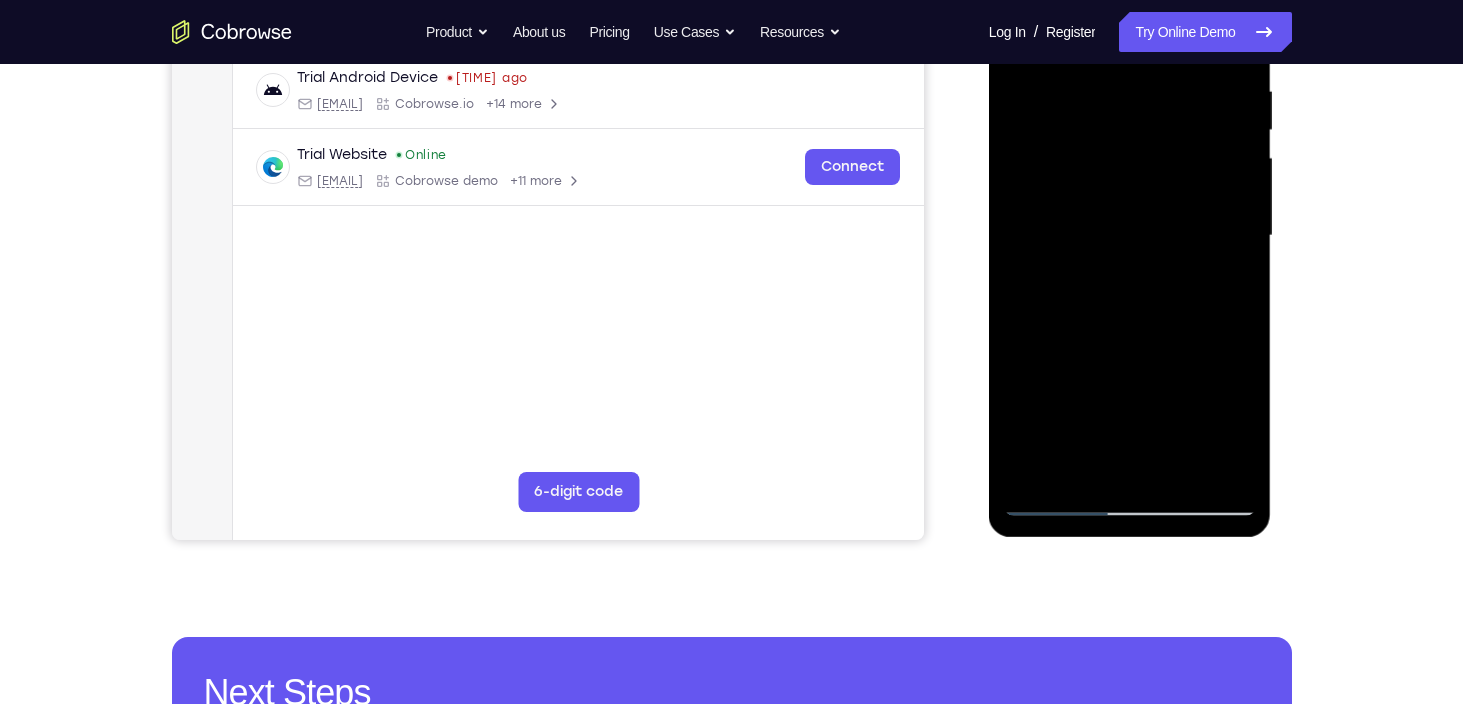 drag, startPoint x: 1069, startPoint y: 310, endPoint x: 1085, endPoint y: 196, distance: 115.11733 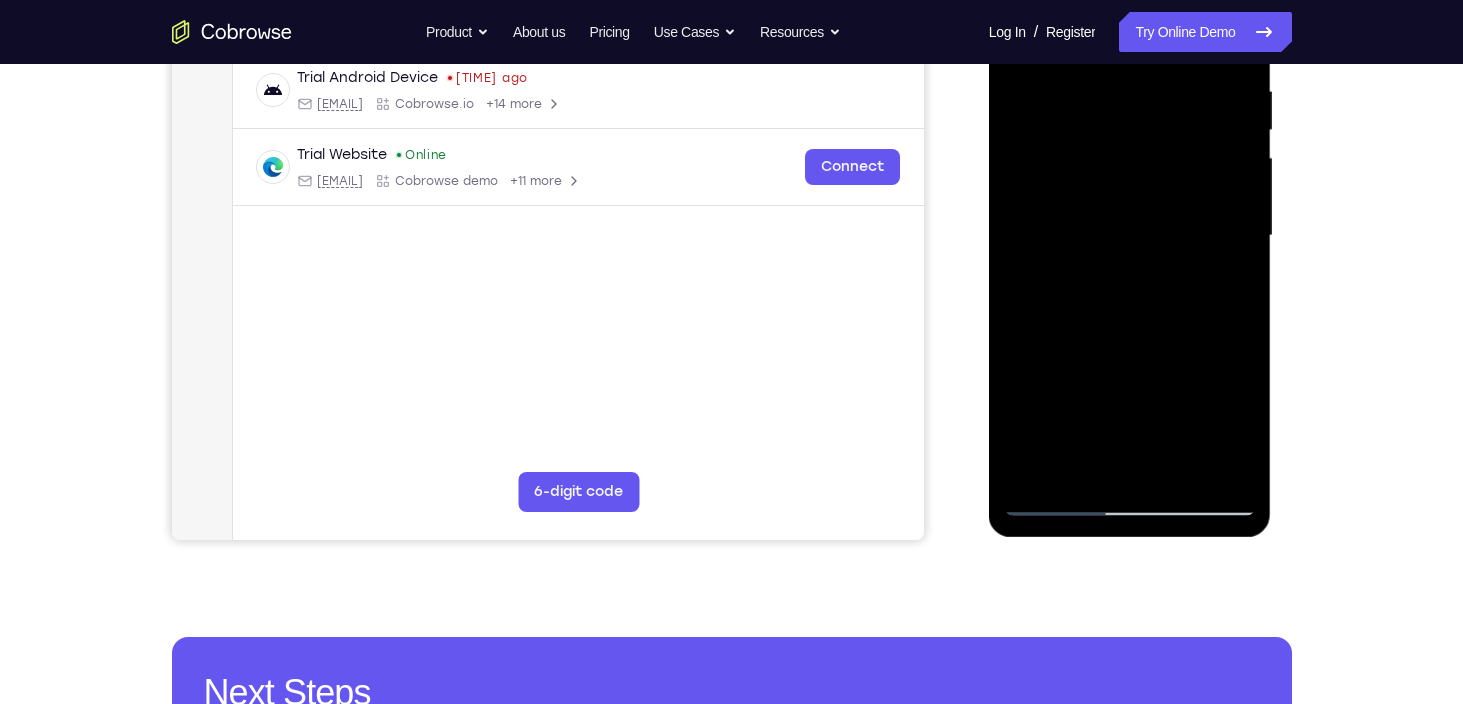 drag, startPoint x: 1071, startPoint y: 319, endPoint x: 1078, endPoint y: 189, distance: 130.18832 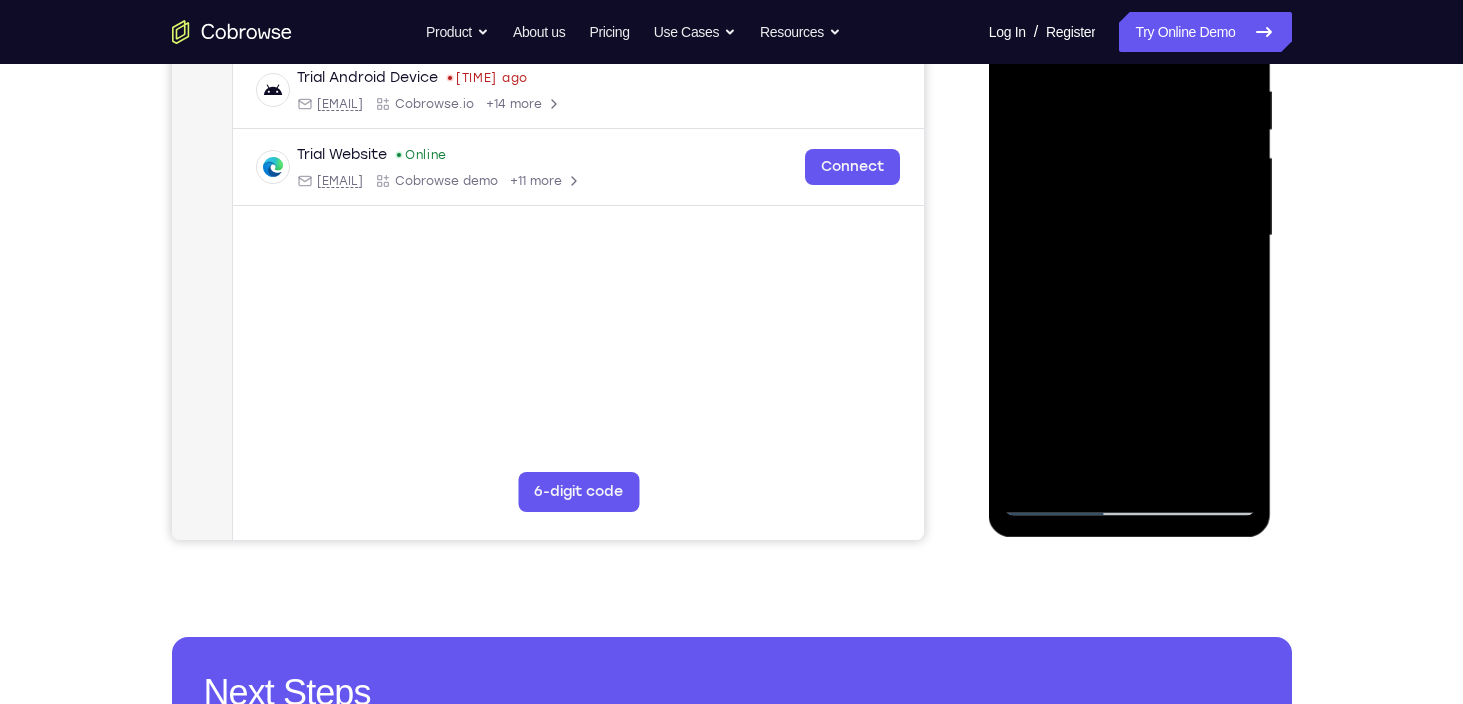 click at bounding box center (1130, 236) 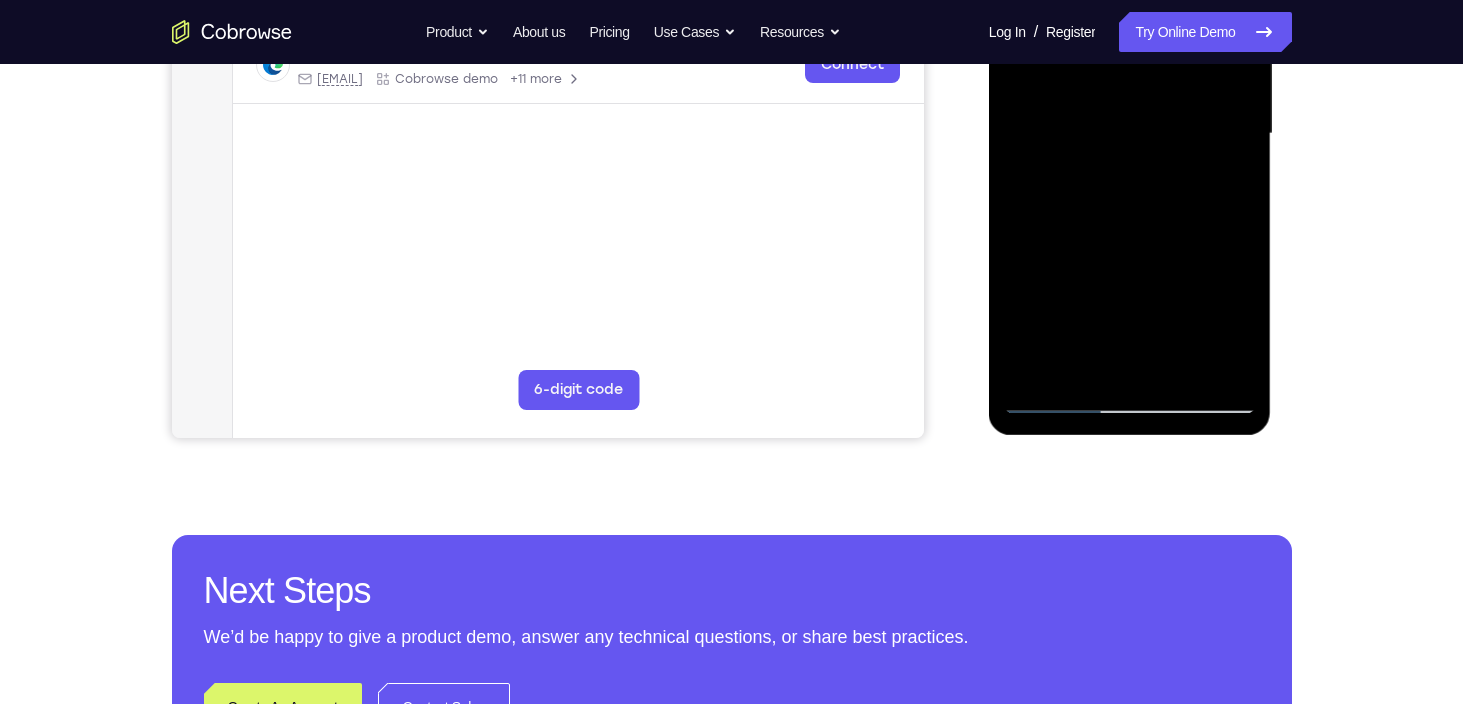 scroll, scrollTop: 492, scrollLeft: 0, axis: vertical 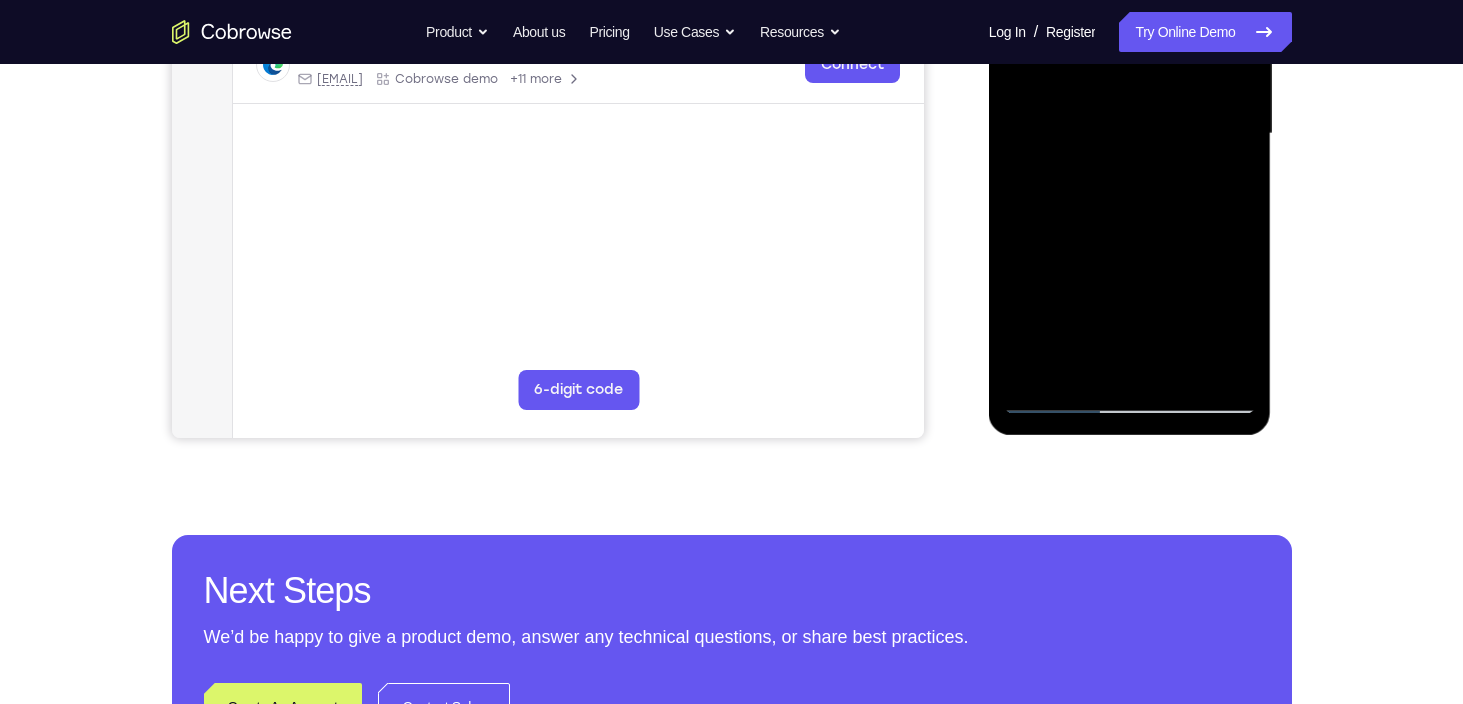 click at bounding box center [1130, 134] 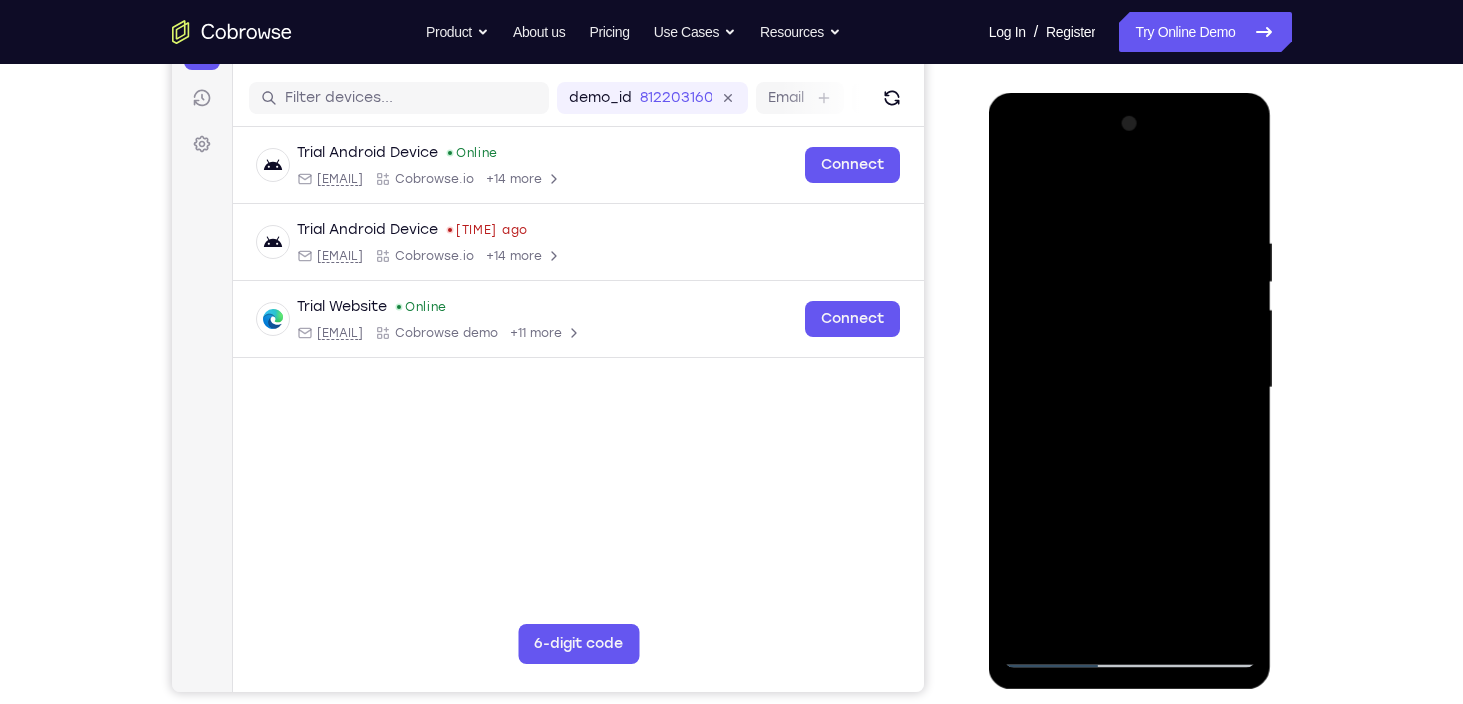 scroll, scrollTop: 203, scrollLeft: 0, axis: vertical 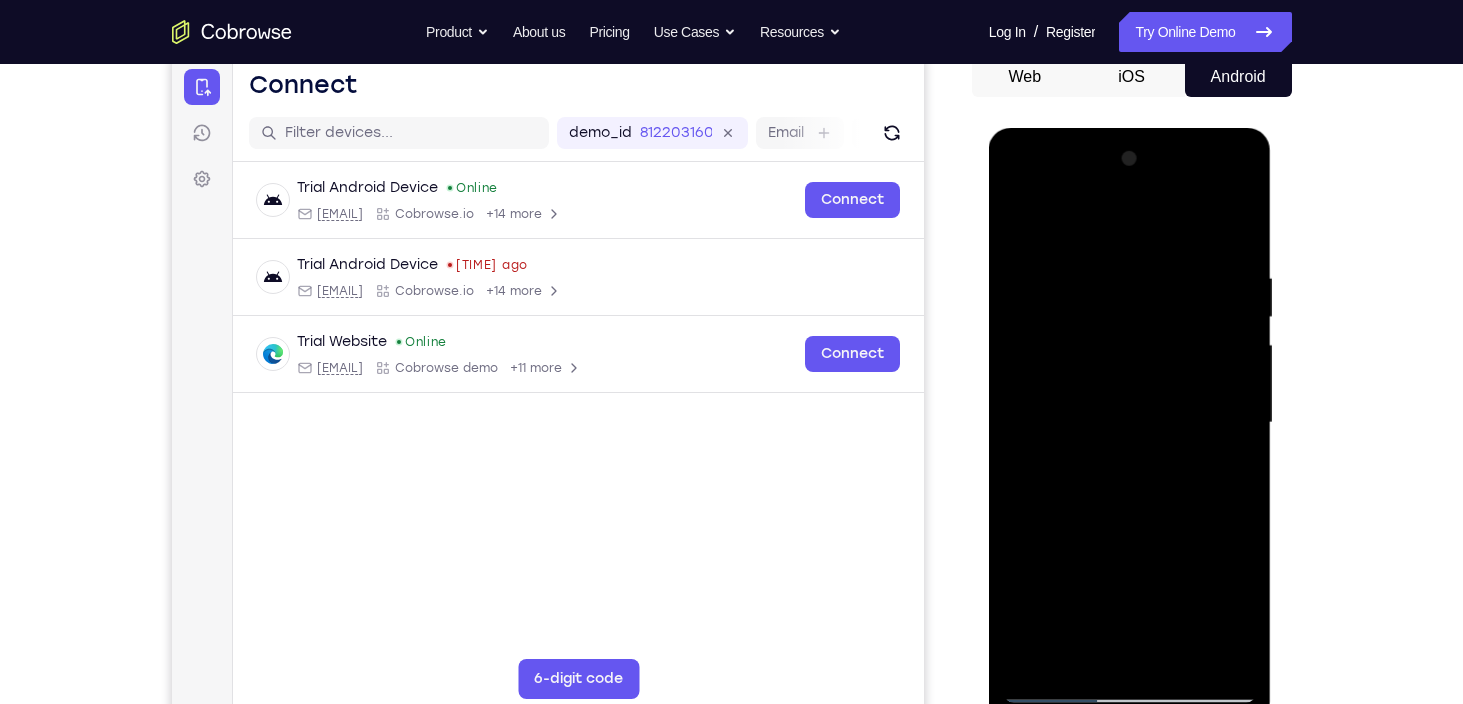 click at bounding box center (1130, 423) 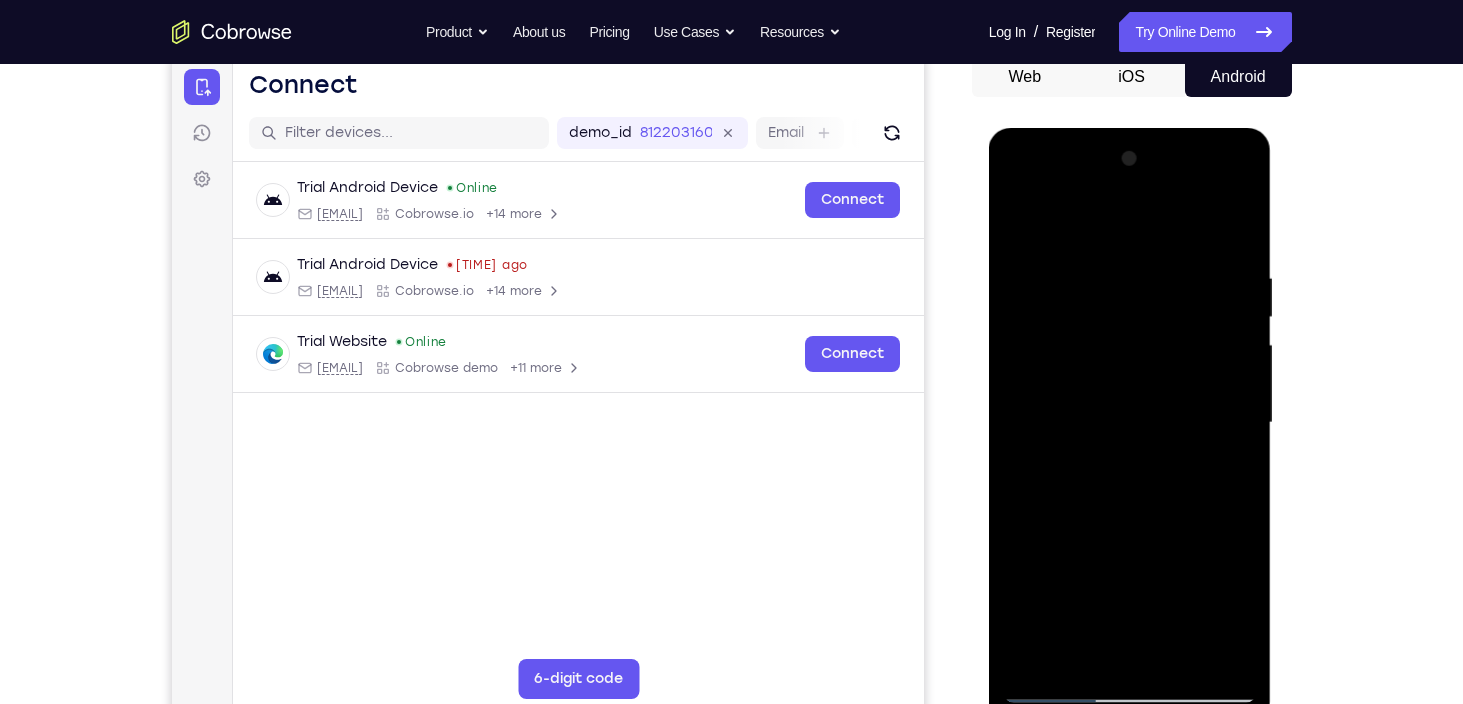 click at bounding box center [1130, 423] 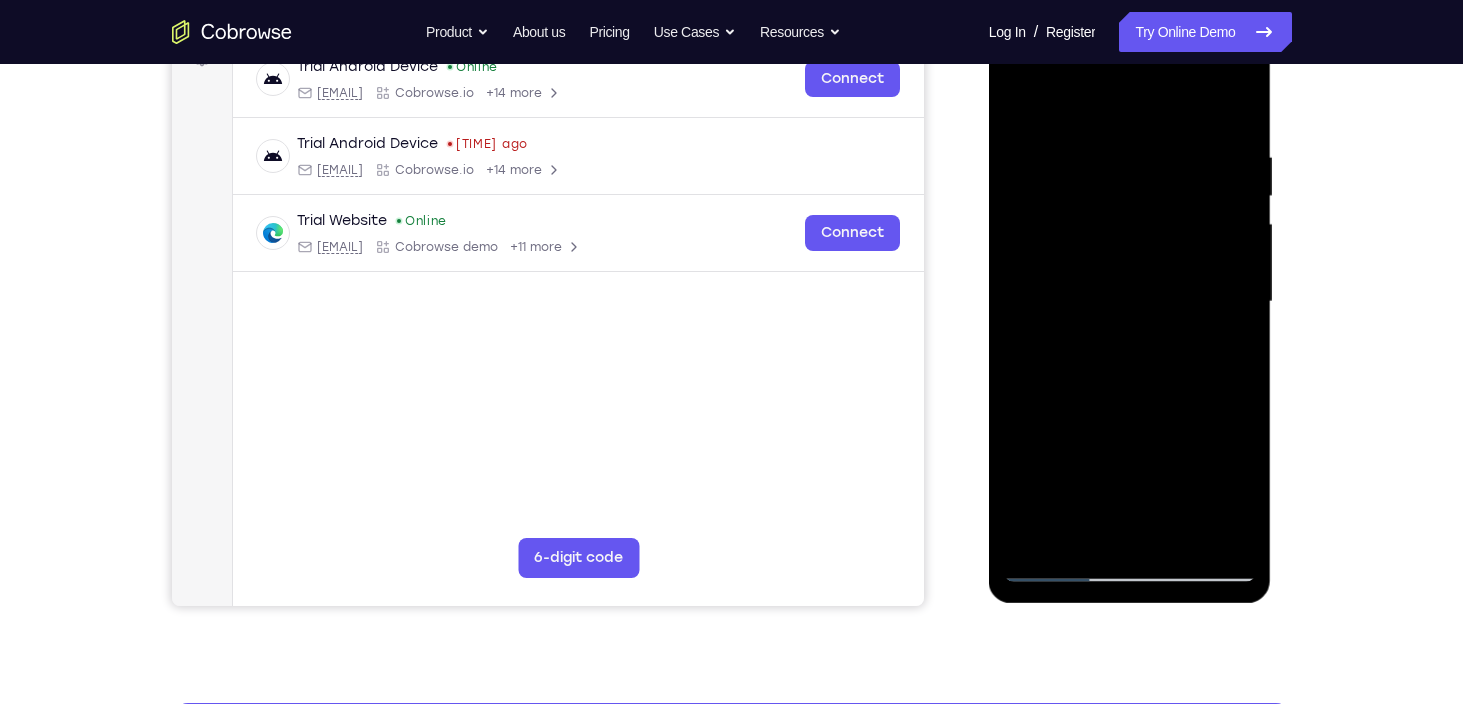 scroll, scrollTop: 321, scrollLeft: 0, axis: vertical 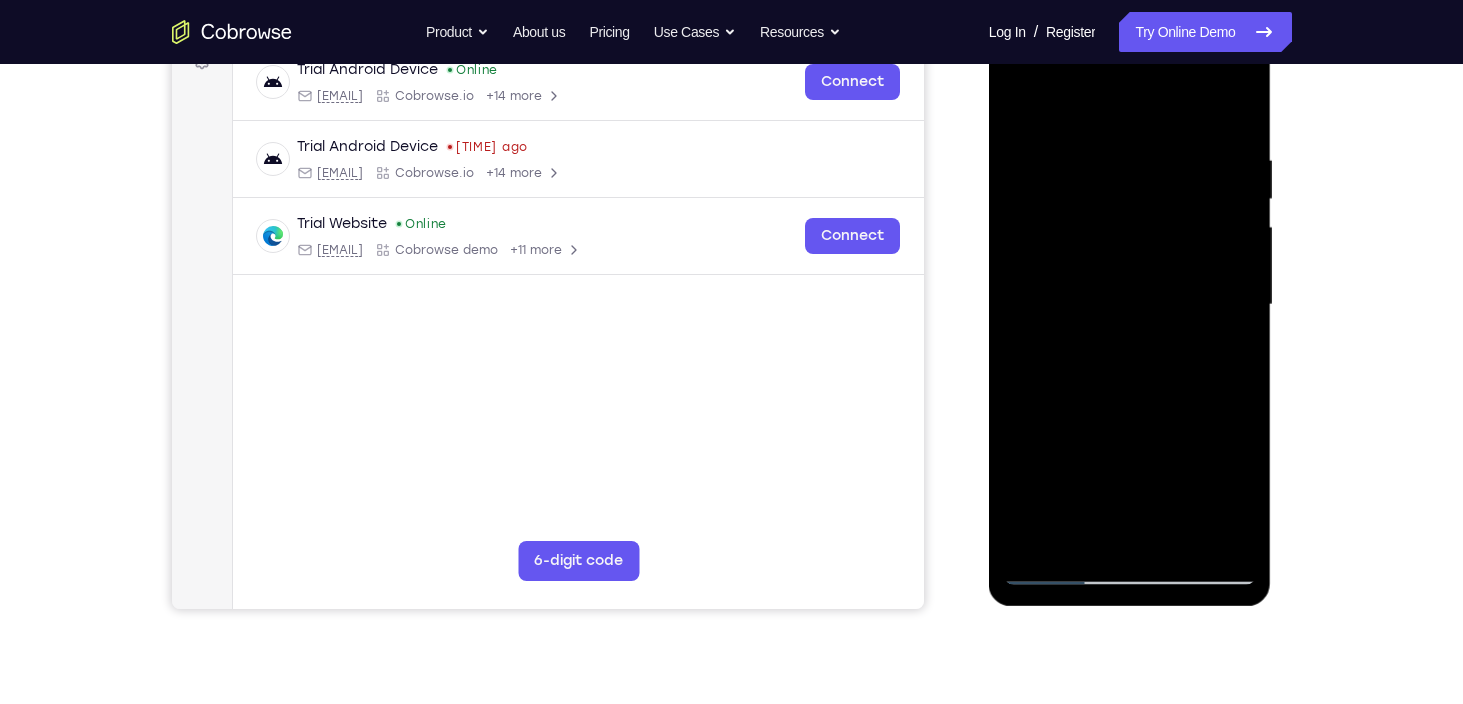 click at bounding box center [1130, 305] 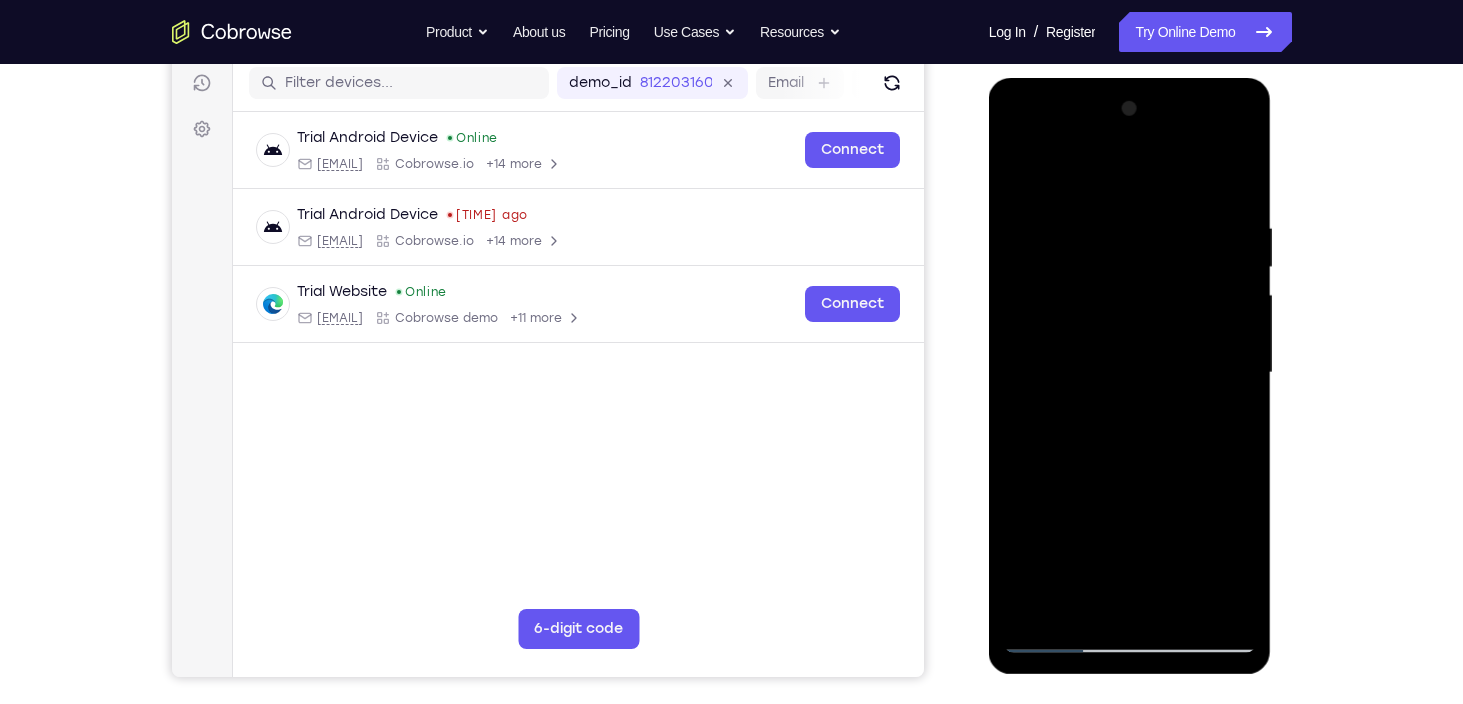 scroll, scrollTop: 250, scrollLeft: 0, axis: vertical 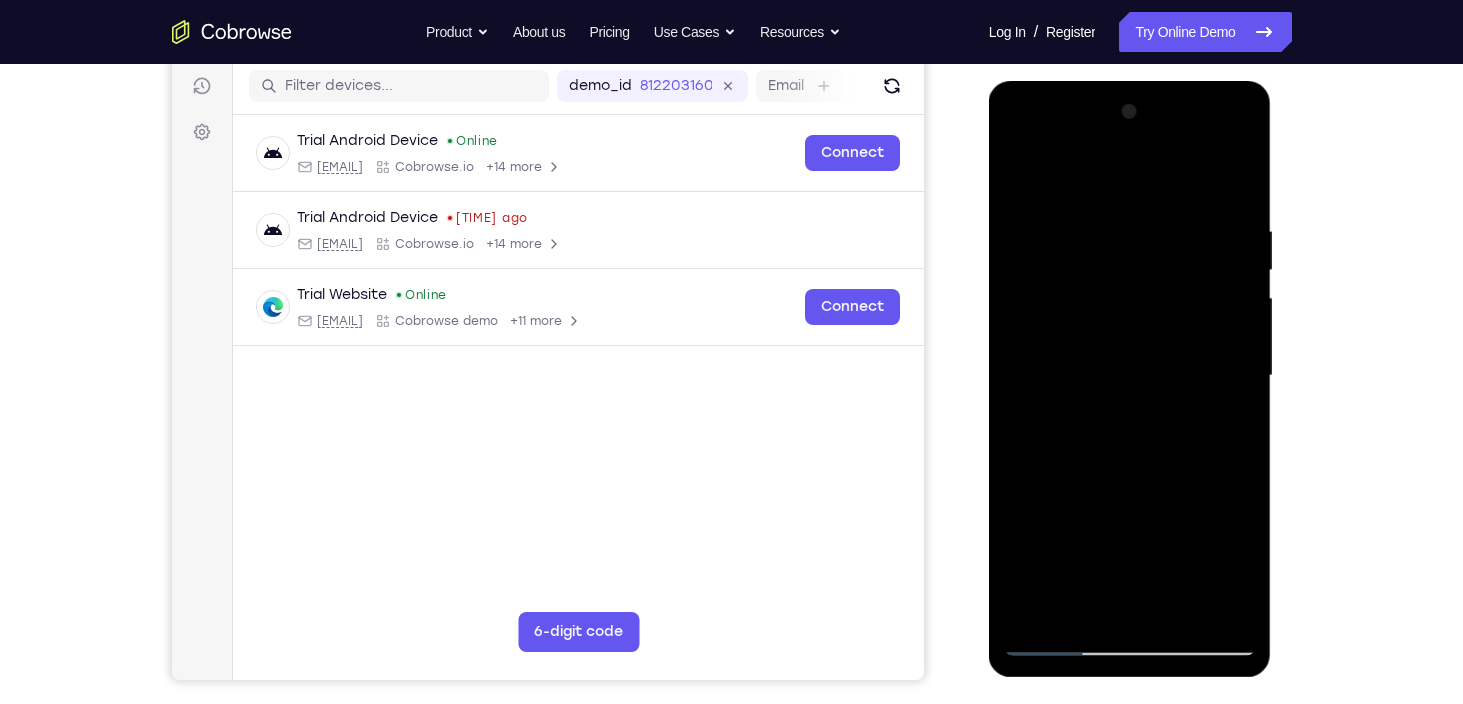 click at bounding box center [1130, 376] 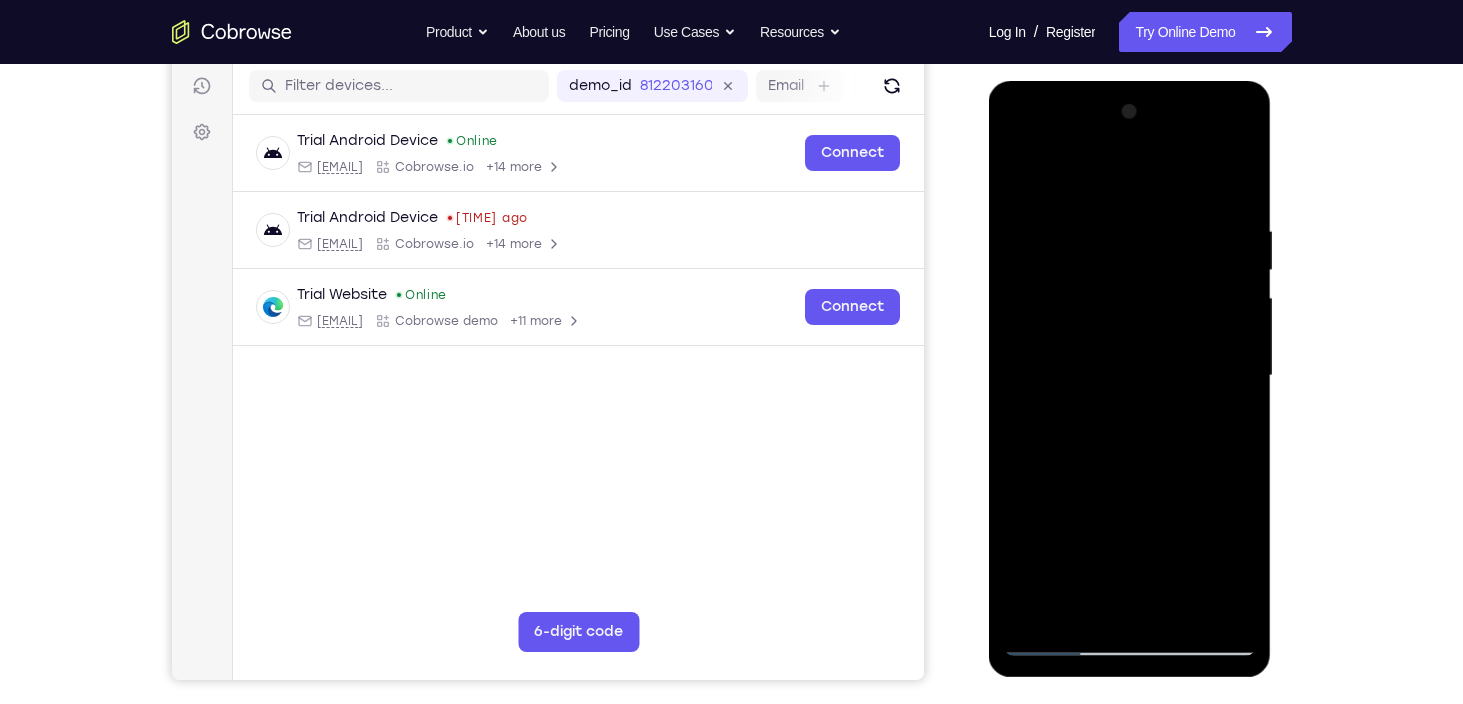 click at bounding box center (1130, 376) 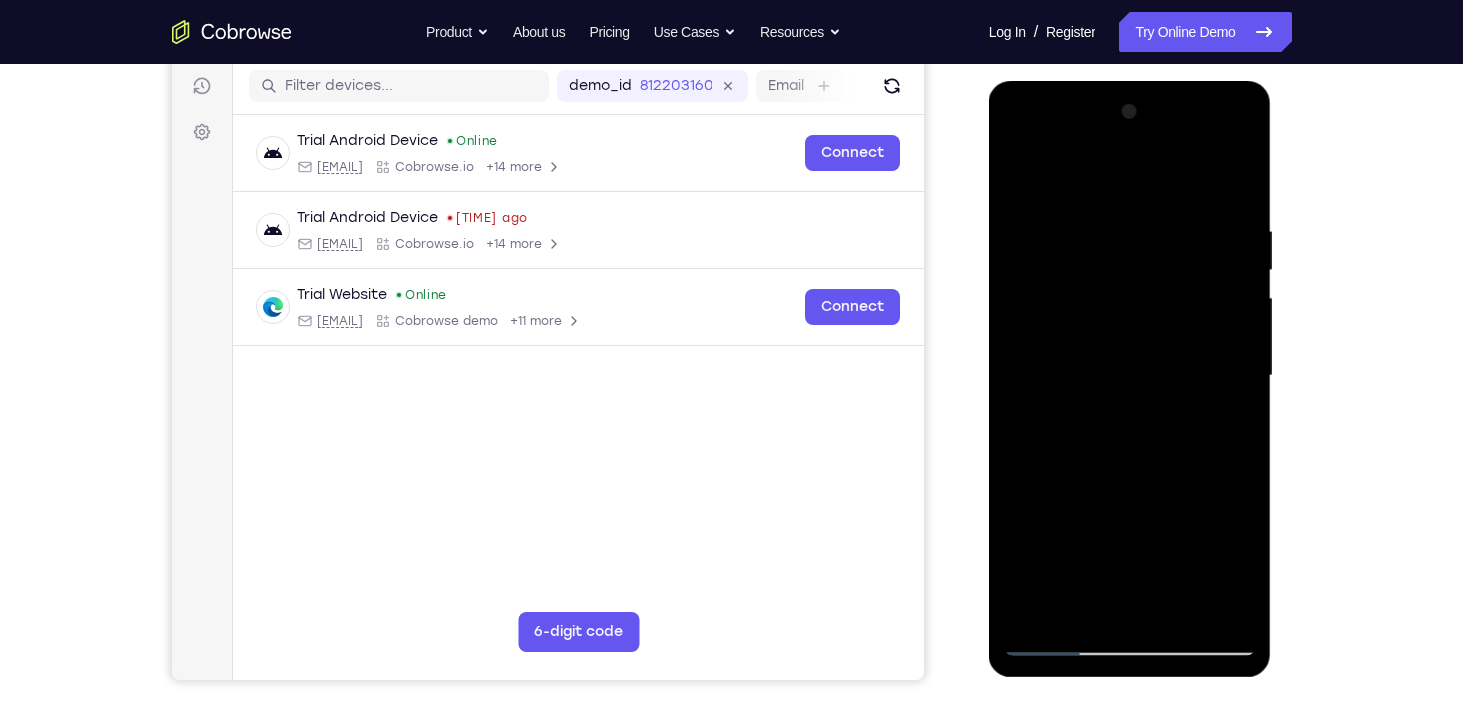 click at bounding box center (1130, 376) 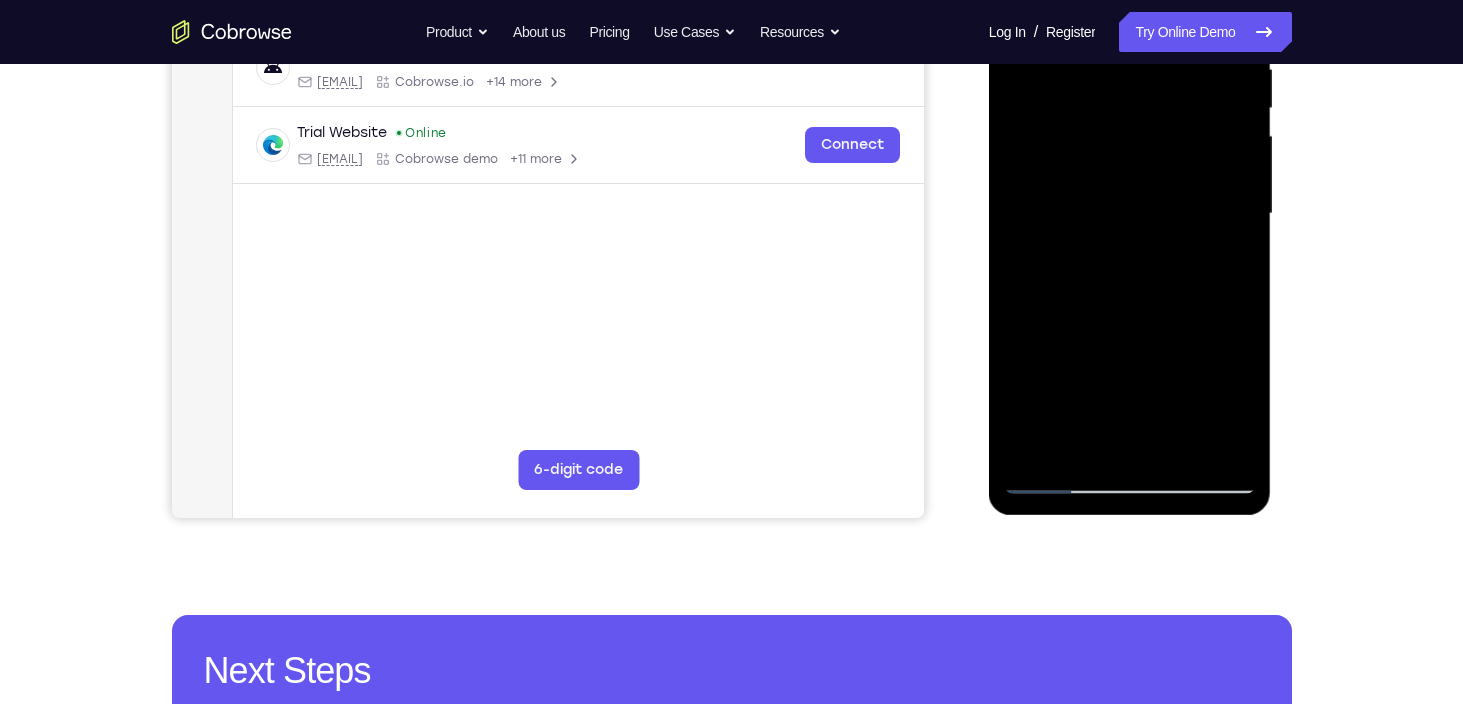 scroll, scrollTop: 411, scrollLeft: 0, axis: vertical 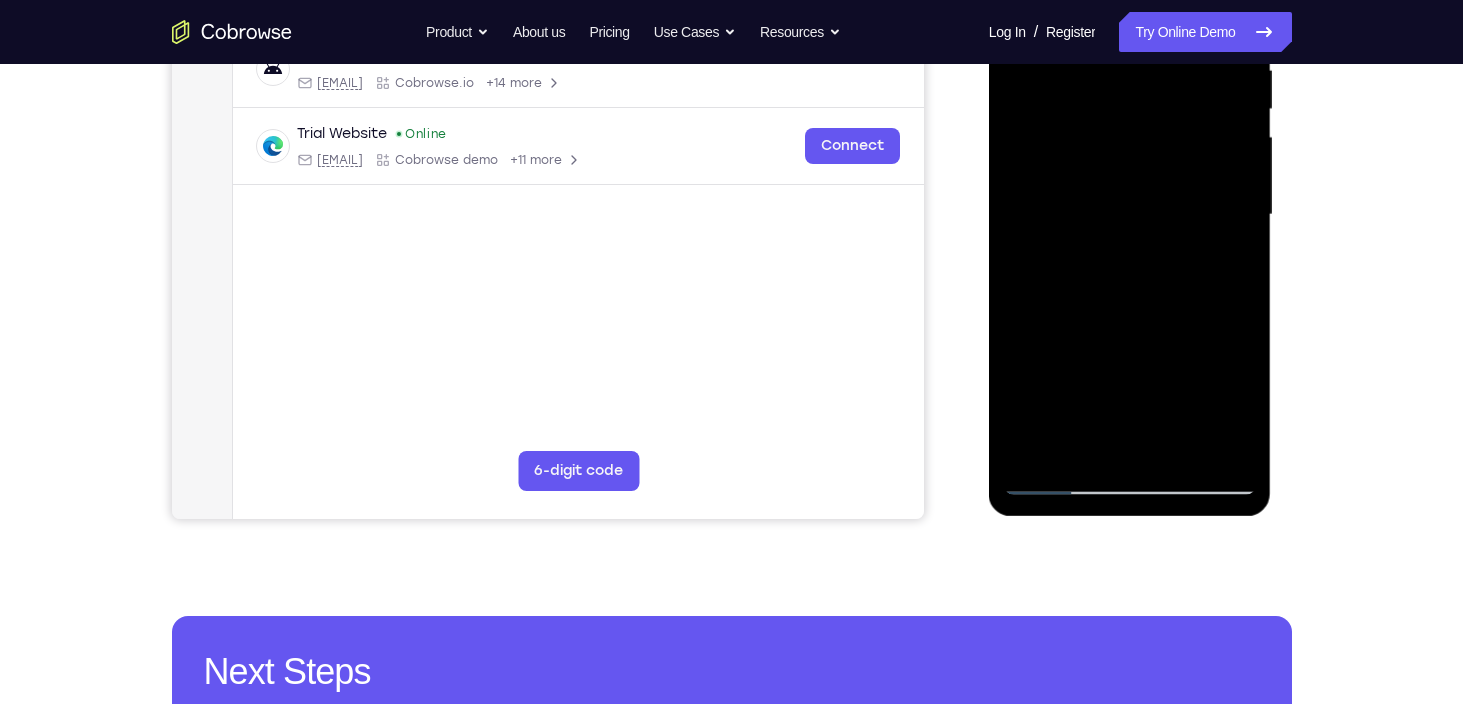 click at bounding box center [1130, 215] 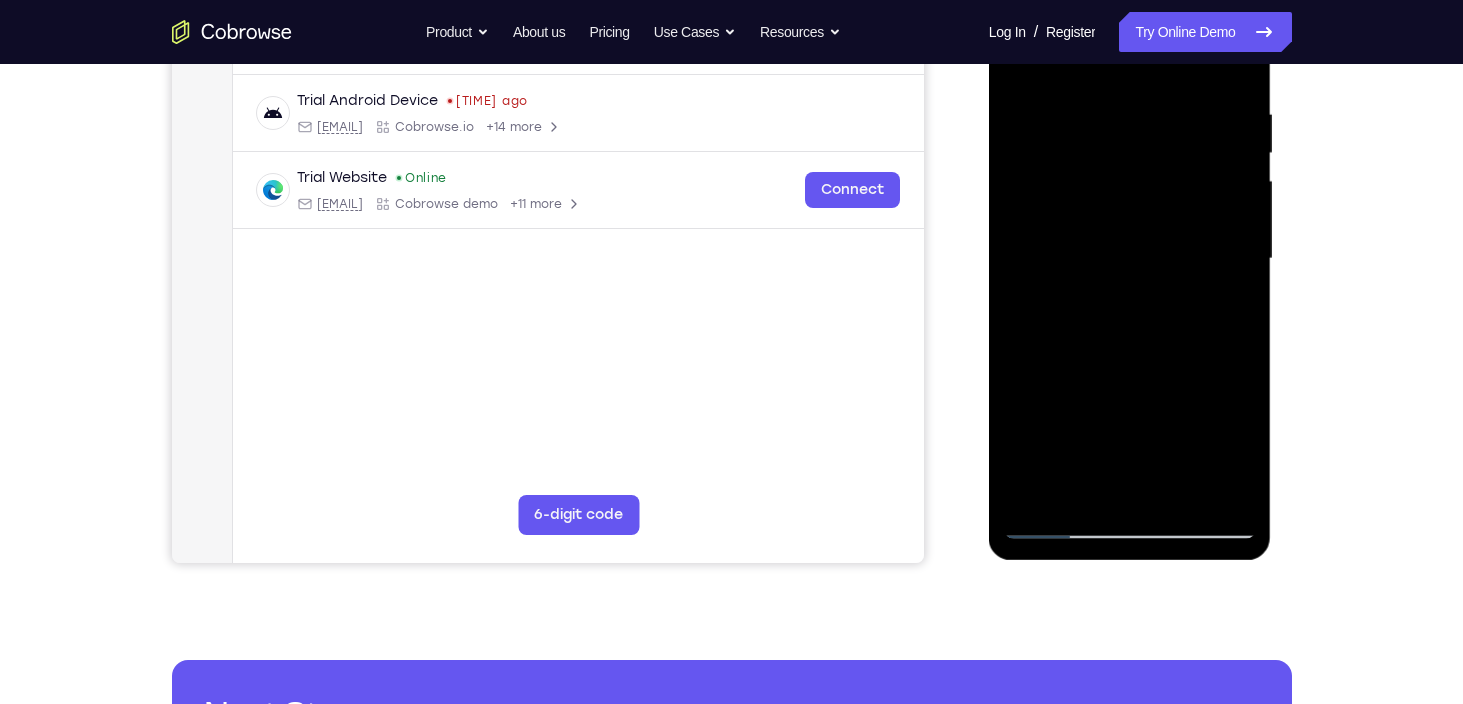 scroll, scrollTop: 366, scrollLeft: 0, axis: vertical 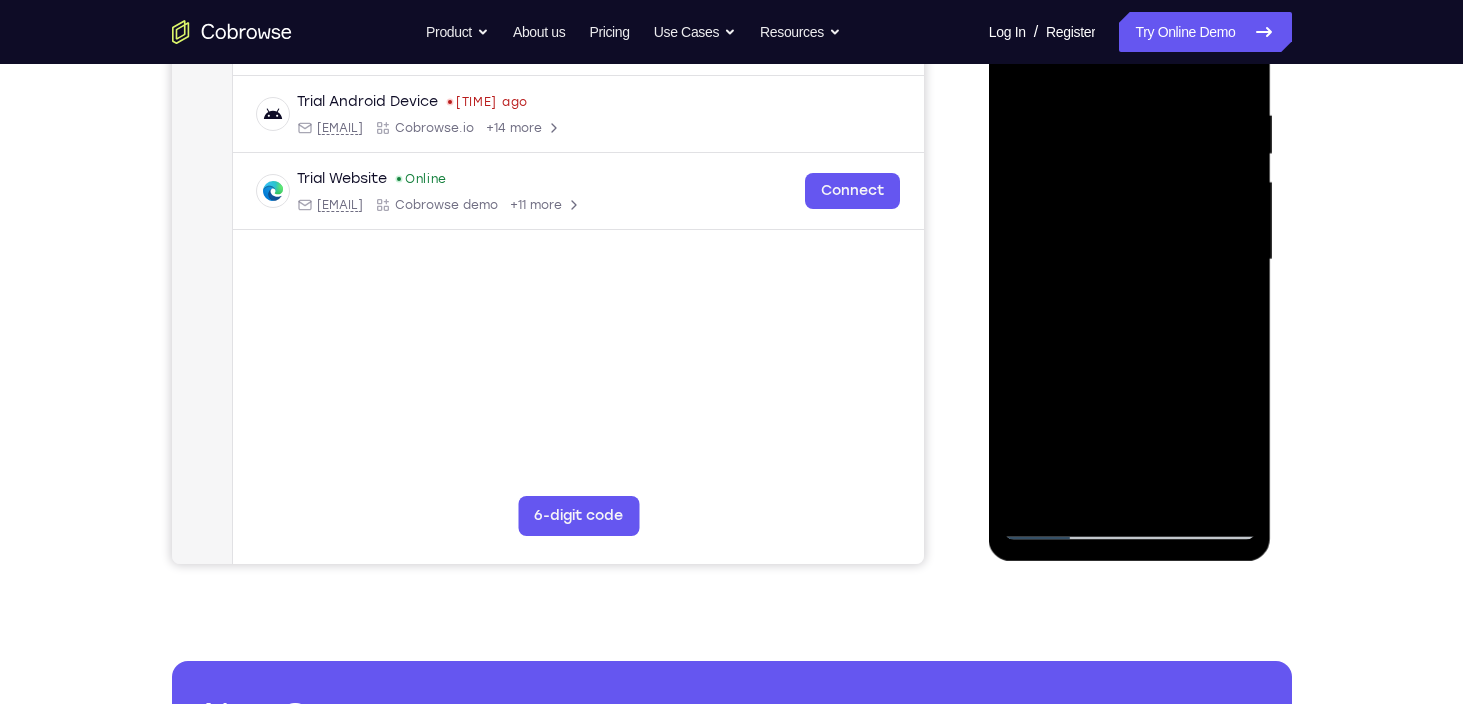 click at bounding box center (1130, 260) 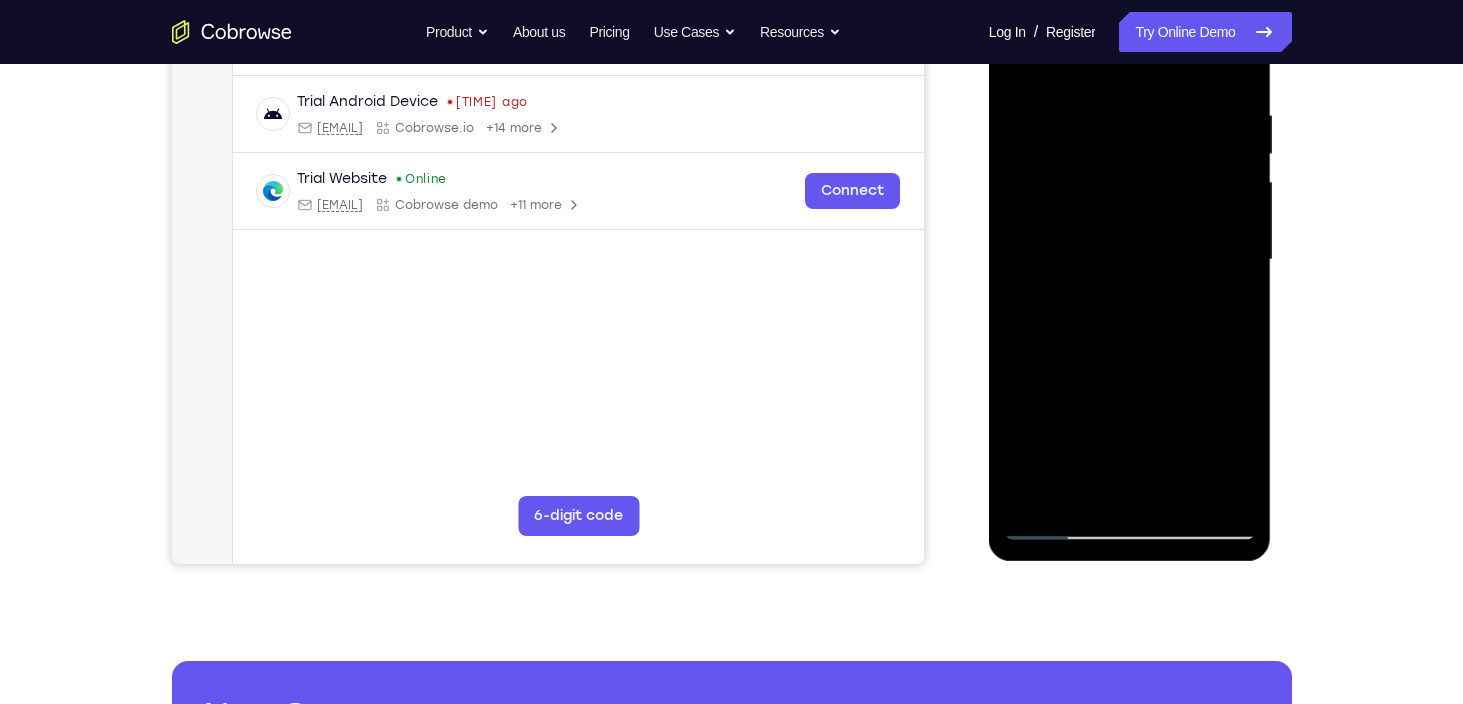 click at bounding box center (1130, 260) 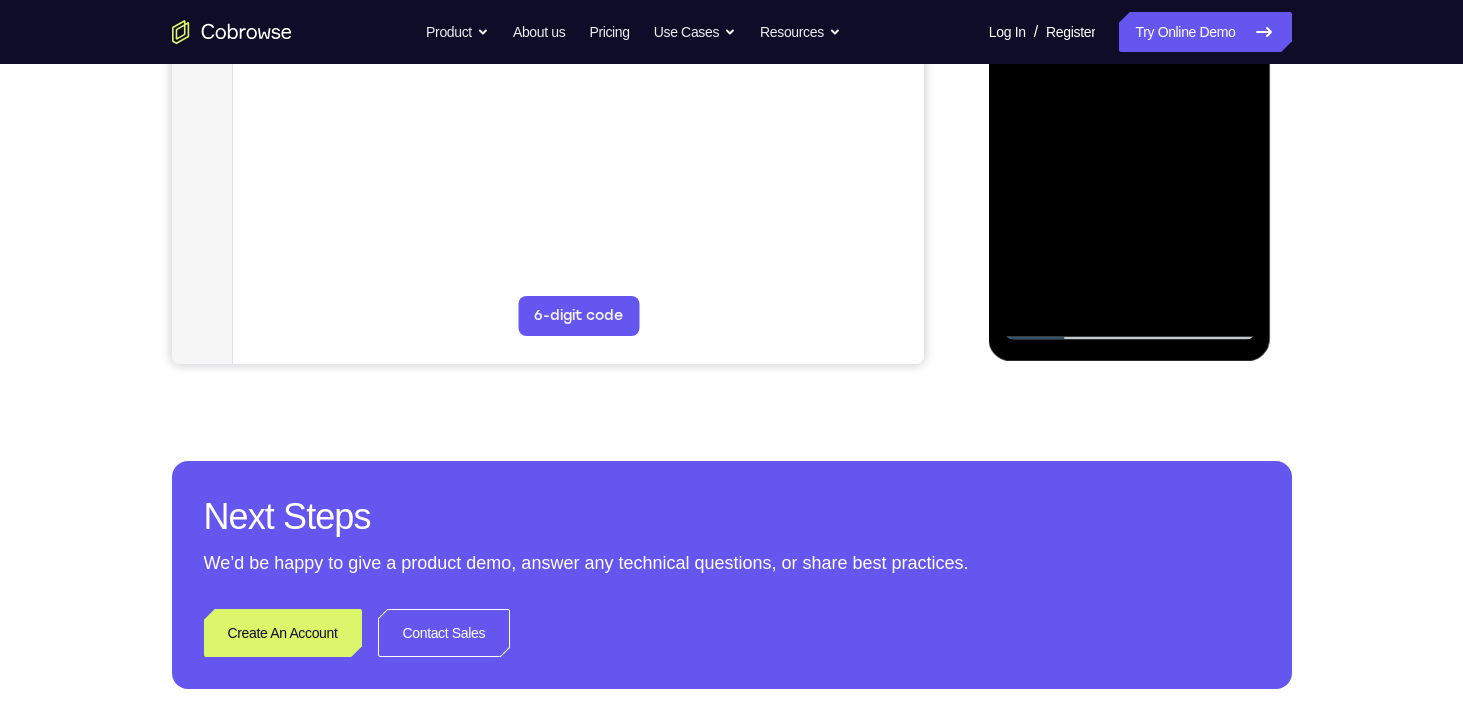scroll, scrollTop: 568, scrollLeft: 0, axis: vertical 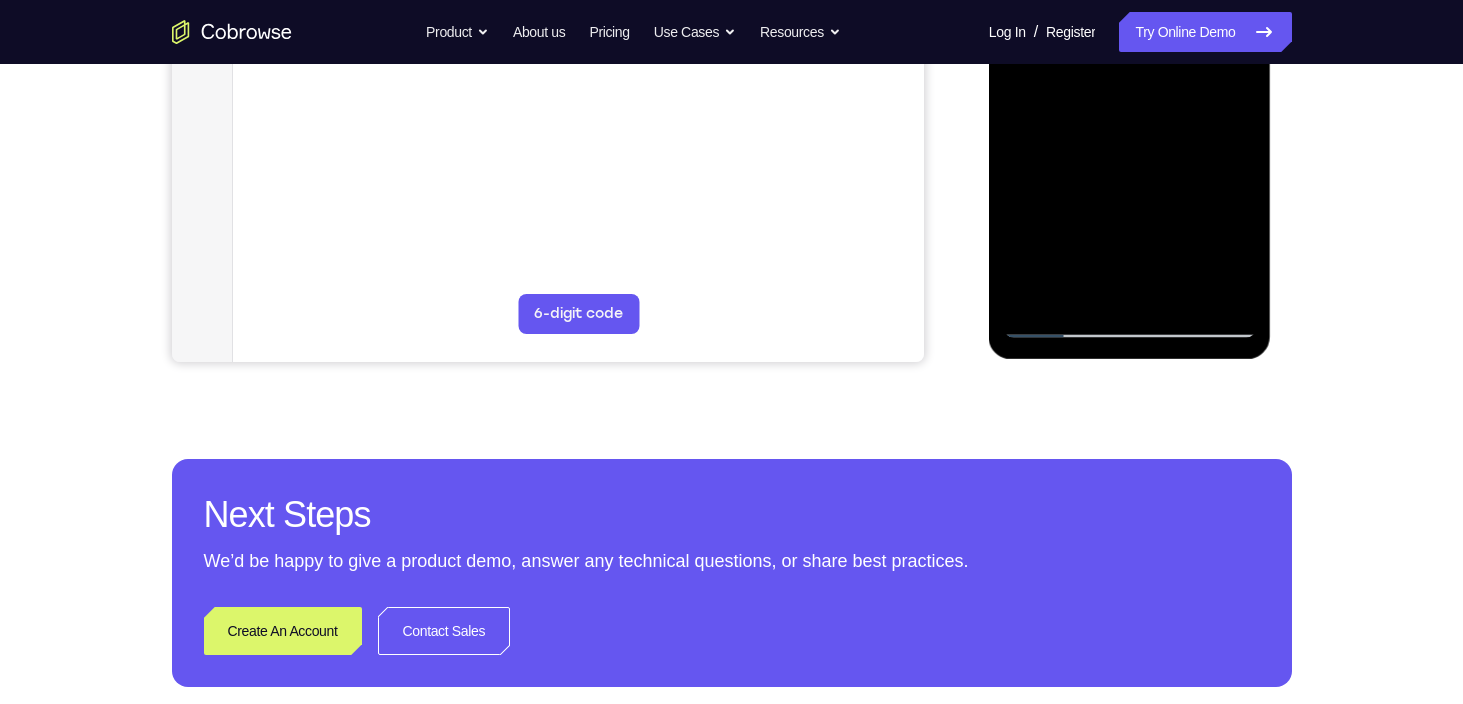click at bounding box center (1130, 58) 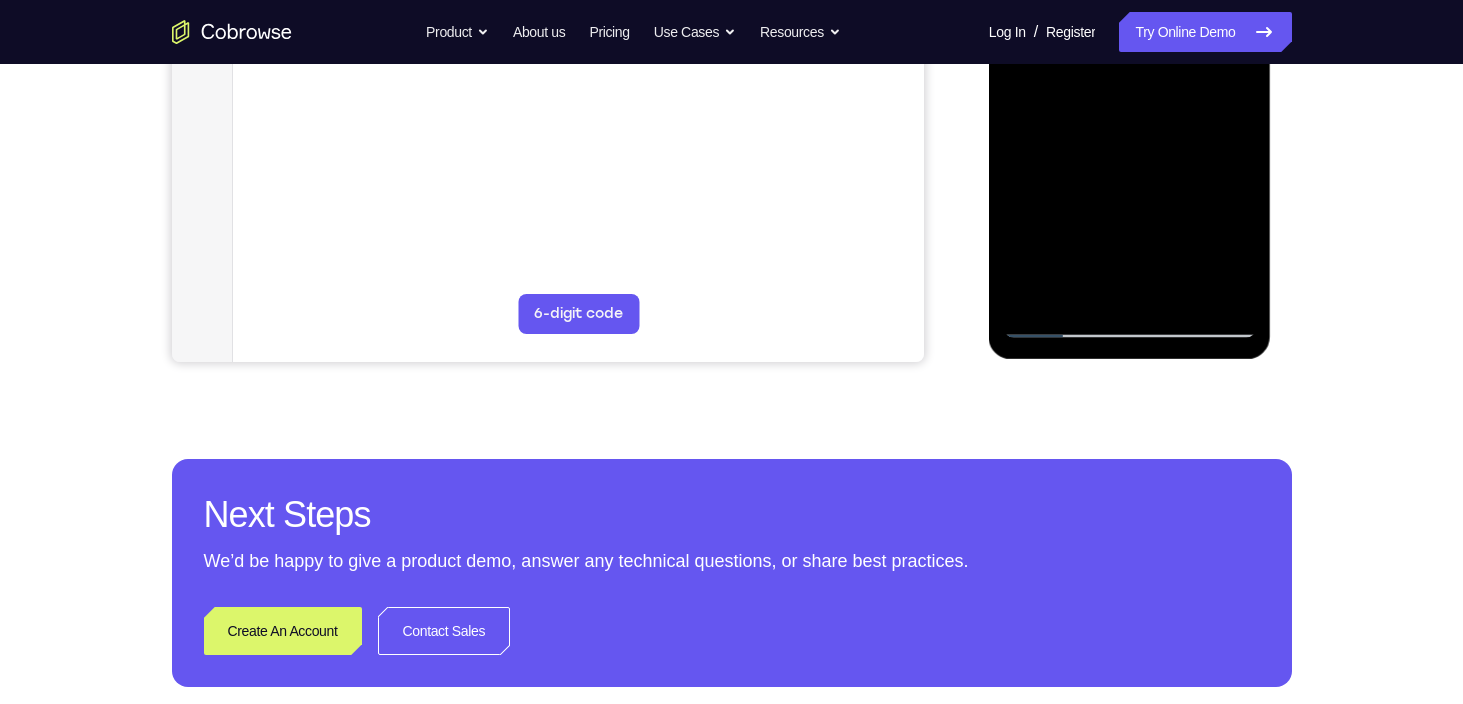 click at bounding box center (1130, 58) 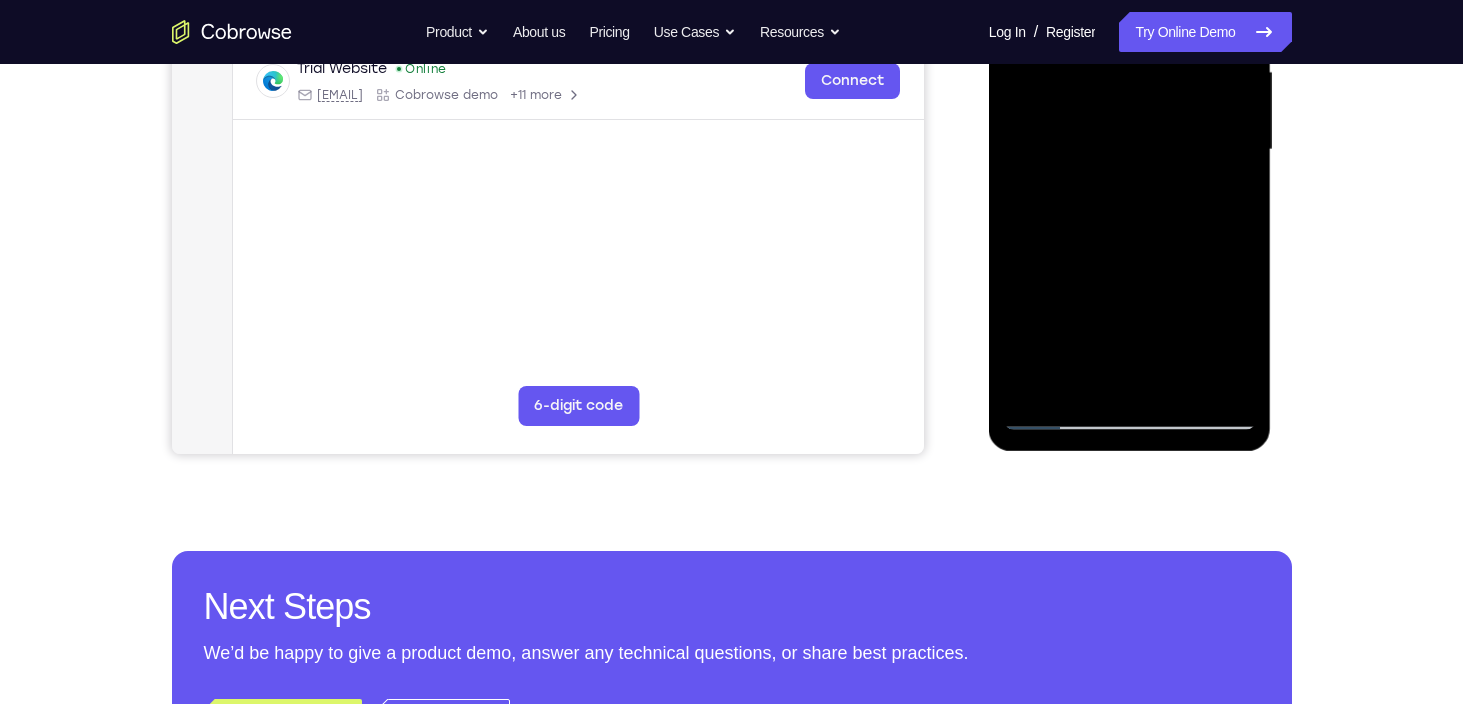scroll, scrollTop: 477, scrollLeft: 0, axis: vertical 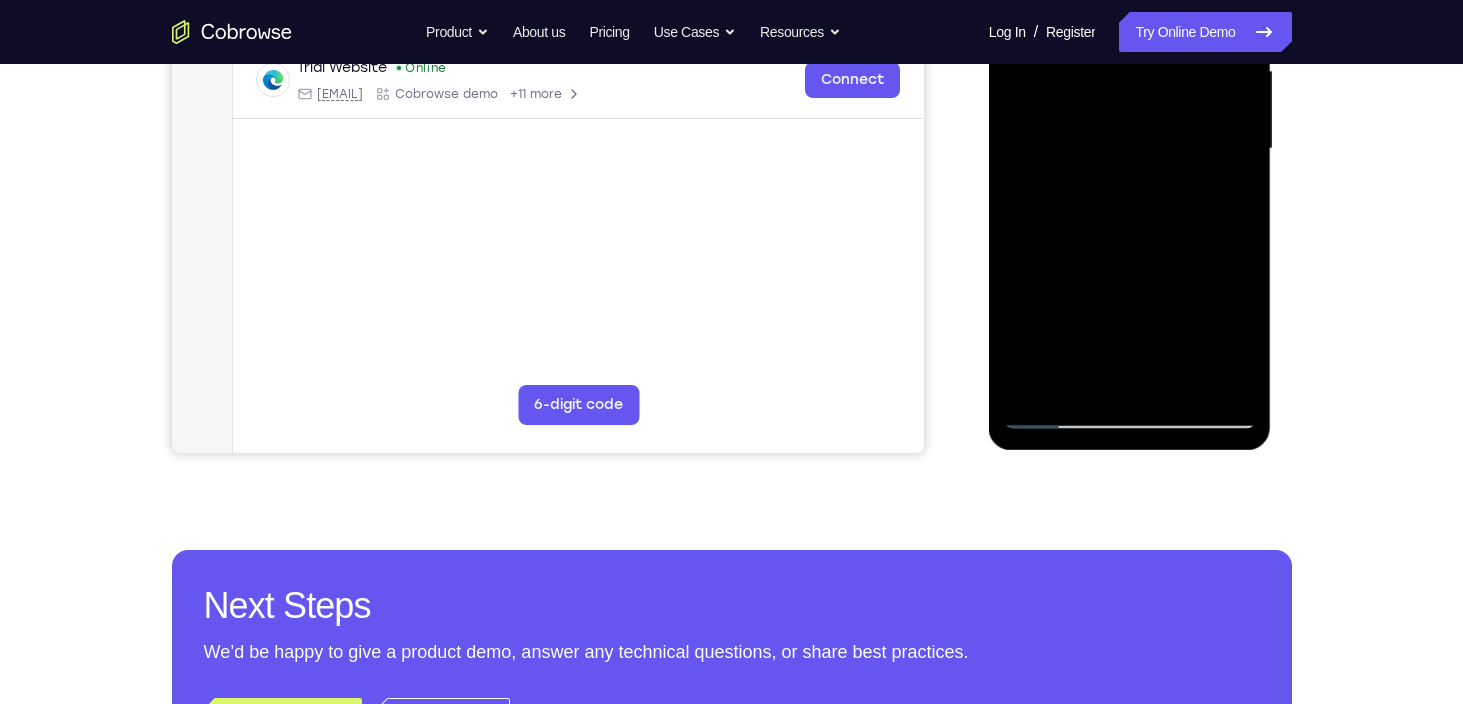 click at bounding box center (1130, 149) 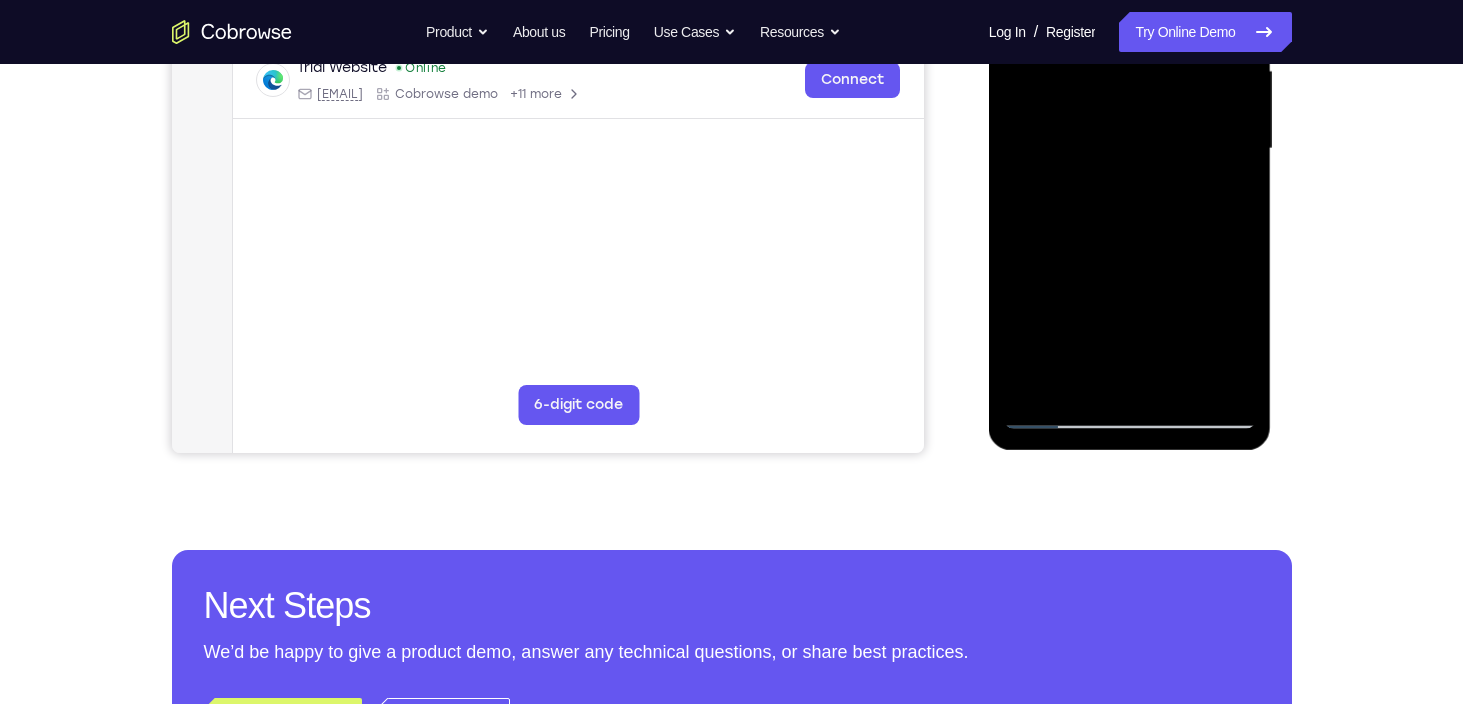 click at bounding box center (1130, 149) 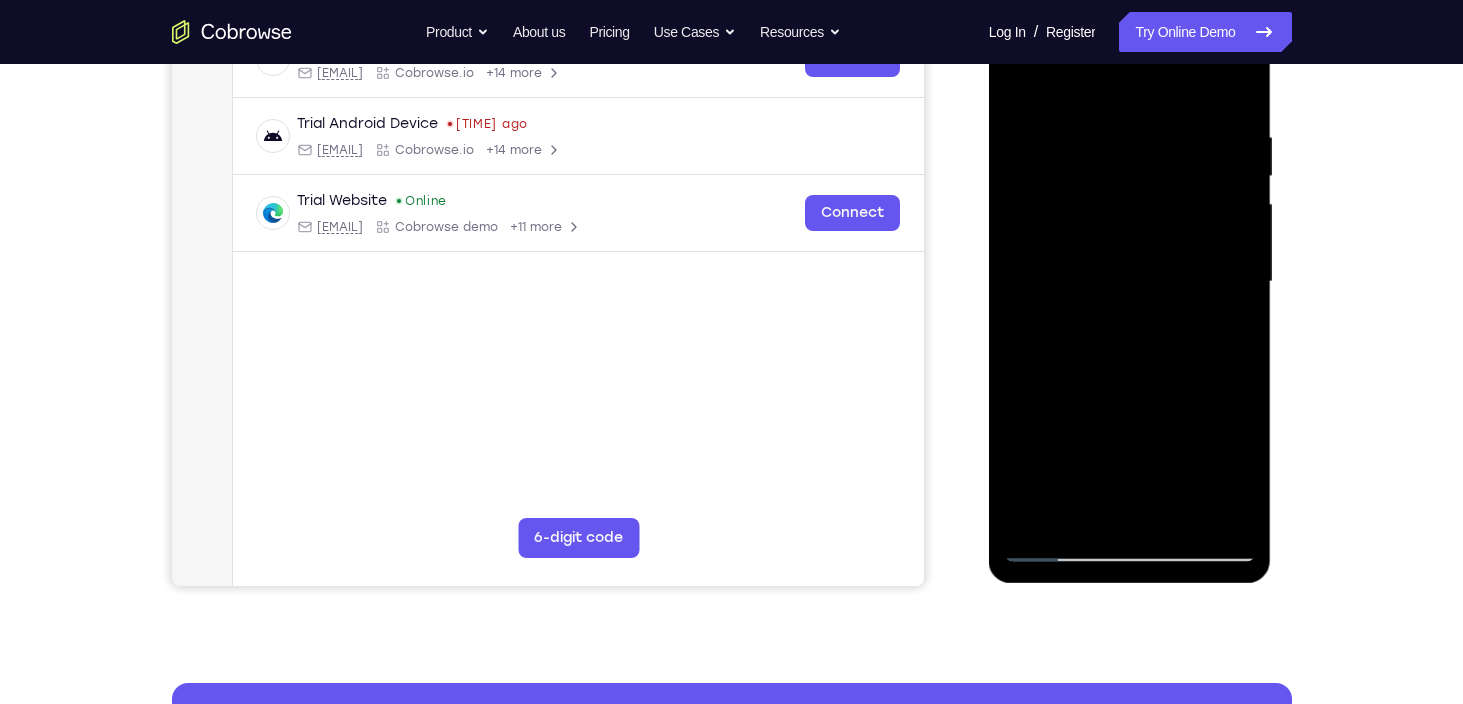 scroll, scrollTop: 340, scrollLeft: 0, axis: vertical 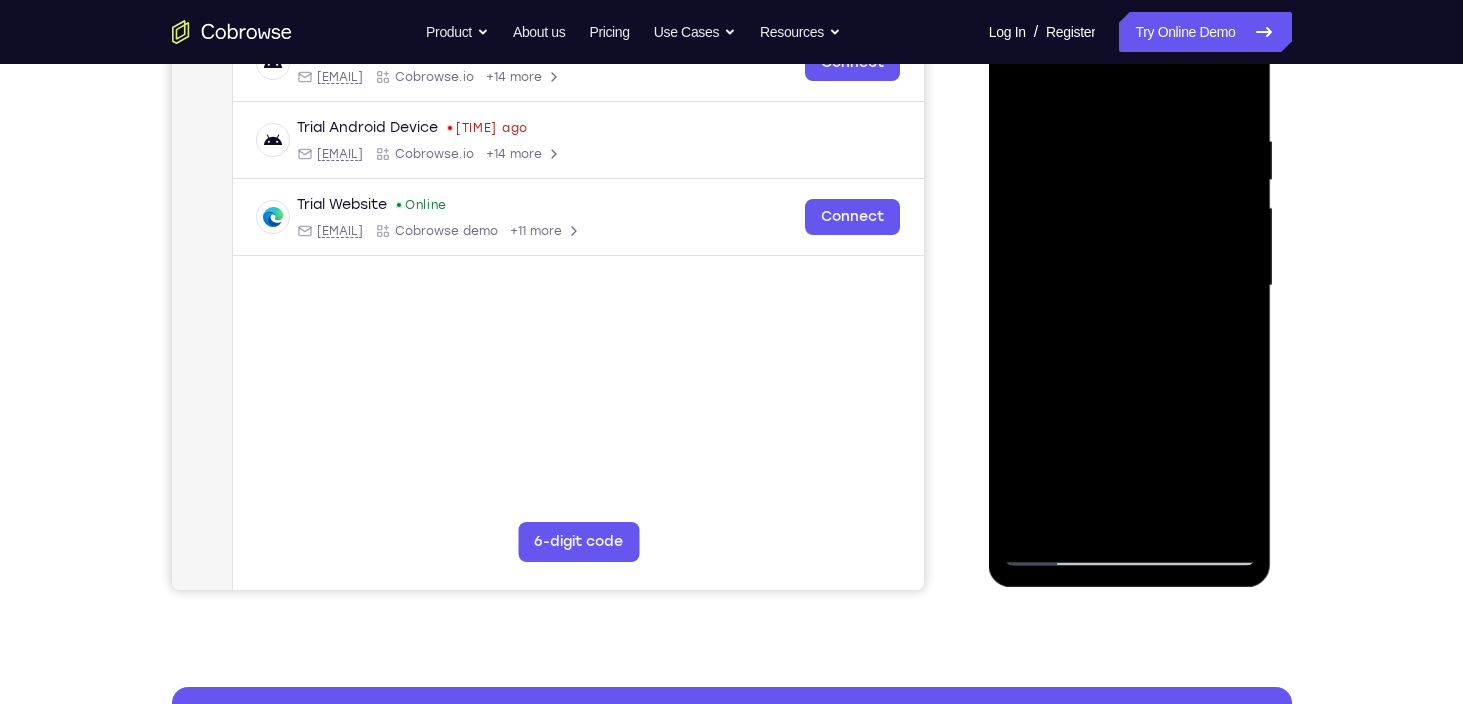 drag, startPoint x: 1103, startPoint y: 325, endPoint x: 1116, endPoint y: 434, distance: 109.77249 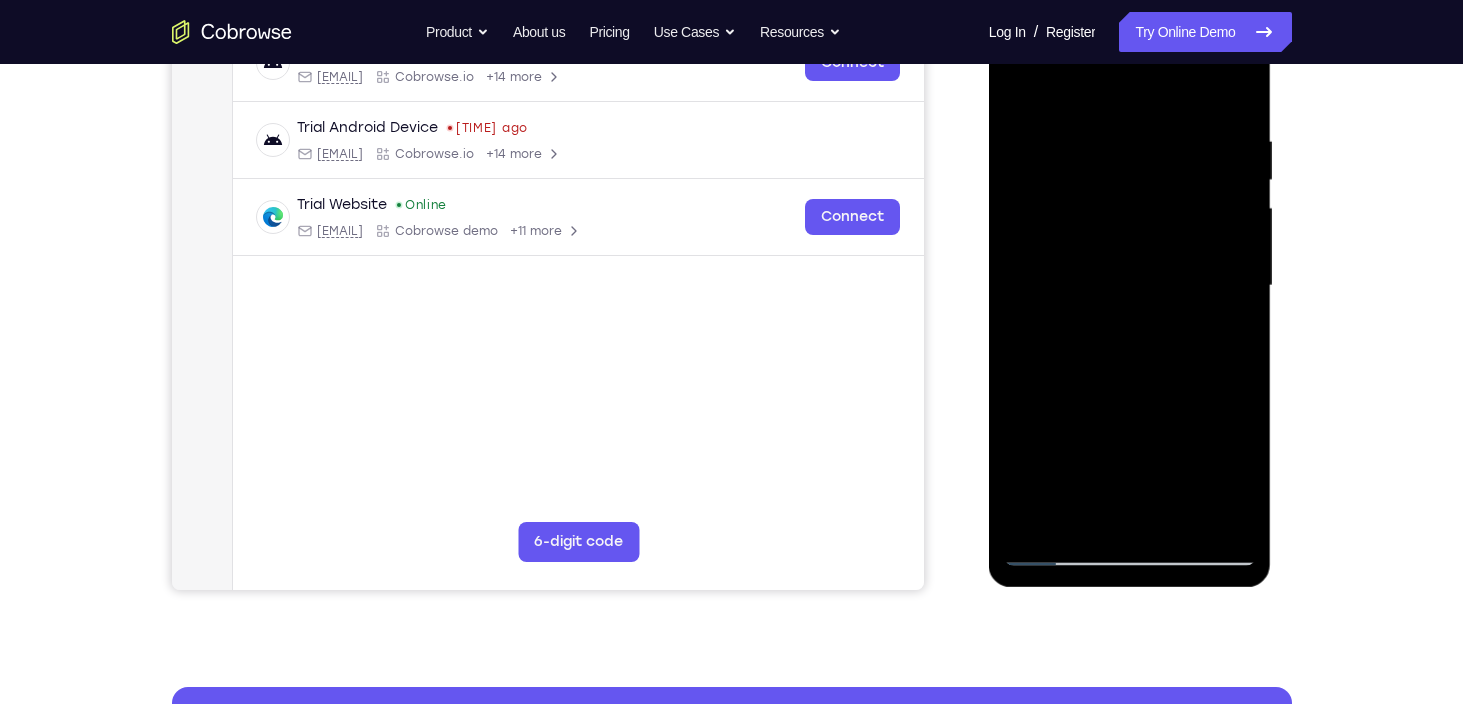 click at bounding box center (1130, 286) 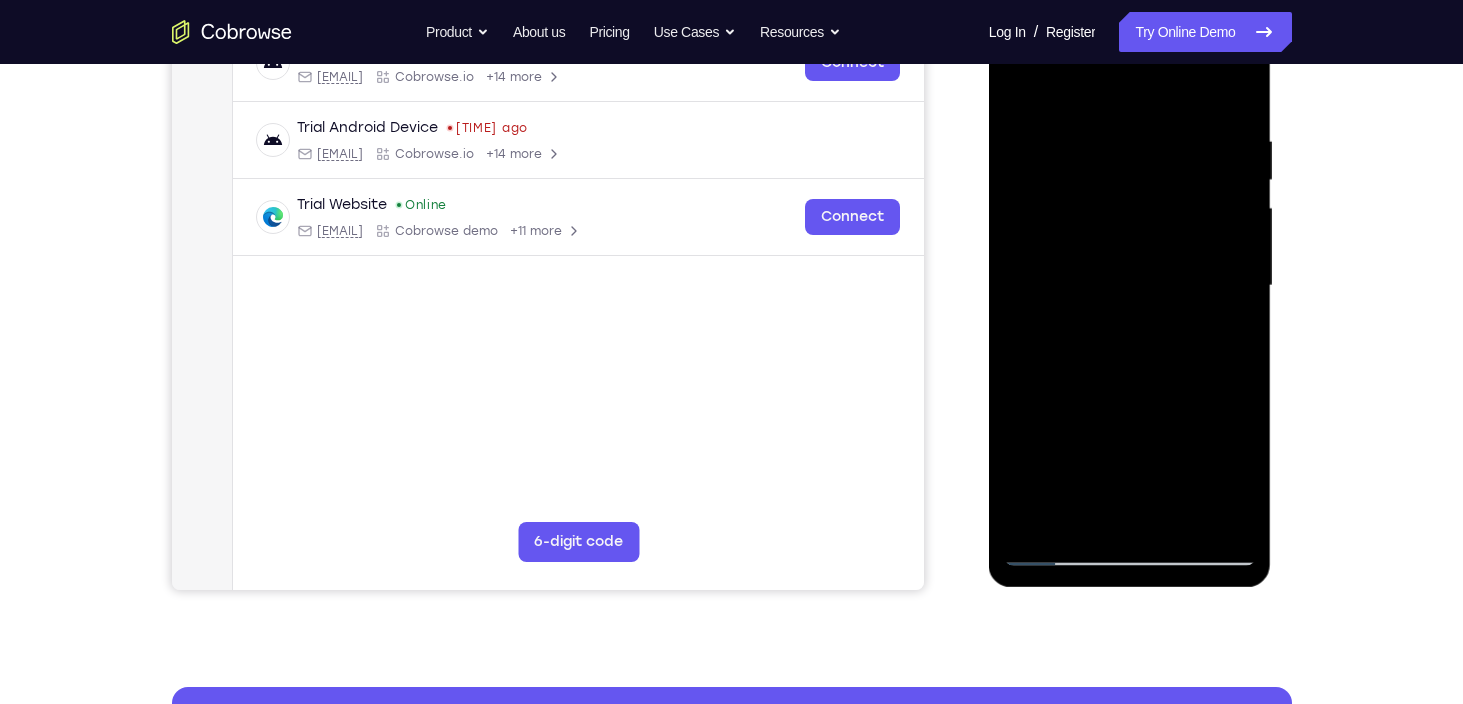 scroll, scrollTop: 247, scrollLeft: 0, axis: vertical 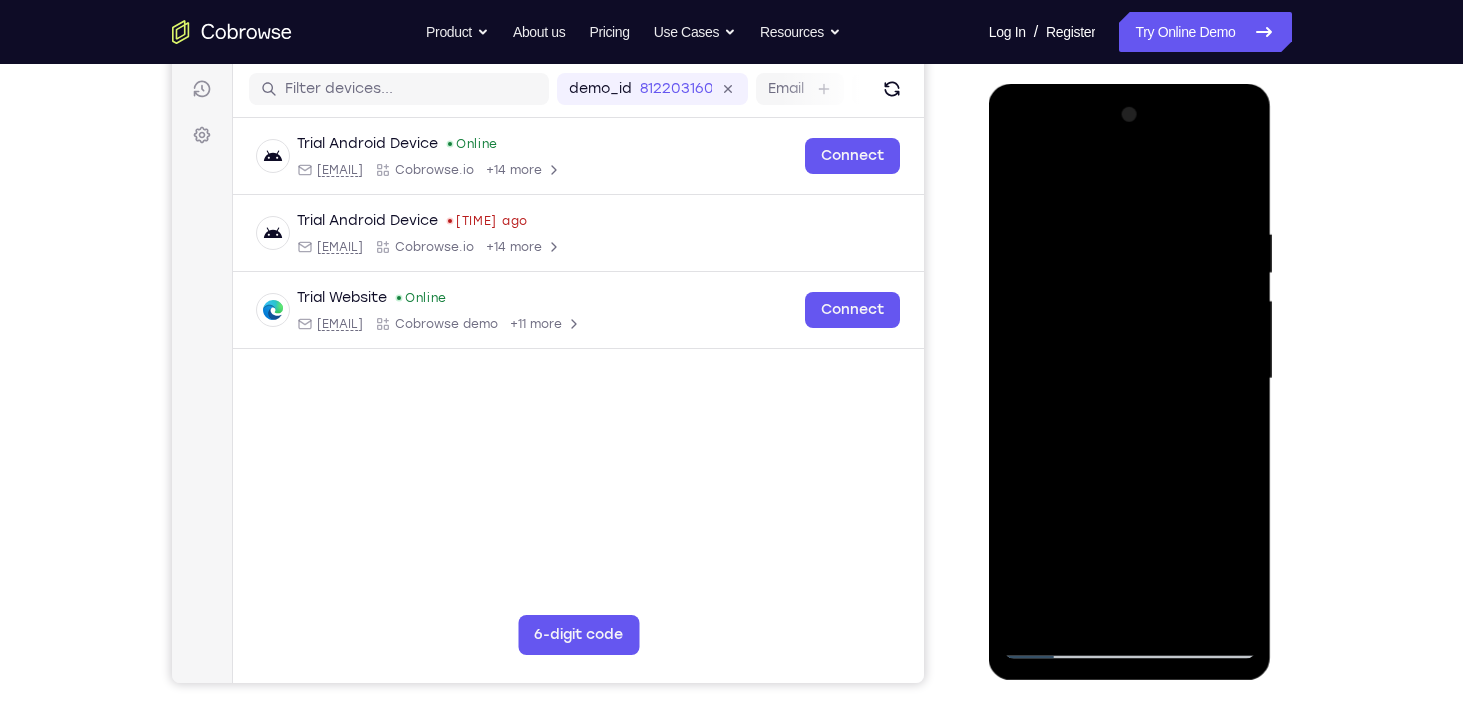 click at bounding box center [1130, 379] 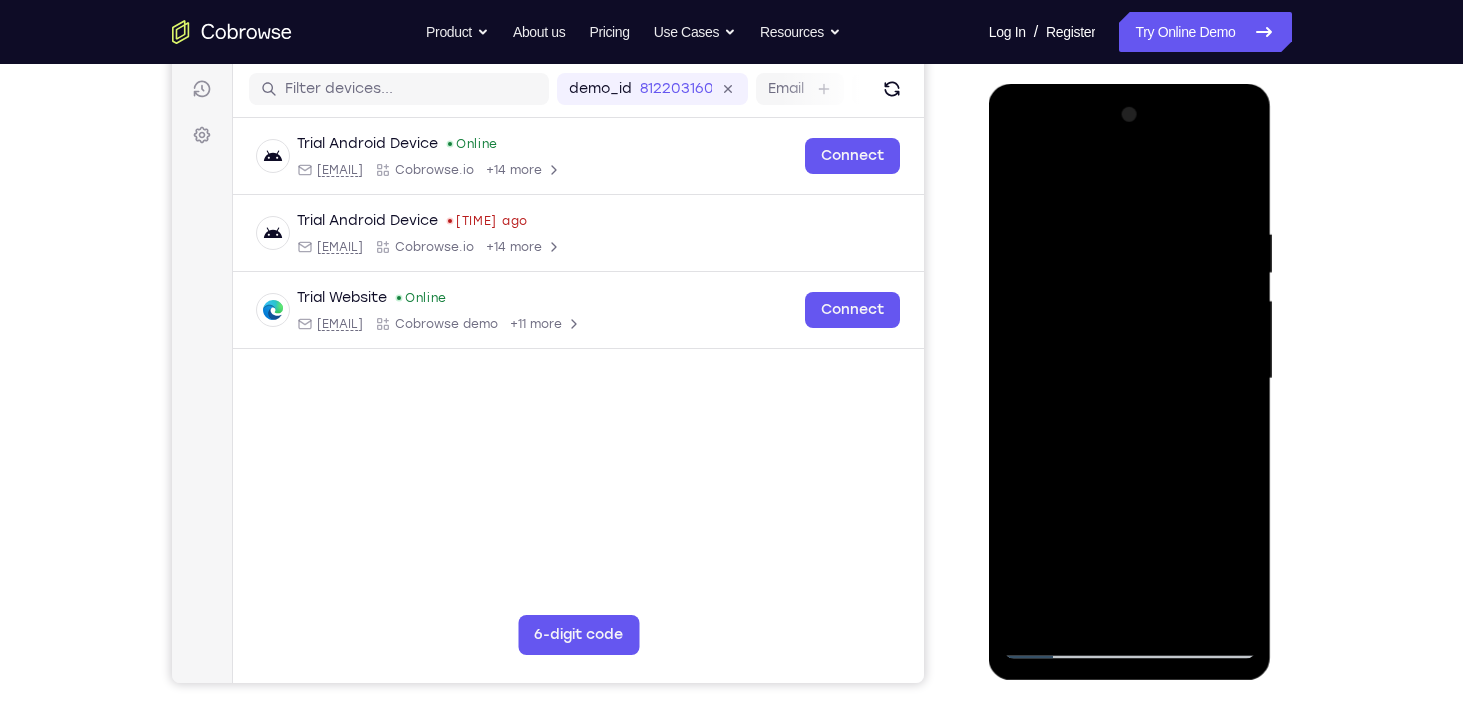 scroll, scrollTop: 337, scrollLeft: 0, axis: vertical 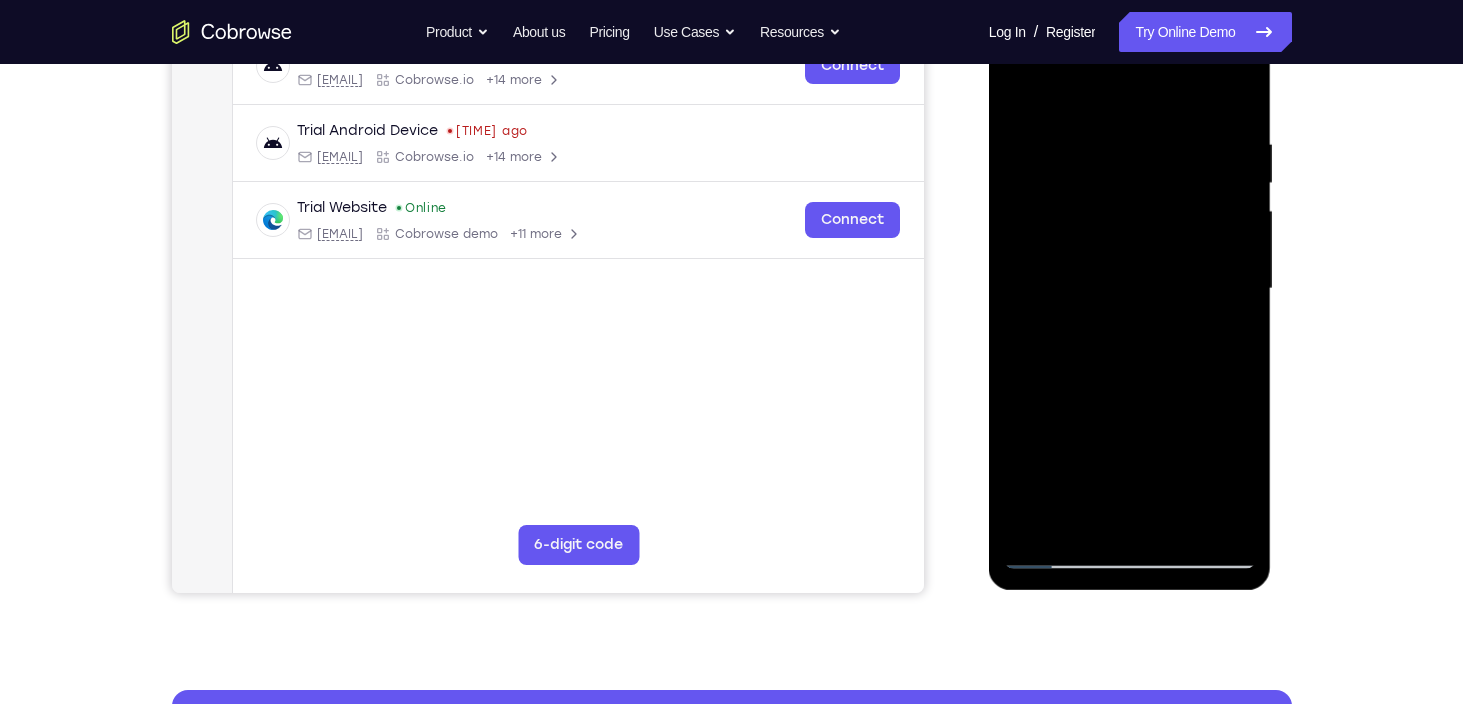 click at bounding box center (1130, 289) 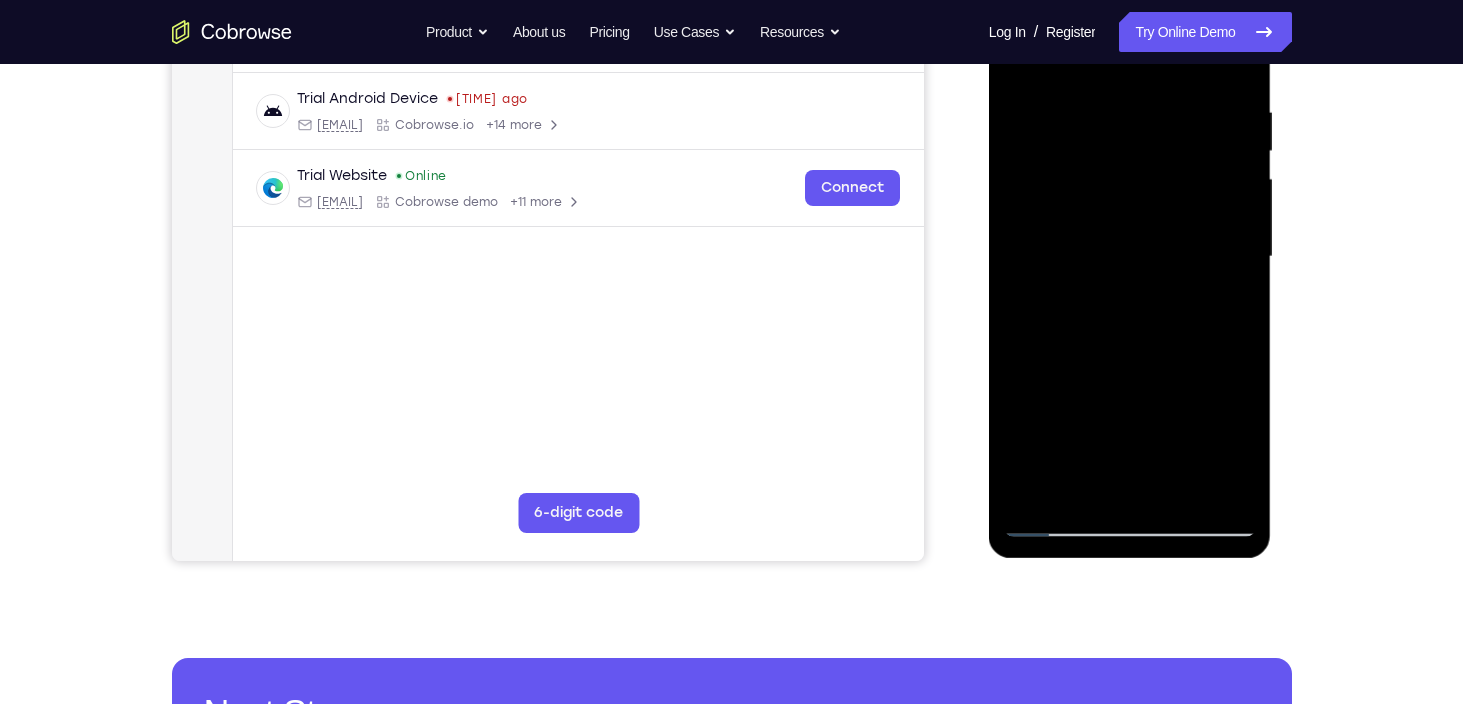 scroll, scrollTop: 280, scrollLeft: 0, axis: vertical 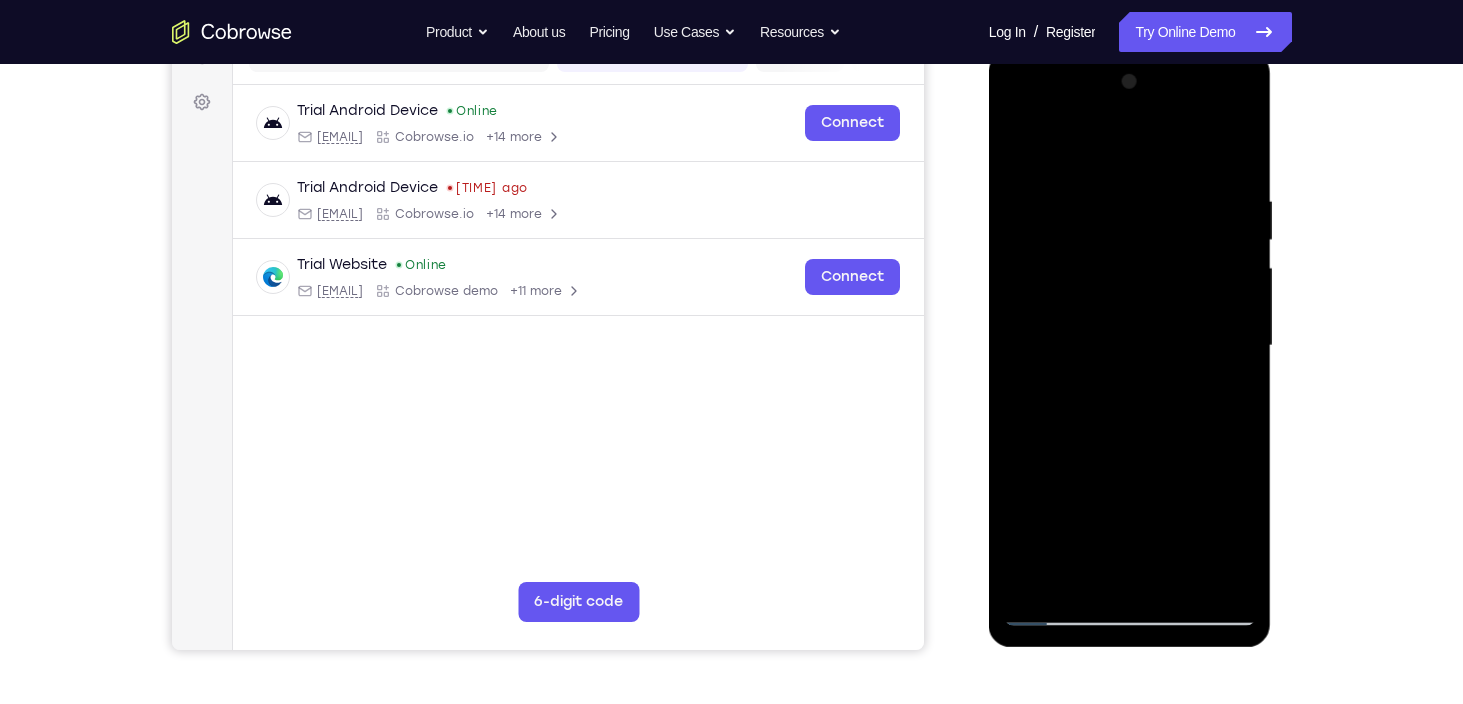 drag, startPoint x: 243, startPoint y: 101, endPoint x: 952, endPoint y: 217, distance: 718.42676 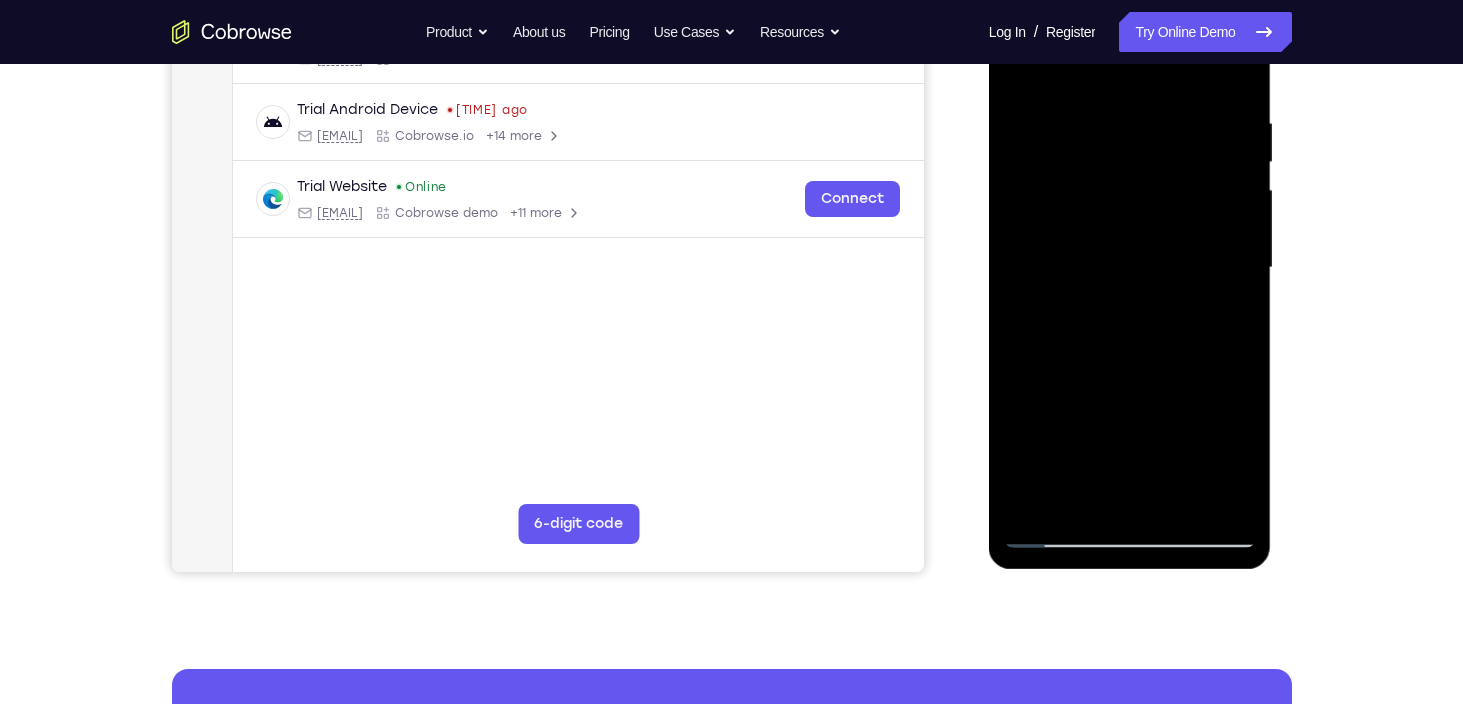 scroll, scrollTop: 364, scrollLeft: 0, axis: vertical 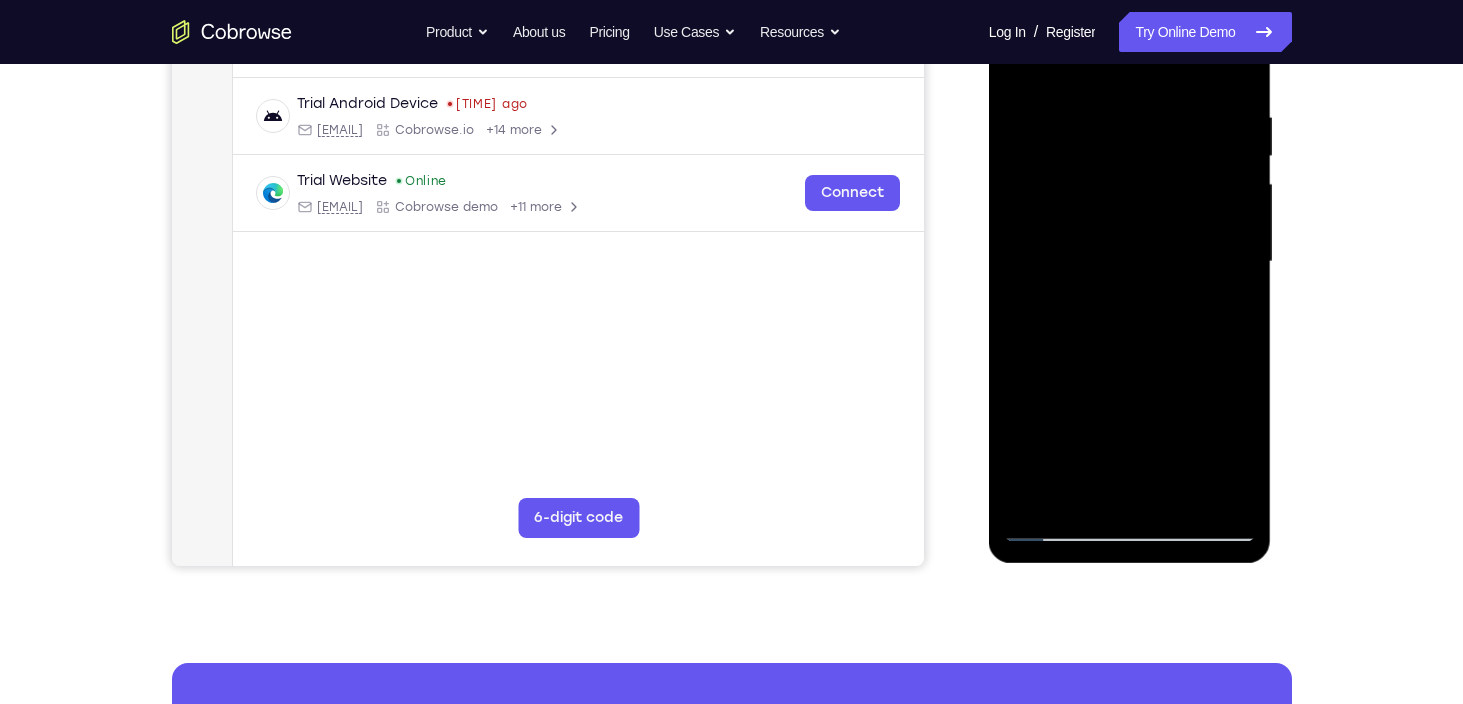 click at bounding box center [1130, 262] 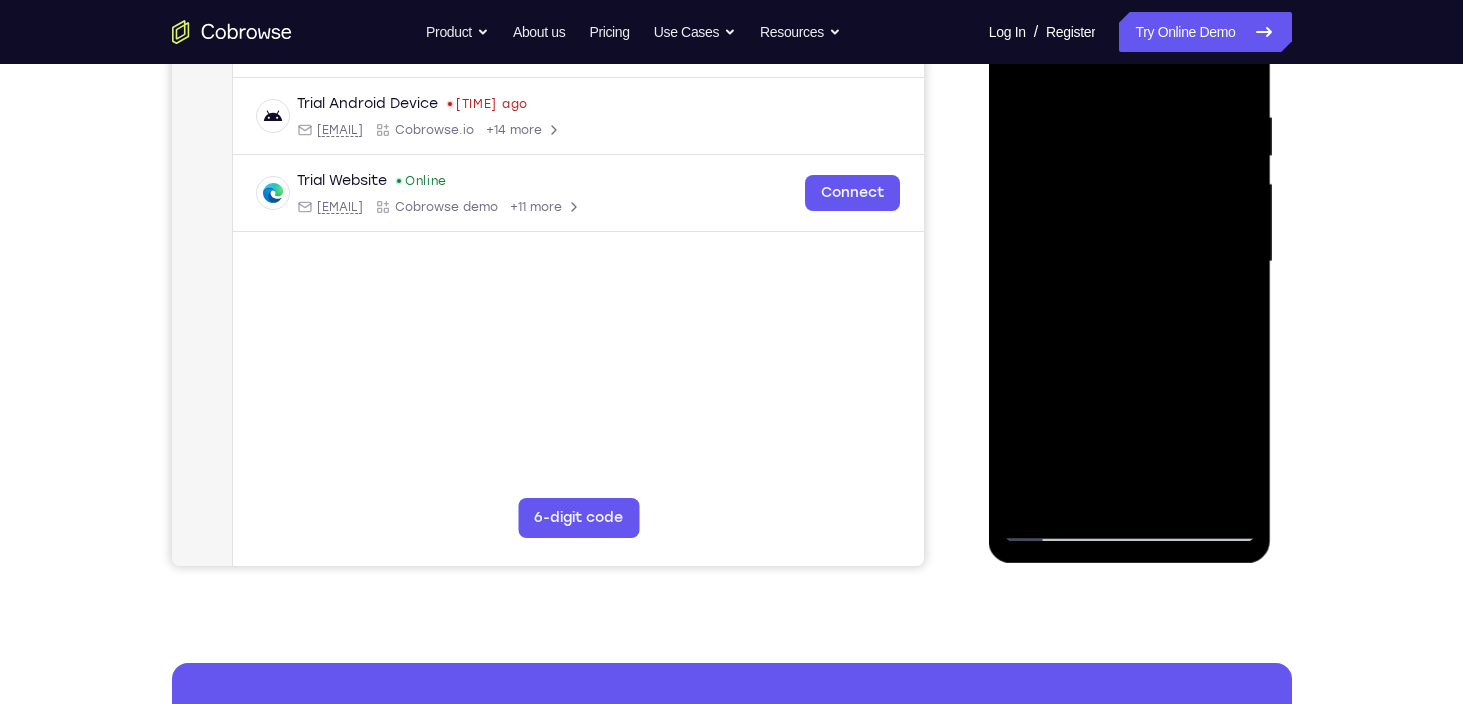 click at bounding box center [1130, 262] 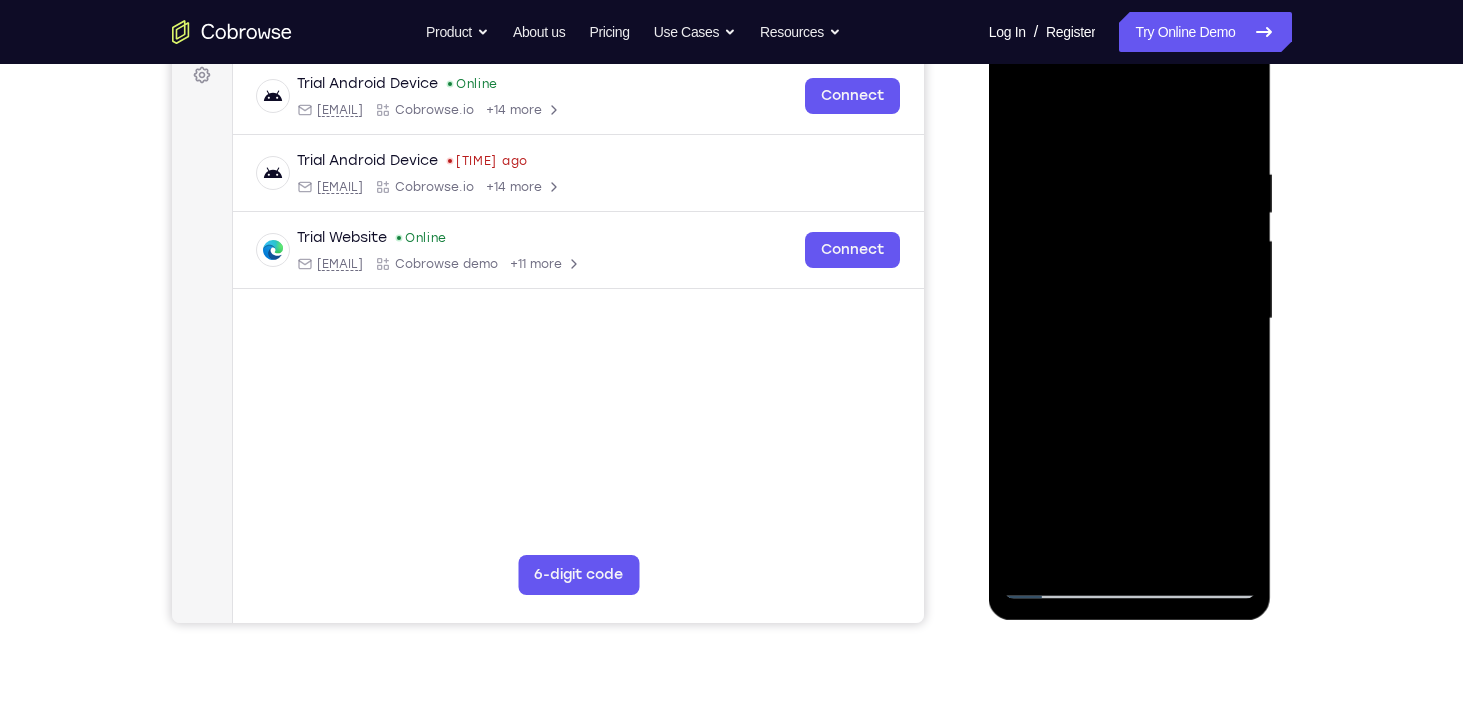 scroll, scrollTop: 292, scrollLeft: 0, axis: vertical 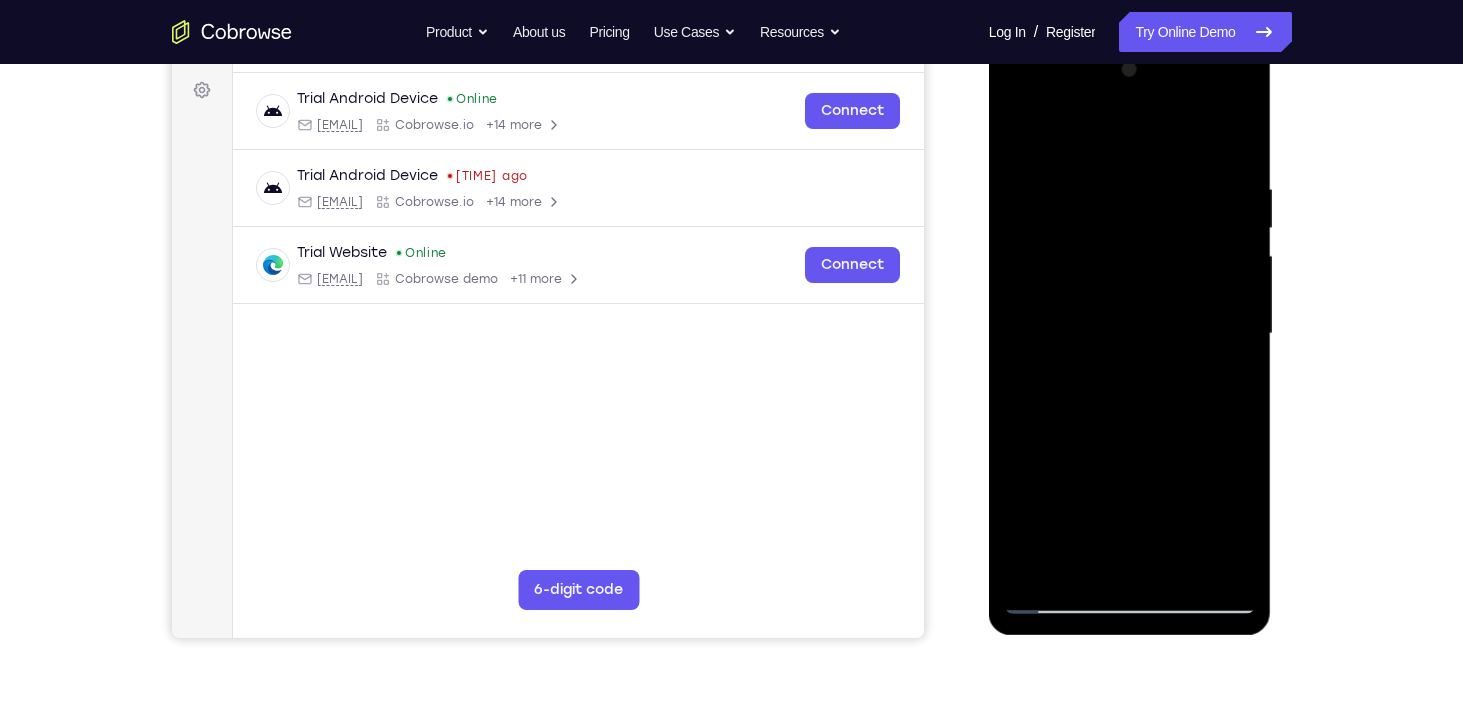 click at bounding box center (1130, 334) 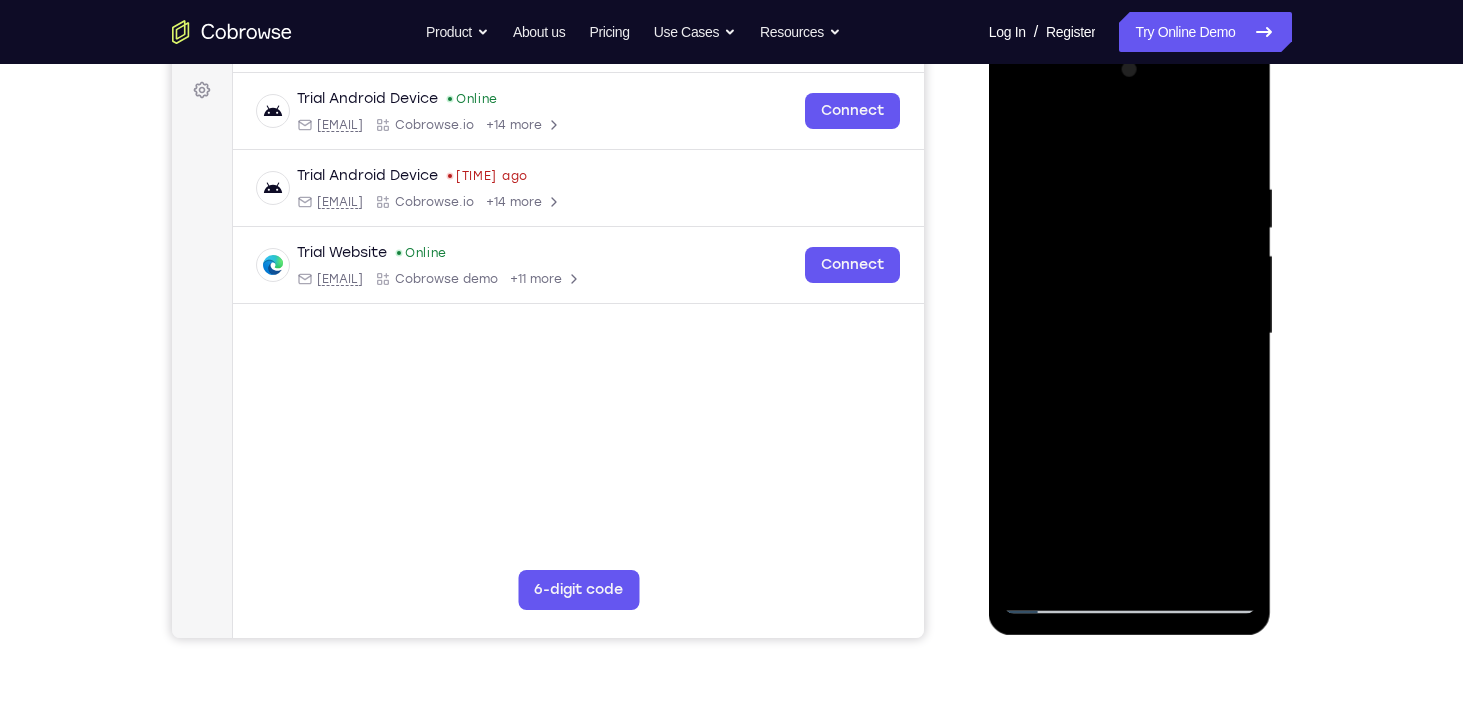 click at bounding box center (1130, 334) 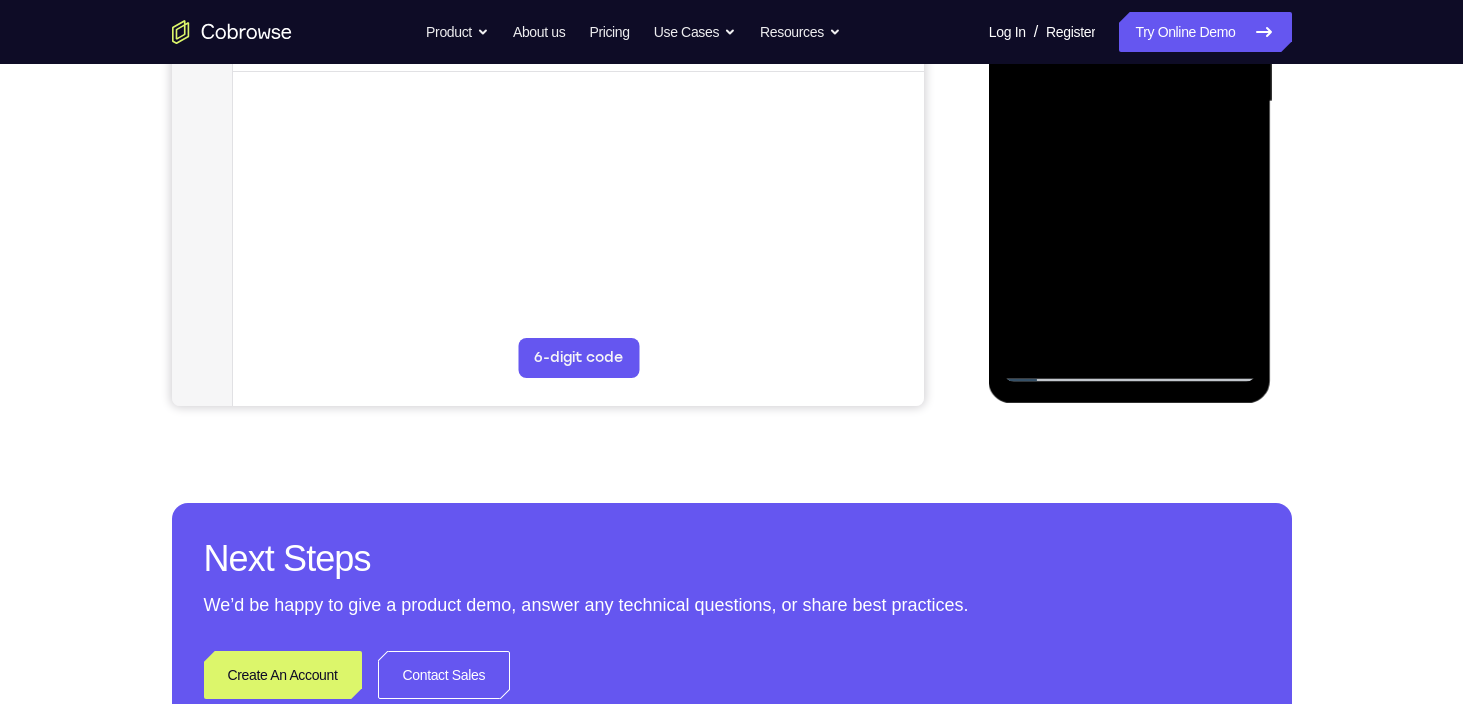 scroll, scrollTop: 523, scrollLeft: 0, axis: vertical 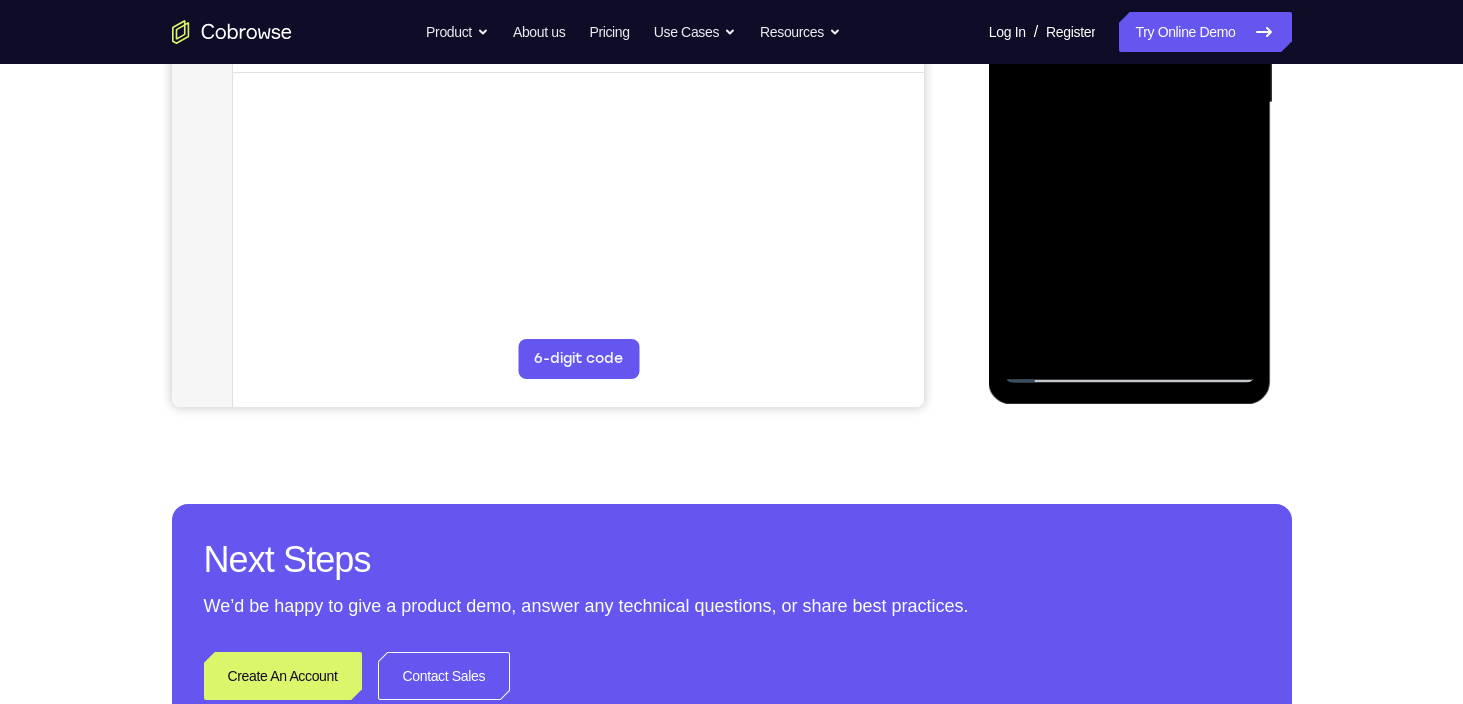 click at bounding box center [1130, 103] 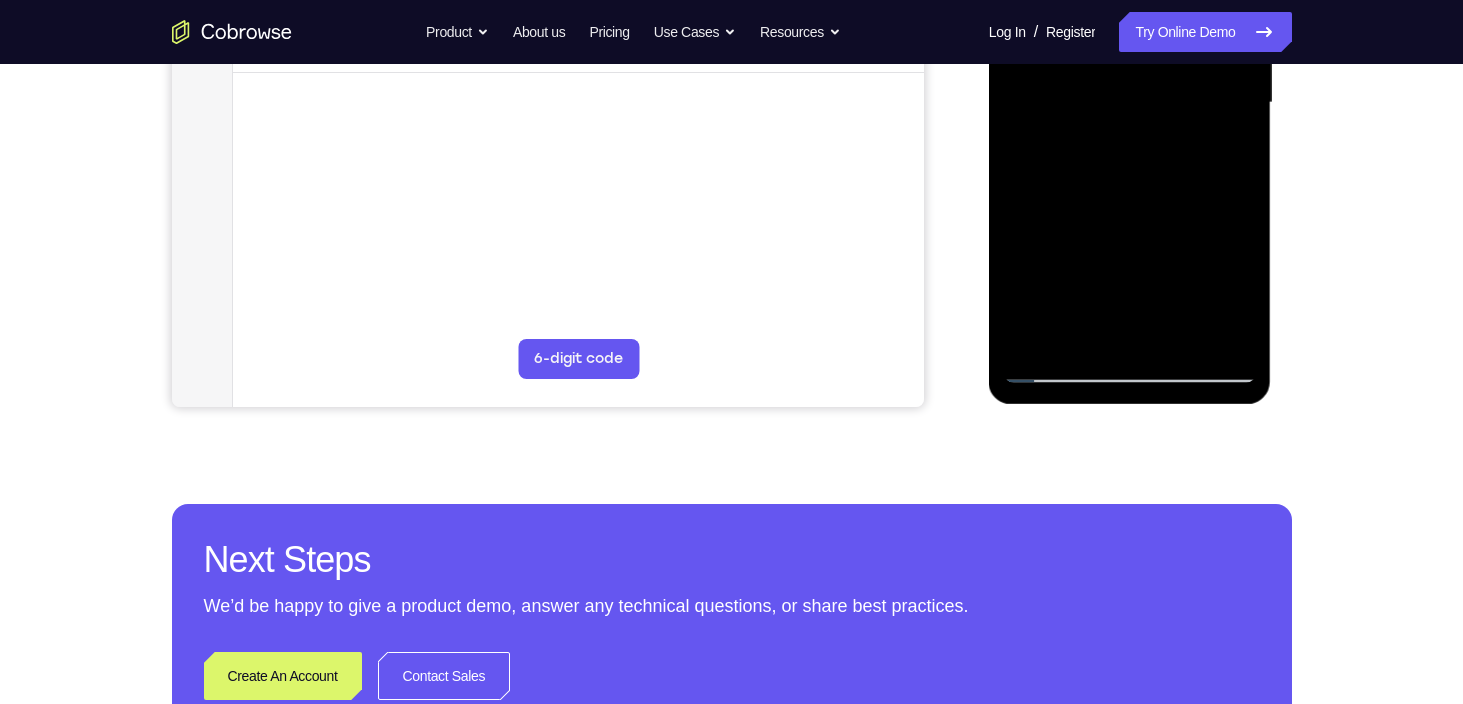 click at bounding box center (1130, 103) 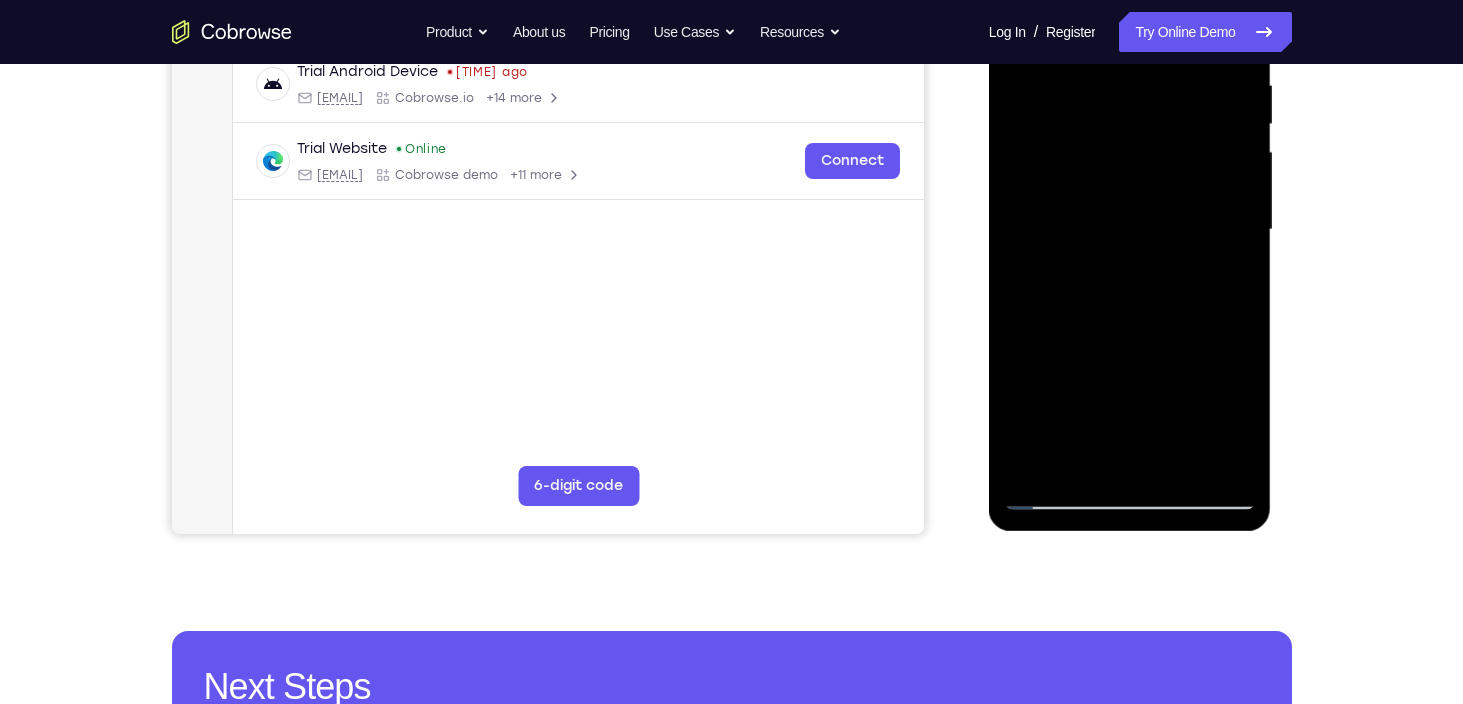 scroll, scrollTop: 321, scrollLeft: 0, axis: vertical 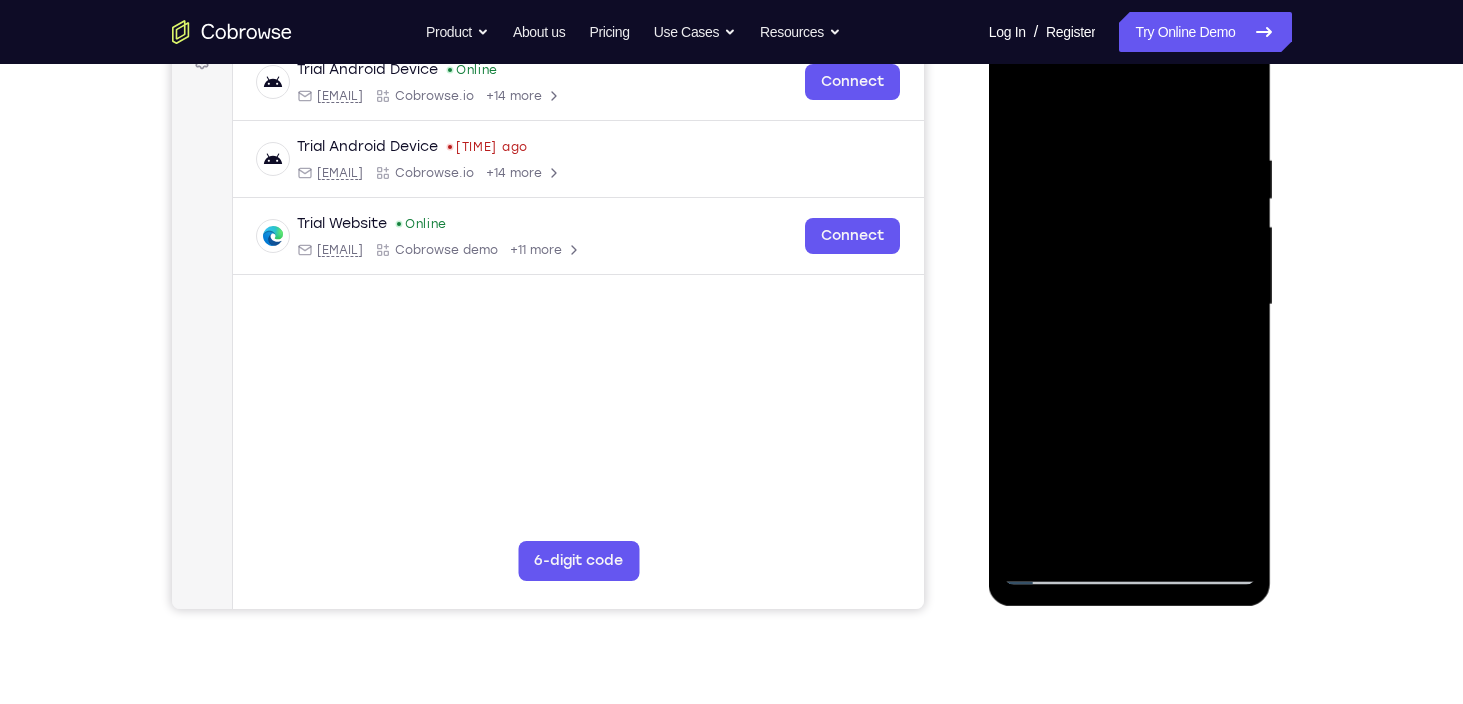 click at bounding box center (1130, 305) 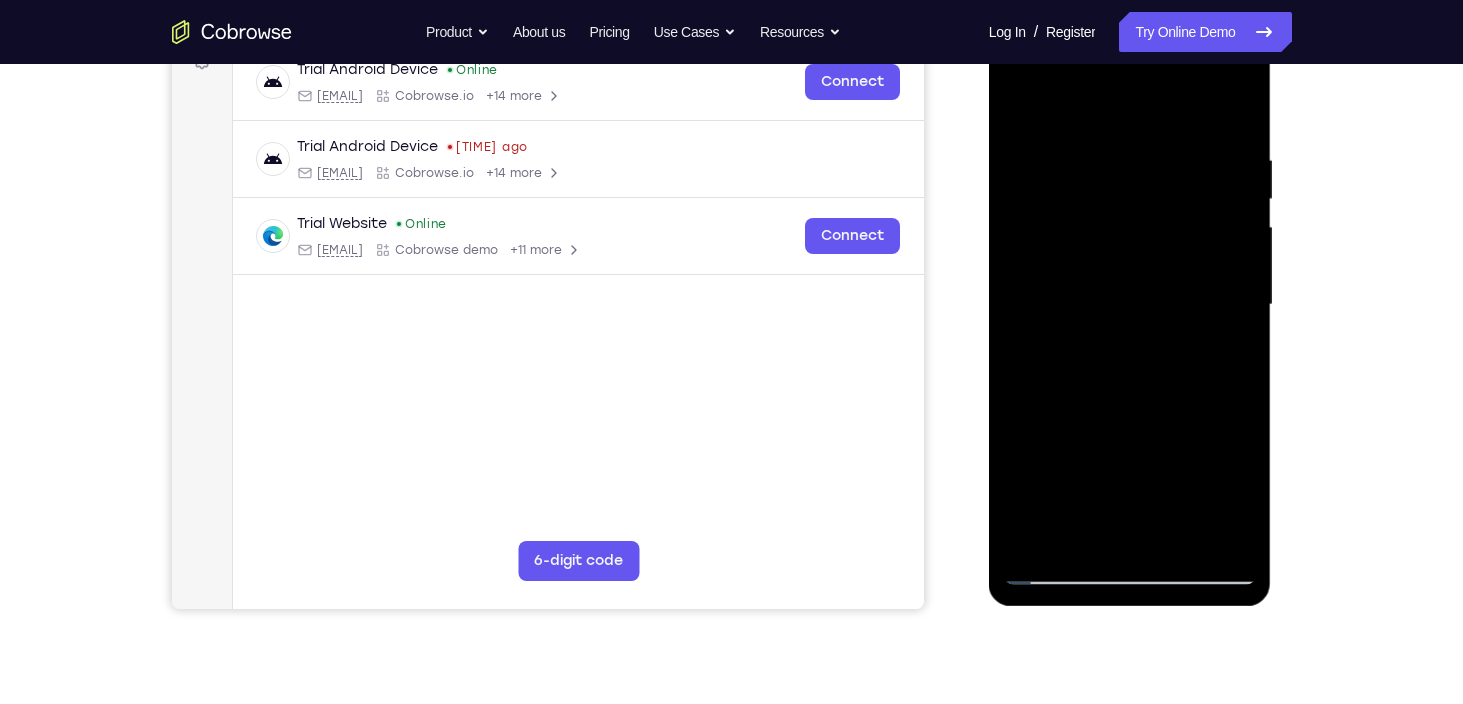 click at bounding box center [1130, 305] 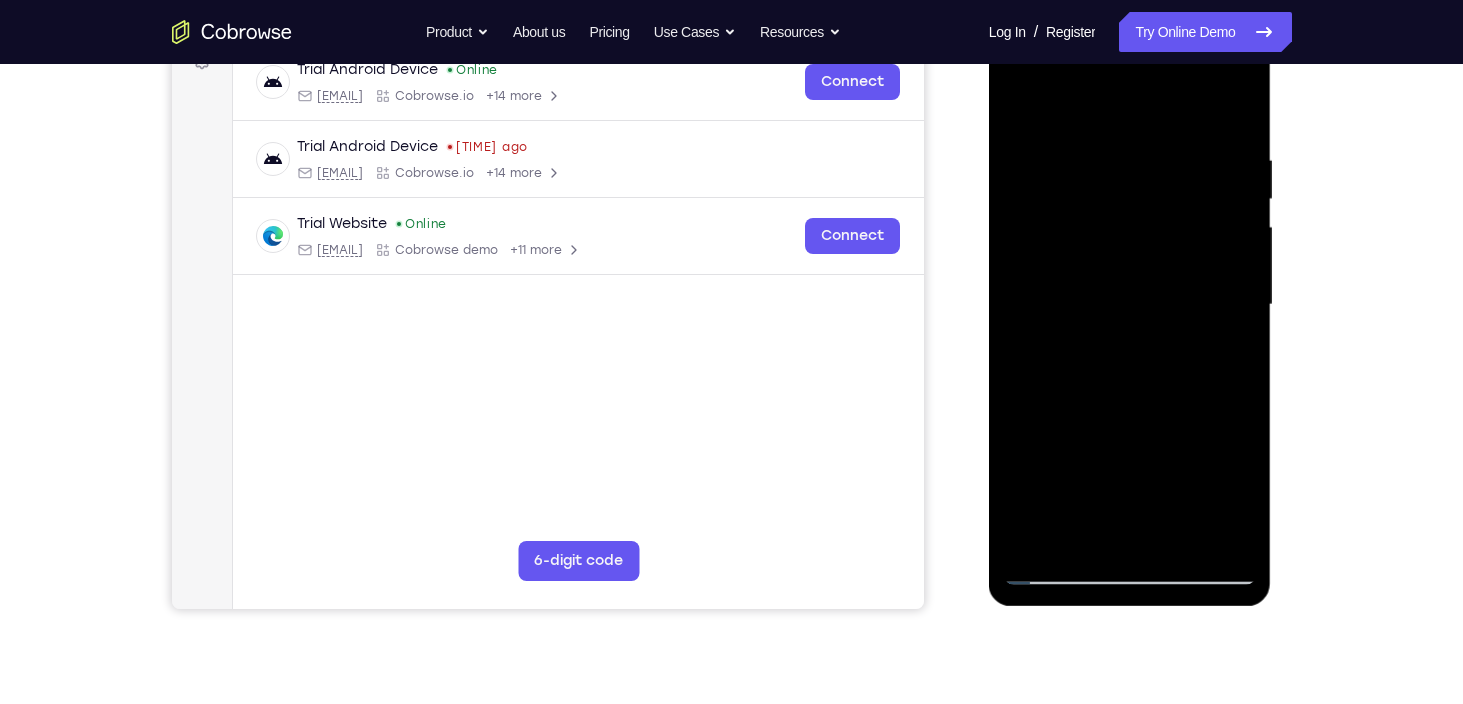 drag, startPoint x: 1122, startPoint y: 415, endPoint x: 1117, endPoint y: 99, distance: 316.03955 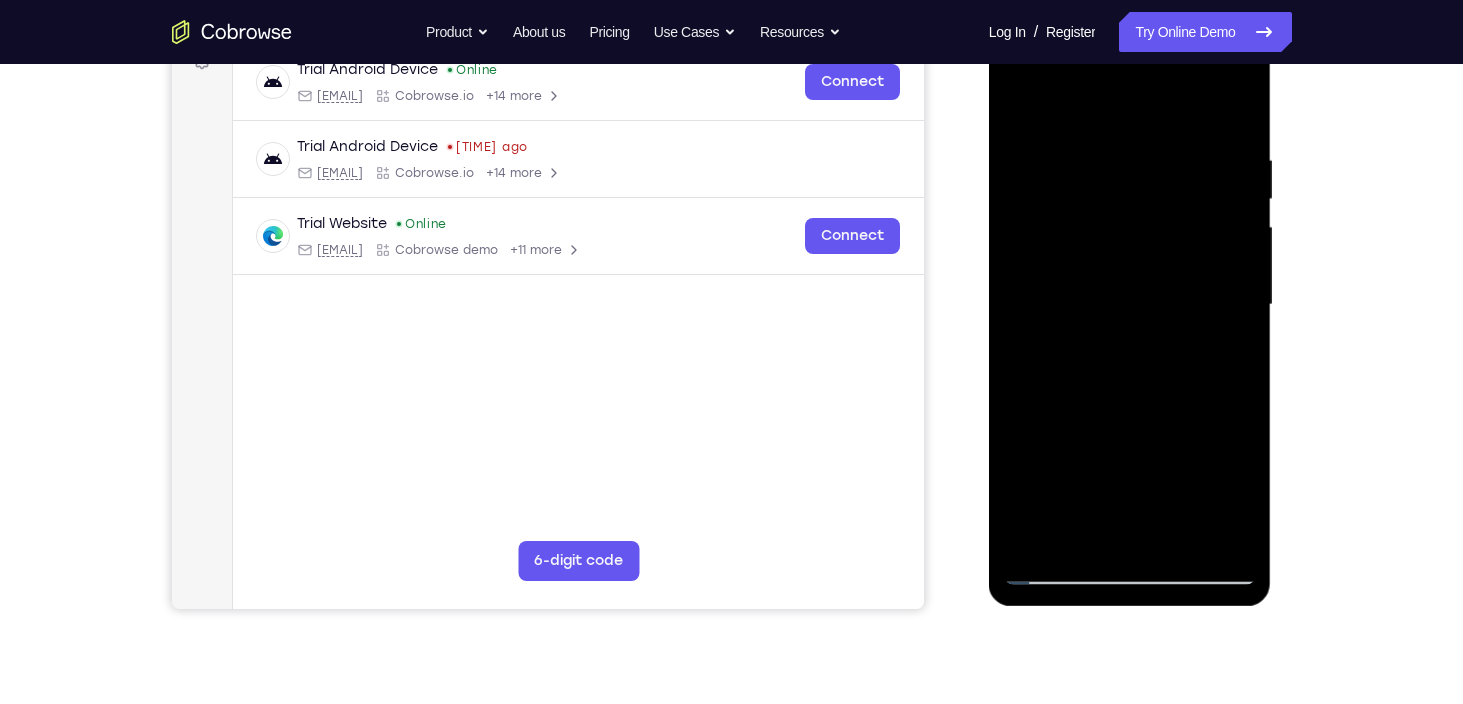 drag, startPoint x: 1090, startPoint y: 453, endPoint x: 1082, endPoint y: 207, distance: 246.13005 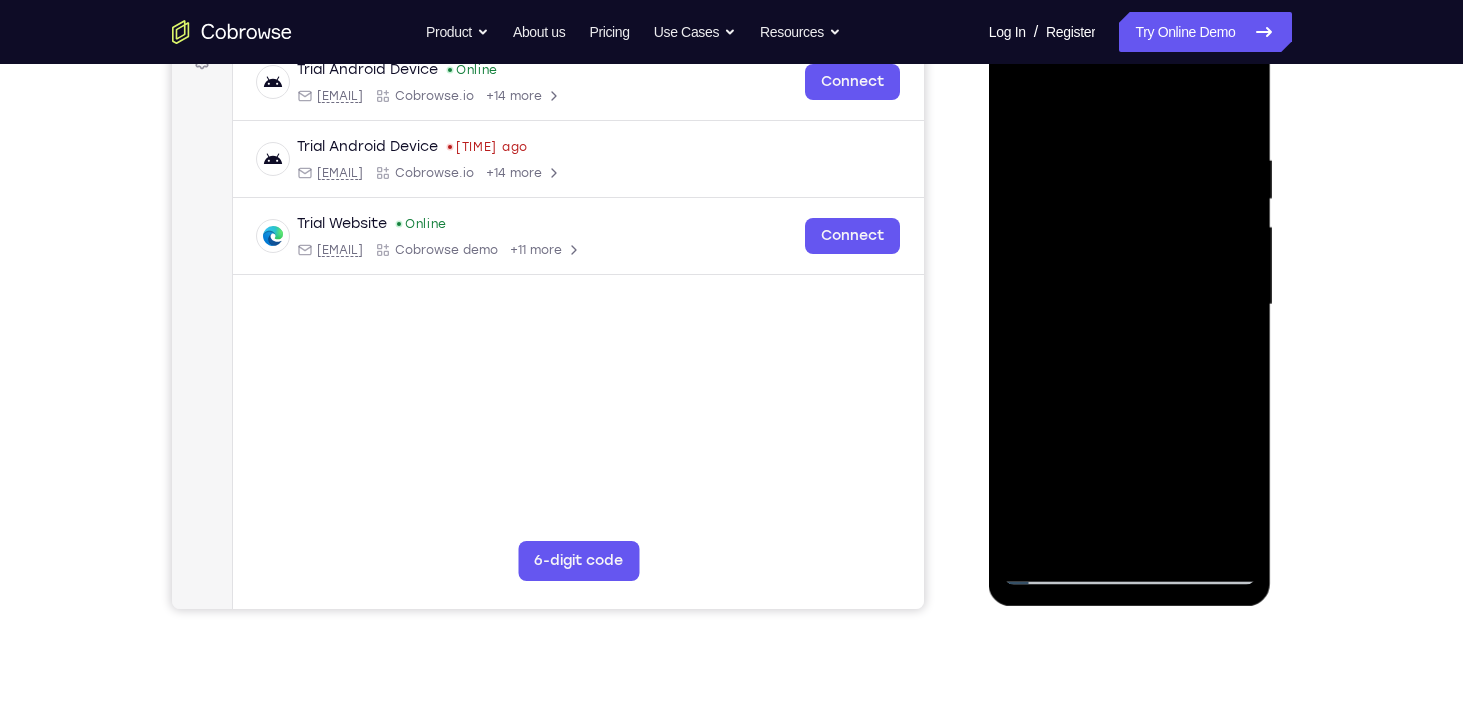 drag, startPoint x: 1080, startPoint y: 436, endPoint x: 1092, endPoint y: 162, distance: 274.26263 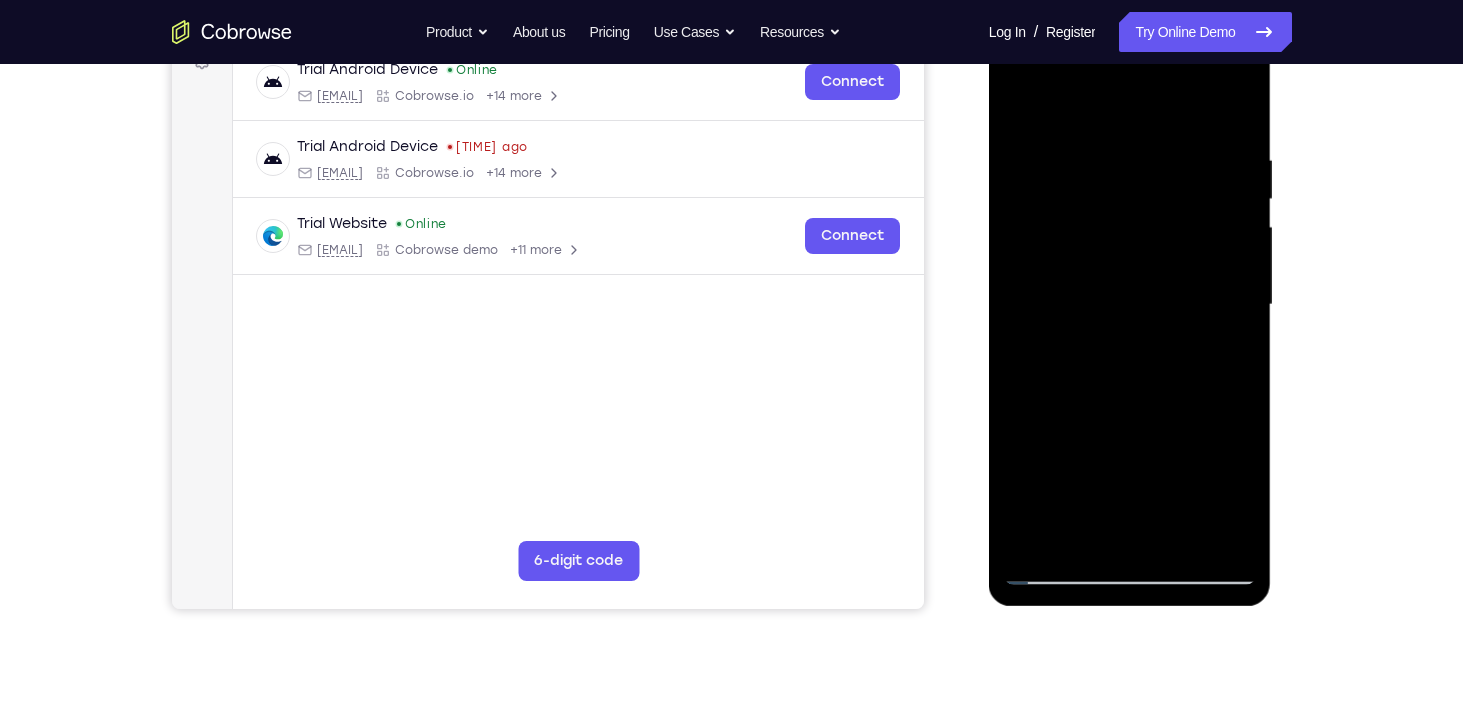 drag, startPoint x: 1092, startPoint y: 337, endPoint x: 1085, endPoint y: 201, distance: 136.18002 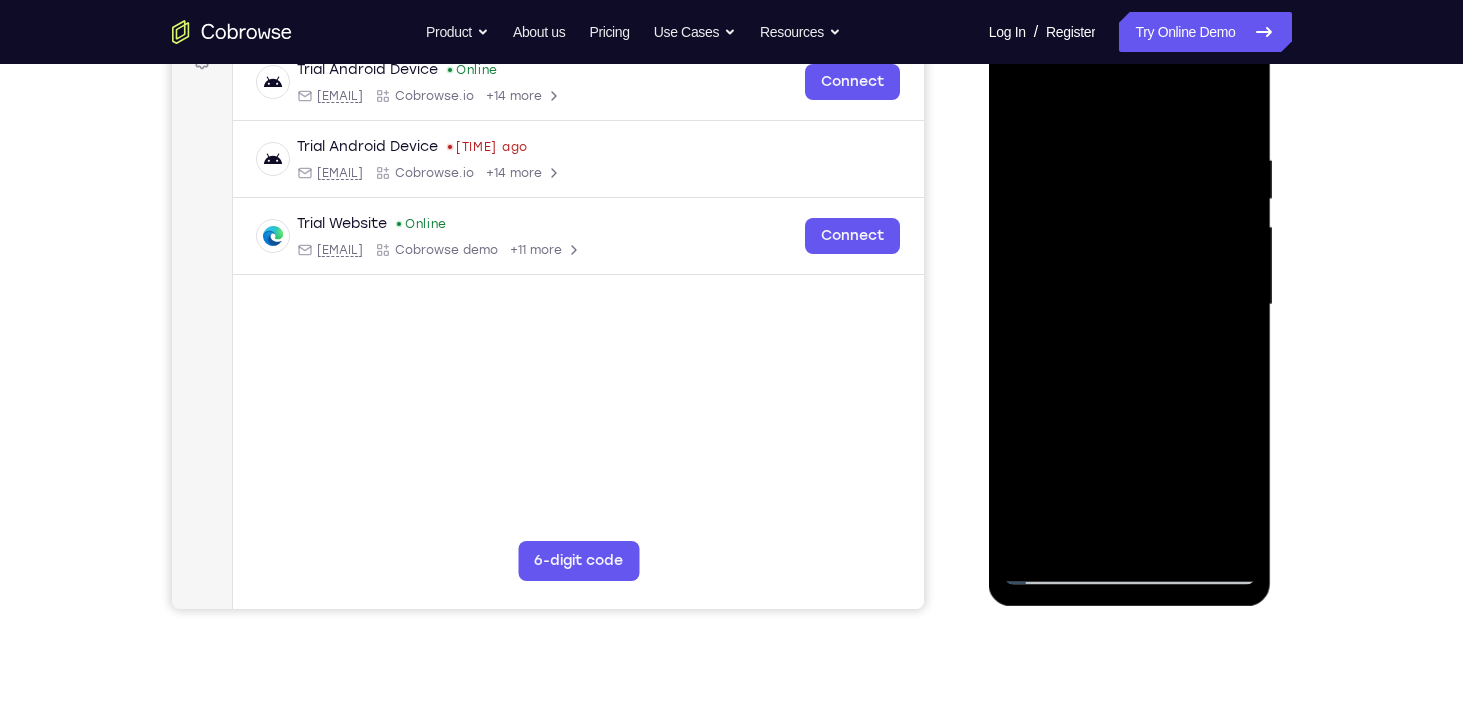 drag, startPoint x: 1089, startPoint y: 461, endPoint x: 1079, endPoint y: 321, distance: 140.35669 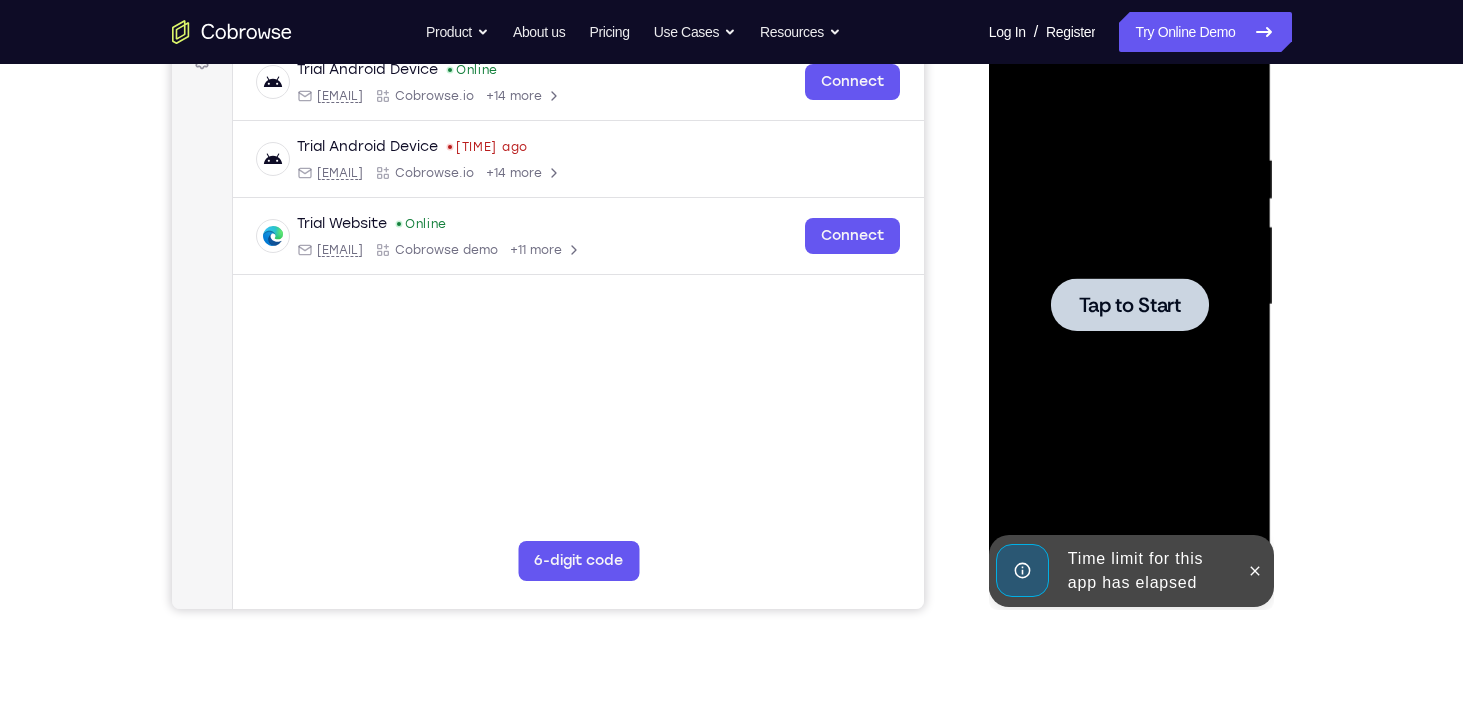 click on "Tap to Start" at bounding box center [1130, 305] 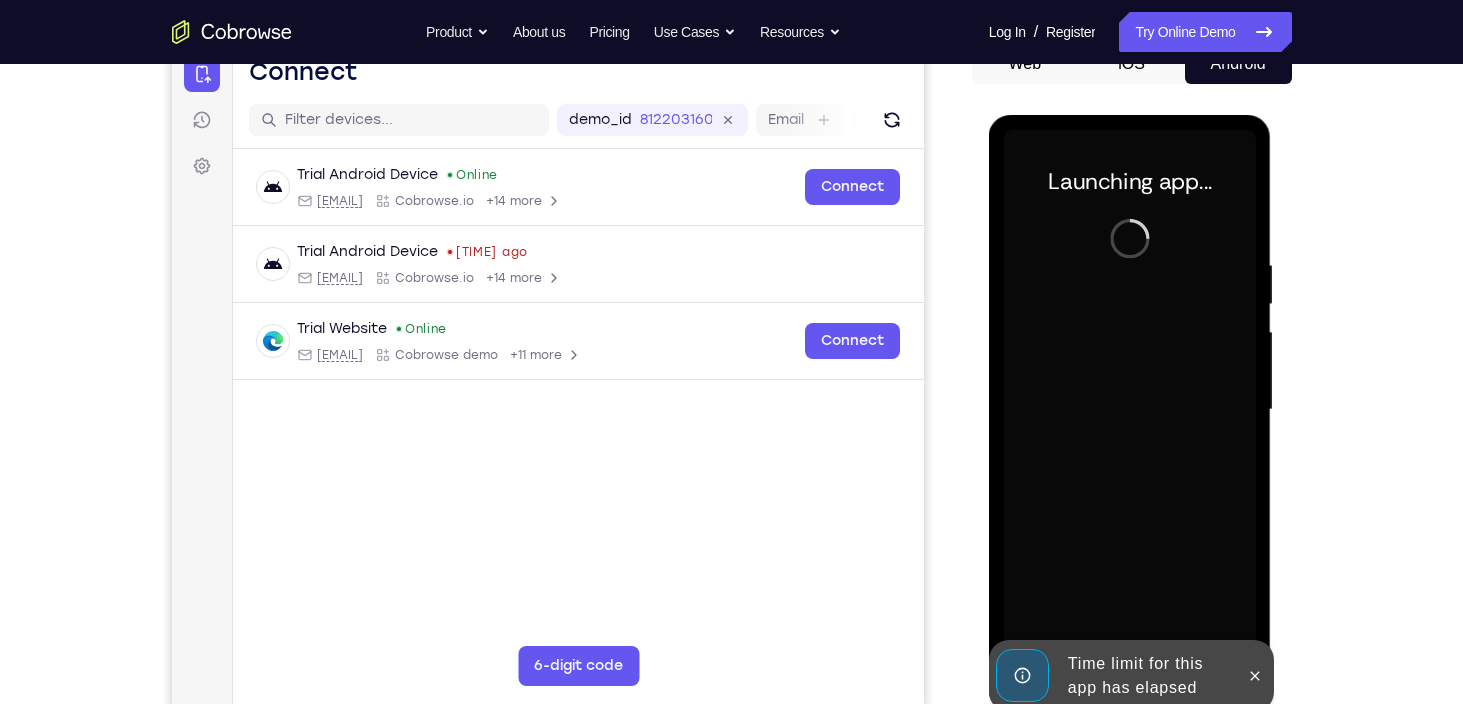 scroll, scrollTop: 298, scrollLeft: 0, axis: vertical 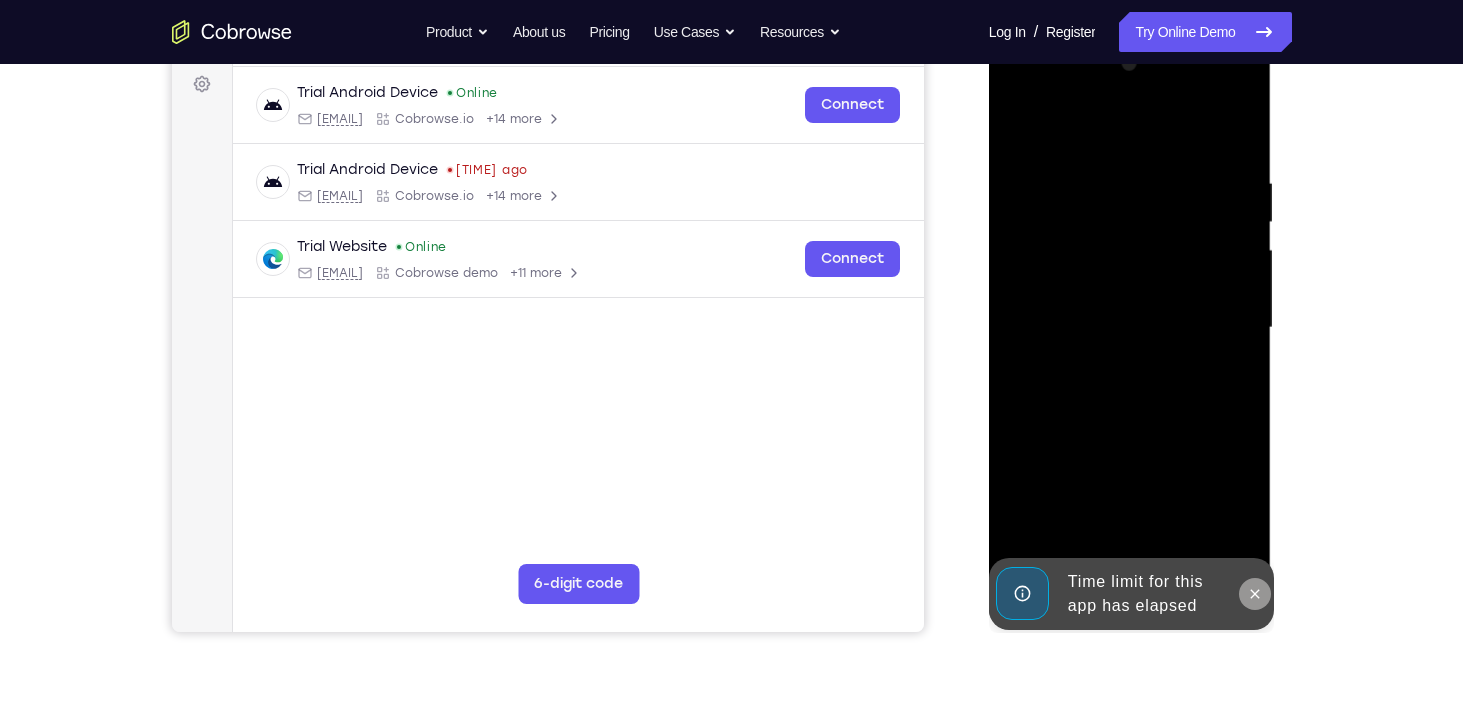click 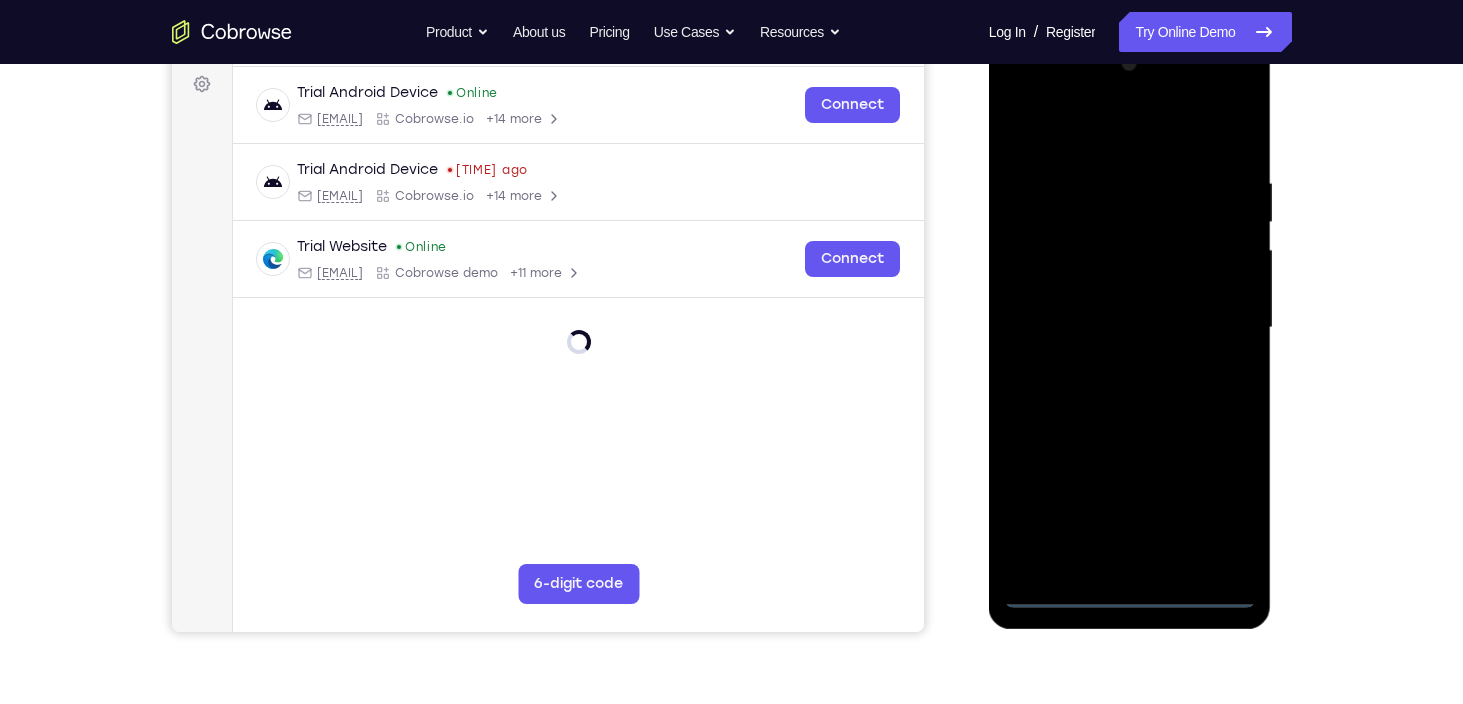 click at bounding box center (1130, 328) 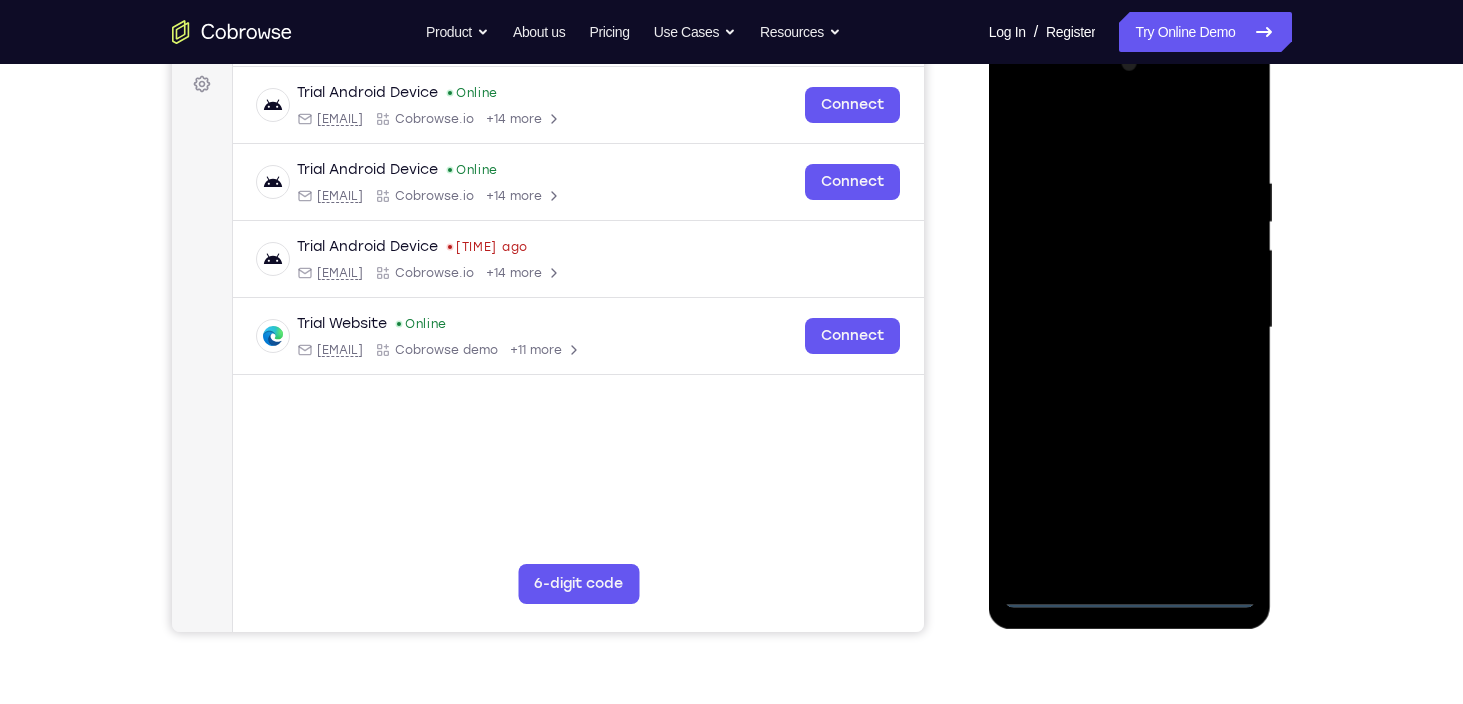 click at bounding box center [1130, 328] 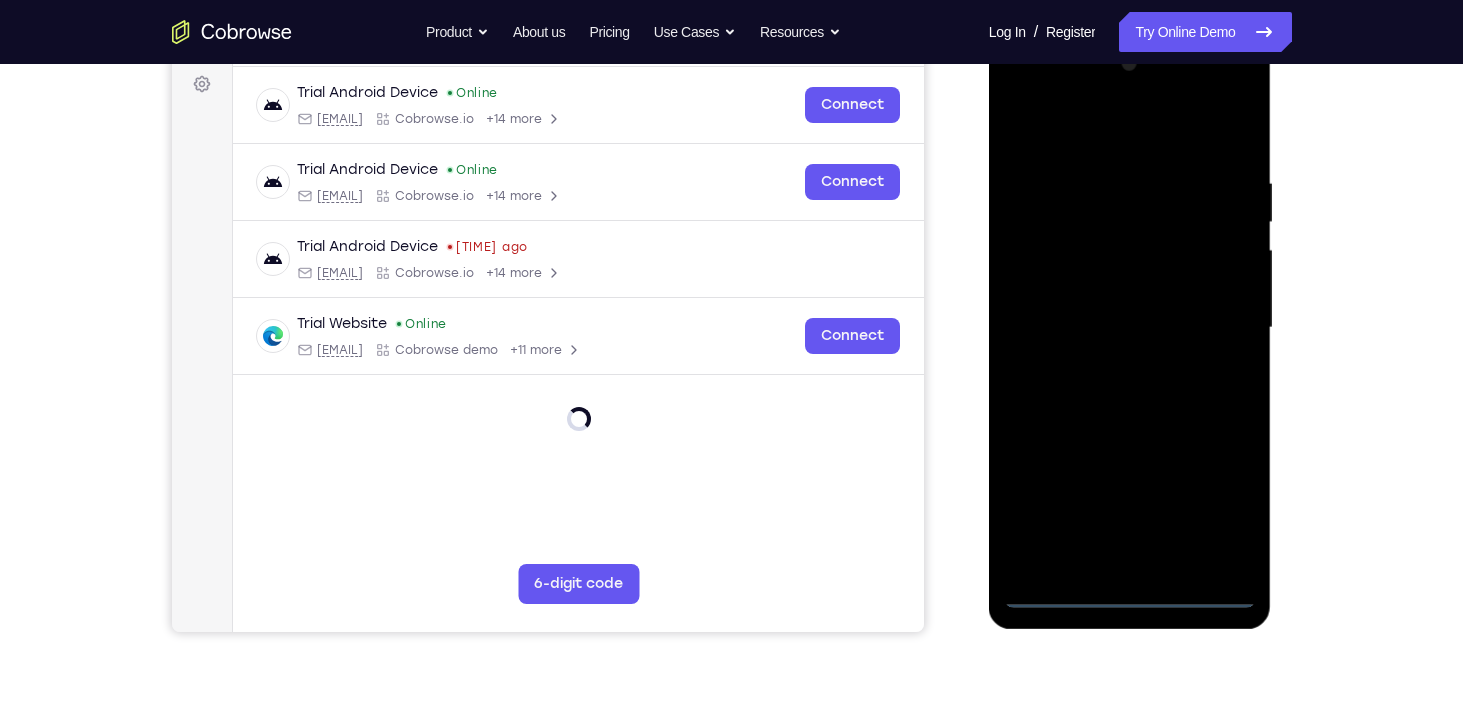scroll, scrollTop: 239, scrollLeft: 0, axis: vertical 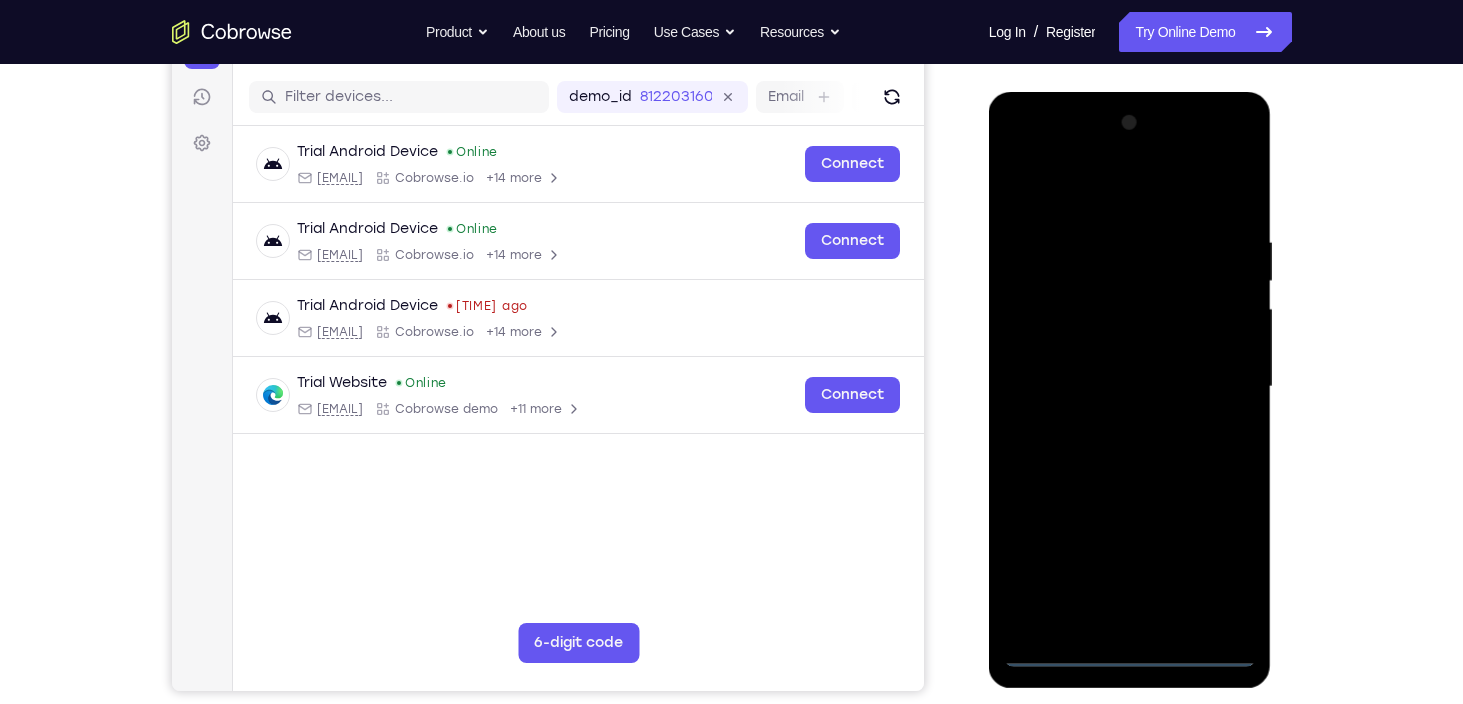 click at bounding box center (1130, 387) 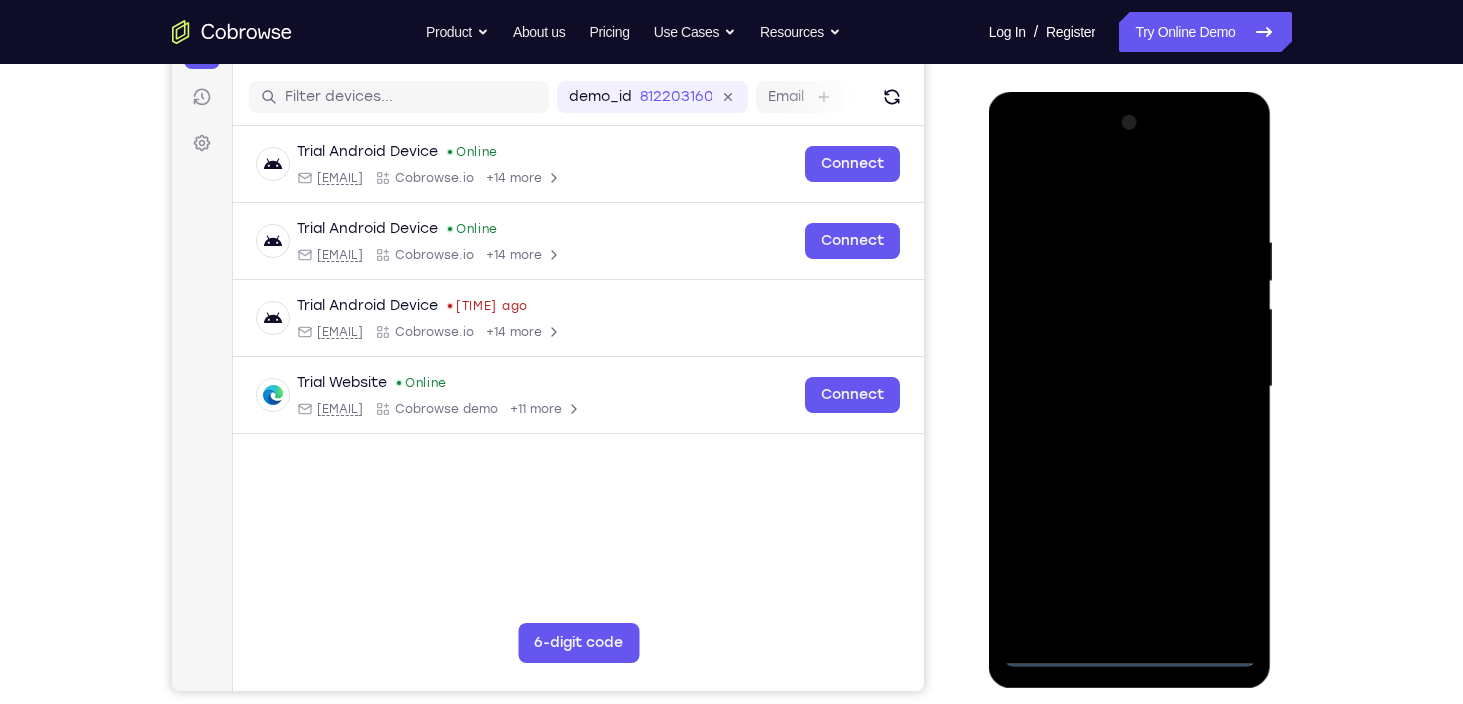 click at bounding box center (1130, 387) 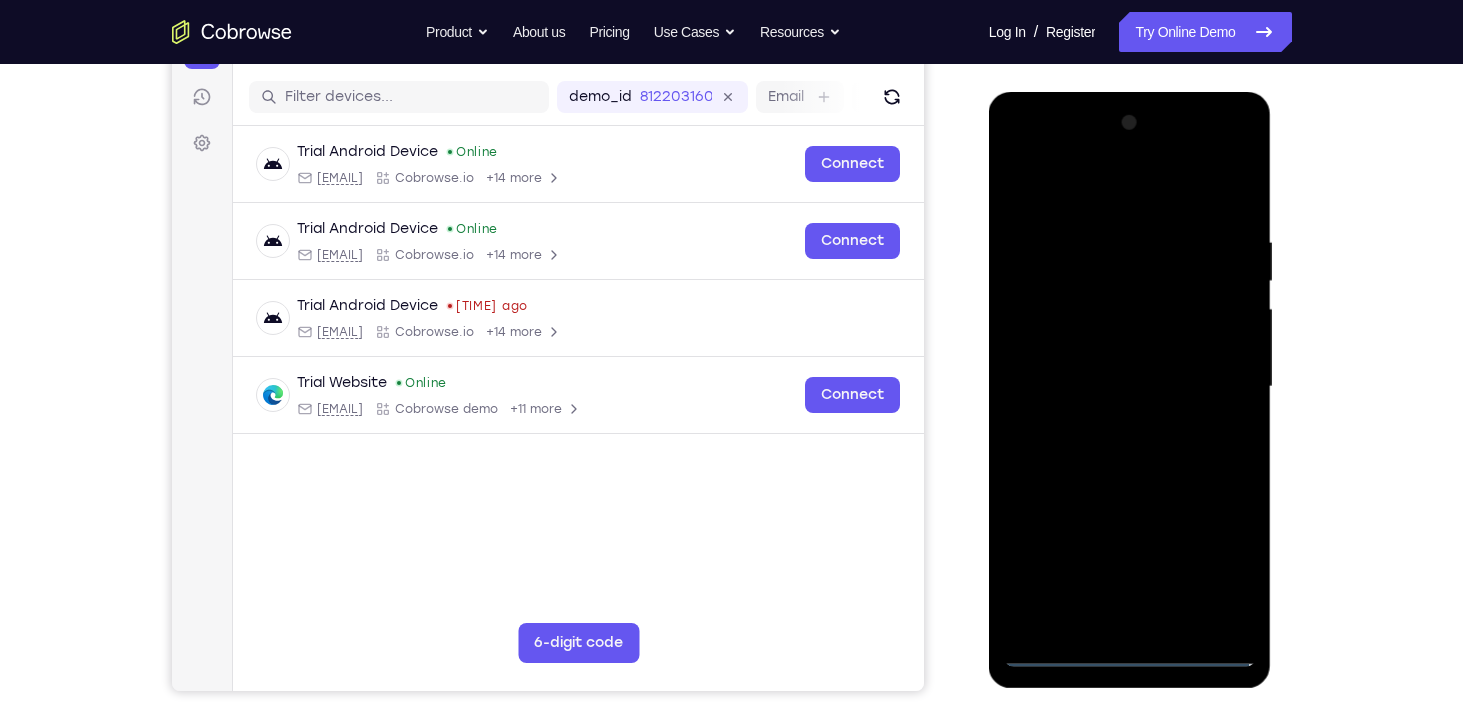 click at bounding box center [1130, 387] 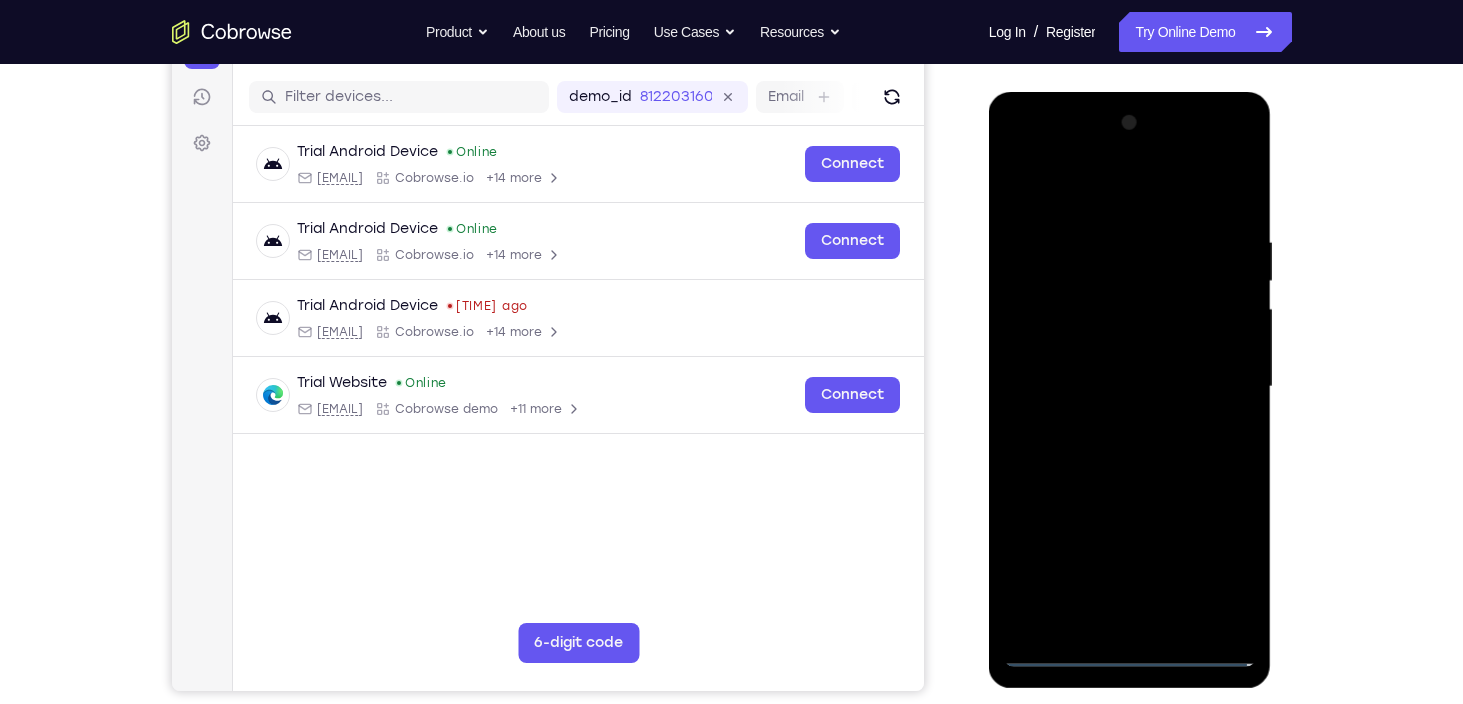 click at bounding box center (1130, 387) 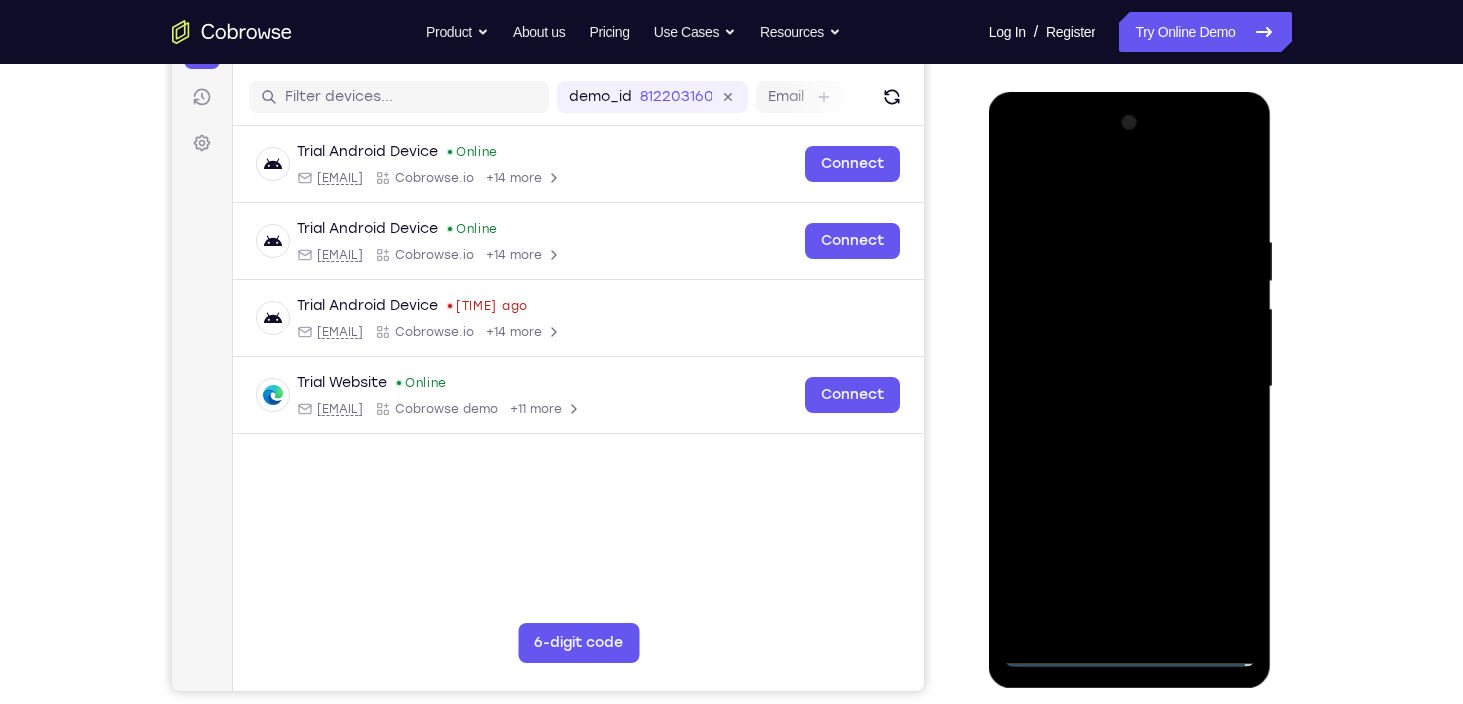 click at bounding box center (1130, 387) 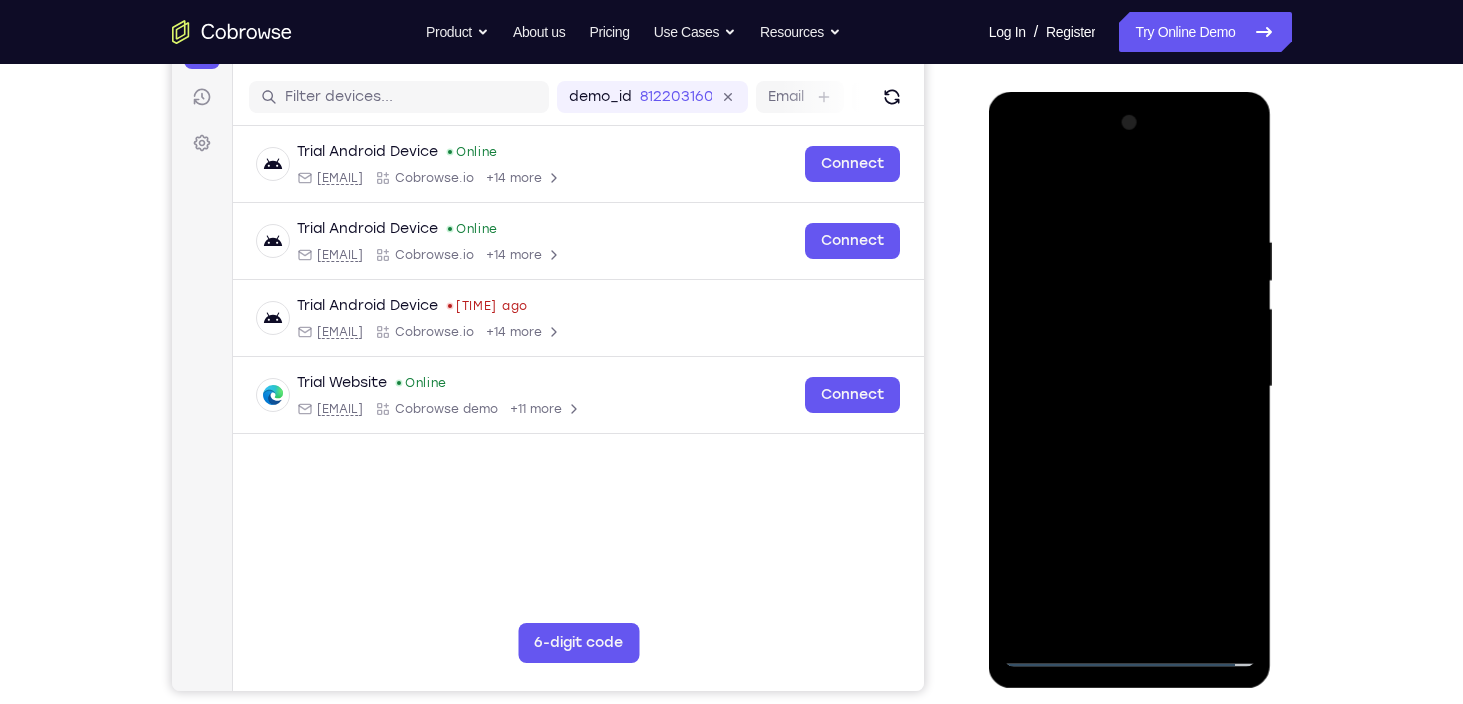 drag, startPoint x: 1171, startPoint y: 314, endPoint x: 1029, endPoint y: 303, distance: 142.42542 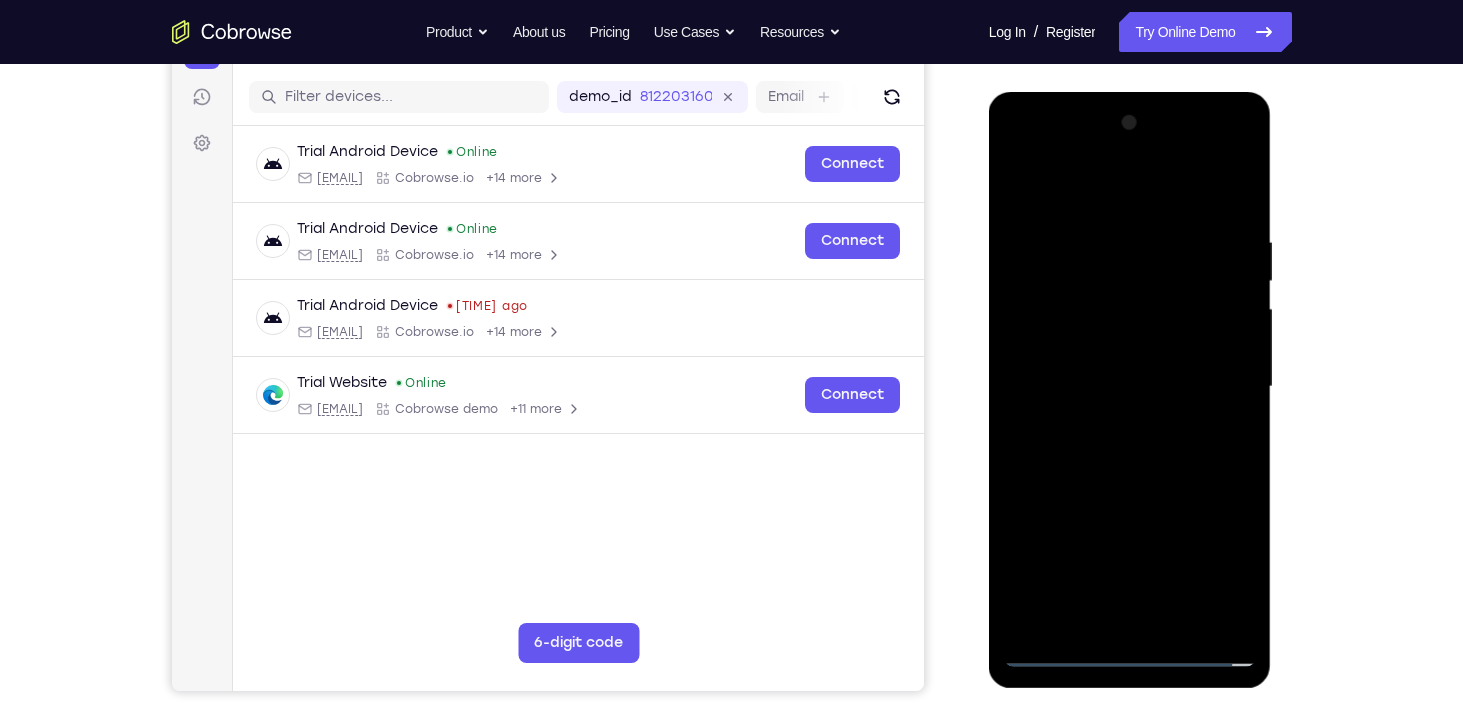 drag, startPoint x: 1025, startPoint y: 305, endPoint x: 1142, endPoint y: 302, distance: 117.03845 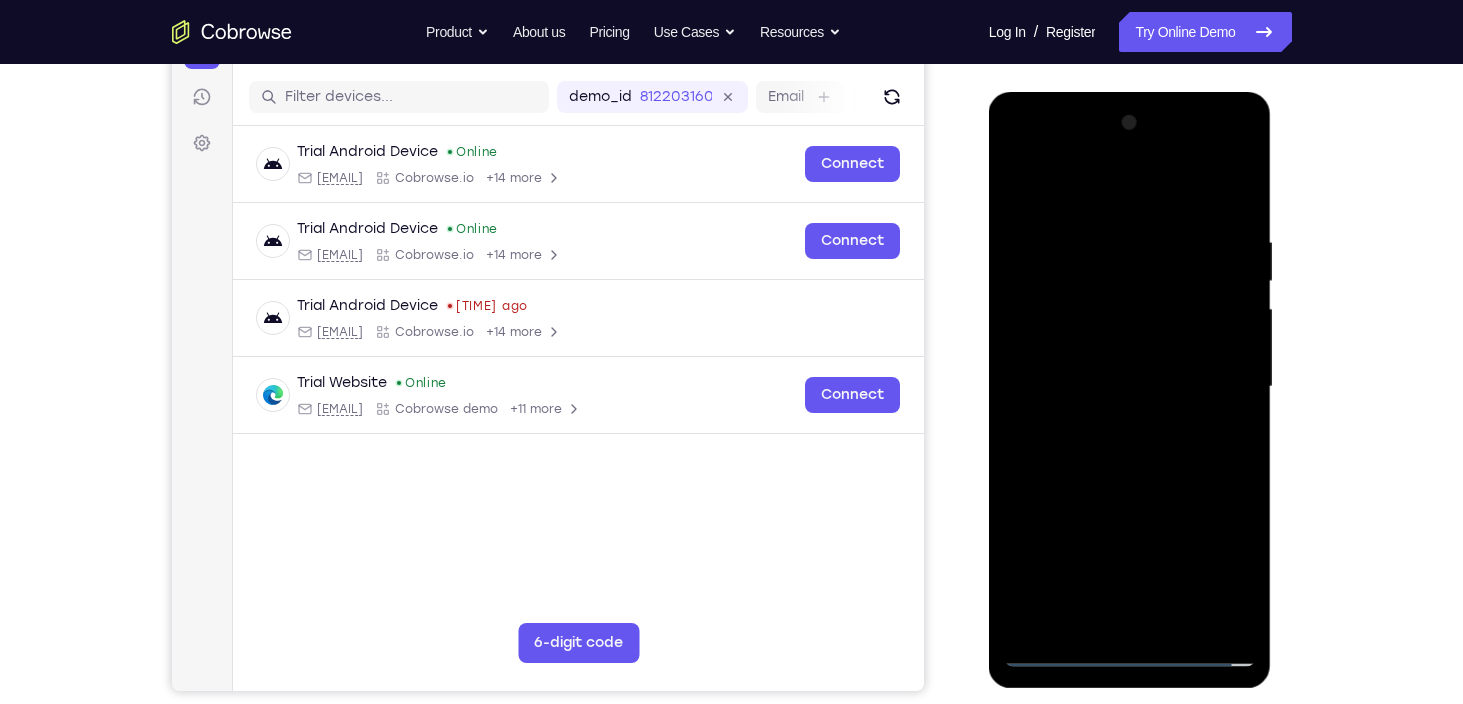 click at bounding box center [1130, 387] 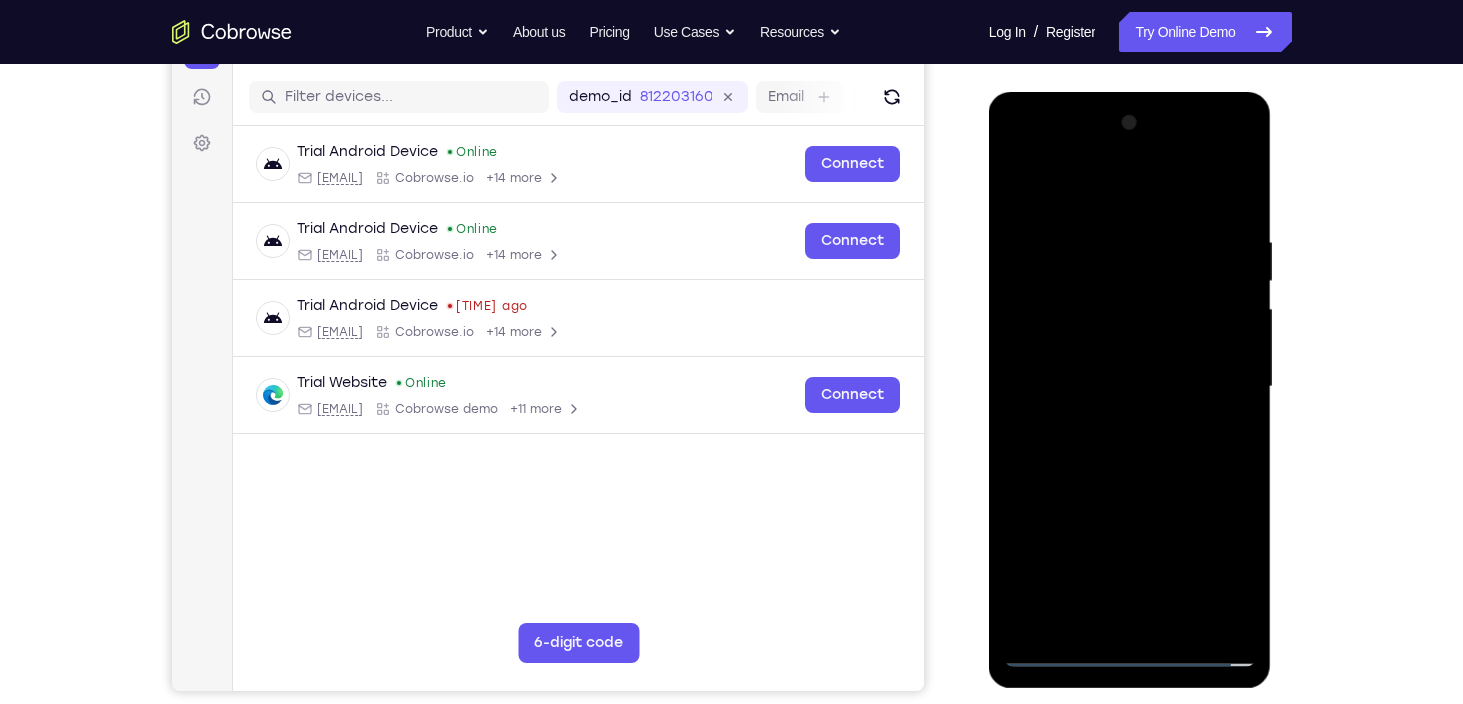 click at bounding box center [1130, 387] 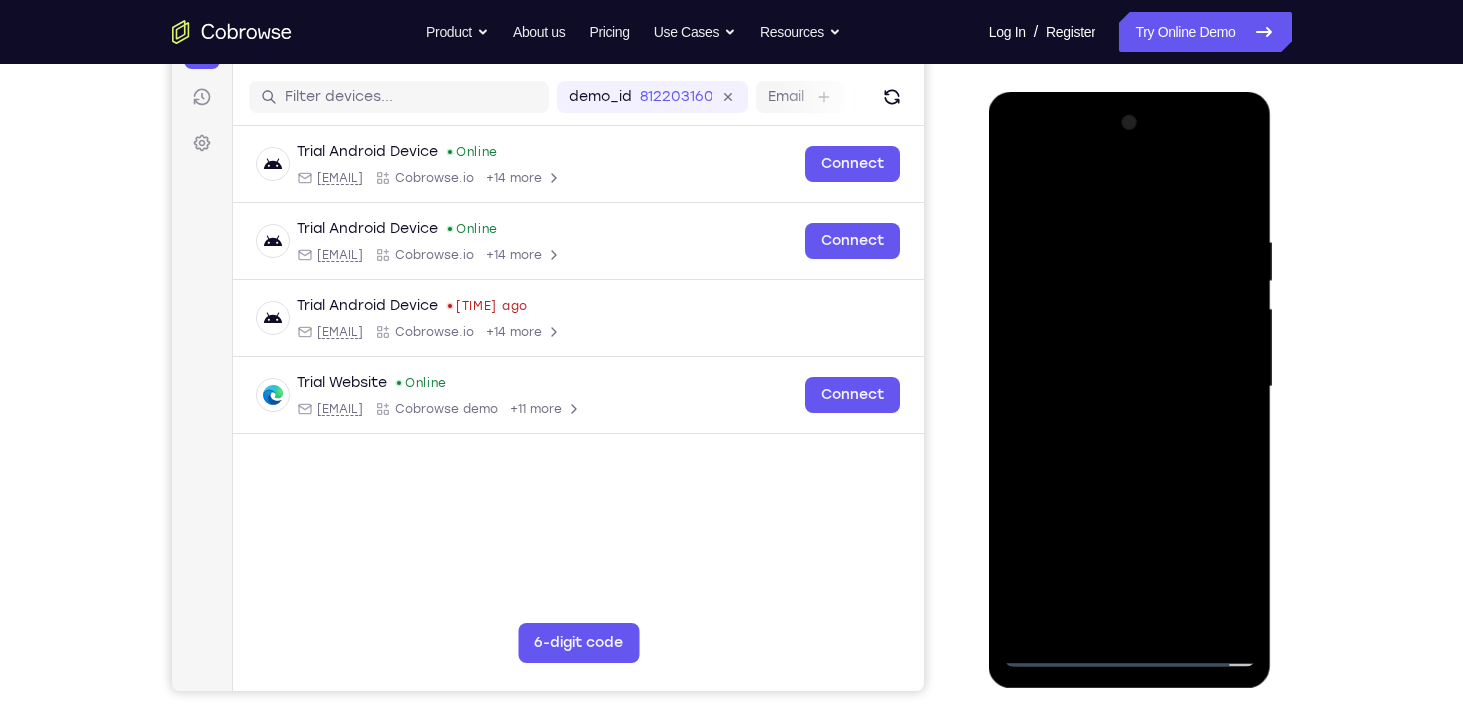 click at bounding box center [1130, 387] 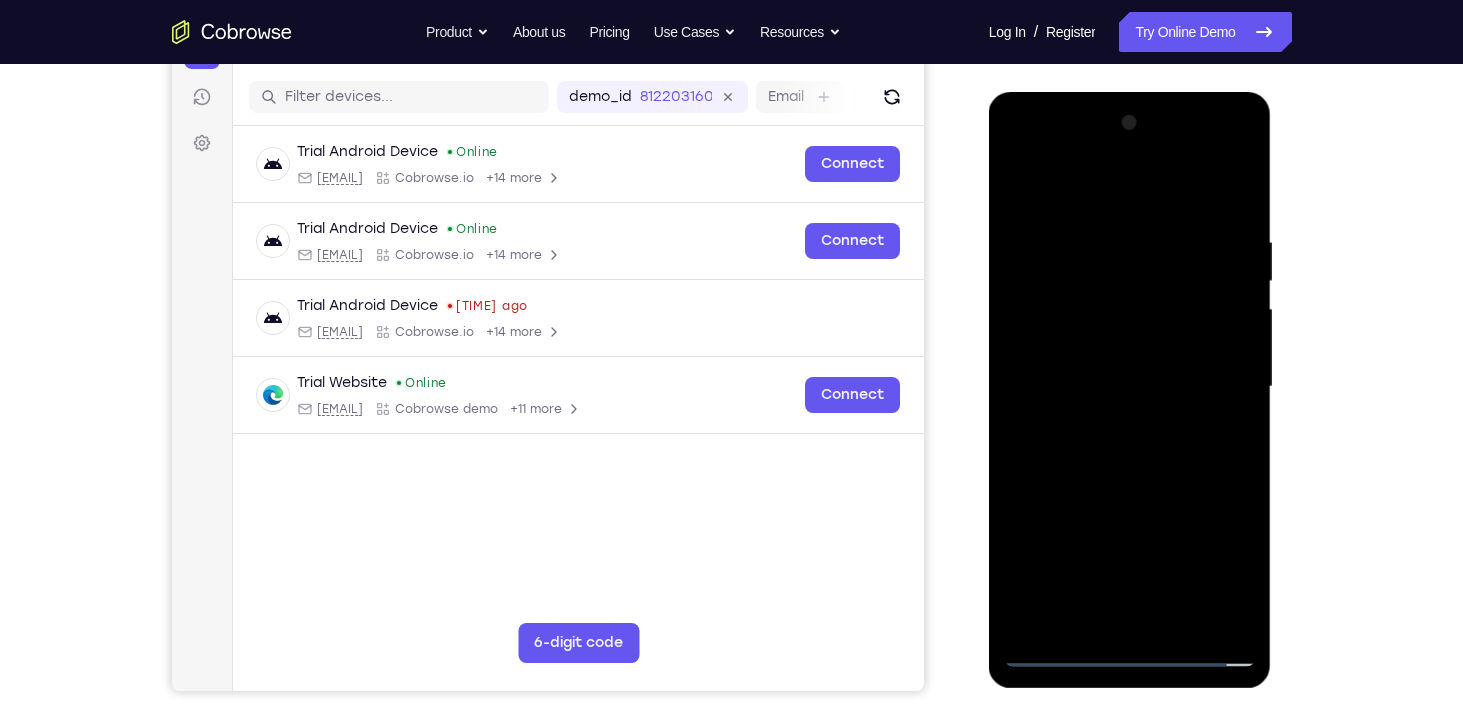 click at bounding box center (1130, 387) 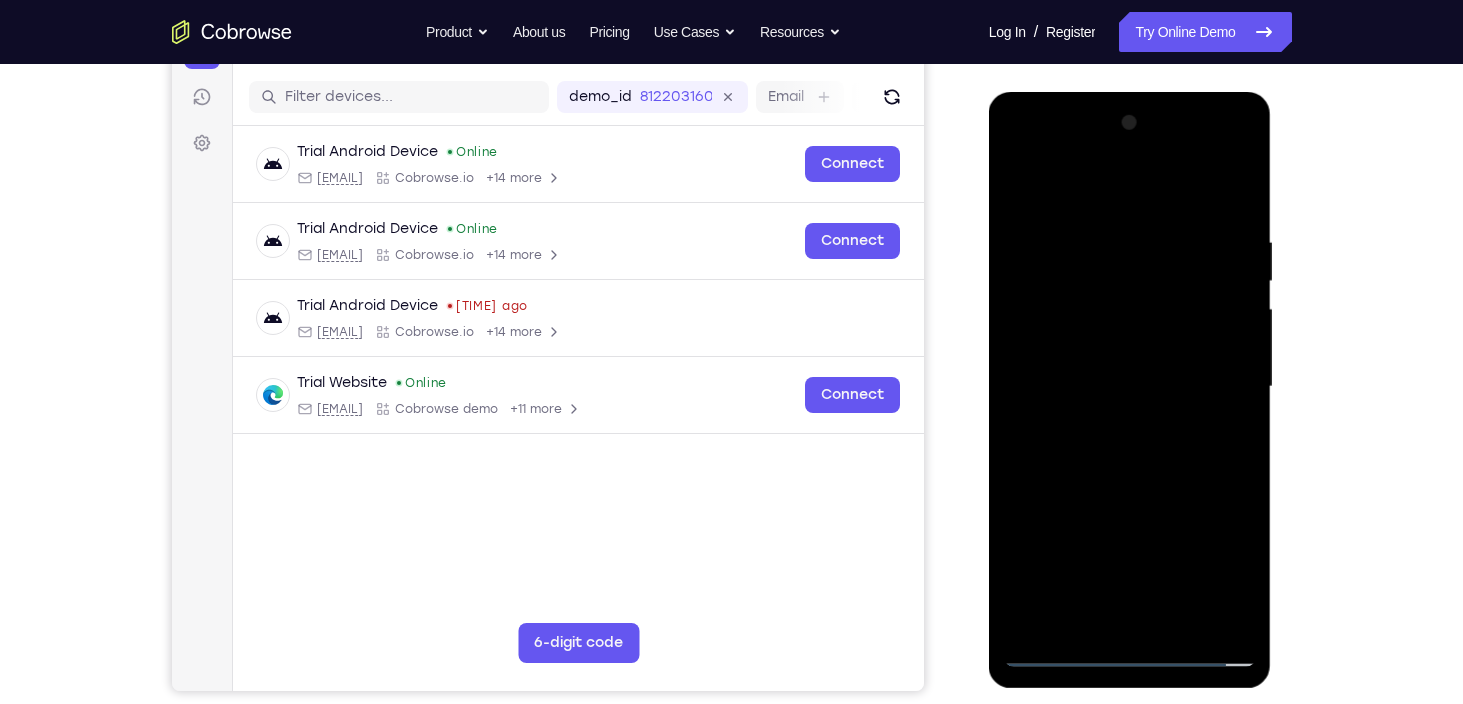 click at bounding box center [1130, 387] 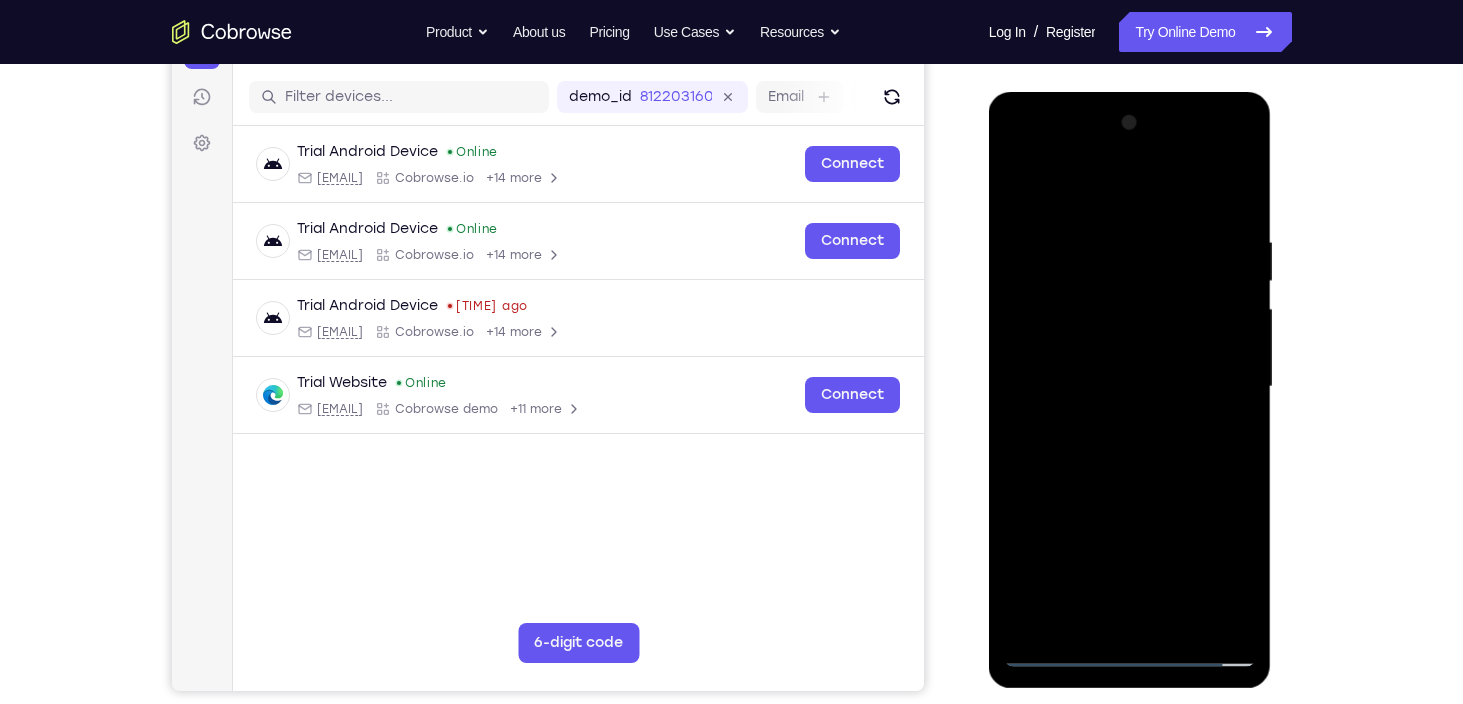 drag, startPoint x: 1089, startPoint y: 358, endPoint x: 1077, endPoint y: 354, distance: 12.649111 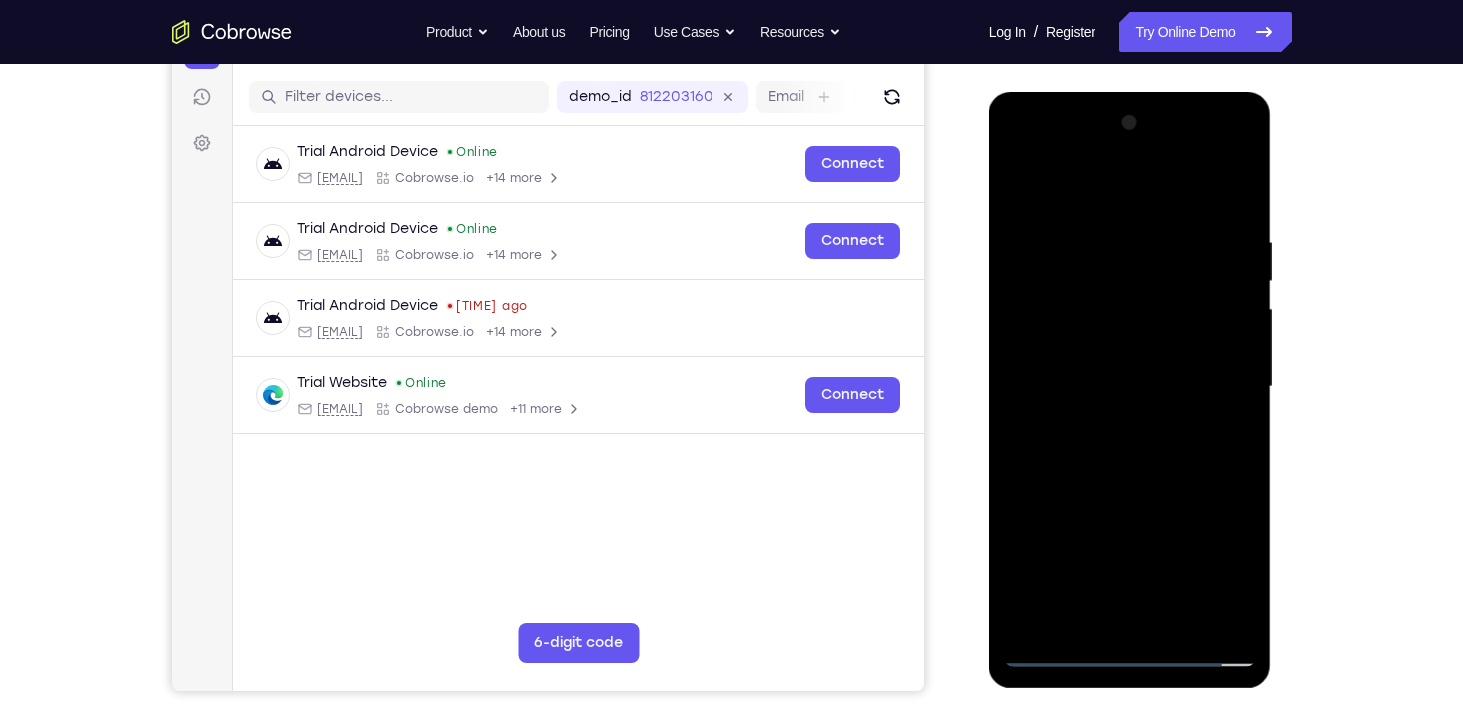 drag, startPoint x: 1077, startPoint y: 354, endPoint x: 1061, endPoint y: 354, distance: 16 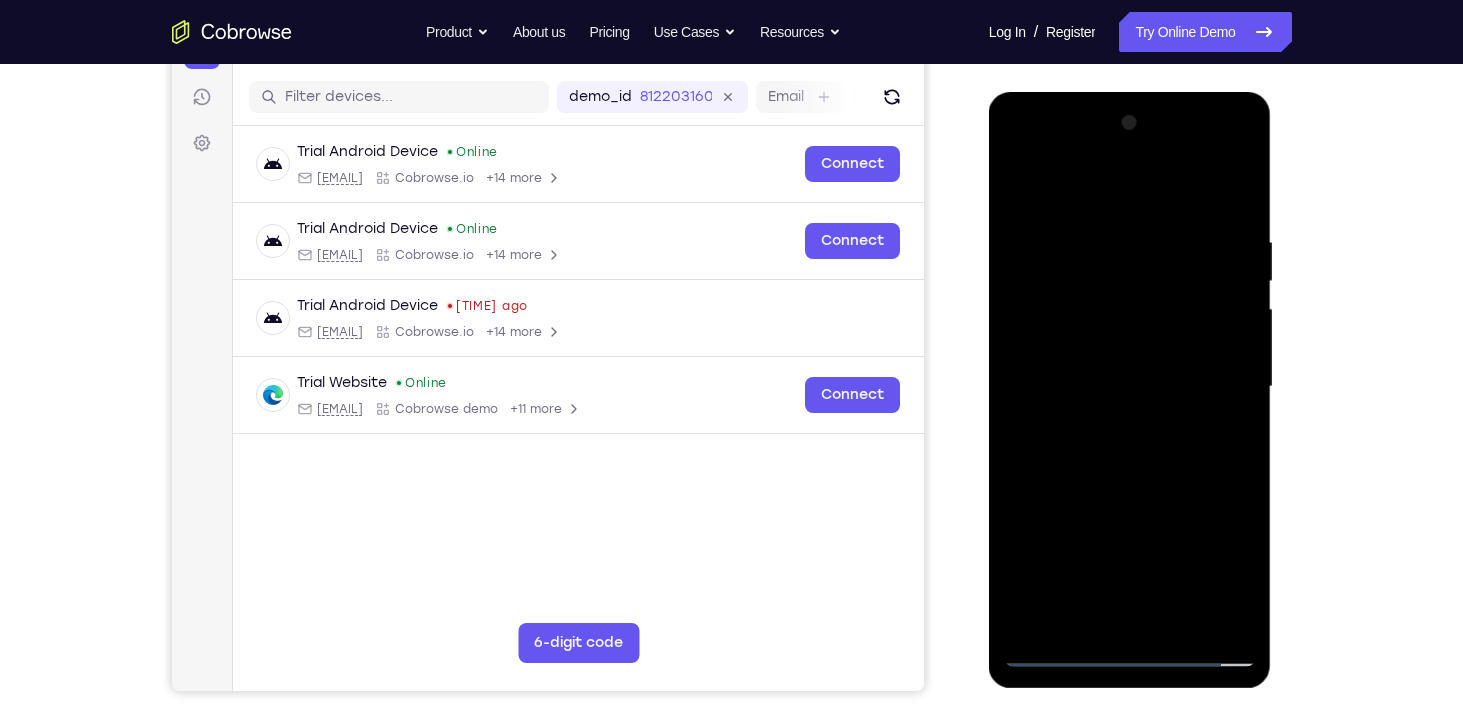 click at bounding box center (1130, 387) 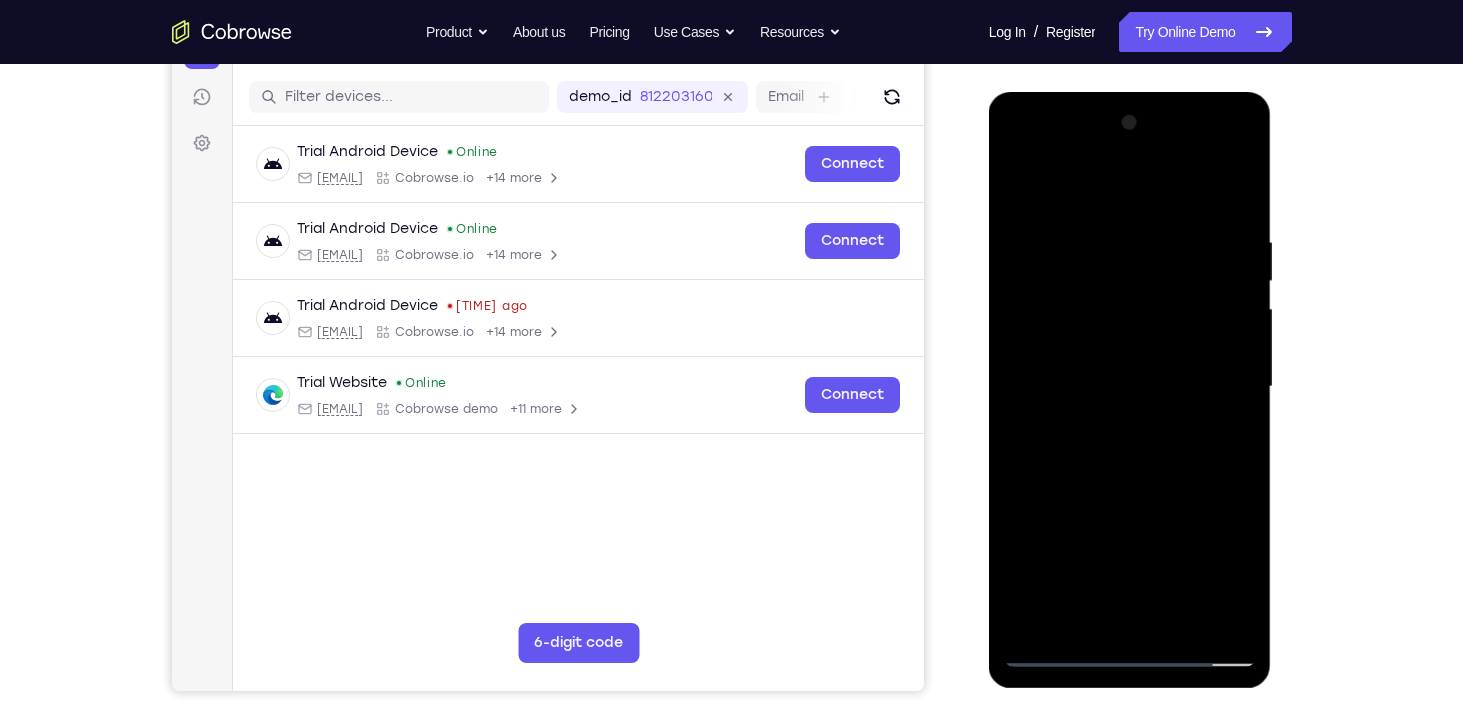 click at bounding box center [1130, 387] 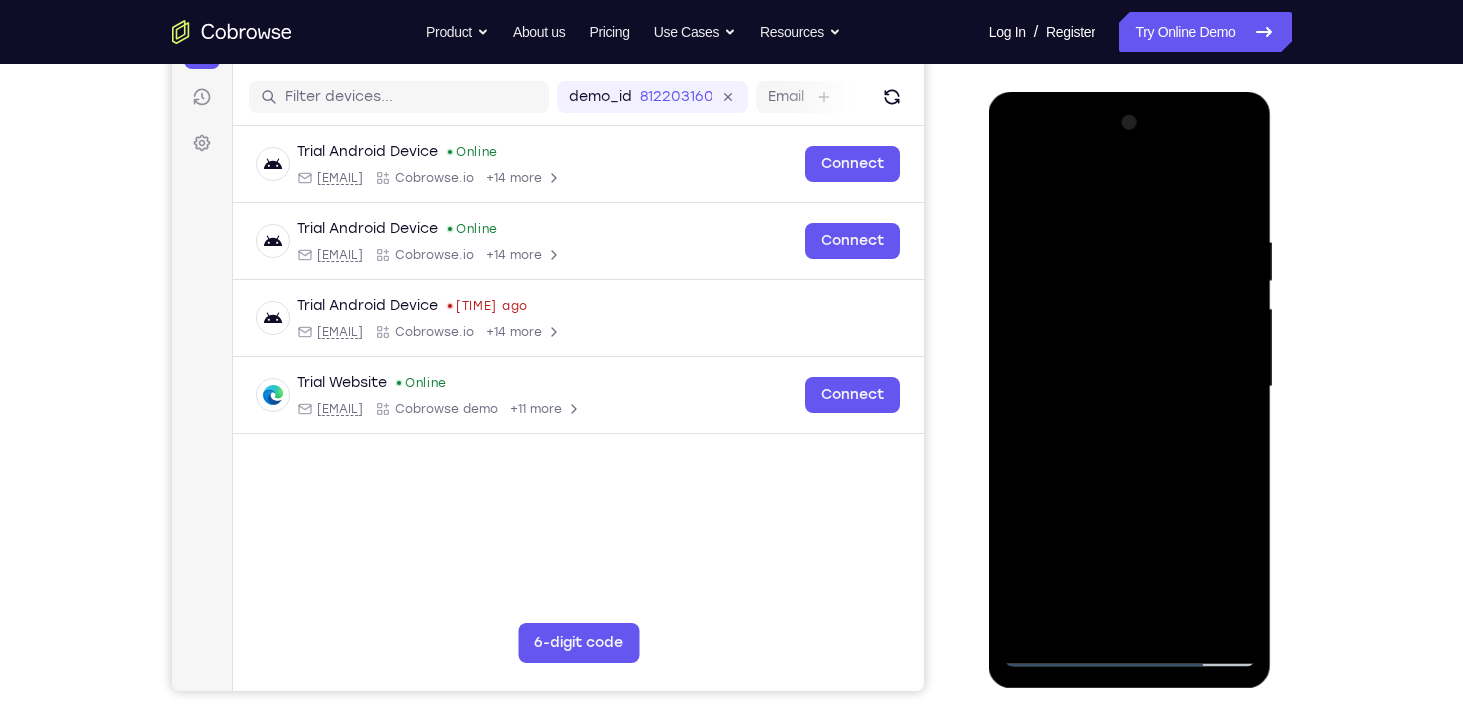 click at bounding box center [1130, 387] 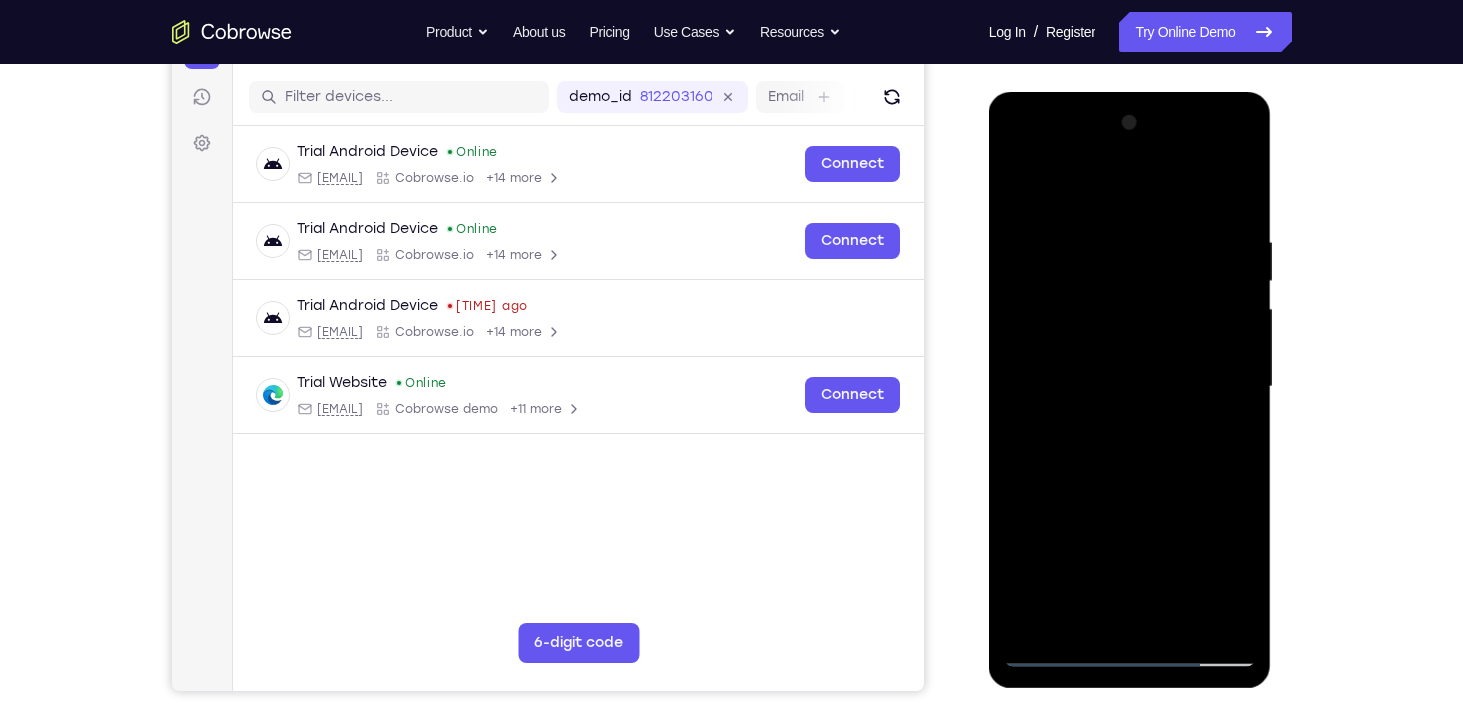 click at bounding box center (1130, 387) 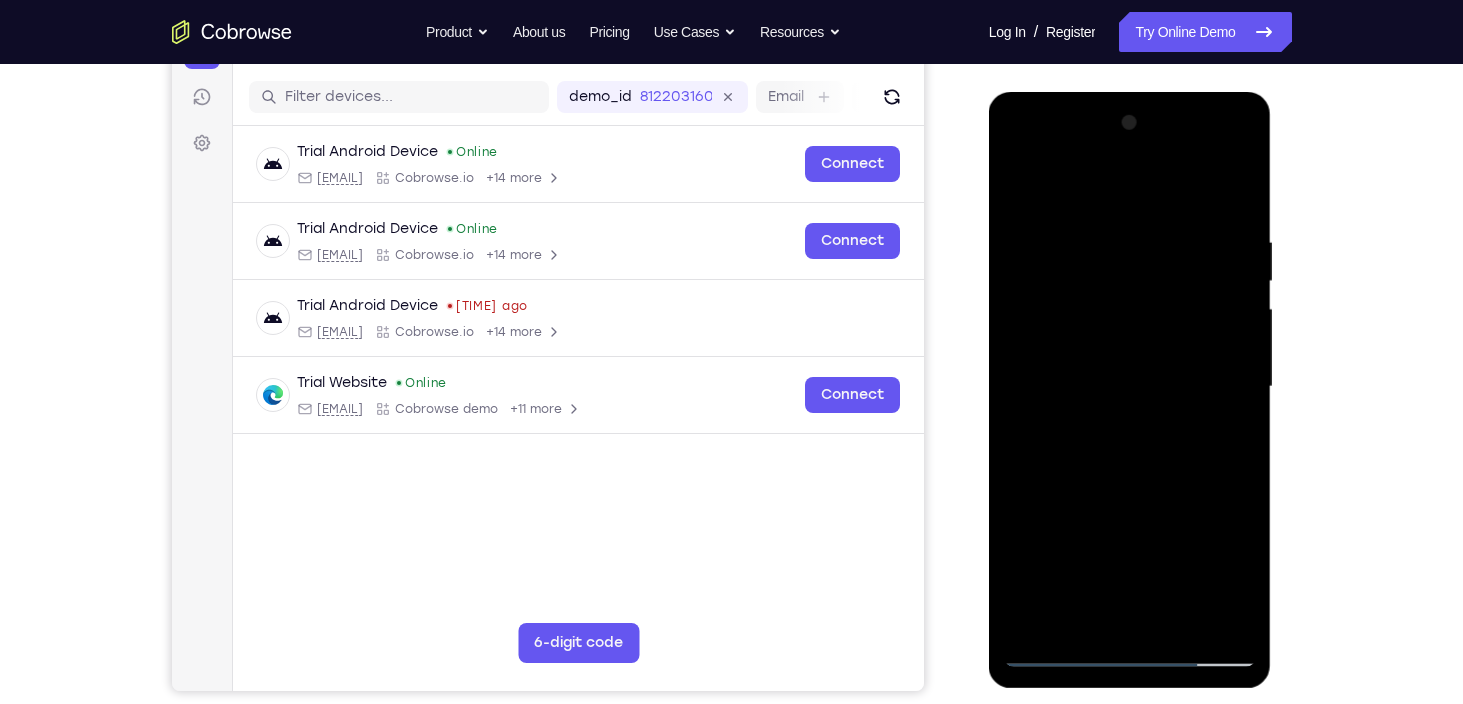 drag, startPoint x: 1129, startPoint y: 448, endPoint x: 1098, endPoint y: 455, distance: 31.780497 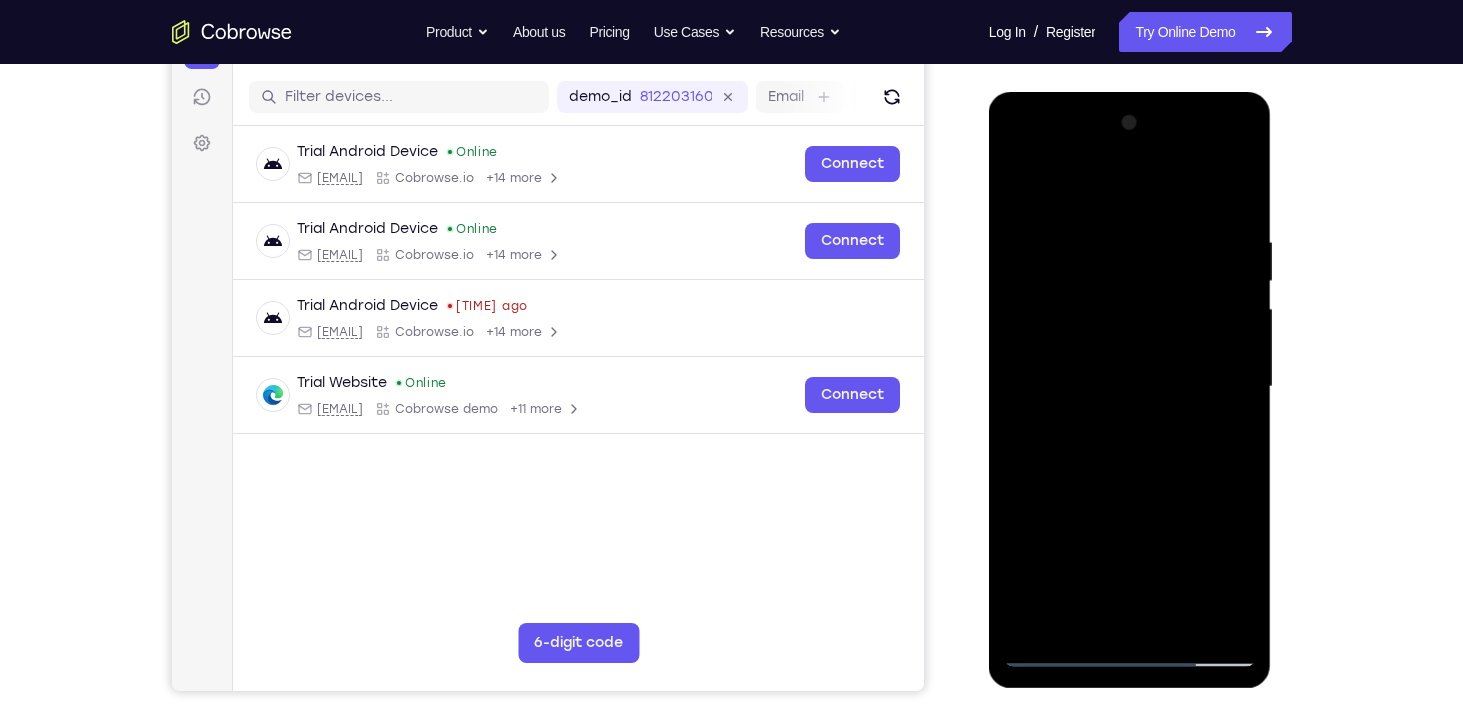 click at bounding box center (1130, 387) 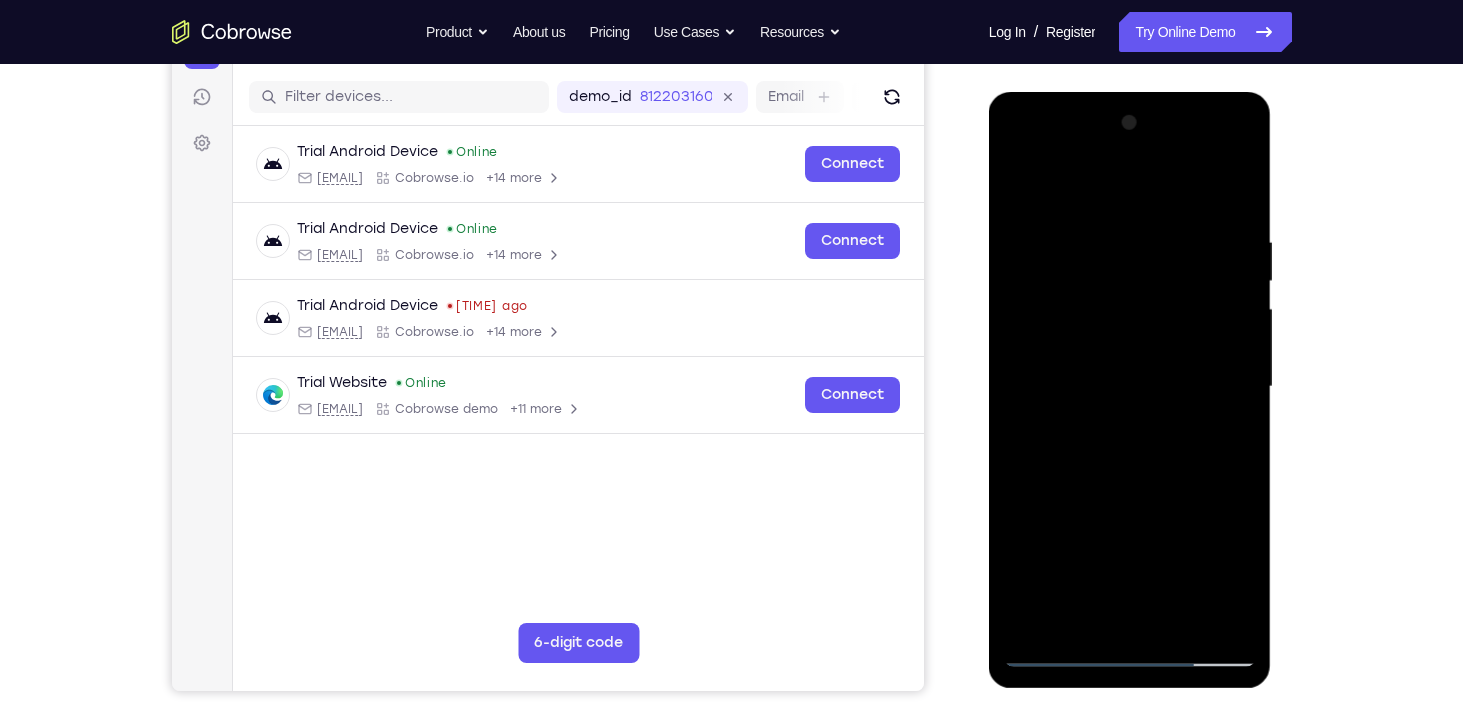 click at bounding box center [1130, 387] 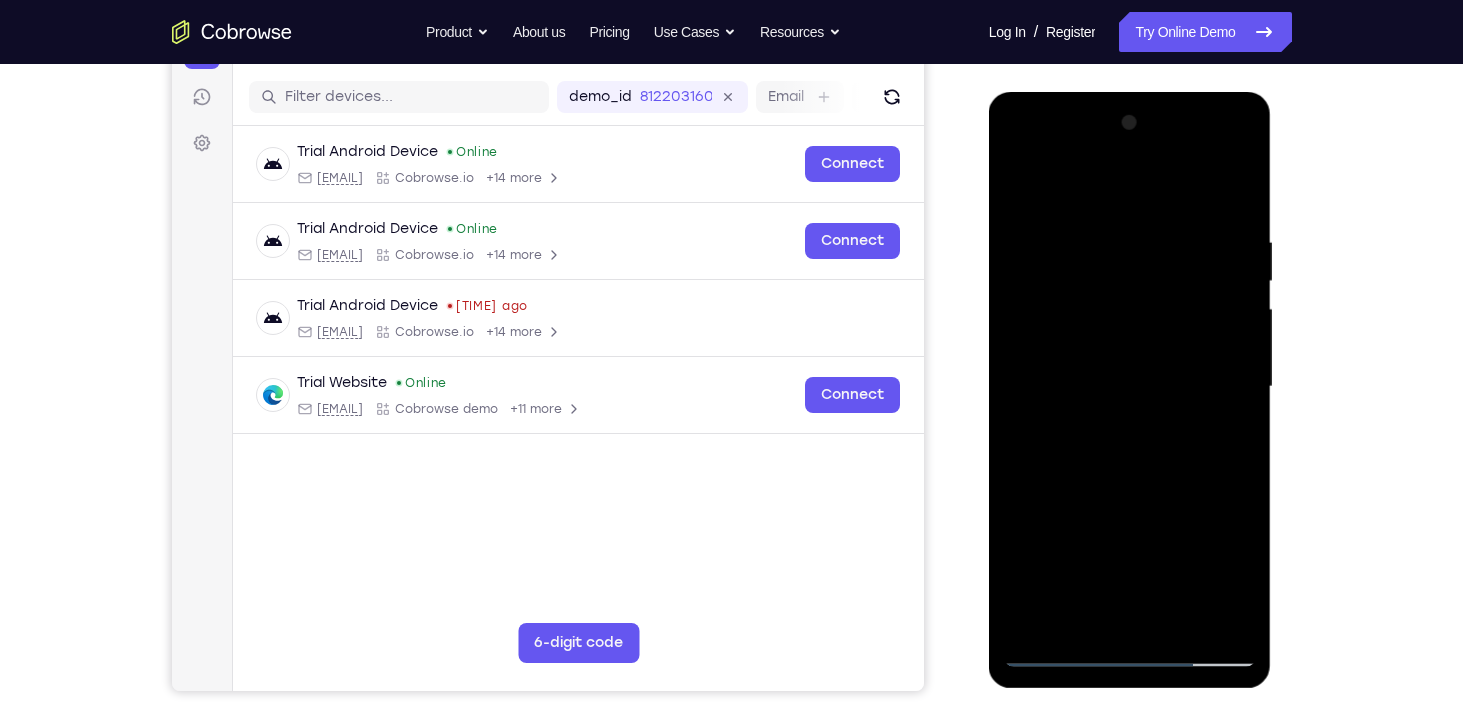 click at bounding box center [1130, 387] 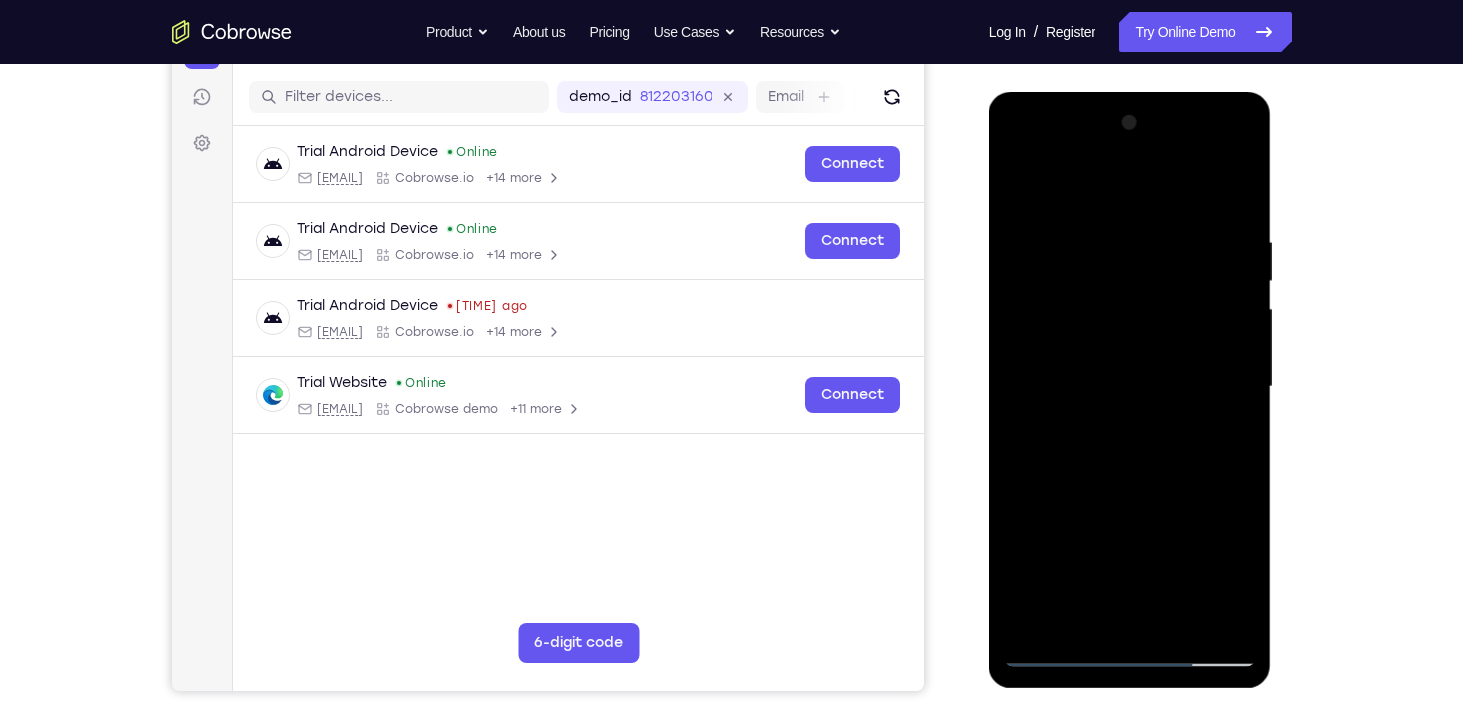 click at bounding box center [1130, 387] 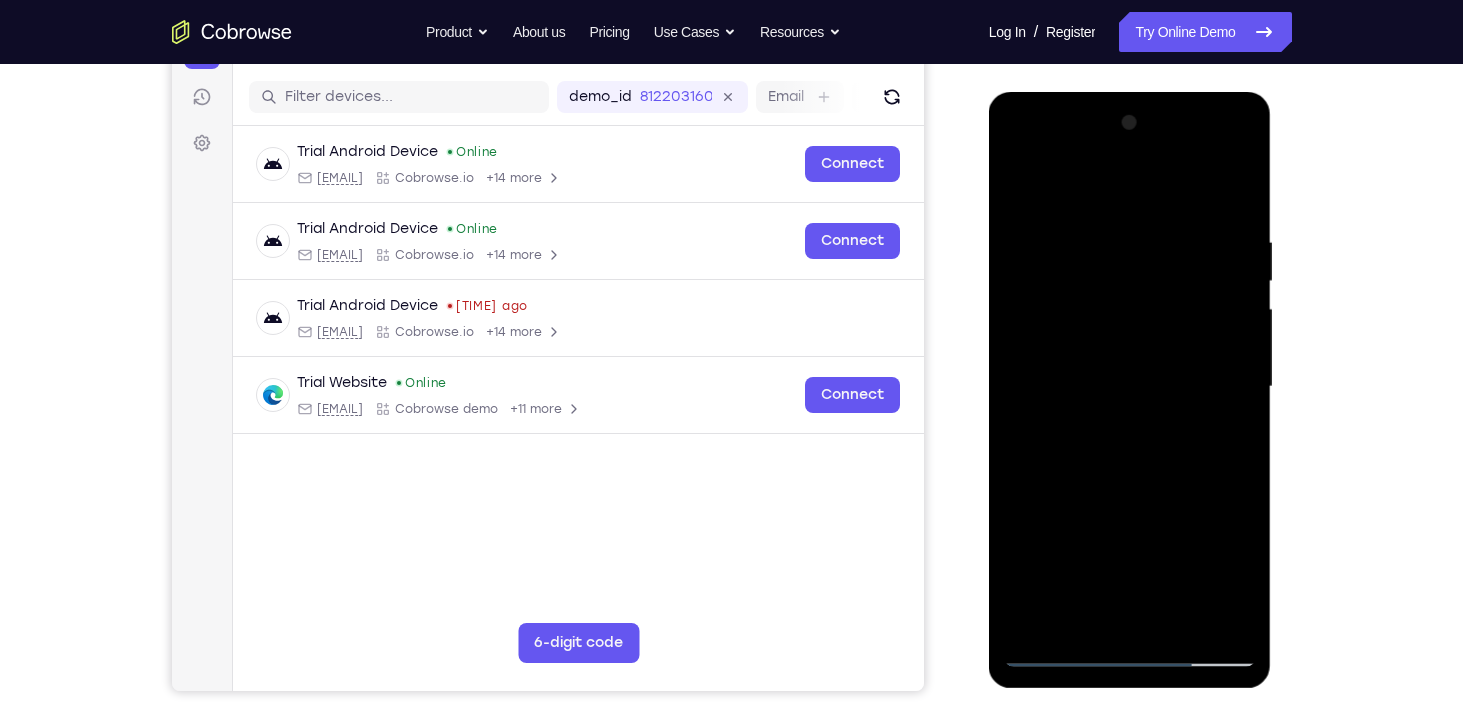 click at bounding box center [1130, 387] 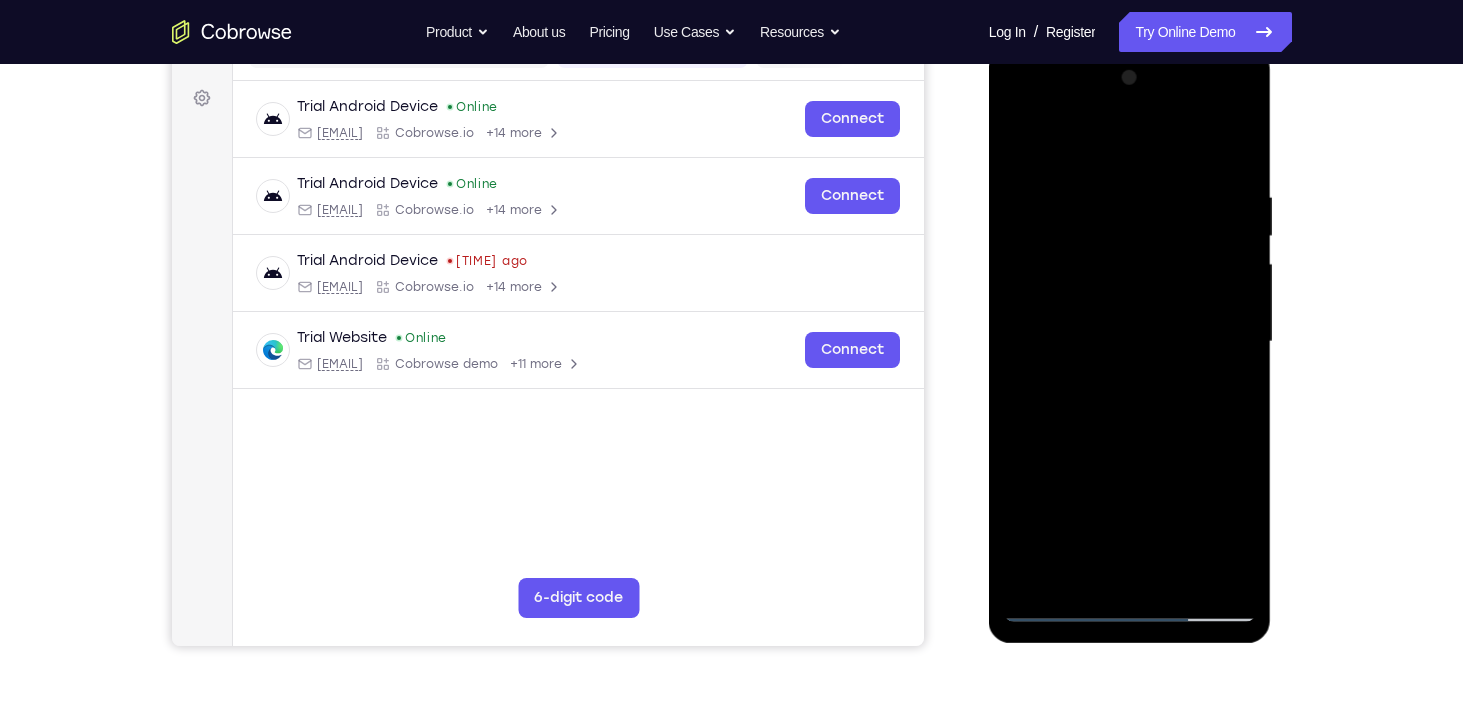 scroll, scrollTop: 284, scrollLeft: 0, axis: vertical 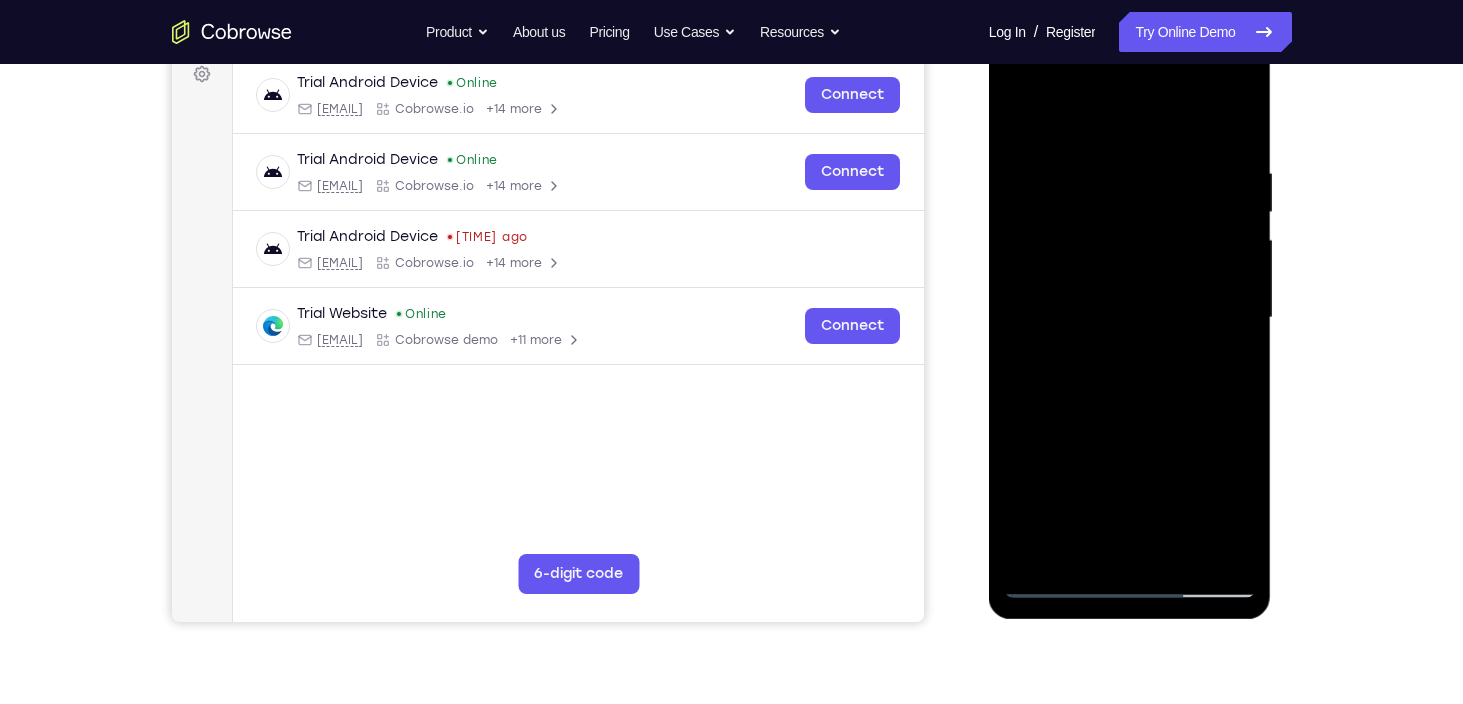 click at bounding box center [1130, 318] 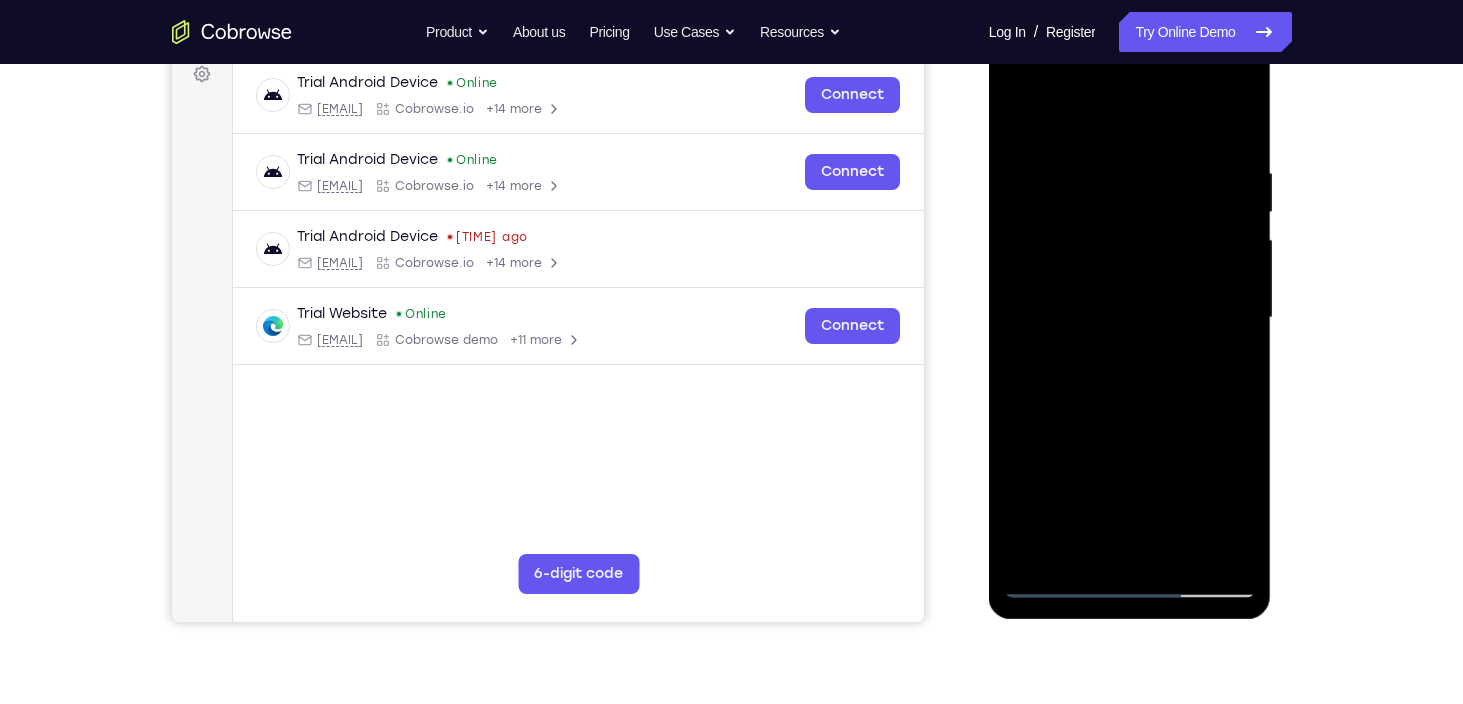 click at bounding box center (1130, 318) 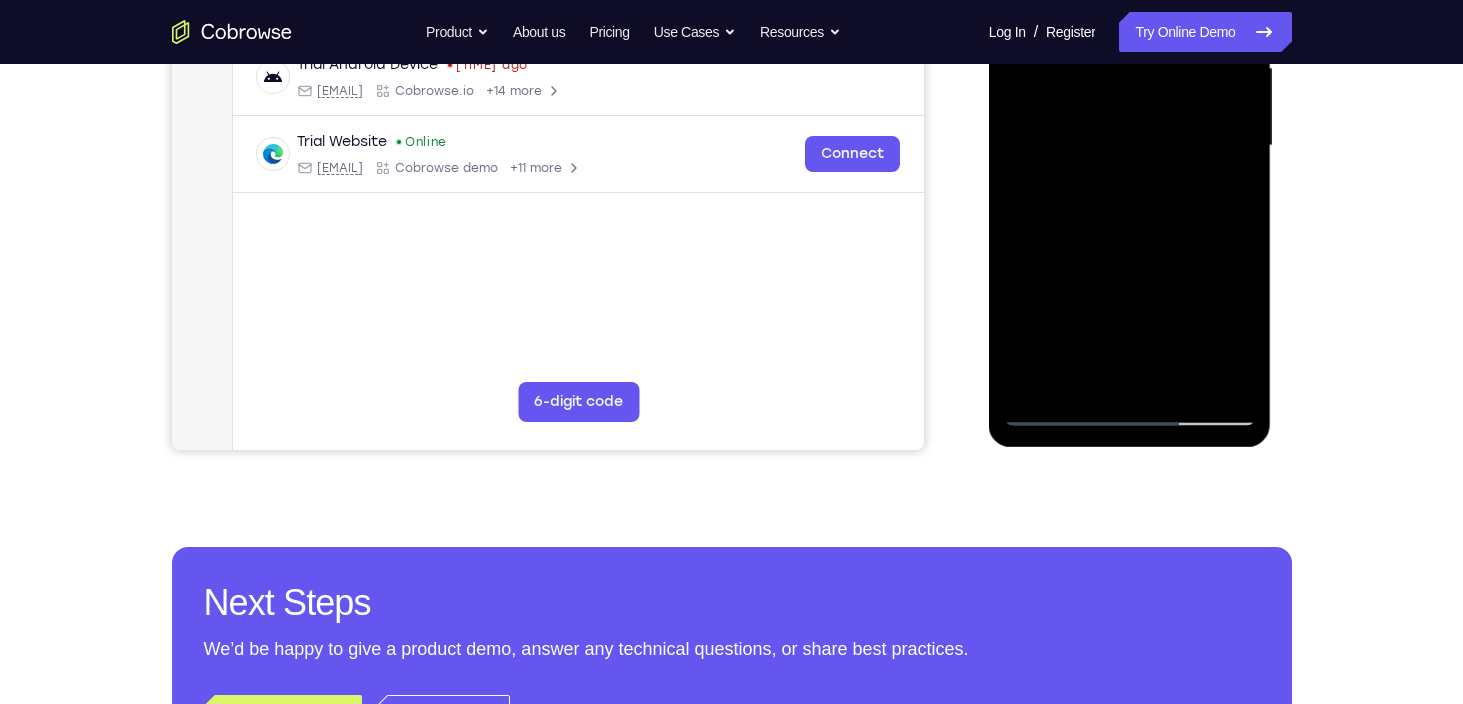scroll, scrollTop: 481, scrollLeft: 0, axis: vertical 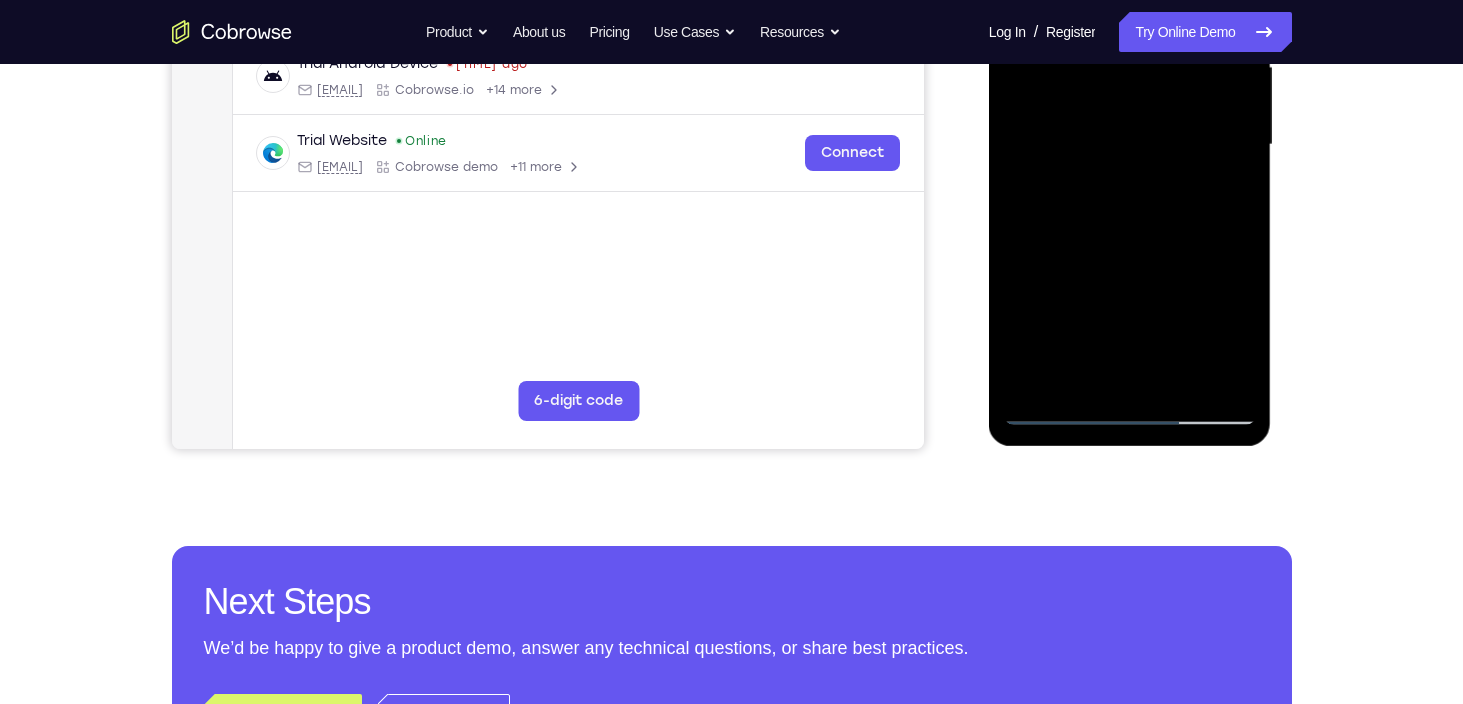 click at bounding box center (1130, 145) 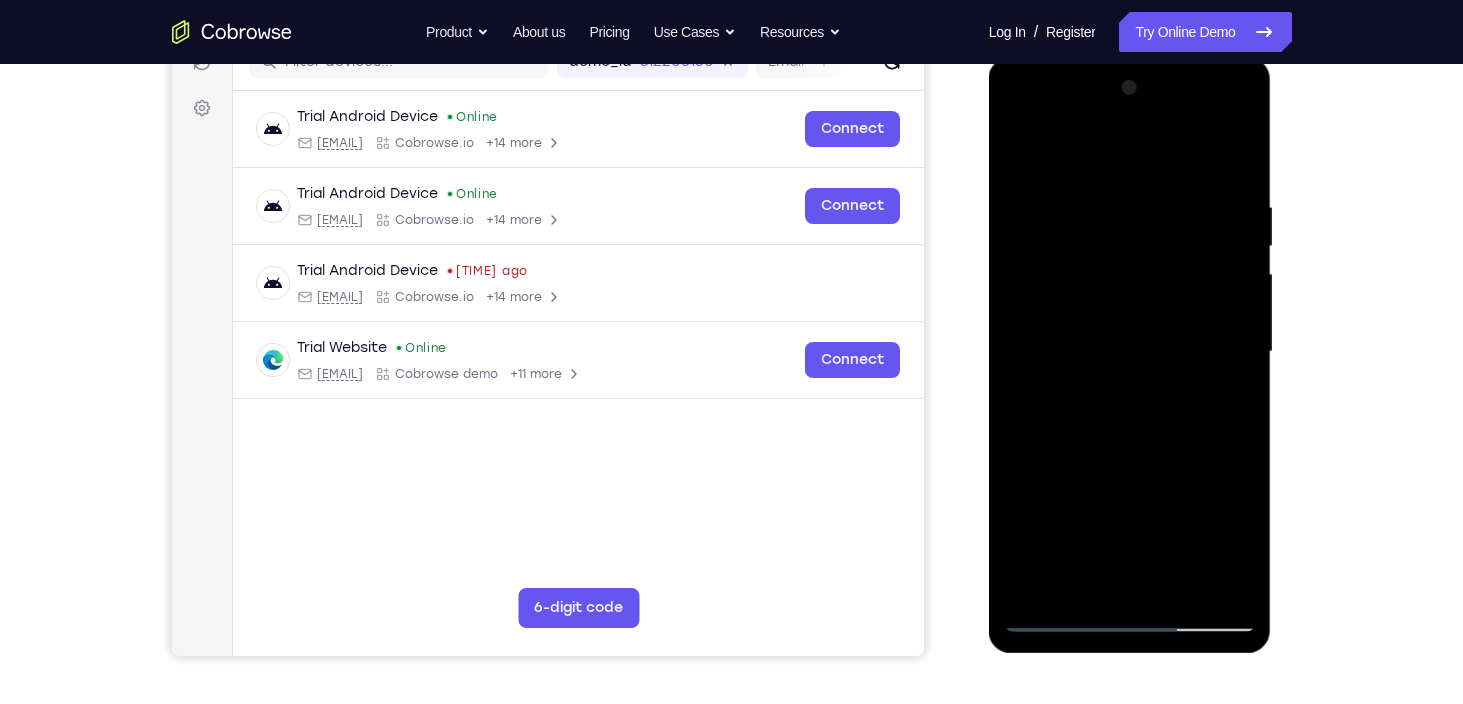 scroll, scrollTop: 272, scrollLeft: 0, axis: vertical 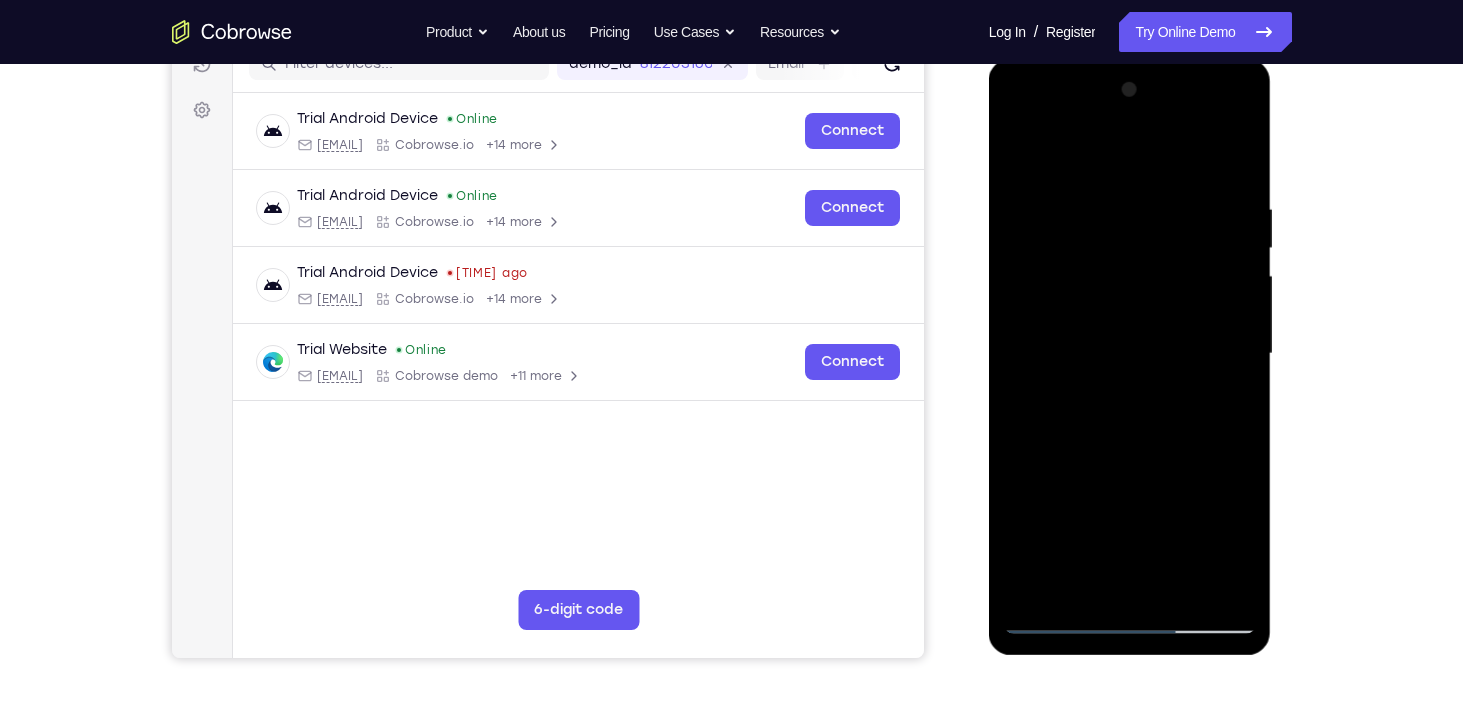 click at bounding box center (1130, 354) 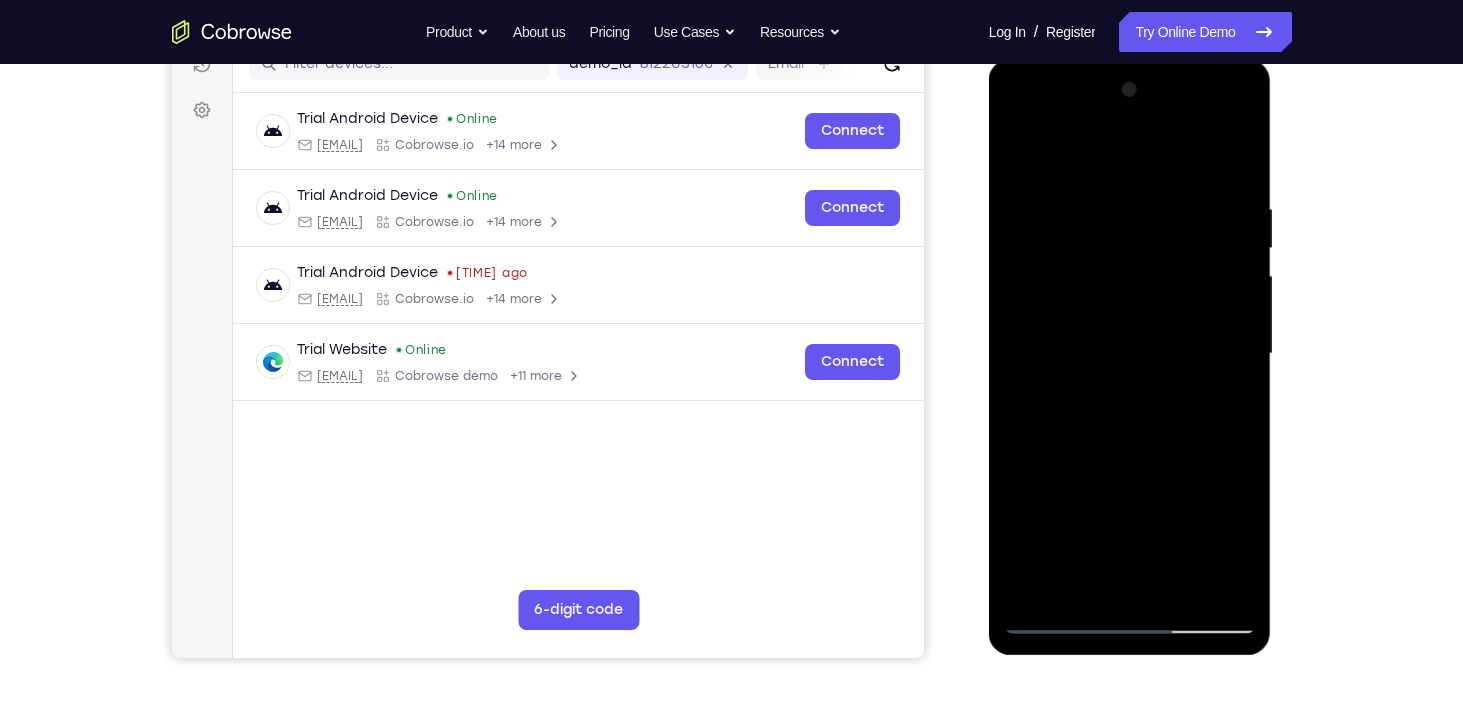 click at bounding box center [1130, 354] 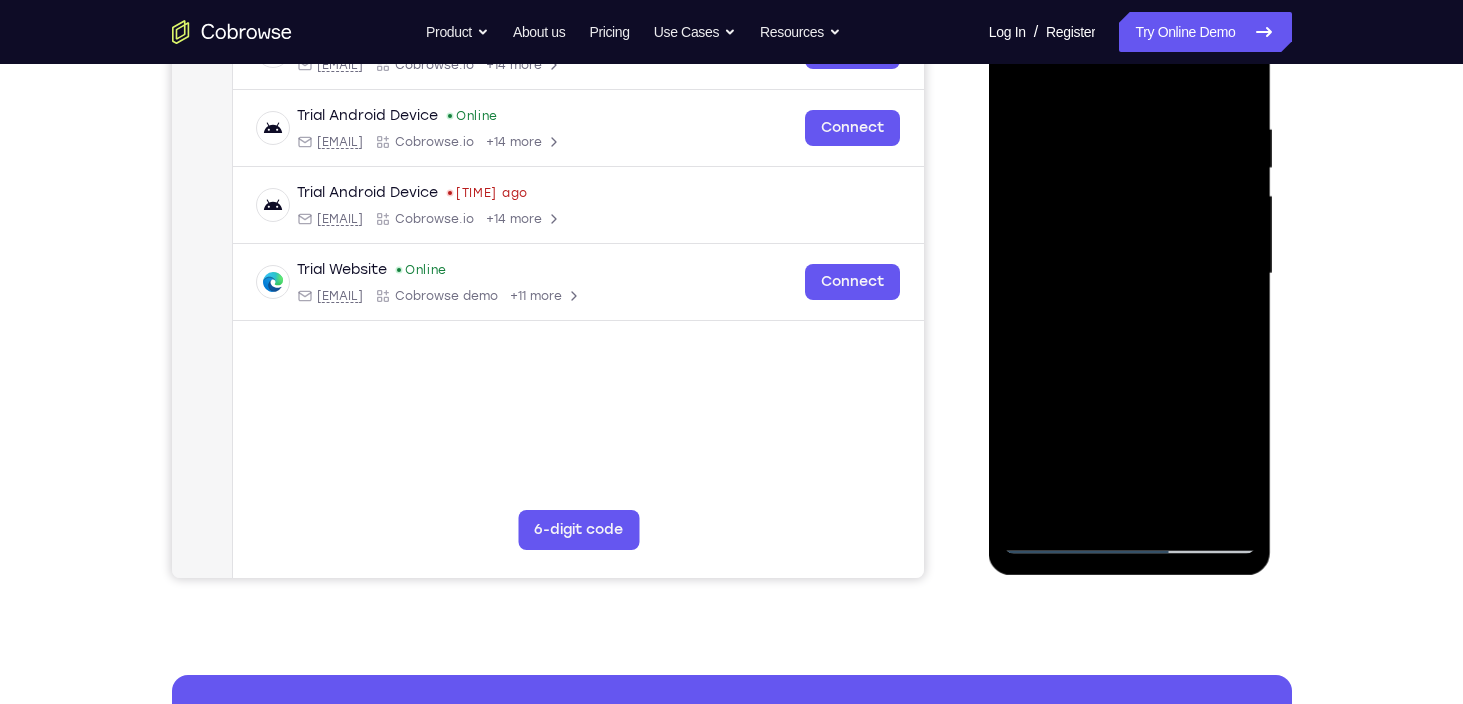 scroll, scrollTop: 352, scrollLeft: 0, axis: vertical 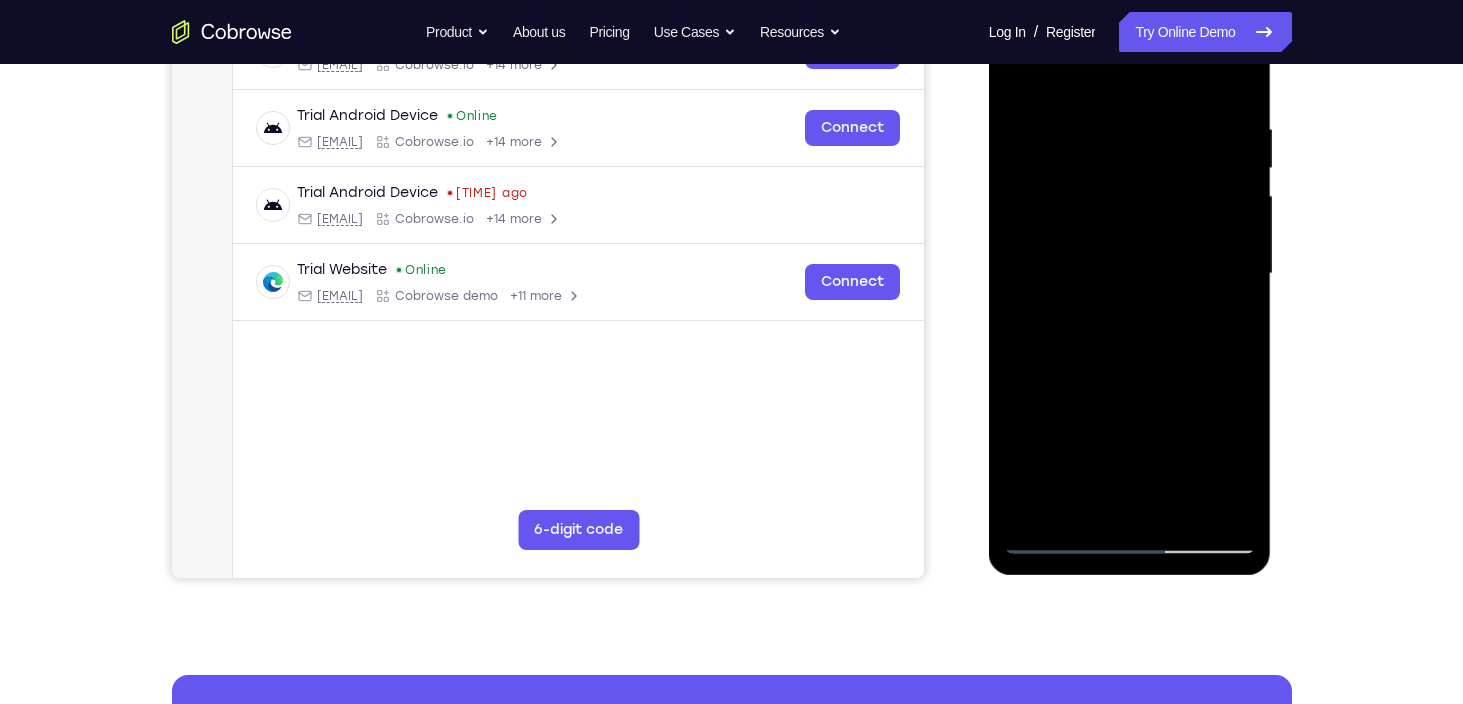 click at bounding box center [1130, 274] 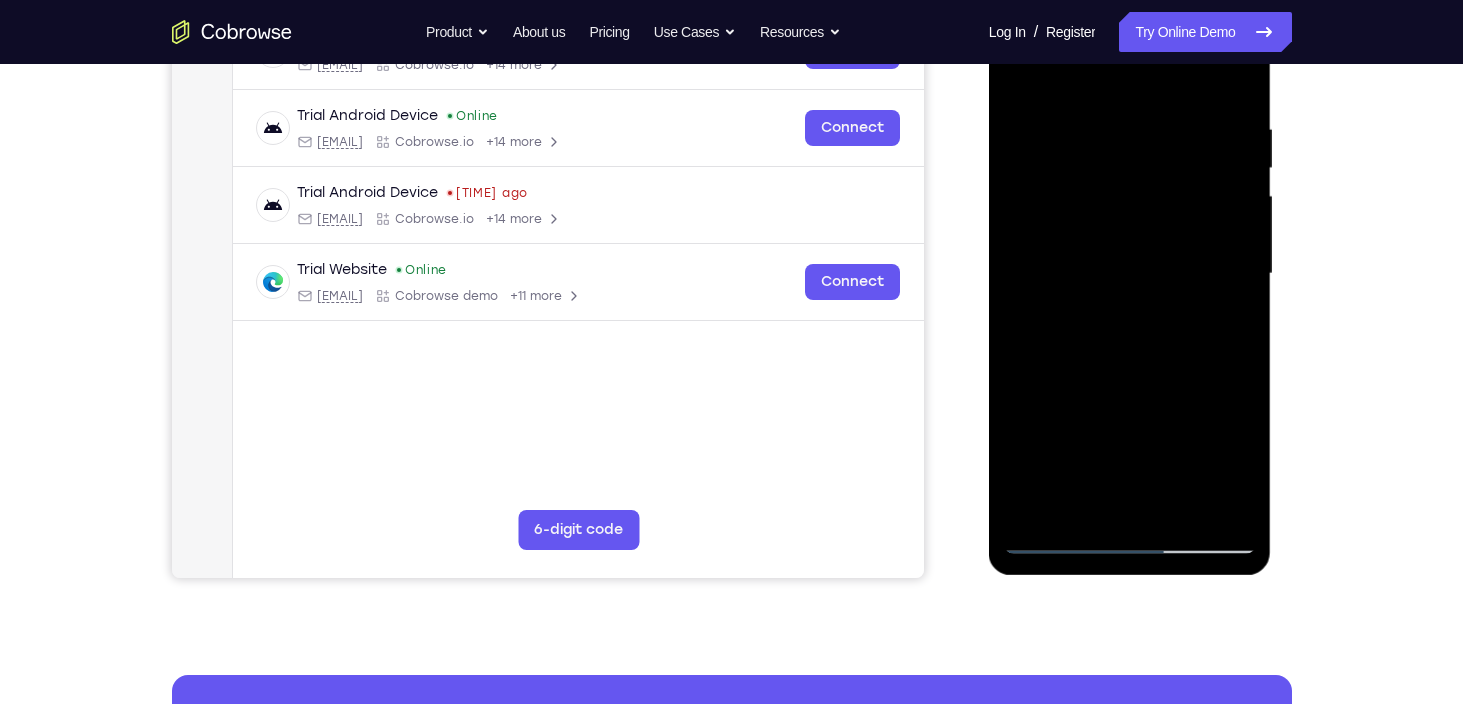 click at bounding box center [1130, 274] 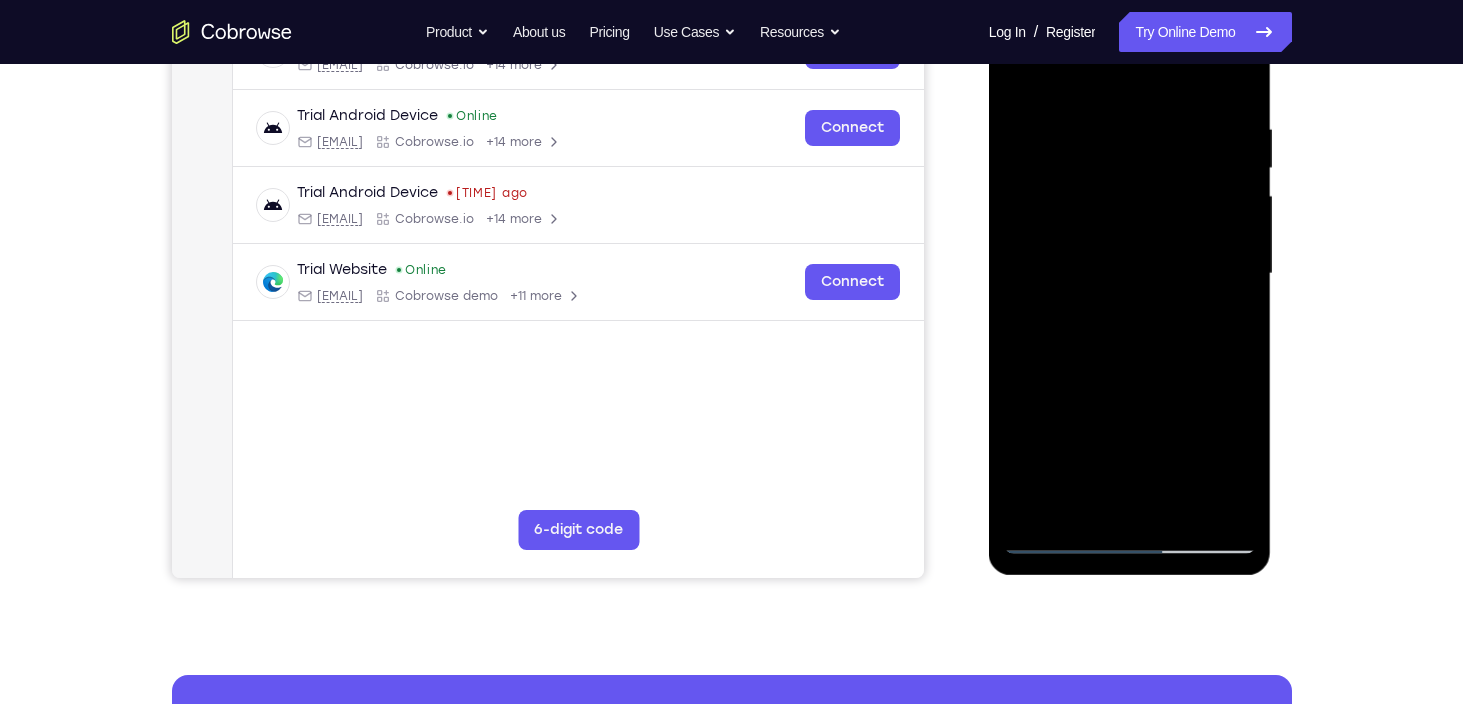 click at bounding box center [1130, 274] 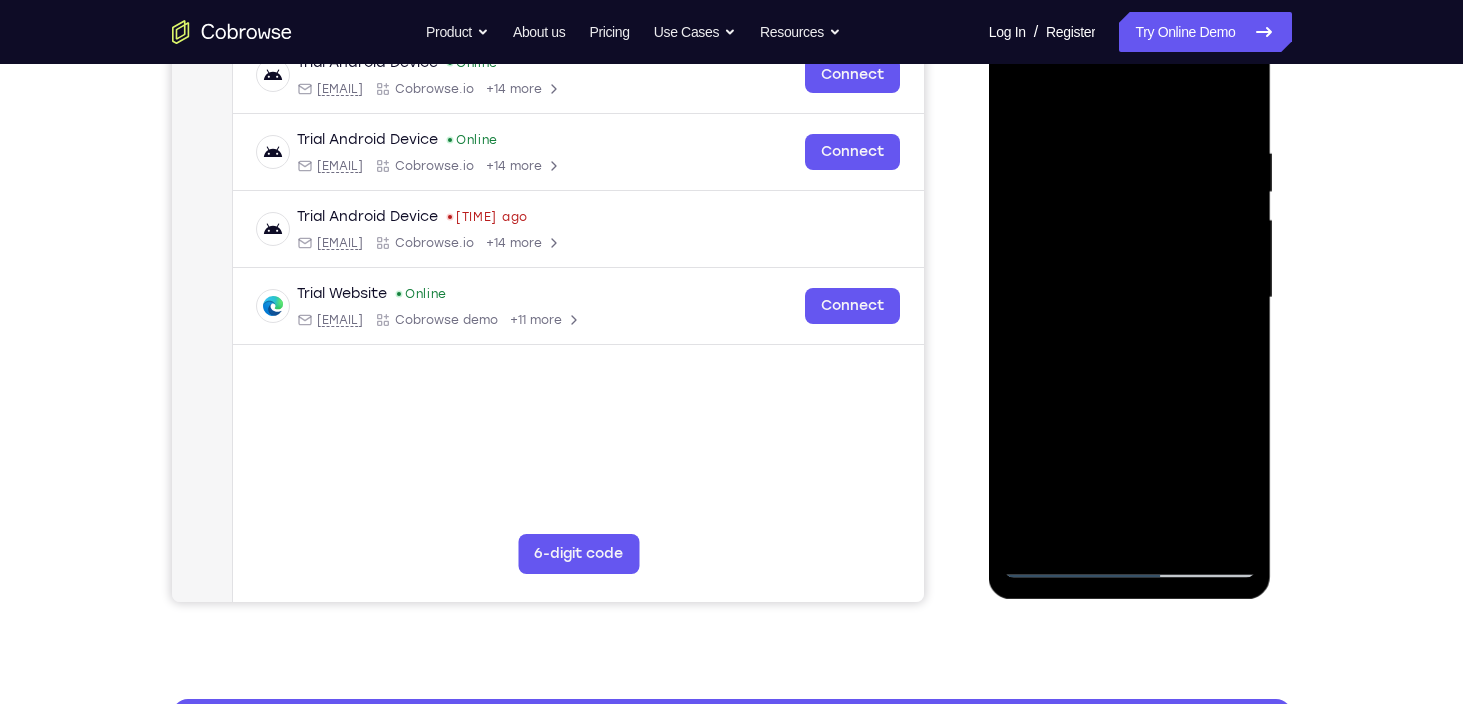 scroll, scrollTop: 327, scrollLeft: 0, axis: vertical 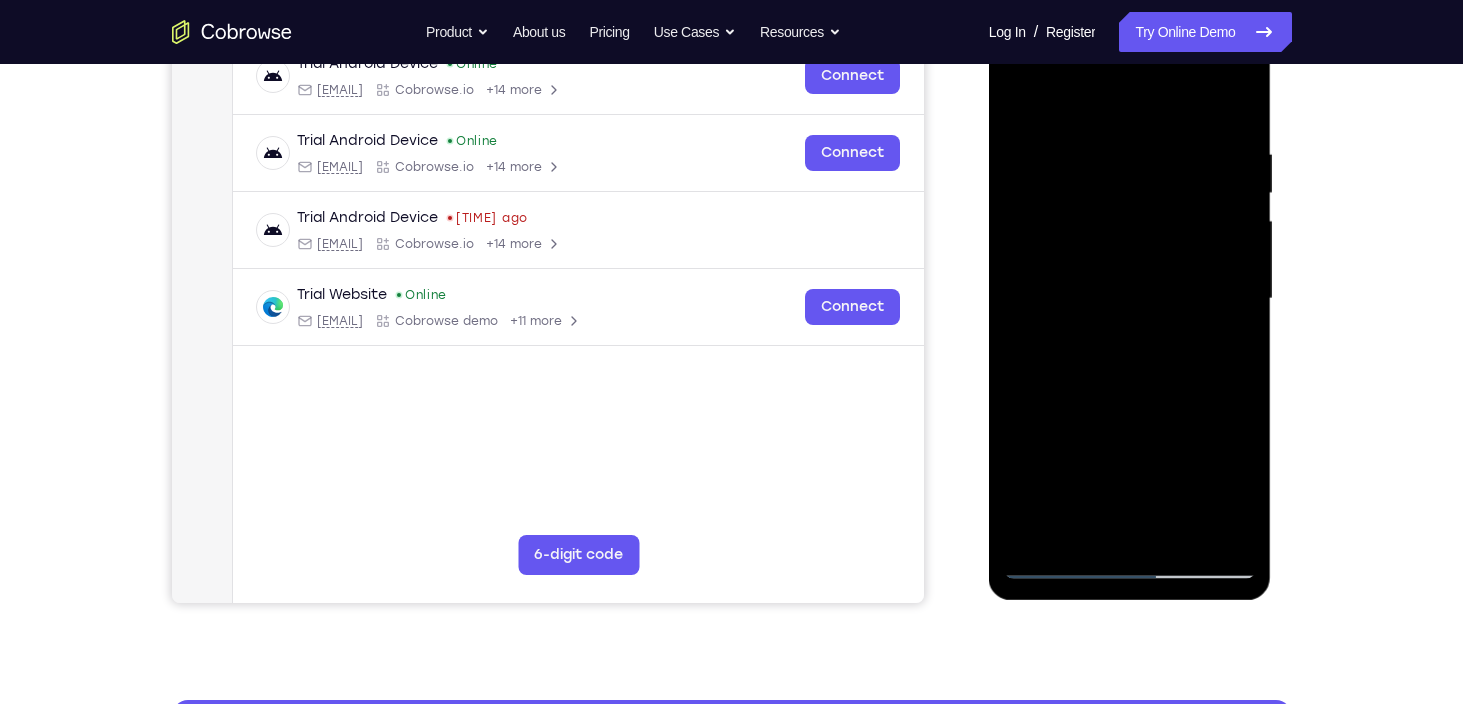 click at bounding box center (1130, 299) 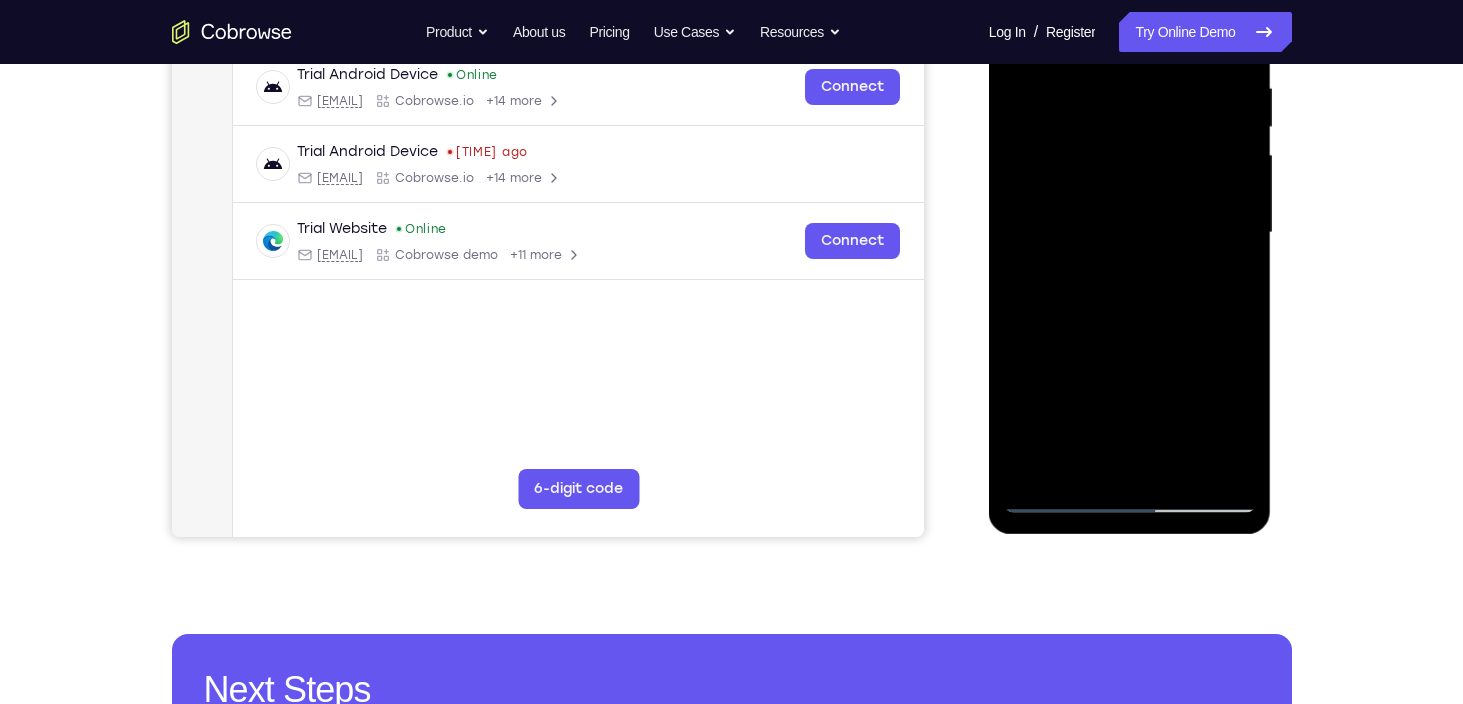 scroll, scrollTop: 412, scrollLeft: 0, axis: vertical 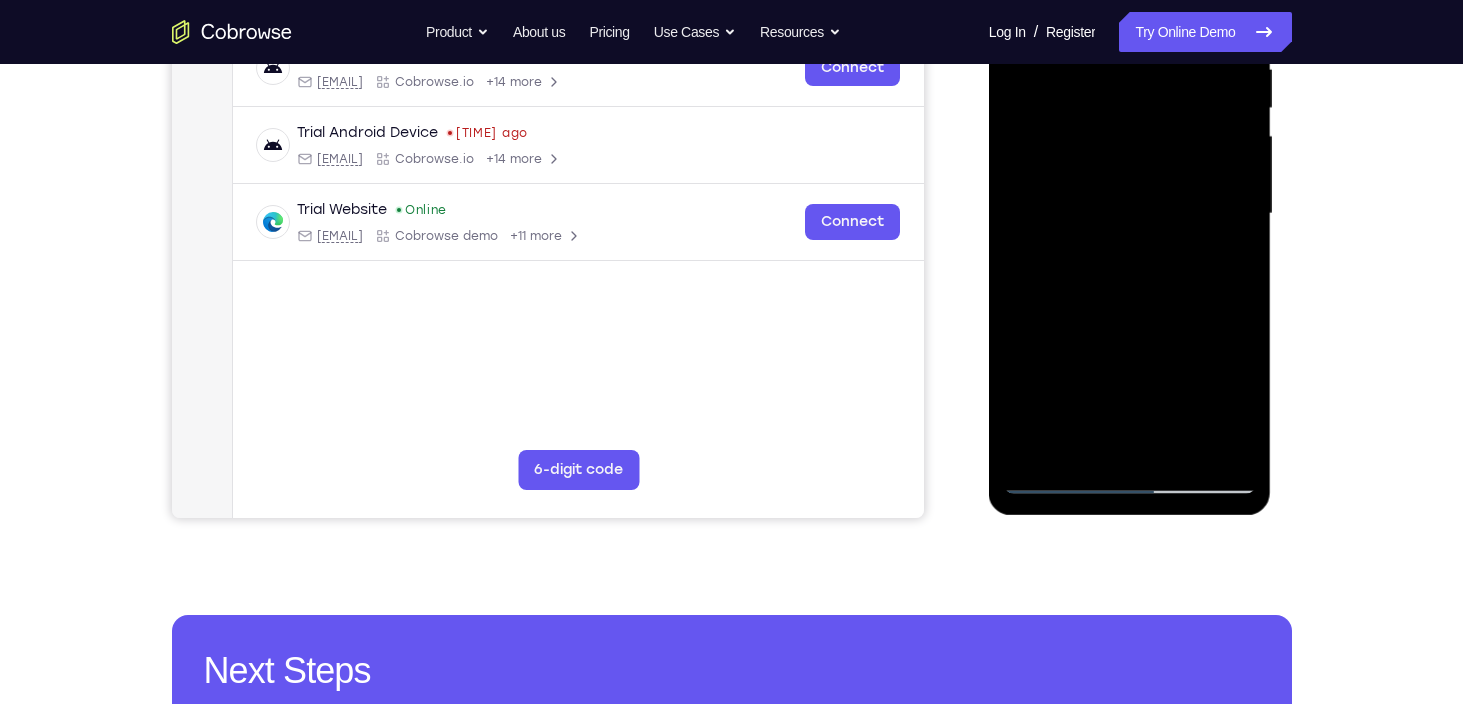 click at bounding box center [1130, 214] 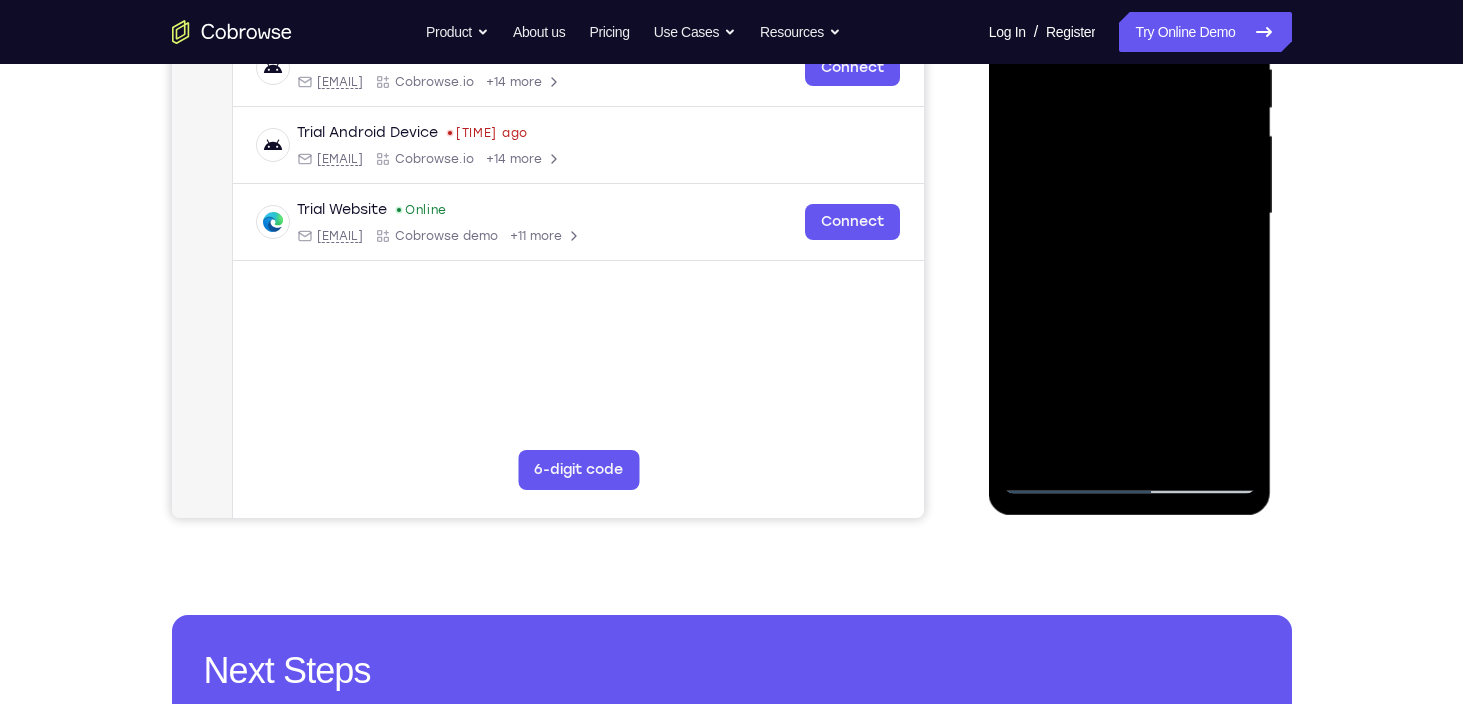 click at bounding box center [1130, 214] 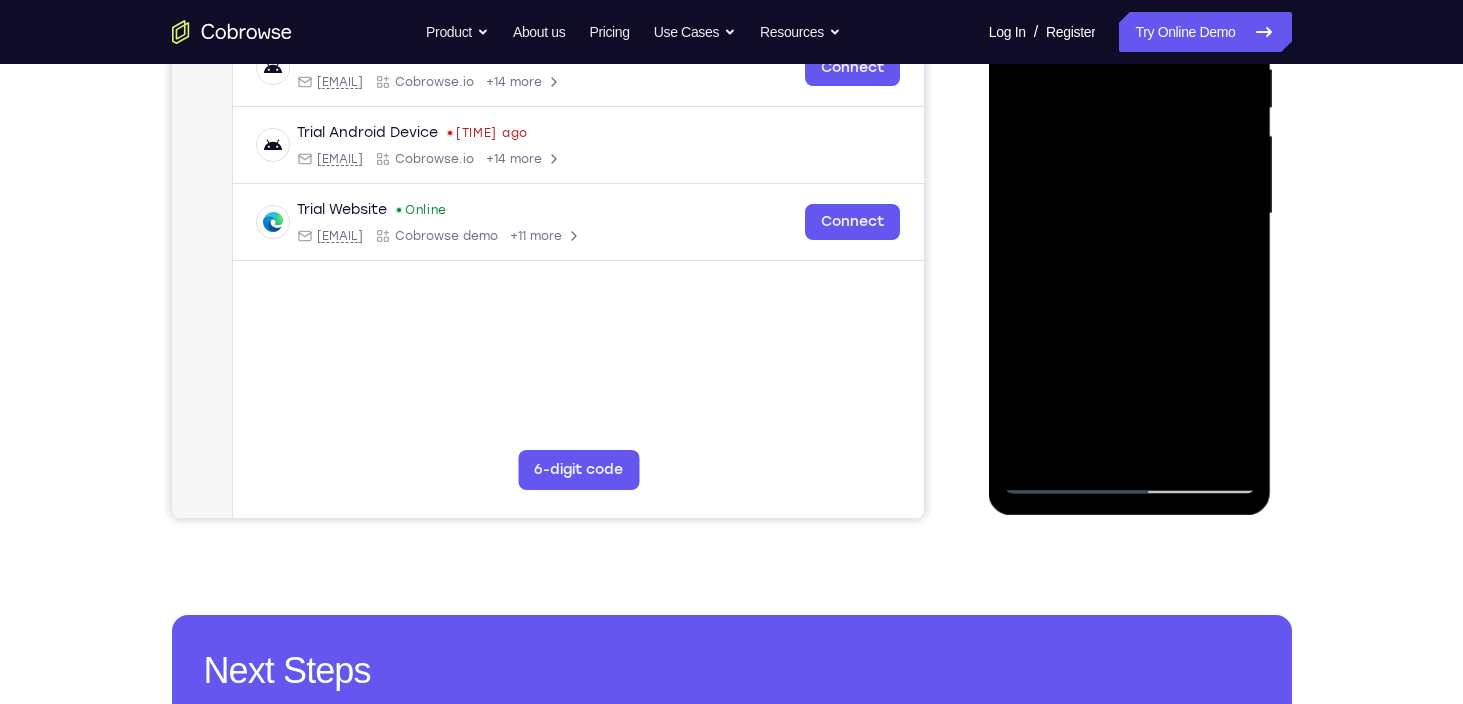 click at bounding box center [1130, 214] 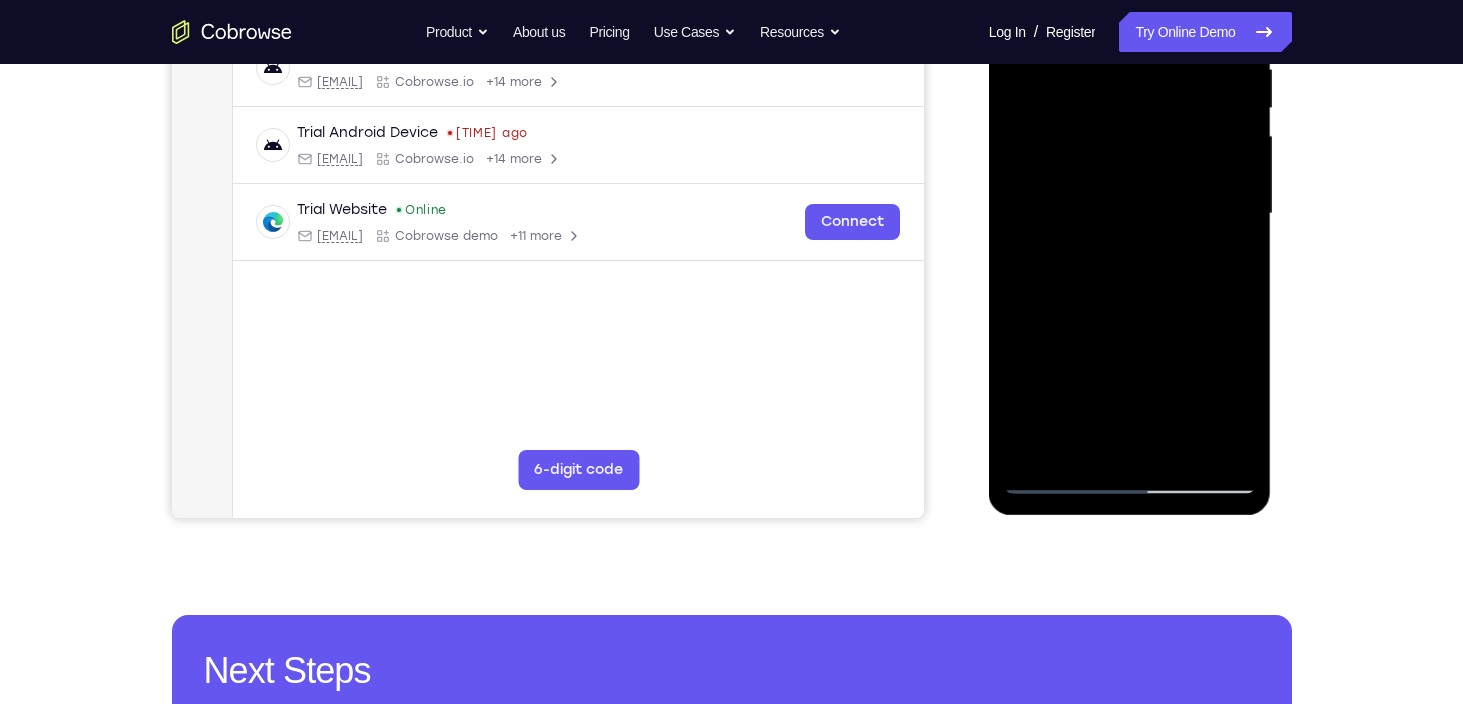 click at bounding box center [1130, 214] 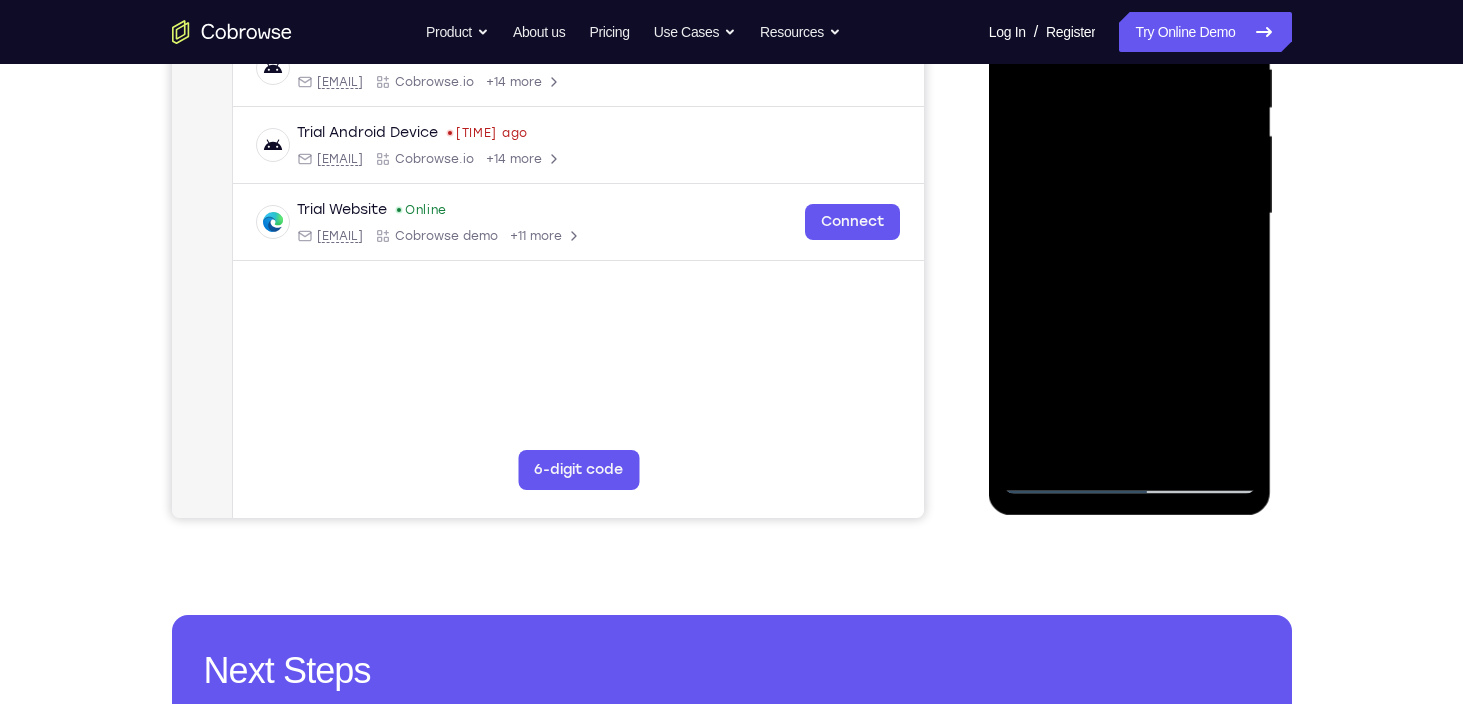 drag, startPoint x: 1122, startPoint y: 425, endPoint x: 1104, endPoint y: 147, distance: 278.58212 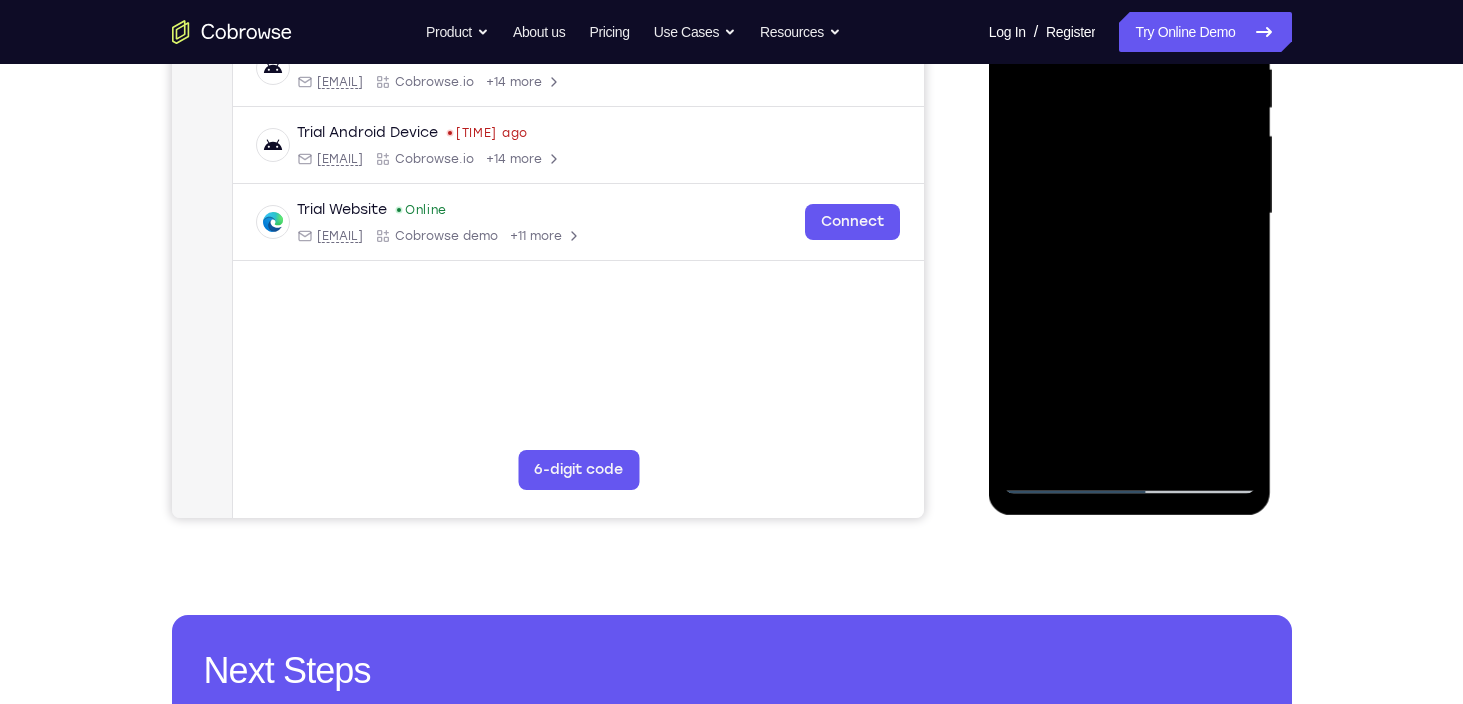 drag, startPoint x: 115, startPoint y: 228, endPoint x: 968, endPoint y: 386, distance: 867.50964 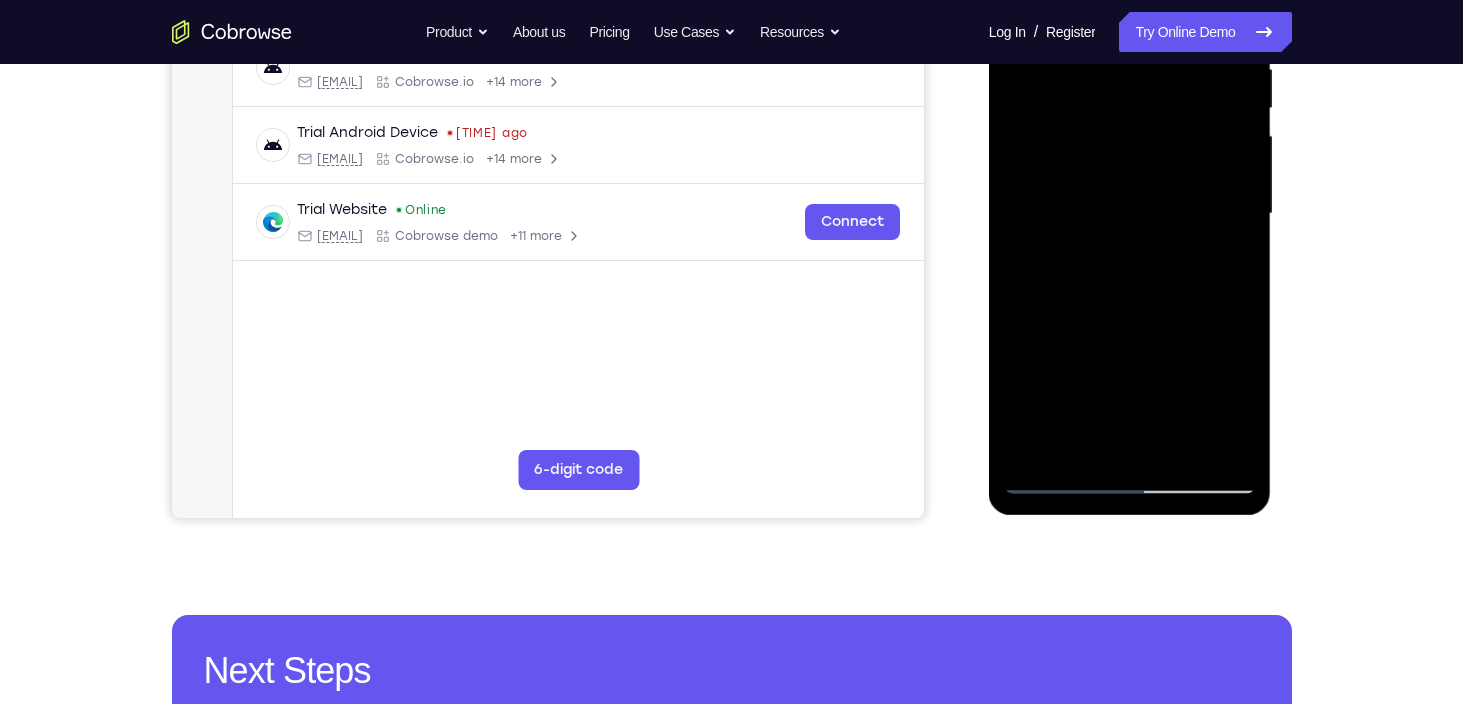 drag, startPoint x: 1136, startPoint y: 427, endPoint x: 1097, endPoint y: 227, distance: 203.76703 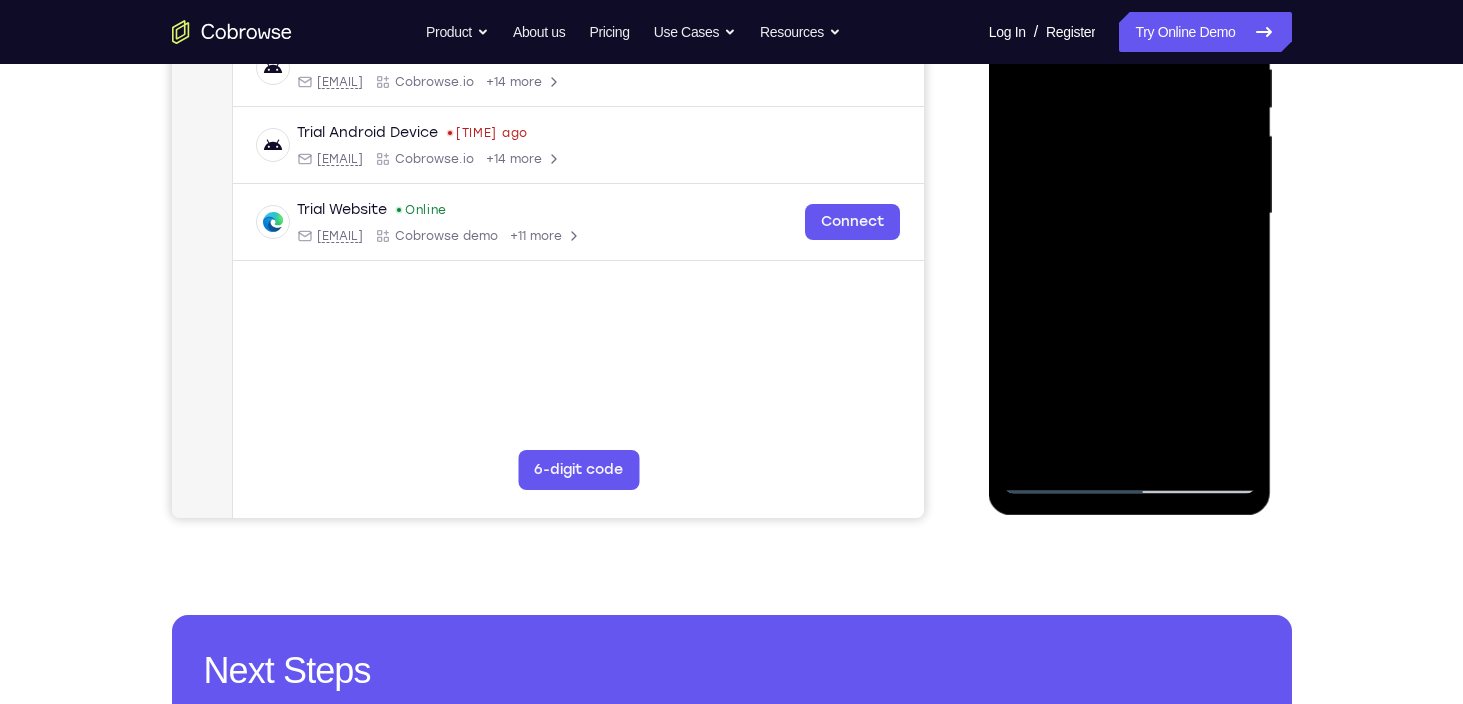drag, startPoint x: 1073, startPoint y: 431, endPoint x: 1056, endPoint y: 242, distance: 189.76302 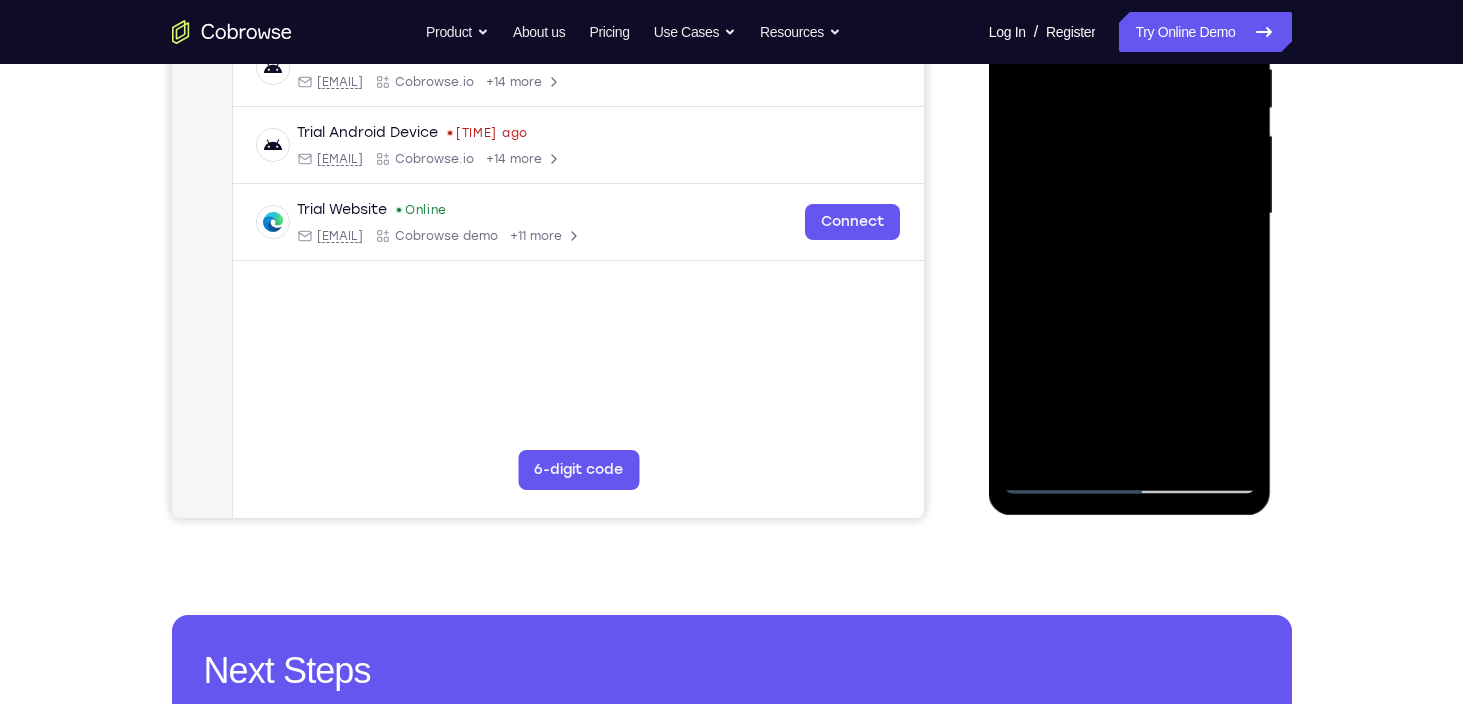drag, startPoint x: 1083, startPoint y: 353, endPoint x: 1083, endPoint y: 165, distance: 188 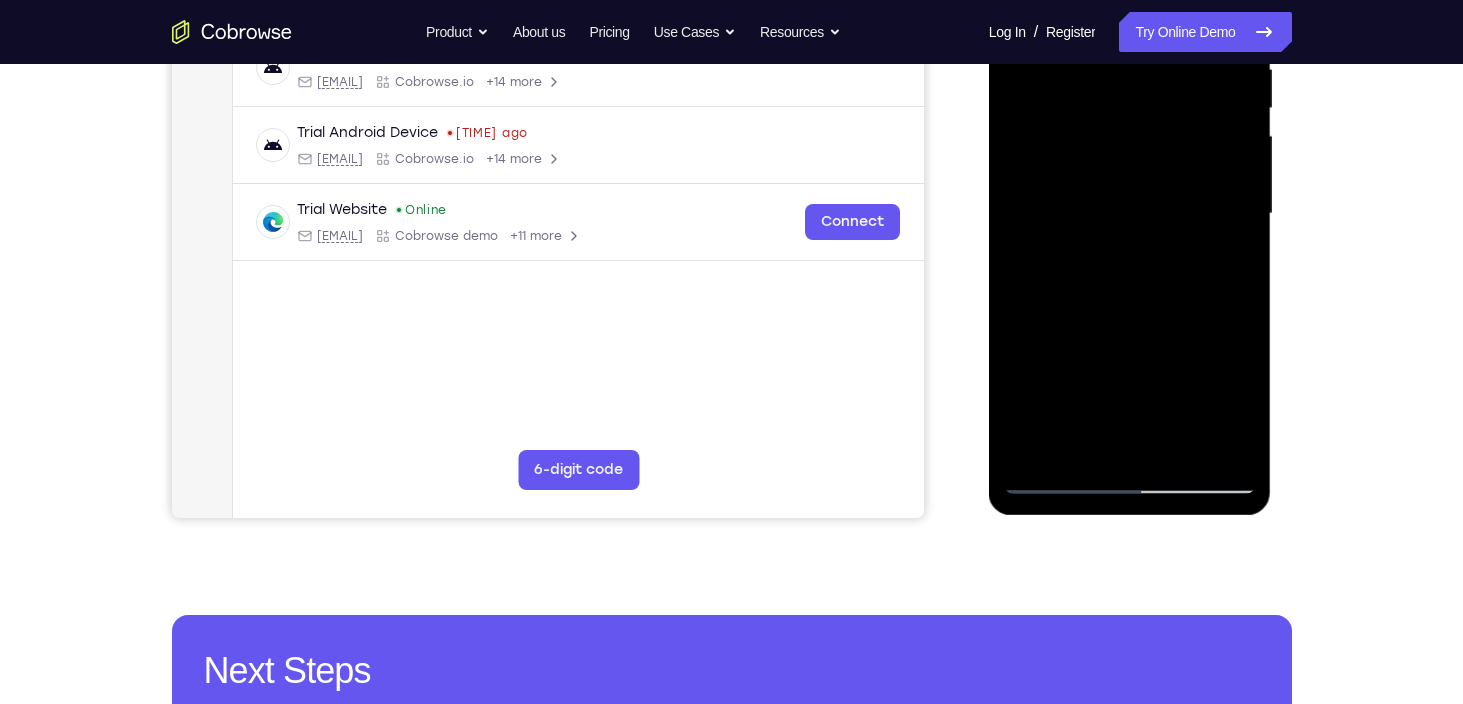 click at bounding box center [1130, 214] 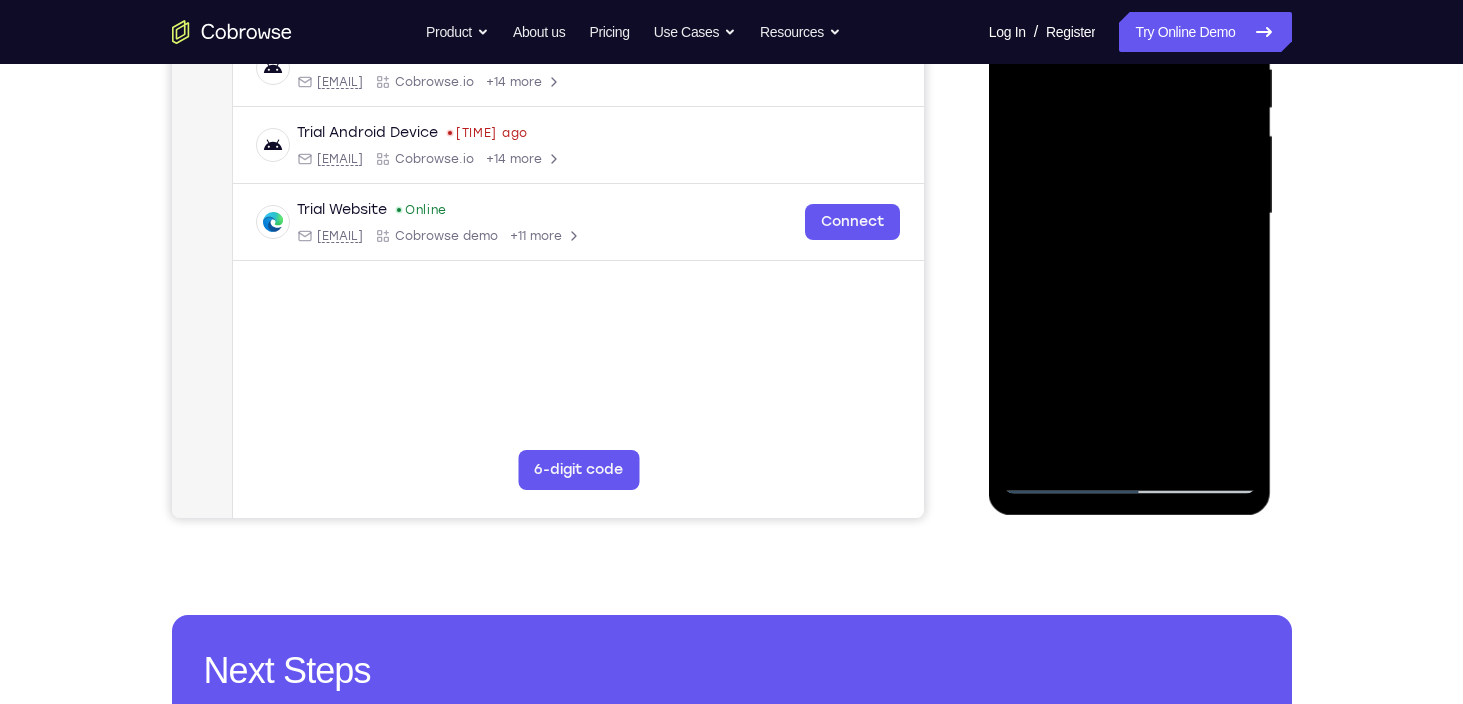 click at bounding box center (1130, 214) 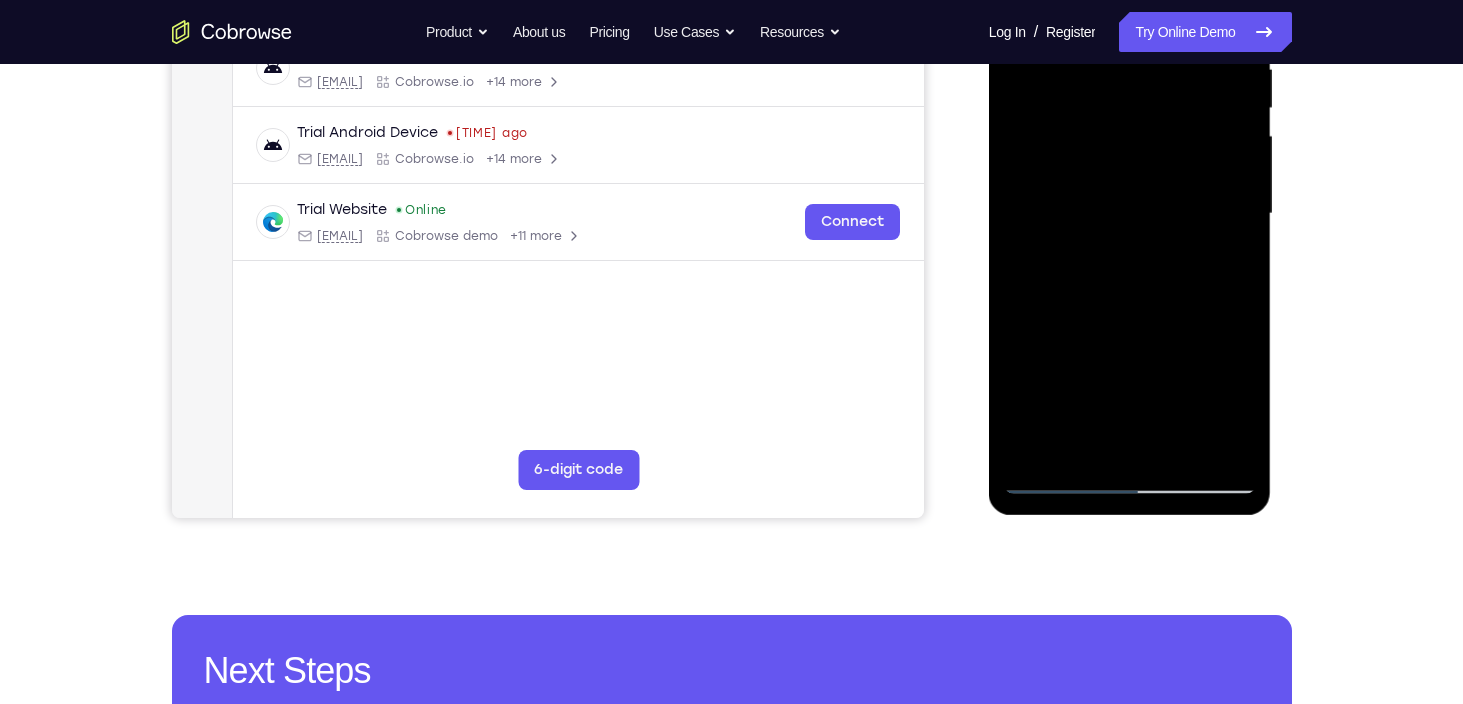 click at bounding box center (1130, 214) 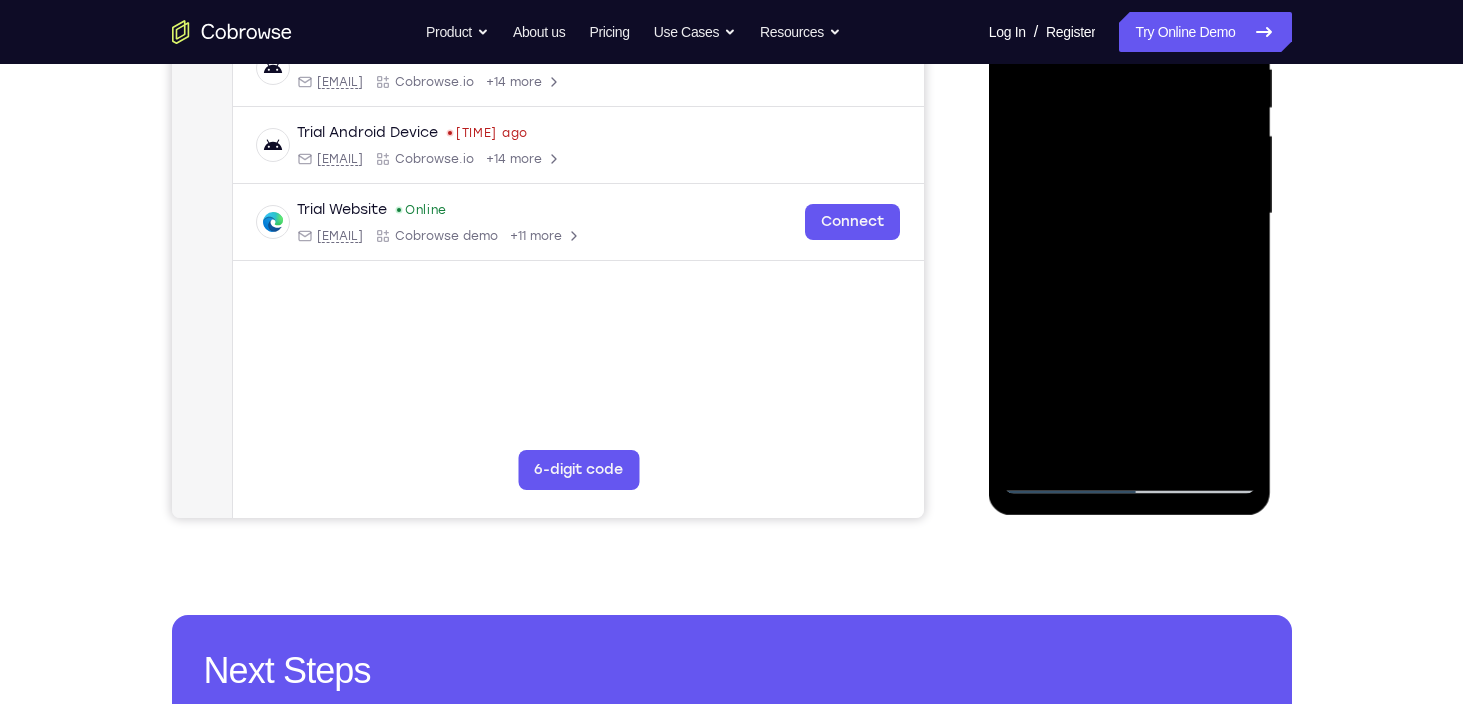 click at bounding box center [1130, 214] 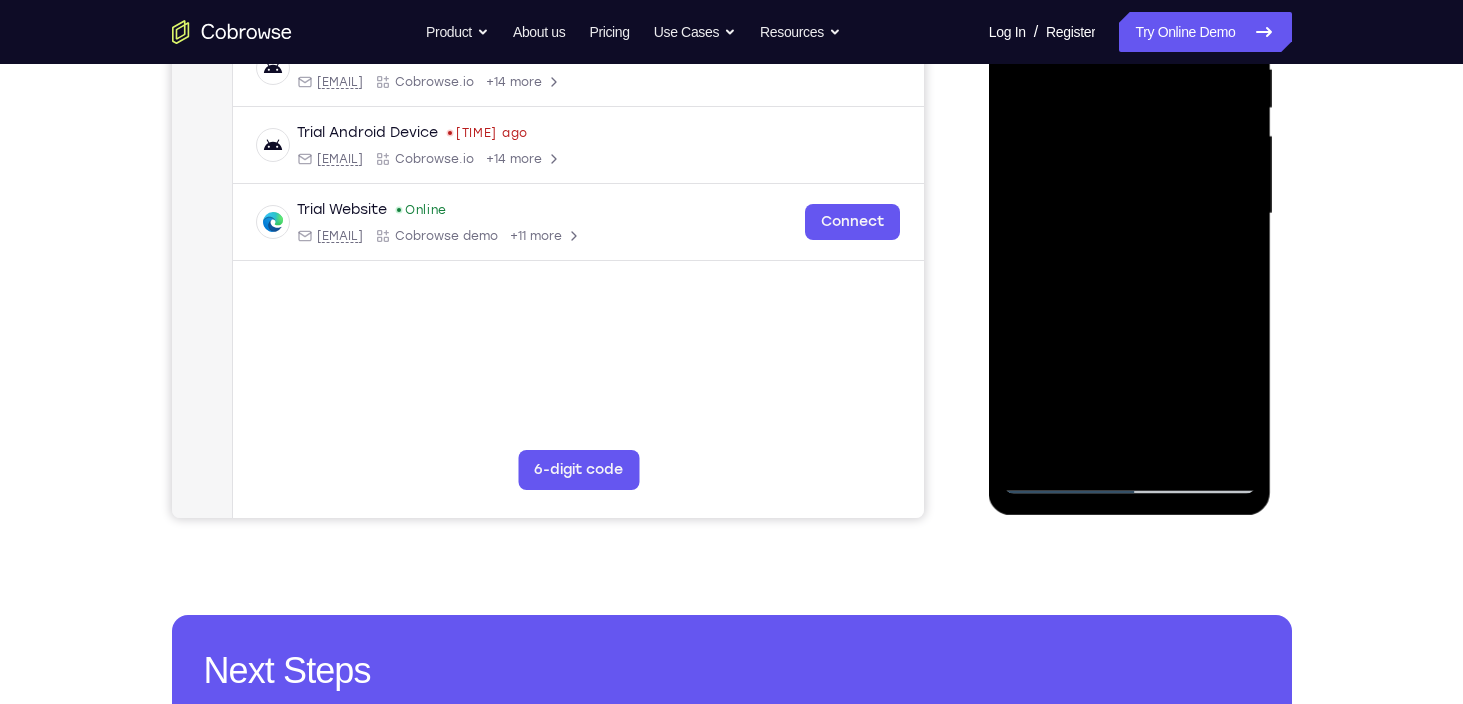 click at bounding box center [1130, 214] 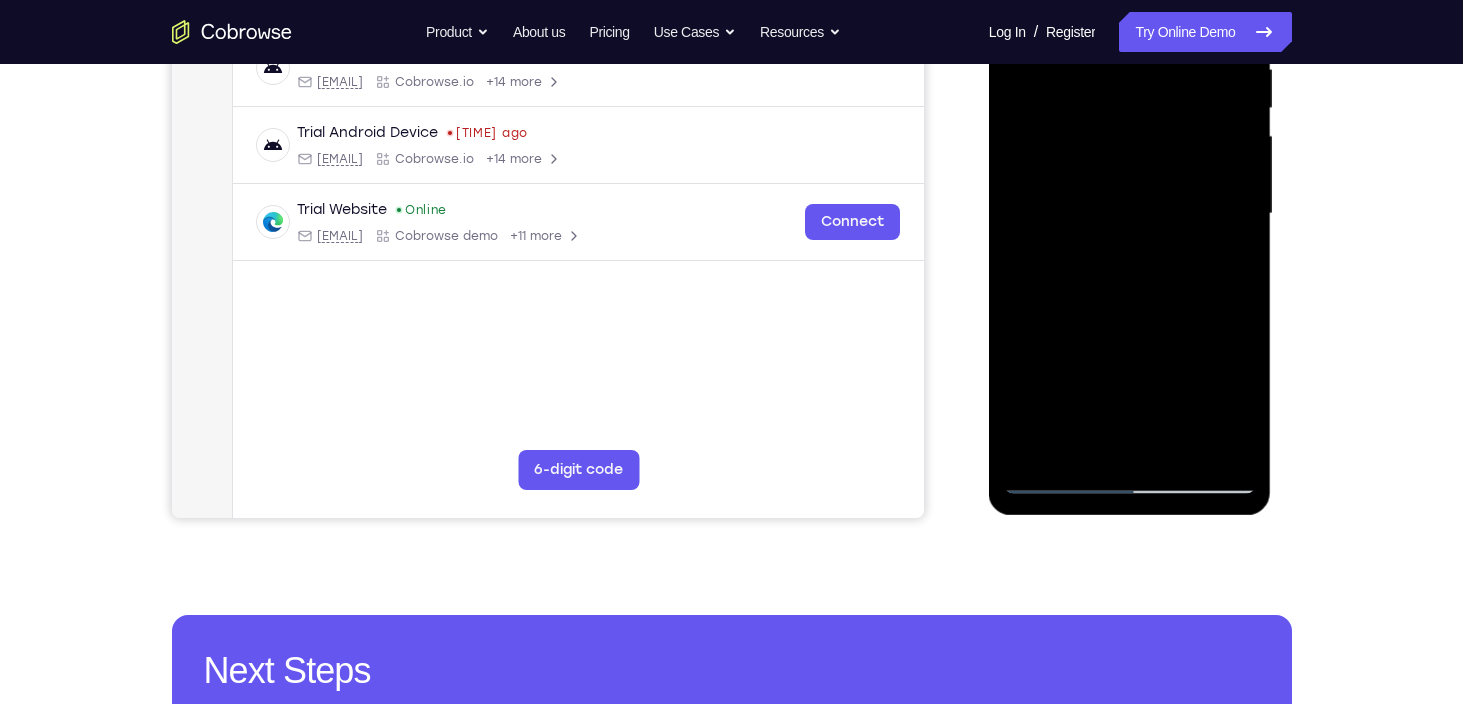 click at bounding box center [1130, 214] 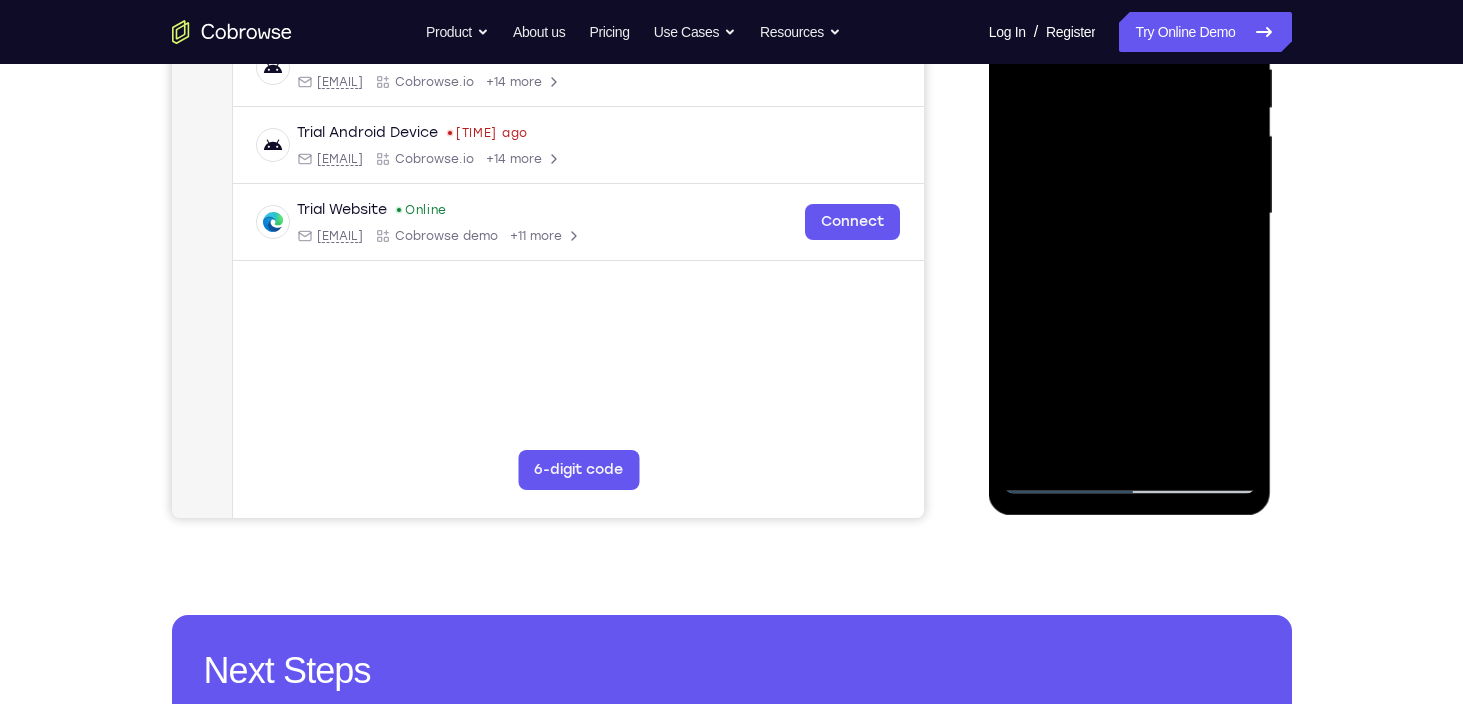 click at bounding box center [1130, 214] 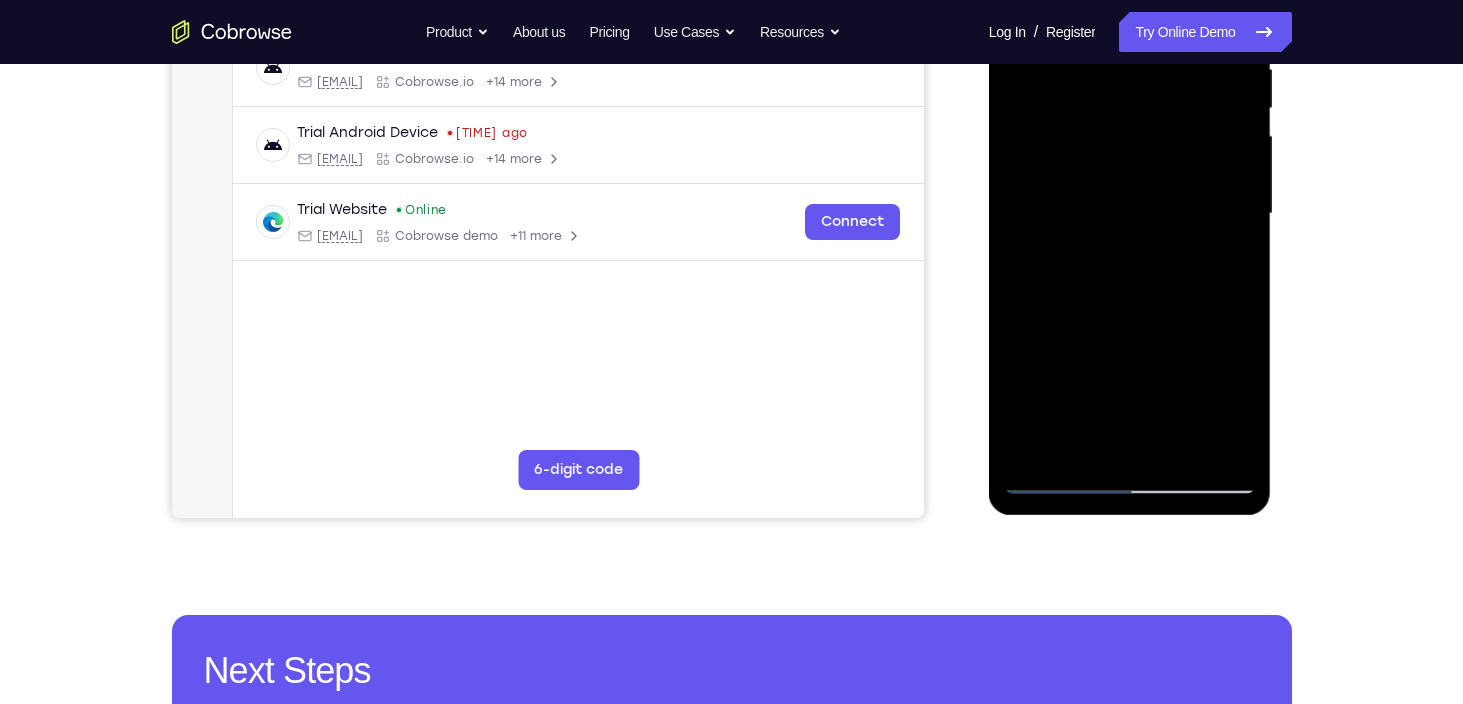 click at bounding box center (1130, 214) 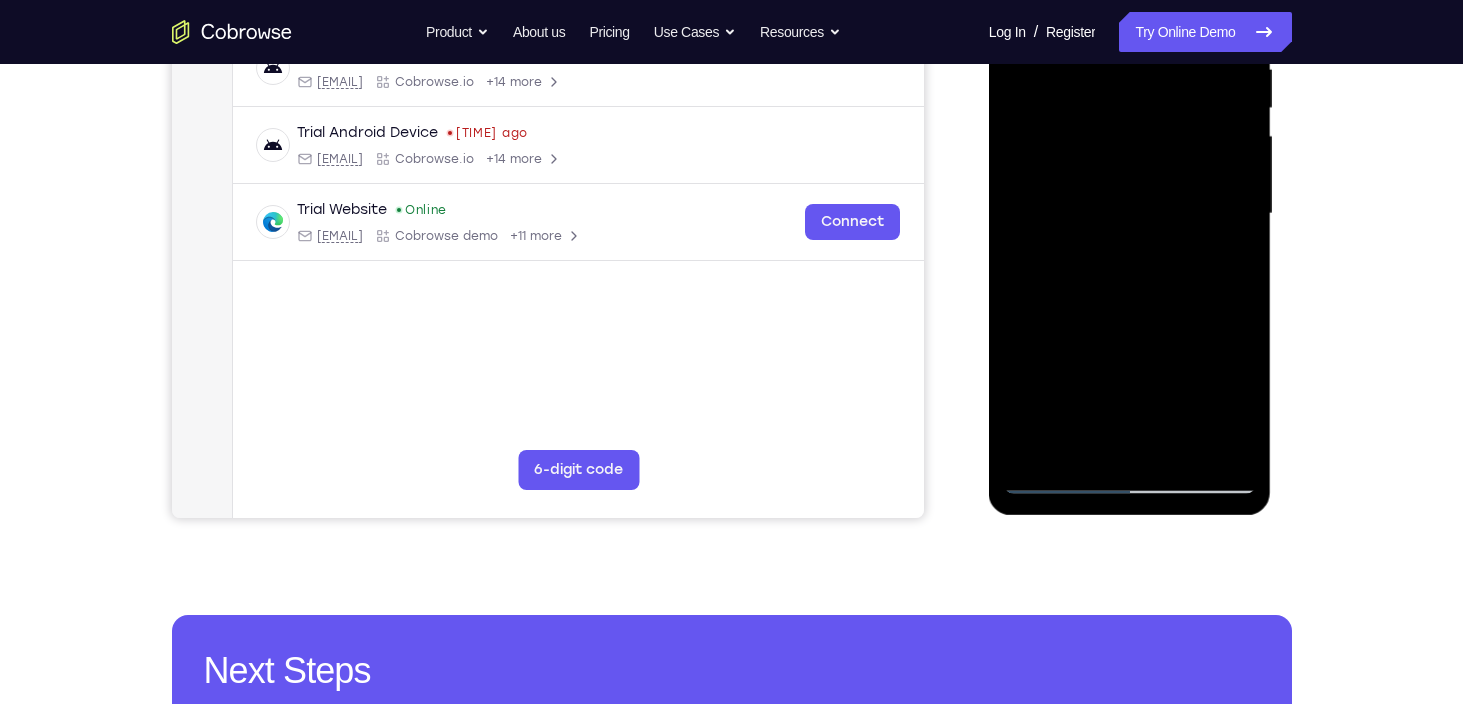 click at bounding box center (1130, 214) 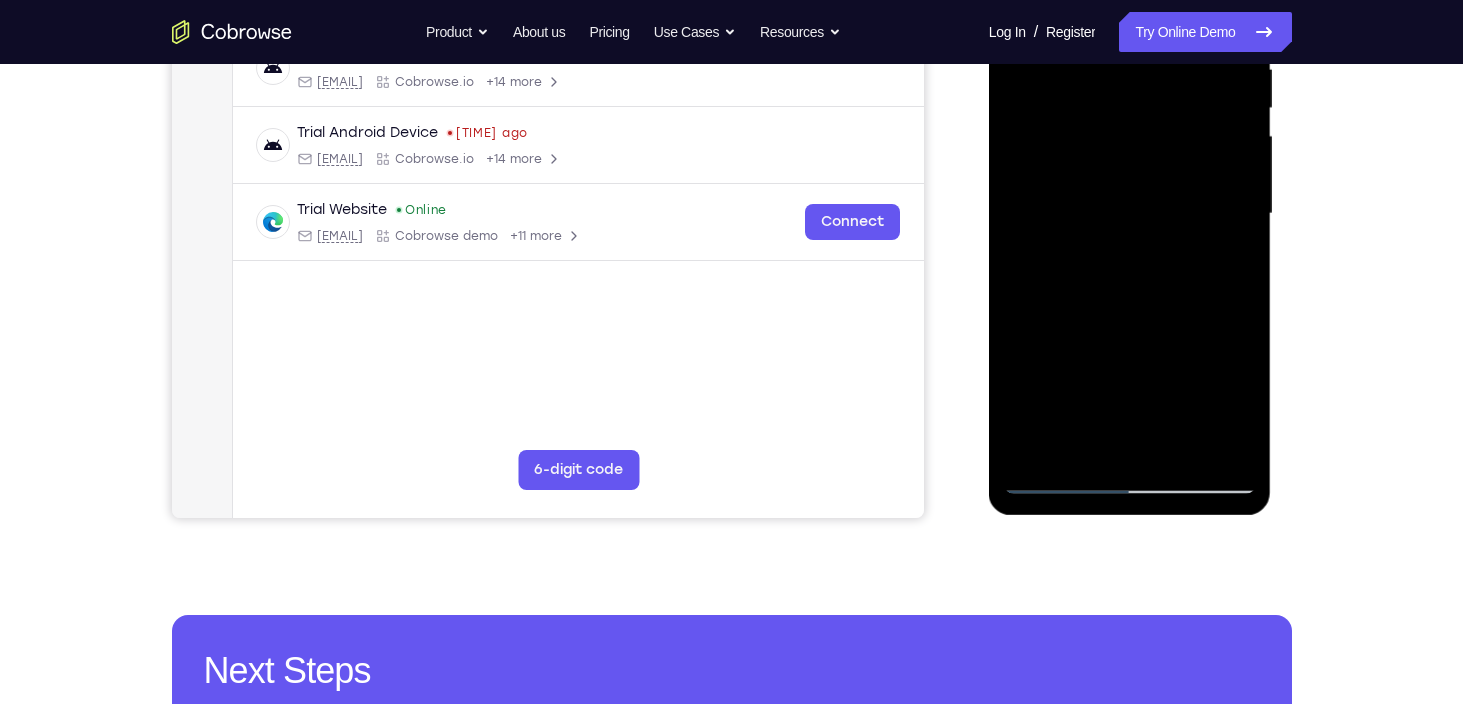 click at bounding box center (1130, 214) 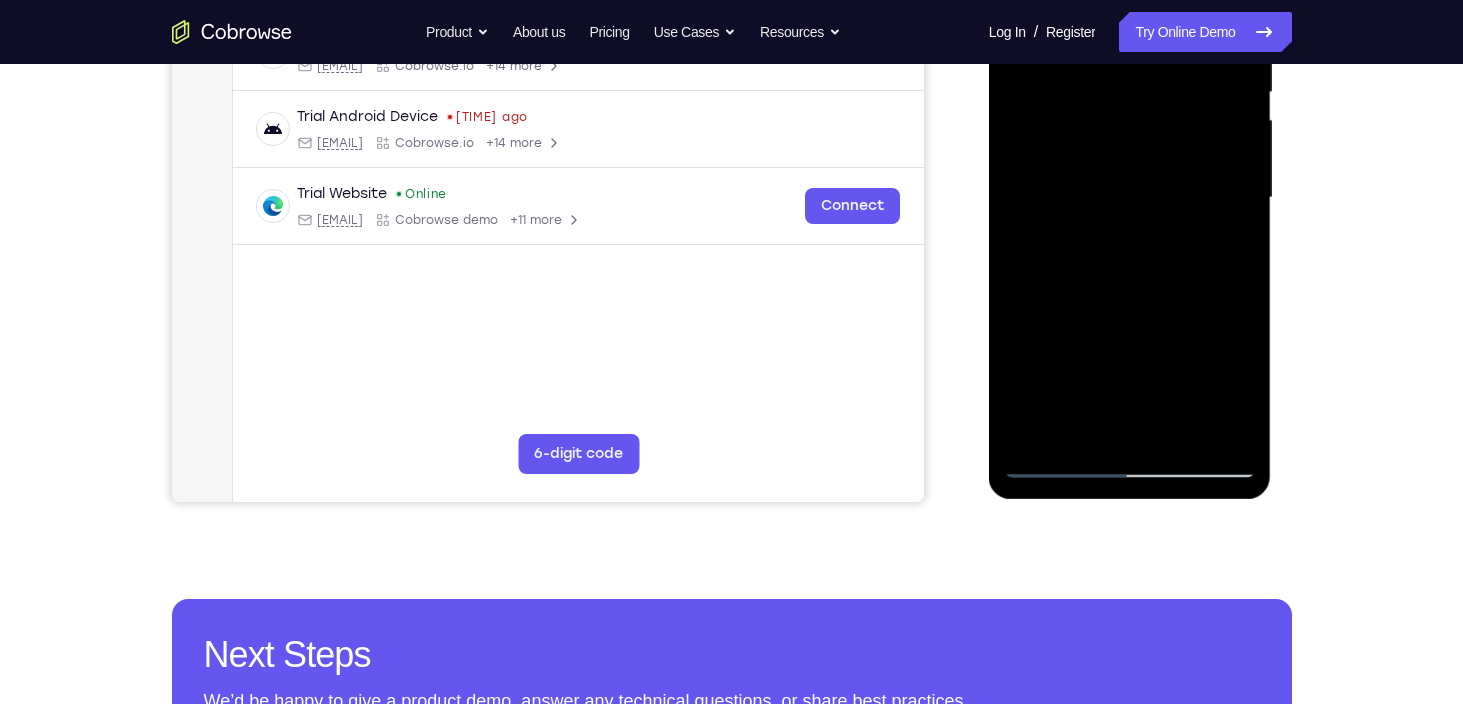 scroll, scrollTop: 450, scrollLeft: 0, axis: vertical 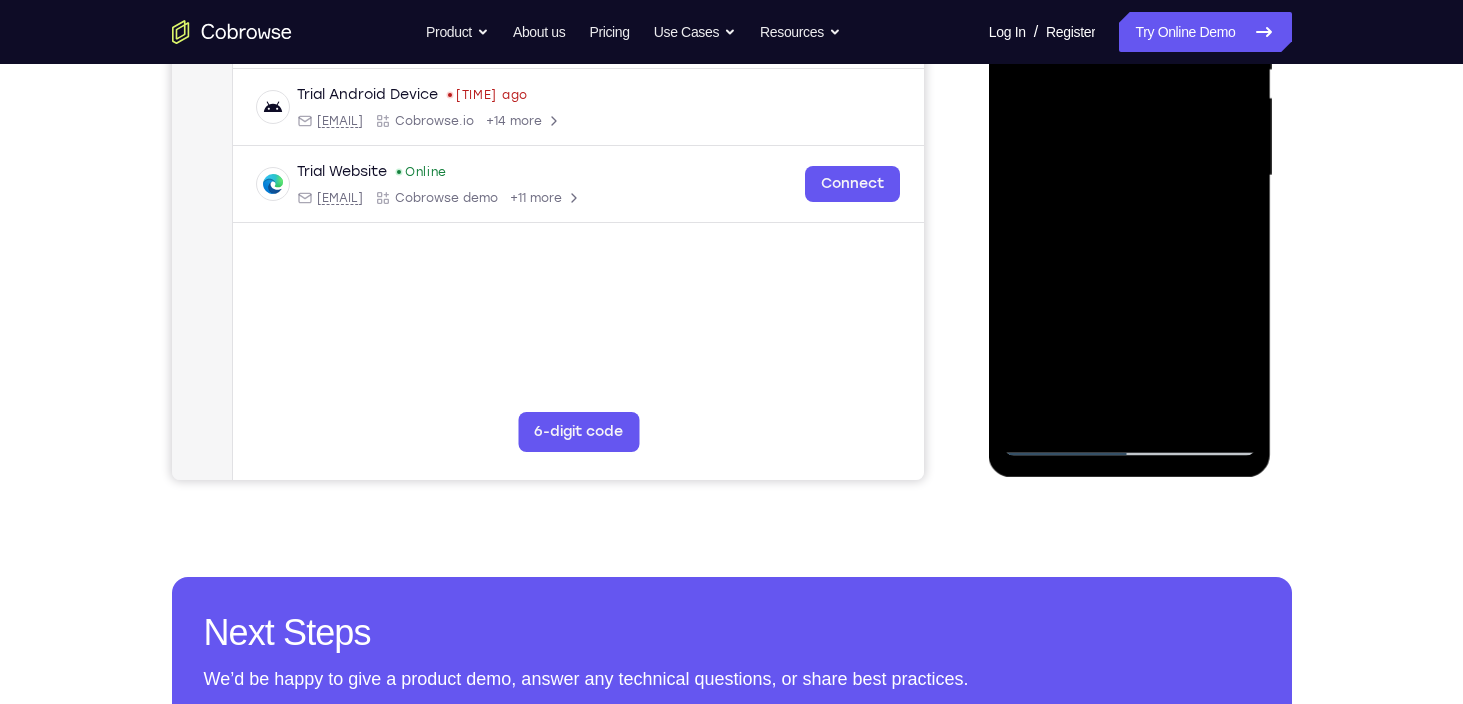 click at bounding box center [1130, 176] 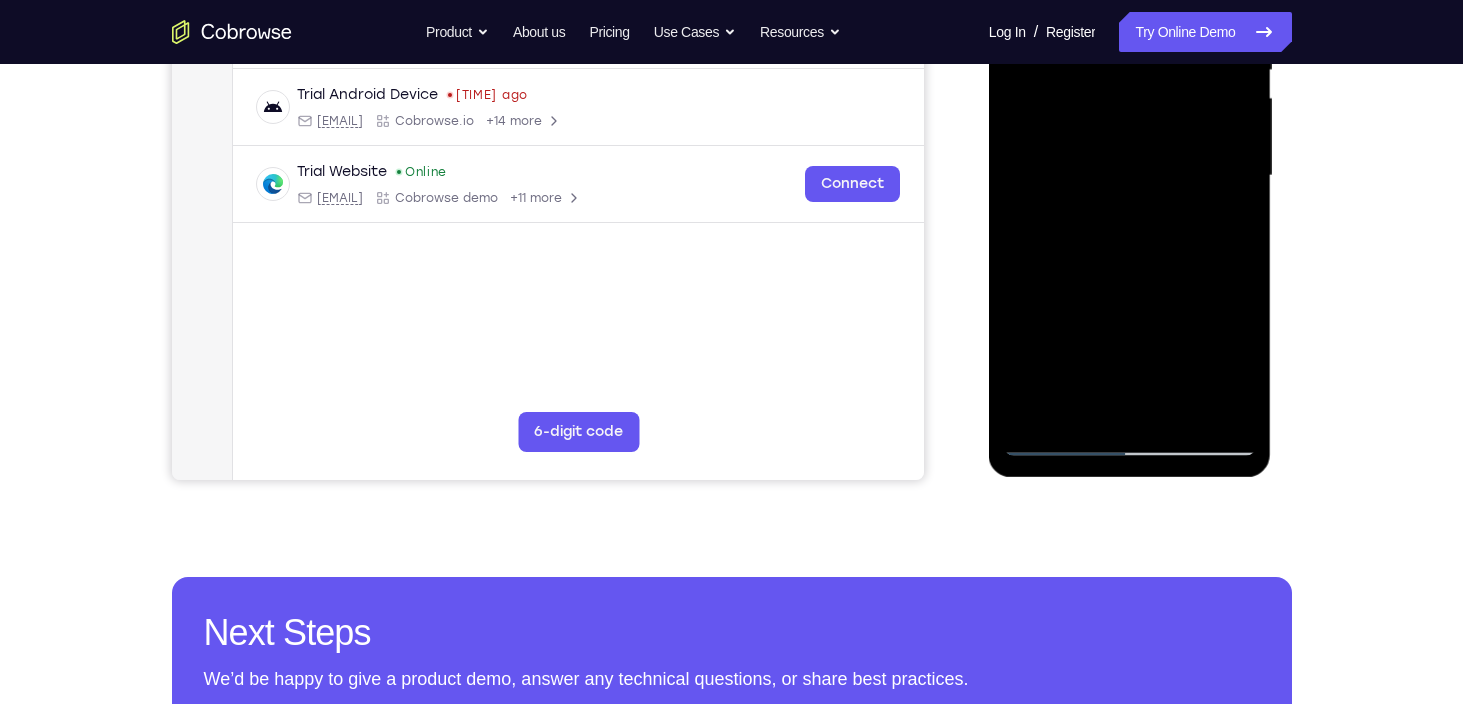 click at bounding box center (1130, 176) 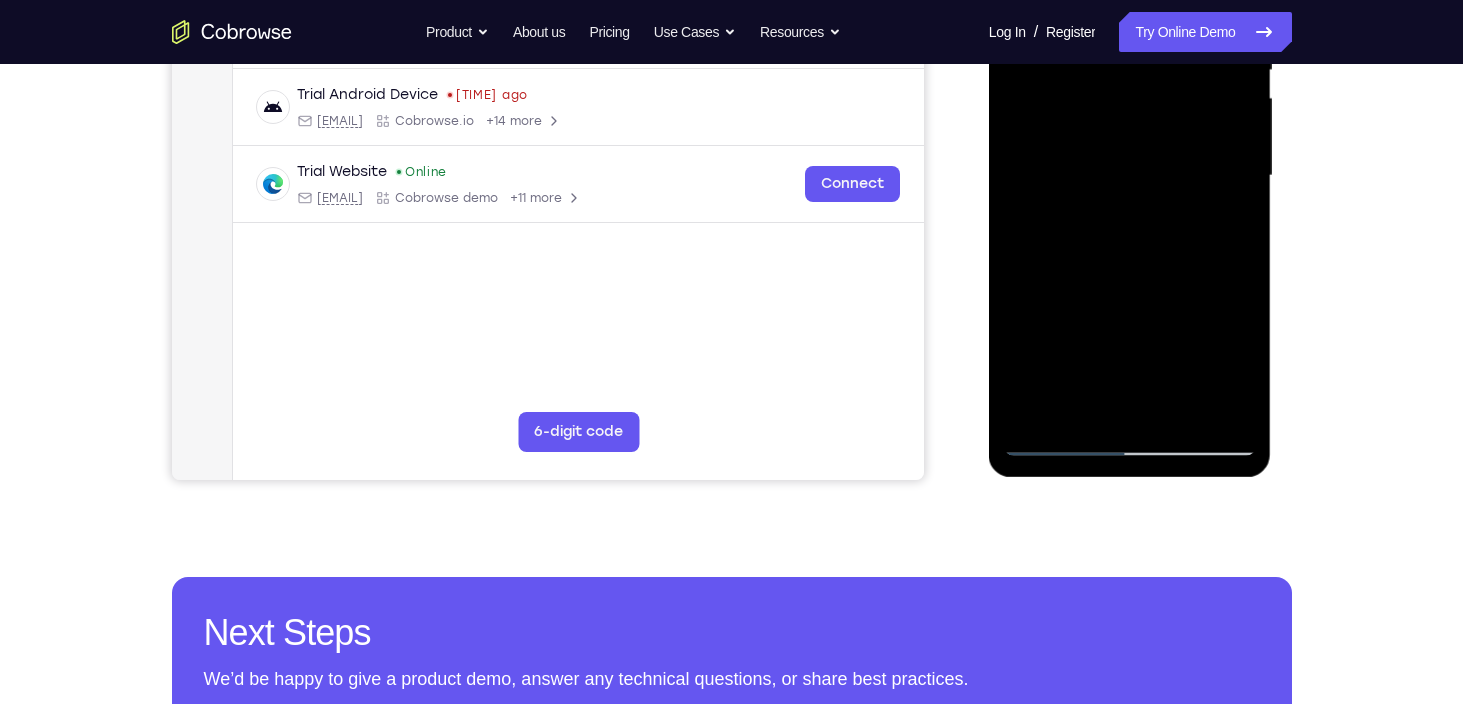 click at bounding box center [1130, 176] 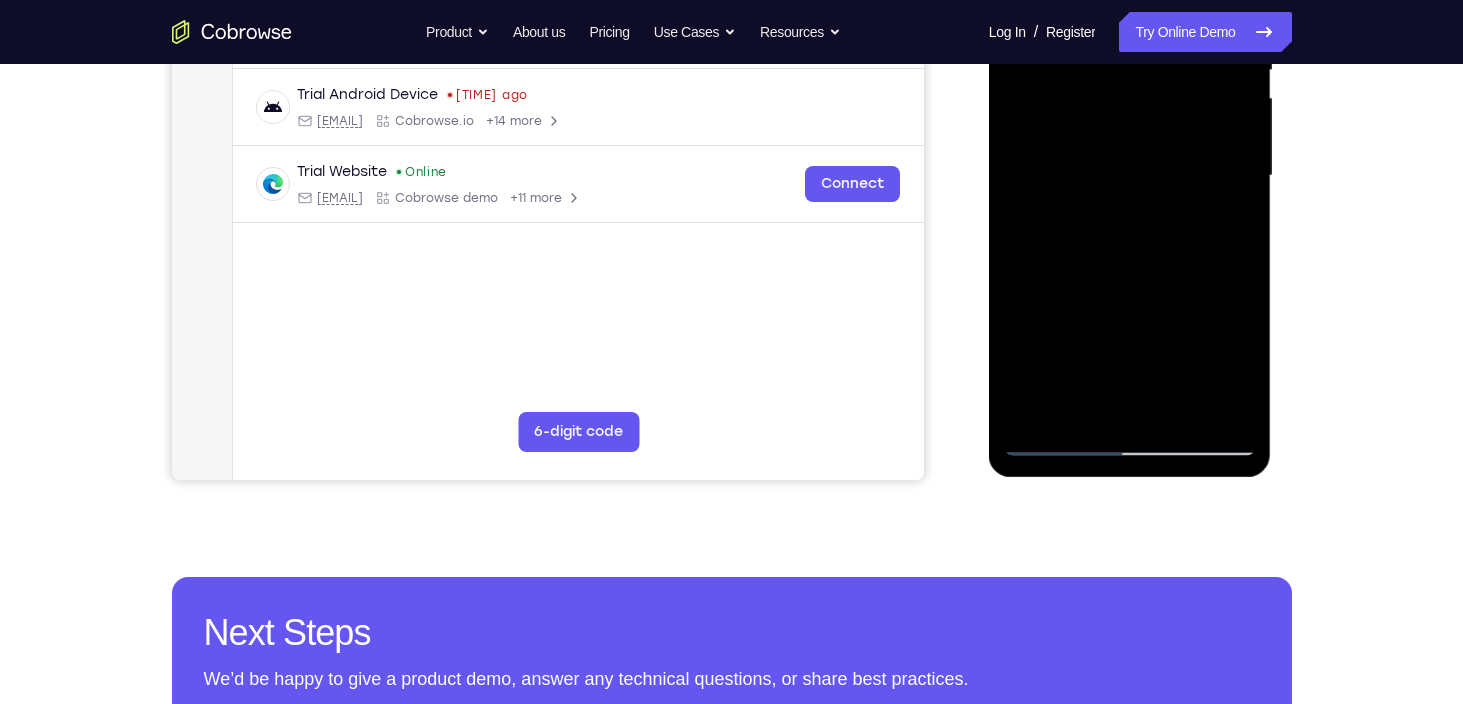 click at bounding box center (1130, 176) 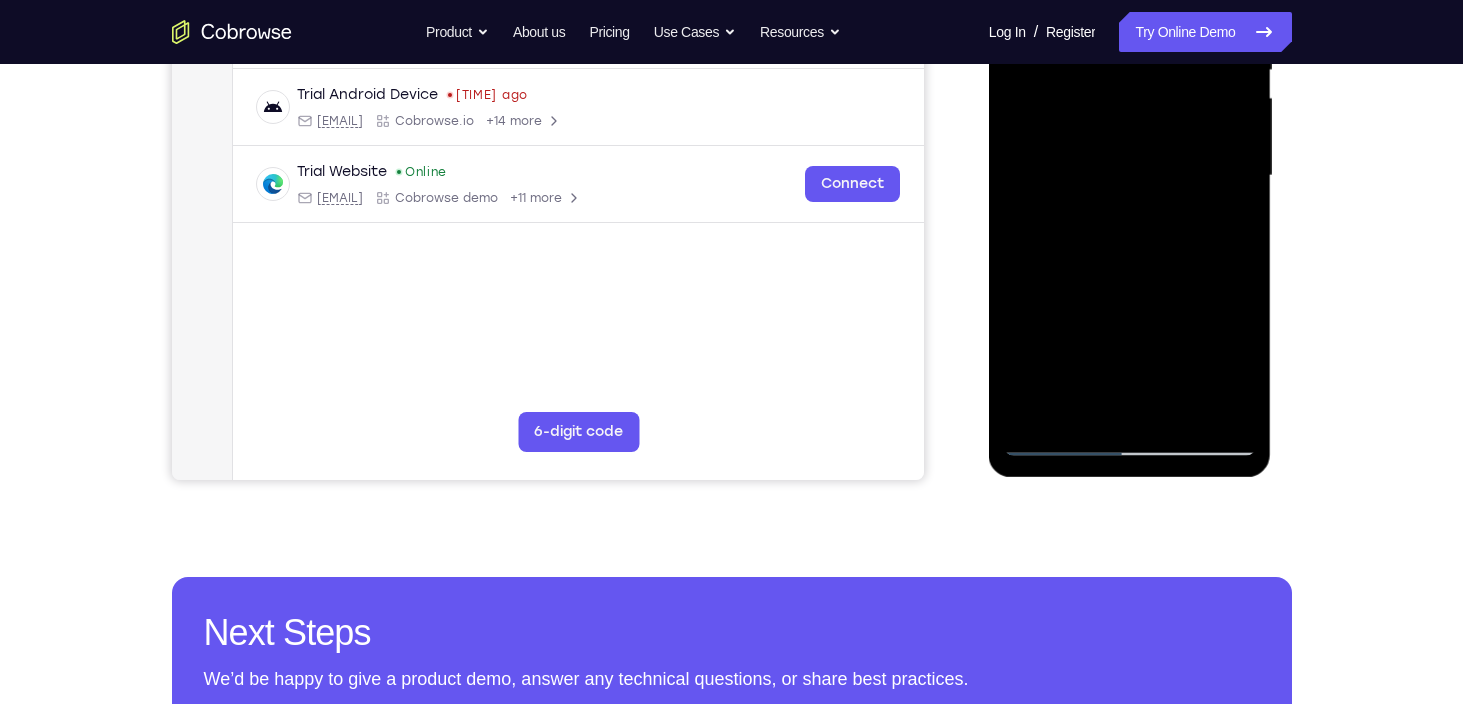 click at bounding box center (1130, 176) 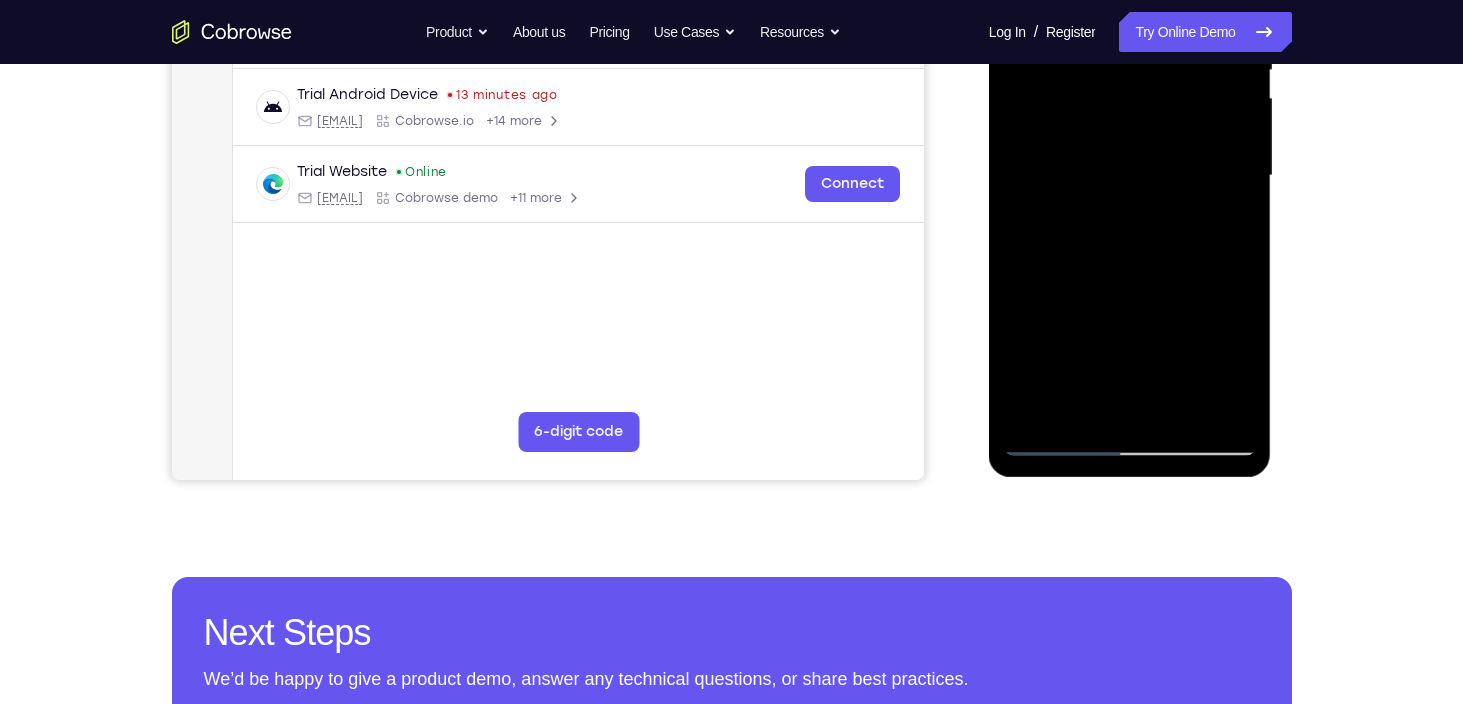 click at bounding box center (1130, 176) 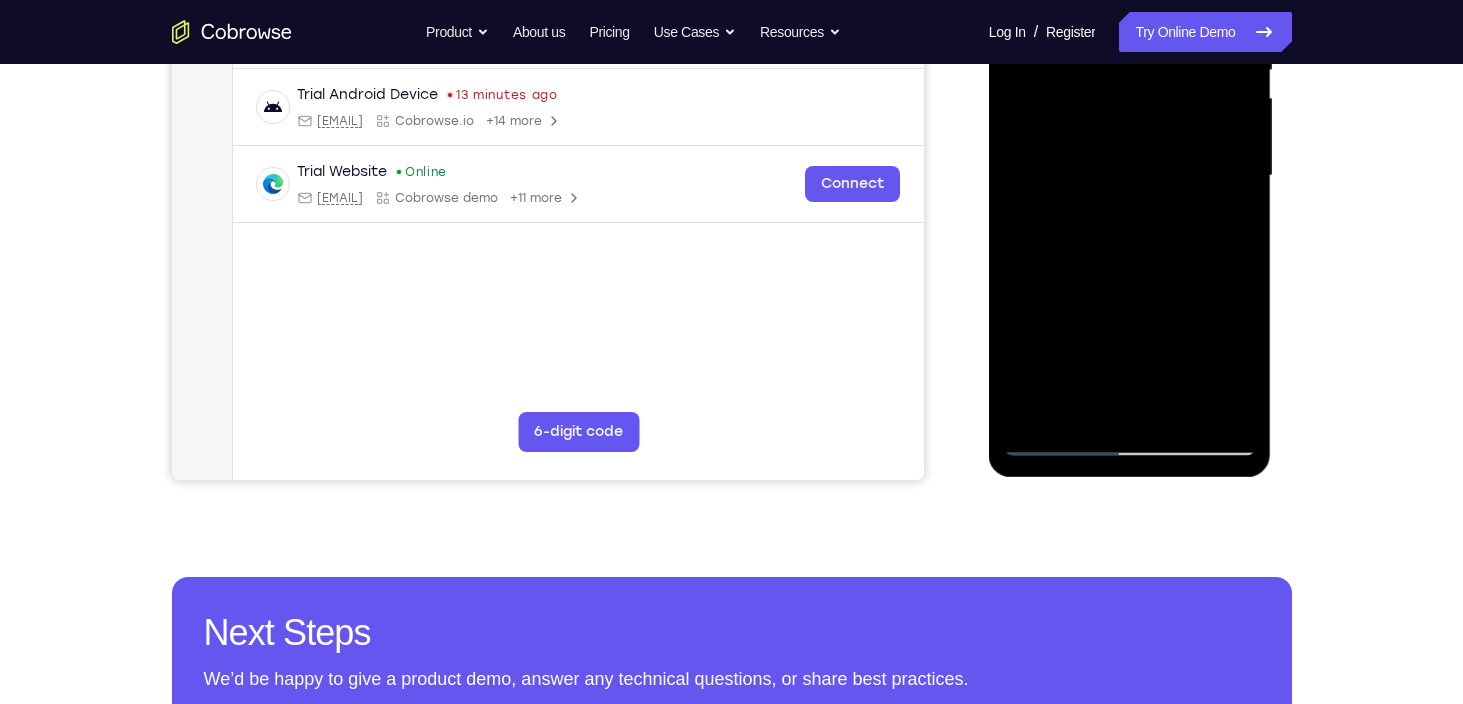click at bounding box center (1130, 176) 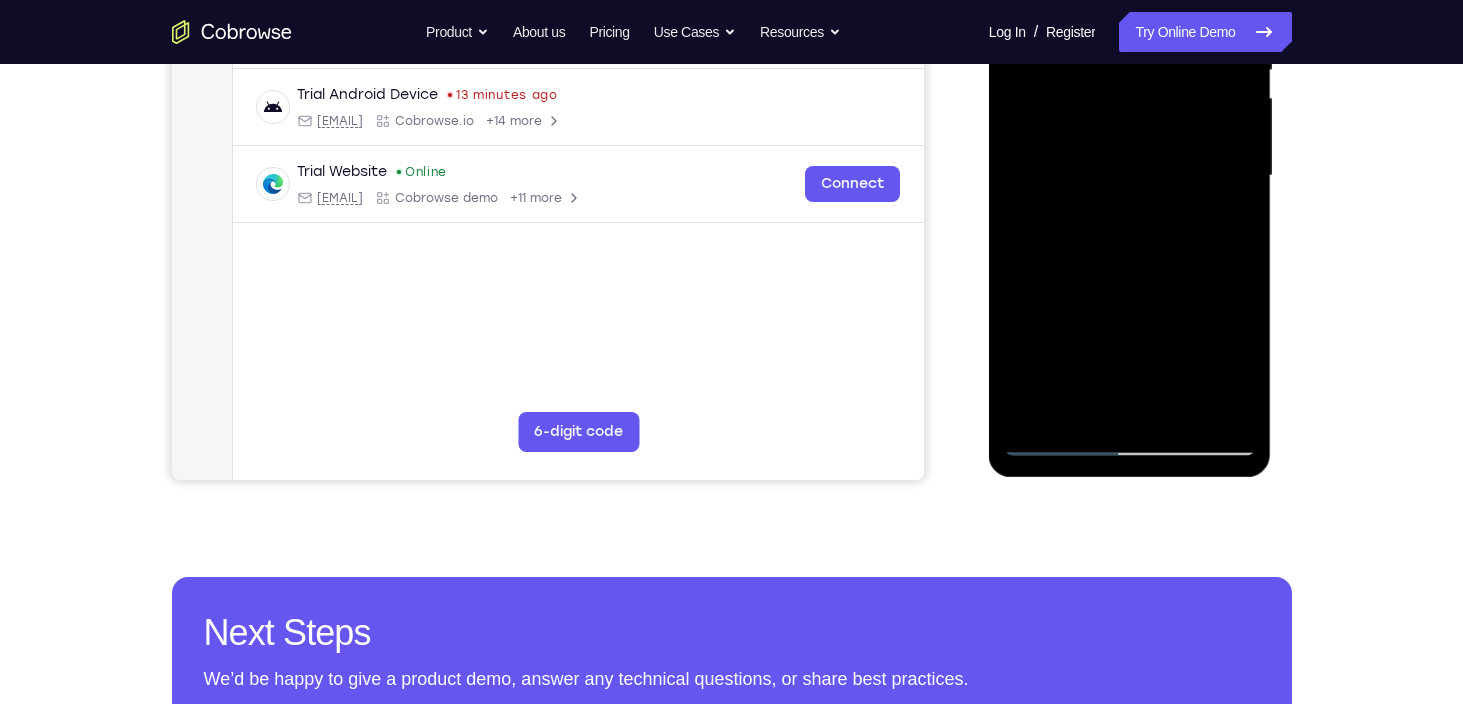 click at bounding box center [1130, 176] 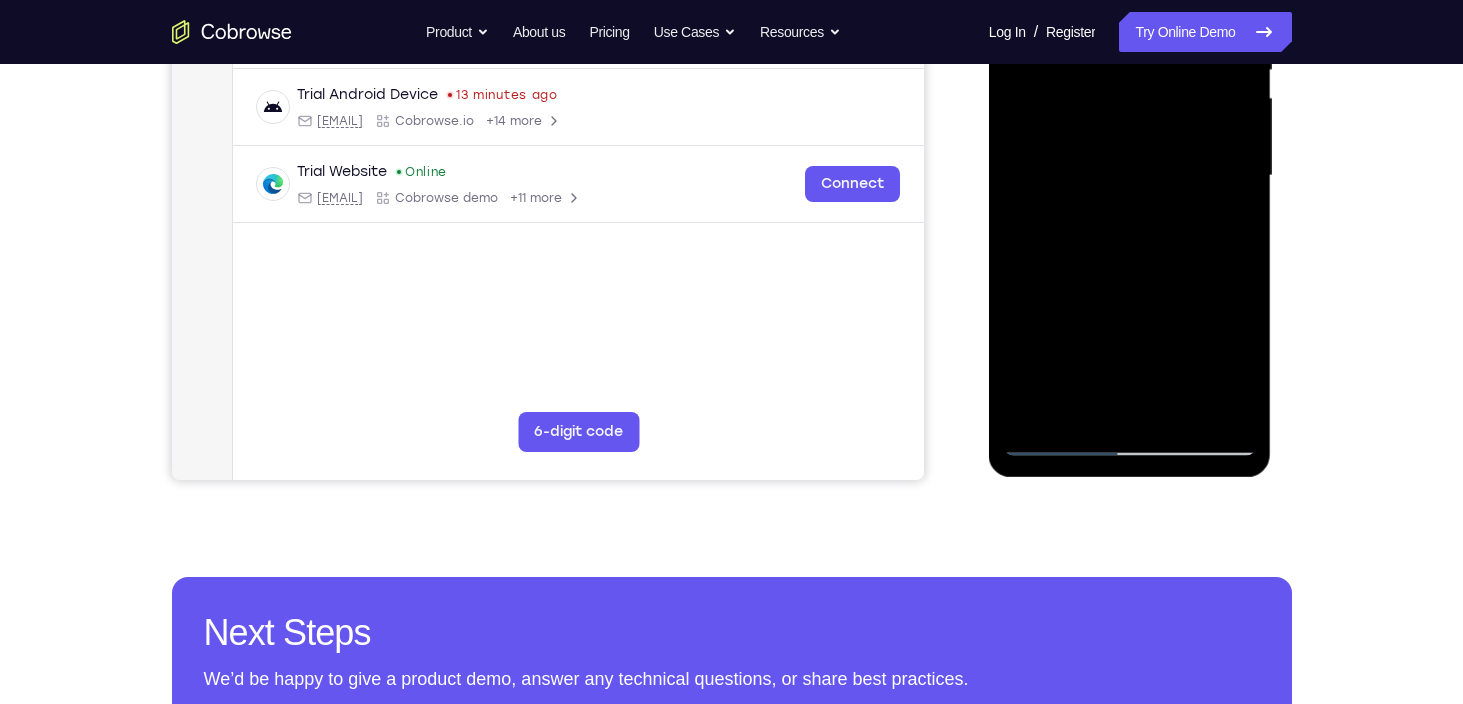 click at bounding box center [1130, 176] 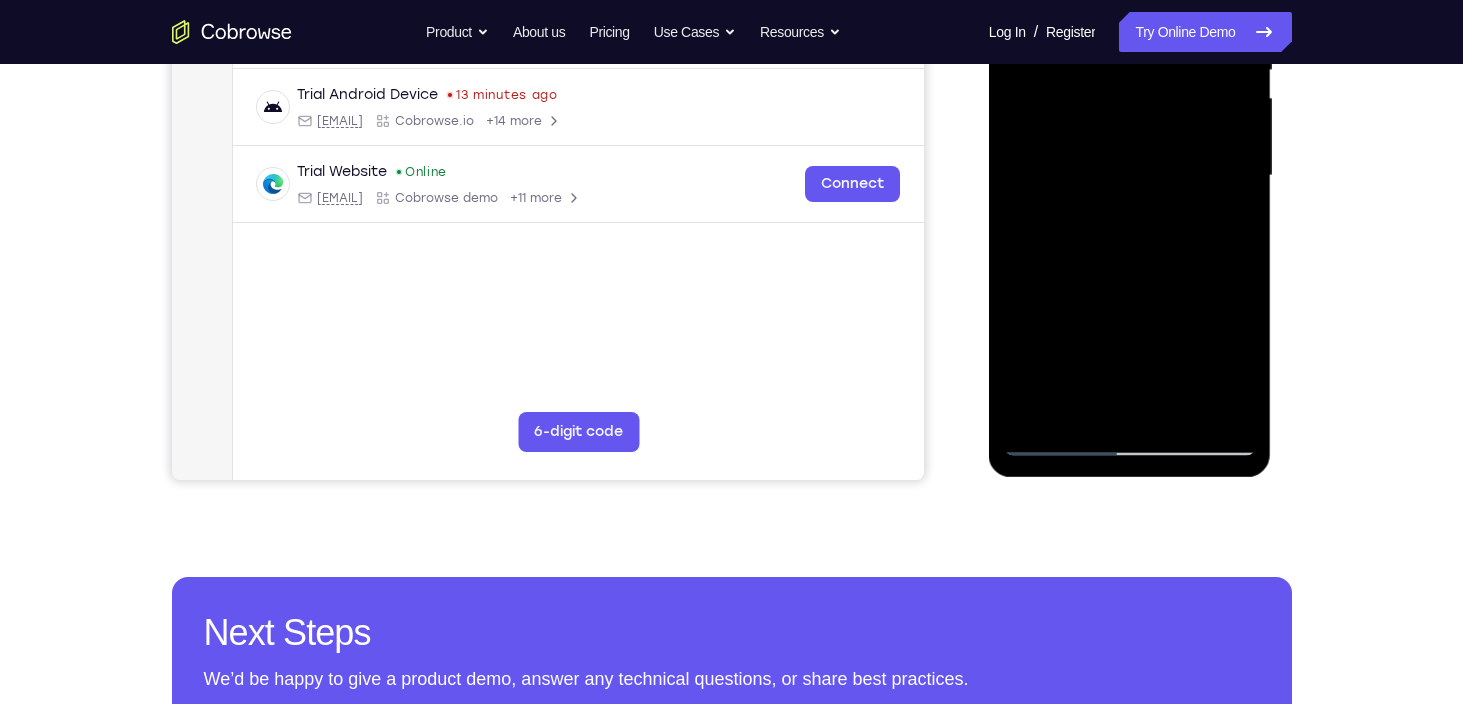 click at bounding box center (1130, 176) 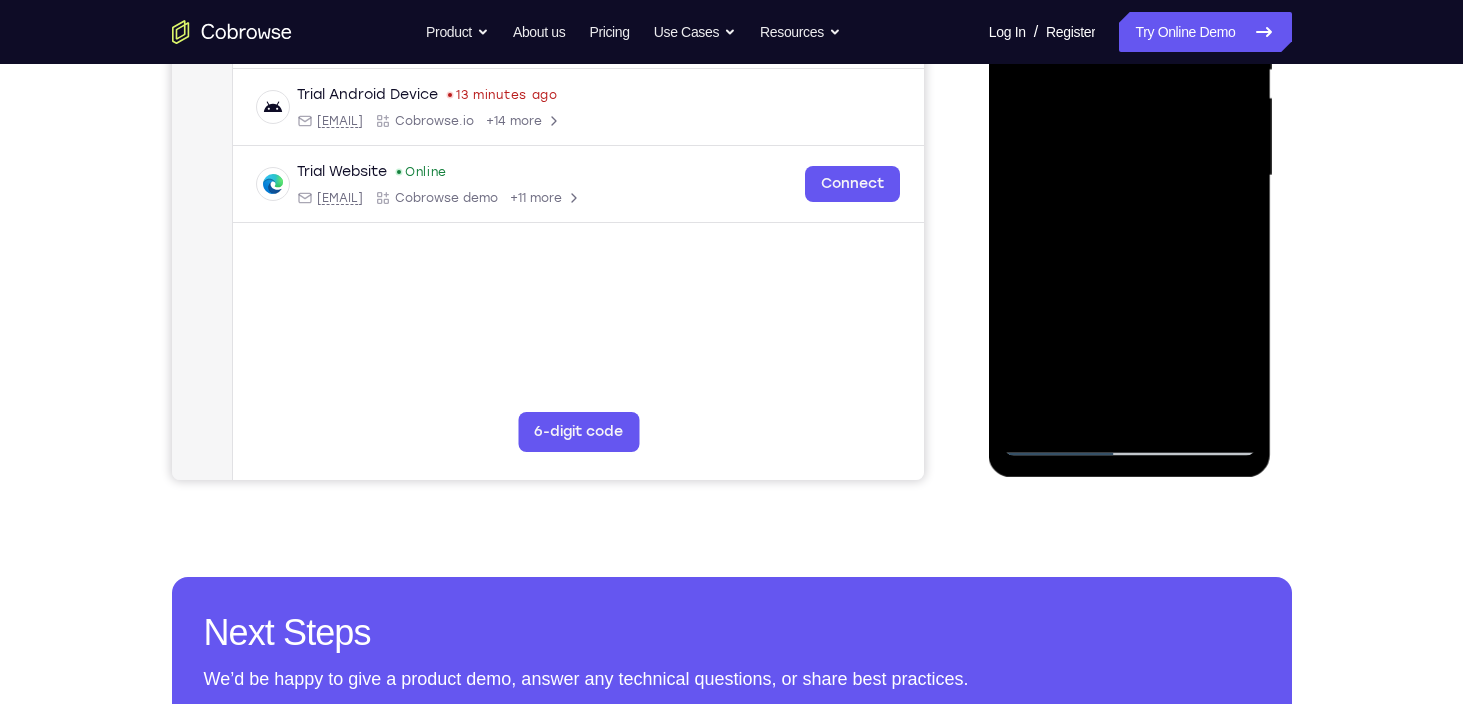 drag, startPoint x: 1058, startPoint y: 400, endPoint x: 1050, endPoint y: 359, distance: 41.773197 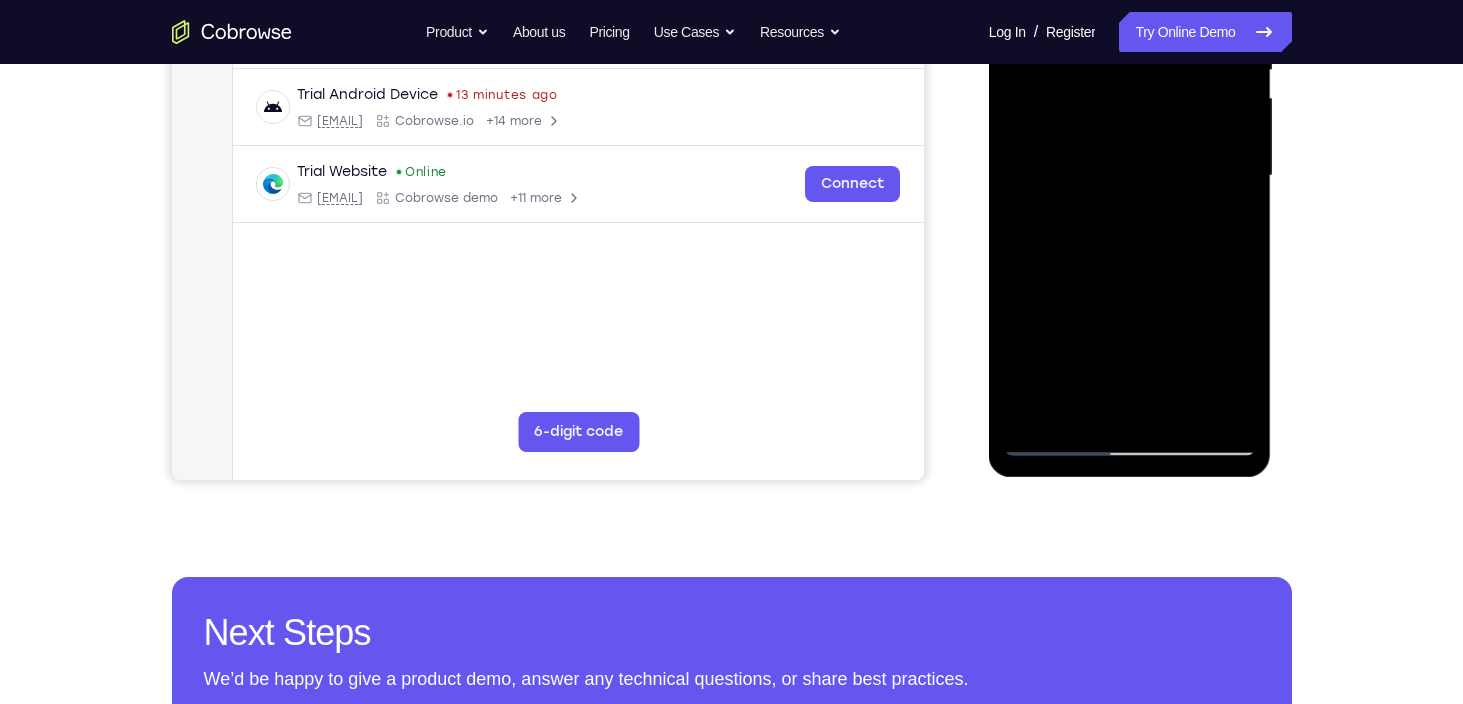 click at bounding box center [1130, 176] 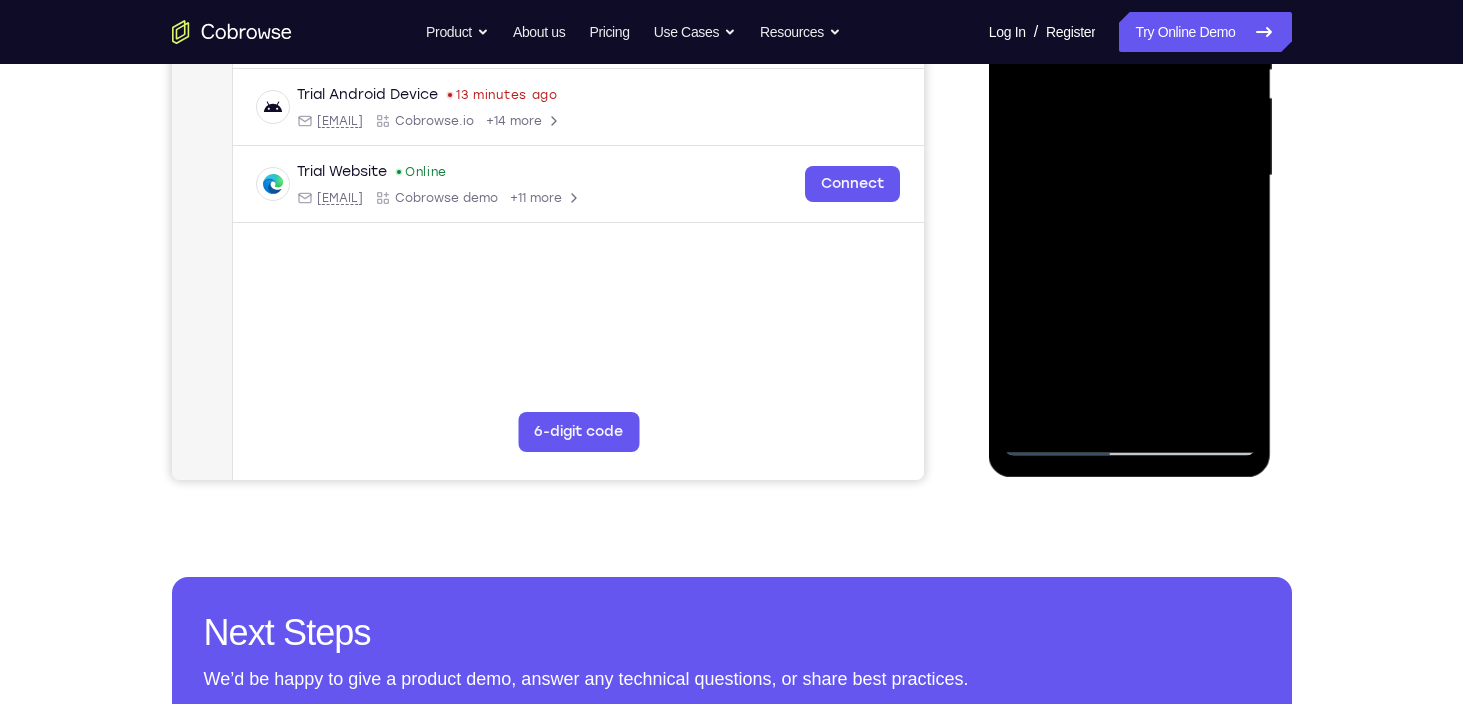 click at bounding box center [1130, 176] 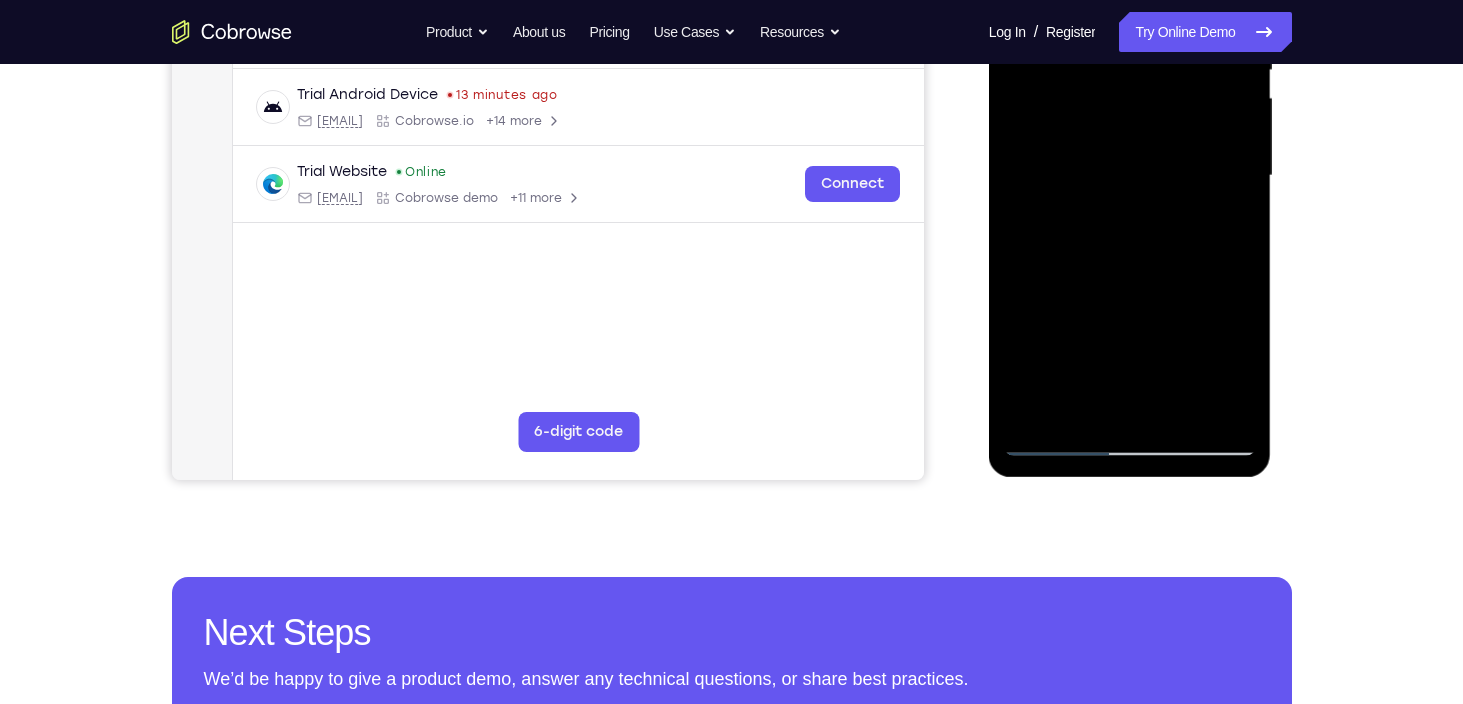 click at bounding box center (1130, 176) 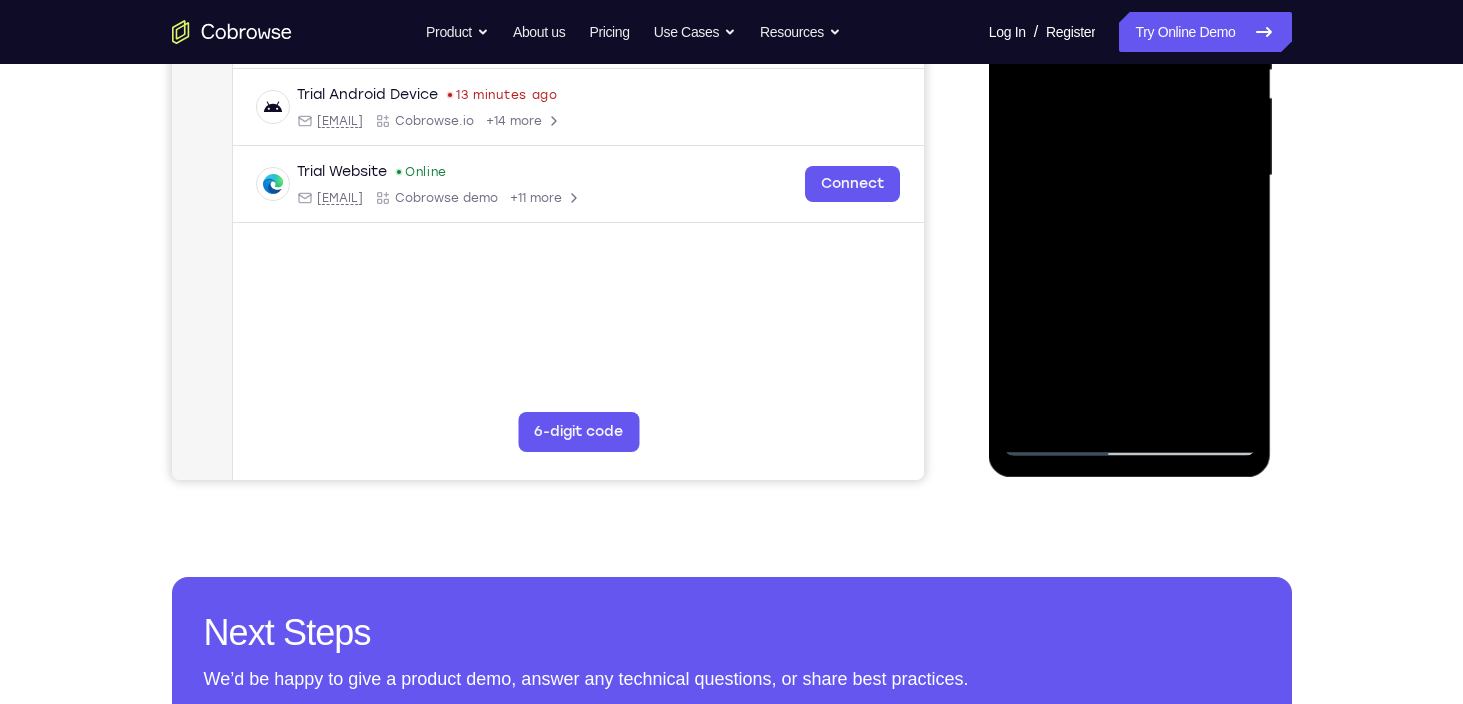 click at bounding box center [1130, 176] 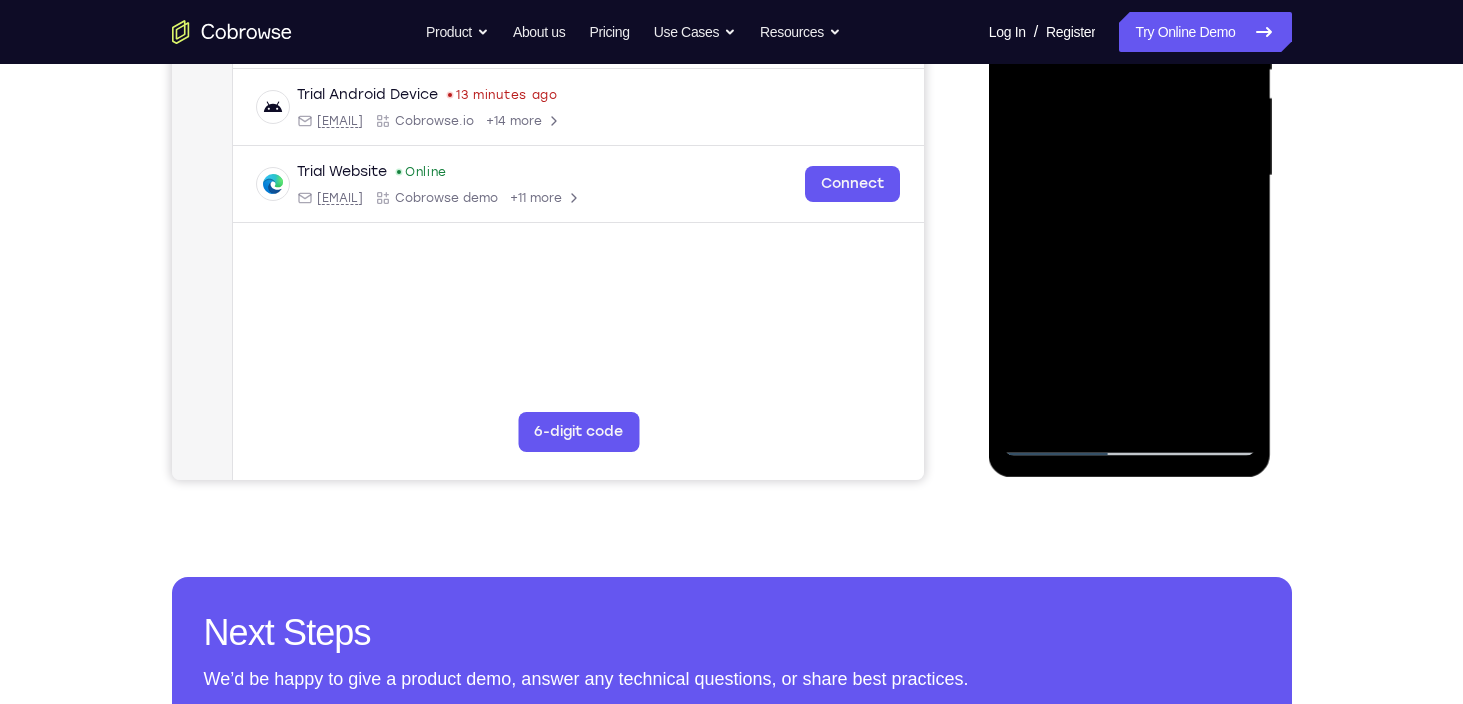 click at bounding box center (1130, 176) 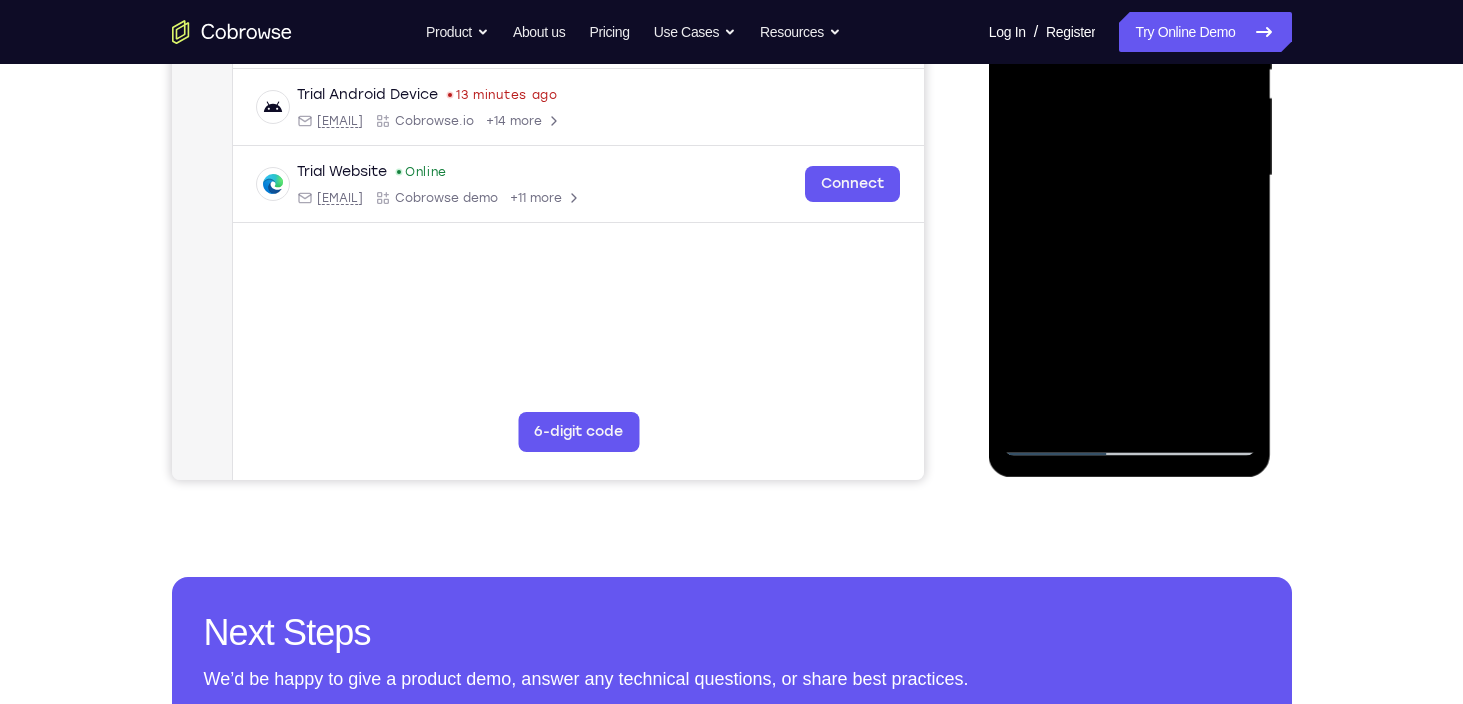 click at bounding box center (1130, 176) 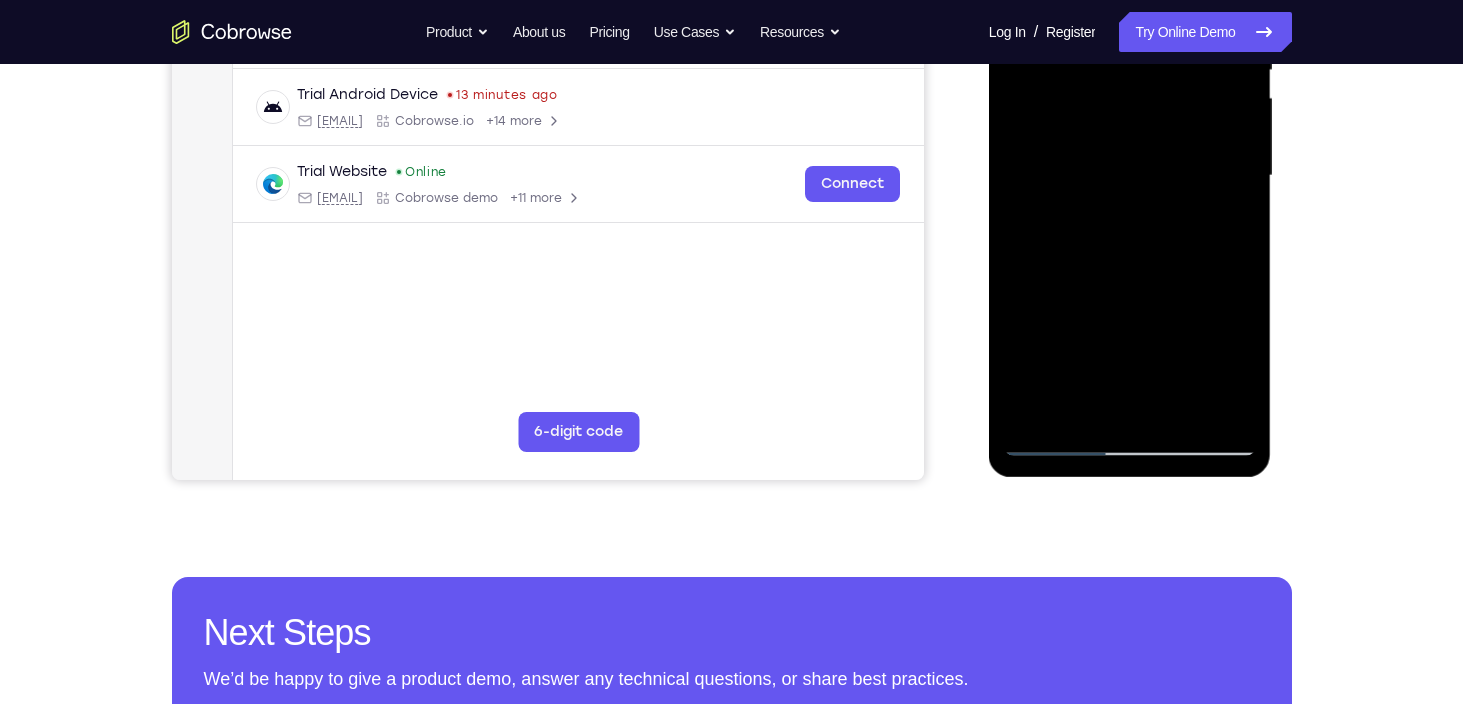 click at bounding box center (1130, 176) 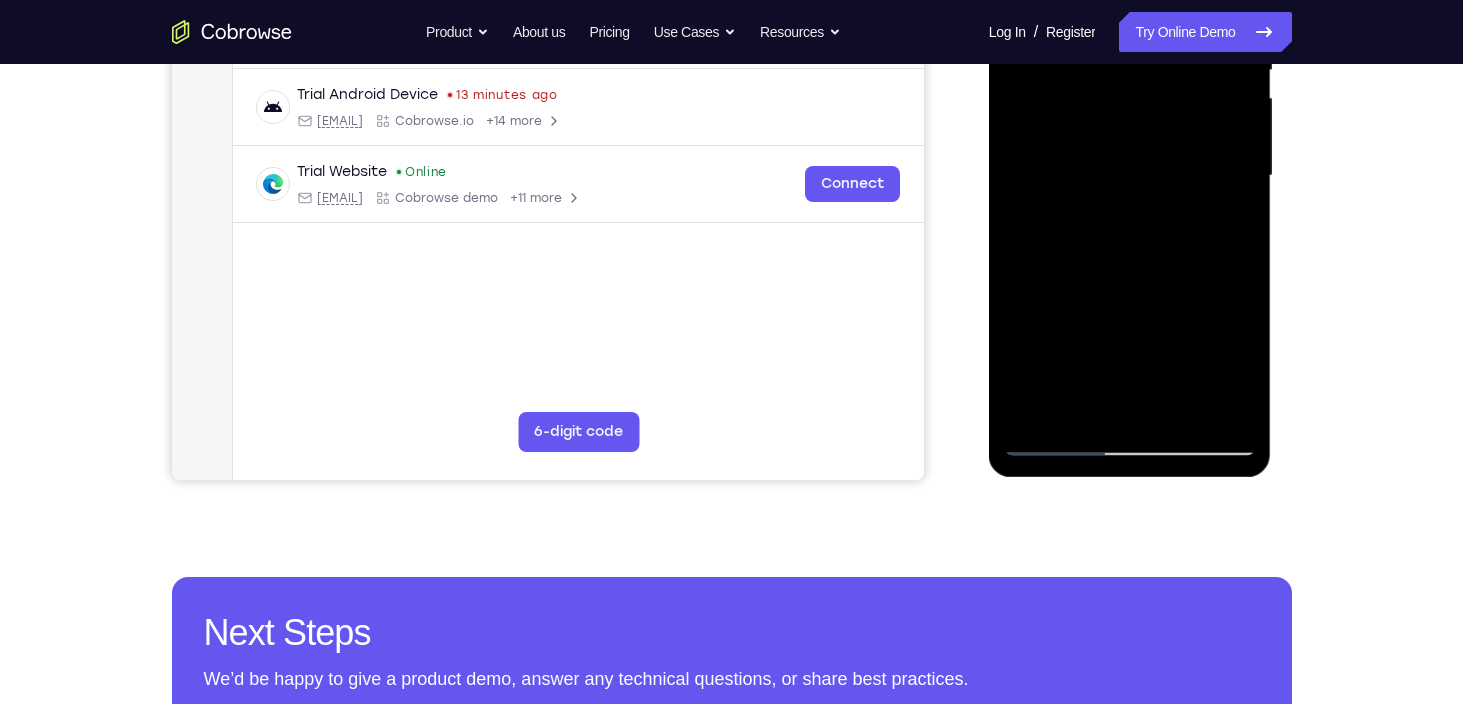 click at bounding box center (1130, 176) 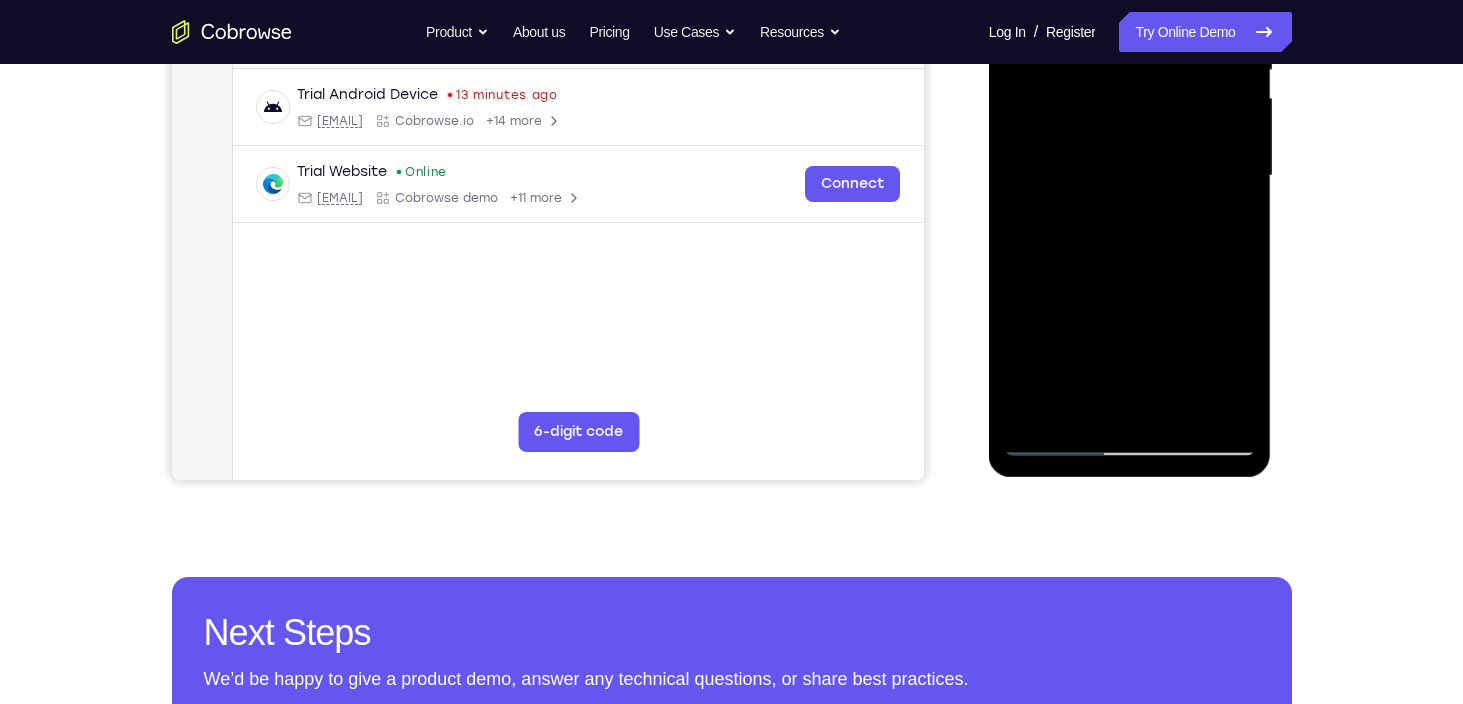 click at bounding box center [1130, 176] 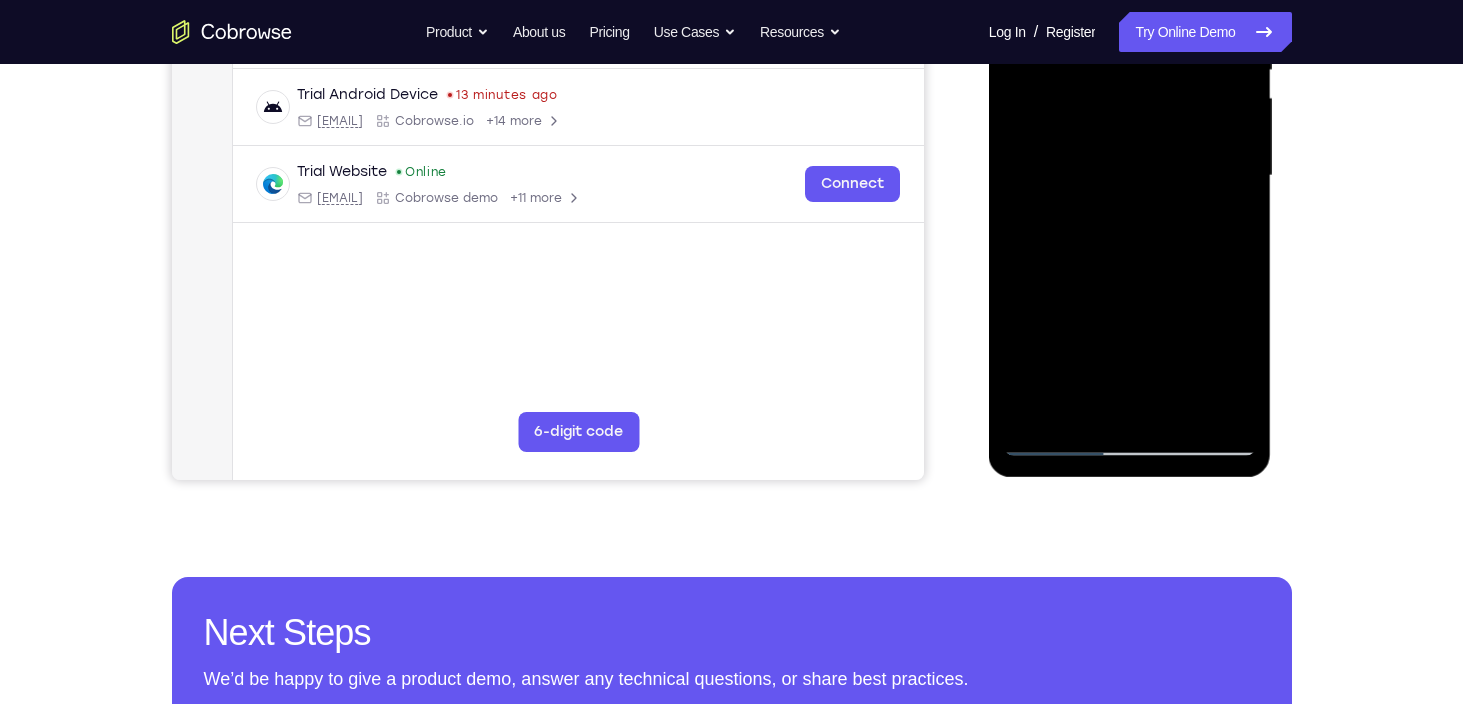 click at bounding box center (1130, 176) 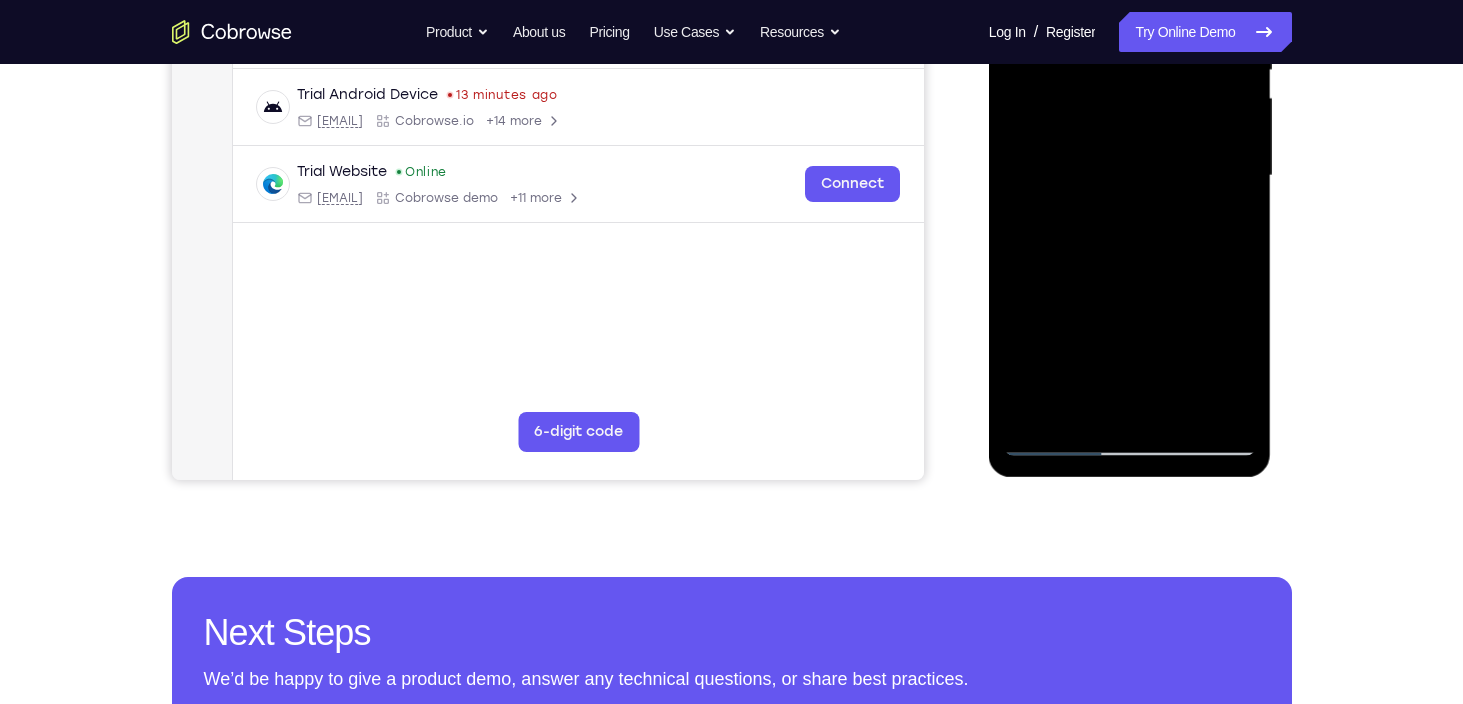 click at bounding box center [1130, 176] 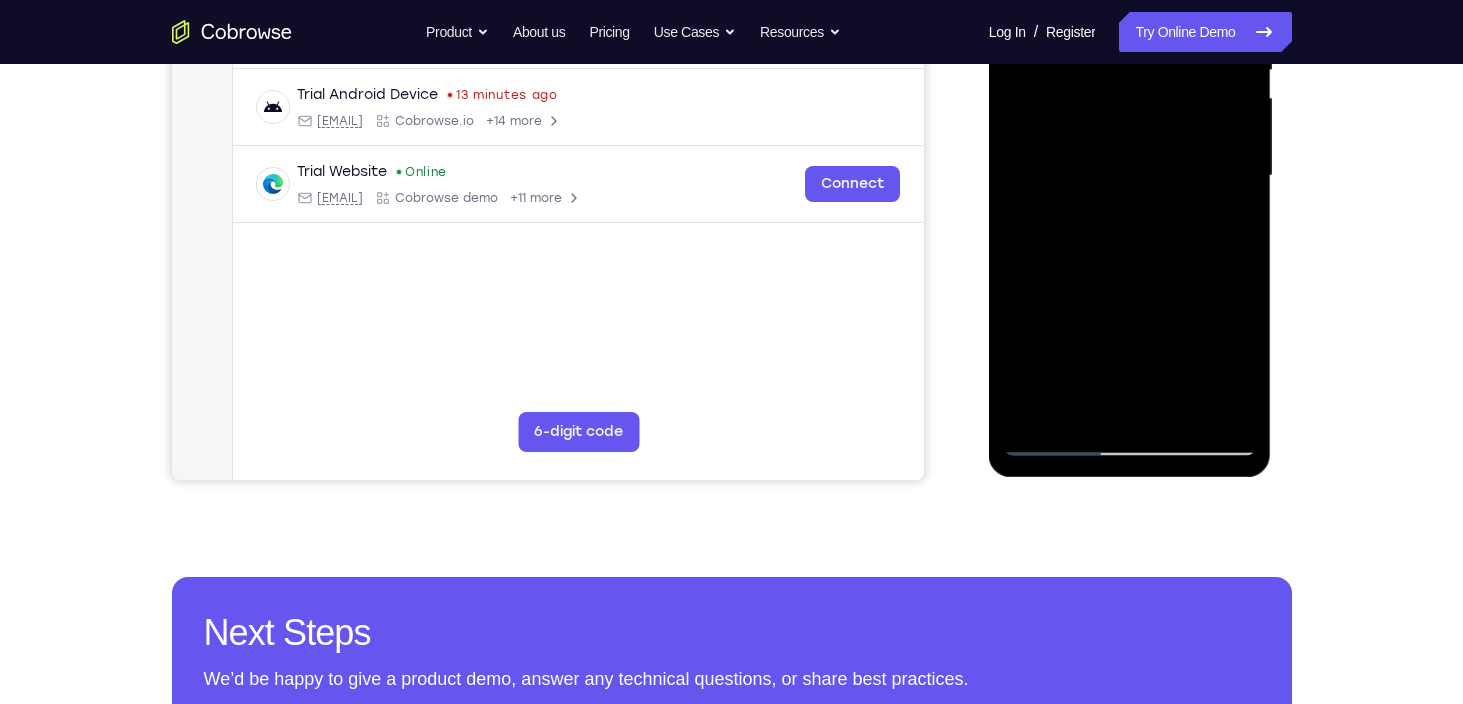 click at bounding box center [1130, 176] 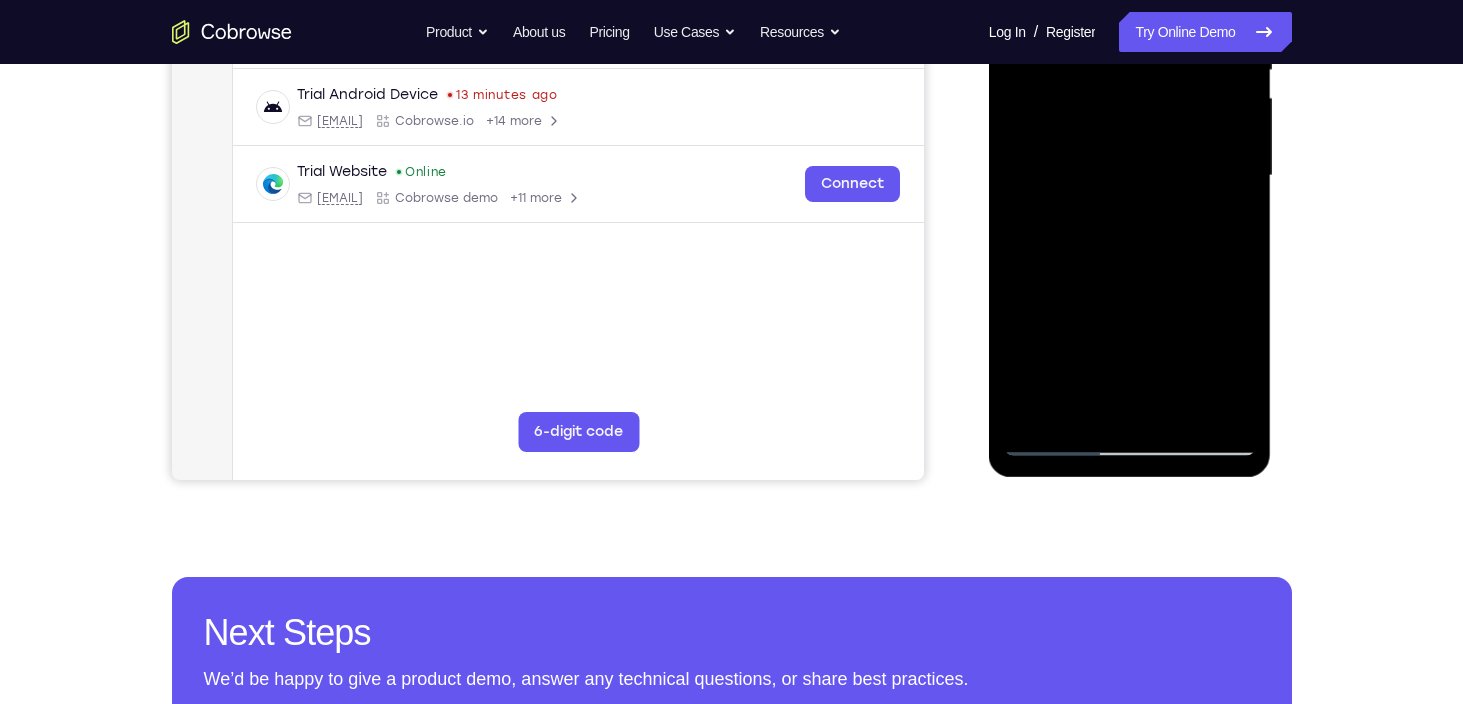 click at bounding box center [1130, 176] 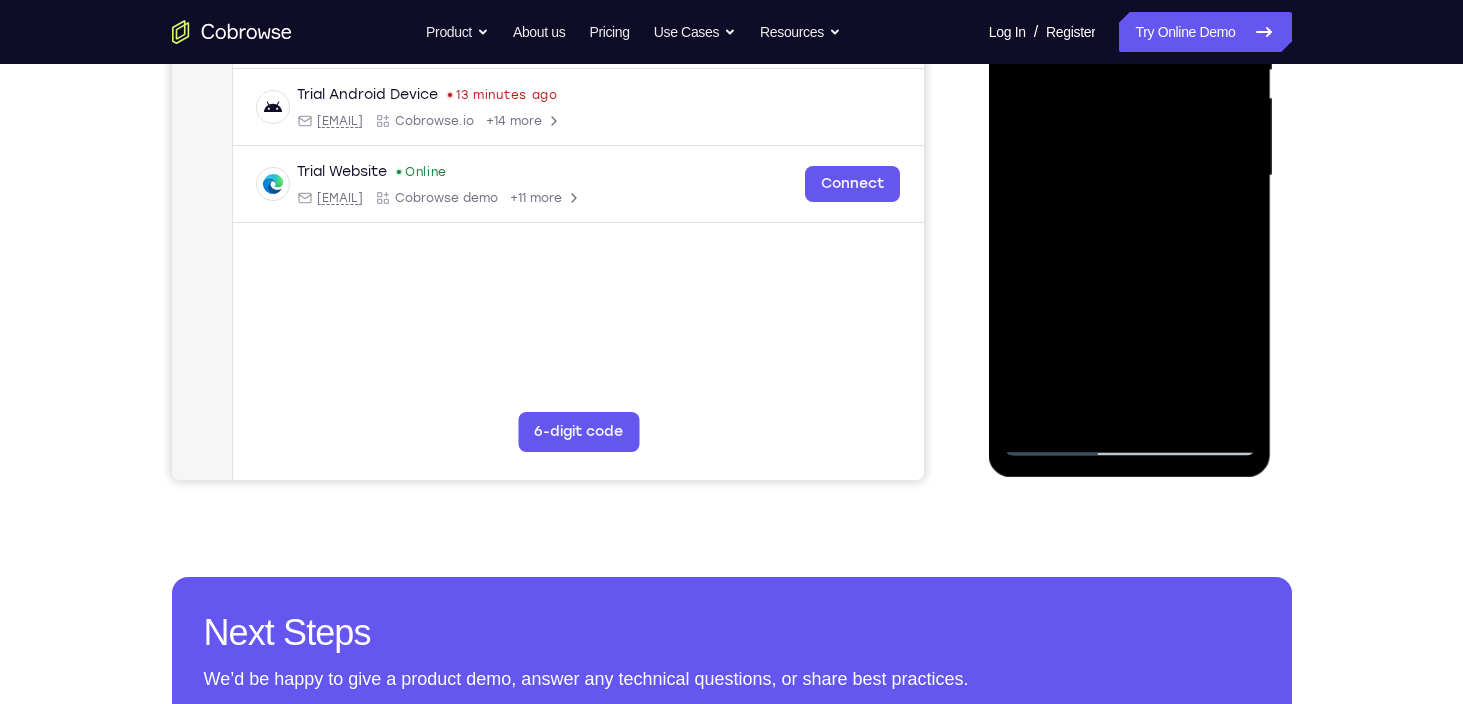 click at bounding box center (1130, 176) 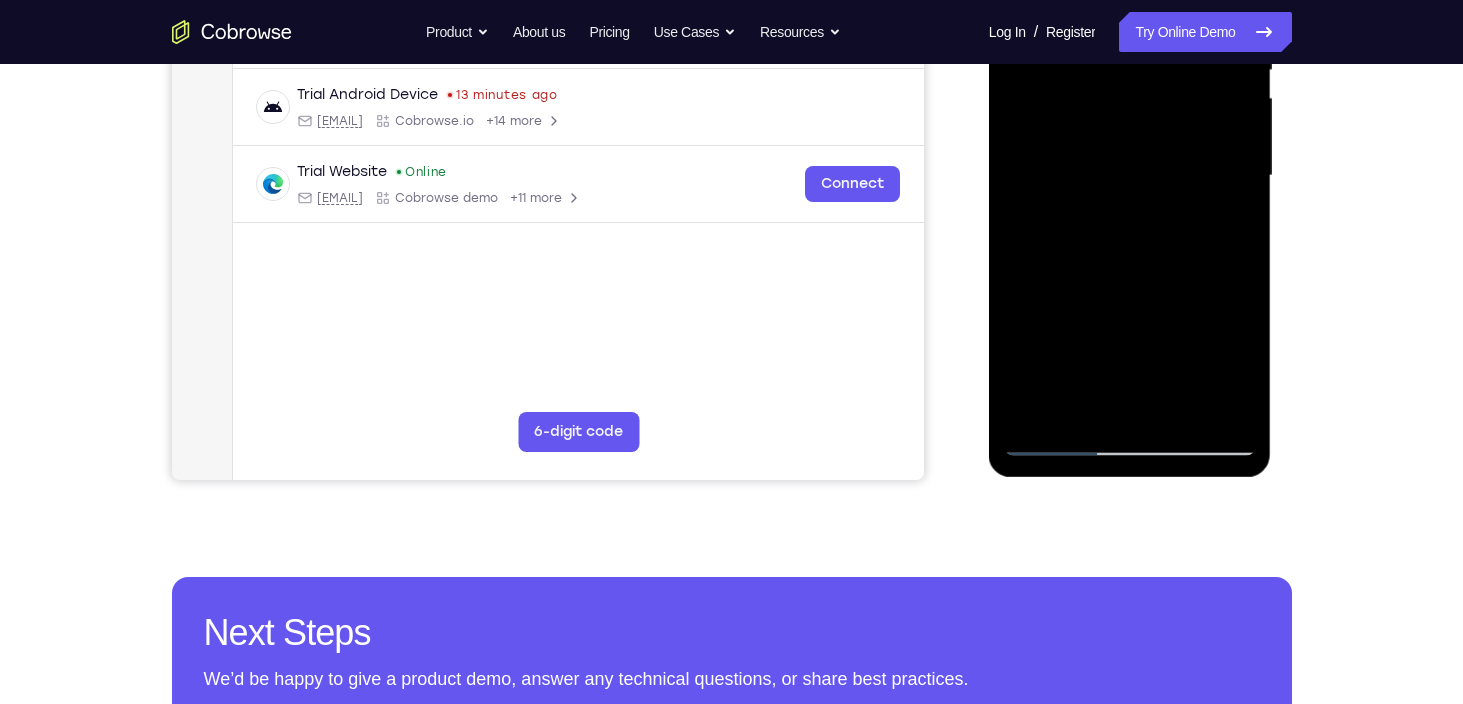 click at bounding box center (1130, 176) 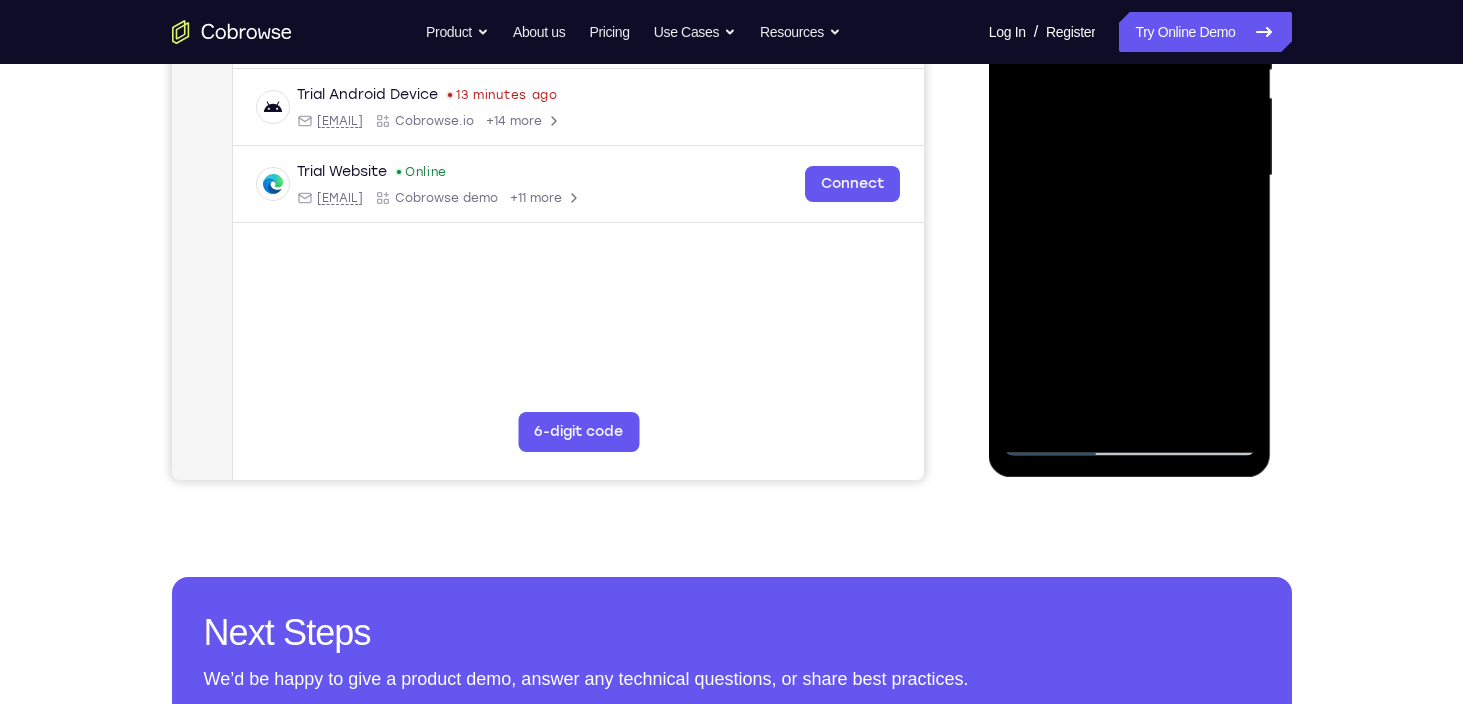 click at bounding box center [1130, 176] 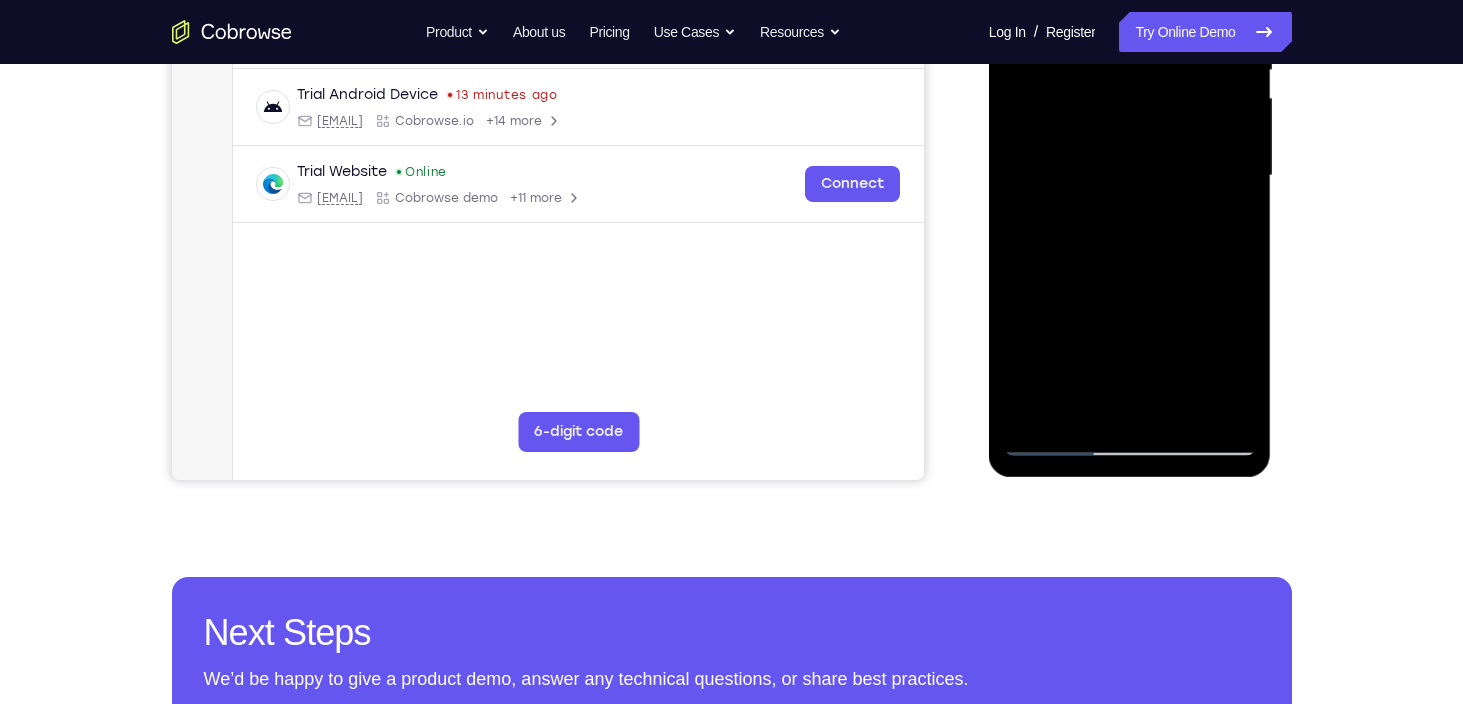 click at bounding box center (1130, 176) 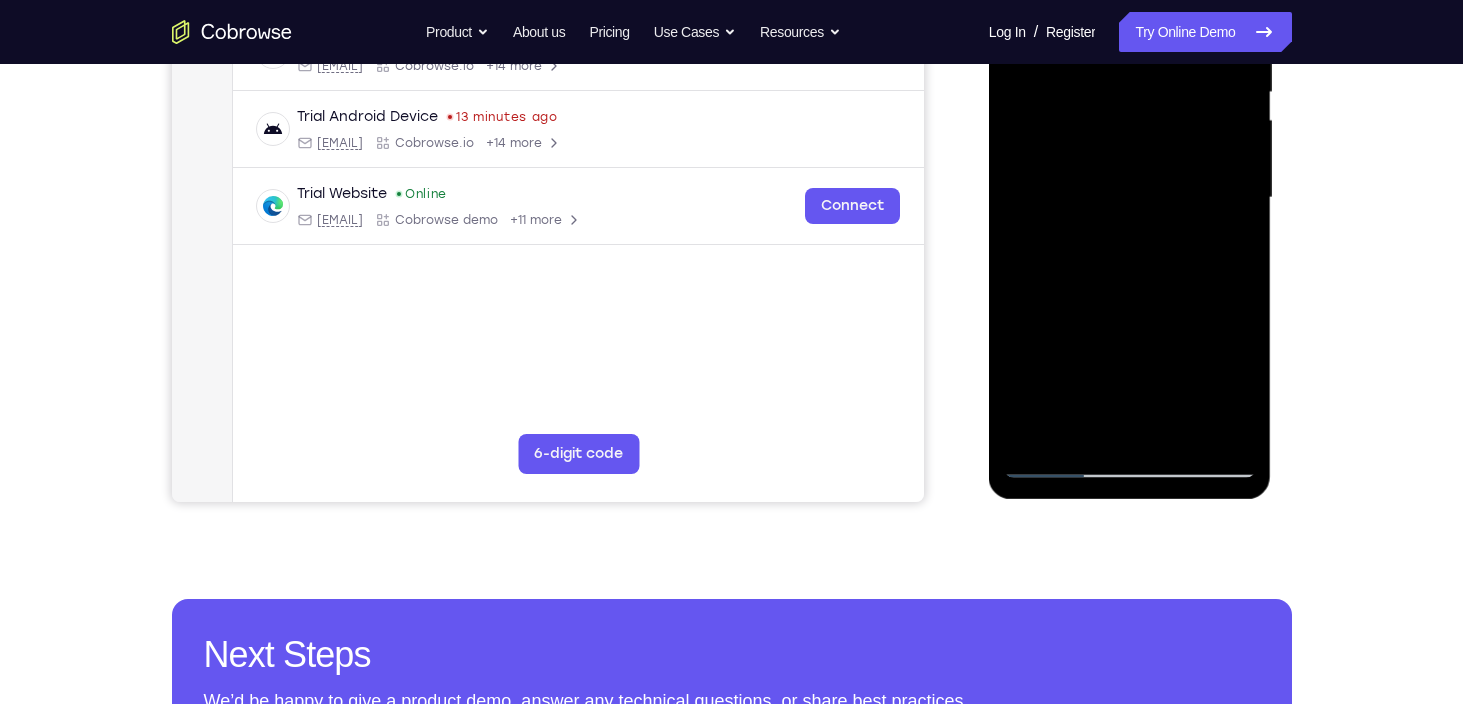 scroll, scrollTop: 427, scrollLeft: 0, axis: vertical 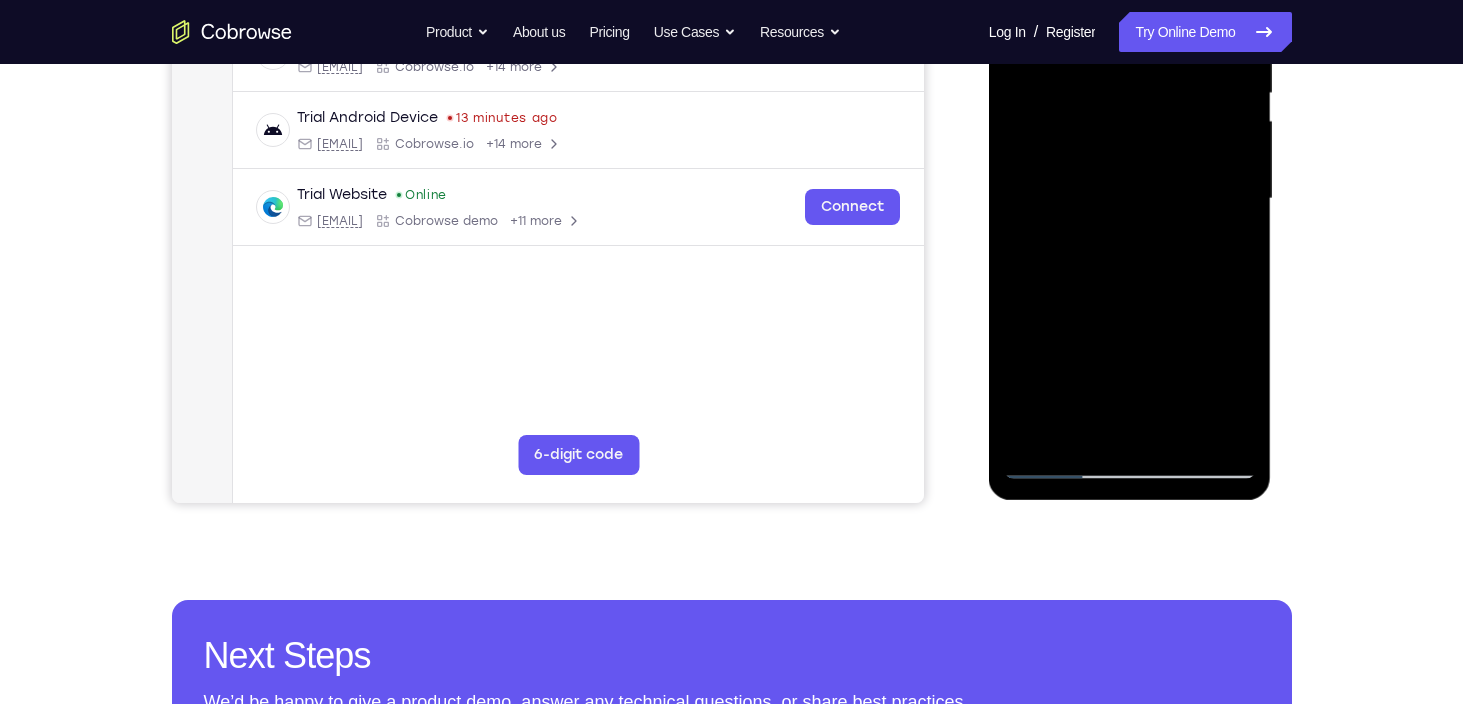 click at bounding box center (1130, 199) 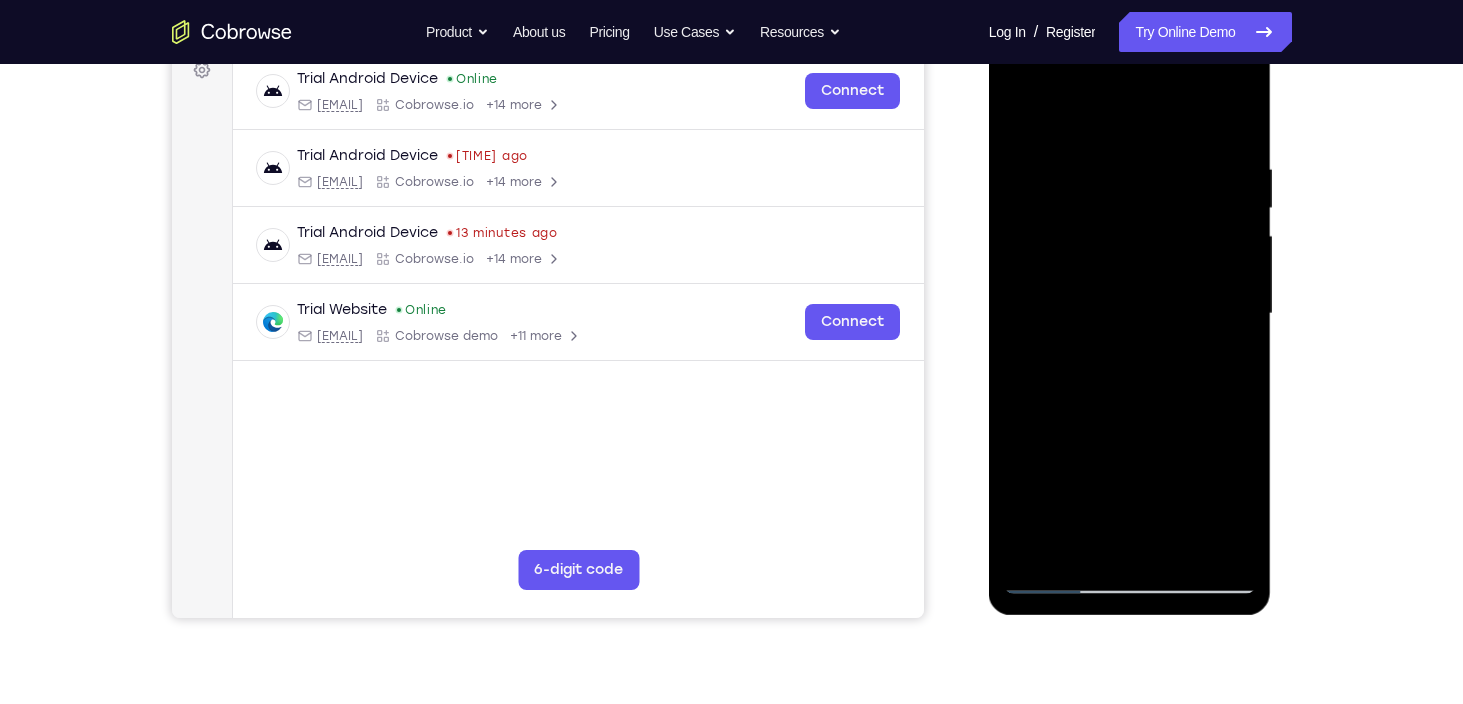 scroll, scrollTop: 306, scrollLeft: 0, axis: vertical 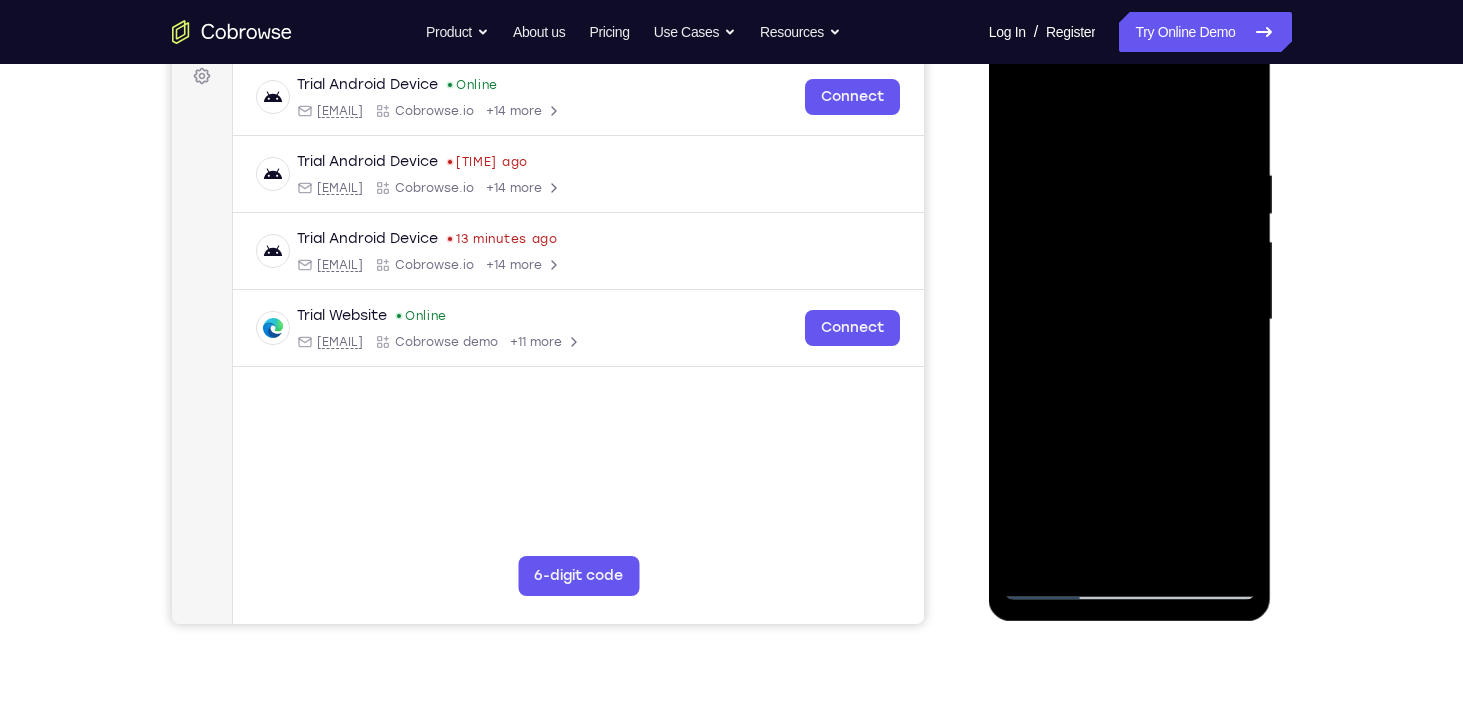 click at bounding box center [1130, 320] 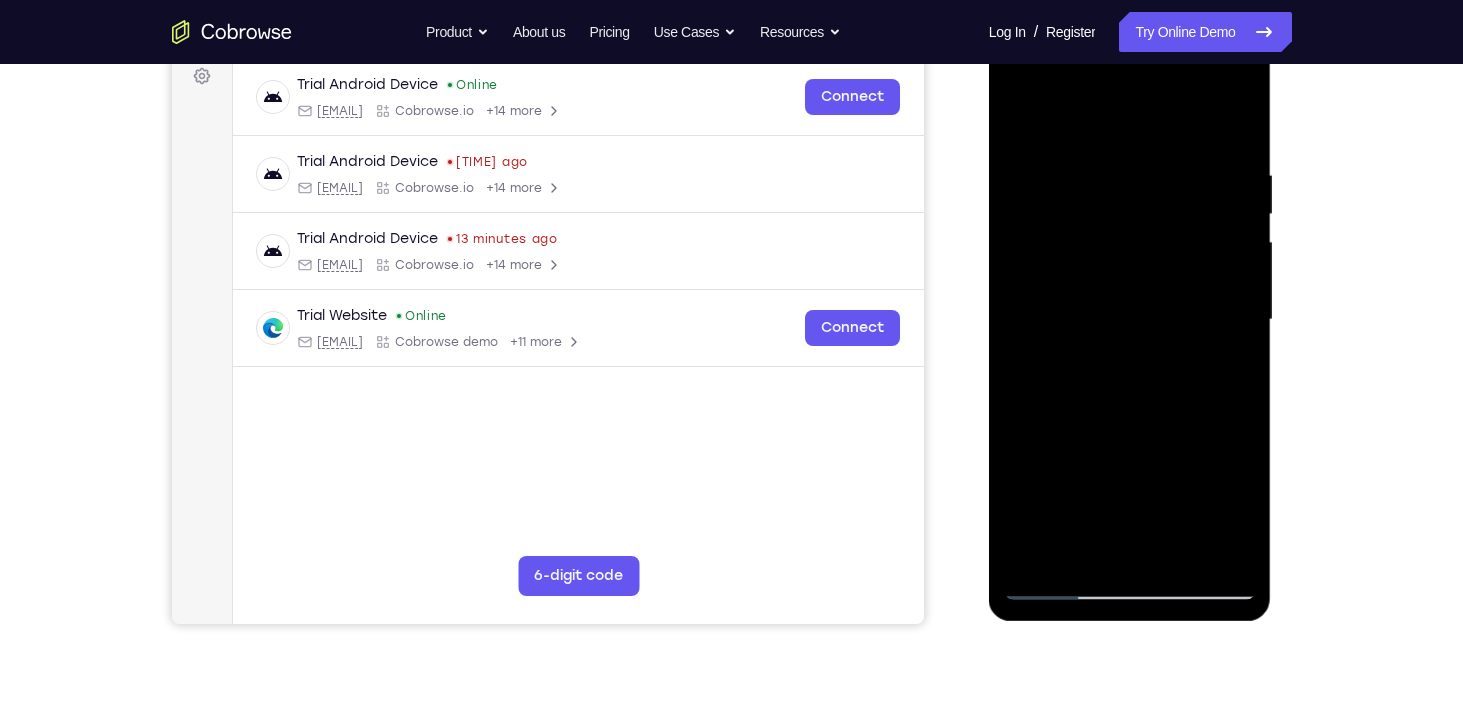 click at bounding box center (1130, 320) 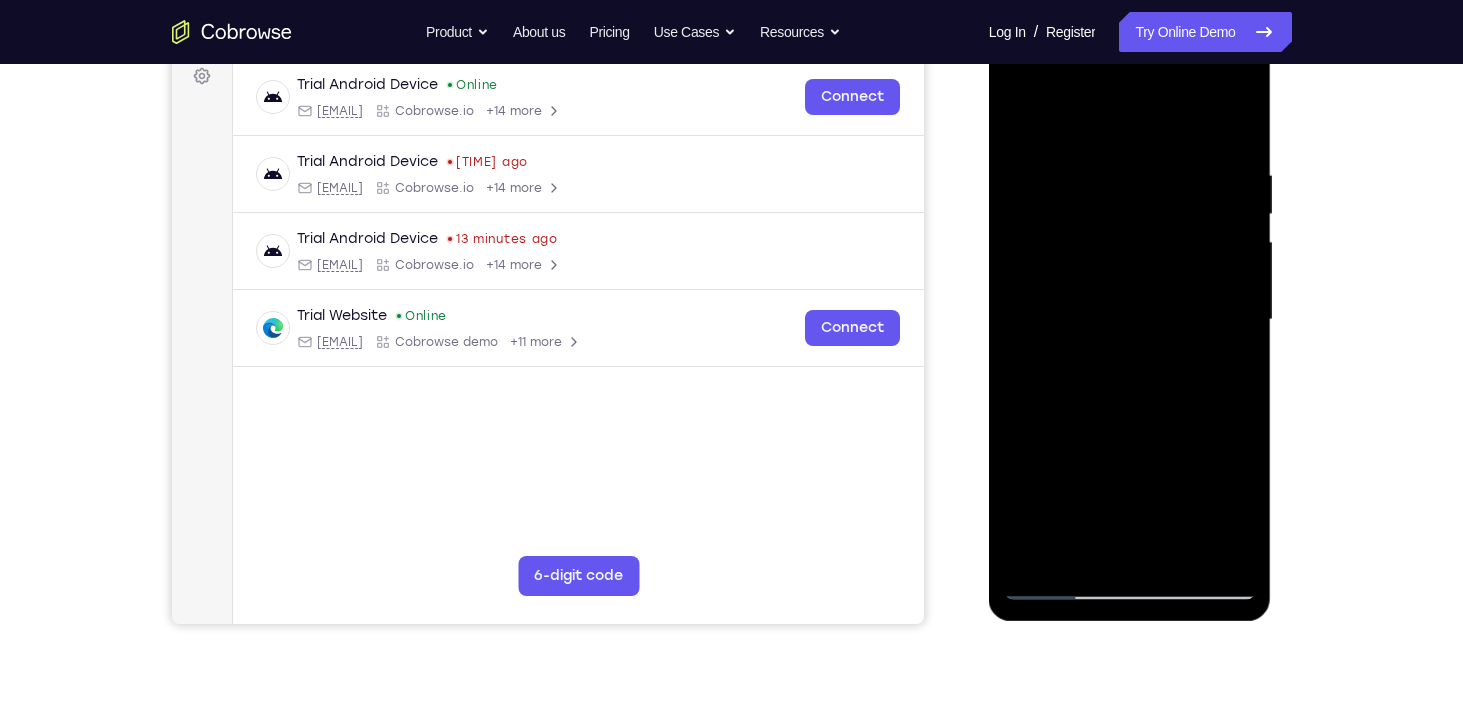 click at bounding box center [1130, 320] 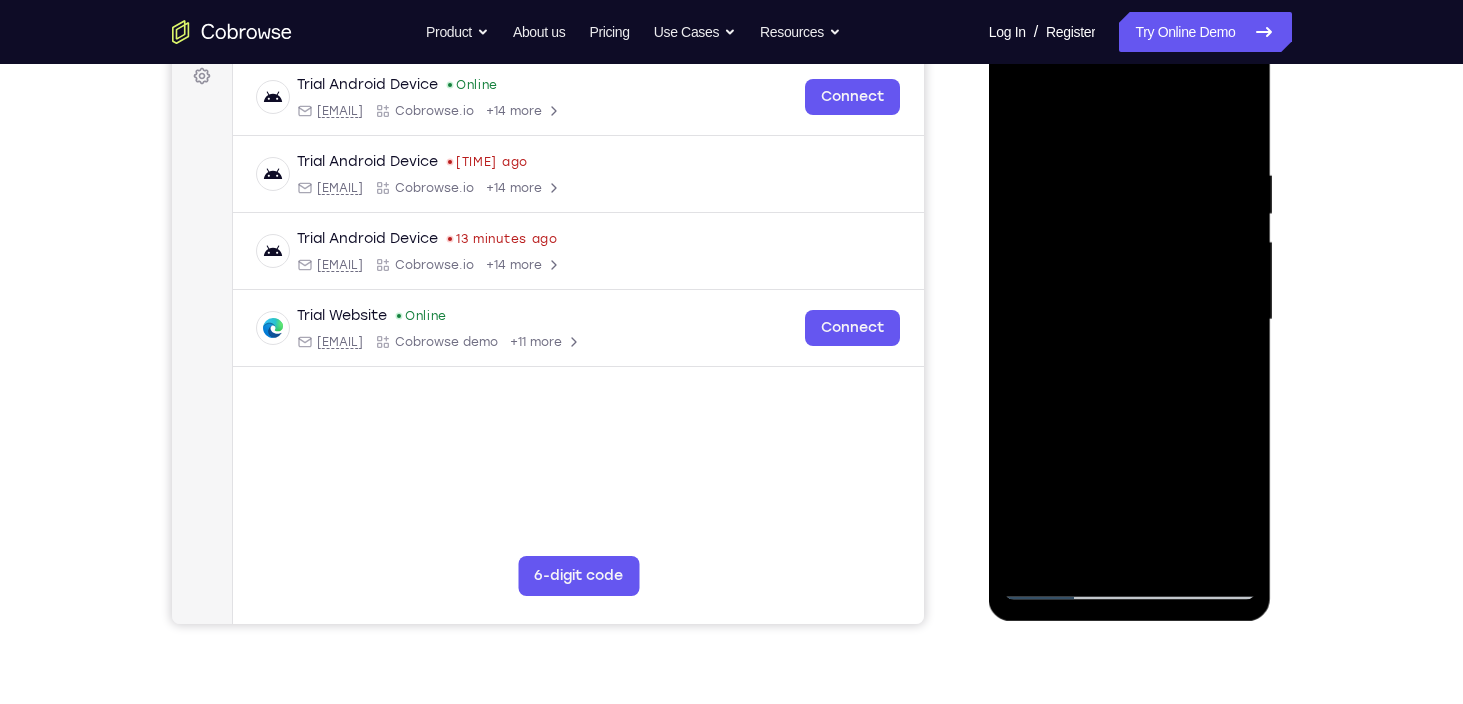 drag, startPoint x: 1191, startPoint y: 347, endPoint x: 1181, endPoint y: 309, distance: 39.293766 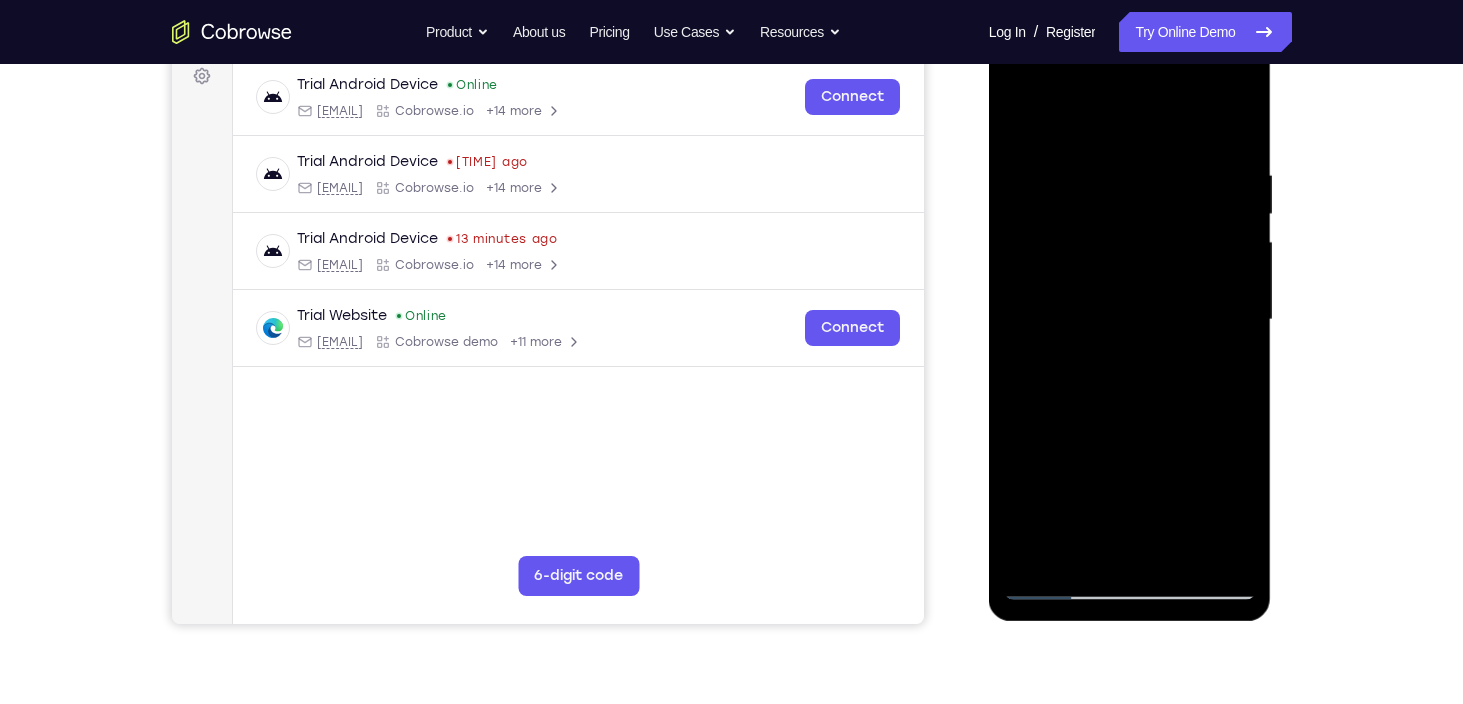 click at bounding box center [1130, 320] 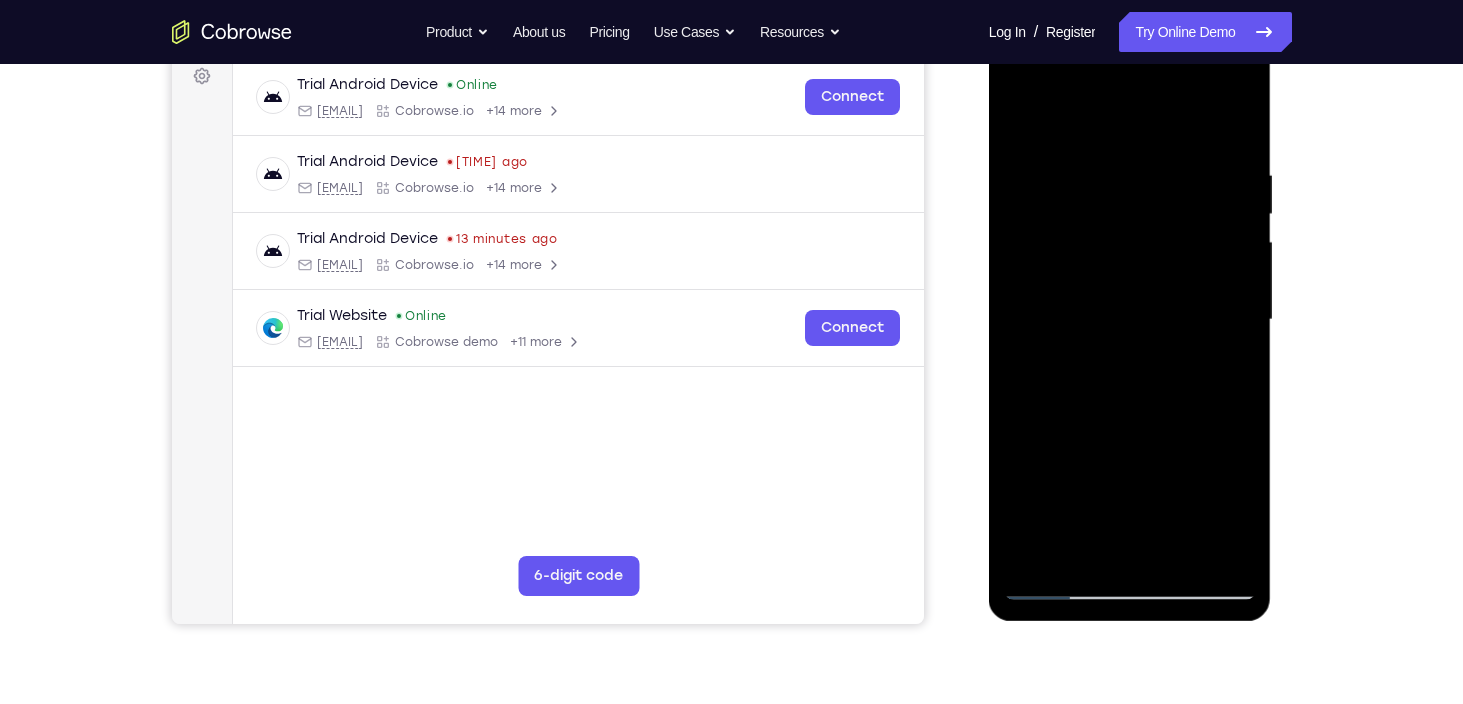 scroll, scrollTop: 355, scrollLeft: 0, axis: vertical 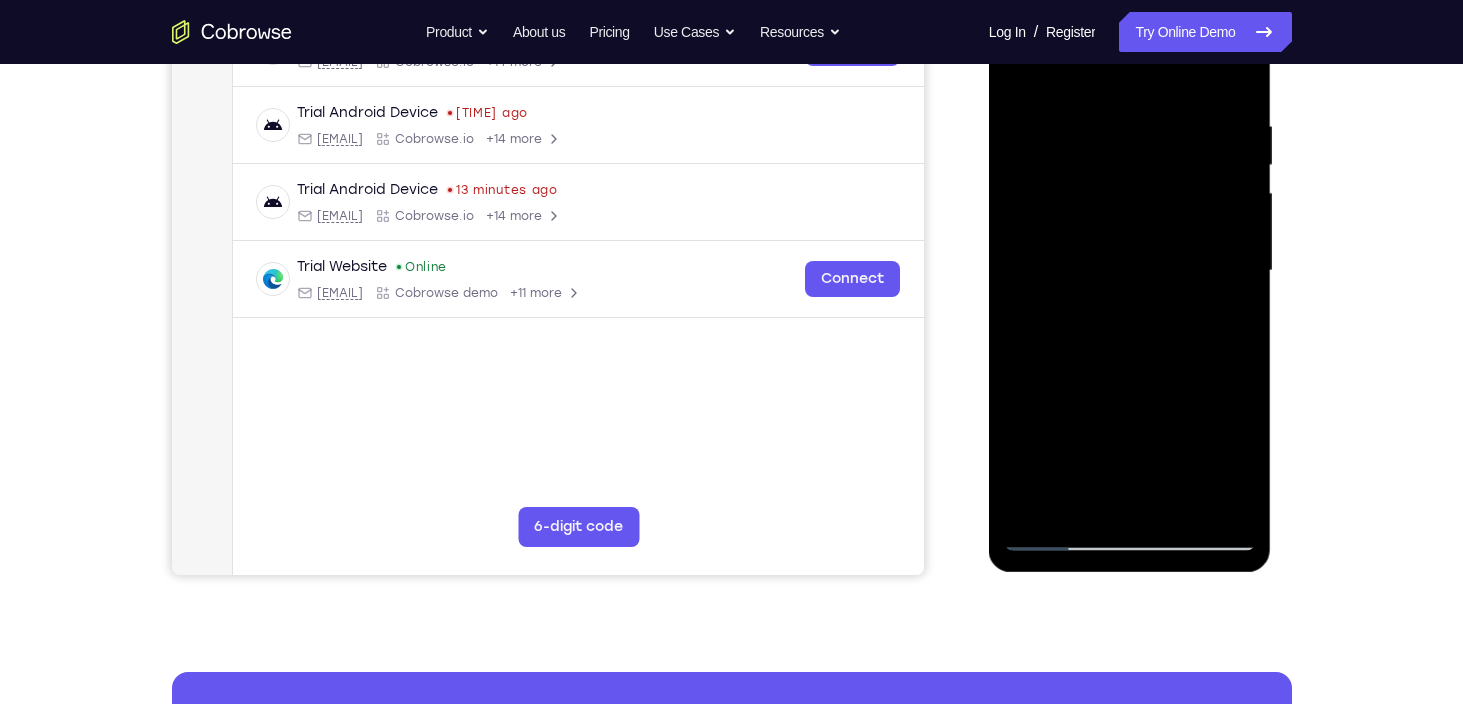 click at bounding box center [1130, 271] 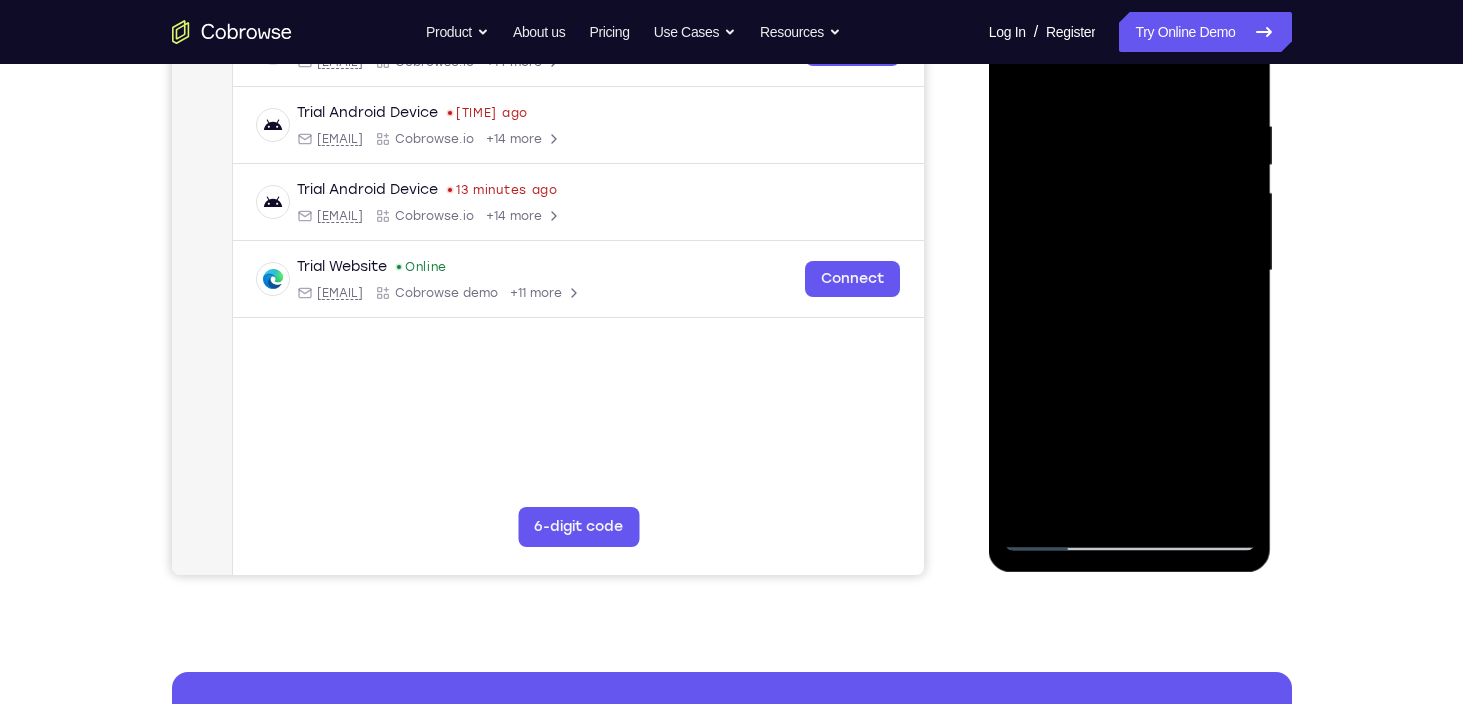 click at bounding box center [1130, 271] 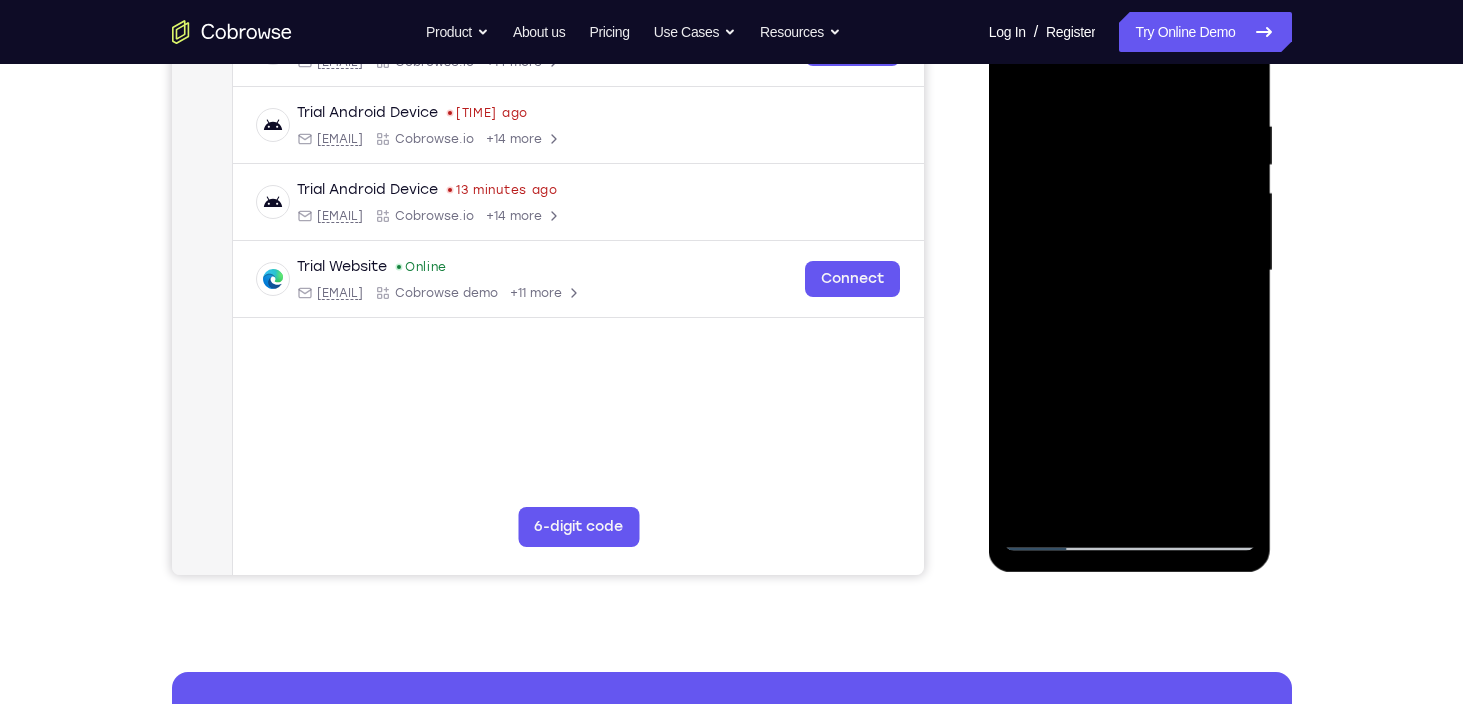 click at bounding box center (1130, 271) 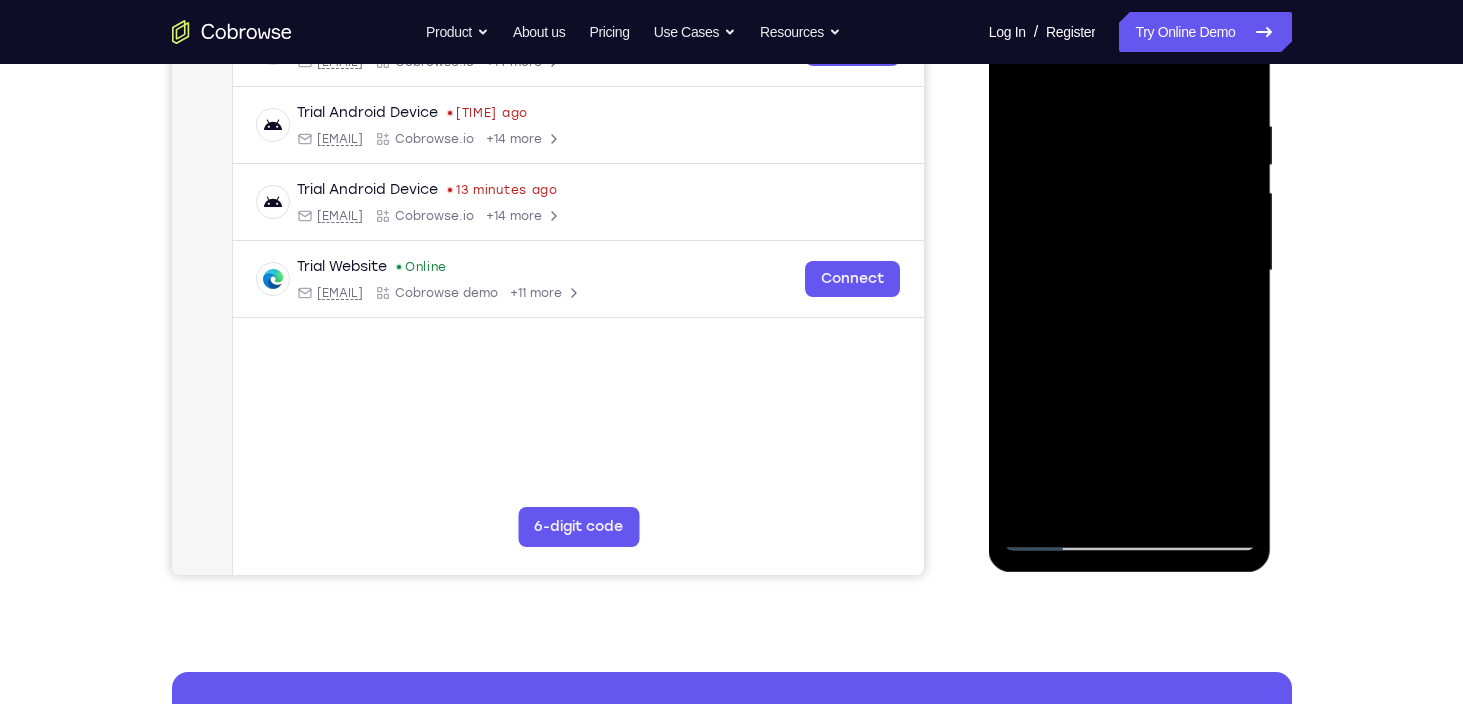 click at bounding box center (1130, 271) 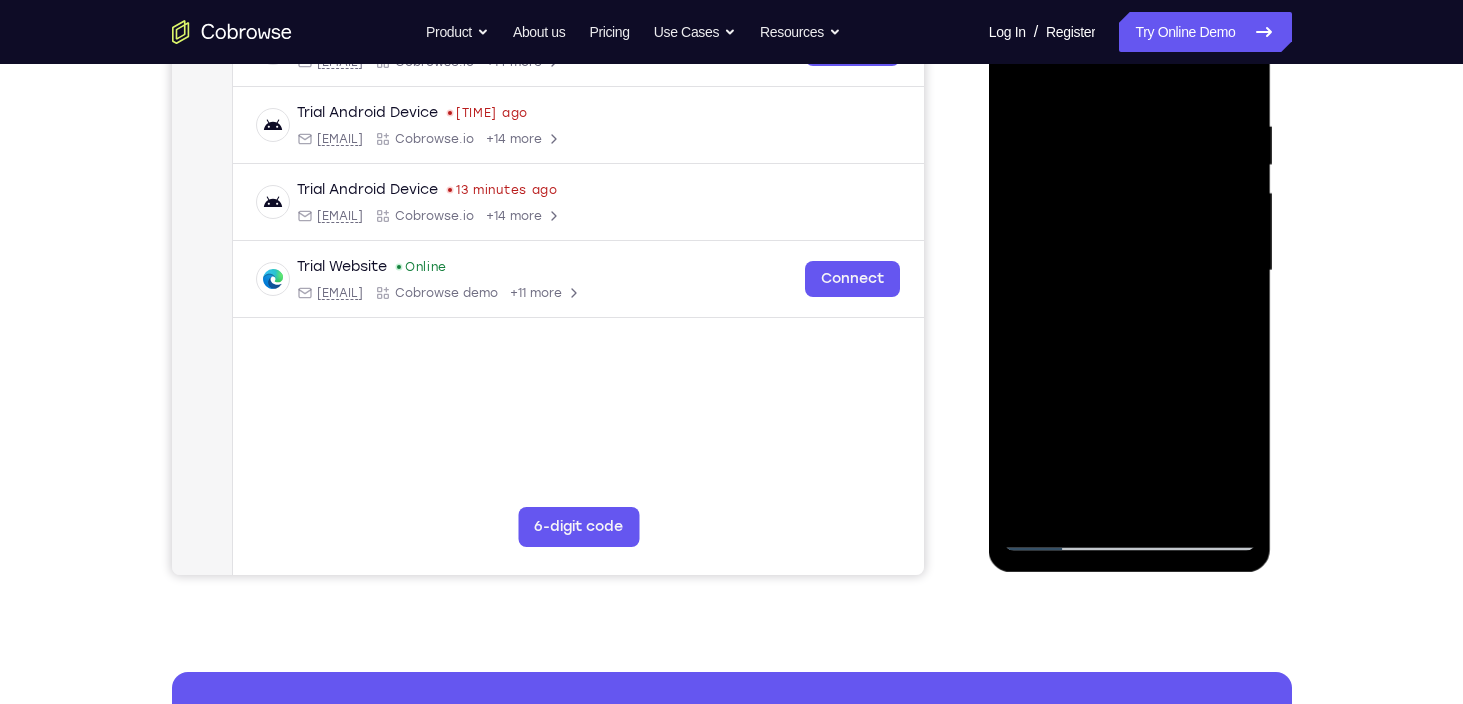 drag, startPoint x: 1081, startPoint y: 297, endPoint x: 1087, endPoint y: 406, distance: 109.165016 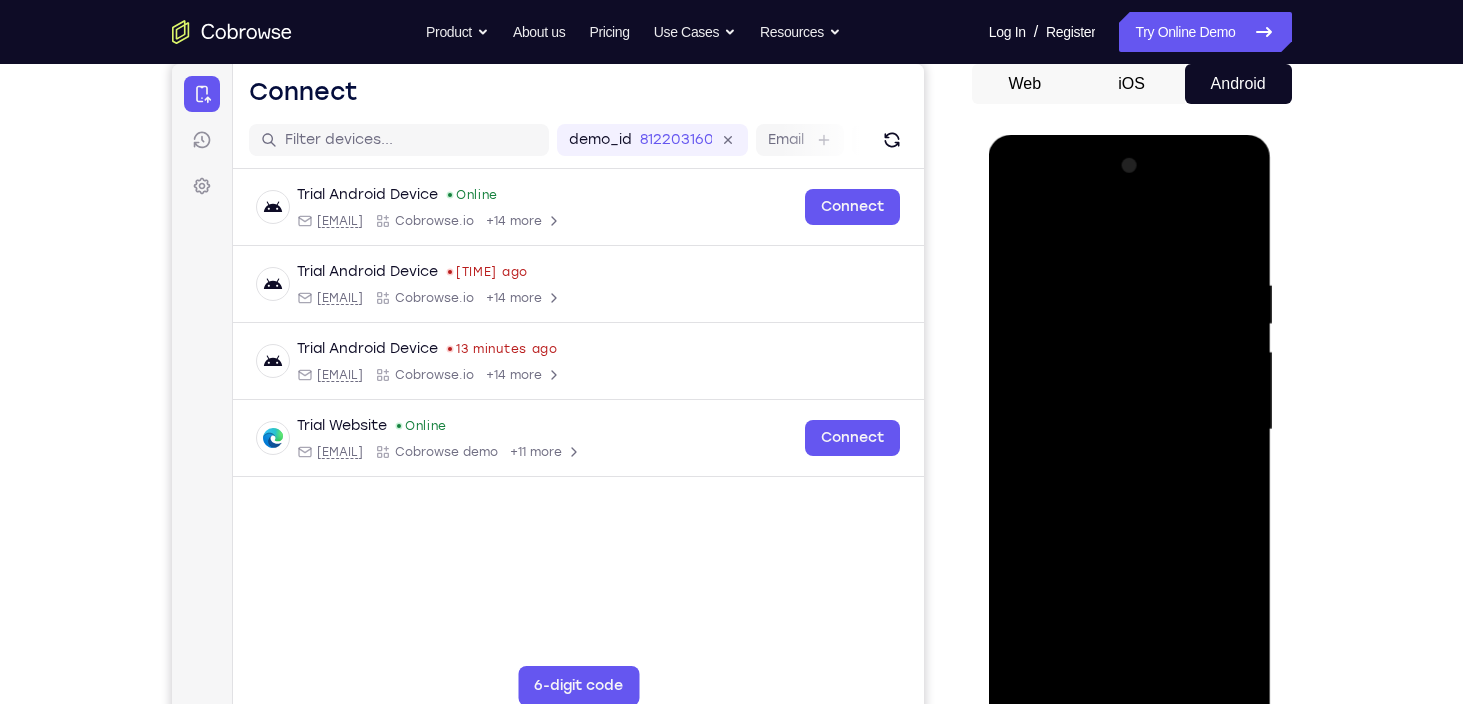 scroll, scrollTop: 177, scrollLeft: 0, axis: vertical 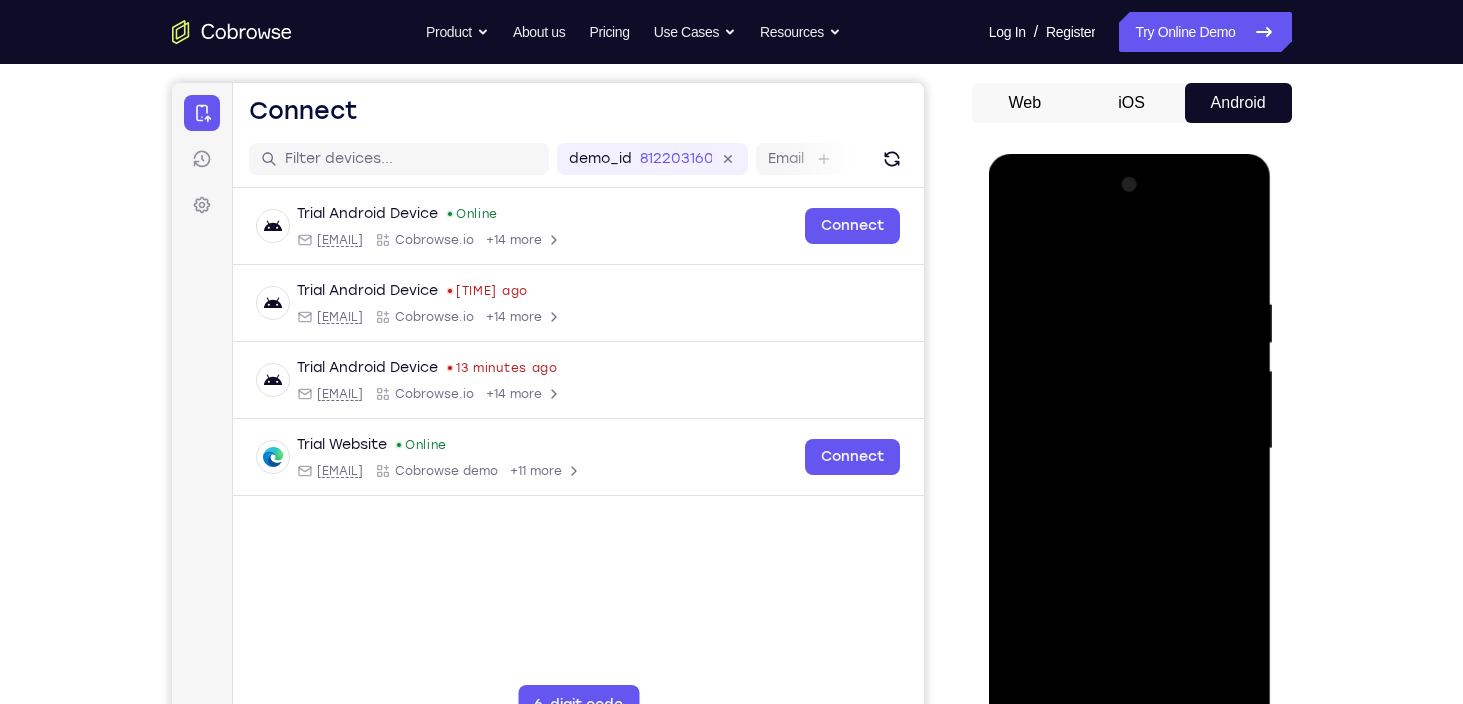 click at bounding box center (1130, 449) 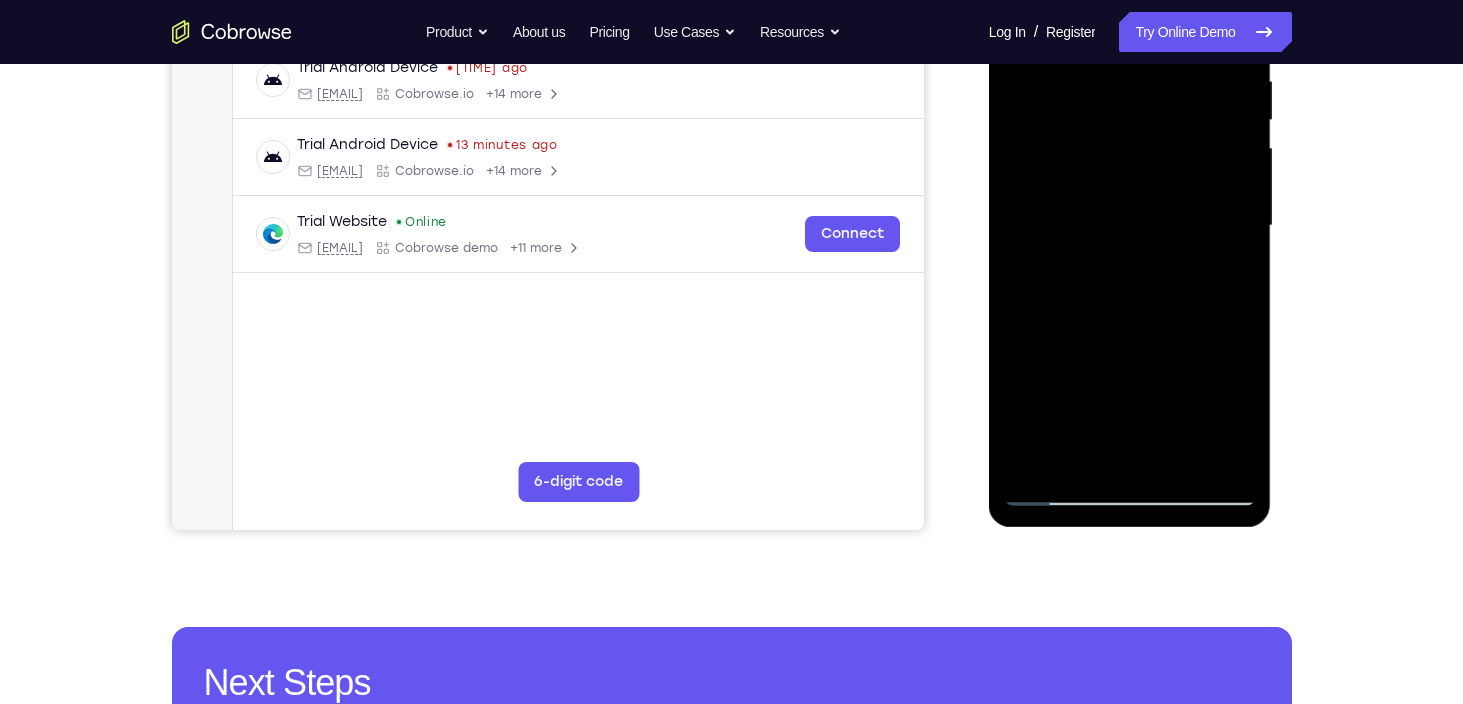 scroll, scrollTop: 406, scrollLeft: 0, axis: vertical 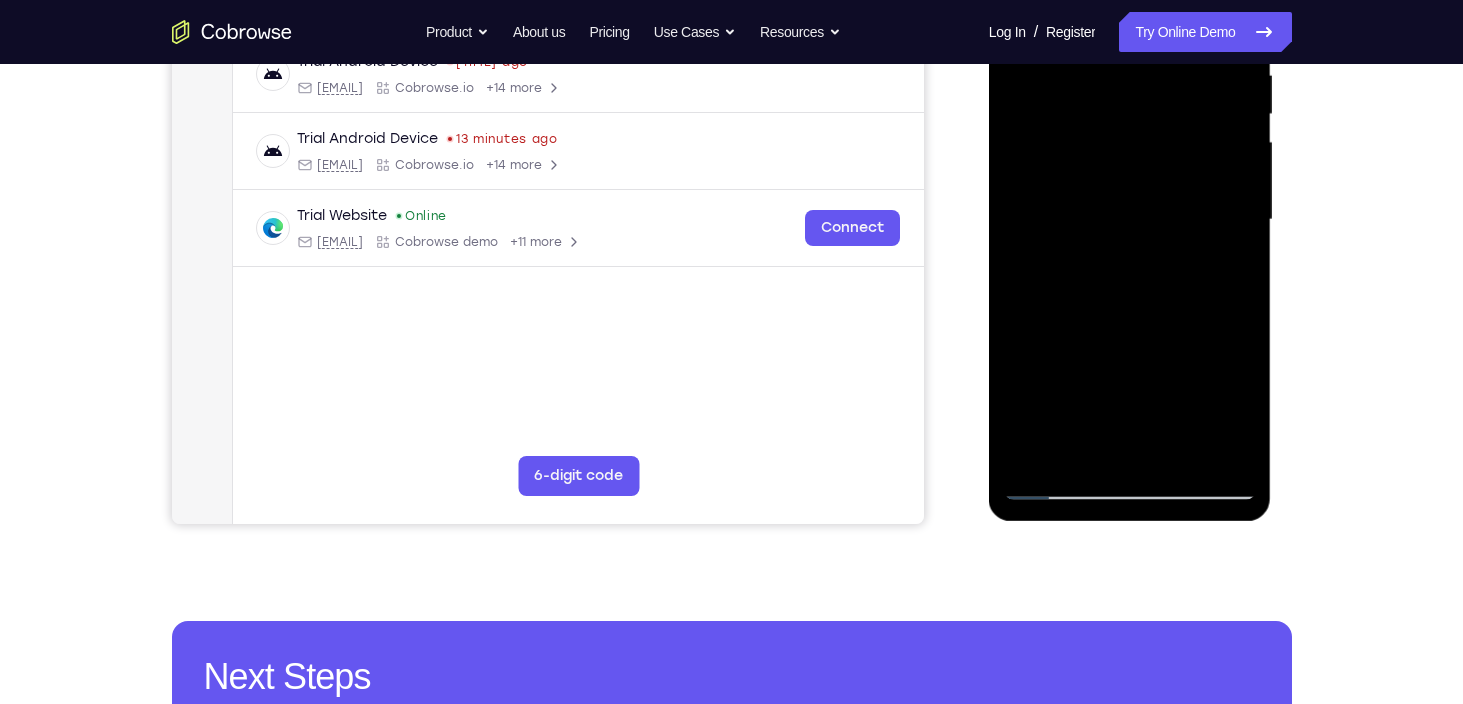 click at bounding box center [1130, 220] 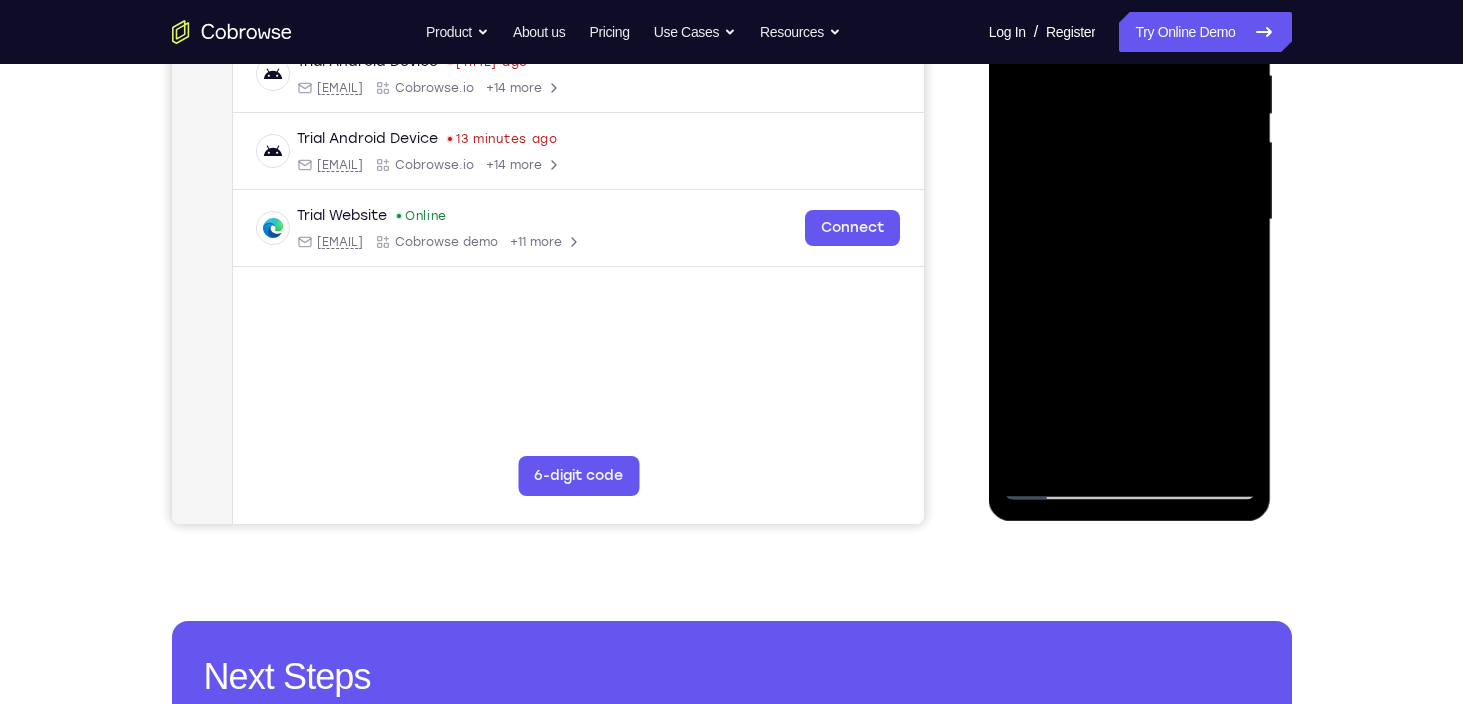 click at bounding box center (1130, 220) 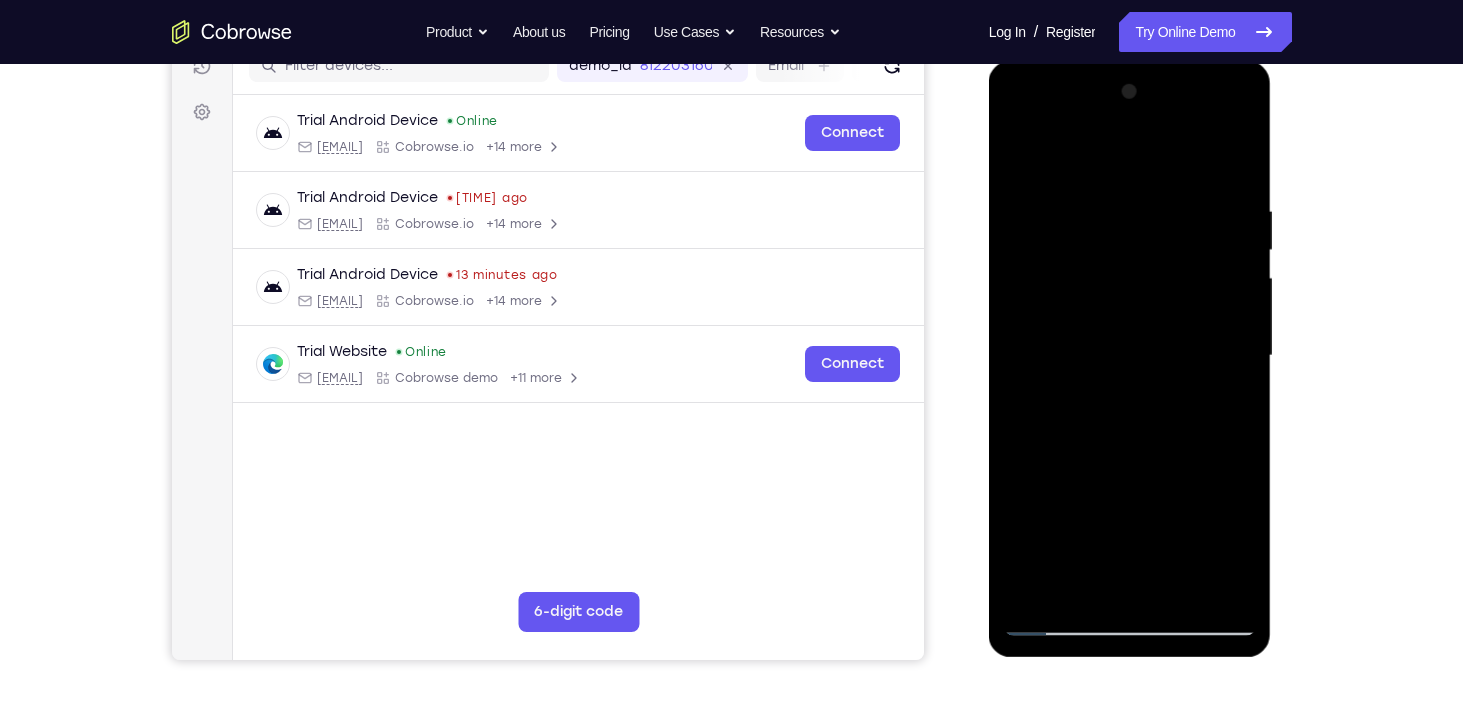 scroll, scrollTop: 262, scrollLeft: 0, axis: vertical 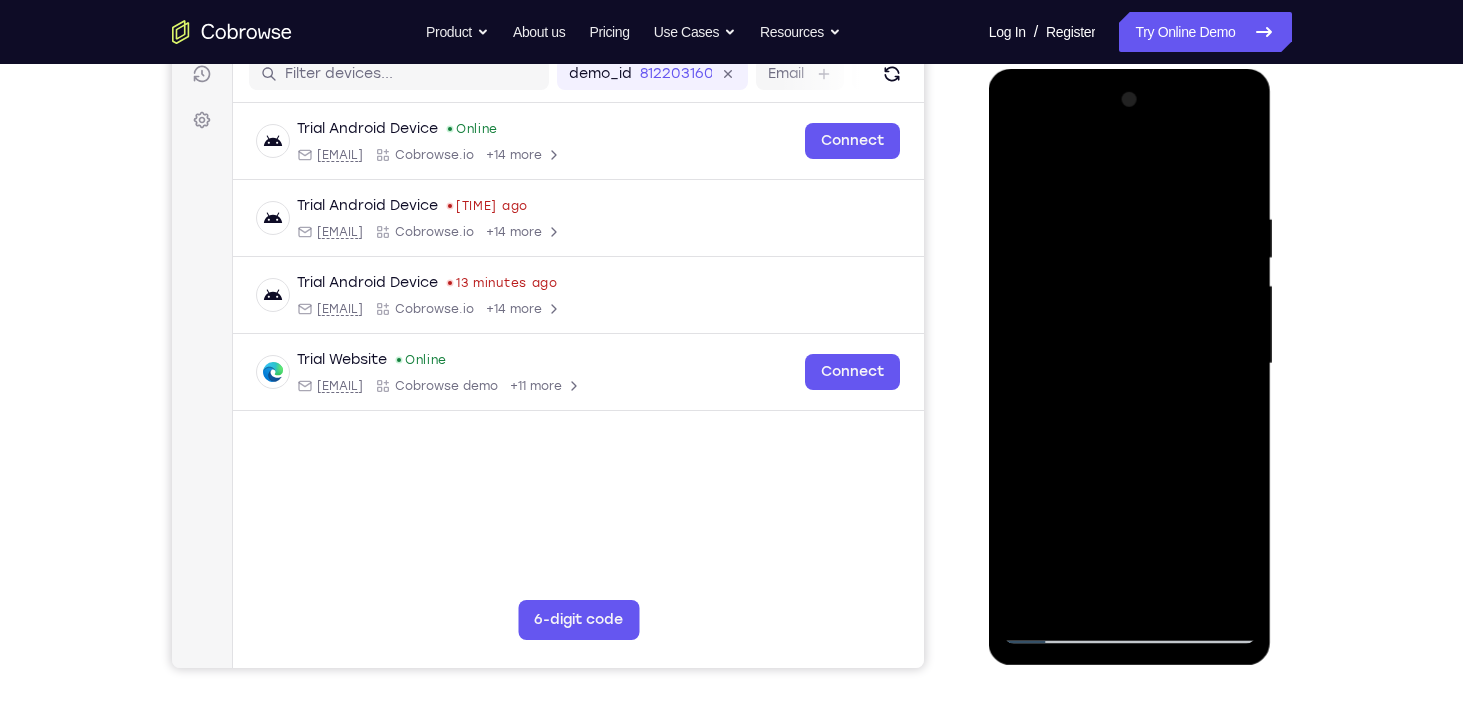 drag, startPoint x: 1095, startPoint y: 297, endPoint x: 1086, endPoint y: 369, distance: 72.56032 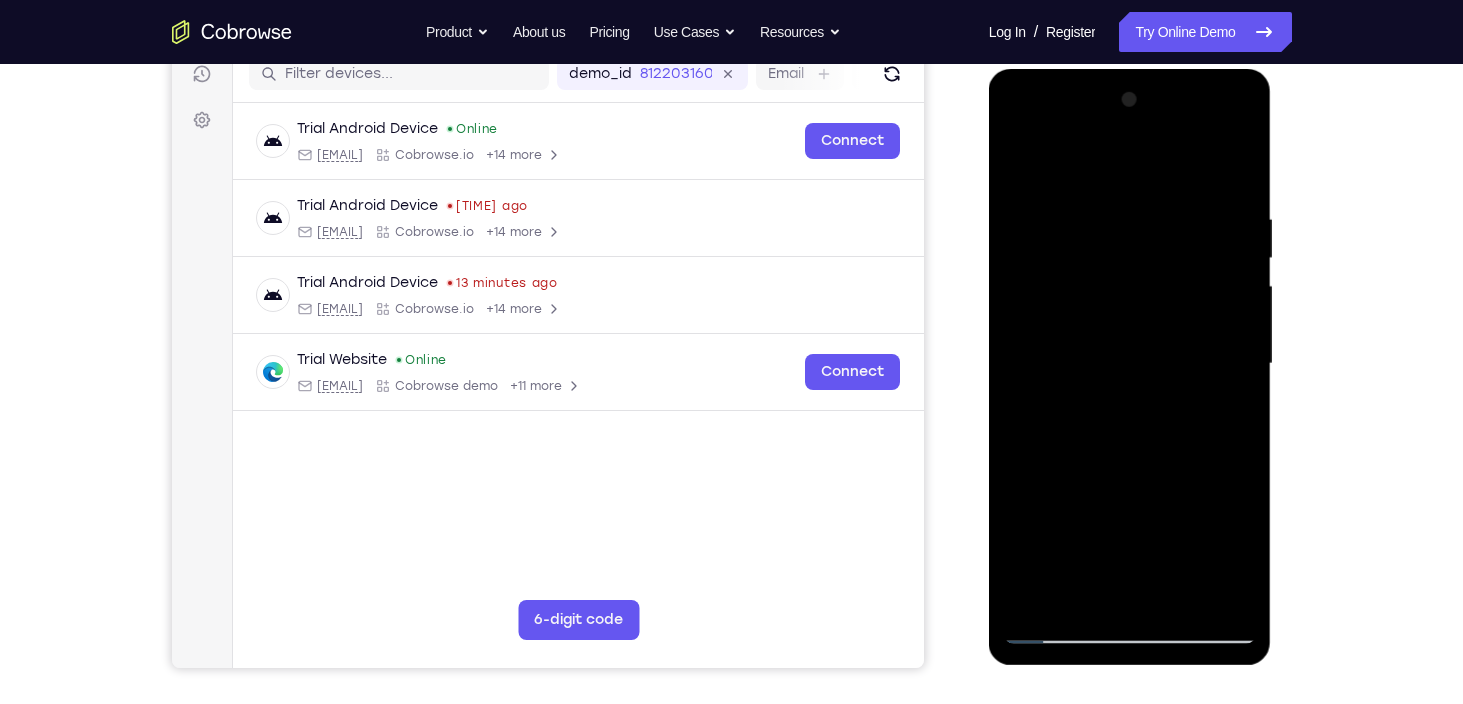 drag, startPoint x: 1086, startPoint y: 368, endPoint x: 1082, endPoint y: 305, distance: 63.126858 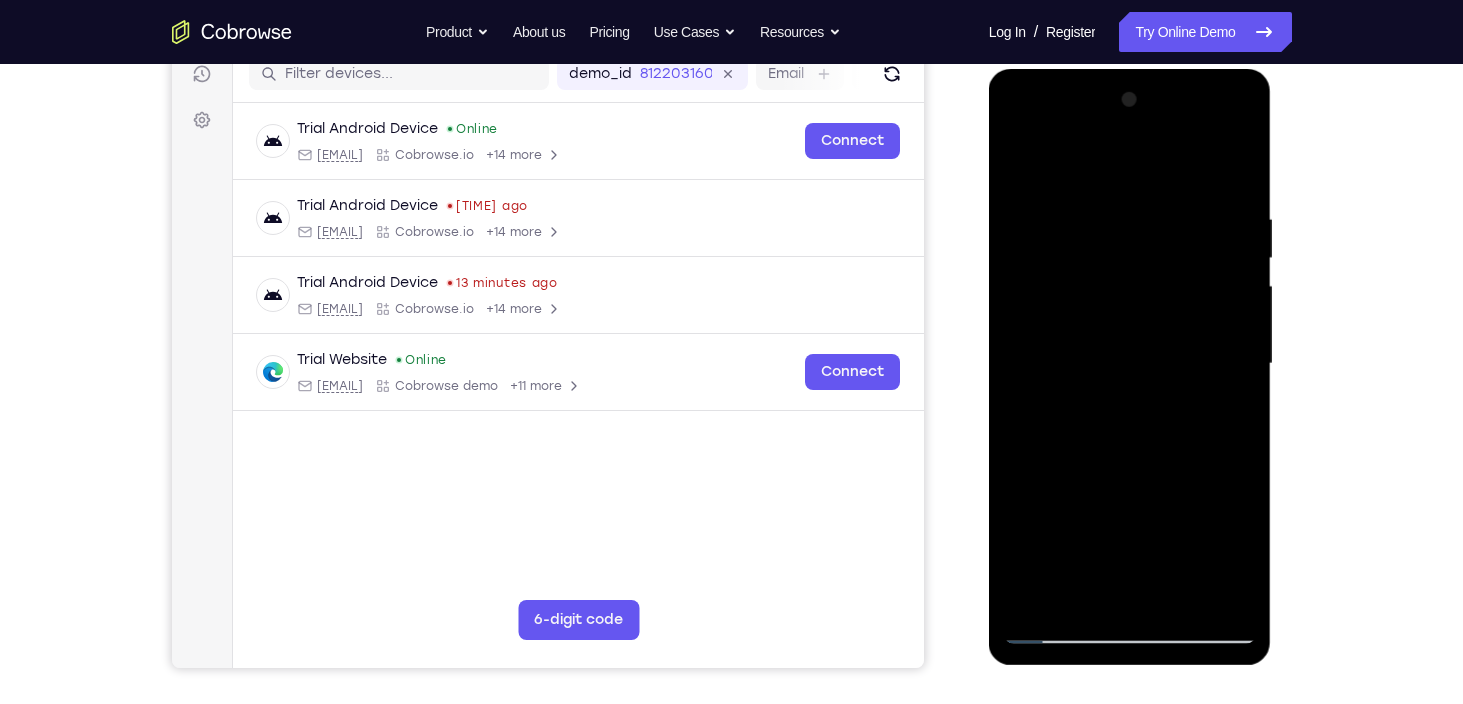 drag, startPoint x: 93, startPoint y: 236, endPoint x: 973, endPoint y: 365, distance: 889.40485 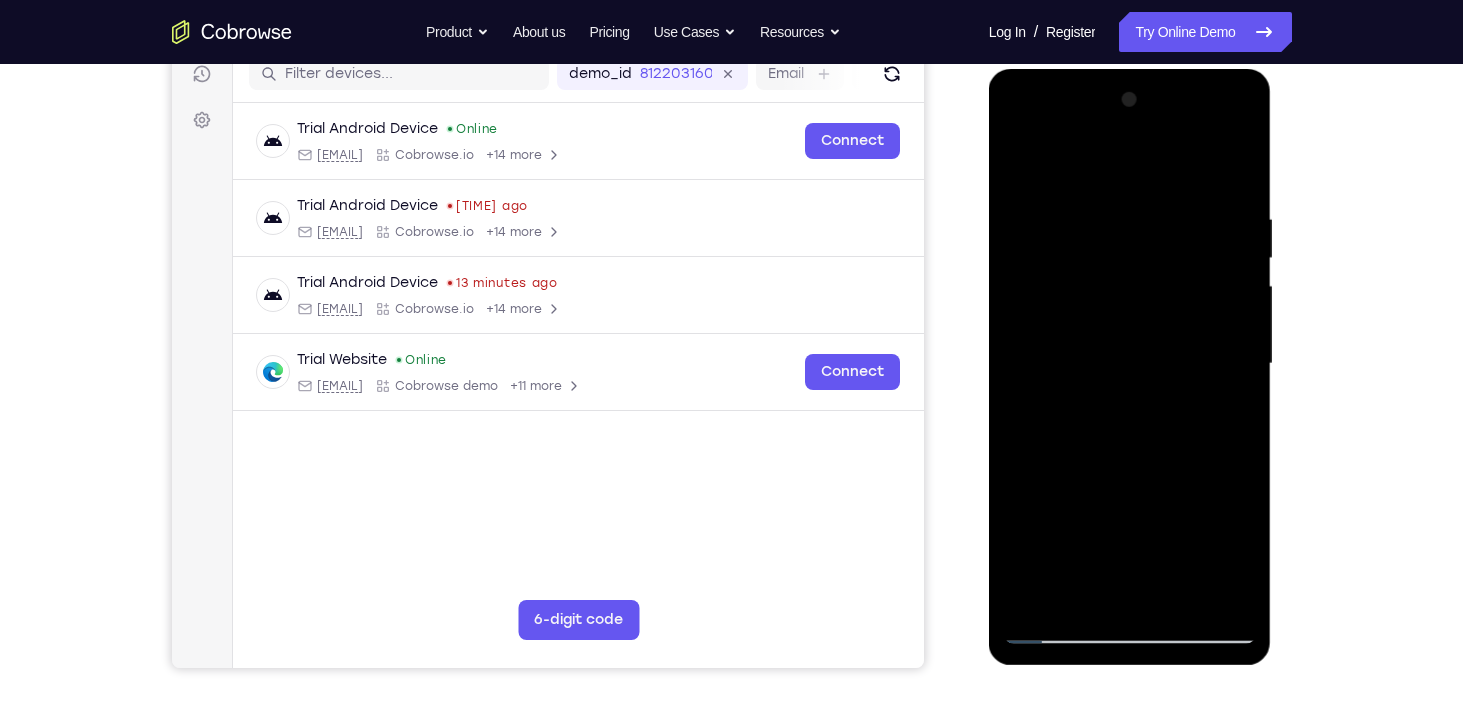 click at bounding box center [1130, 364] 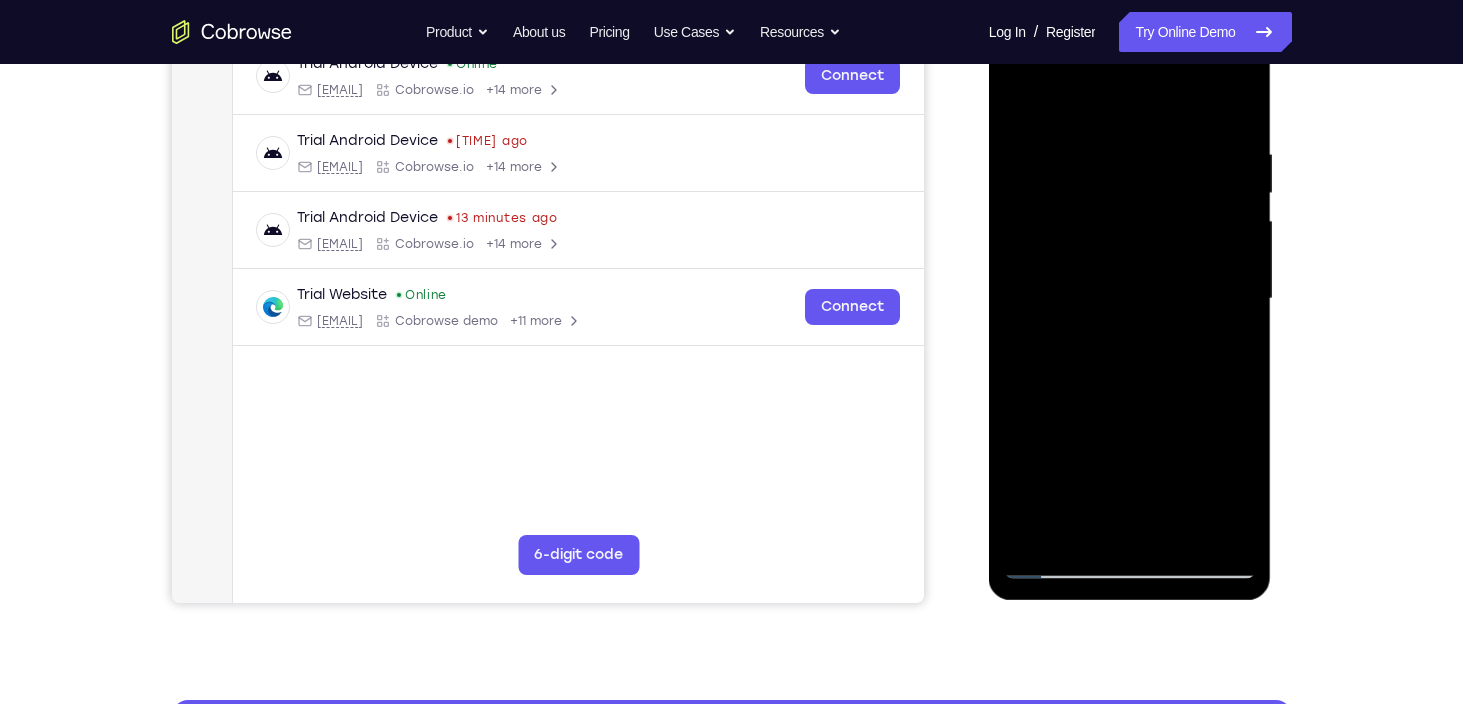 scroll, scrollTop: 328, scrollLeft: 0, axis: vertical 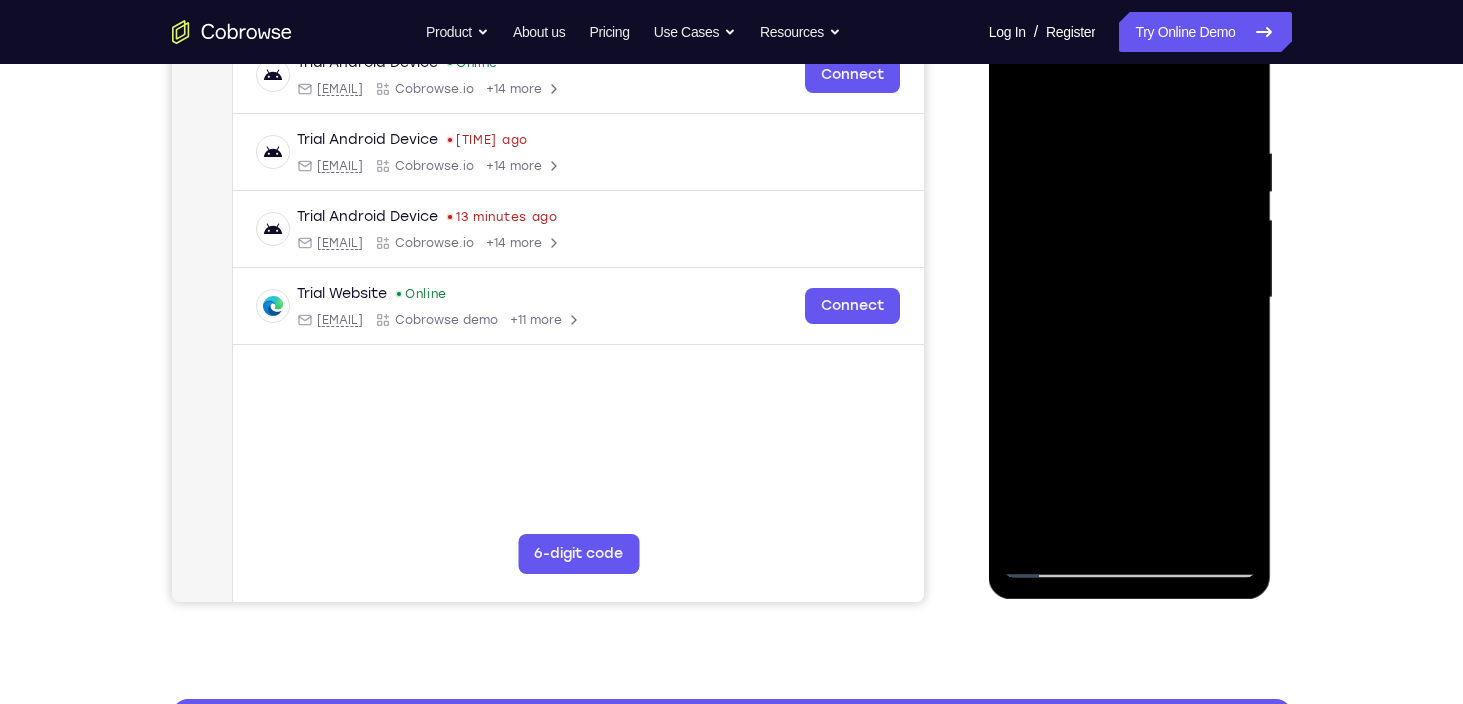 drag, startPoint x: 1124, startPoint y: 424, endPoint x: 1114, endPoint y: 379, distance: 46.09772 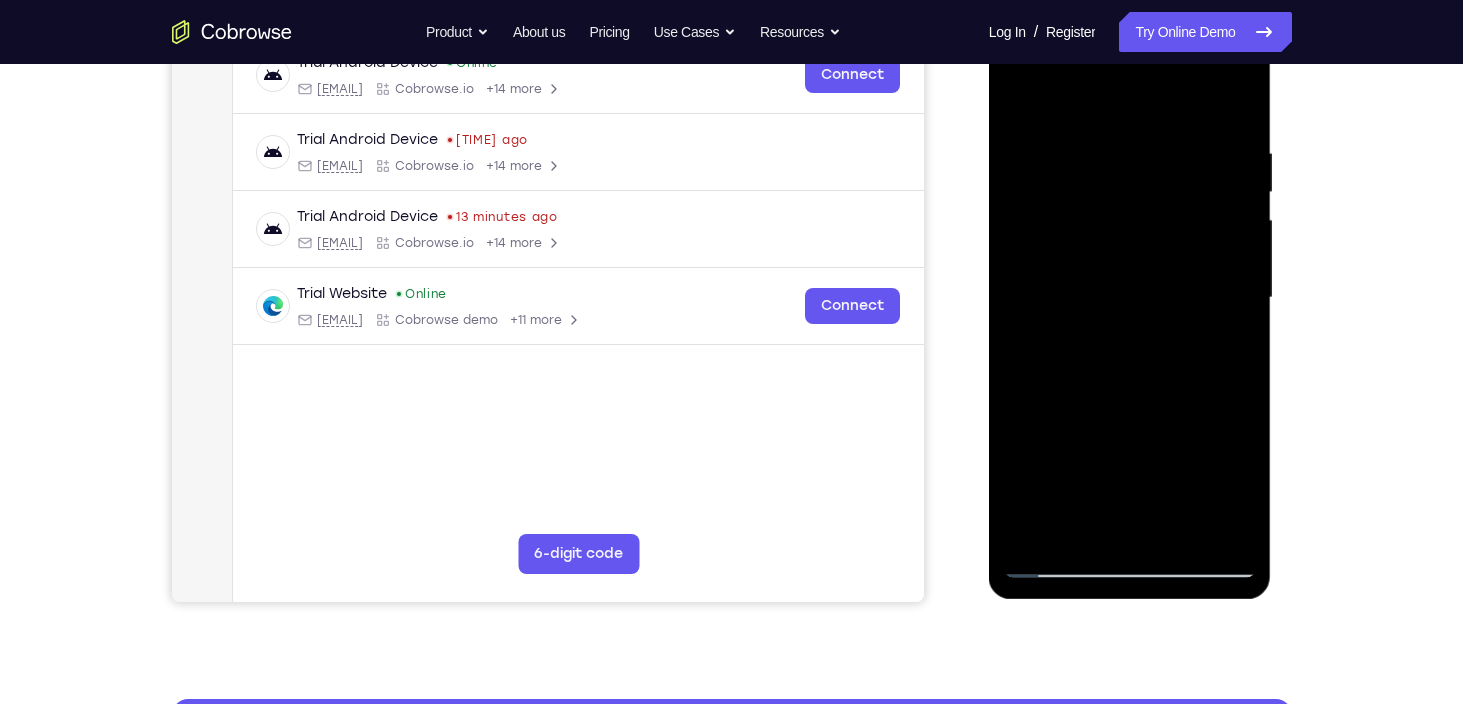 click at bounding box center [1130, 298] 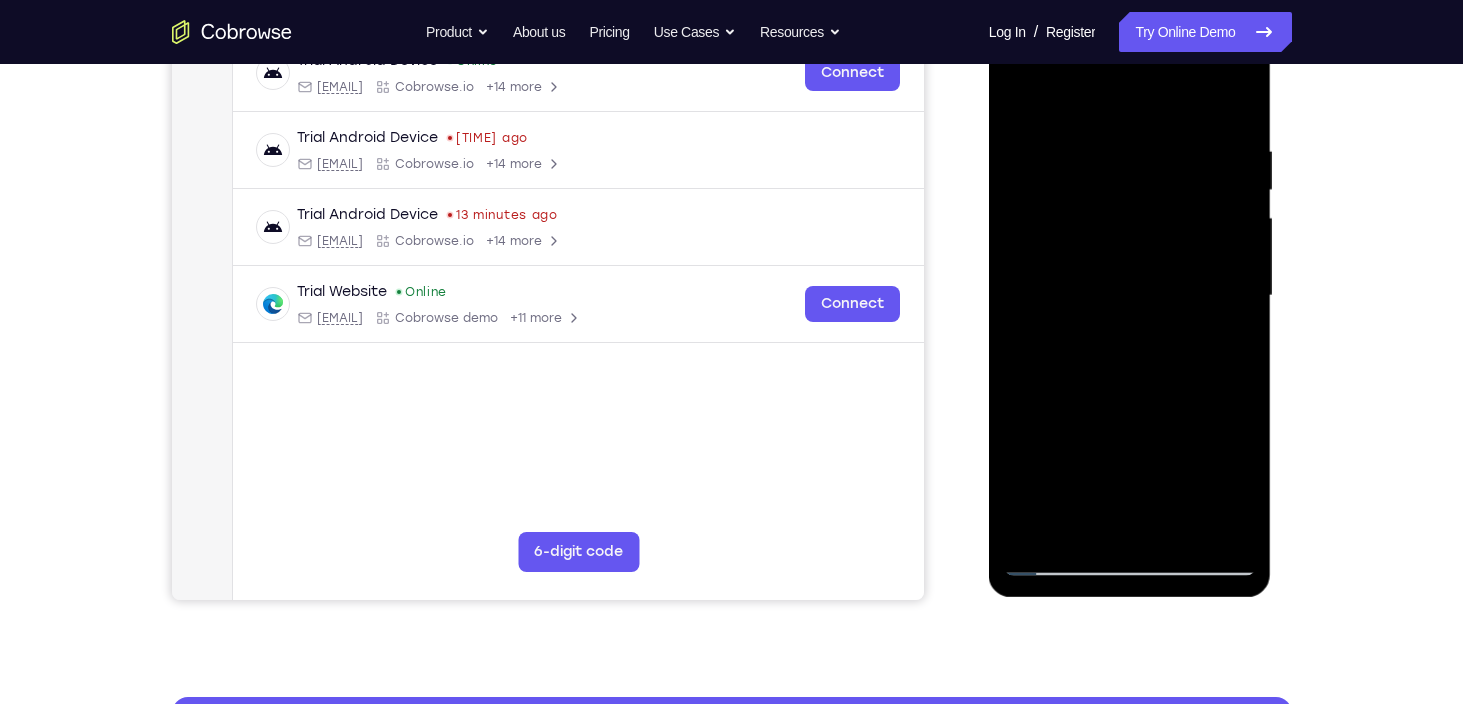 scroll, scrollTop: 299, scrollLeft: 0, axis: vertical 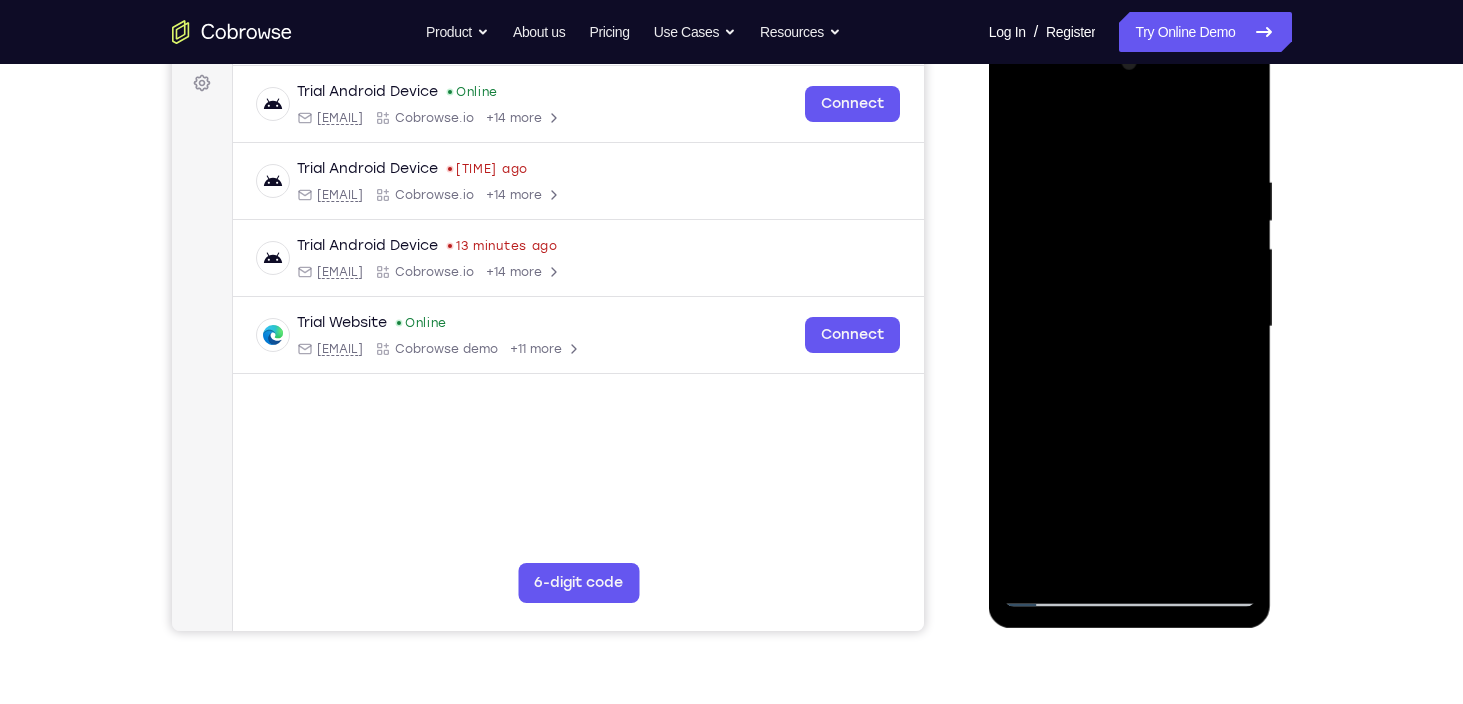click at bounding box center (1130, 327) 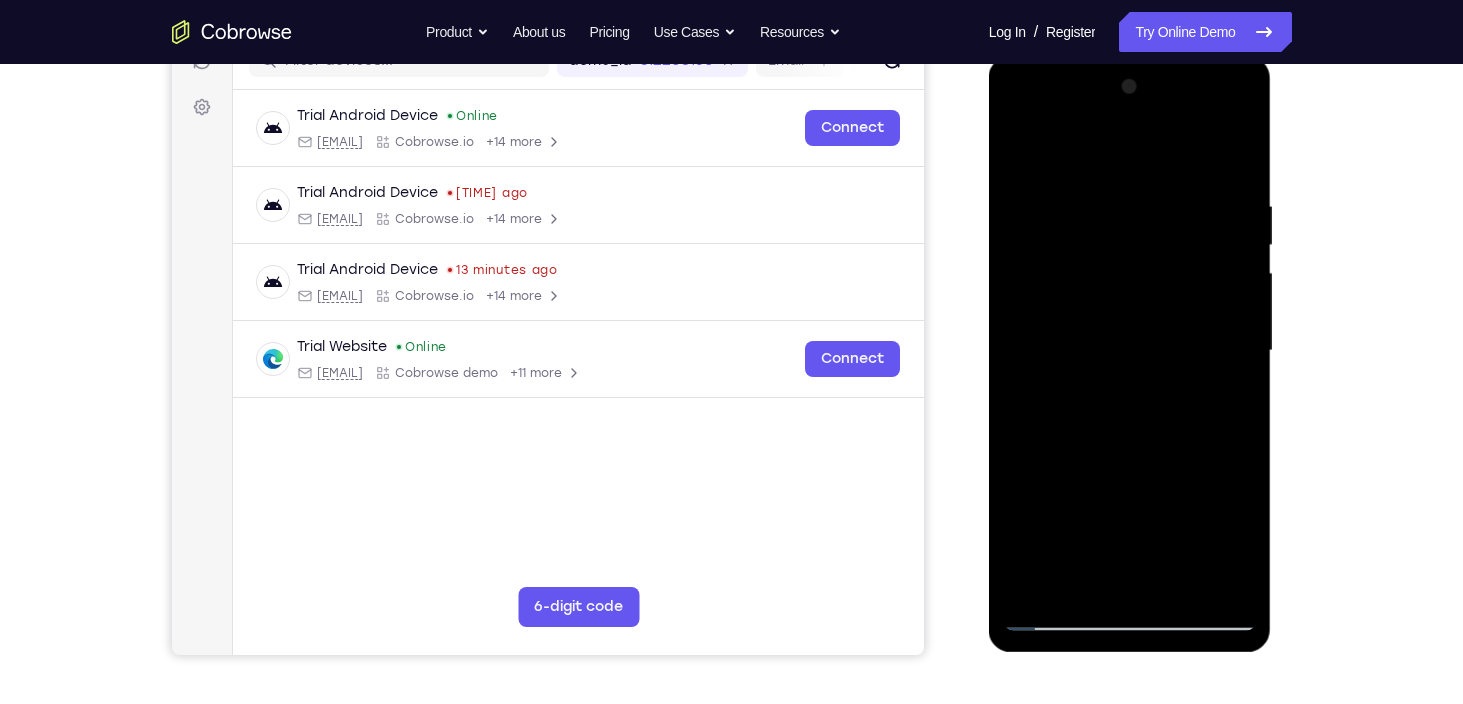 scroll, scrollTop: 274, scrollLeft: 0, axis: vertical 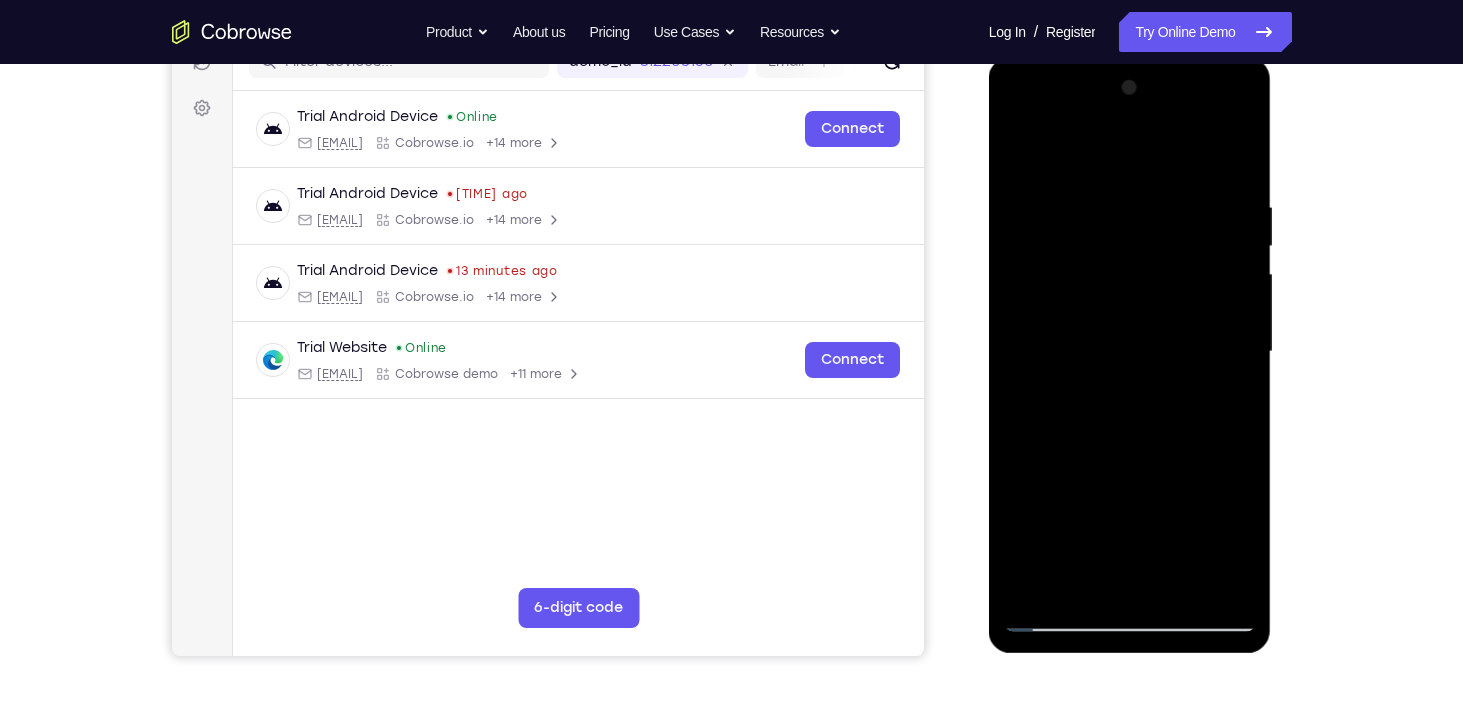 drag, startPoint x: 29, startPoint y: 310, endPoint x: 1385, endPoint y: 377, distance: 1357.6542 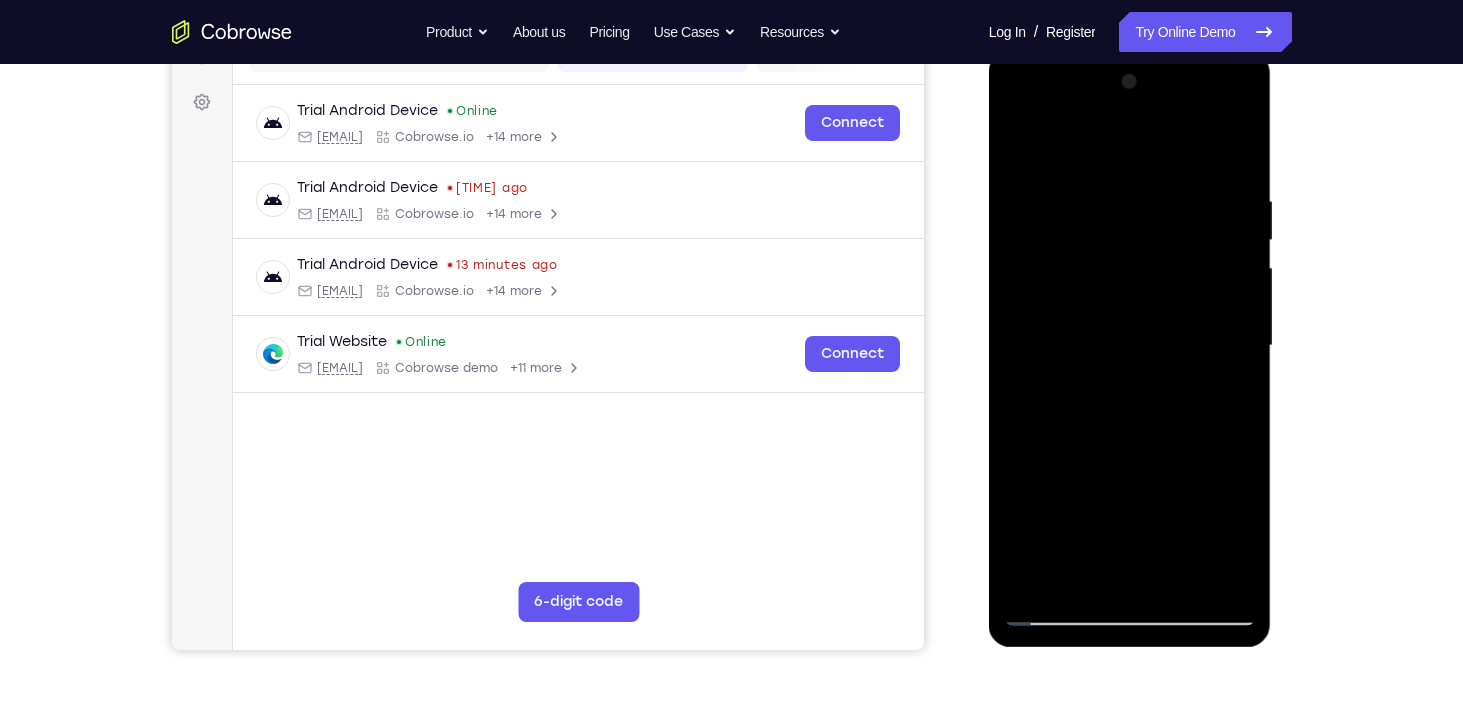 scroll, scrollTop: 277, scrollLeft: 0, axis: vertical 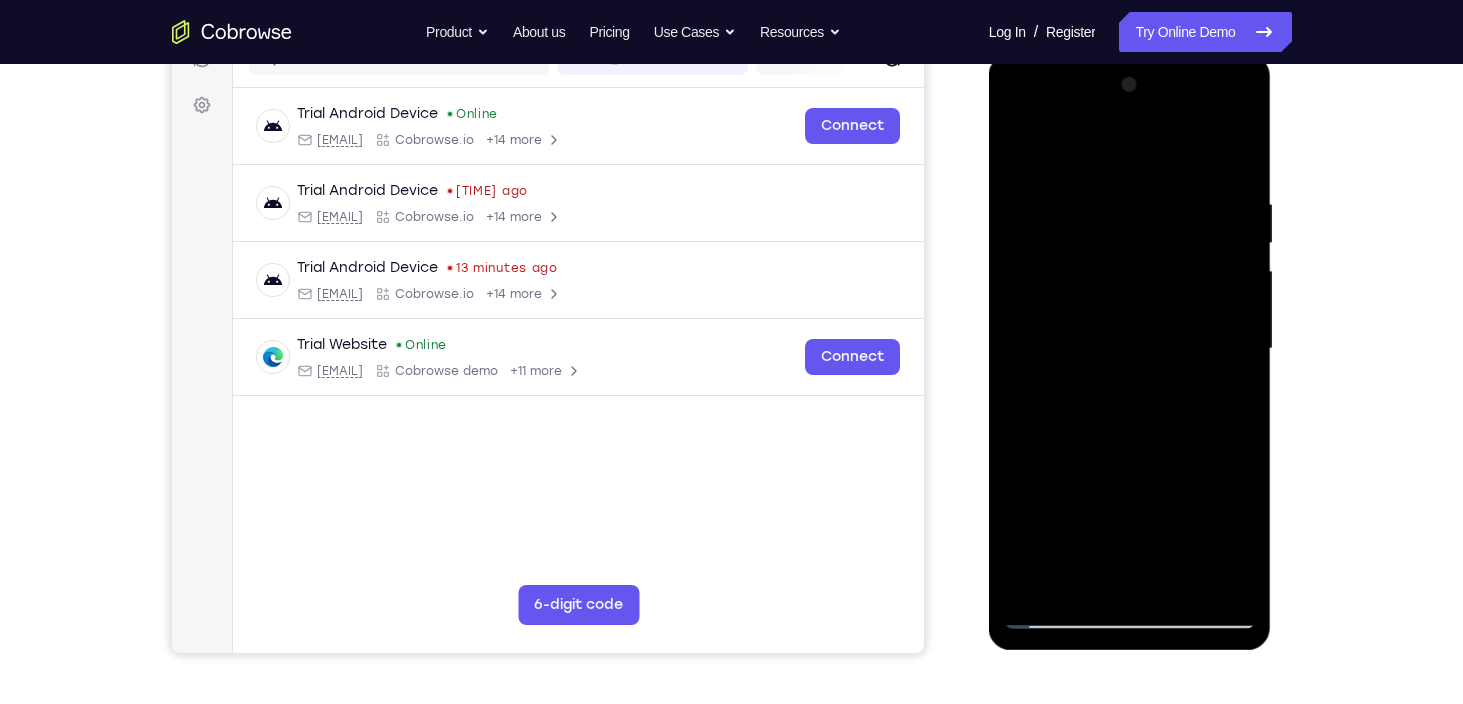 click at bounding box center [1130, 349] 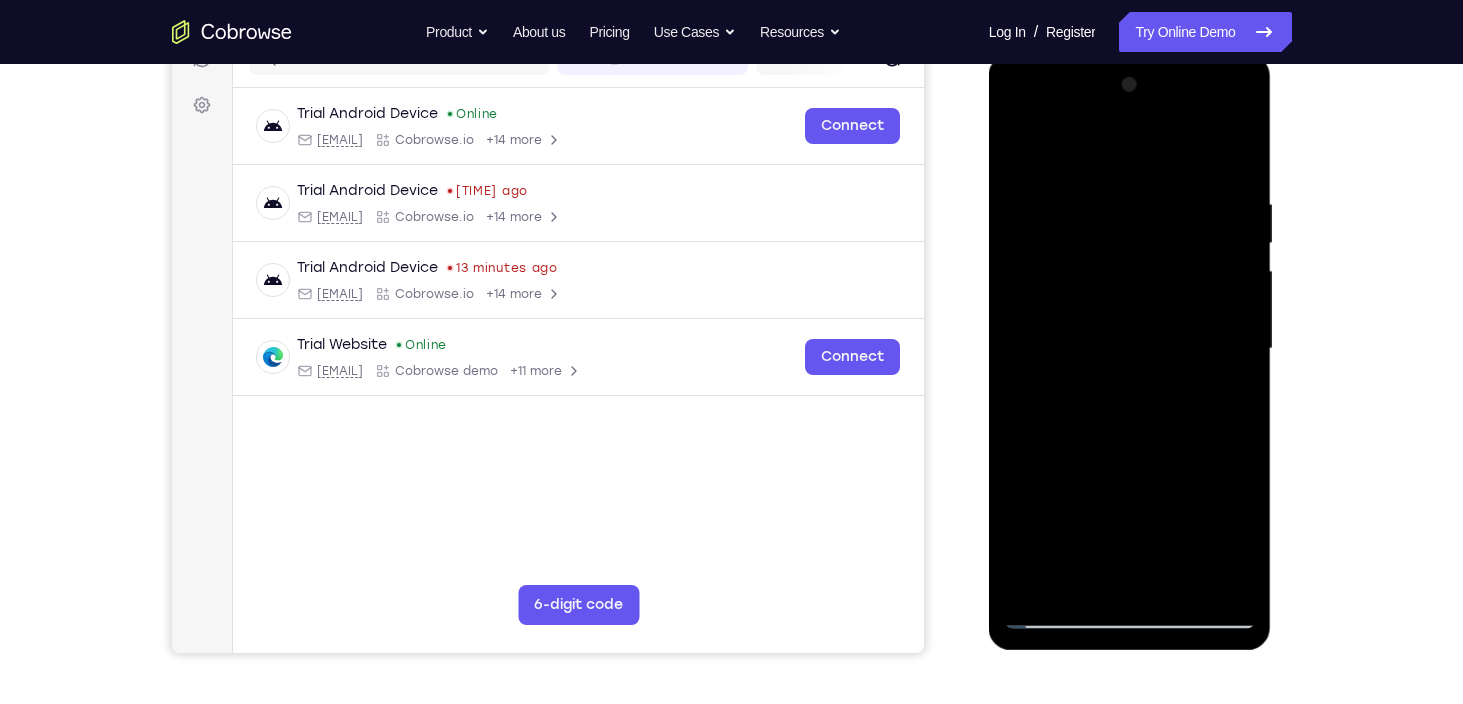 click at bounding box center (1130, 349) 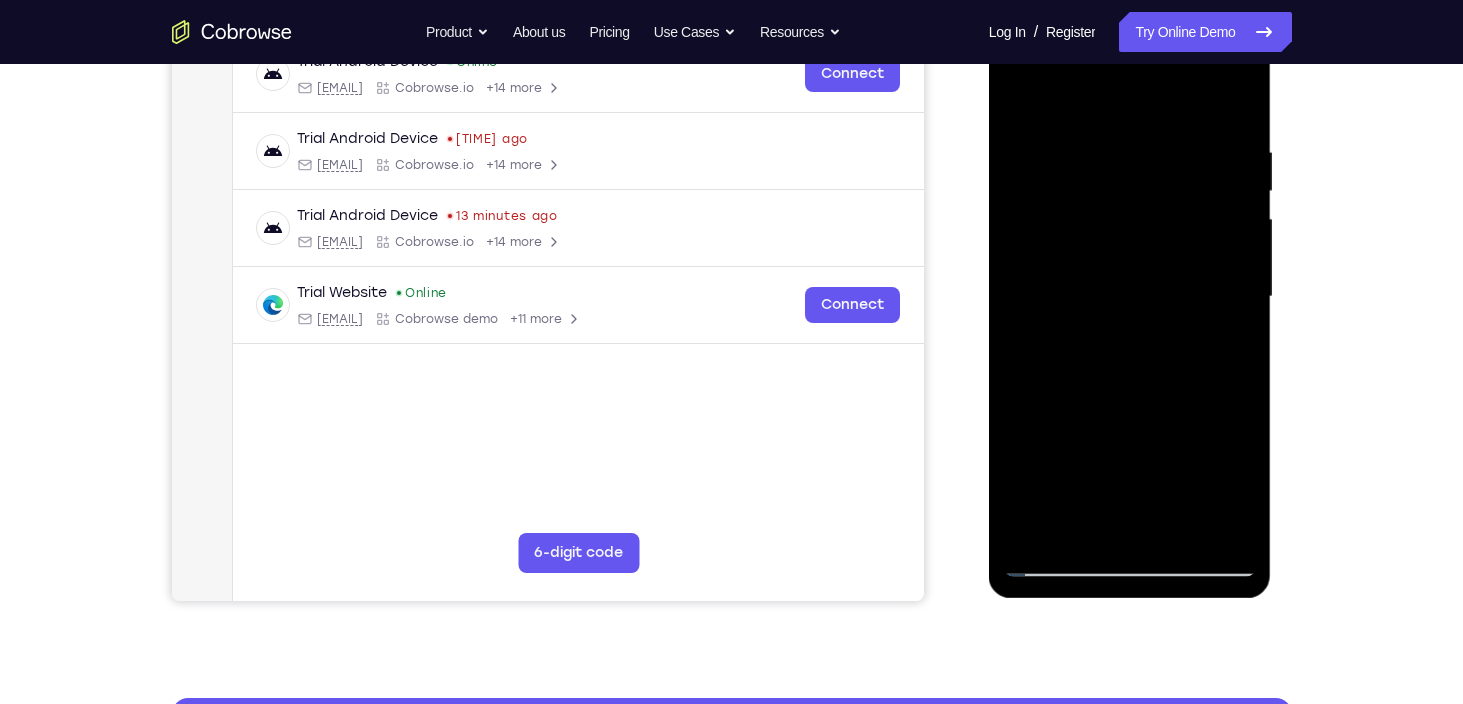 scroll, scrollTop: 332, scrollLeft: 0, axis: vertical 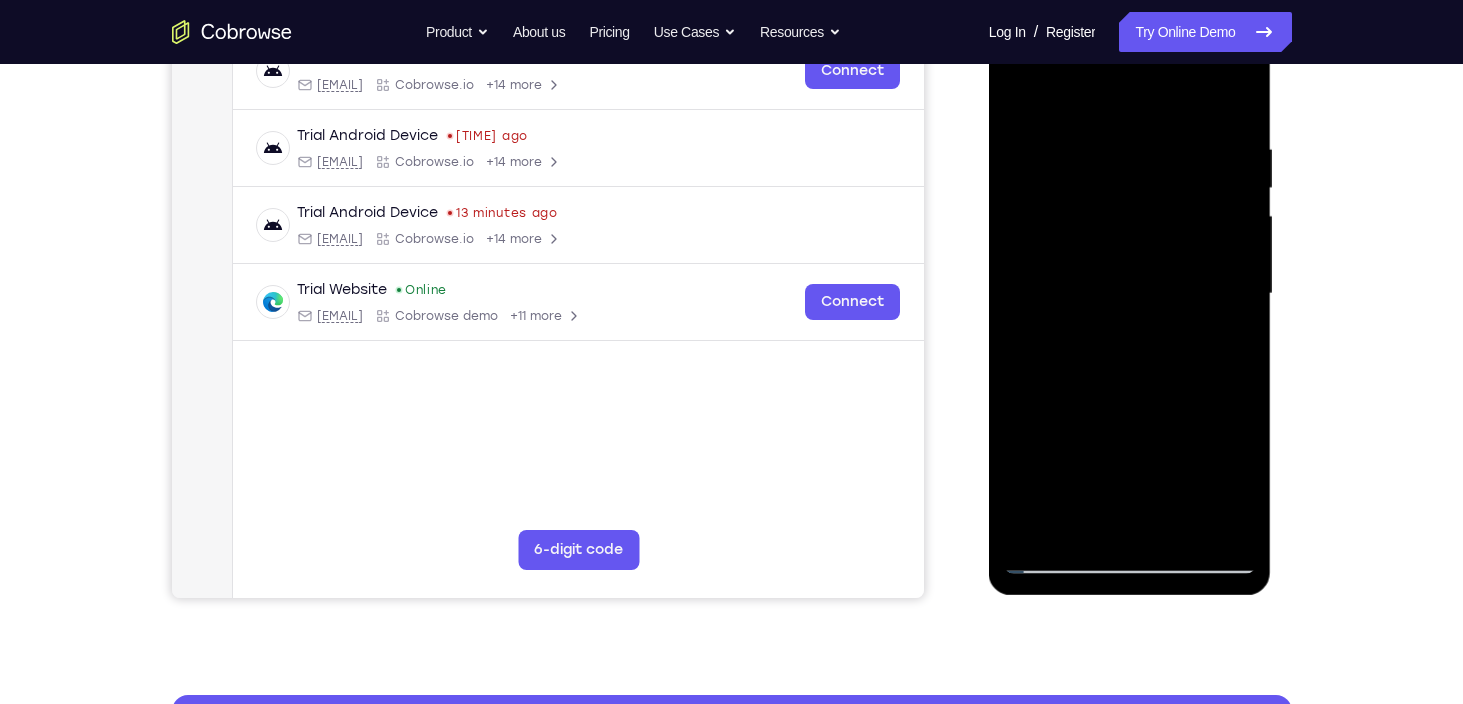 click at bounding box center [1130, 294] 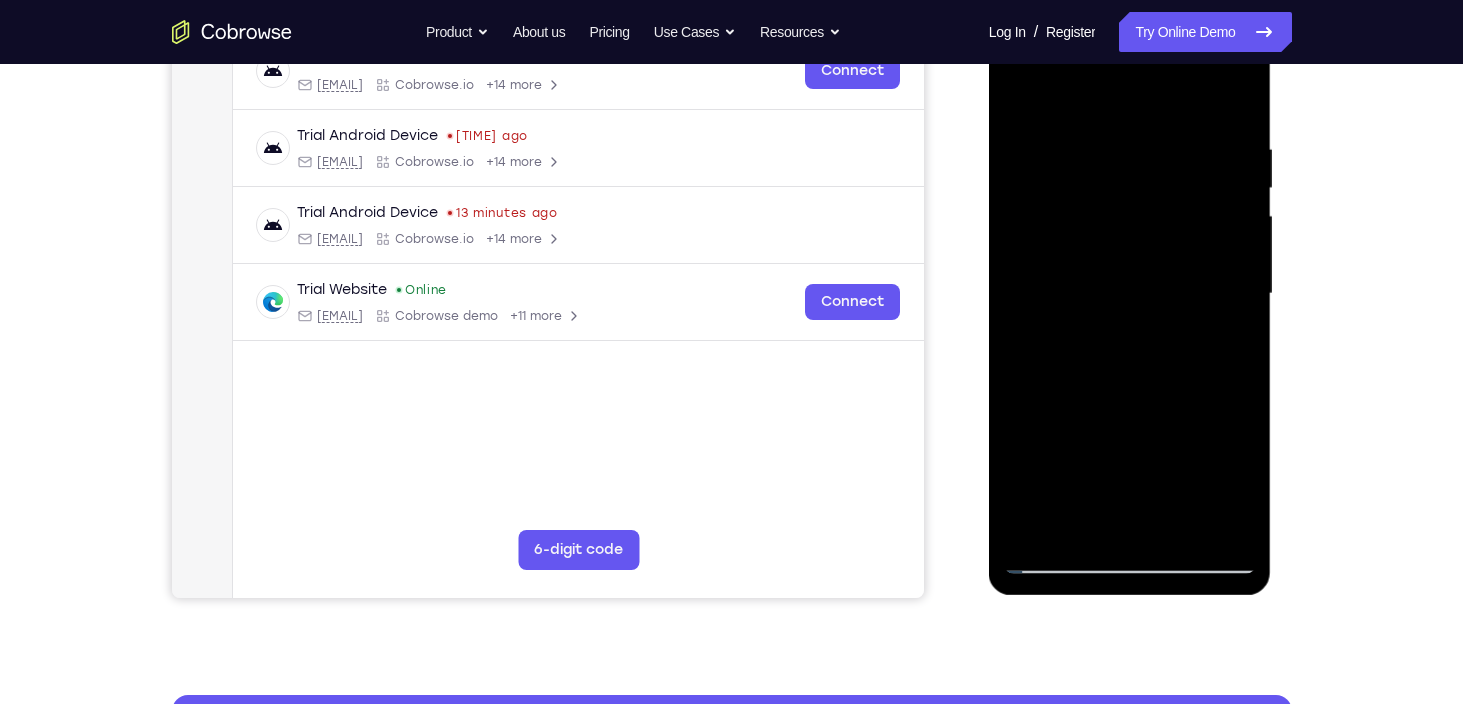 click at bounding box center [1130, 294] 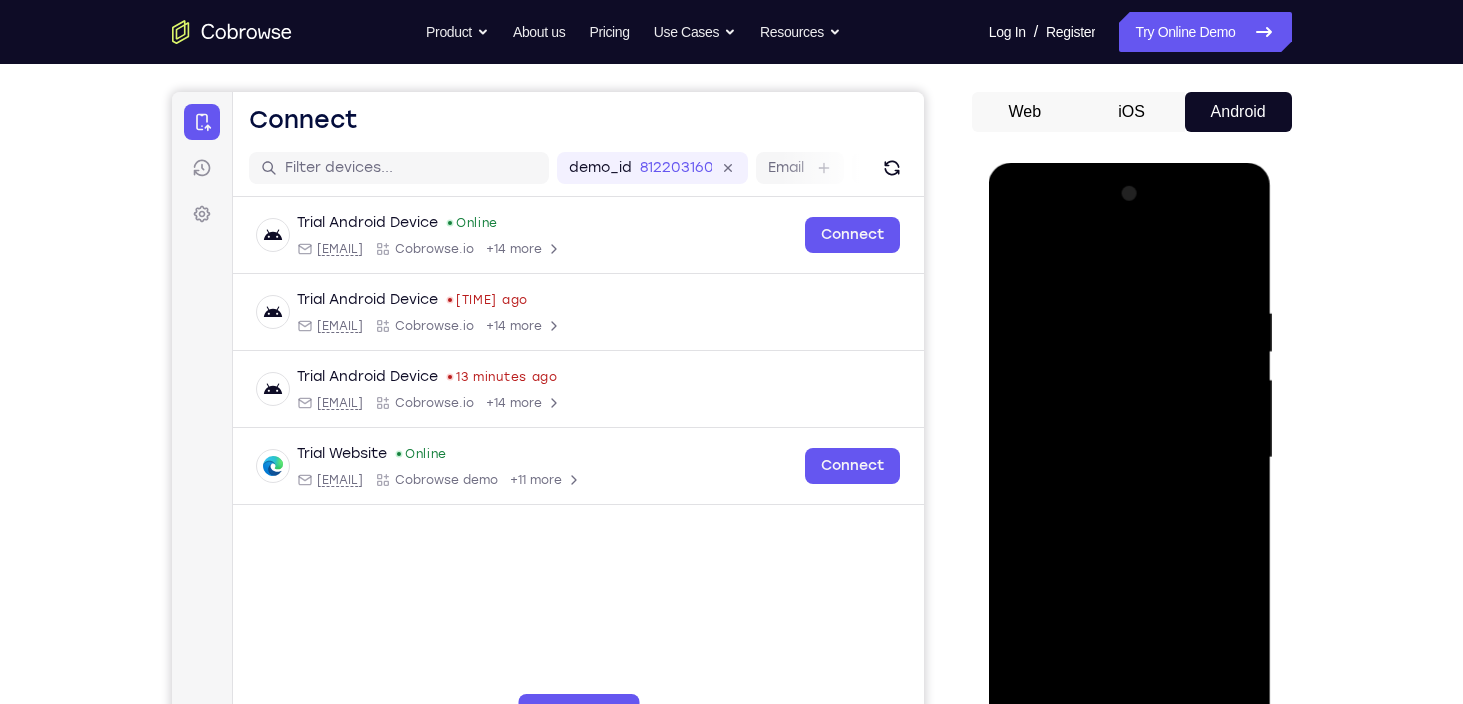 scroll, scrollTop: 169, scrollLeft: 0, axis: vertical 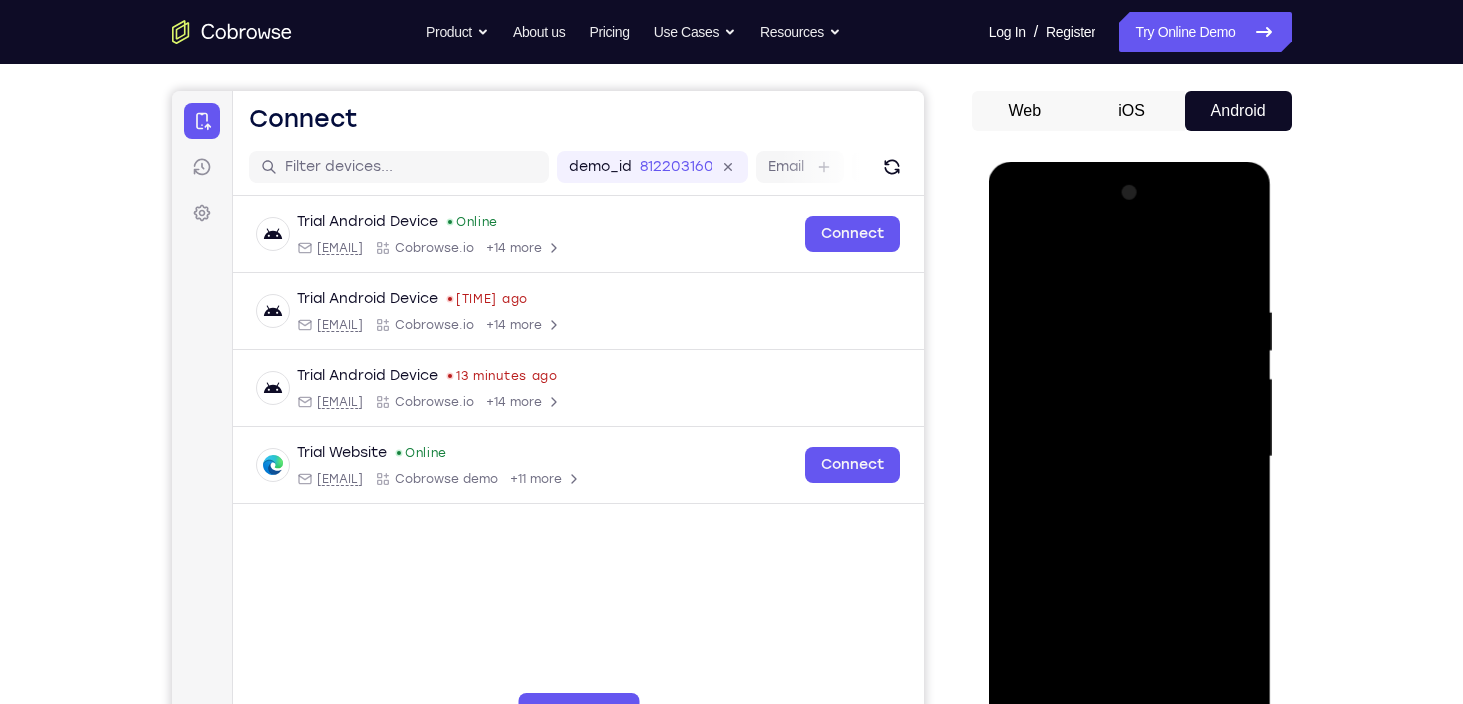 drag, startPoint x: 1122, startPoint y: 454, endPoint x: 1121, endPoint y: 497, distance: 43.011627 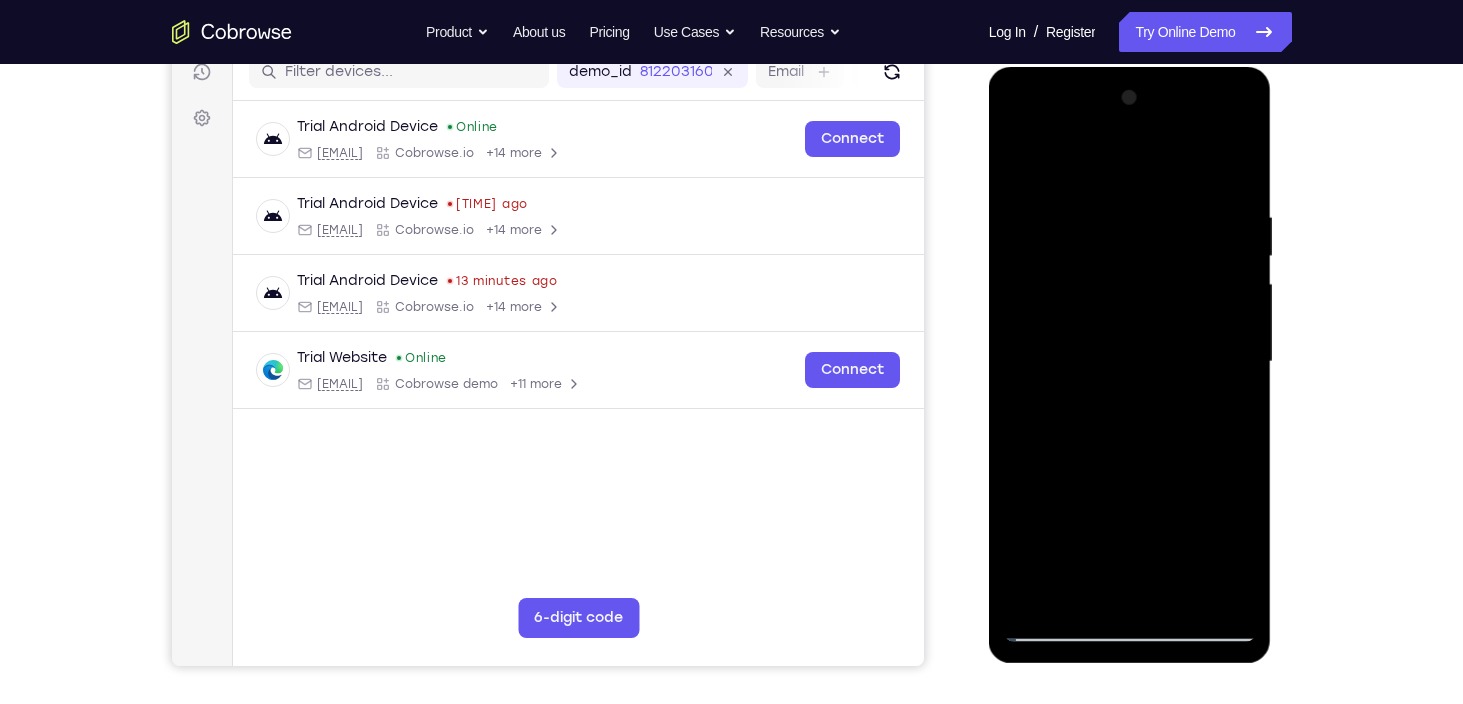 scroll, scrollTop: 264, scrollLeft: 0, axis: vertical 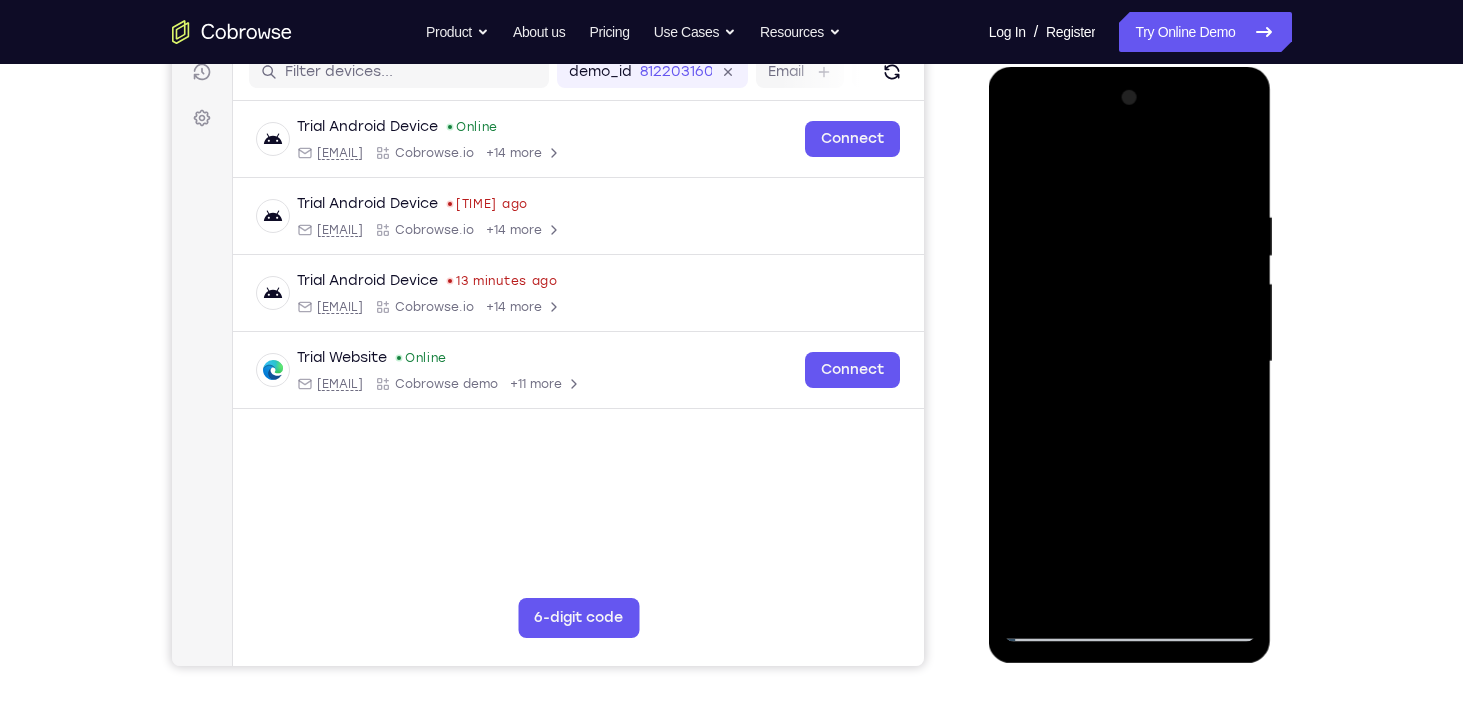 click at bounding box center [1130, 362] 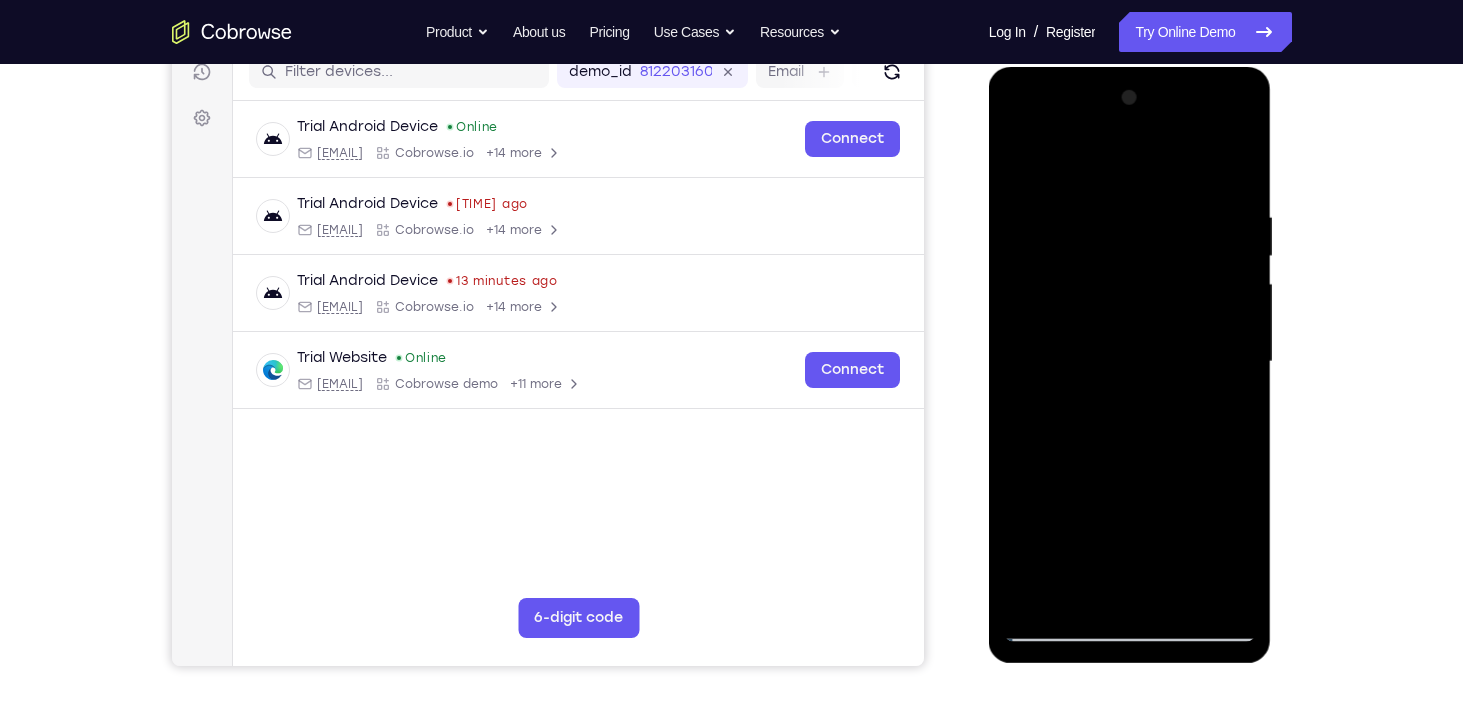 click at bounding box center [1130, 362] 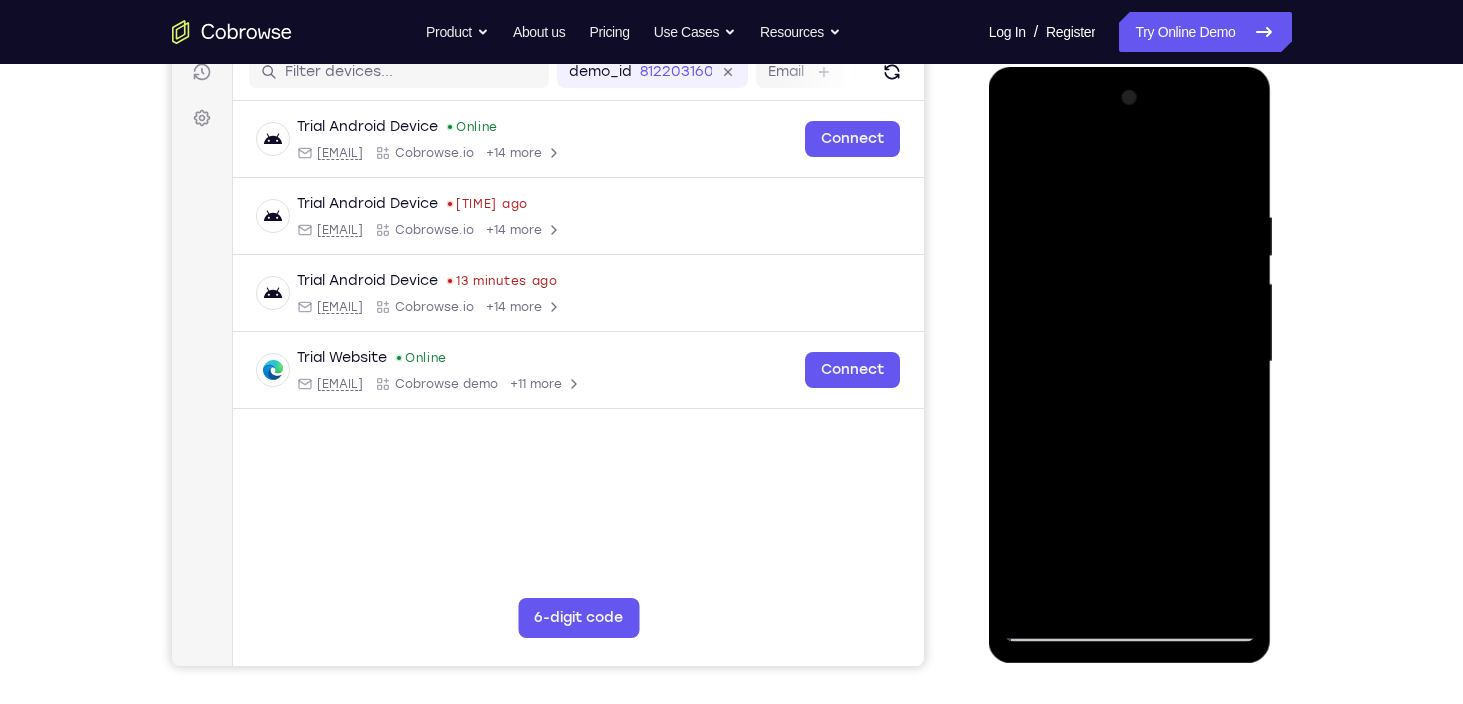 click at bounding box center [1130, 362] 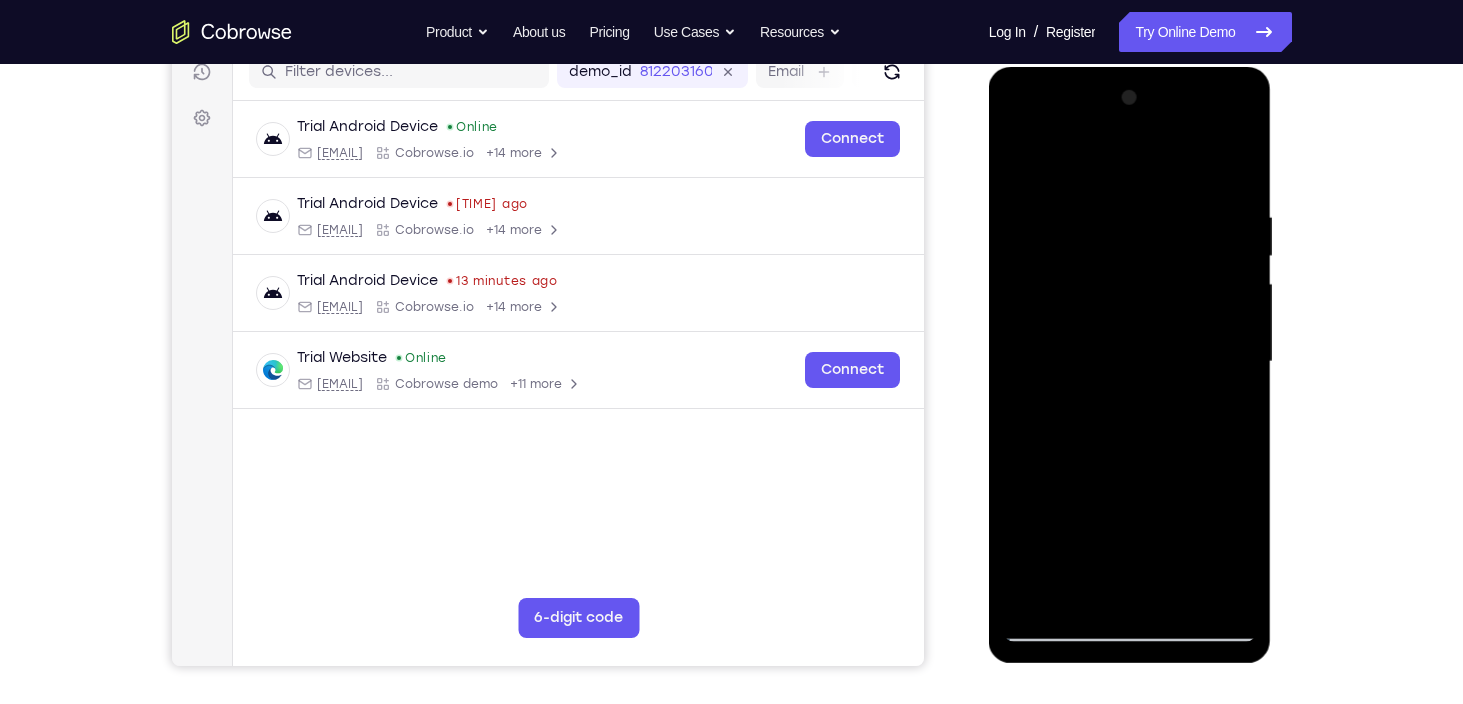 click at bounding box center (1130, 362) 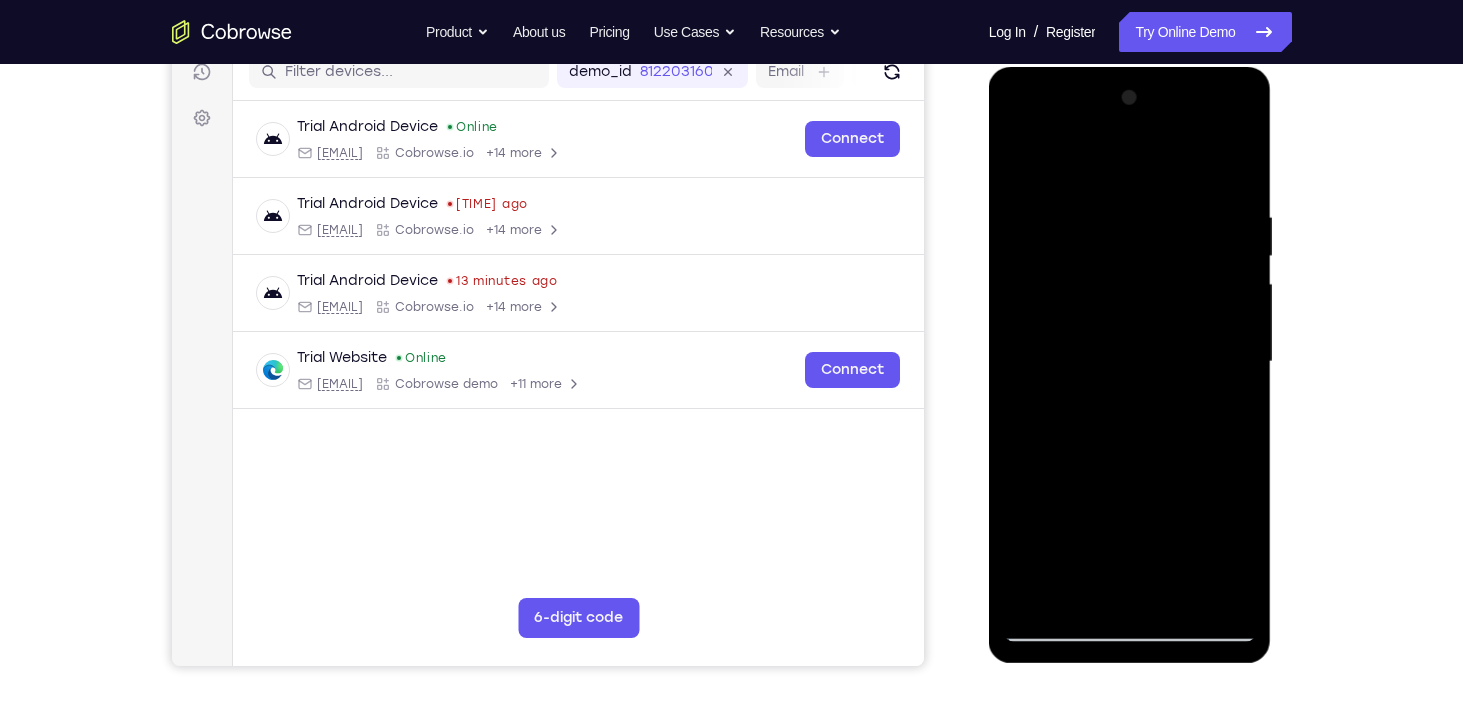 scroll, scrollTop: 288, scrollLeft: 0, axis: vertical 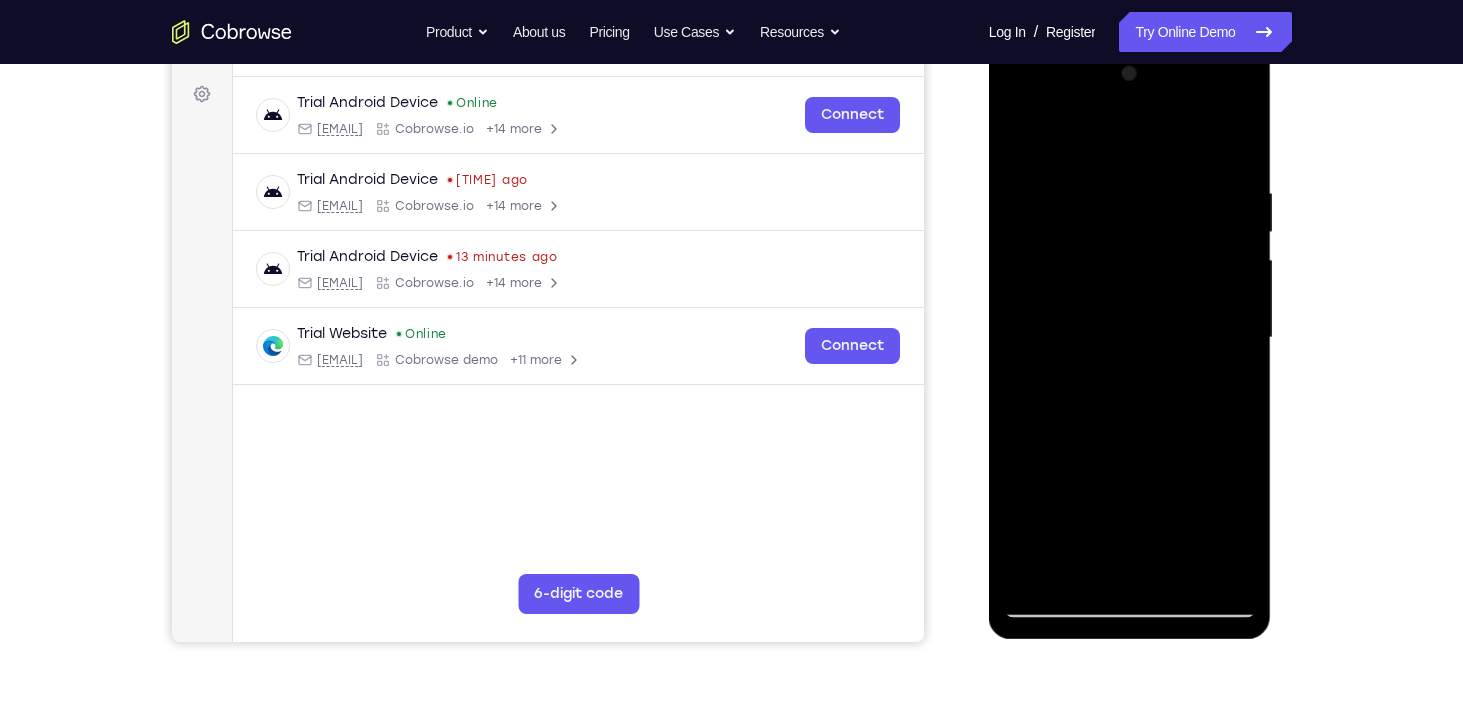 drag, startPoint x: 1152, startPoint y: 472, endPoint x: 1149, endPoint y: 288, distance: 184.02446 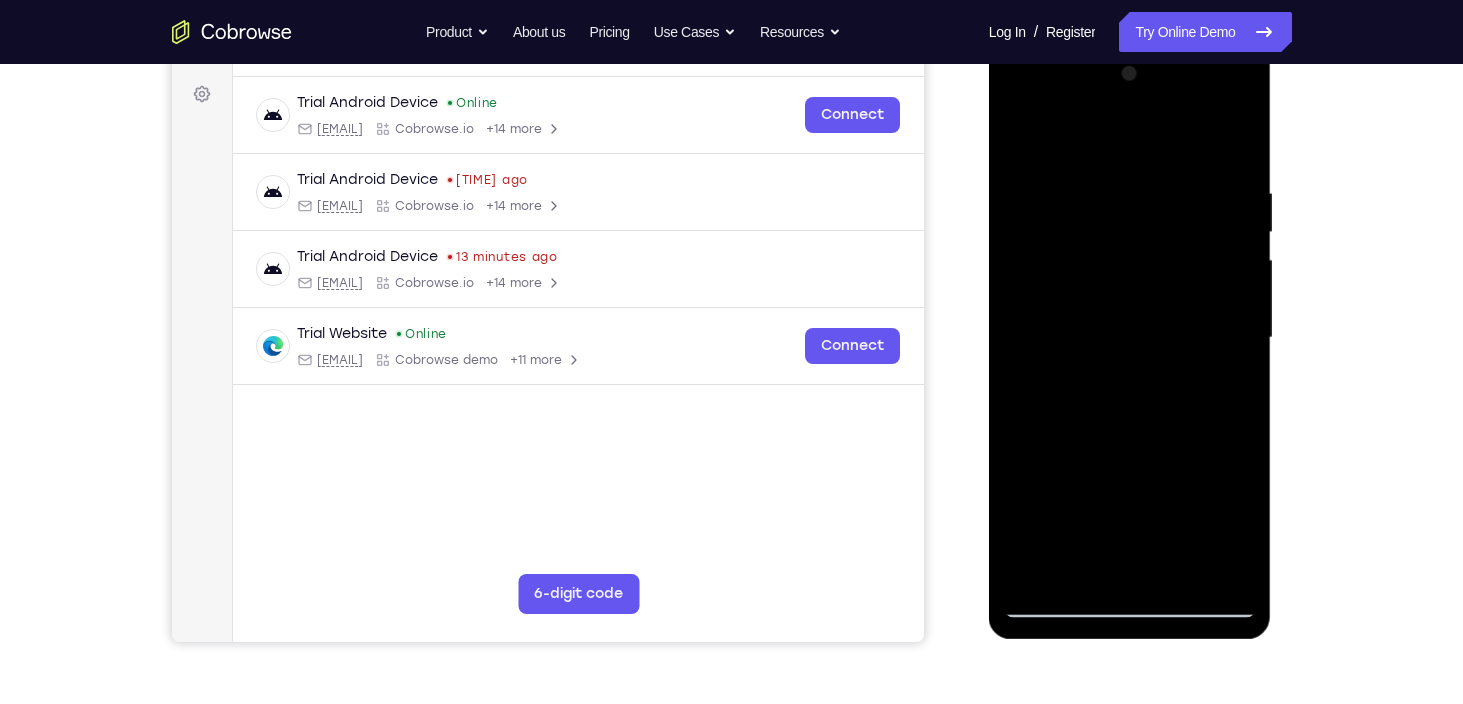 drag, startPoint x: 1164, startPoint y: 499, endPoint x: 1145, endPoint y: 264, distance: 235.76683 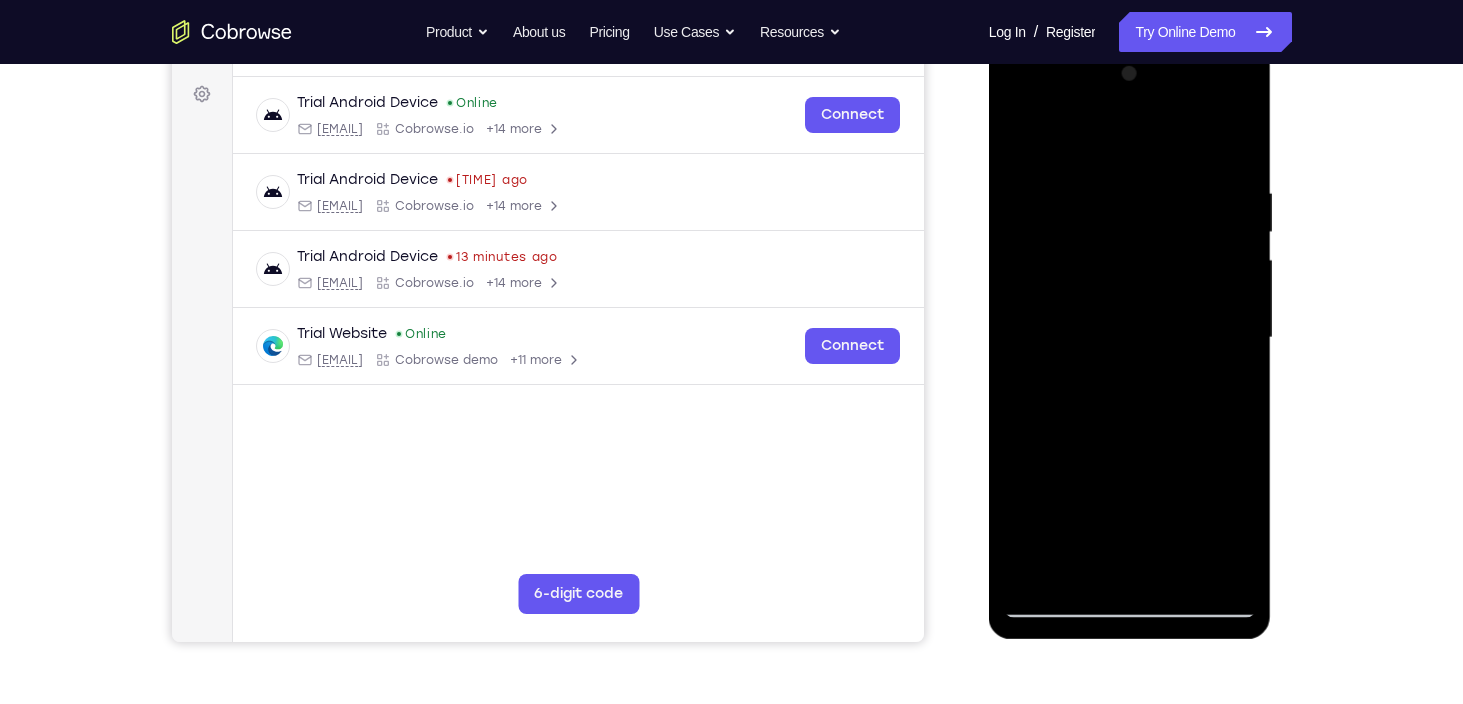 click at bounding box center [1130, 43] 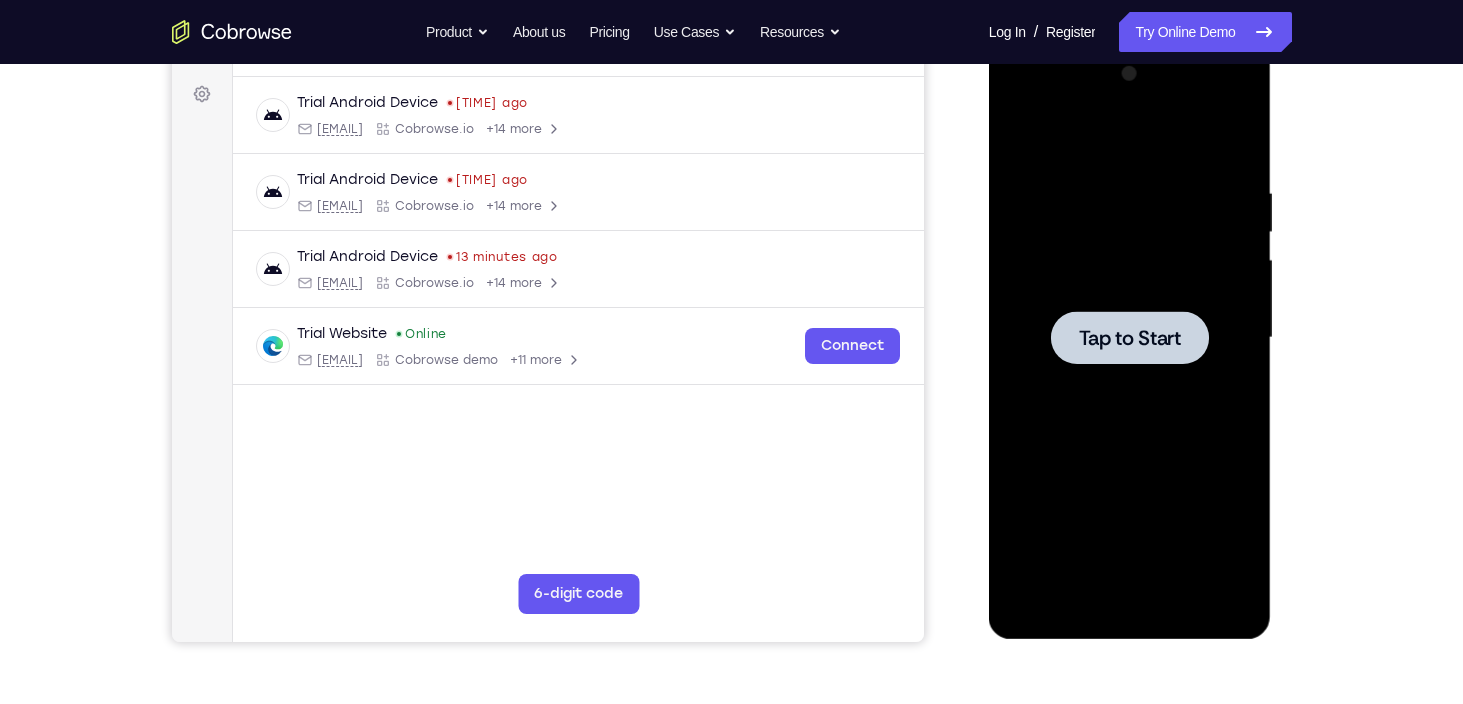 drag, startPoint x: 1136, startPoint y: 354, endPoint x: 1976, endPoint y: 326, distance: 840.46655 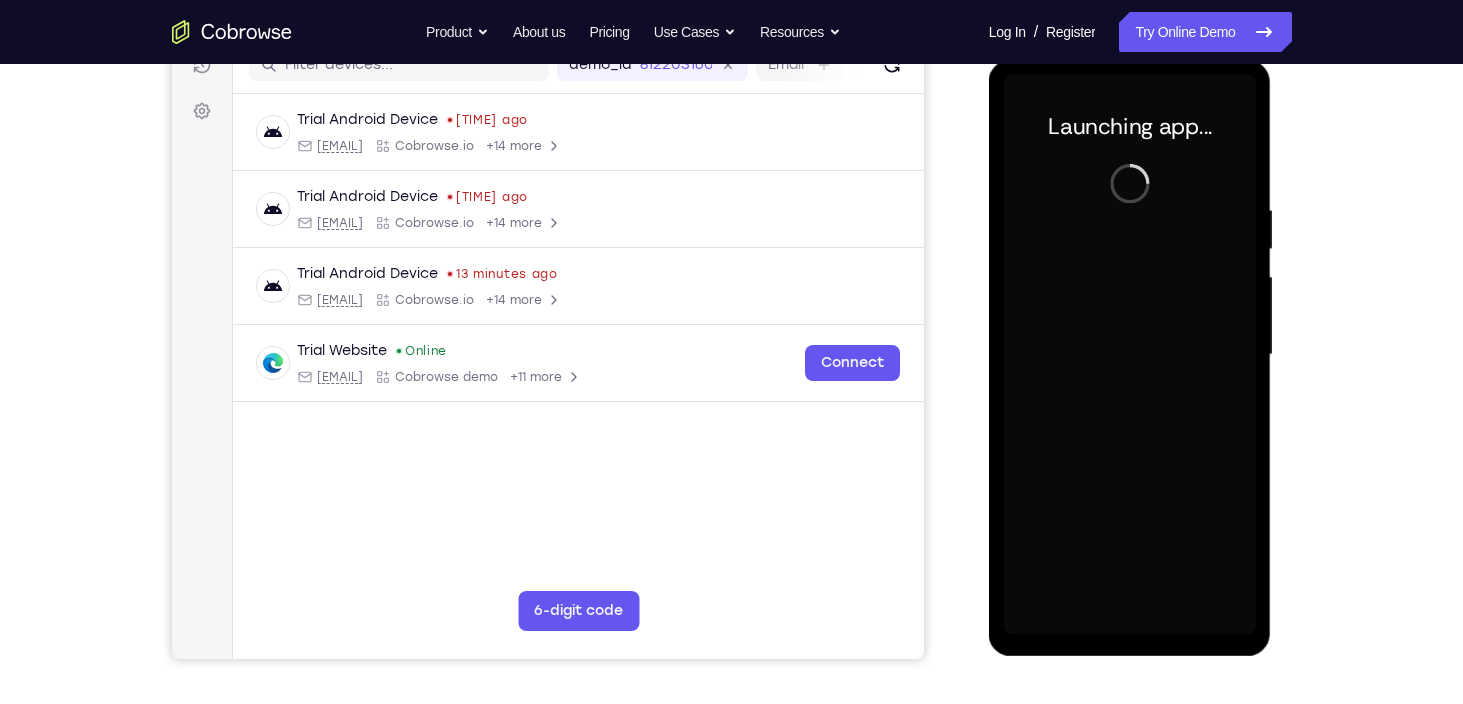 scroll, scrollTop: 257, scrollLeft: 0, axis: vertical 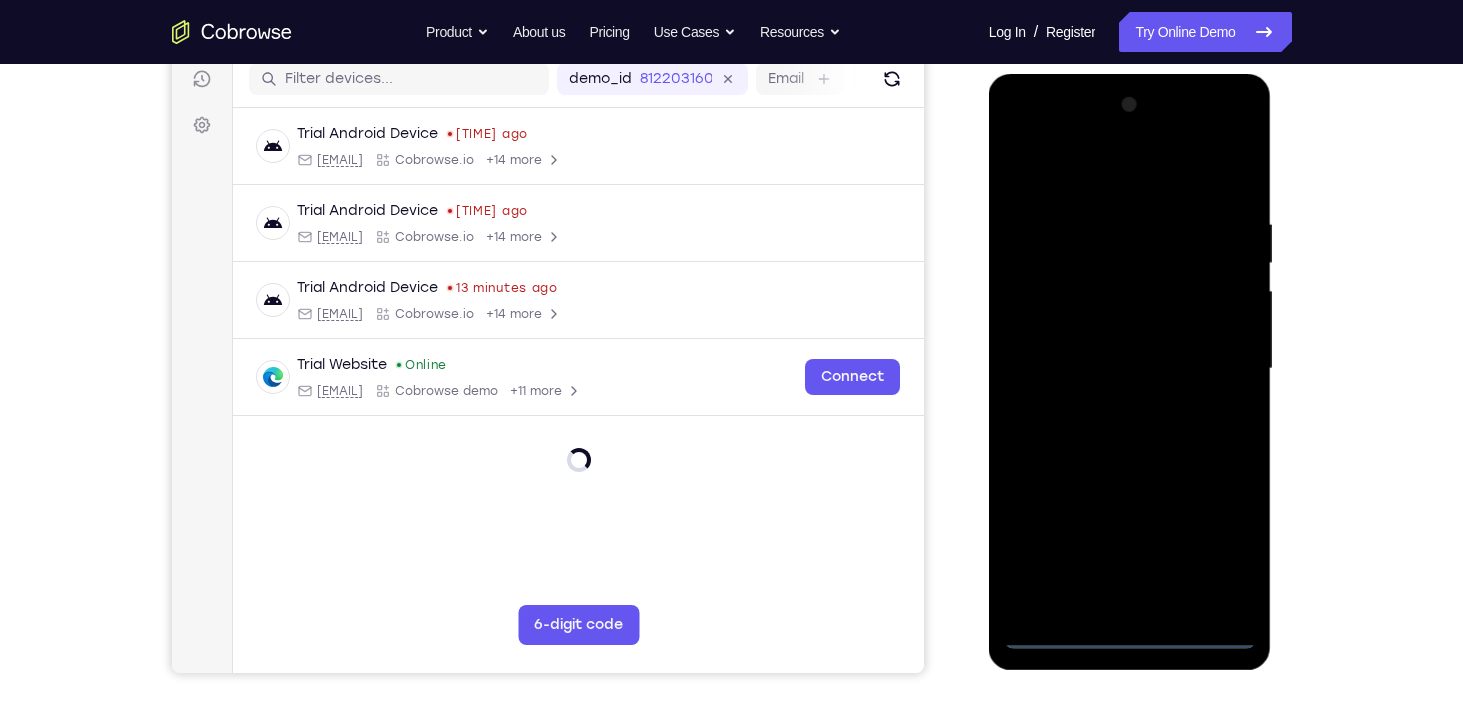 click at bounding box center (1130, 369) 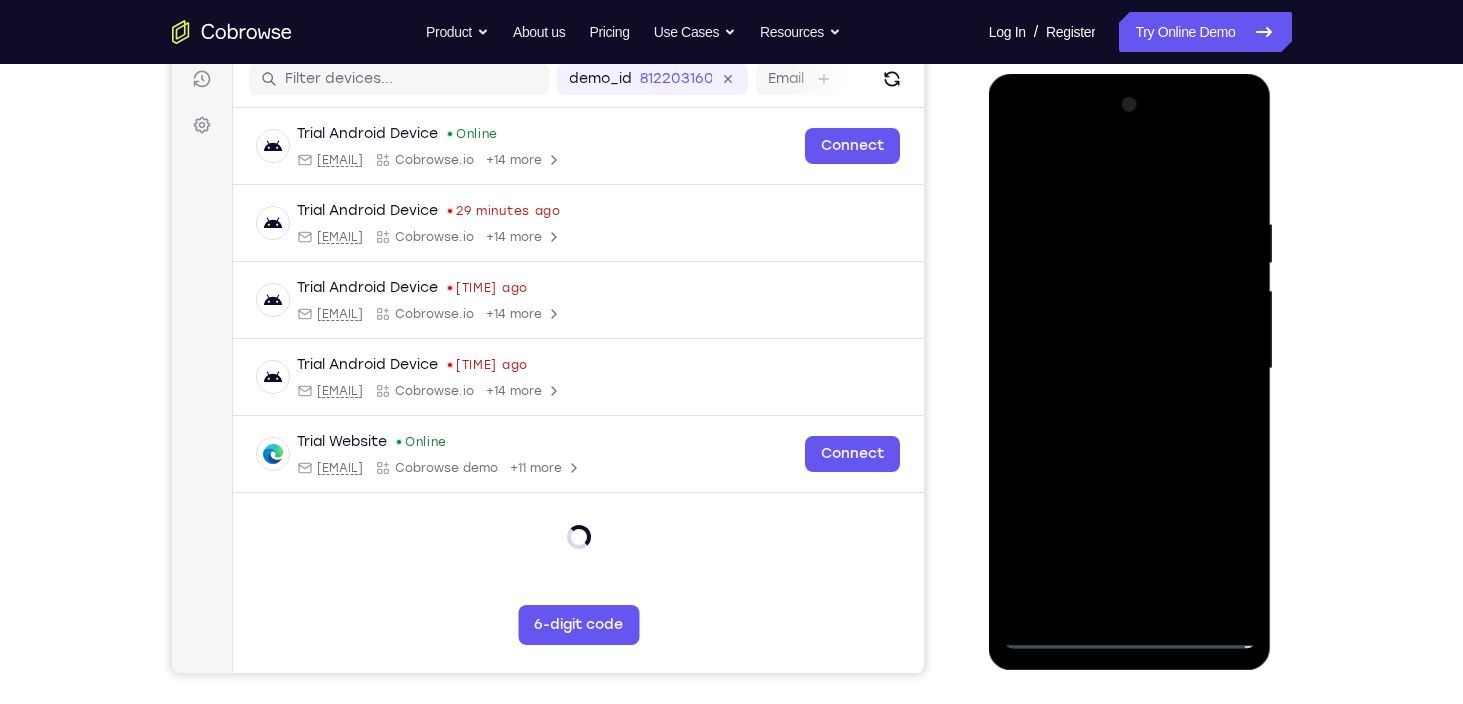 click at bounding box center [1130, 369] 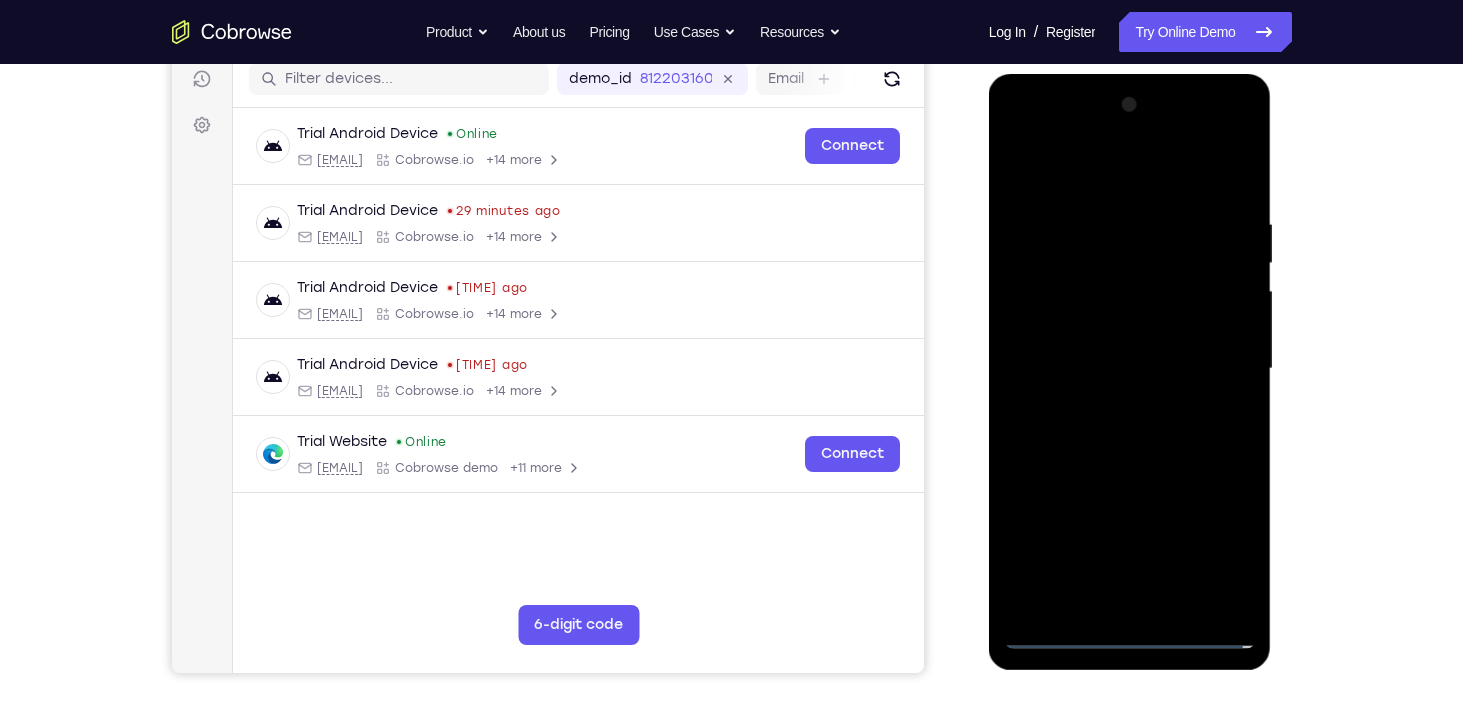 click at bounding box center (1130, 369) 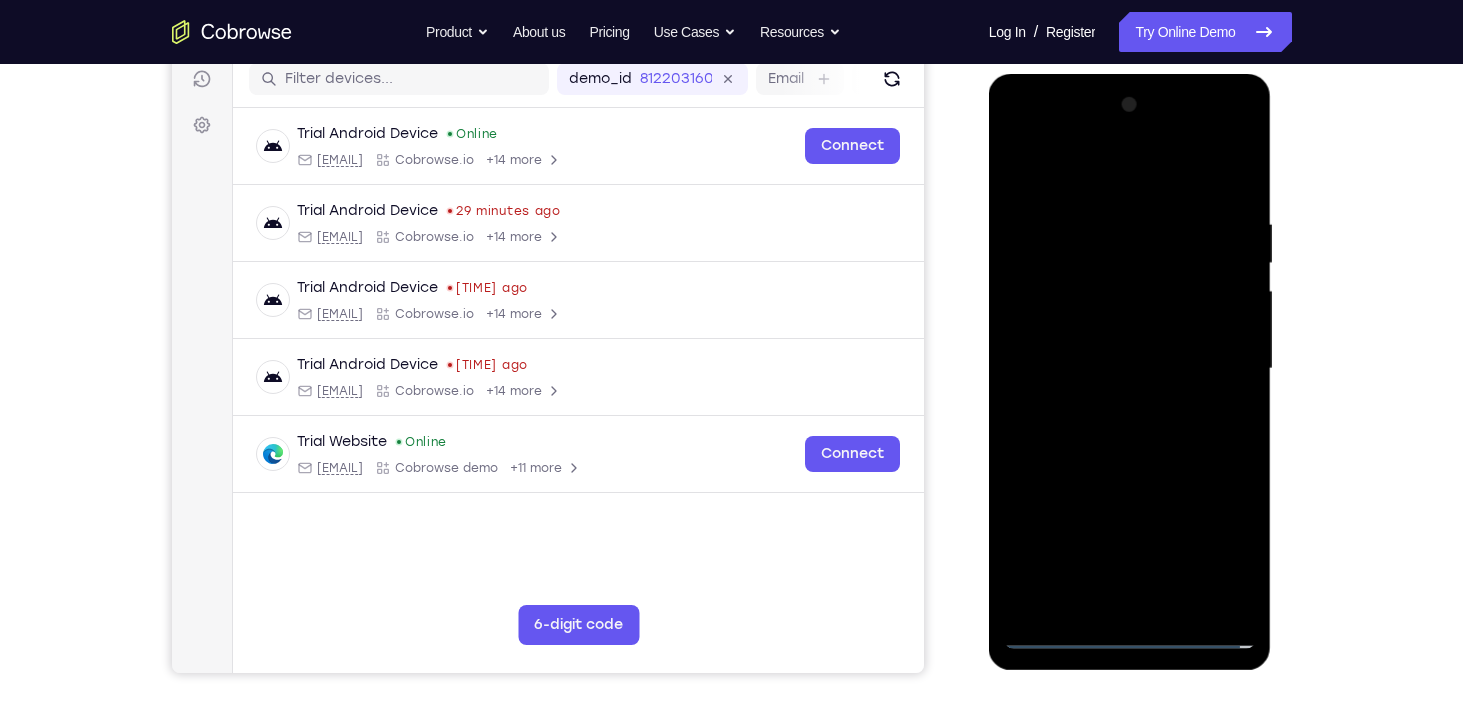 click at bounding box center [1130, 369] 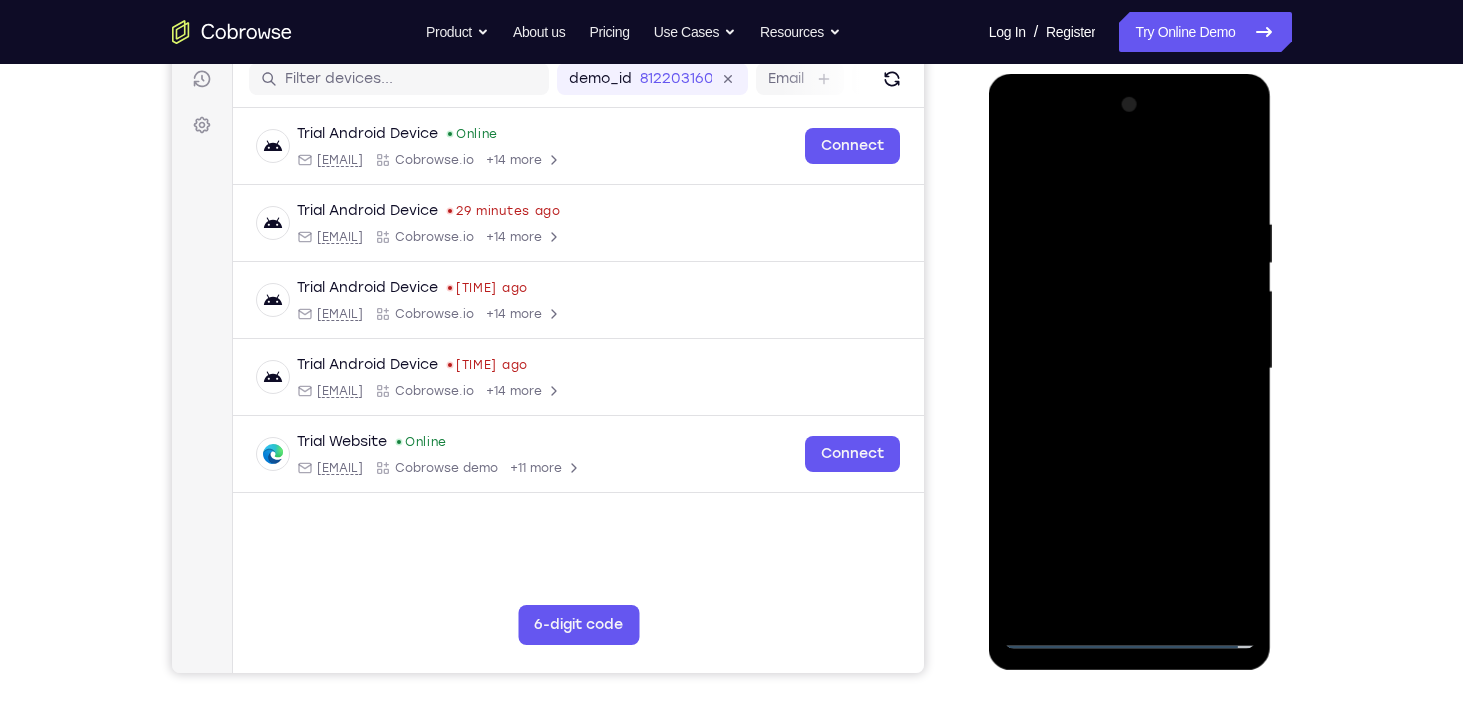 click at bounding box center (1130, 369) 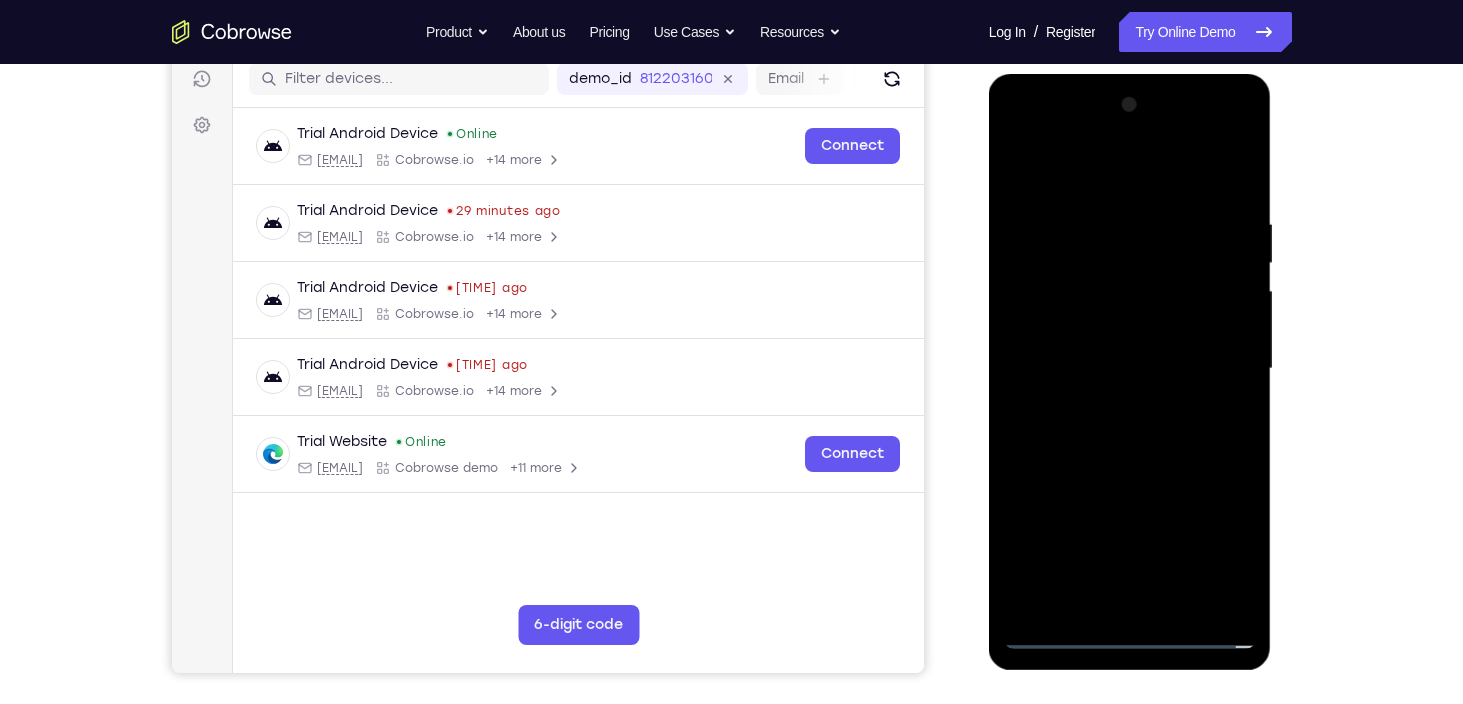 click at bounding box center [1130, 369] 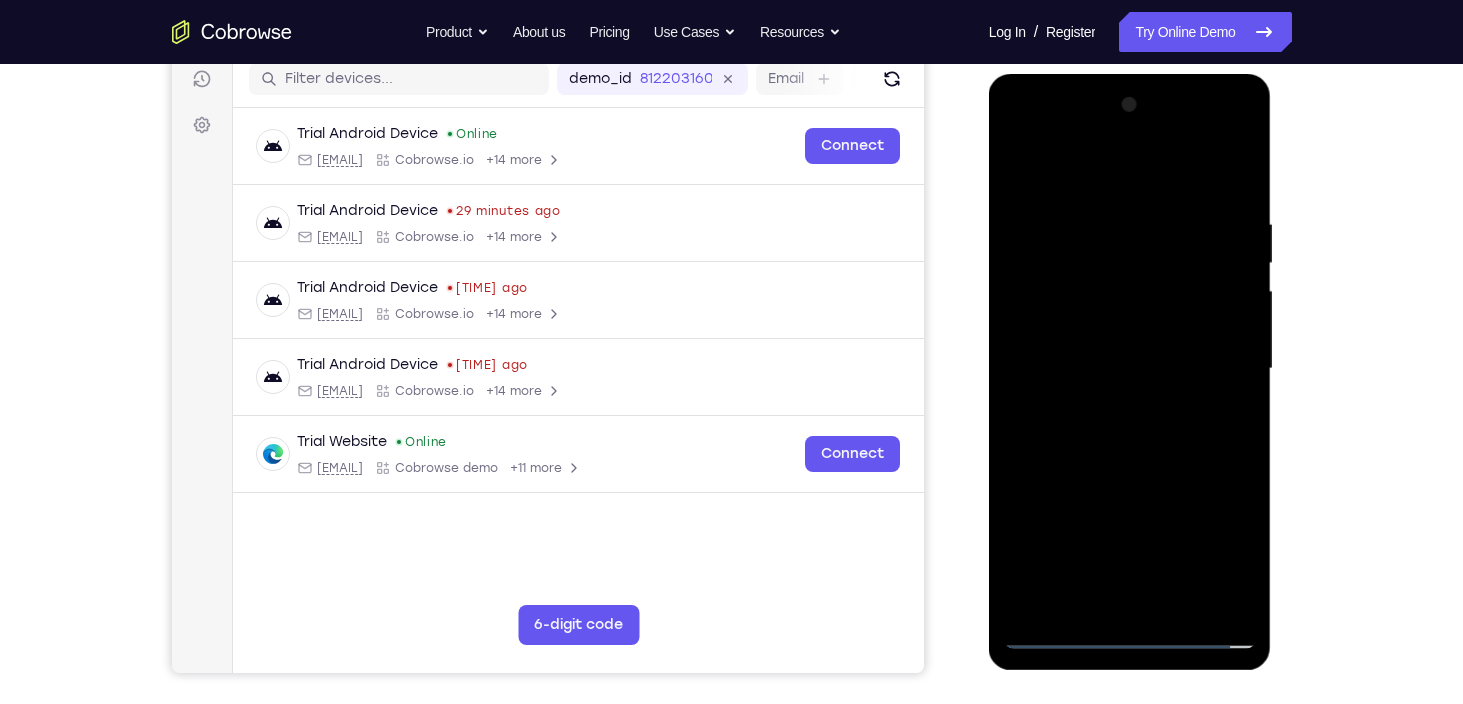 click at bounding box center [1130, 369] 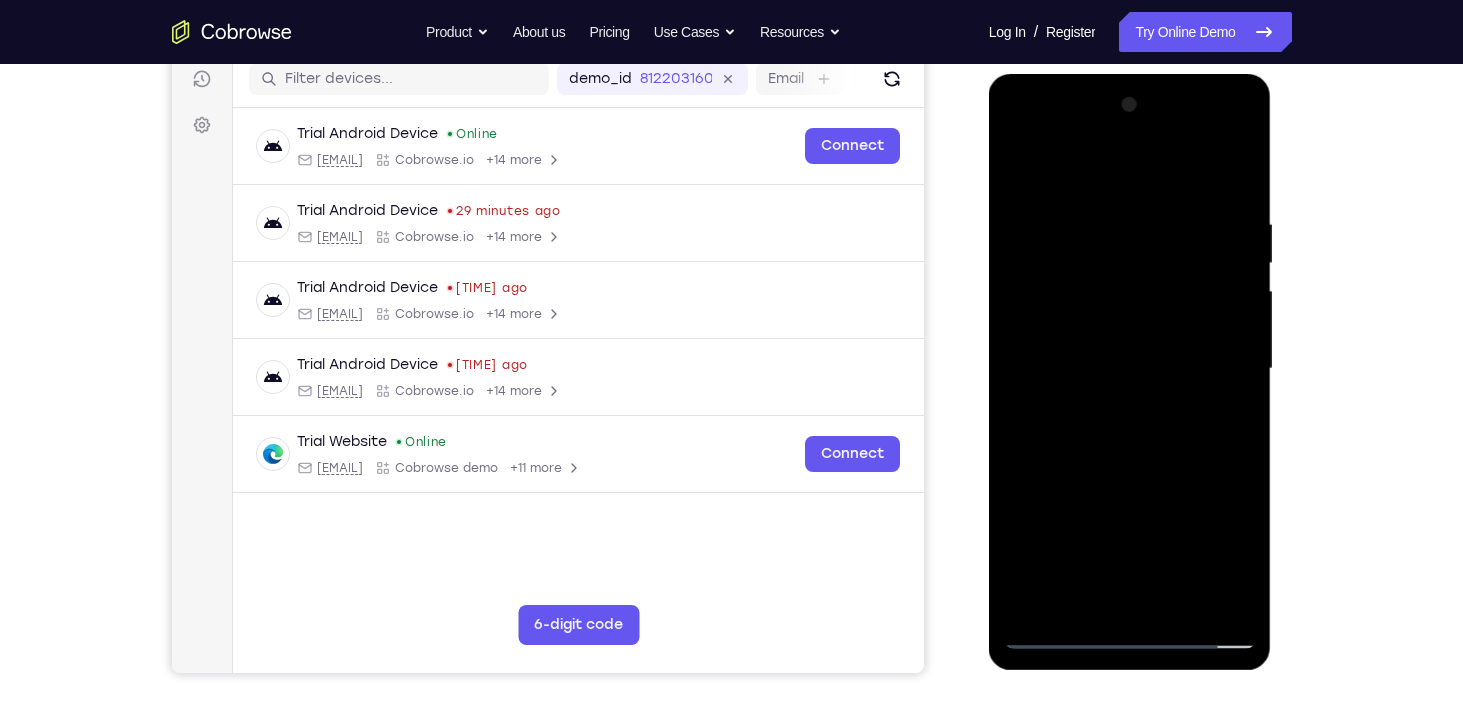 click at bounding box center (1130, 369) 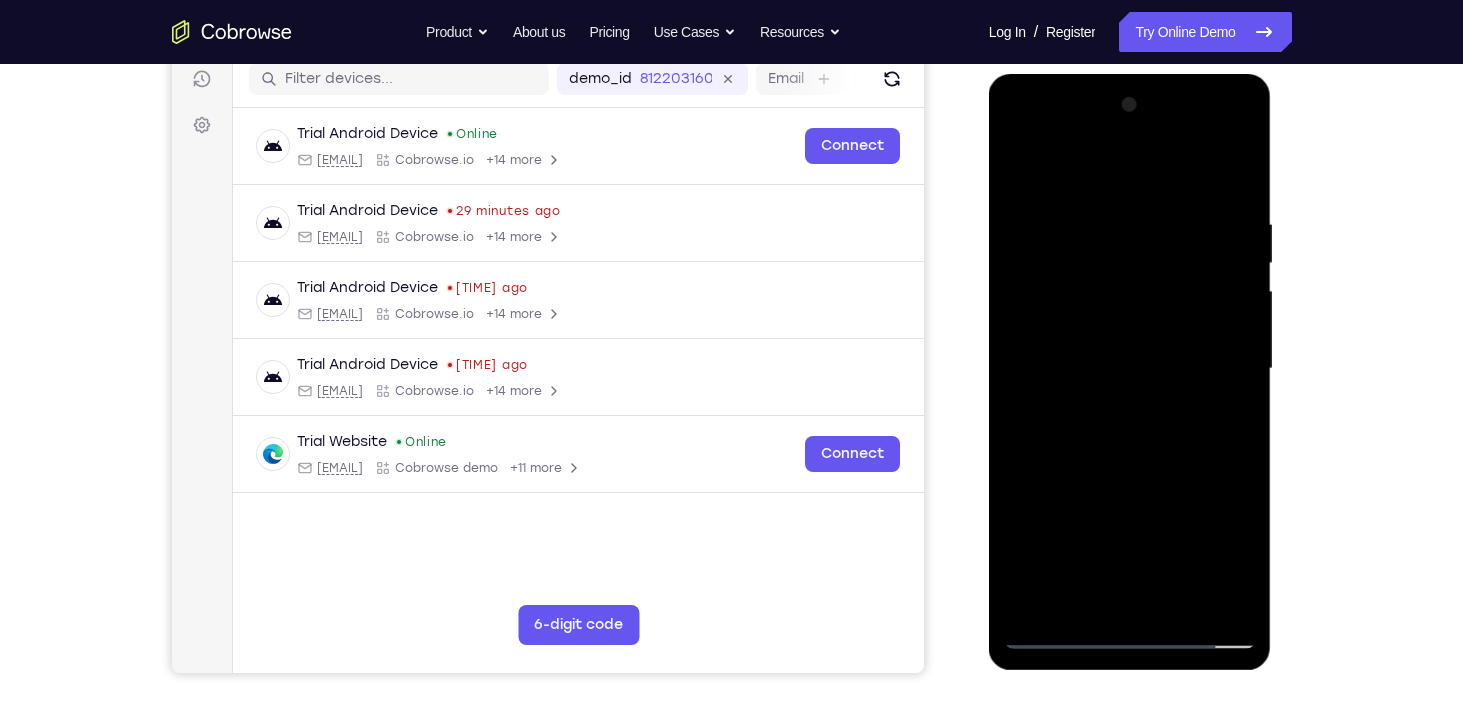 click at bounding box center (1130, 369) 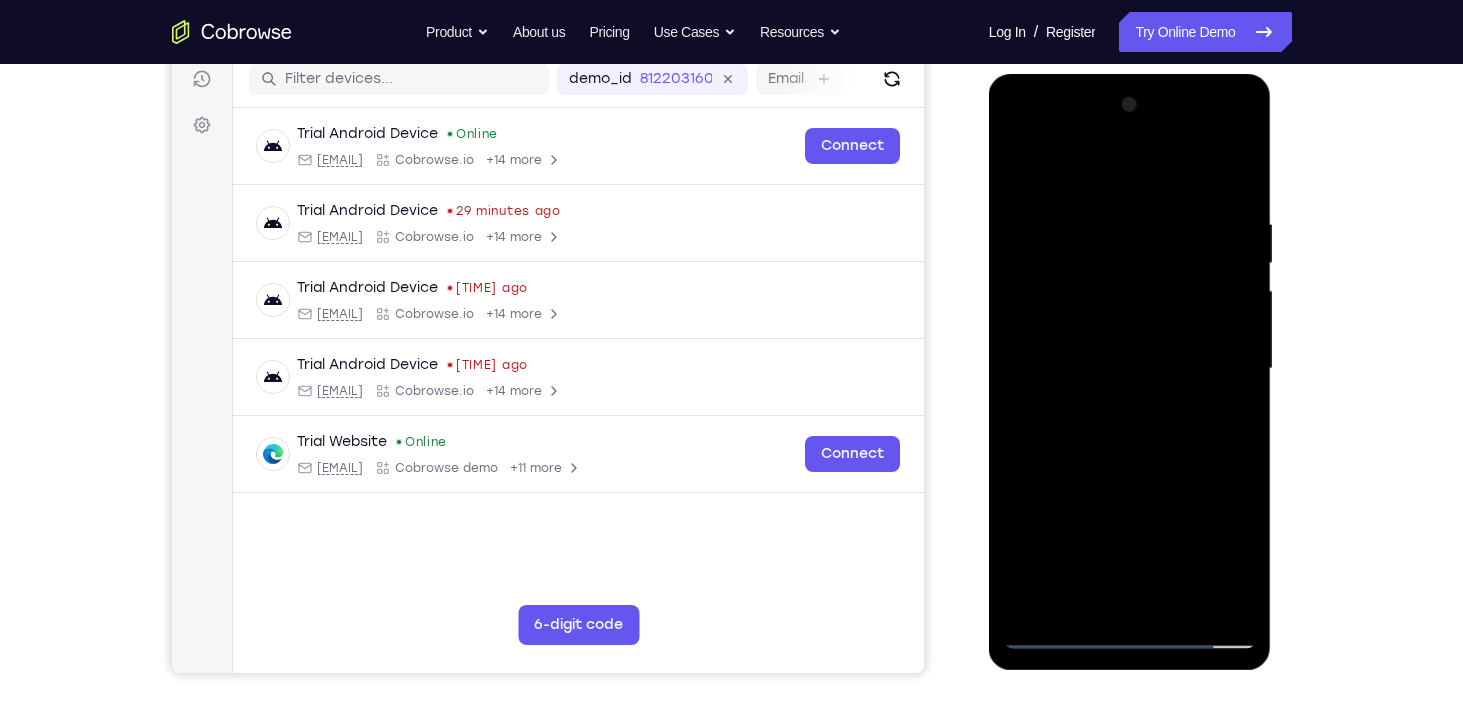 click at bounding box center [1130, 369] 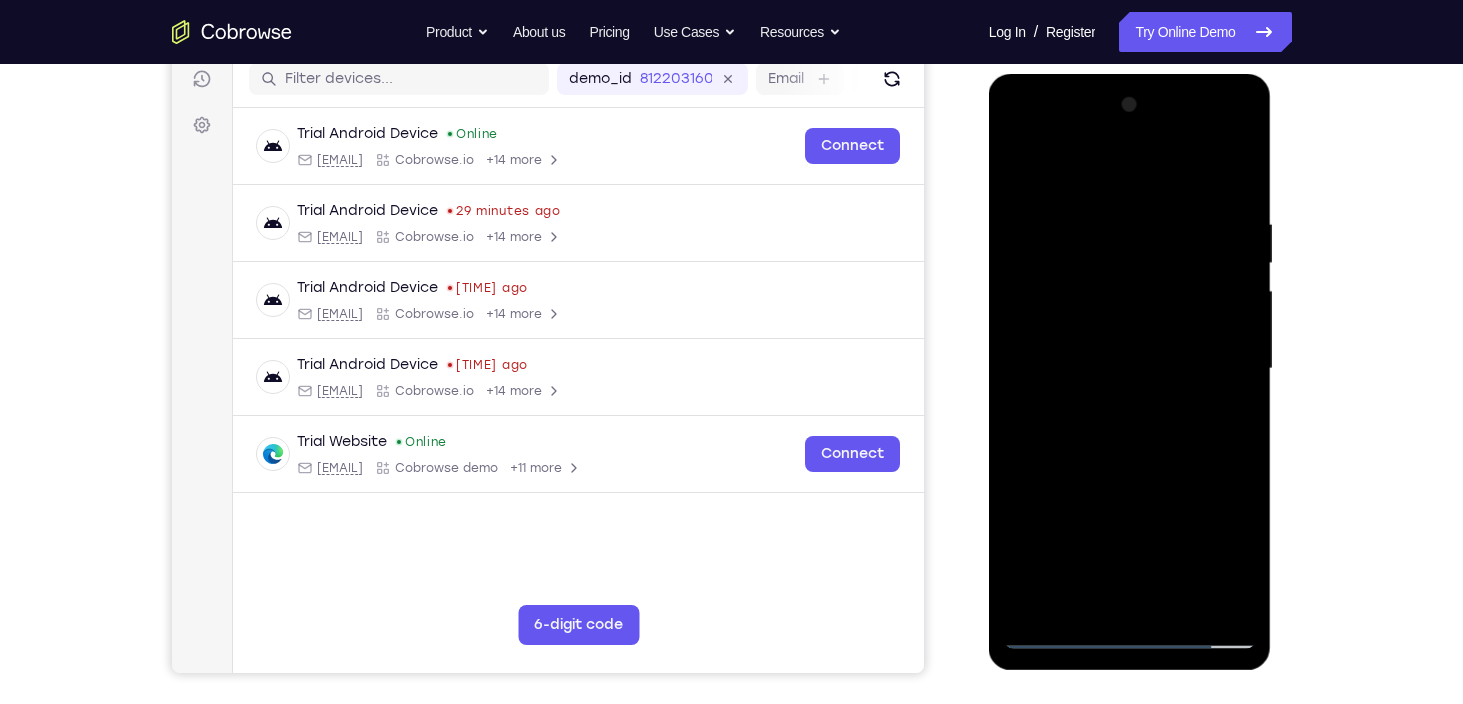 click at bounding box center (1130, 369) 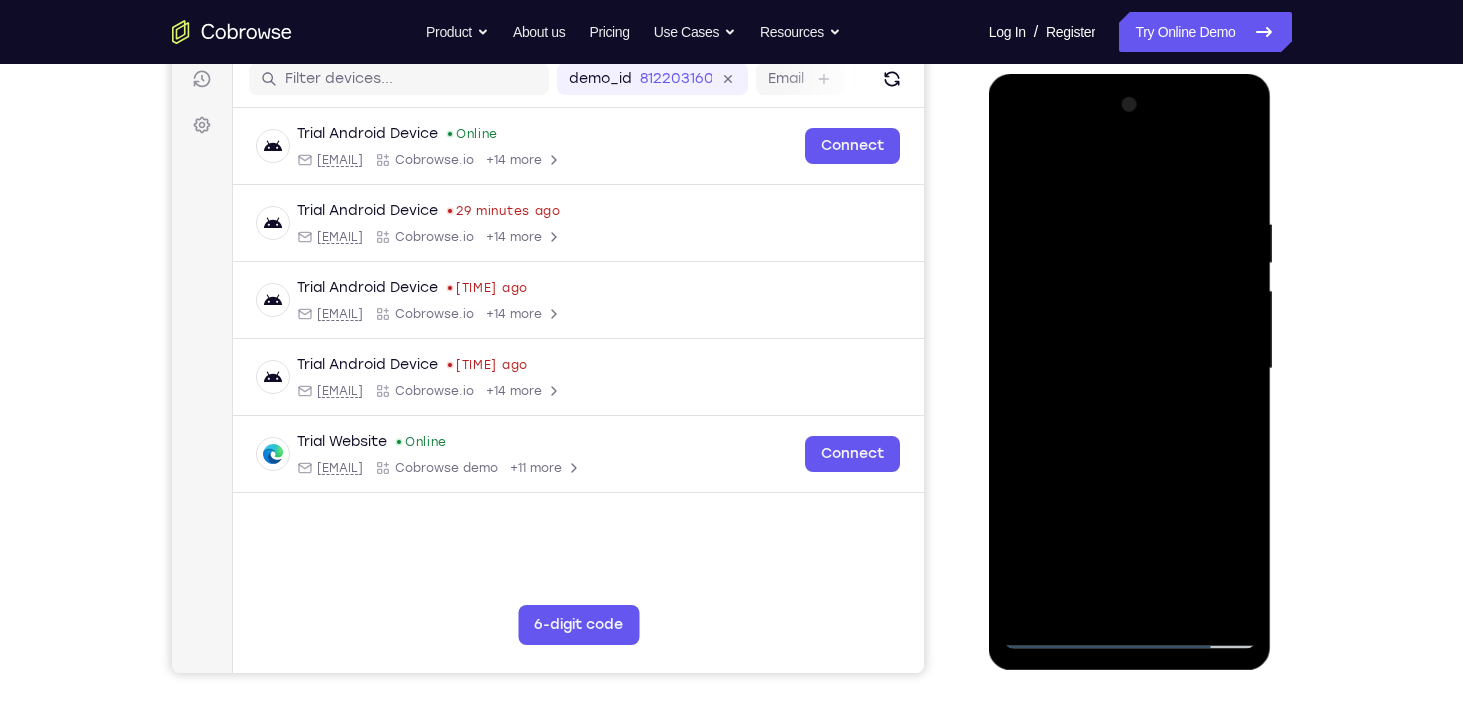 click at bounding box center [1130, 369] 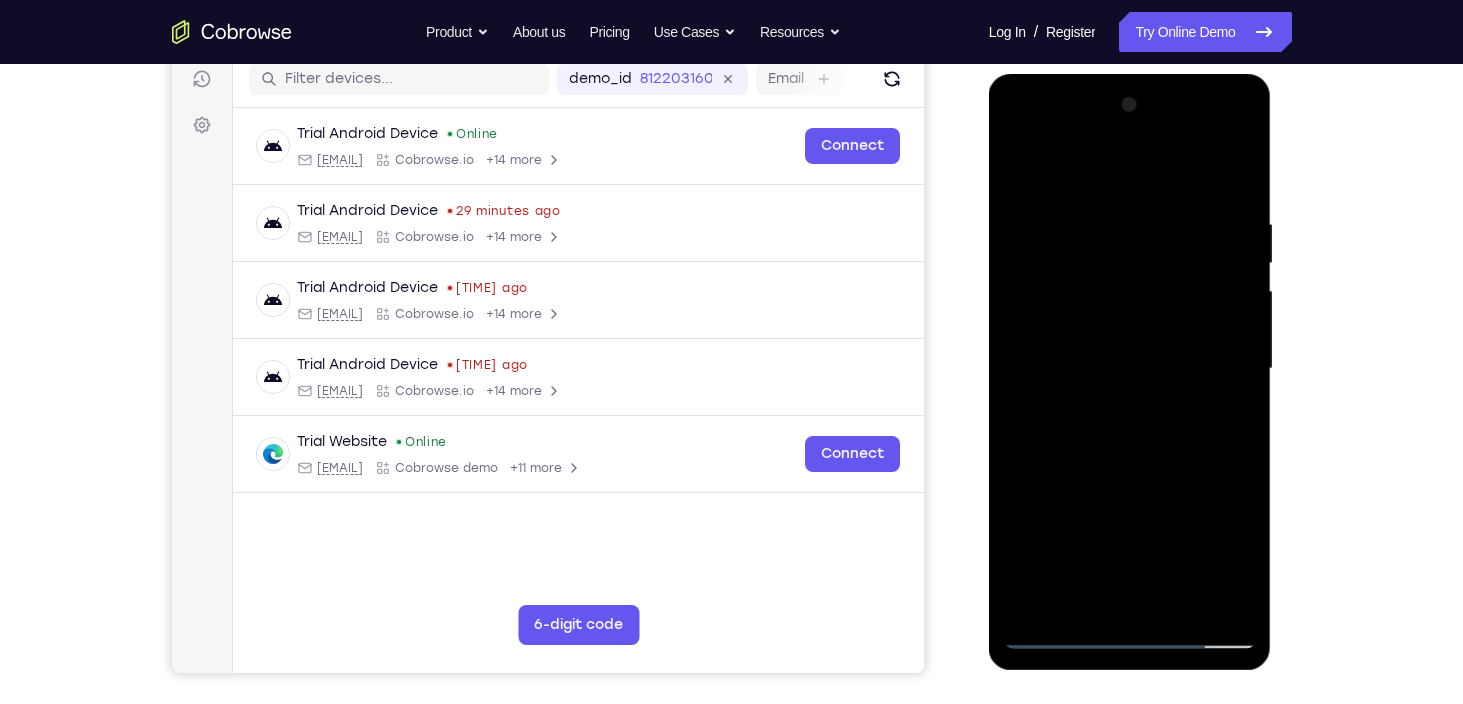 click at bounding box center (1130, 369) 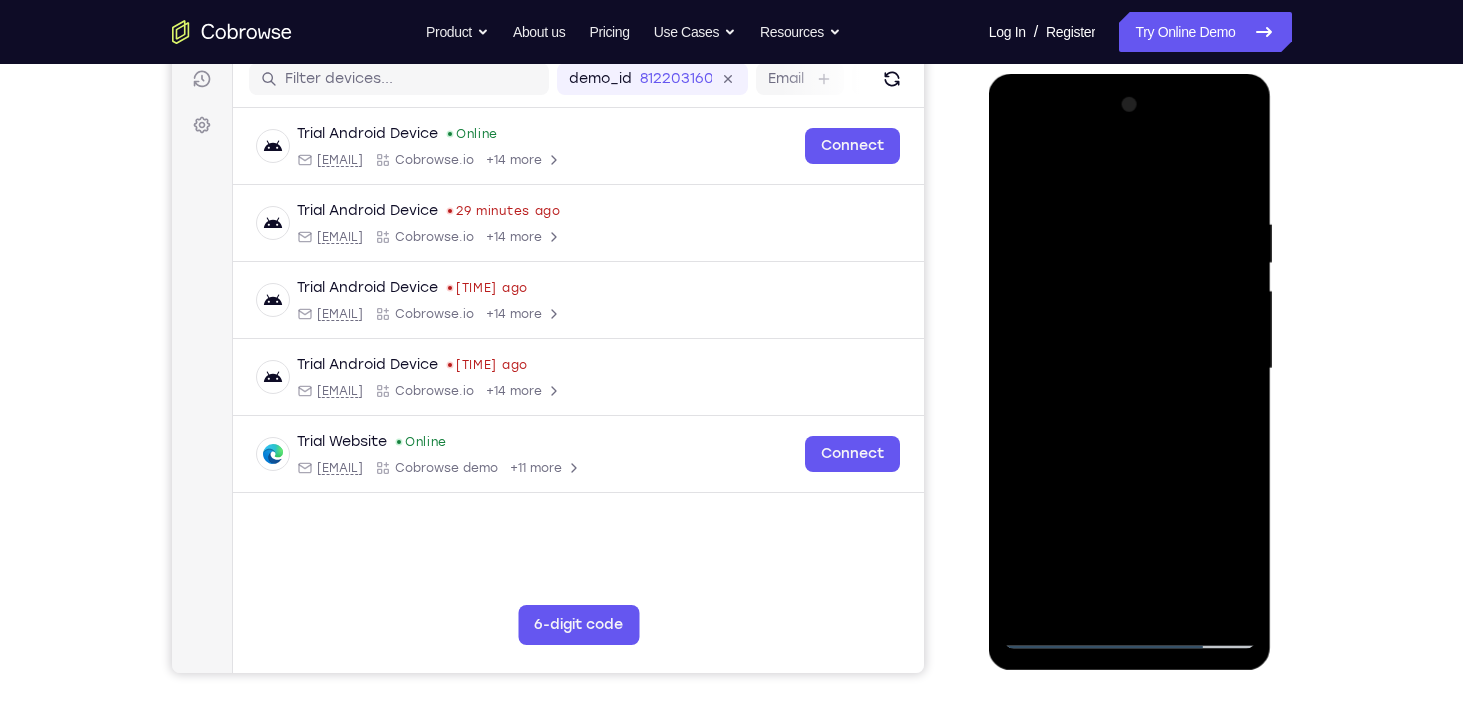 click at bounding box center [1130, 369] 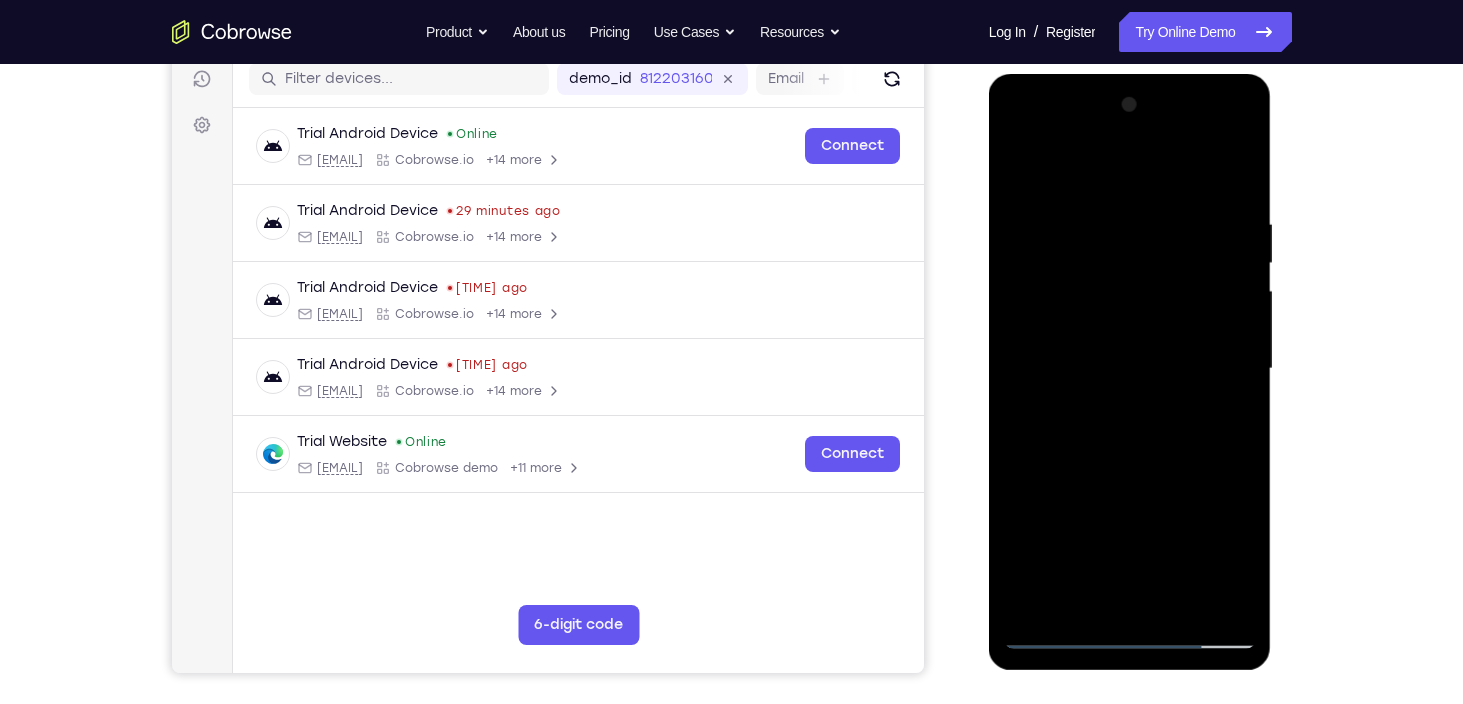 click at bounding box center [1130, 369] 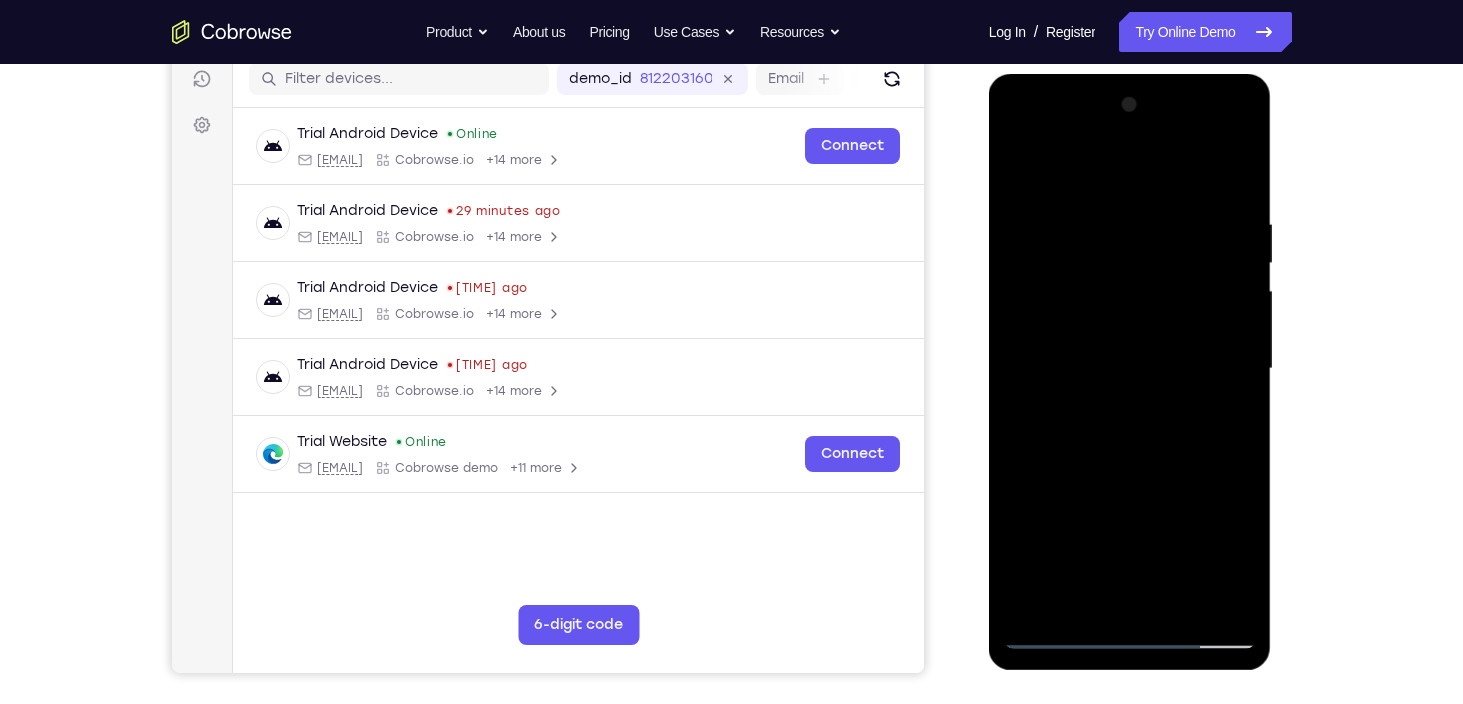 click at bounding box center [1130, 369] 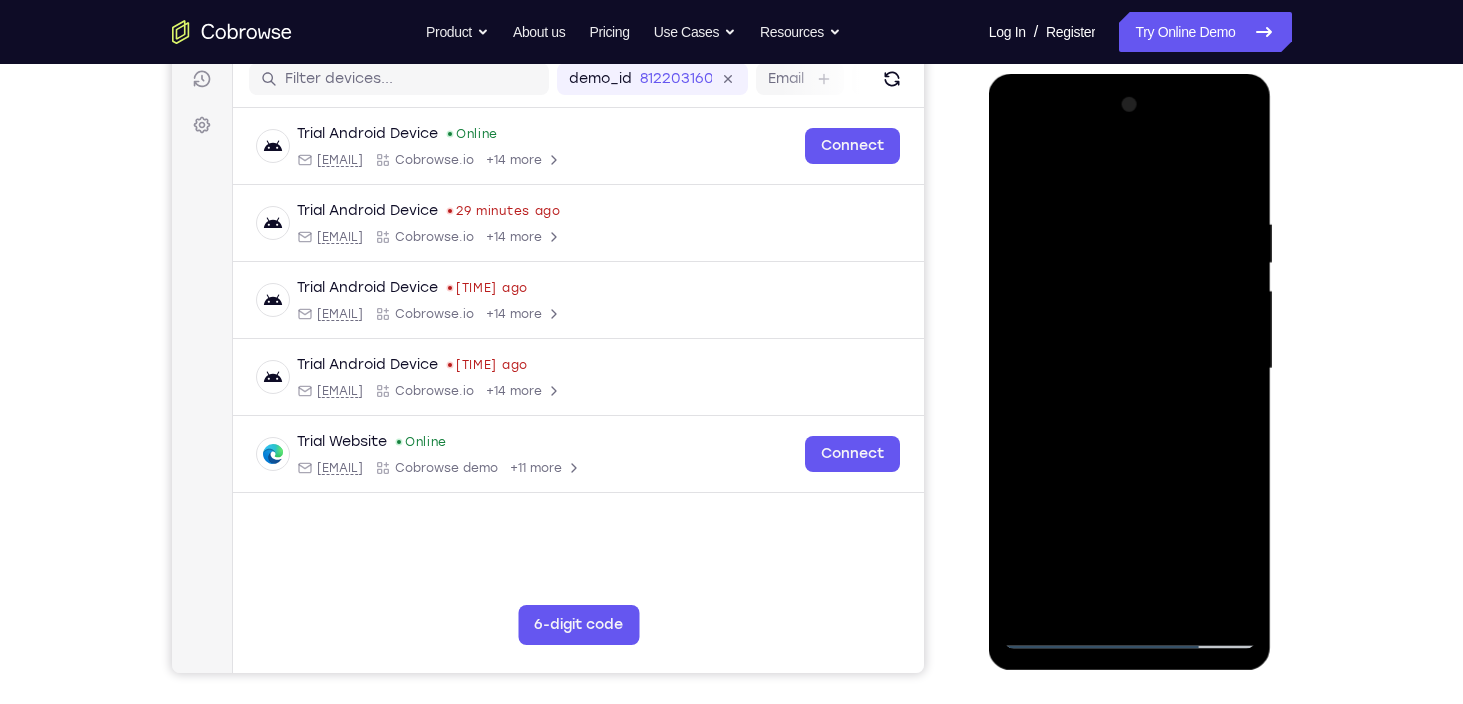 drag, startPoint x: 1073, startPoint y: 171, endPoint x: 1400, endPoint y: 202, distance: 328.46613 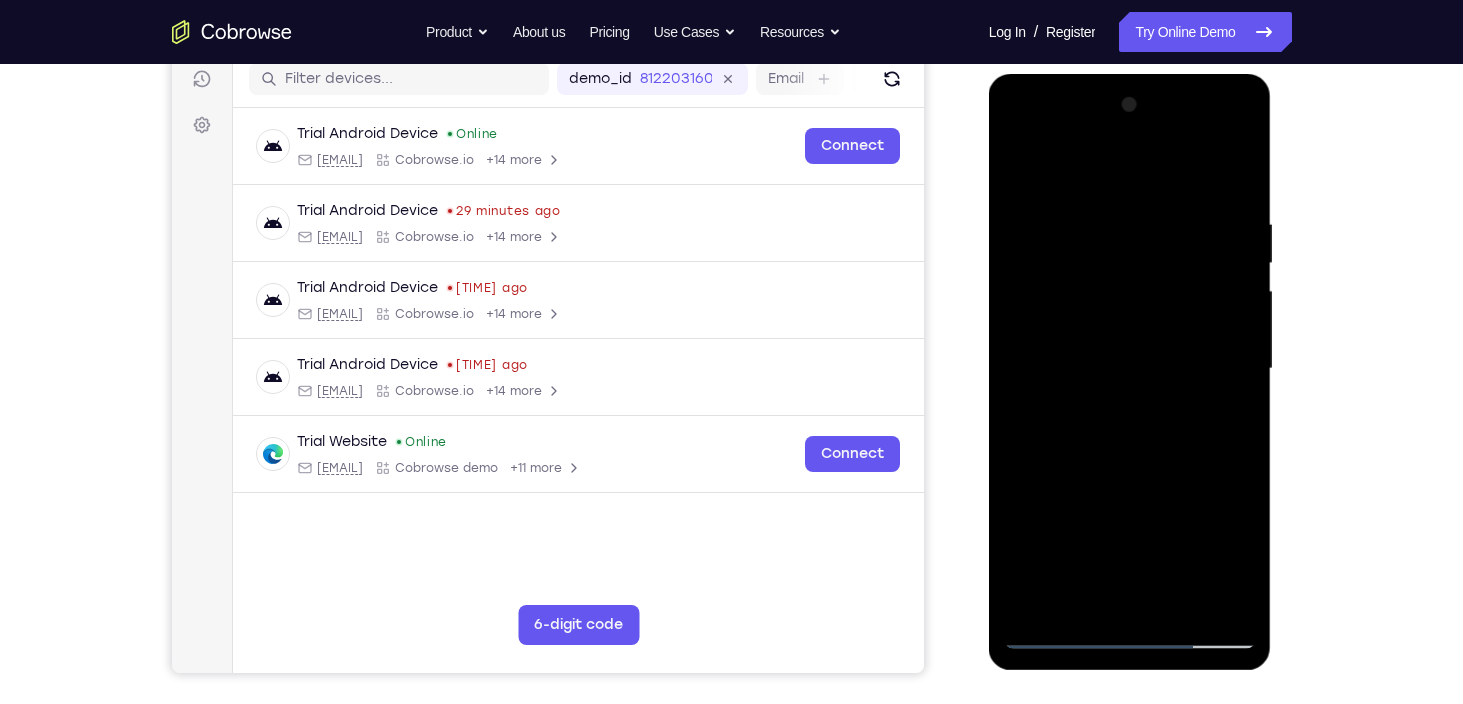 scroll, scrollTop: 292, scrollLeft: 0, axis: vertical 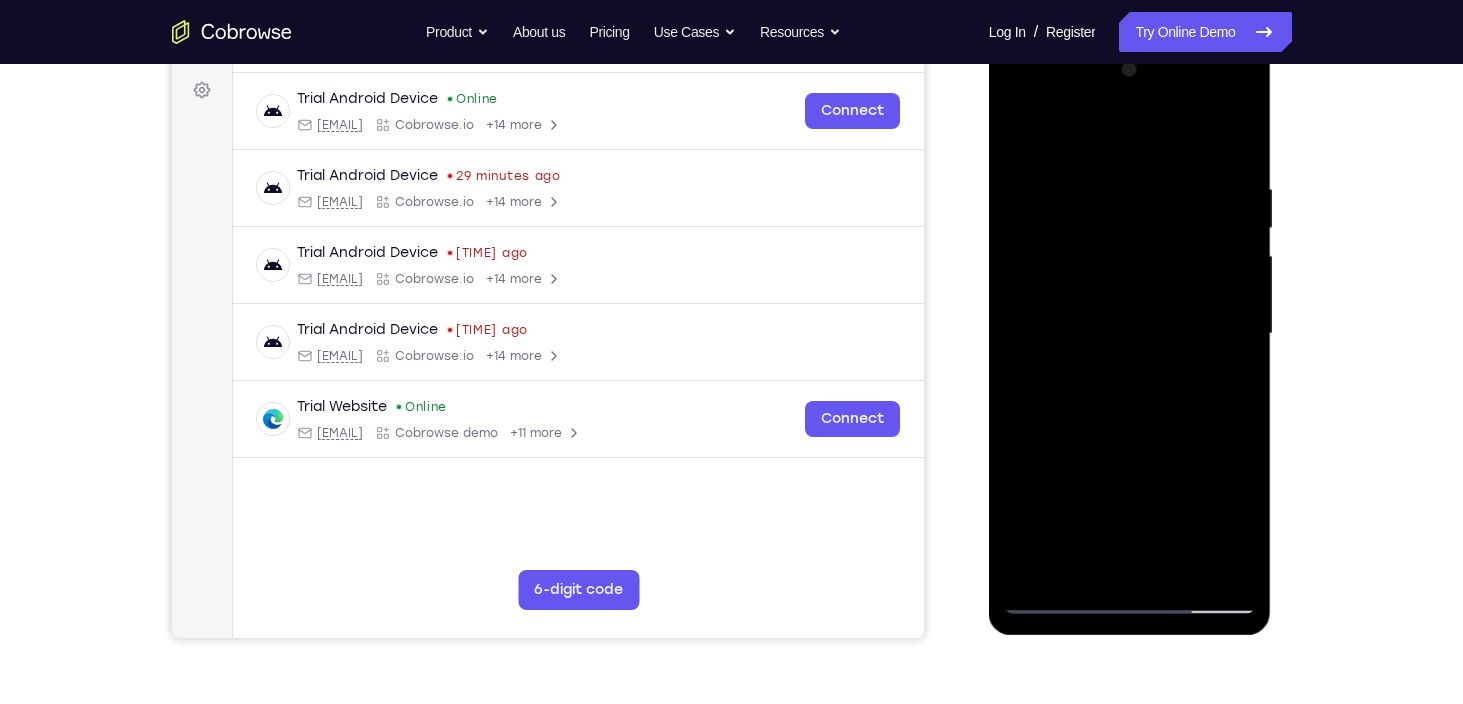click at bounding box center (1130, 334) 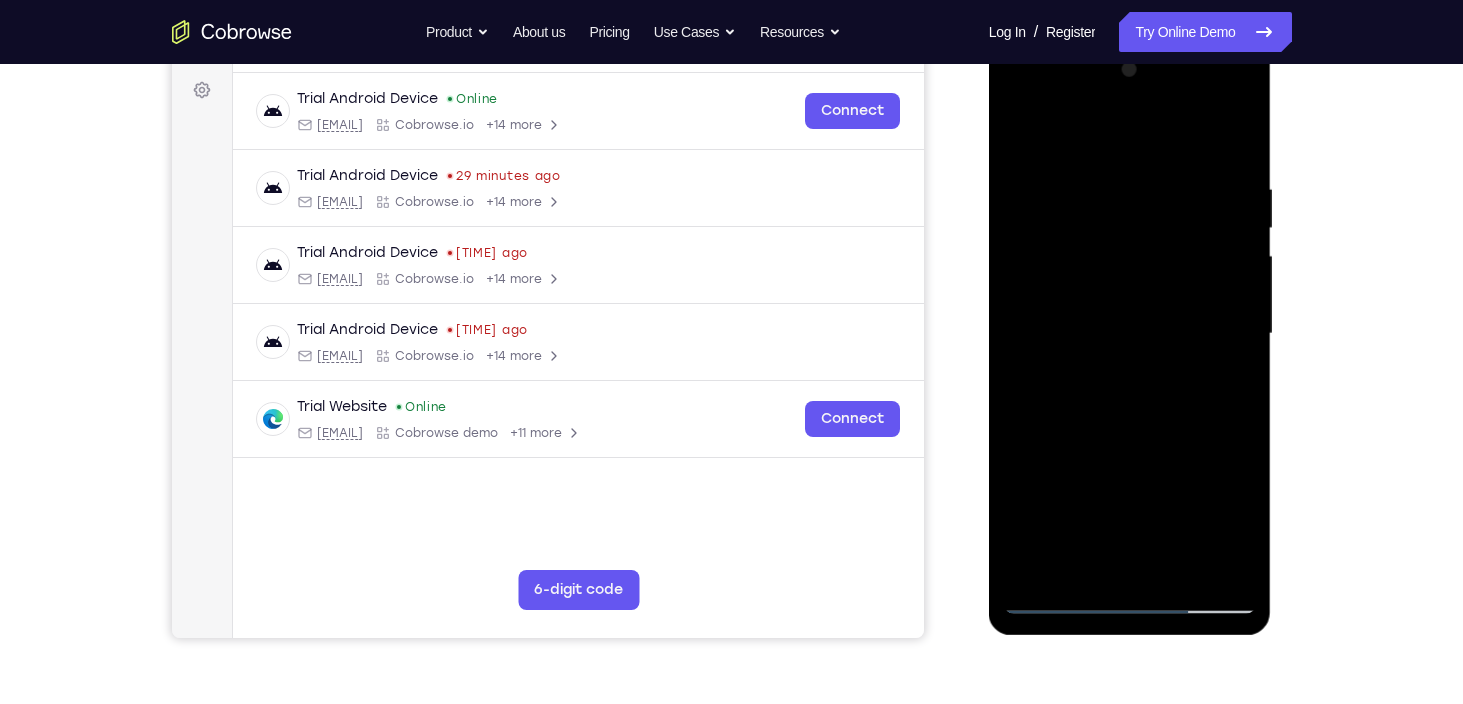 click at bounding box center (1130, 334) 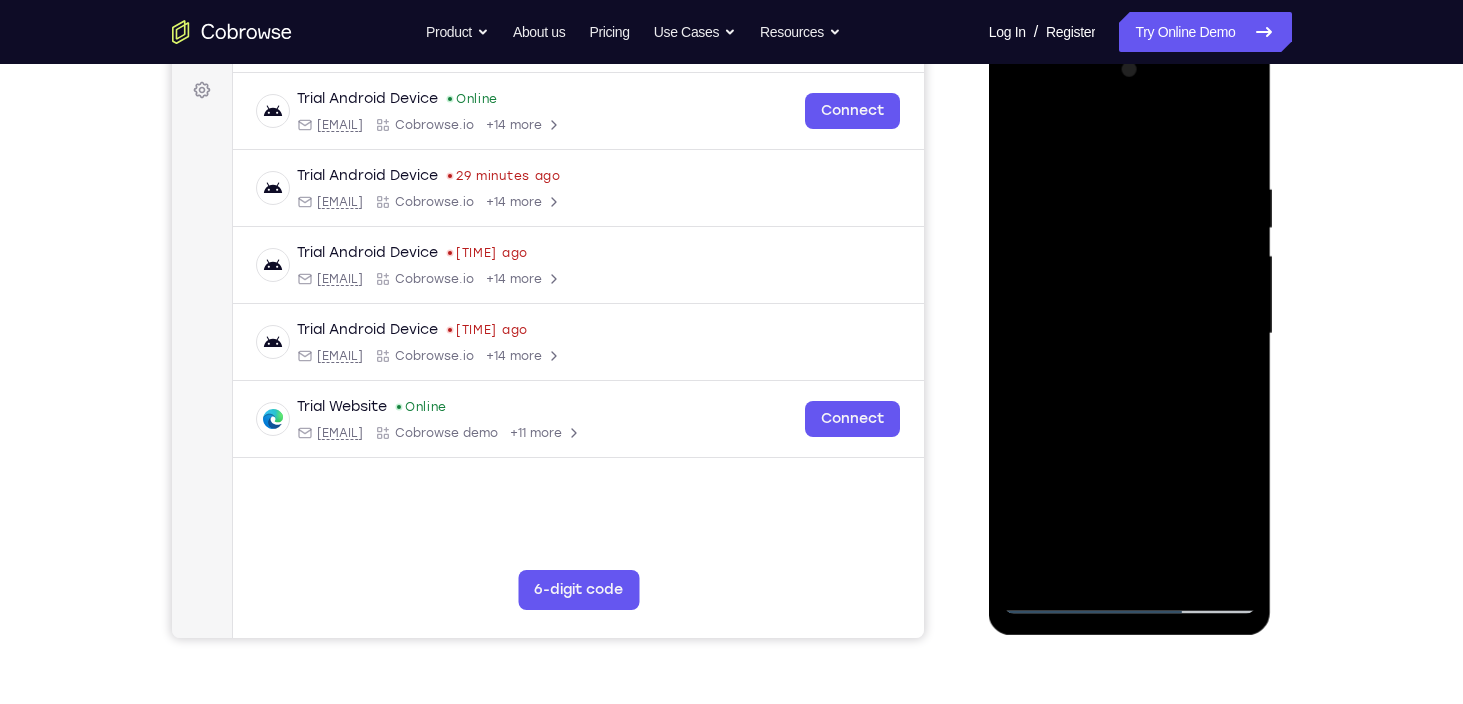 click at bounding box center (1130, 334) 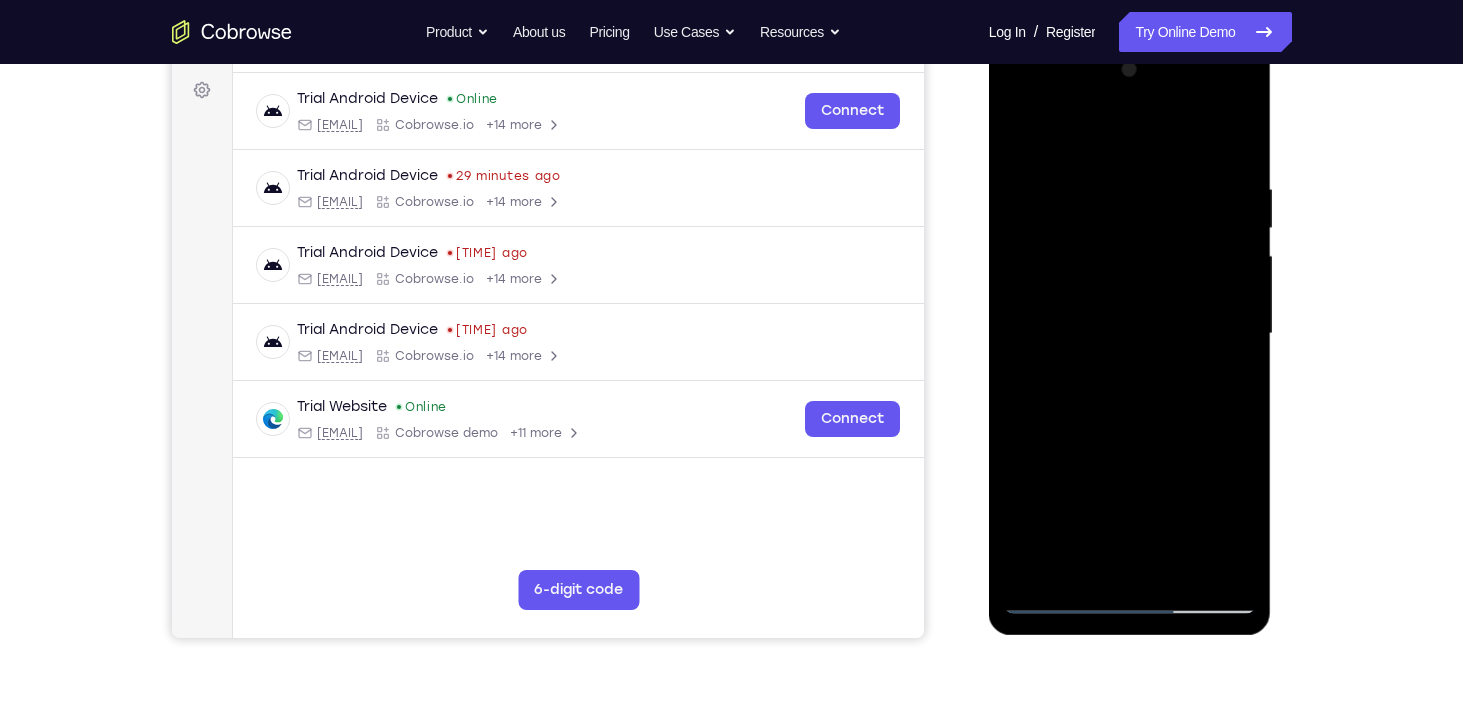 drag, startPoint x: 1032, startPoint y: 251, endPoint x: 1316, endPoint y: 261, distance: 284.176 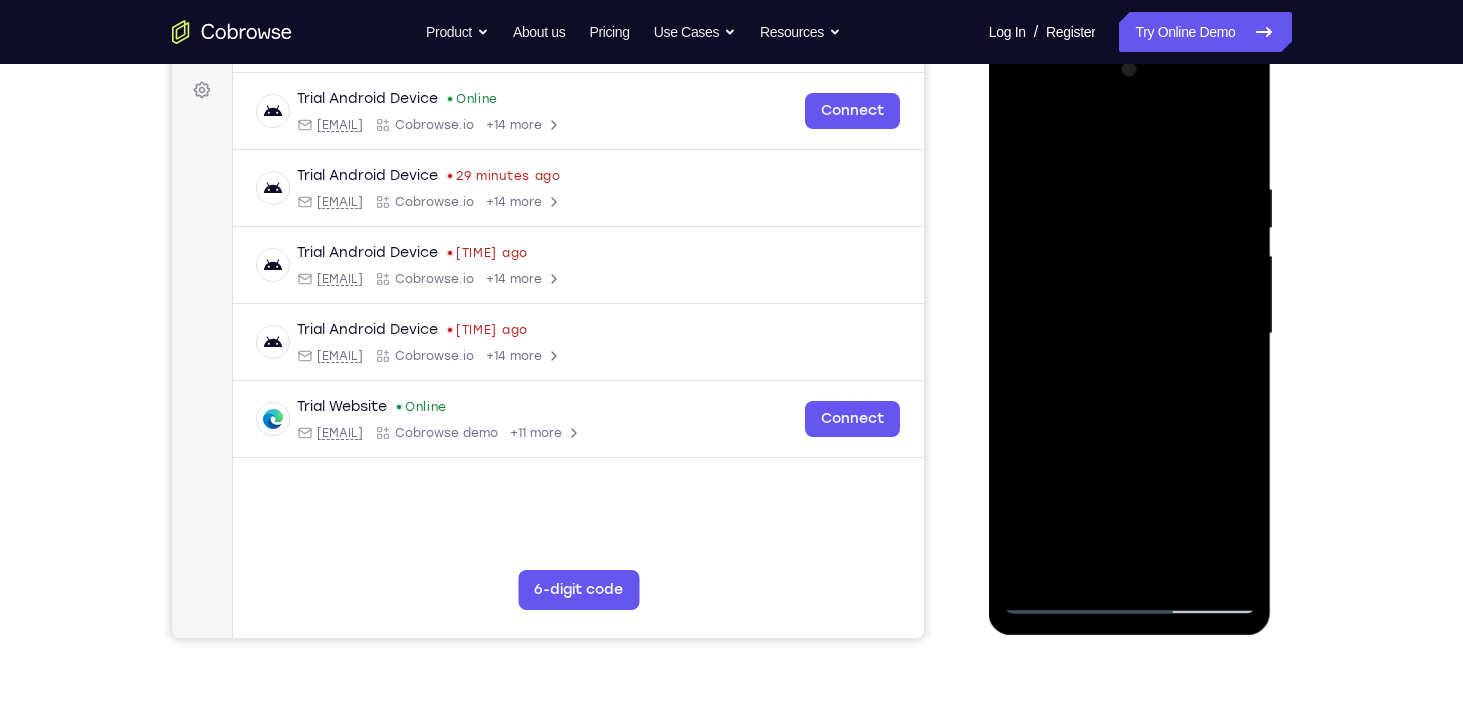 drag, startPoint x: 327, startPoint y: 222, endPoint x: 1327, endPoint y: 156, distance: 1002.17566 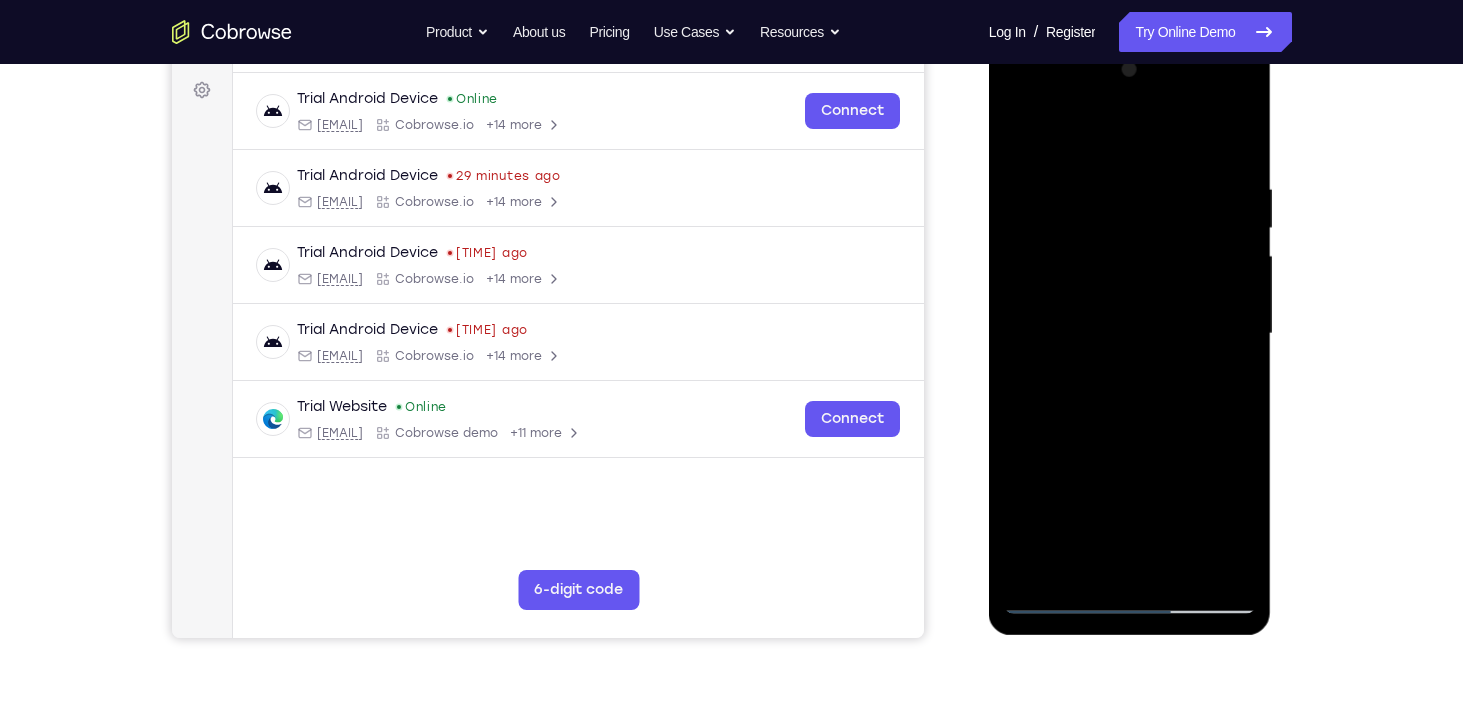 click at bounding box center [1130, 334] 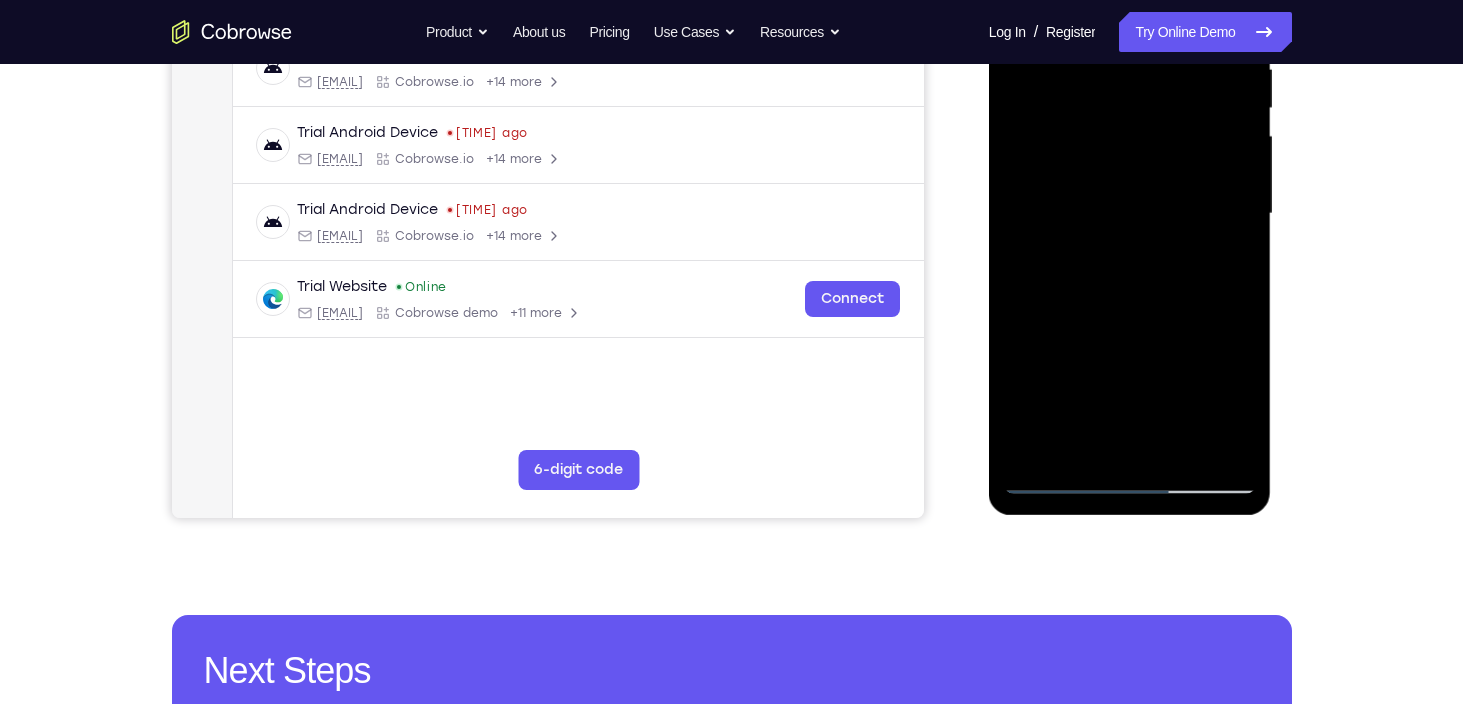 scroll, scrollTop: 416, scrollLeft: 0, axis: vertical 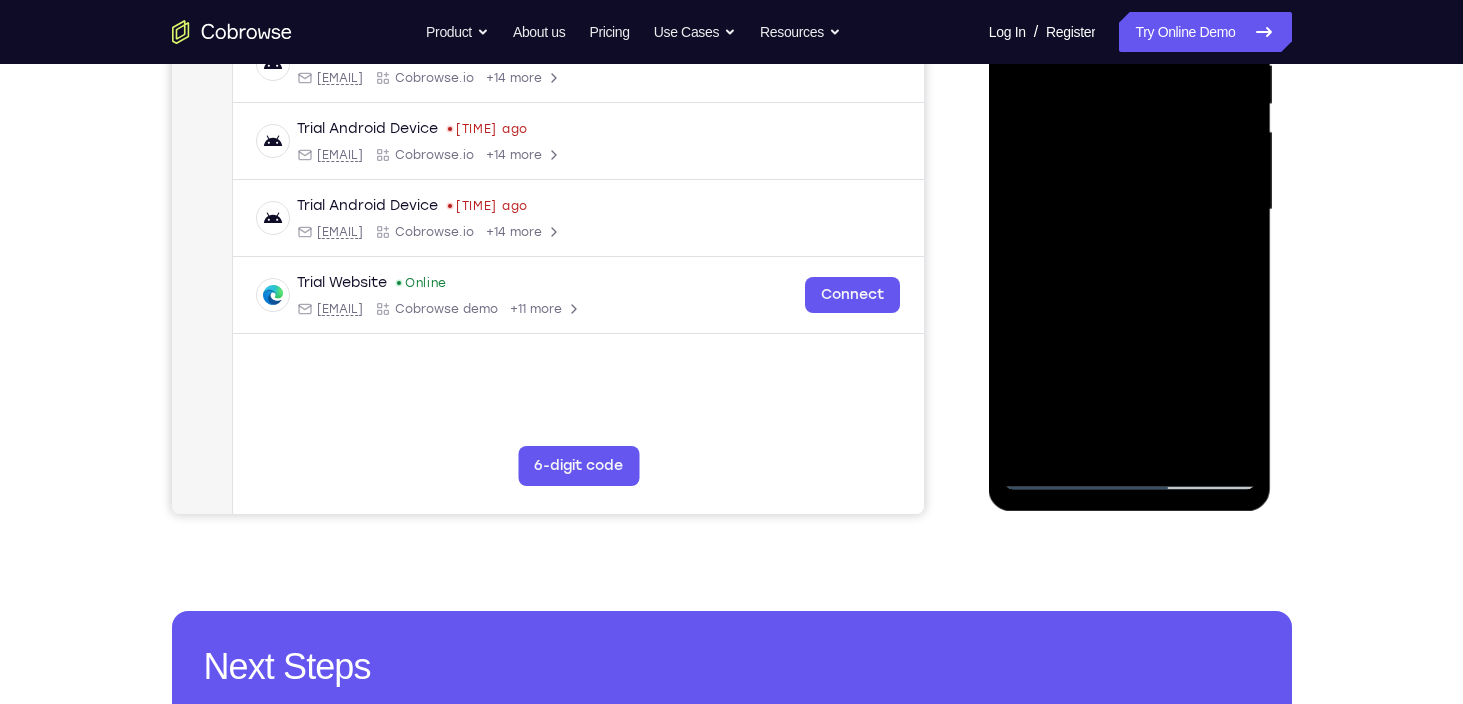 click at bounding box center (1130, 210) 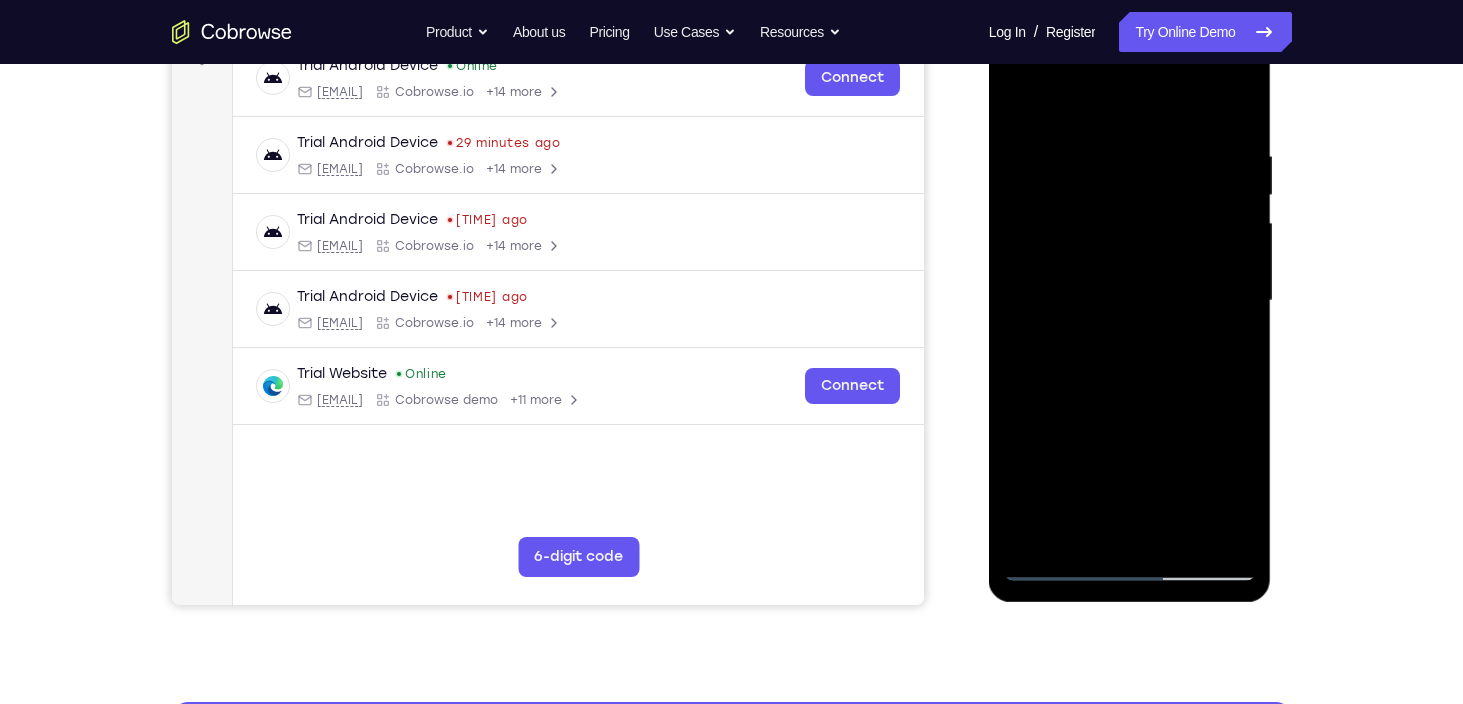 scroll, scrollTop: 315, scrollLeft: 0, axis: vertical 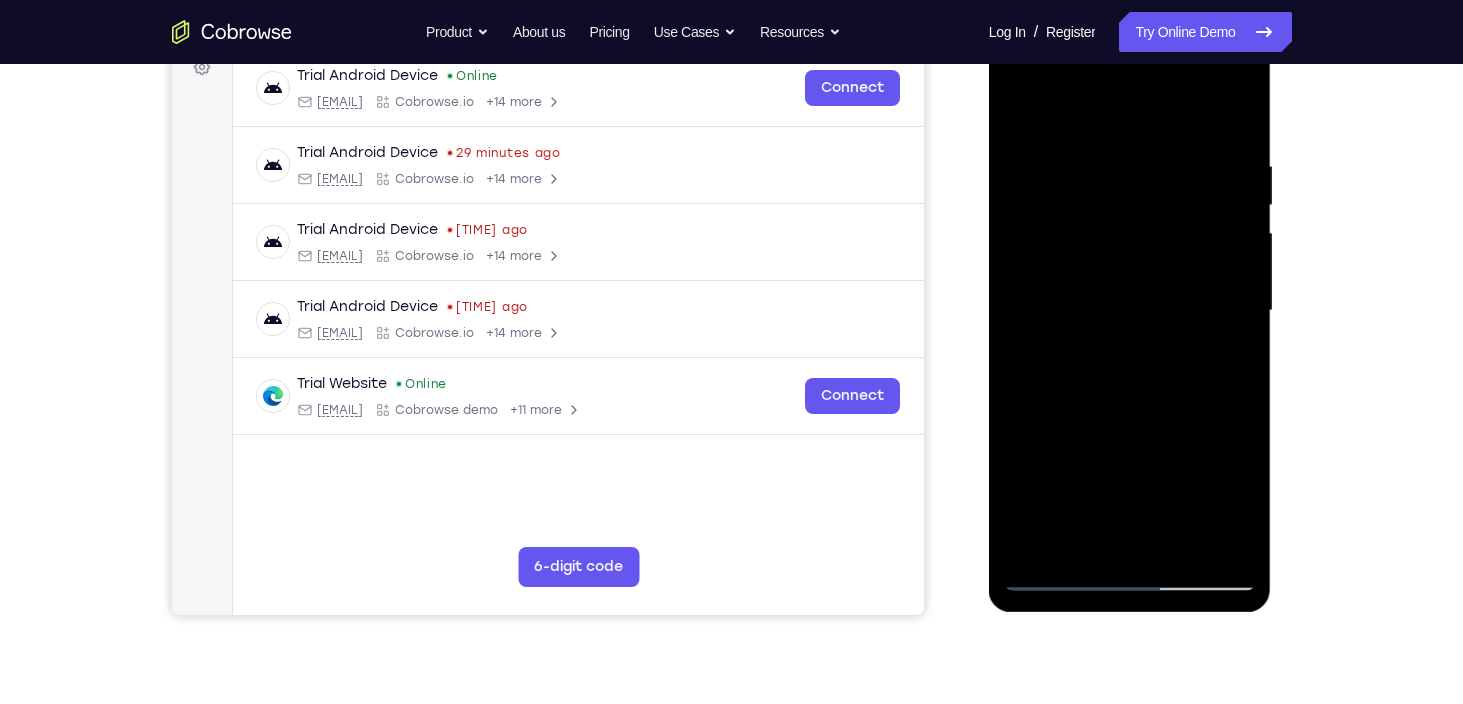 drag, startPoint x: 153, startPoint y: 406, endPoint x: 970, endPoint y: 350, distance: 818.917 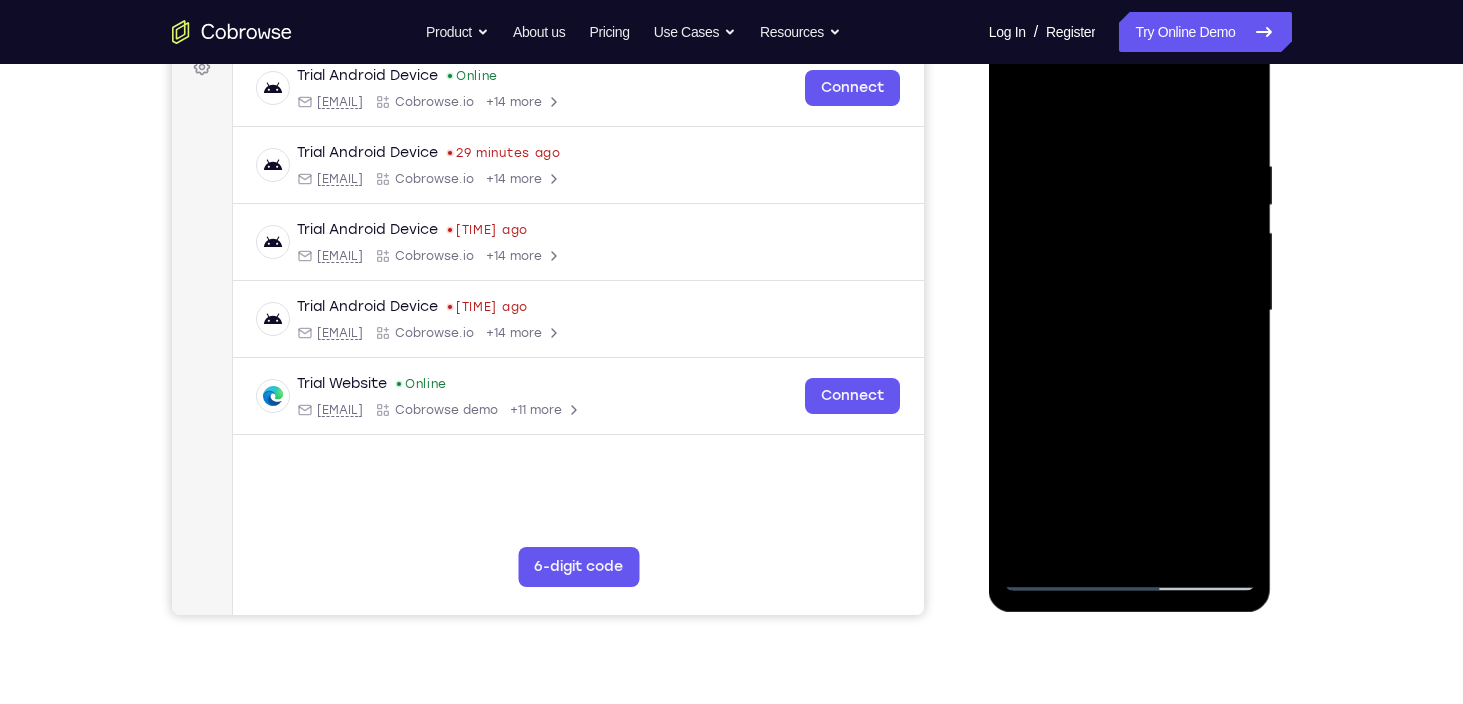 click at bounding box center (1130, 311) 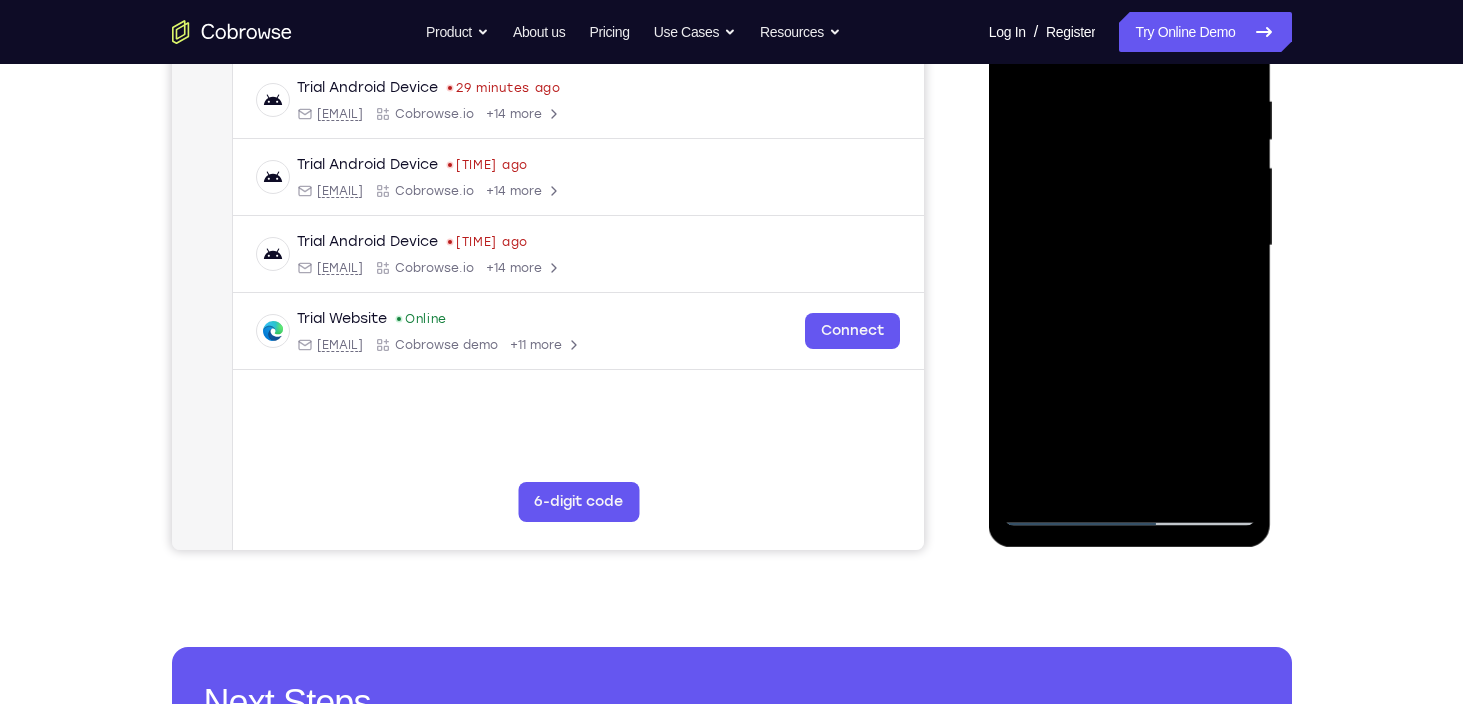 scroll, scrollTop: 388, scrollLeft: 0, axis: vertical 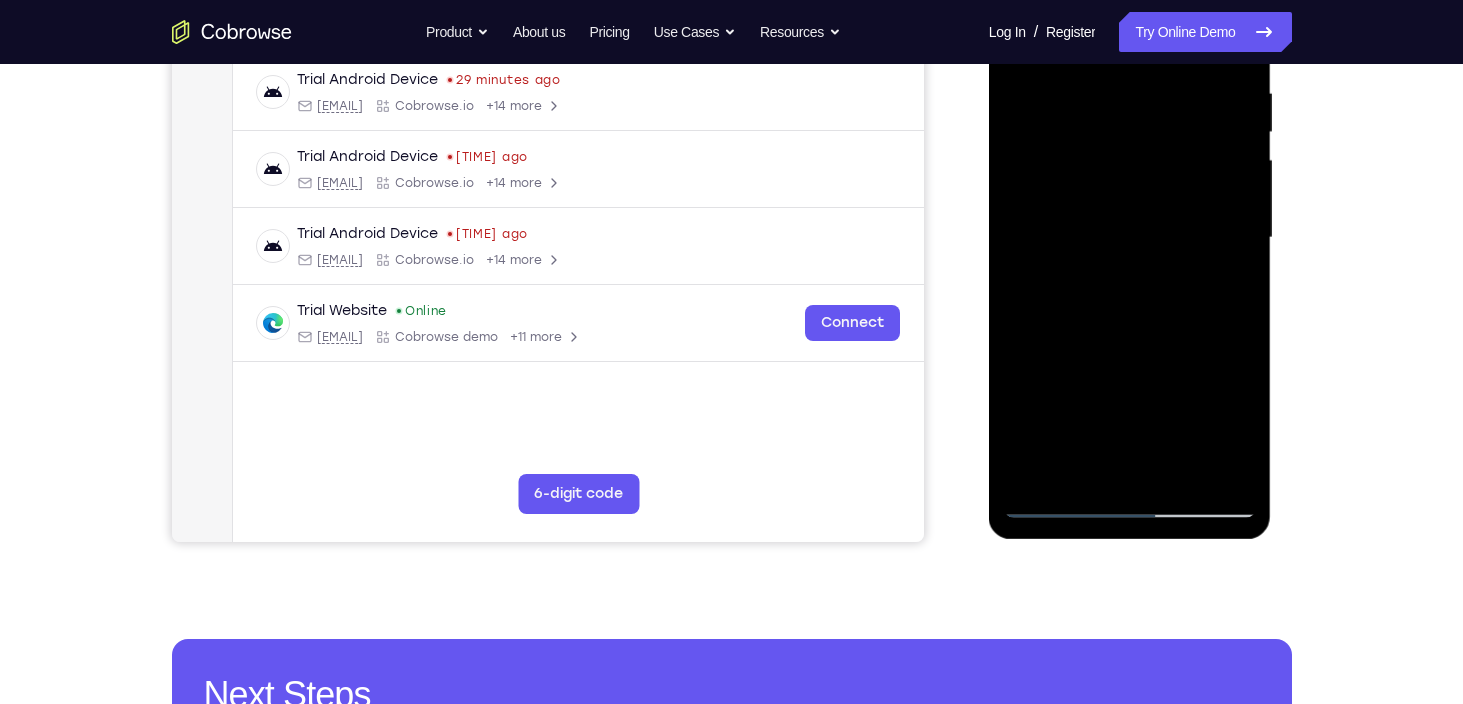 click at bounding box center (1130, 238) 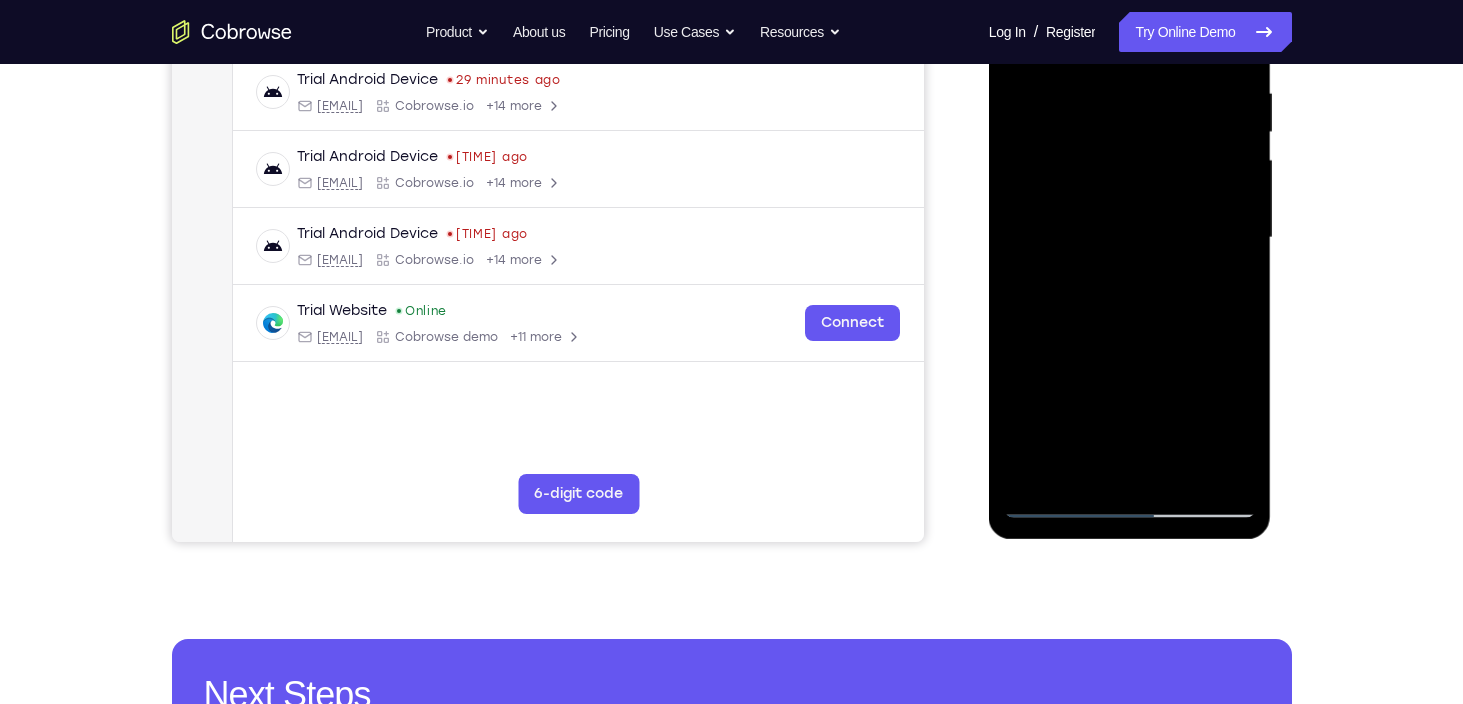 click at bounding box center [1130, 238] 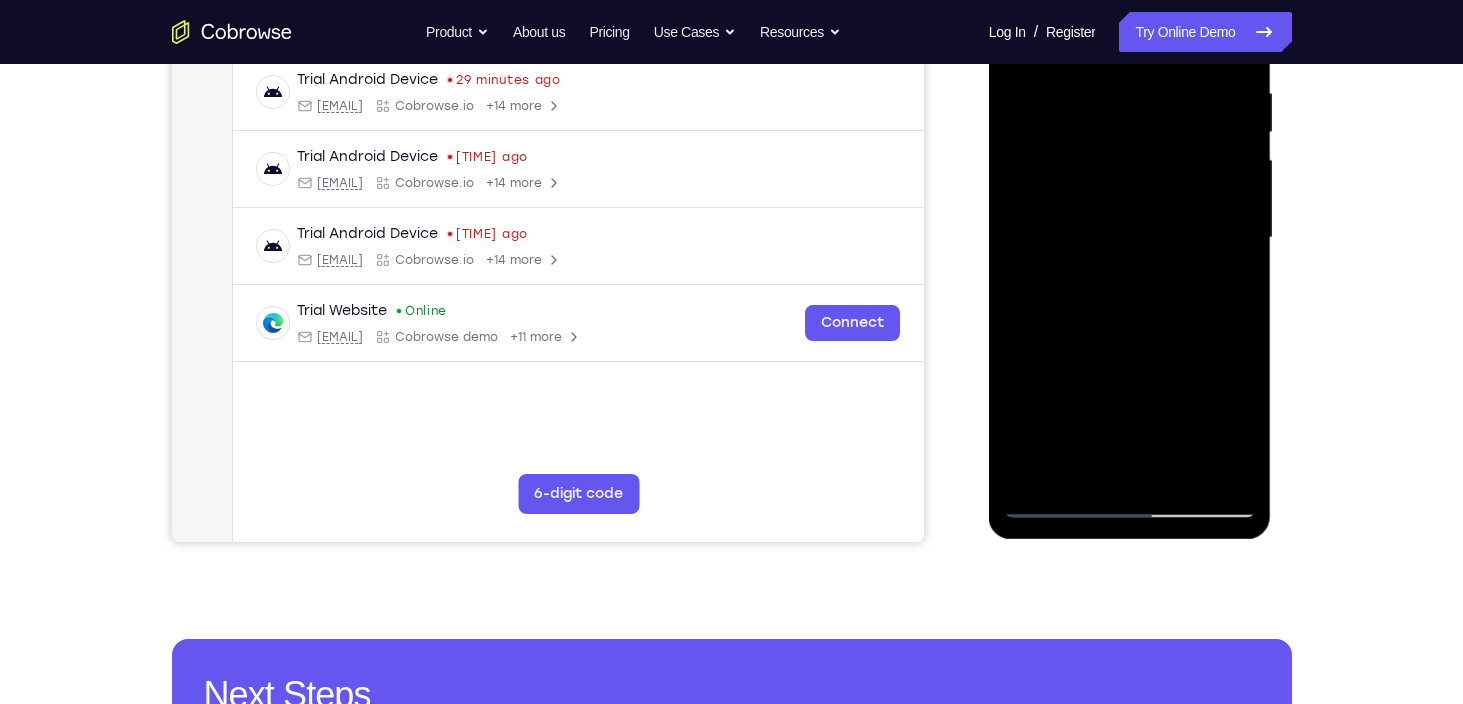 click at bounding box center (1130, 238) 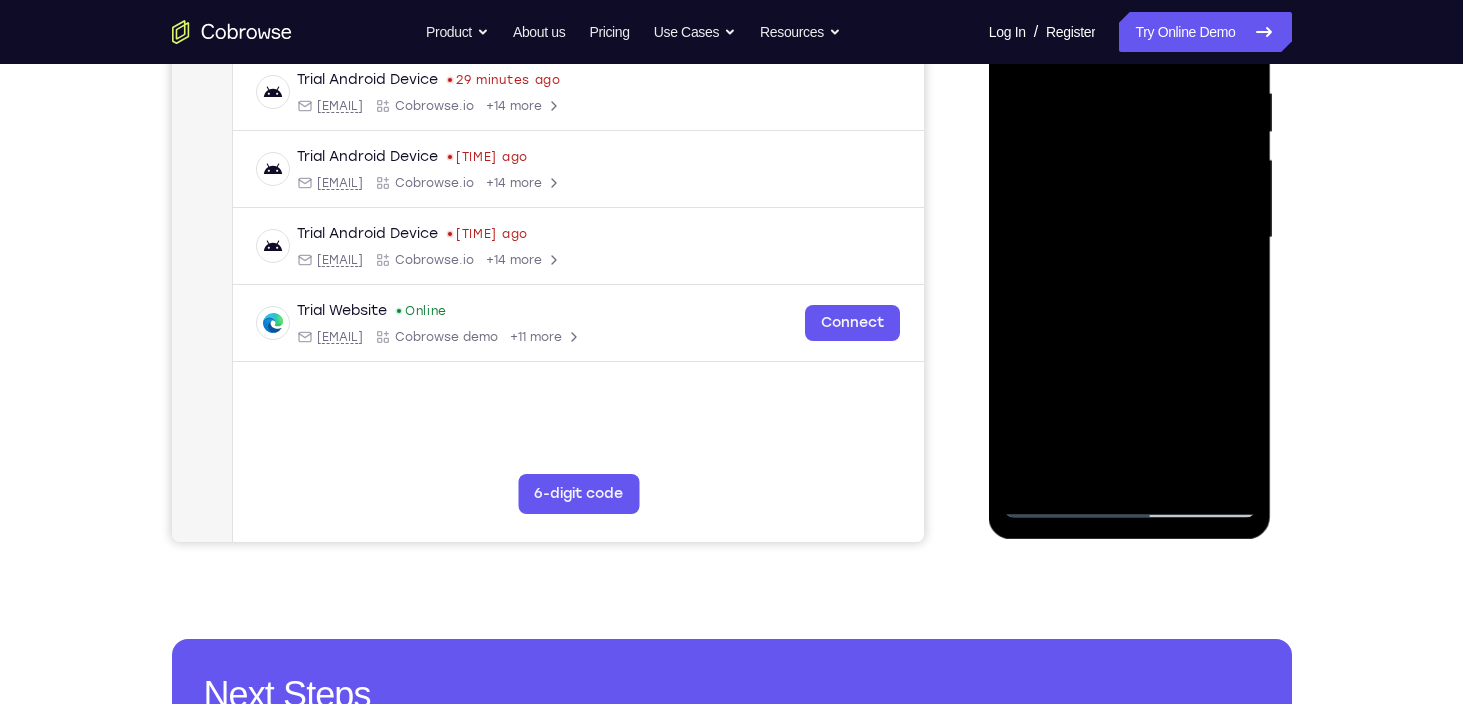 click at bounding box center [1130, 238] 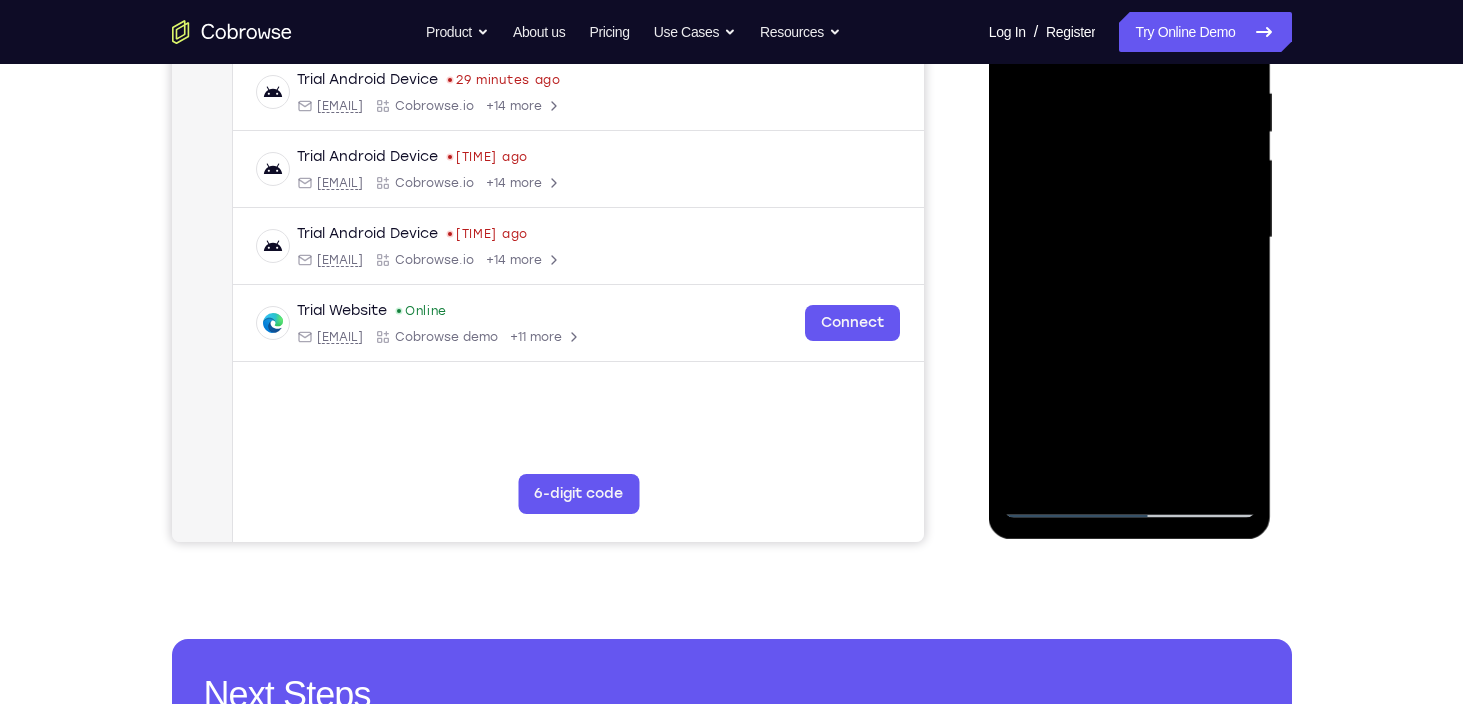 drag, startPoint x: 1146, startPoint y: 431, endPoint x: 1137, endPoint y: 177, distance: 254.1594 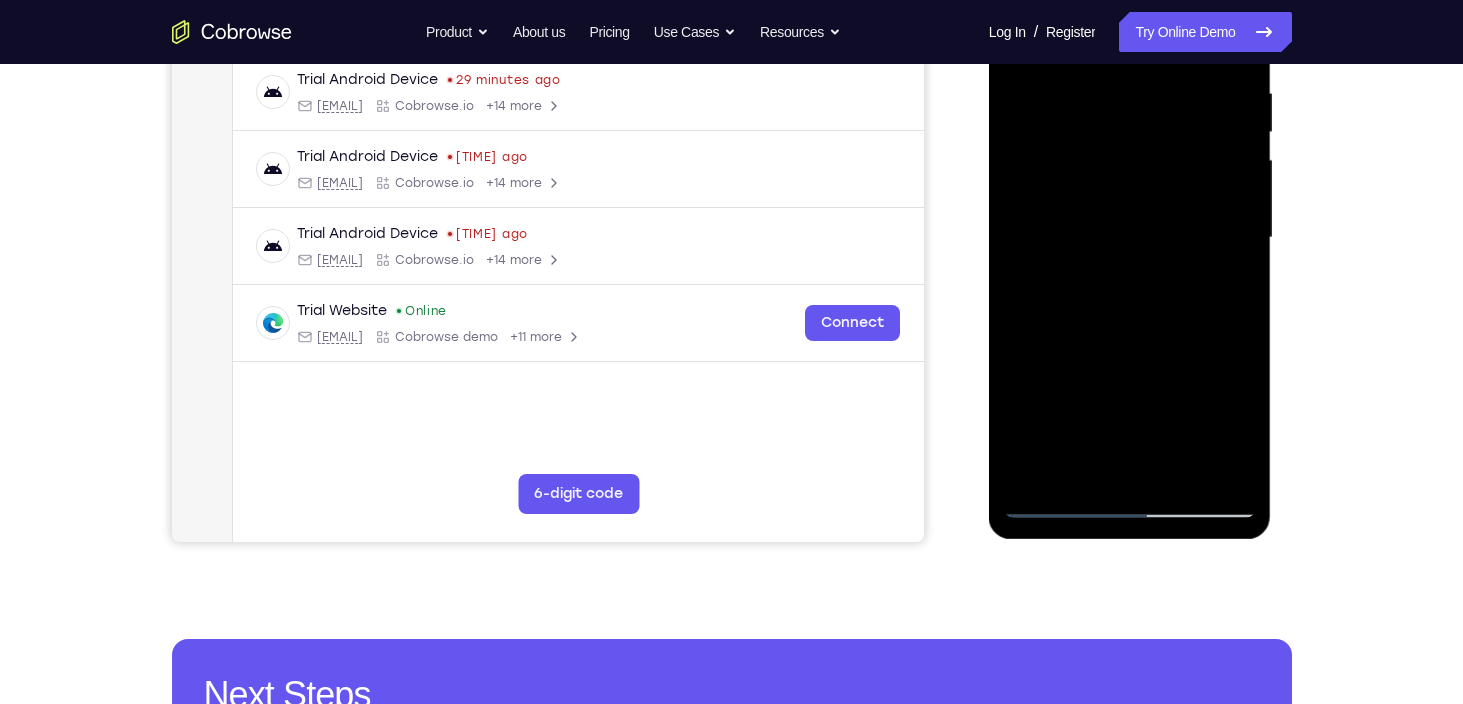 drag, startPoint x: 1081, startPoint y: 383, endPoint x: 1101, endPoint y: 88, distance: 295.6772 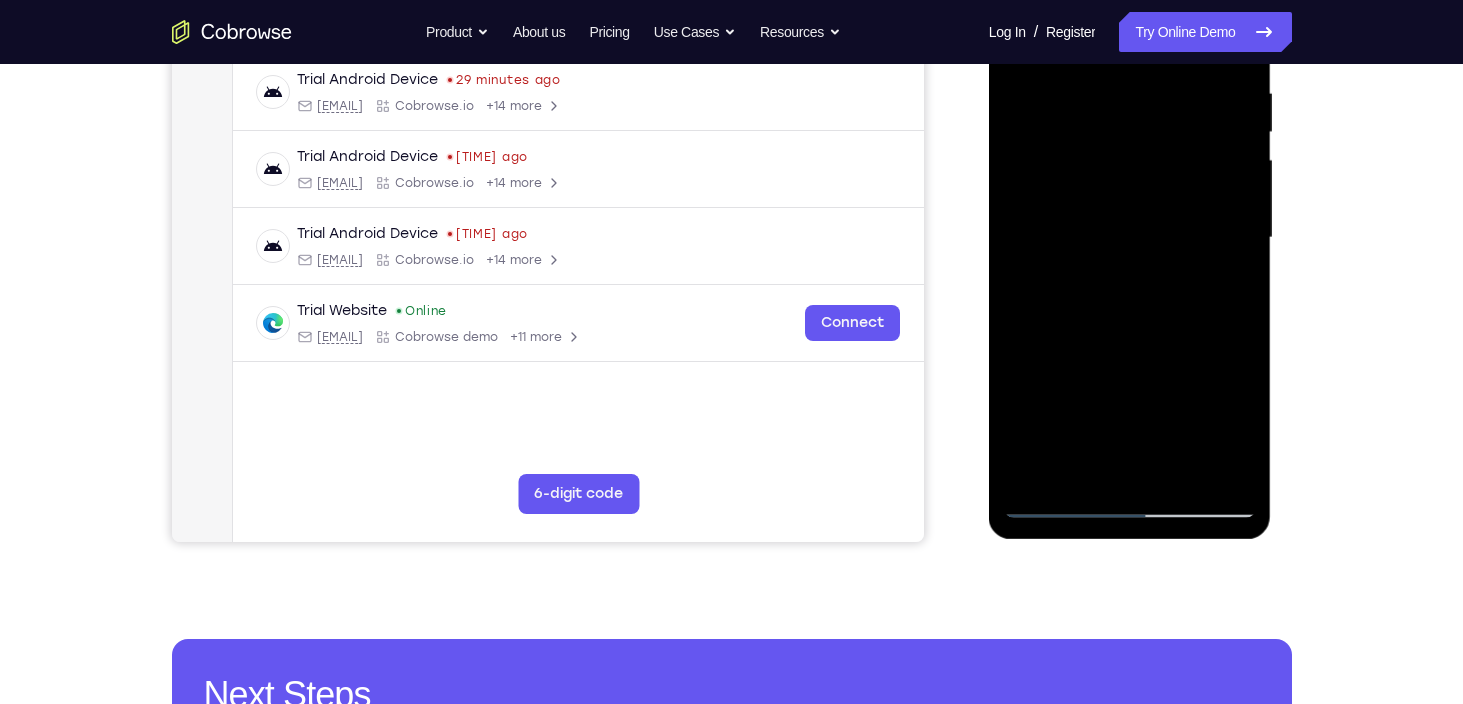 drag, startPoint x: 1070, startPoint y: 352, endPoint x: 1091, endPoint y: 76, distance: 276.79776 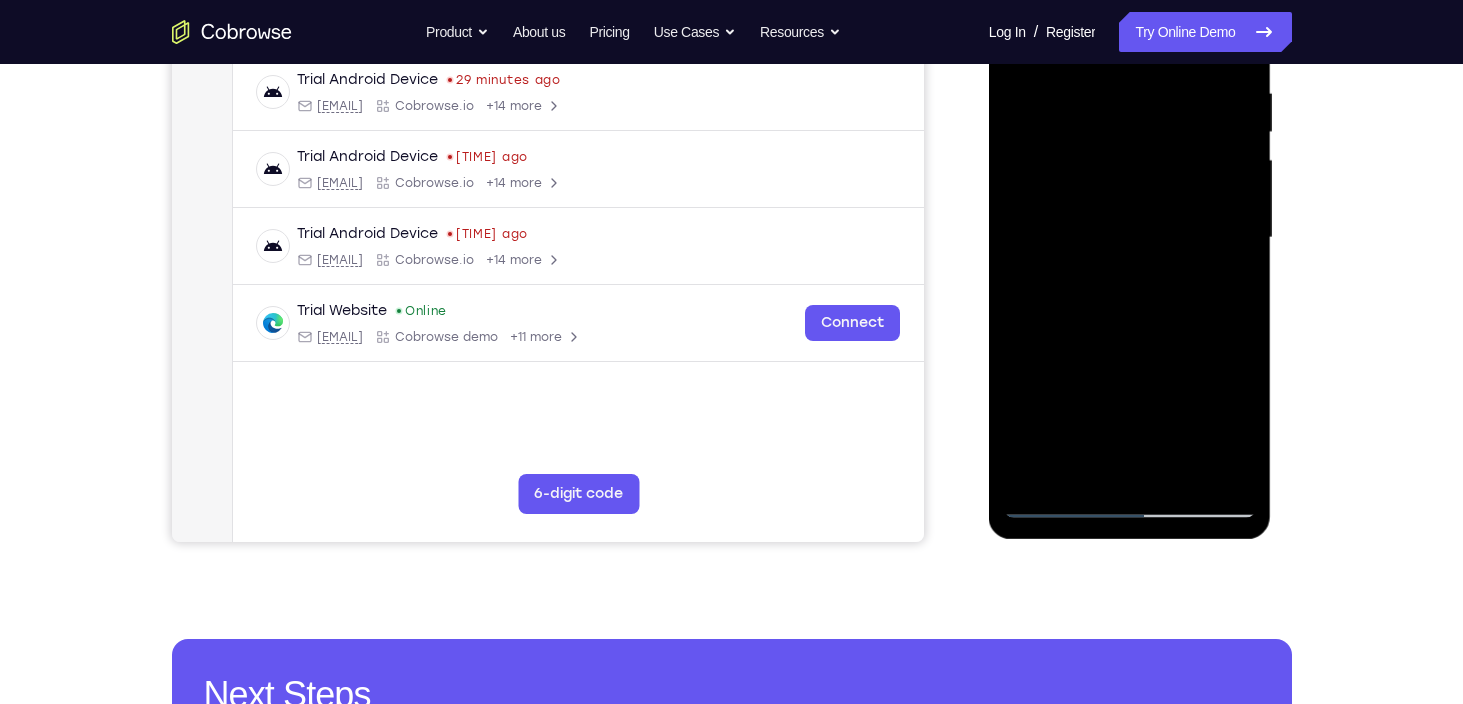 click at bounding box center (1130, 238) 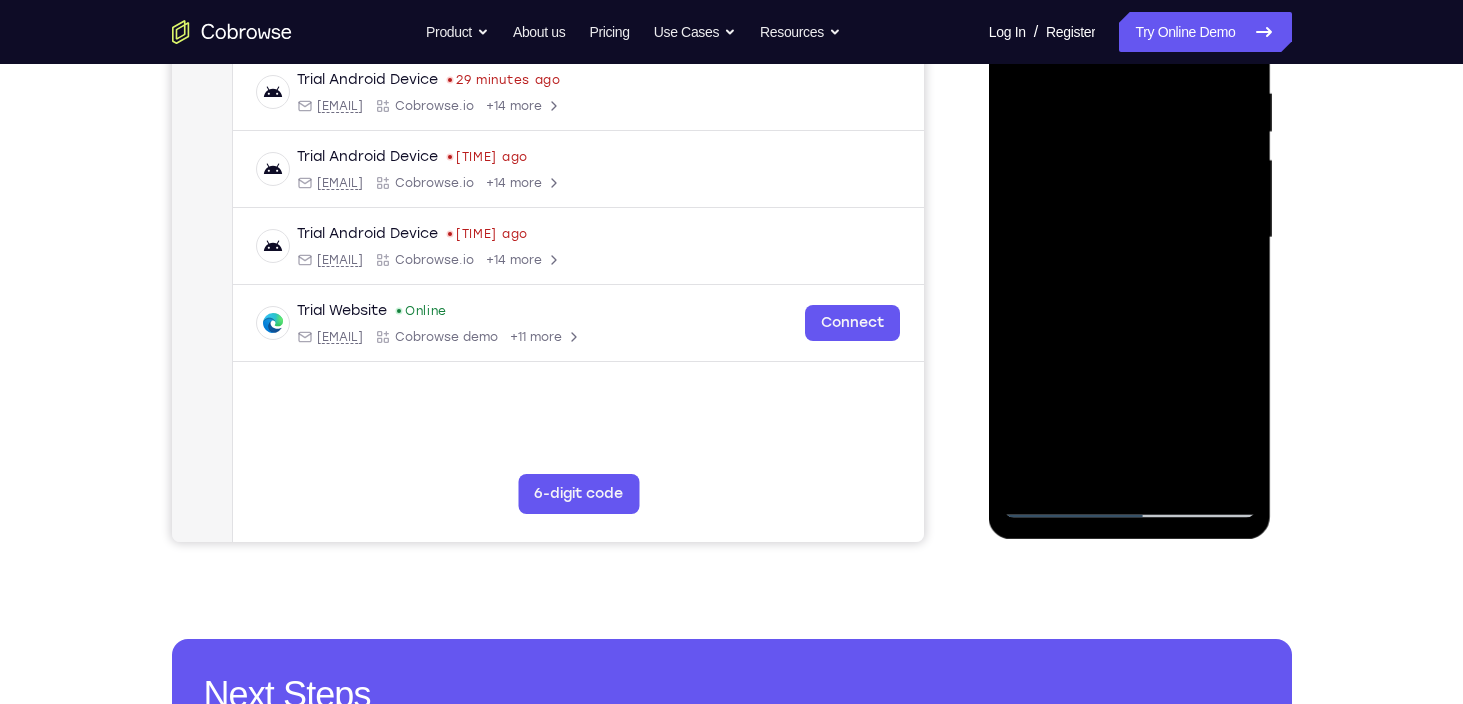 click at bounding box center [1130, 238] 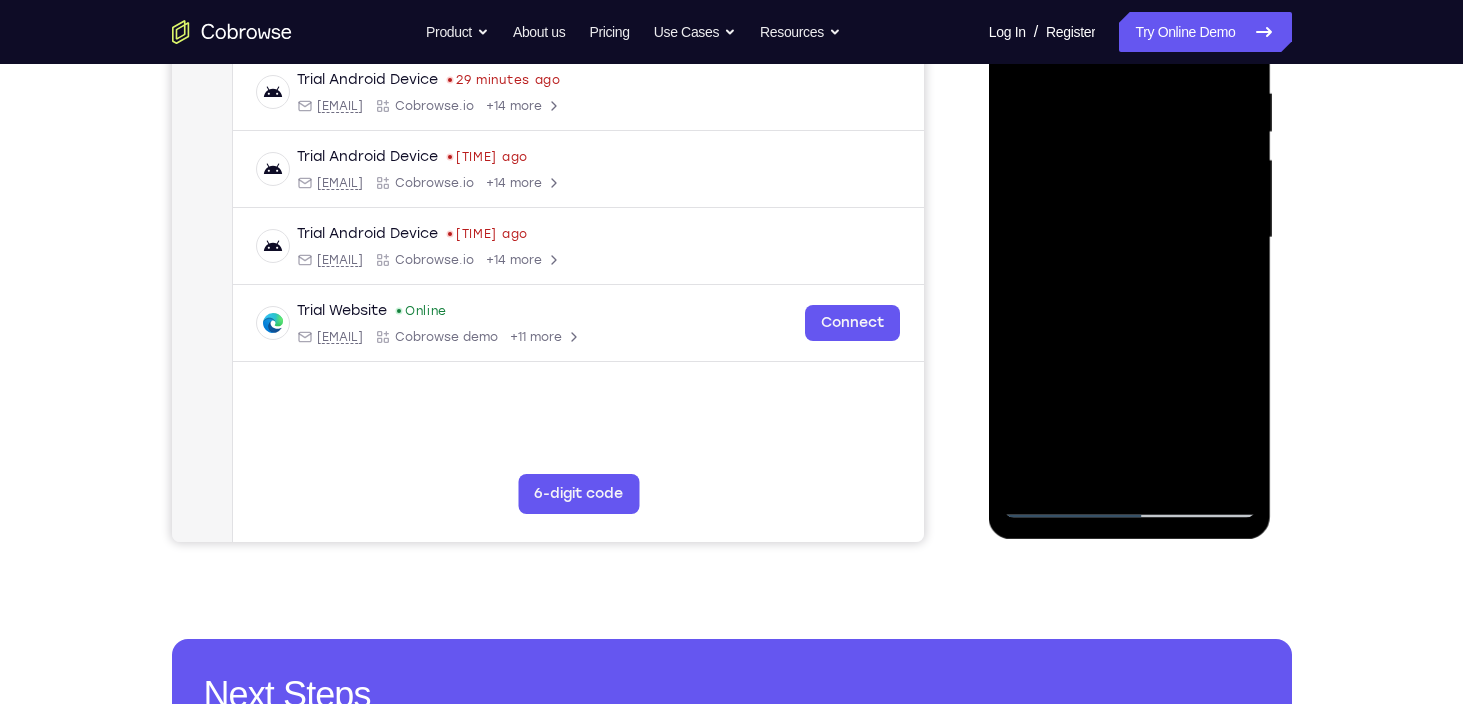 click at bounding box center (1130, 238) 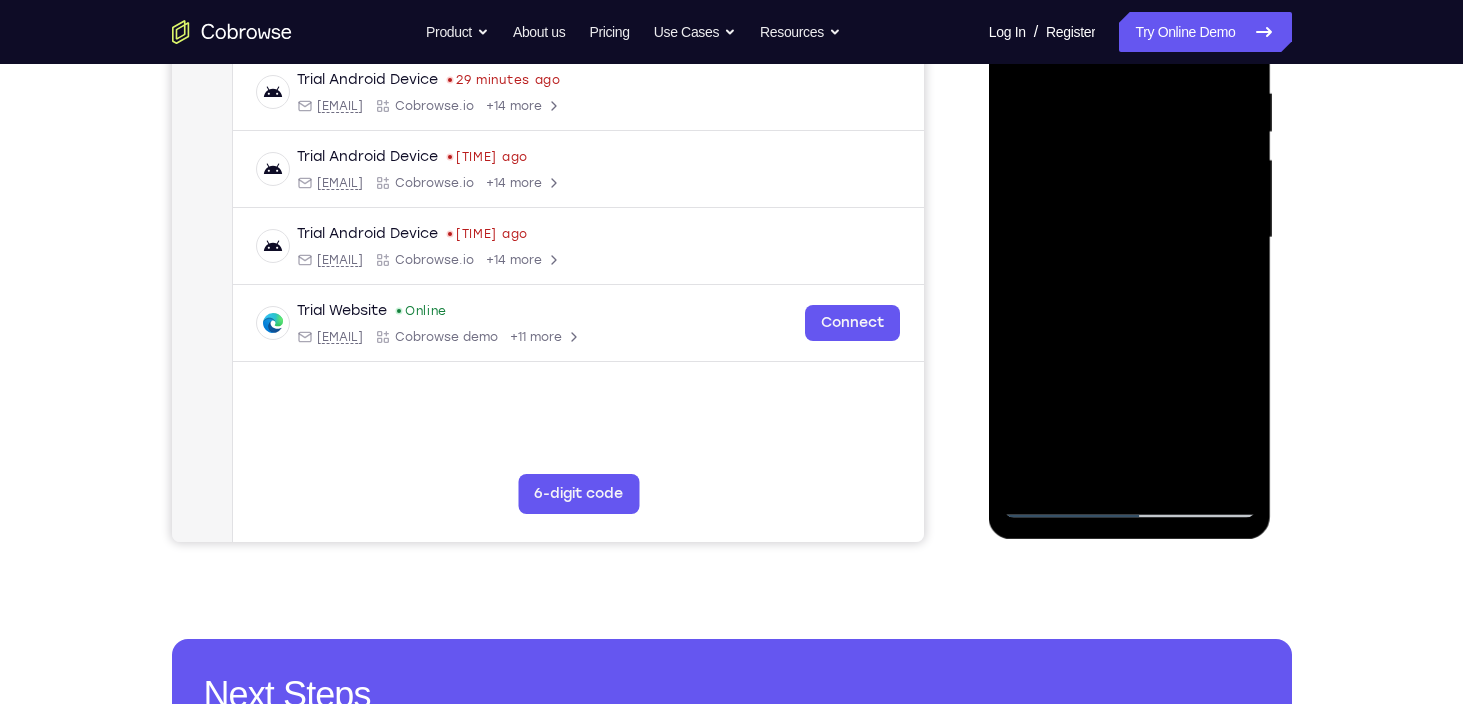 click at bounding box center [1130, 238] 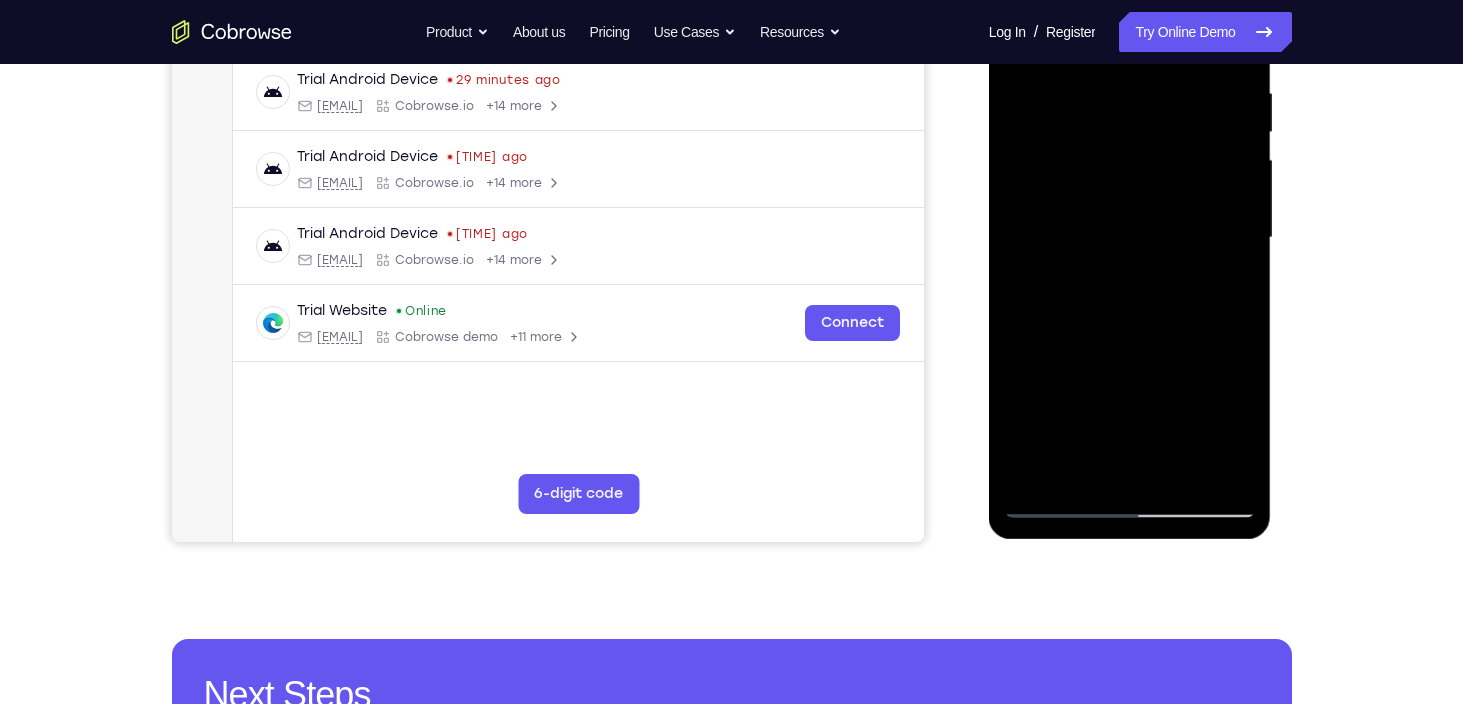 click at bounding box center (1130, 238) 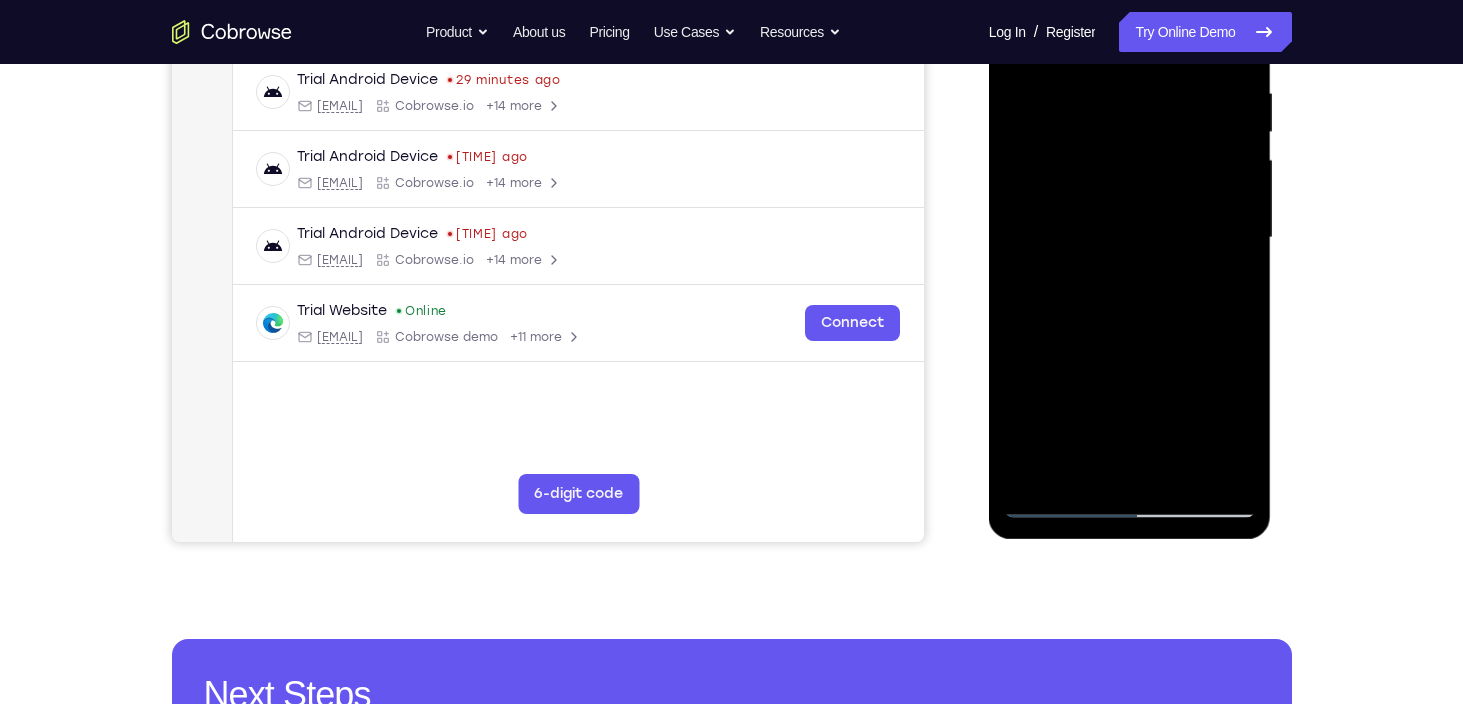 click at bounding box center [1130, 238] 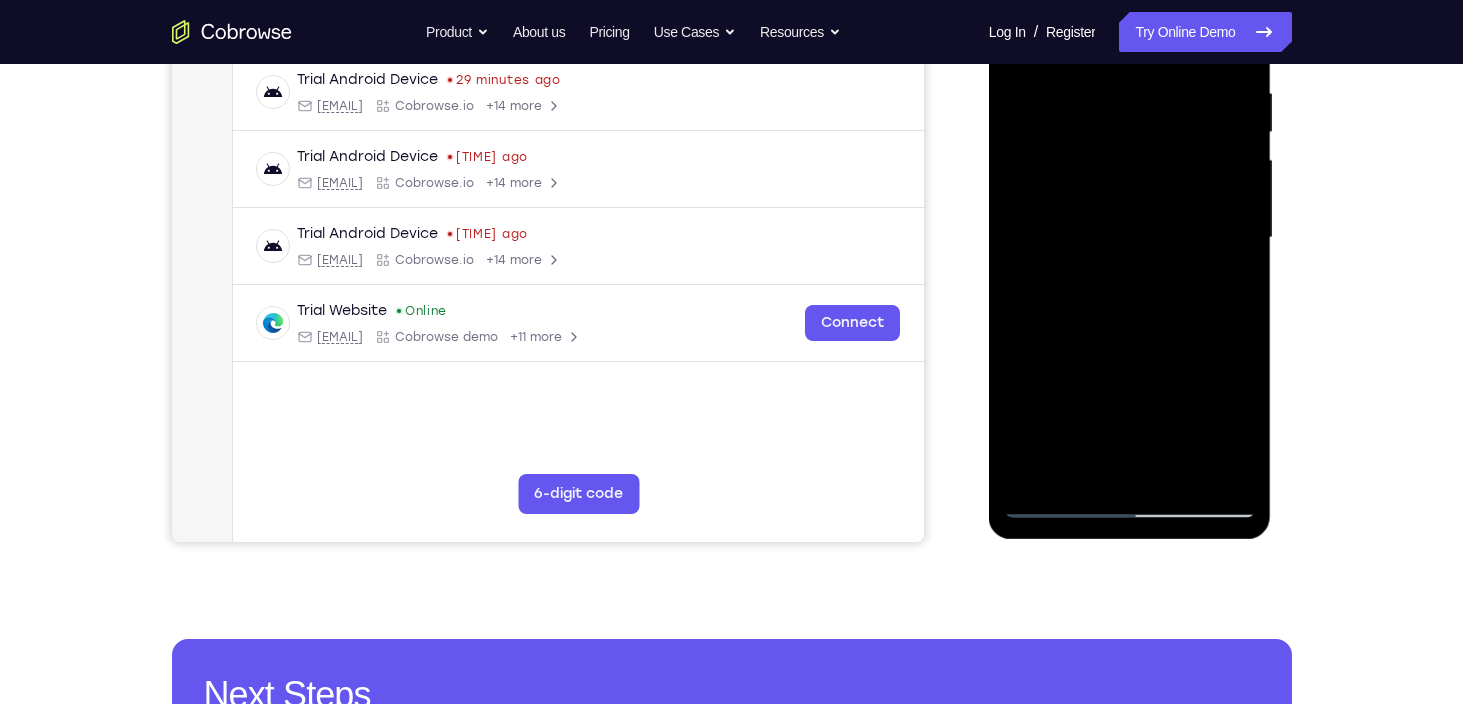 click at bounding box center [1130, 238] 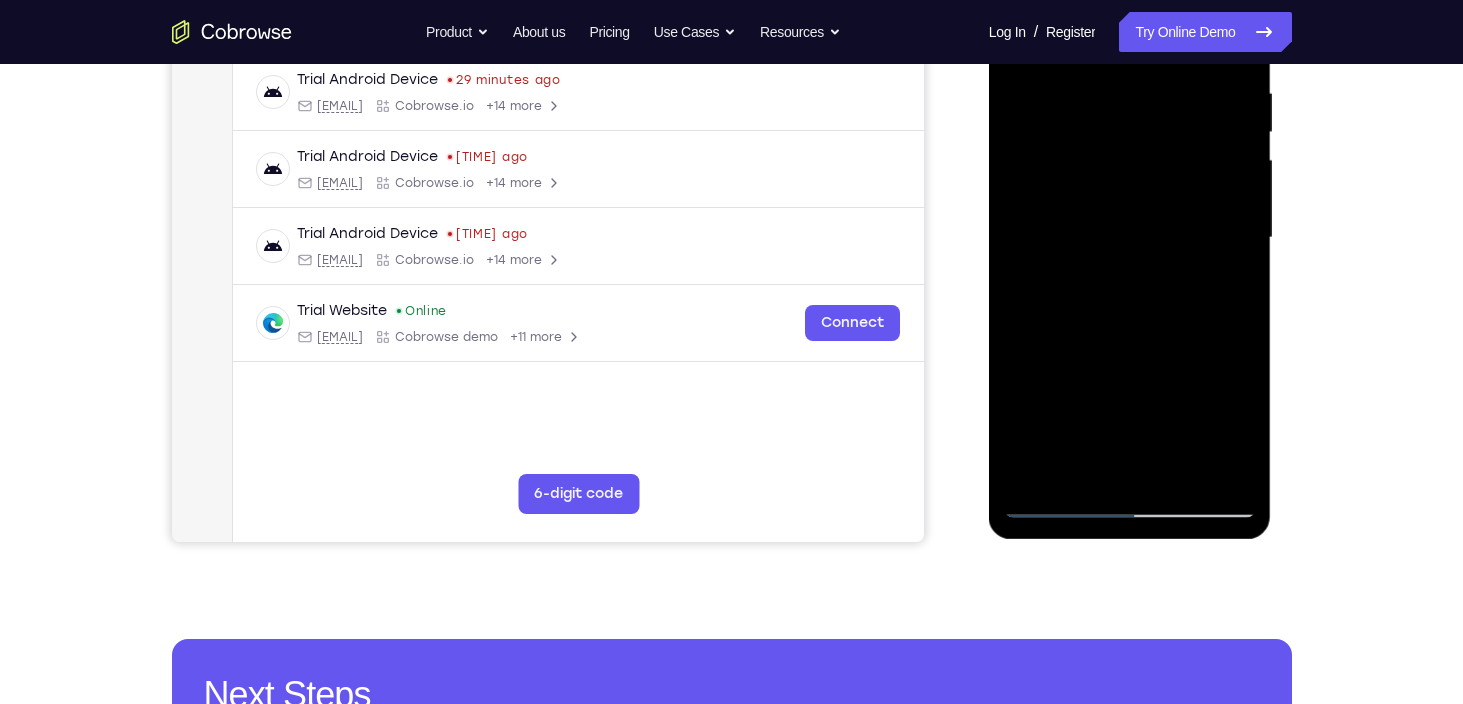 click at bounding box center (1130, 238) 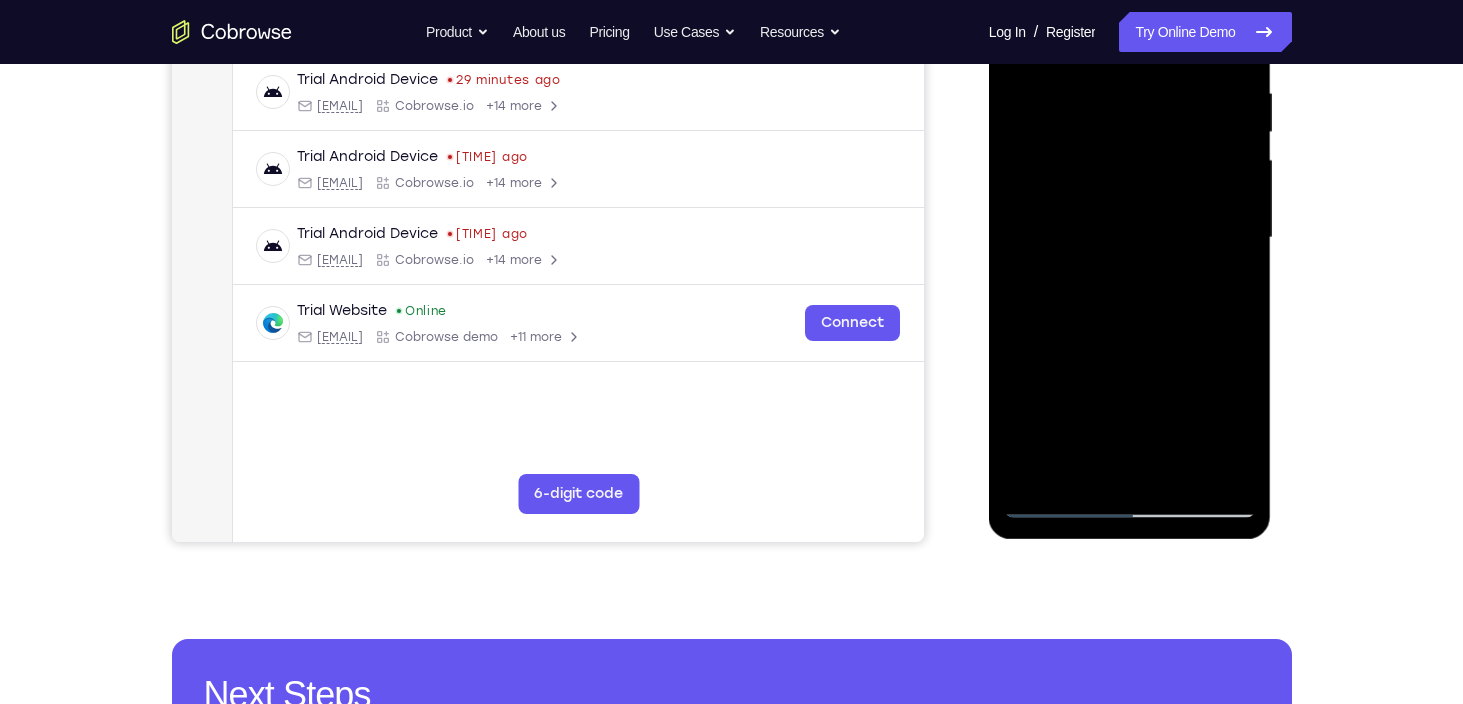 click at bounding box center [1130, 238] 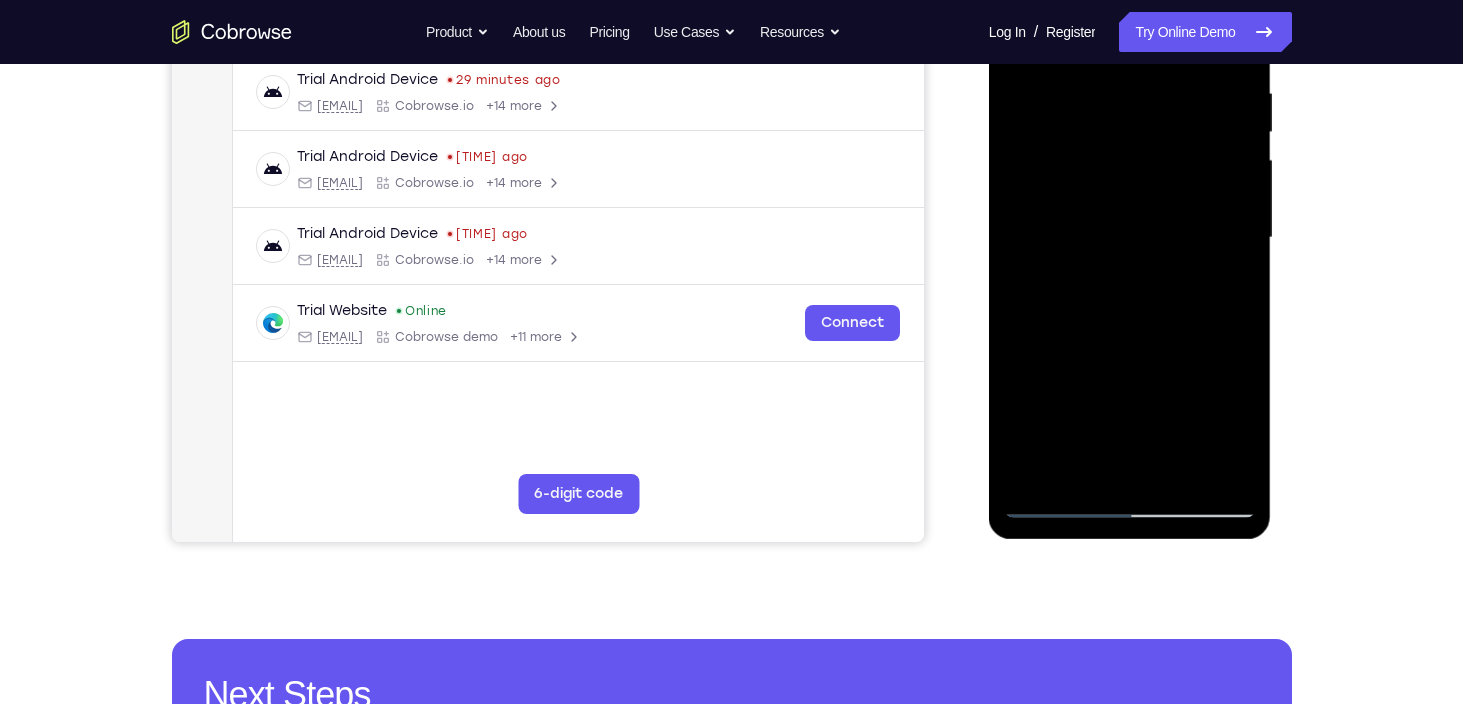 click at bounding box center [1130, 238] 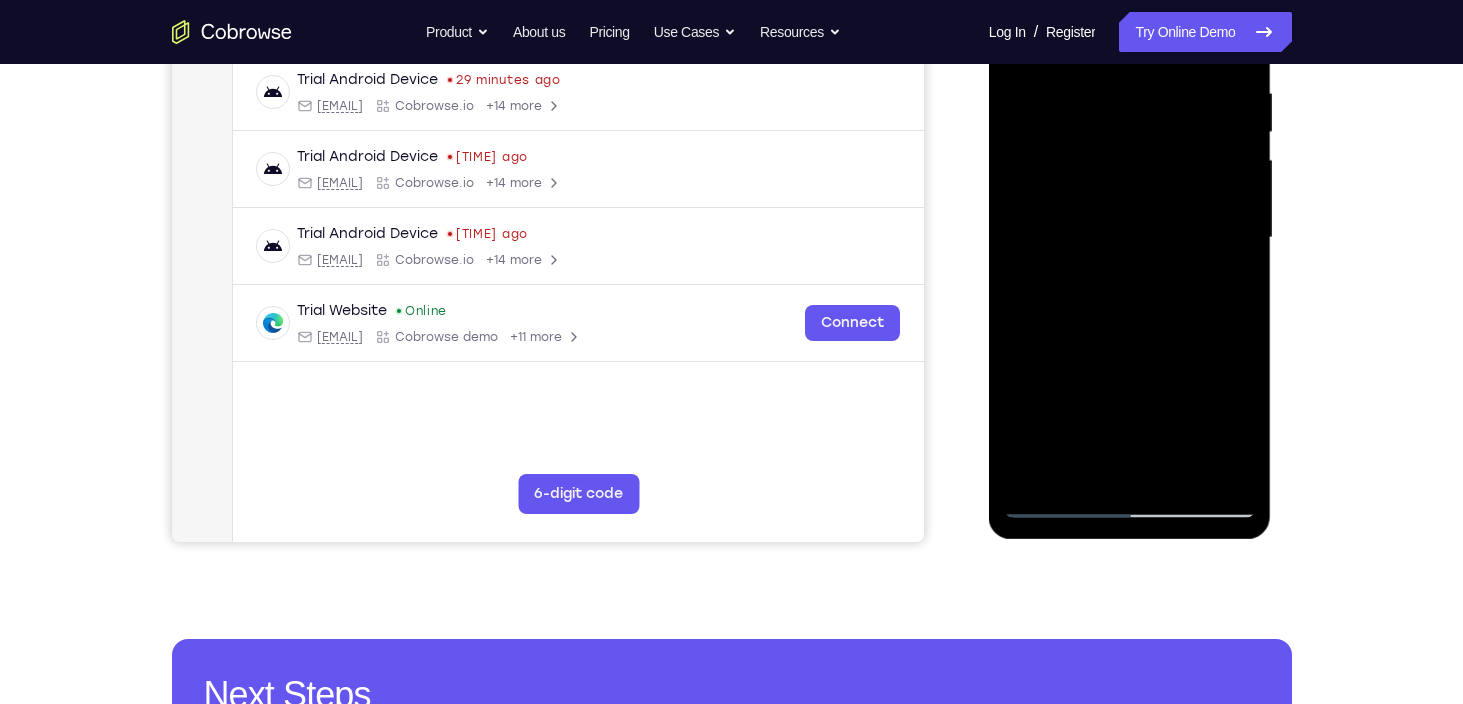 click at bounding box center (1130, 238) 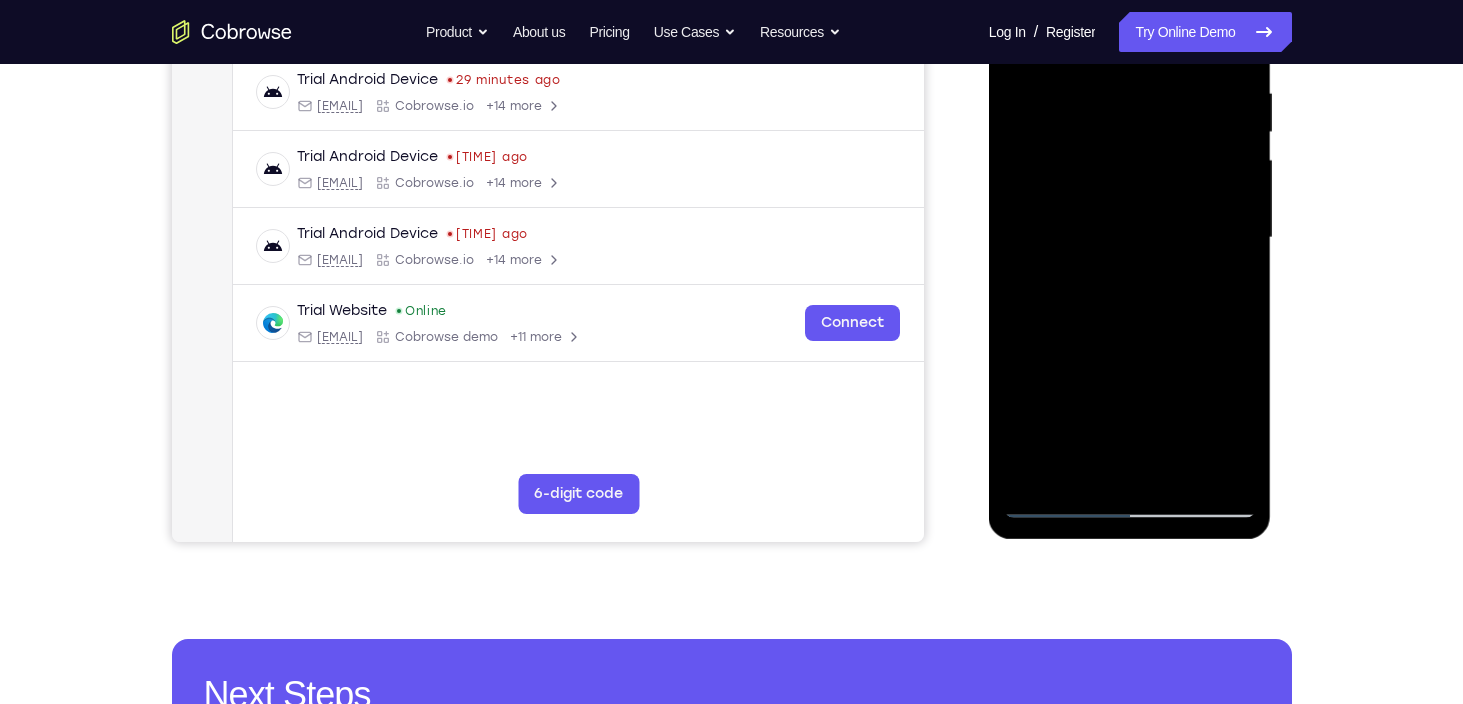 click at bounding box center (1130, 238) 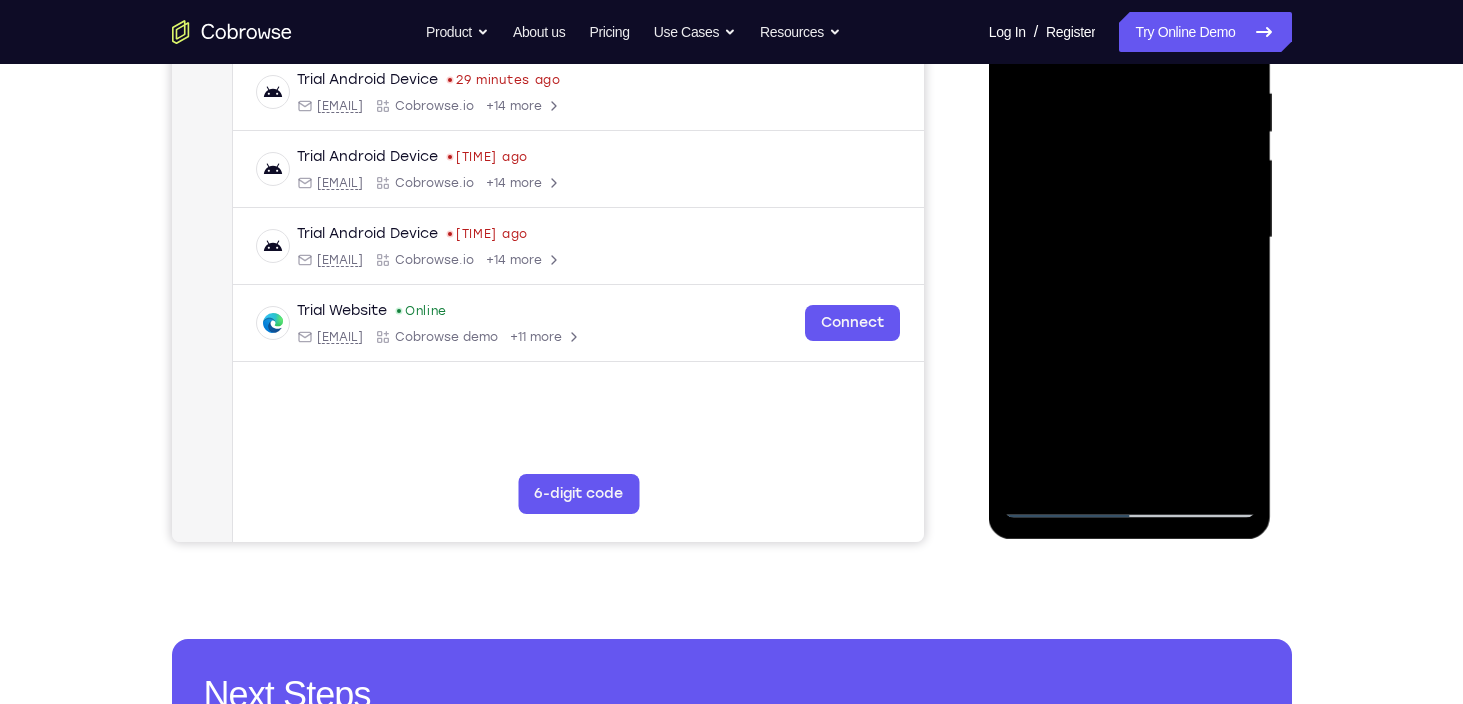 click at bounding box center [1130, 238] 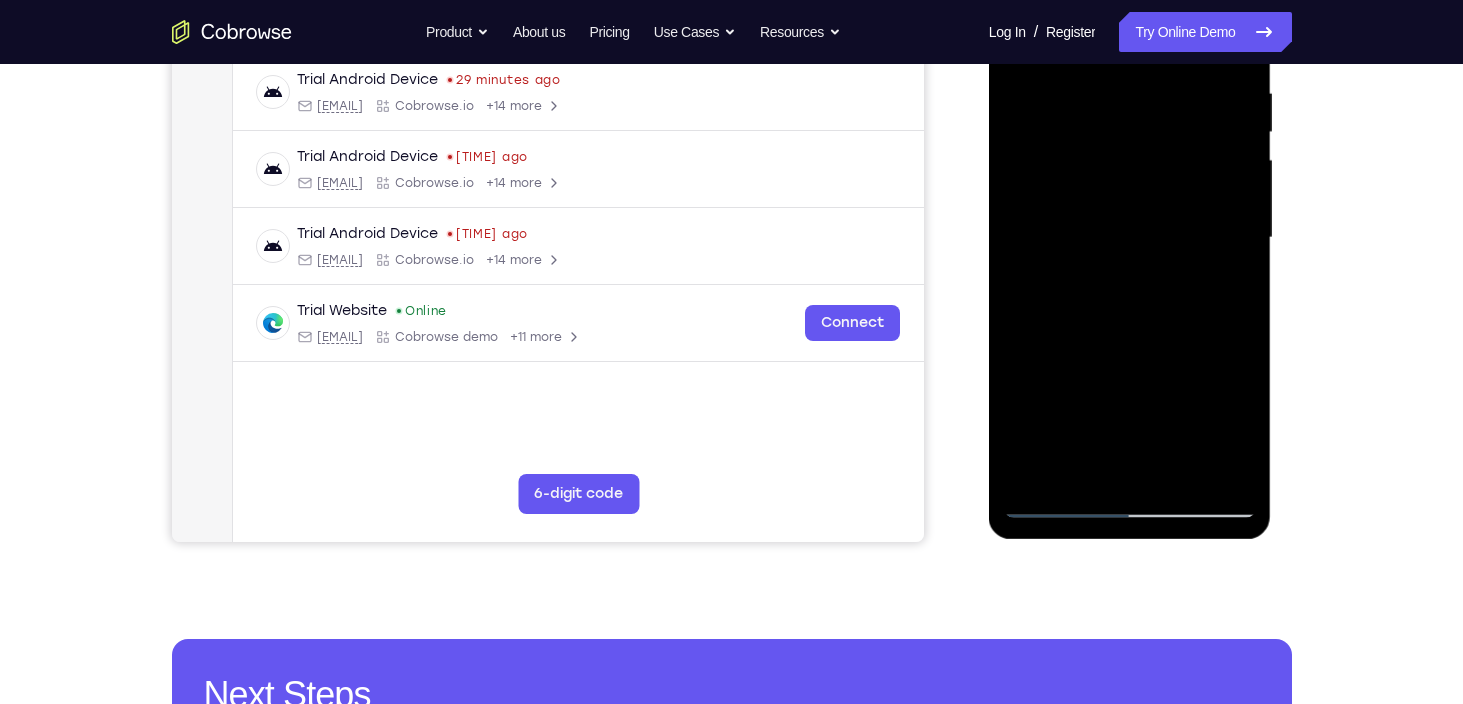 click at bounding box center [1130, 238] 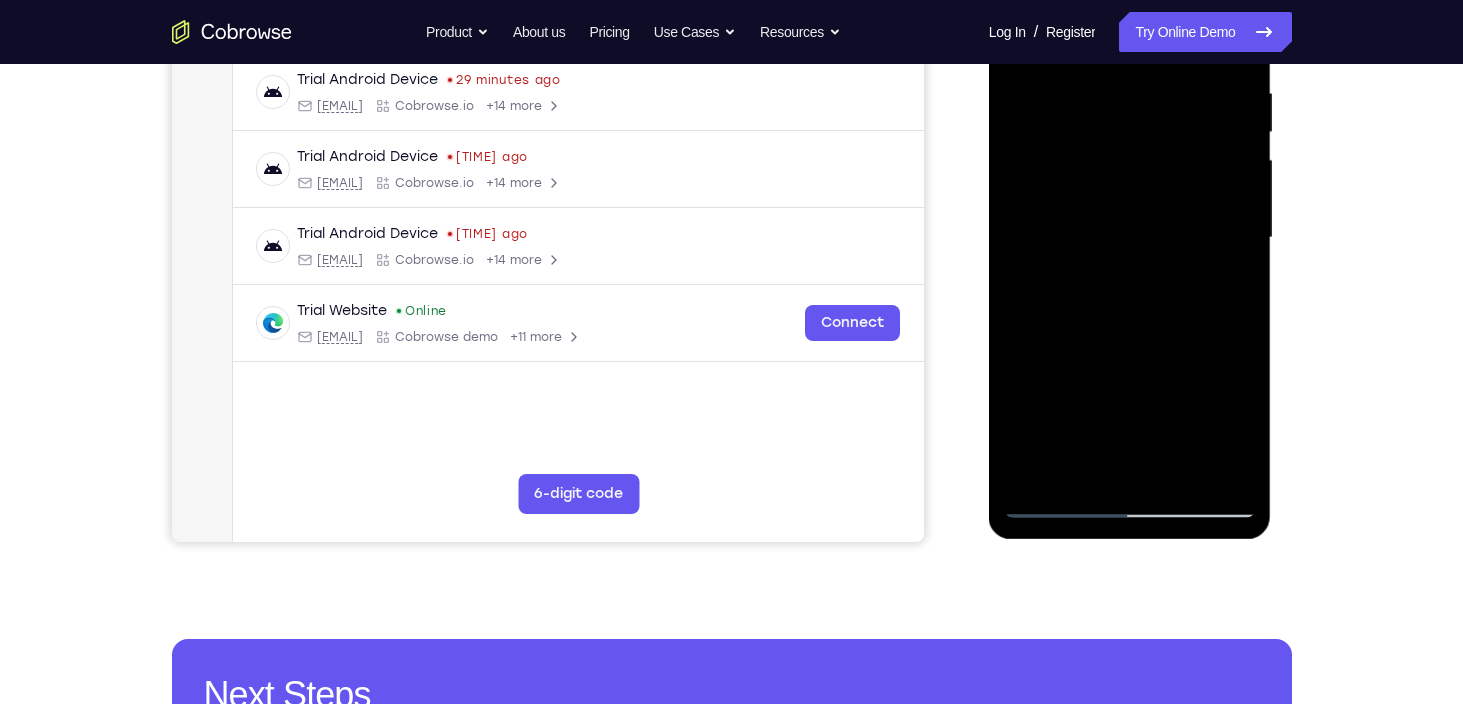 click at bounding box center (1130, 238) 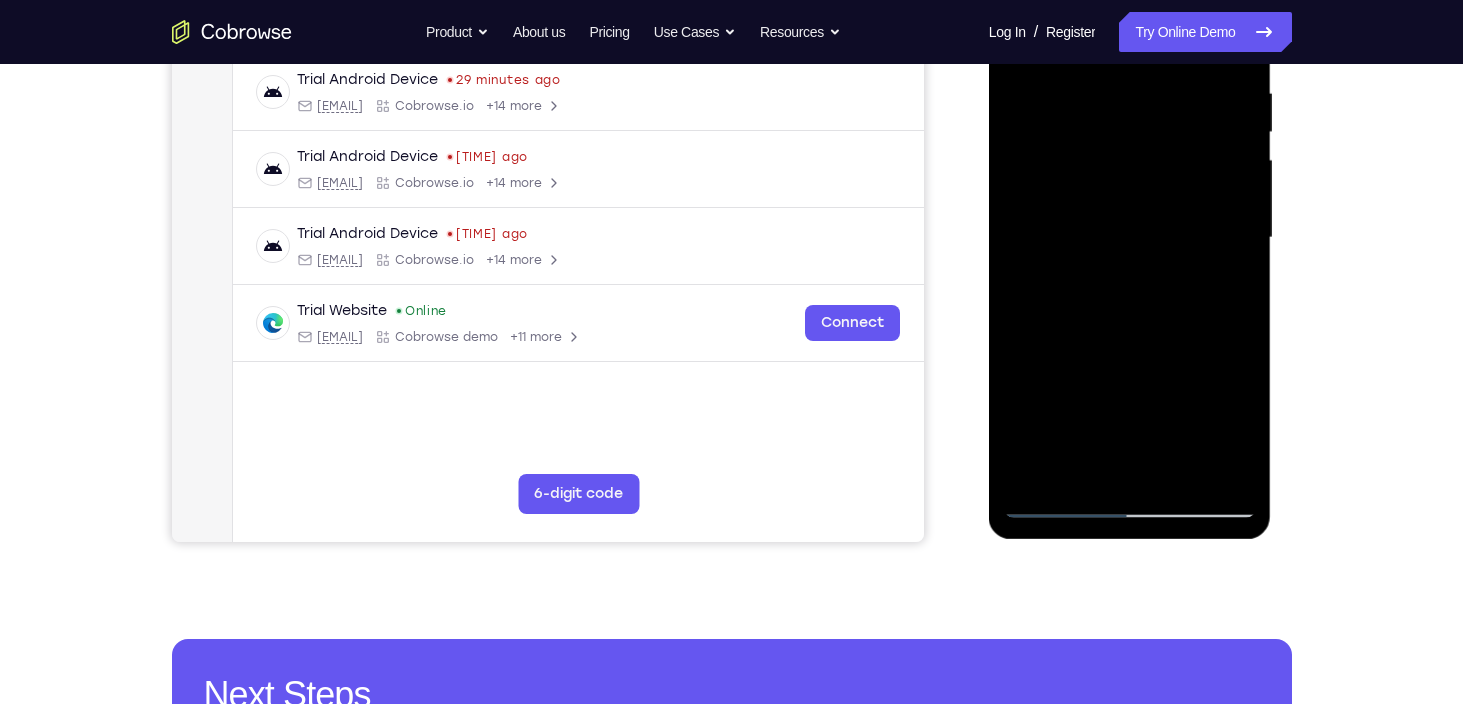 click at bounding box center [1130, 238] 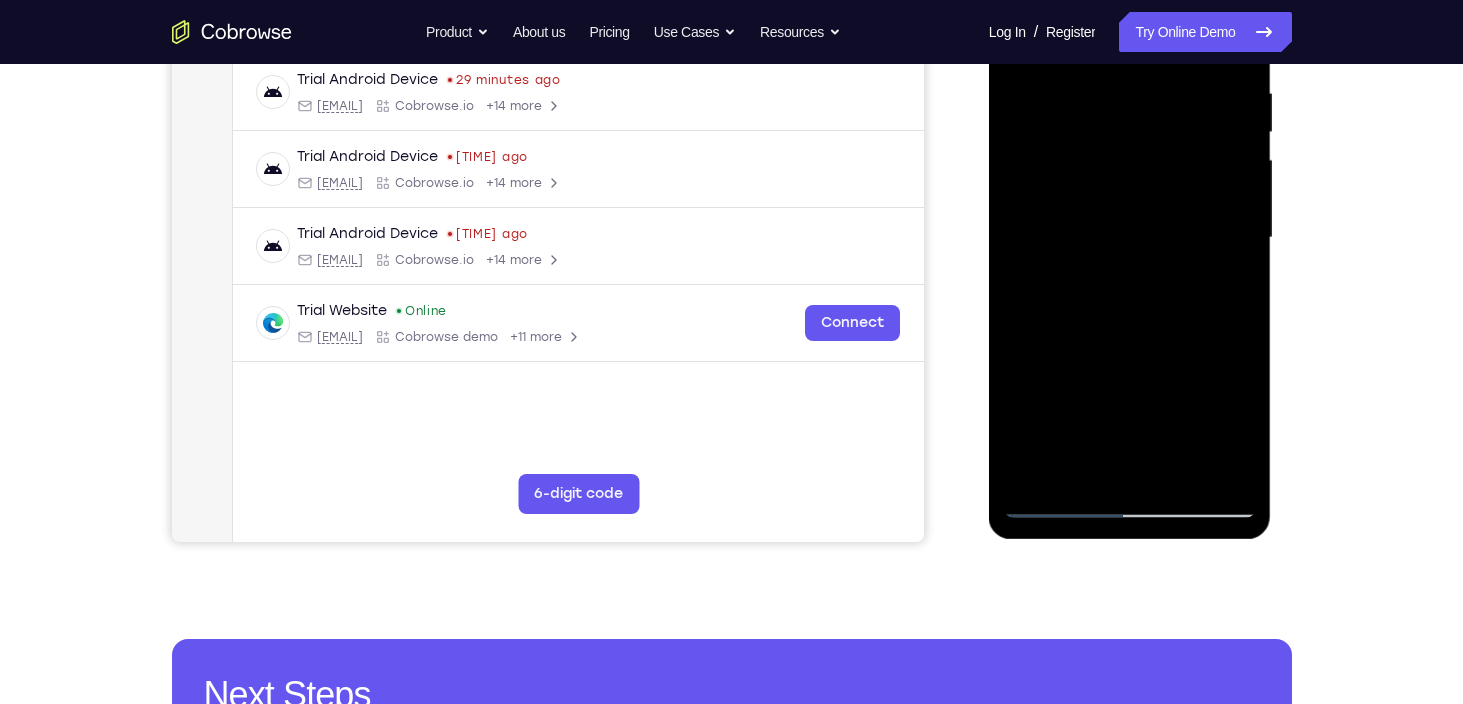 click at bounding box center (1130, 238) 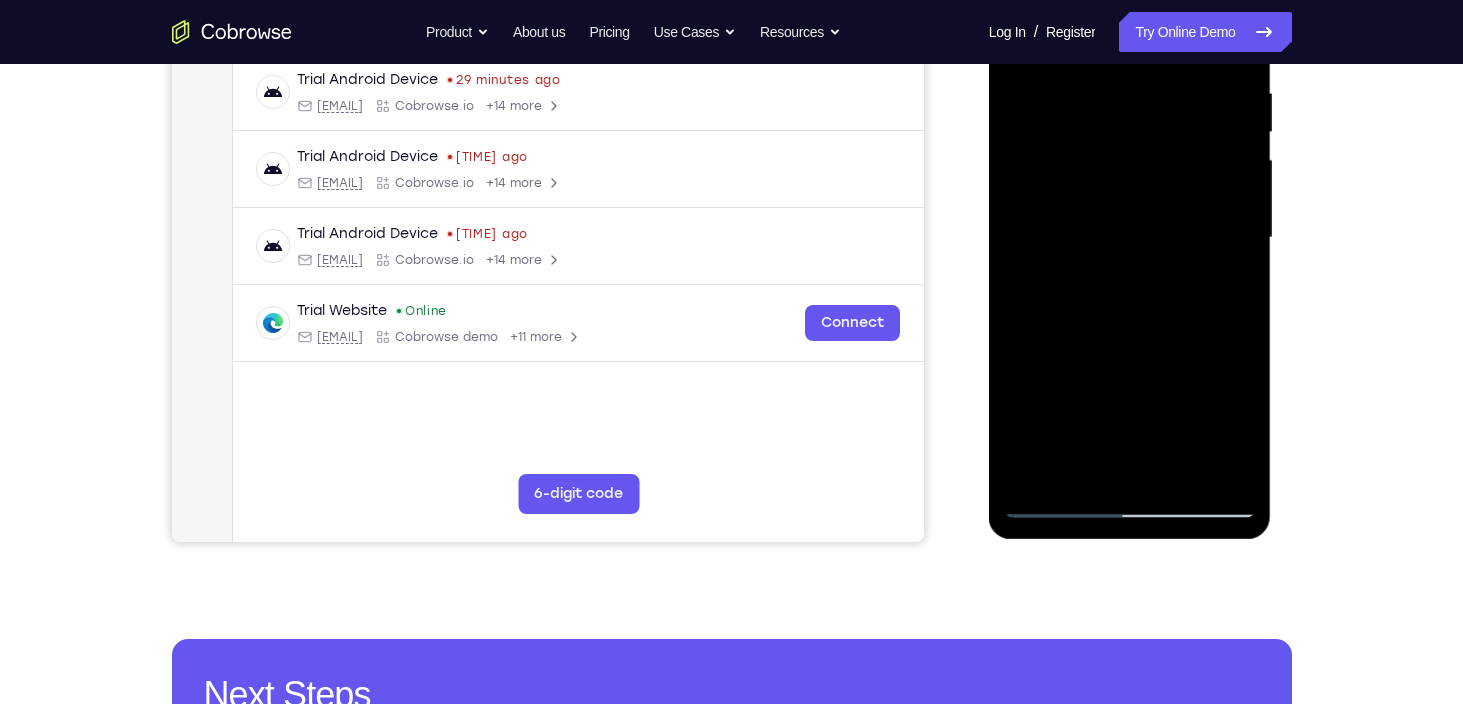 click at bounding box center [1130, 238] 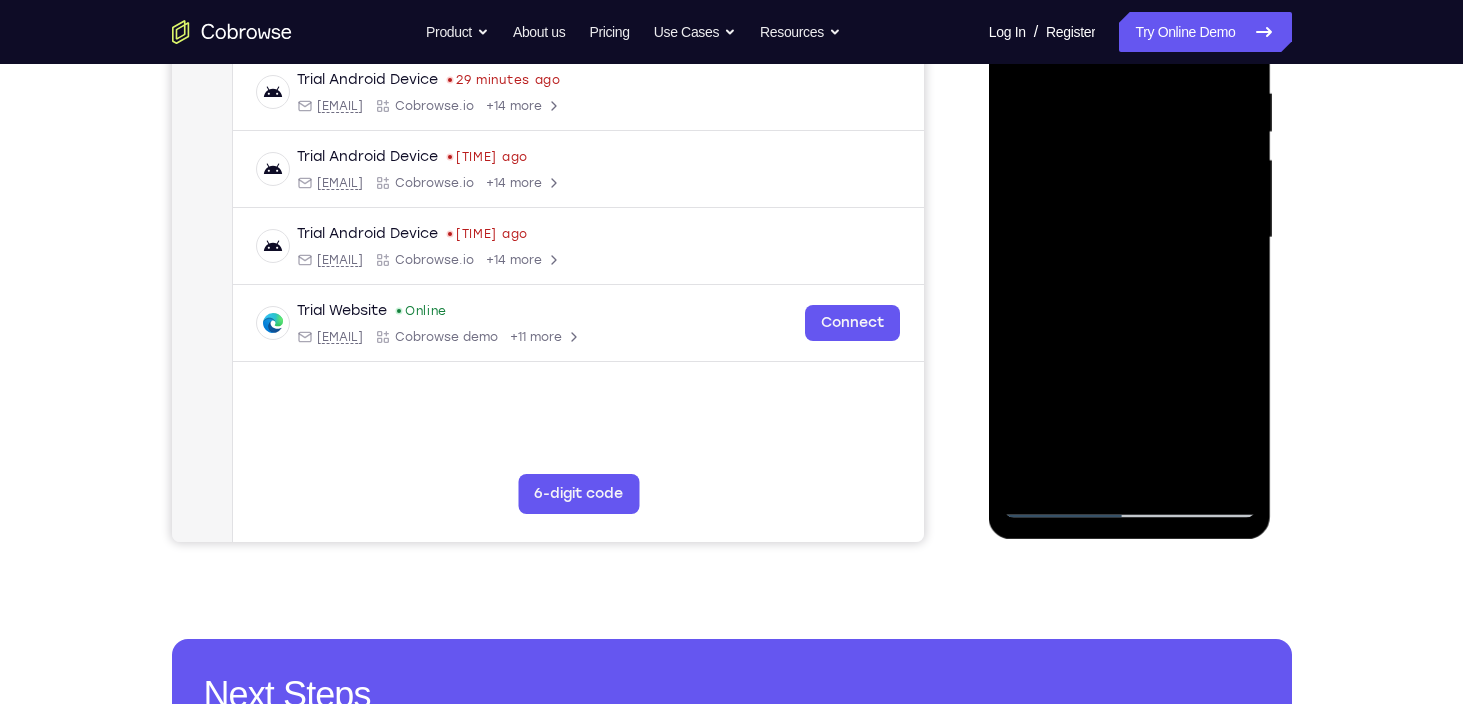 click at bounding box center (1130, 238) 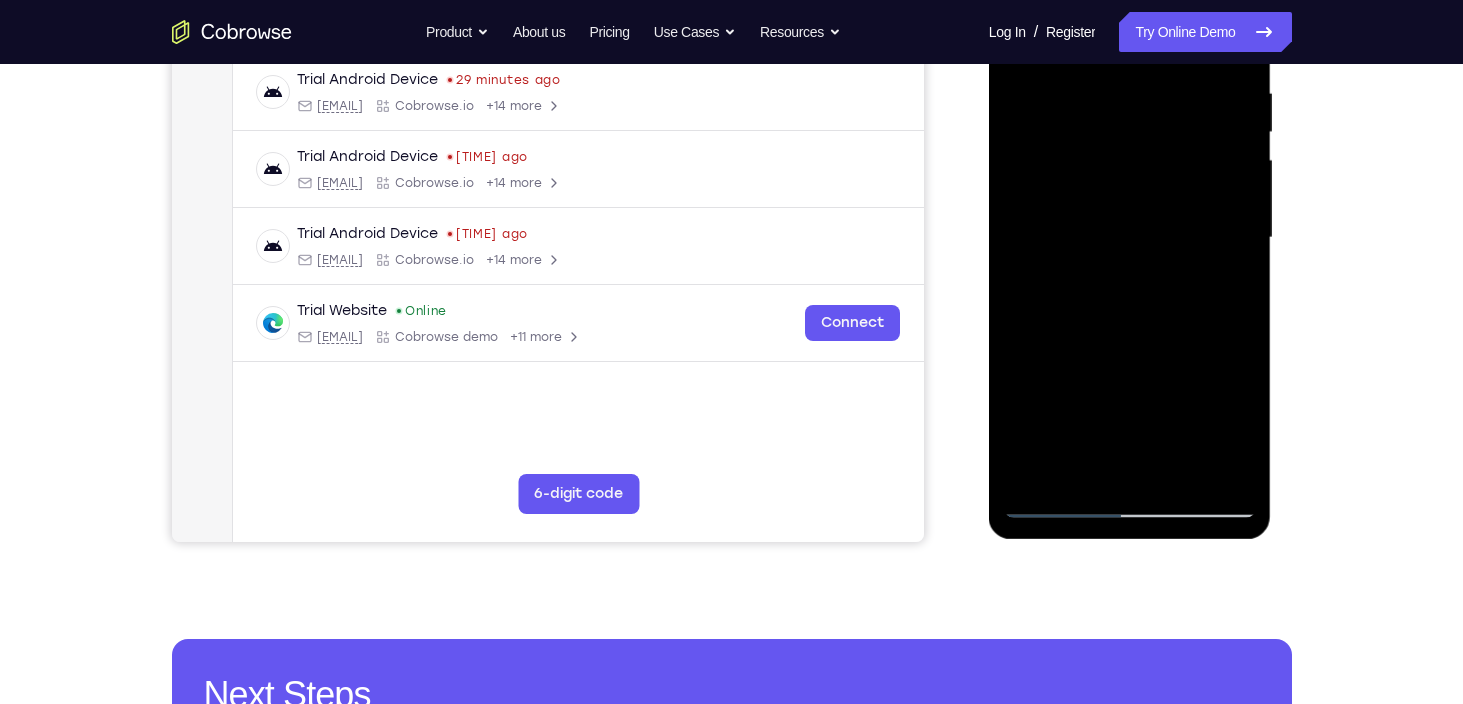 click at bounding box center [1130, 238] 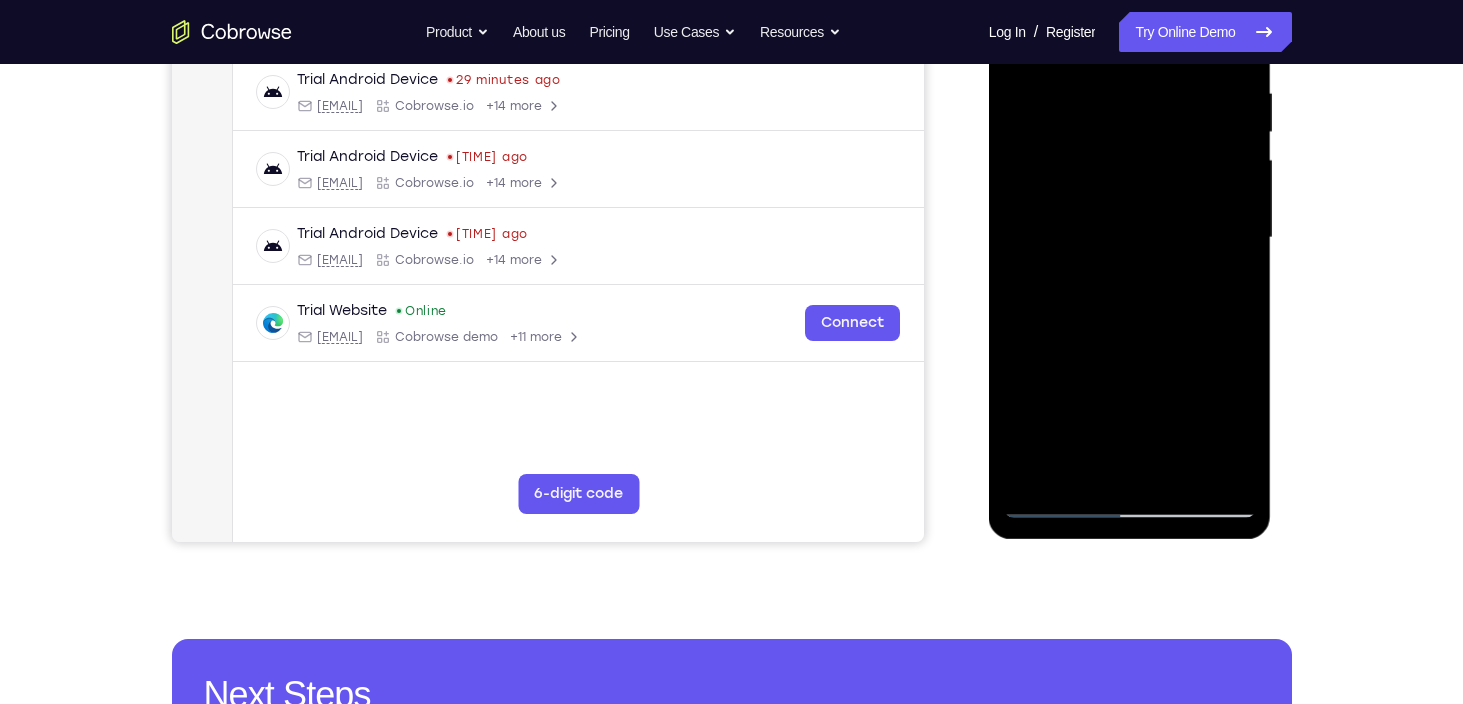 click at bounding box center (1130, 238) 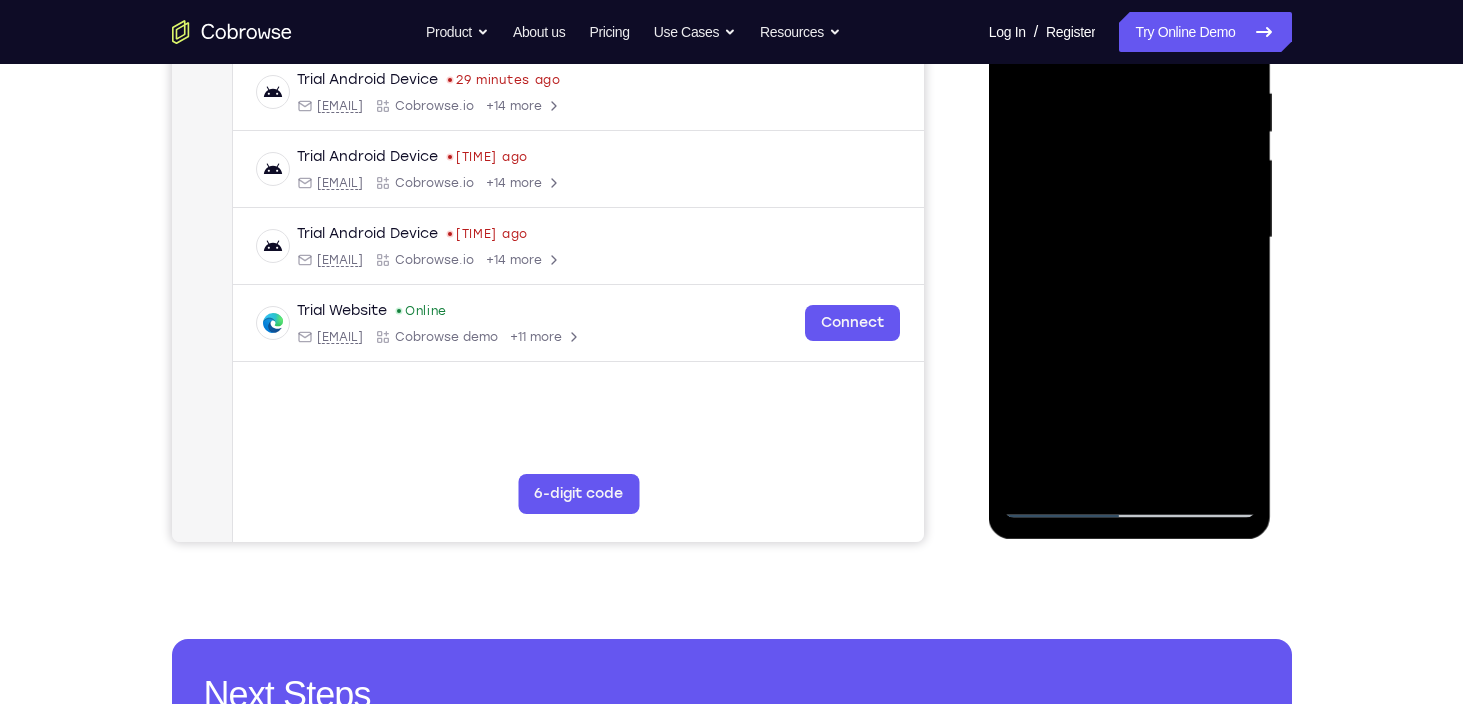 click at bounding box center [1130, 238] 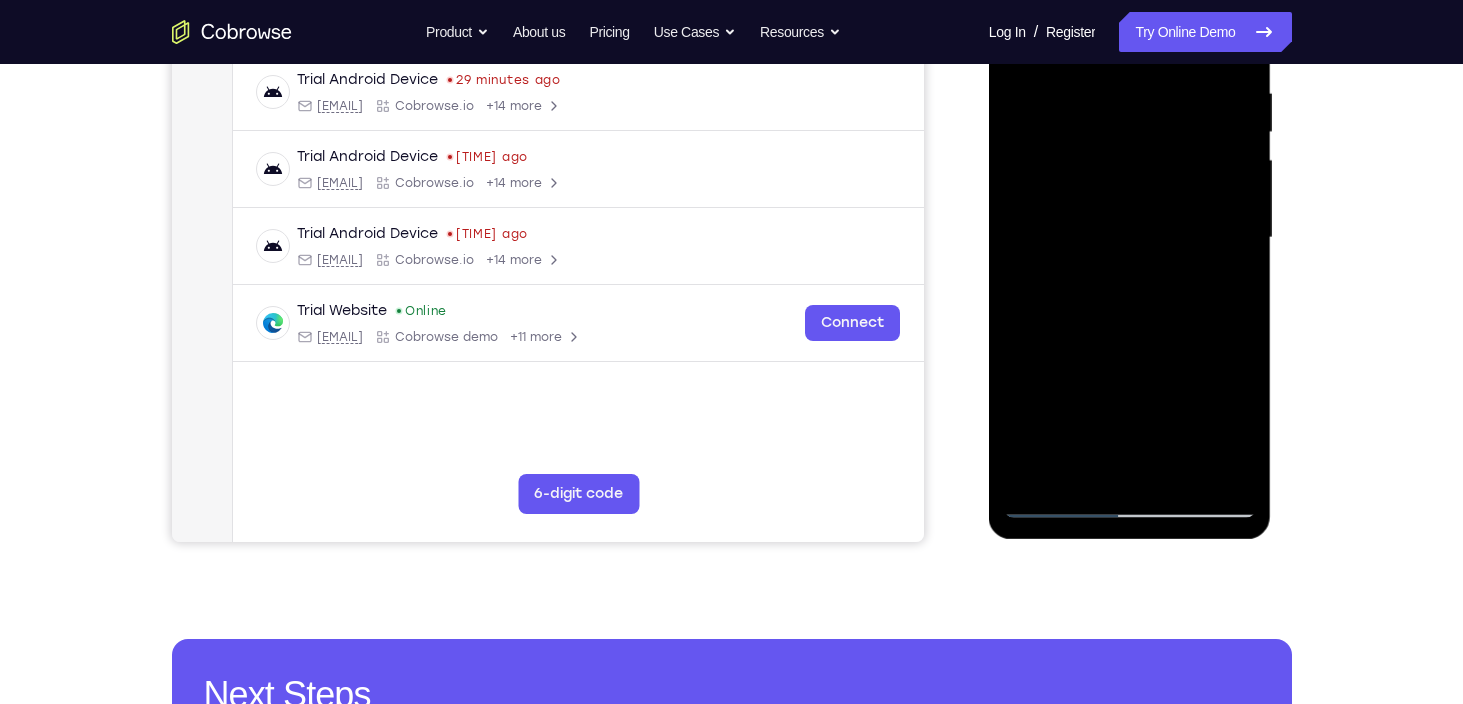 click at bounding box center (1130, 238) 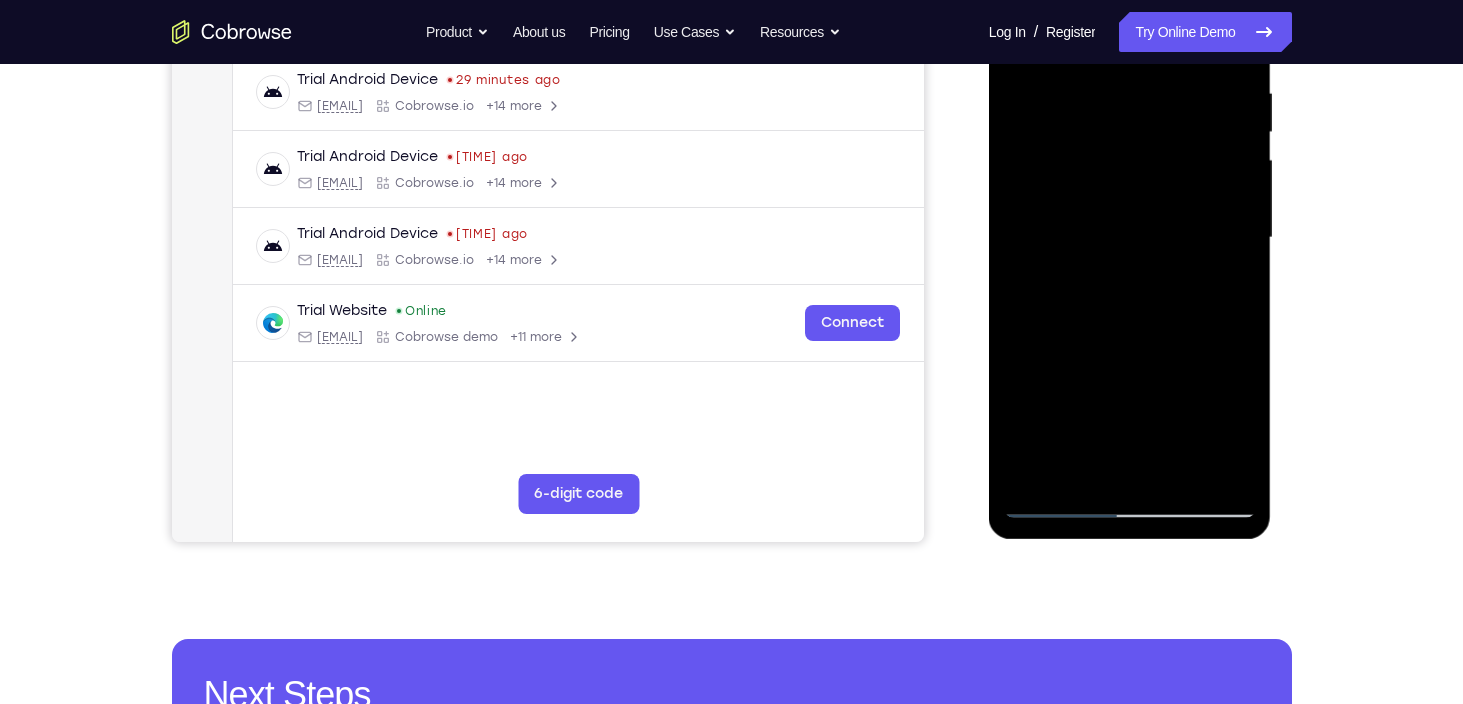 click at bounding box center (1130, 238) 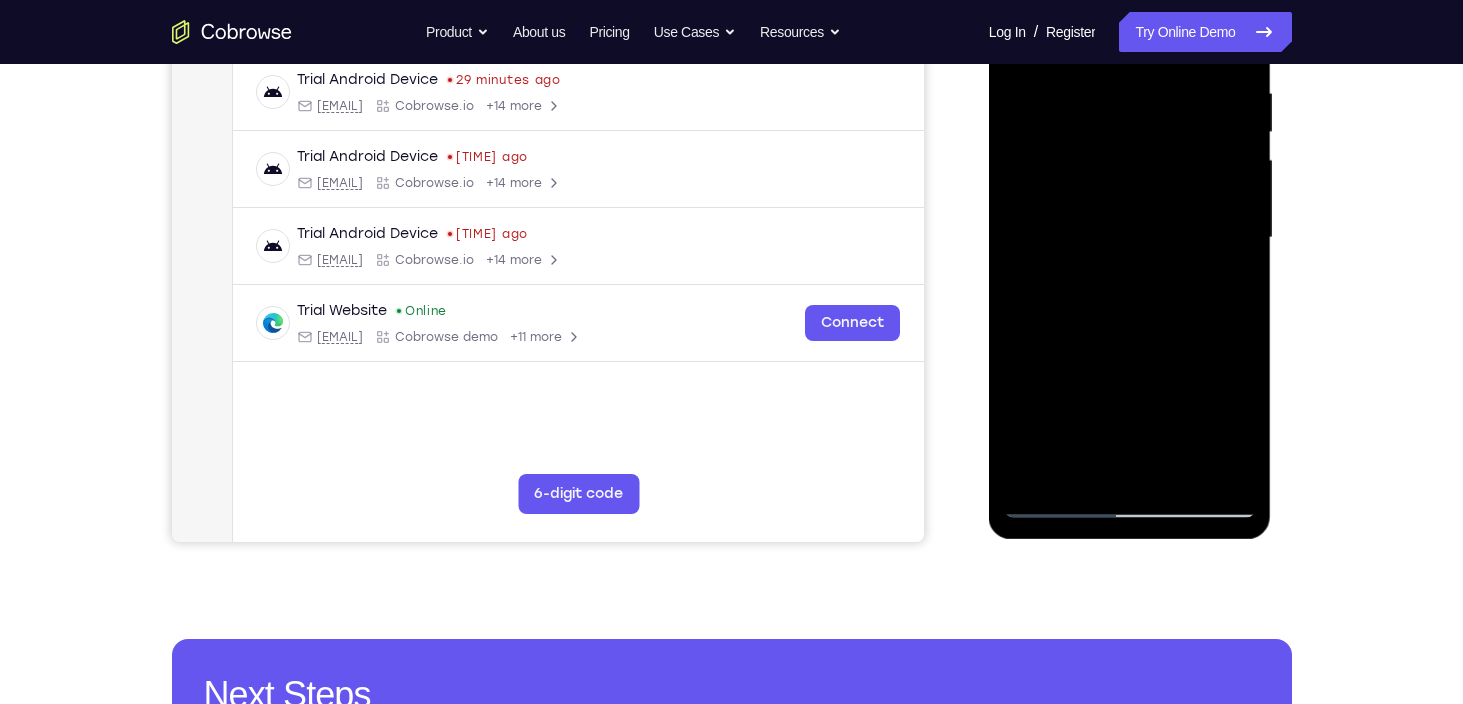 click at bounding box center (1130, 238) 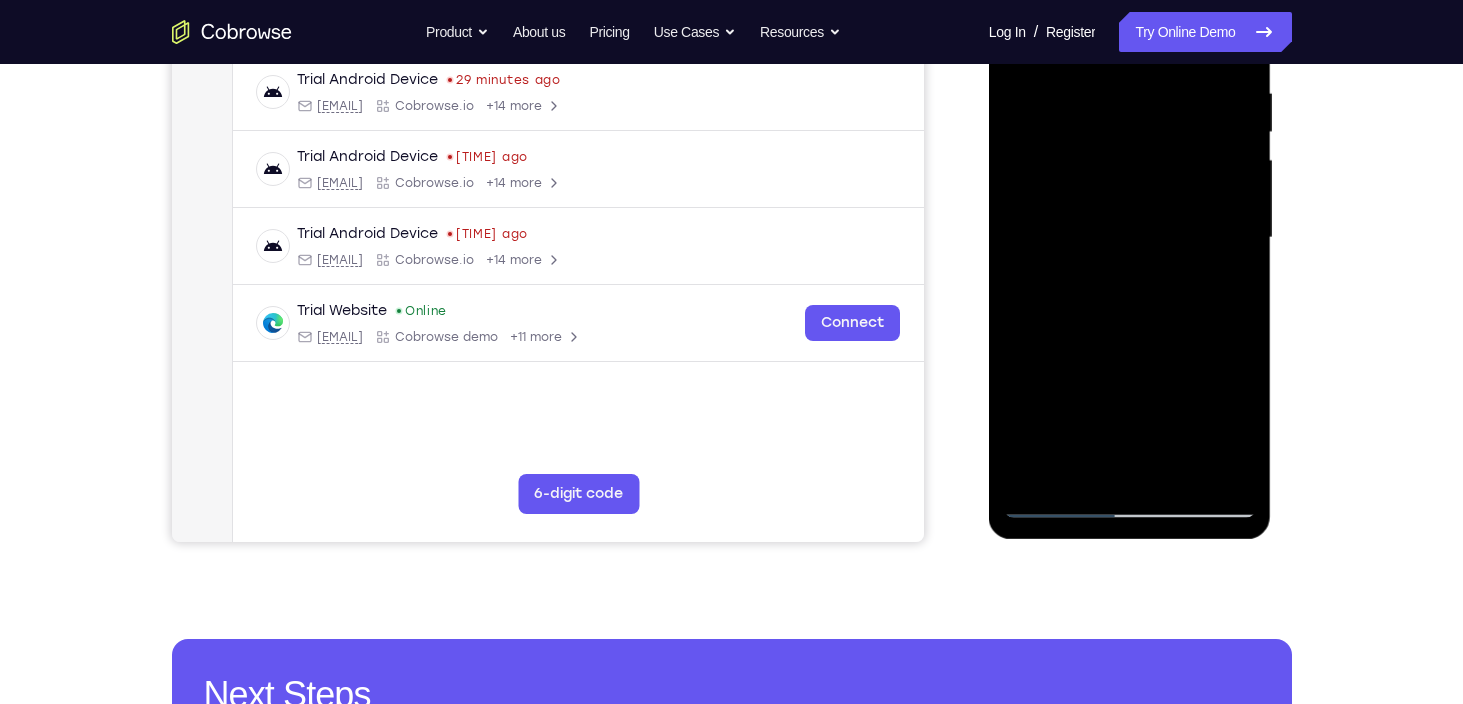 click at bounding box center (1130, 238) 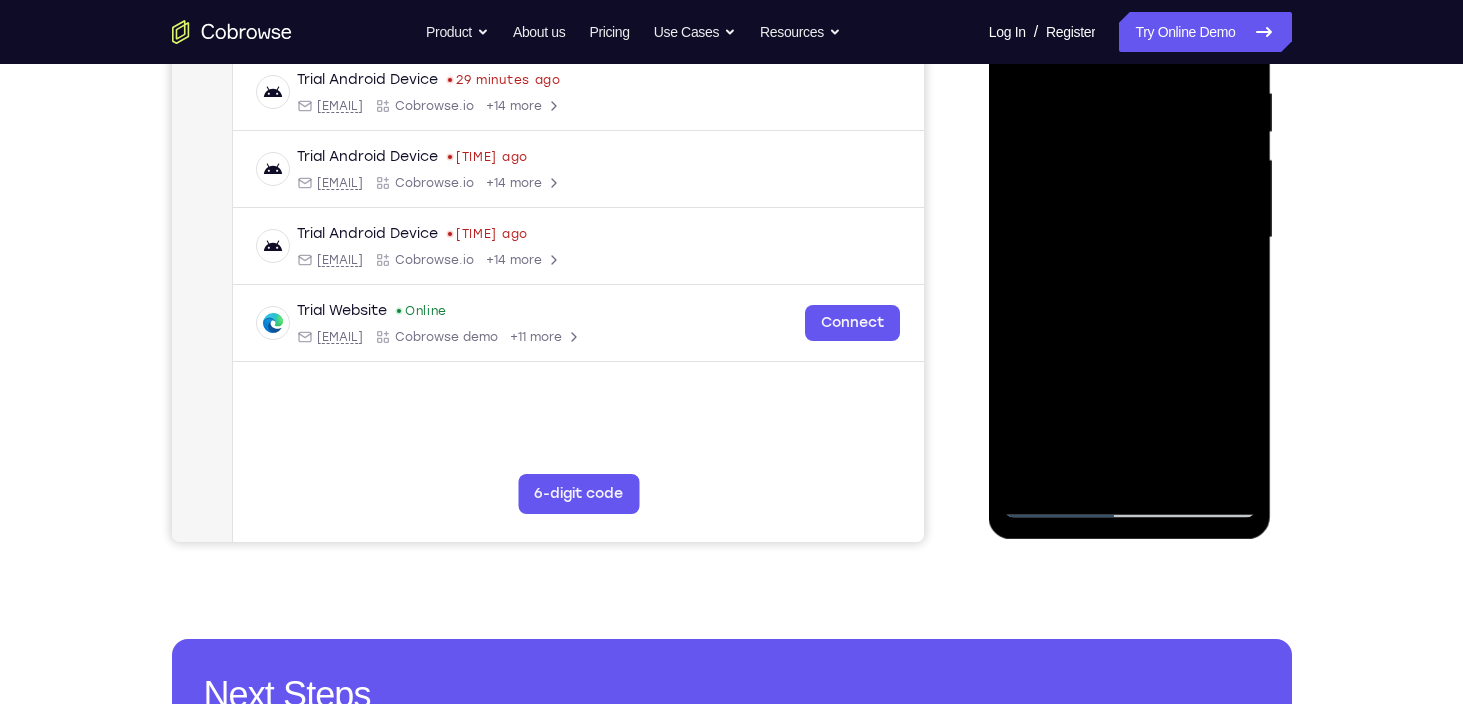 click at bounding box center (1130, 238) 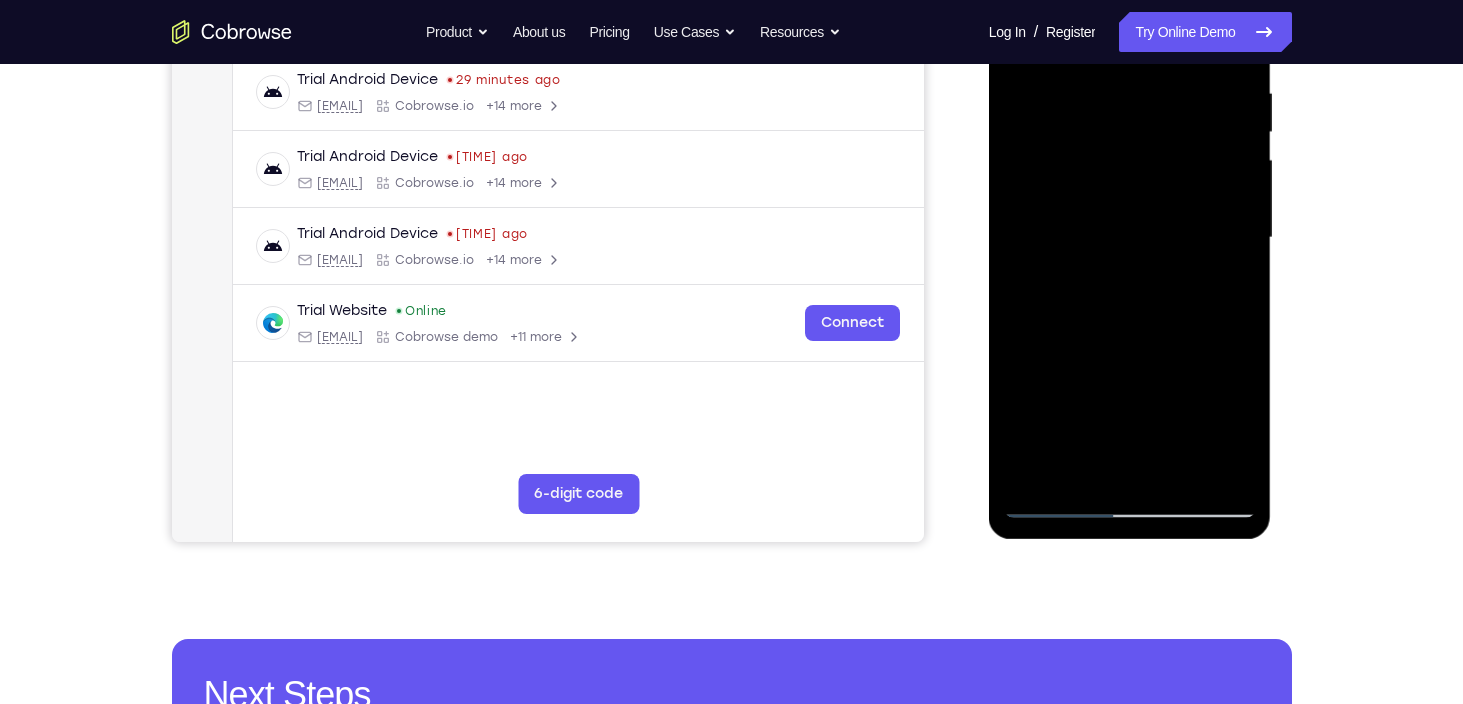 click at bounding box center (1130, 238) 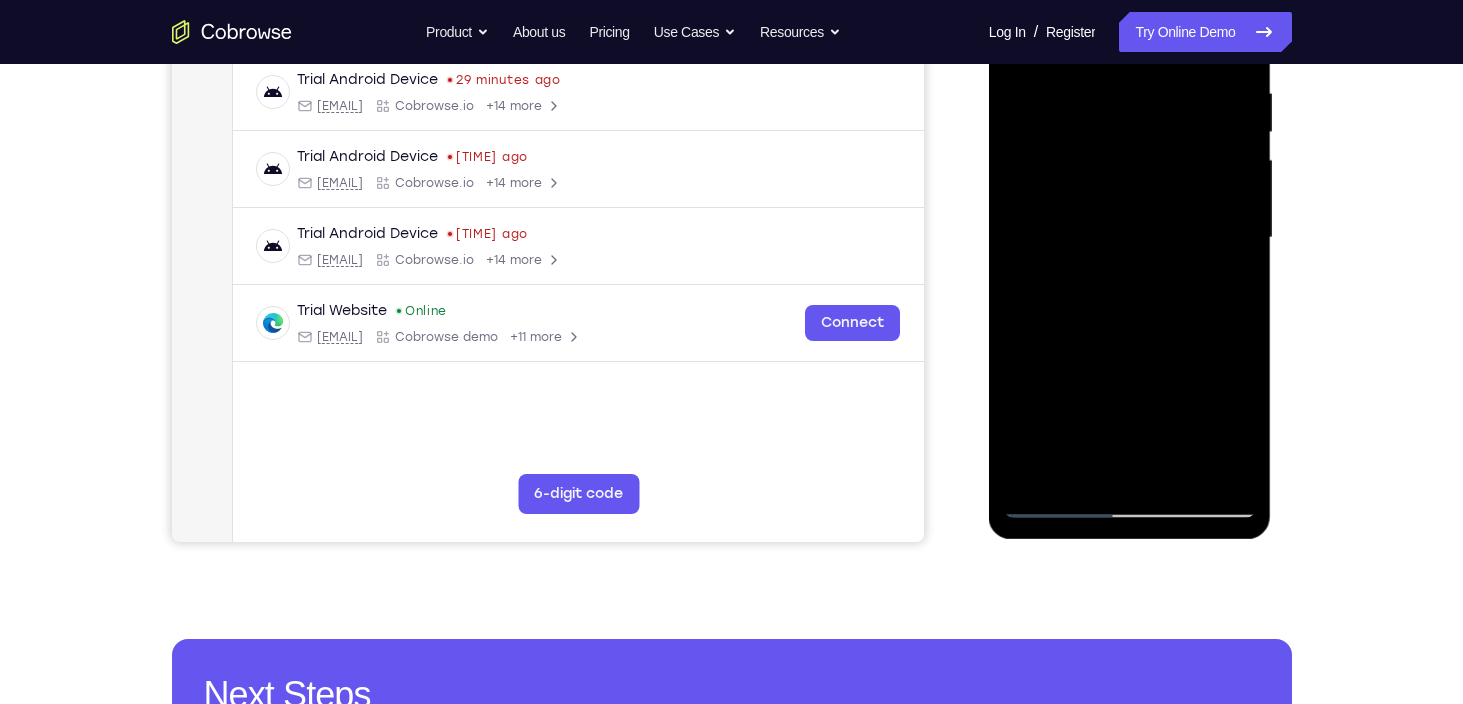 click at bounding box center [1130, 238] 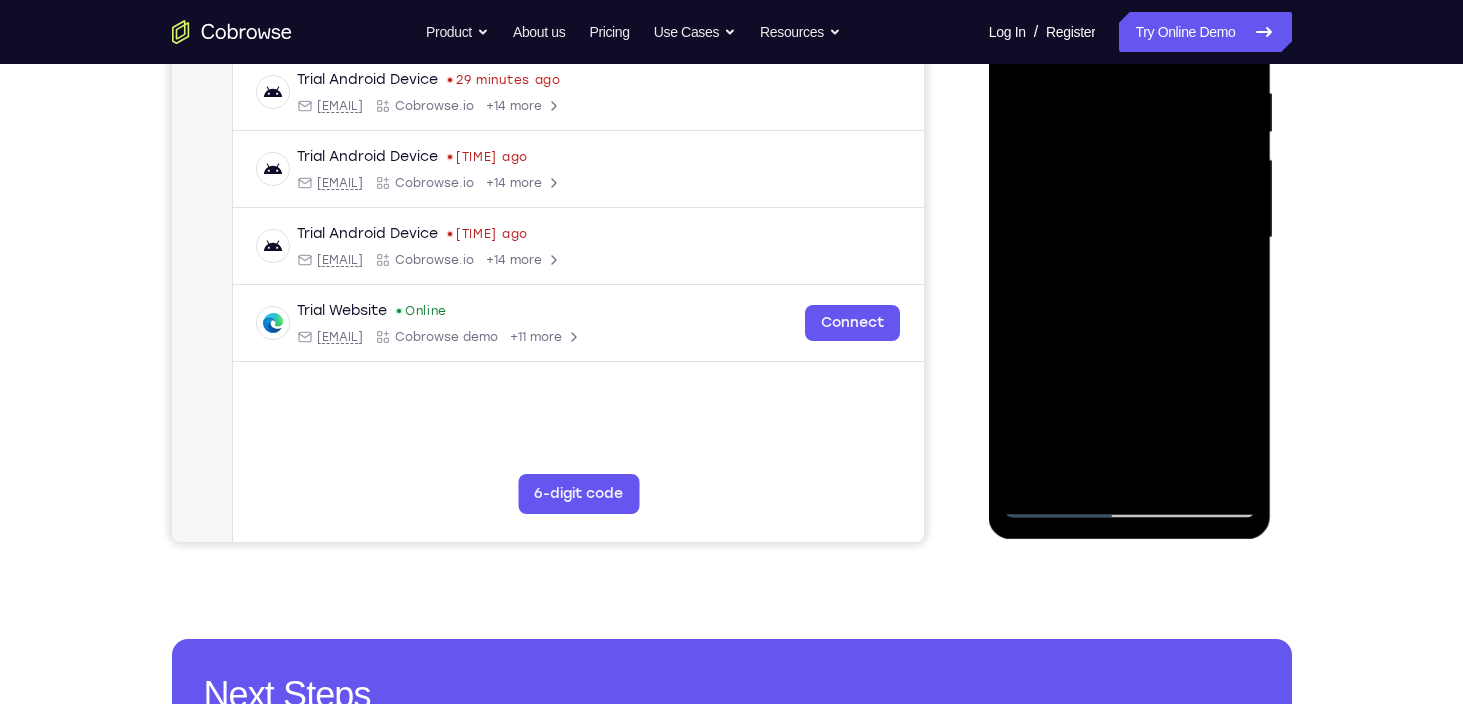 click at bounding box center (1130, 238) 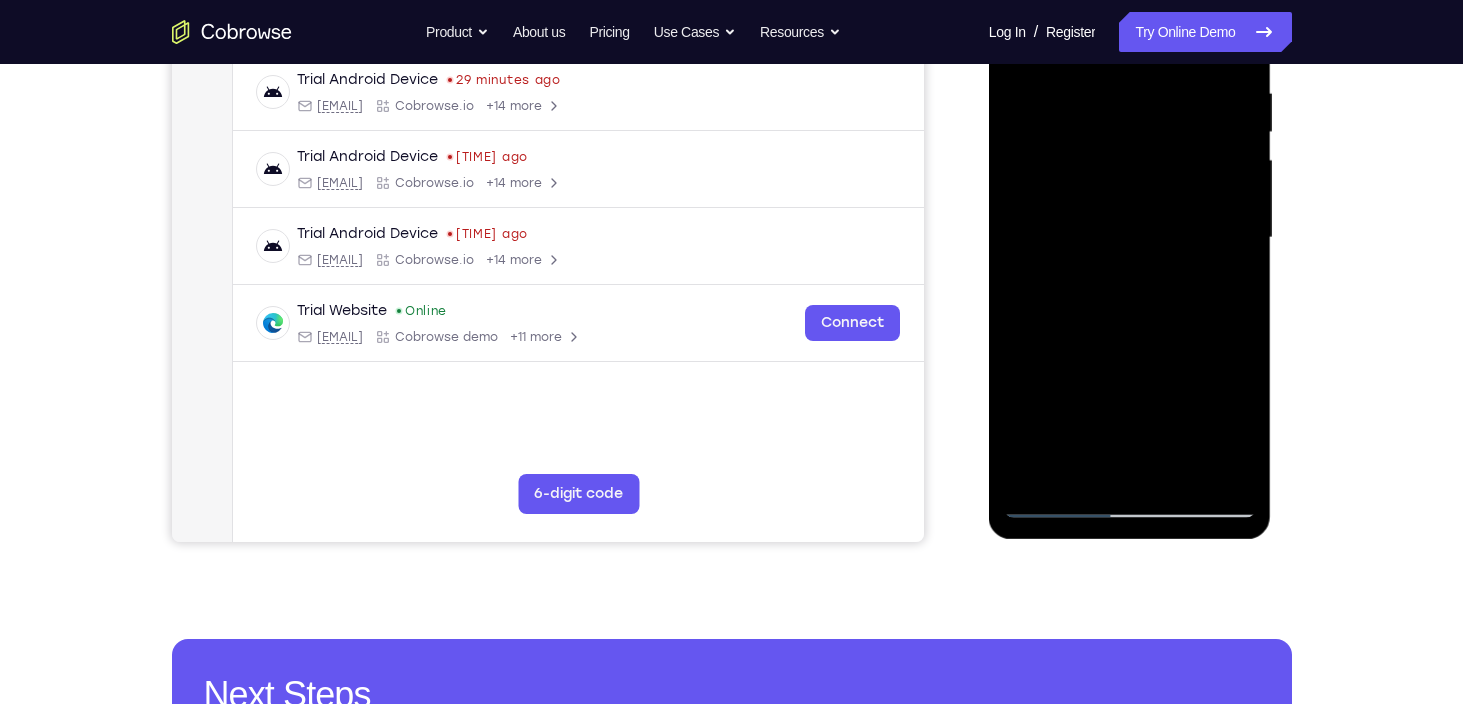 click at bounding box center [1130, 238] 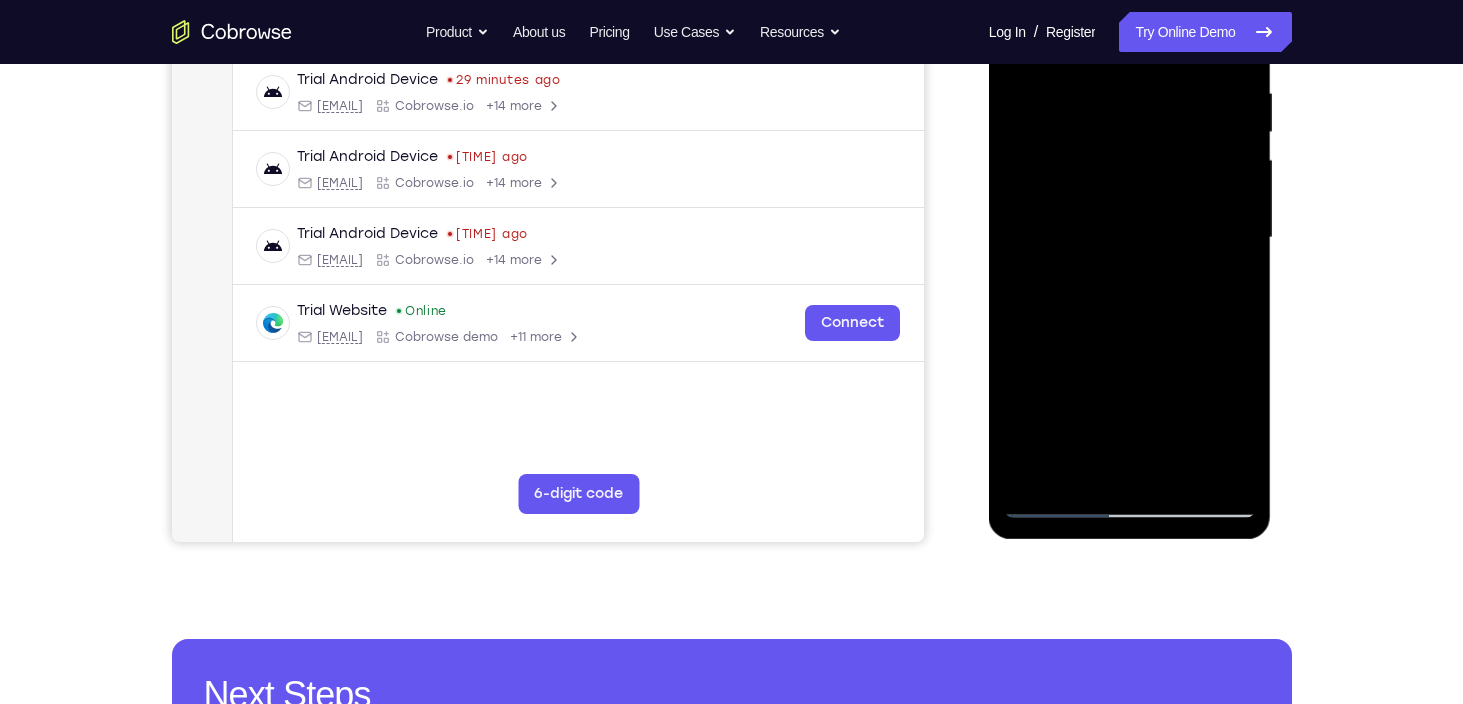 click at bounding box center [1130, 238] 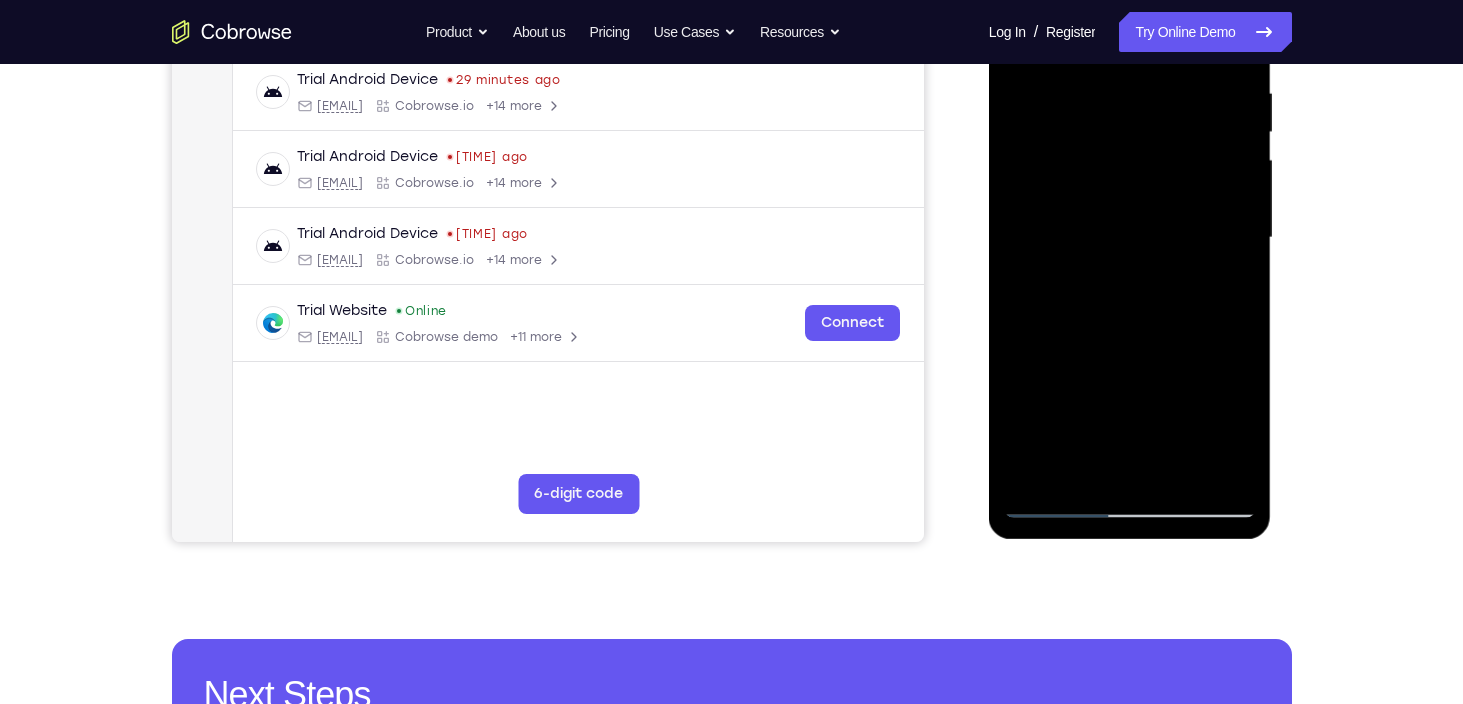 click at bounding box center [1130, 238] 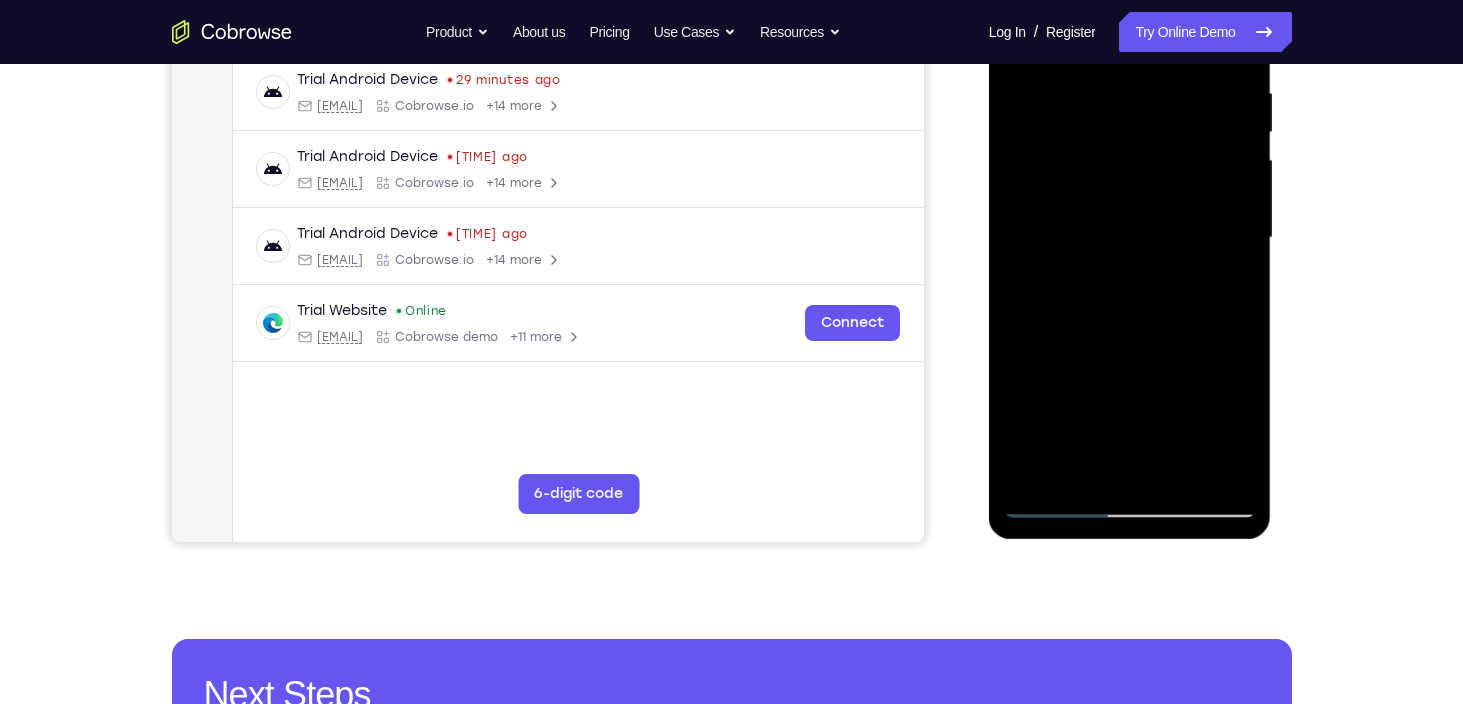 click at bounding box center [1130, 238] 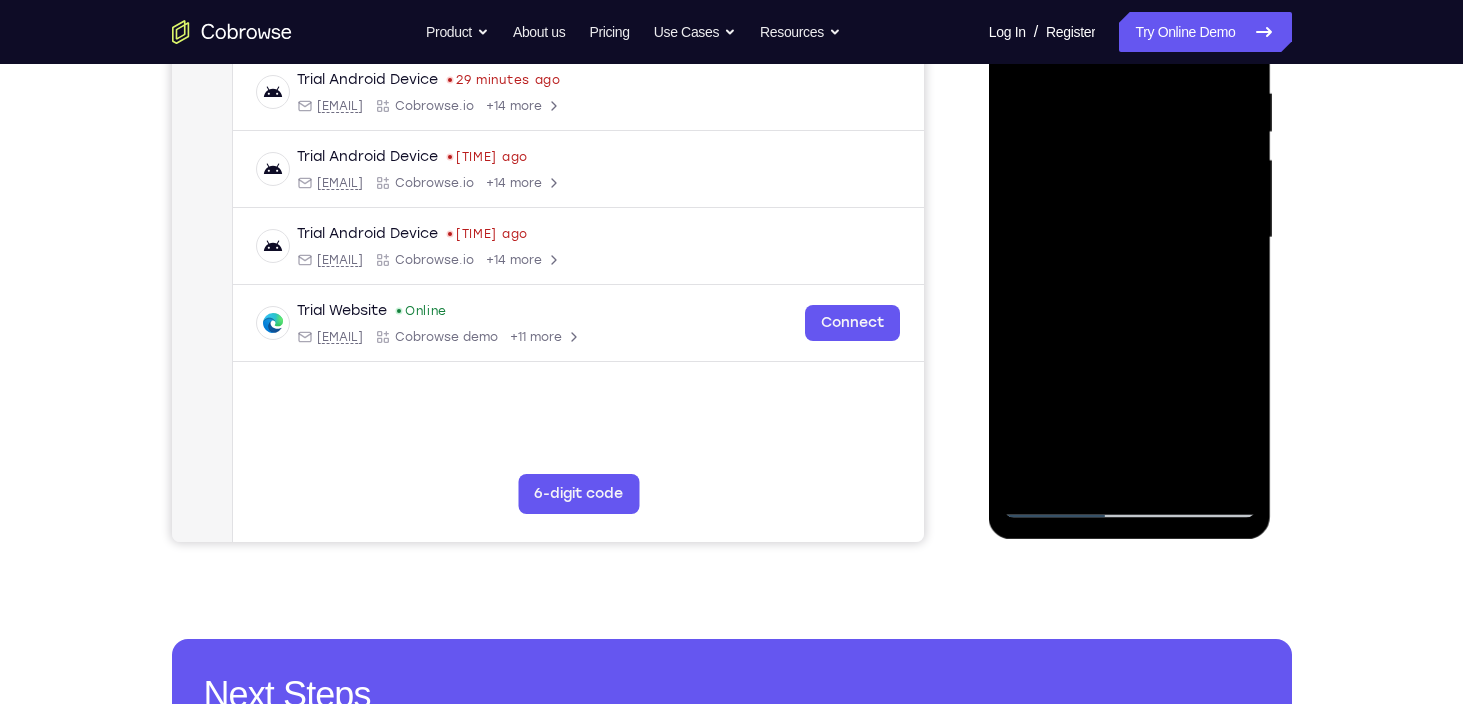 click at bounding box center [1130, 238] 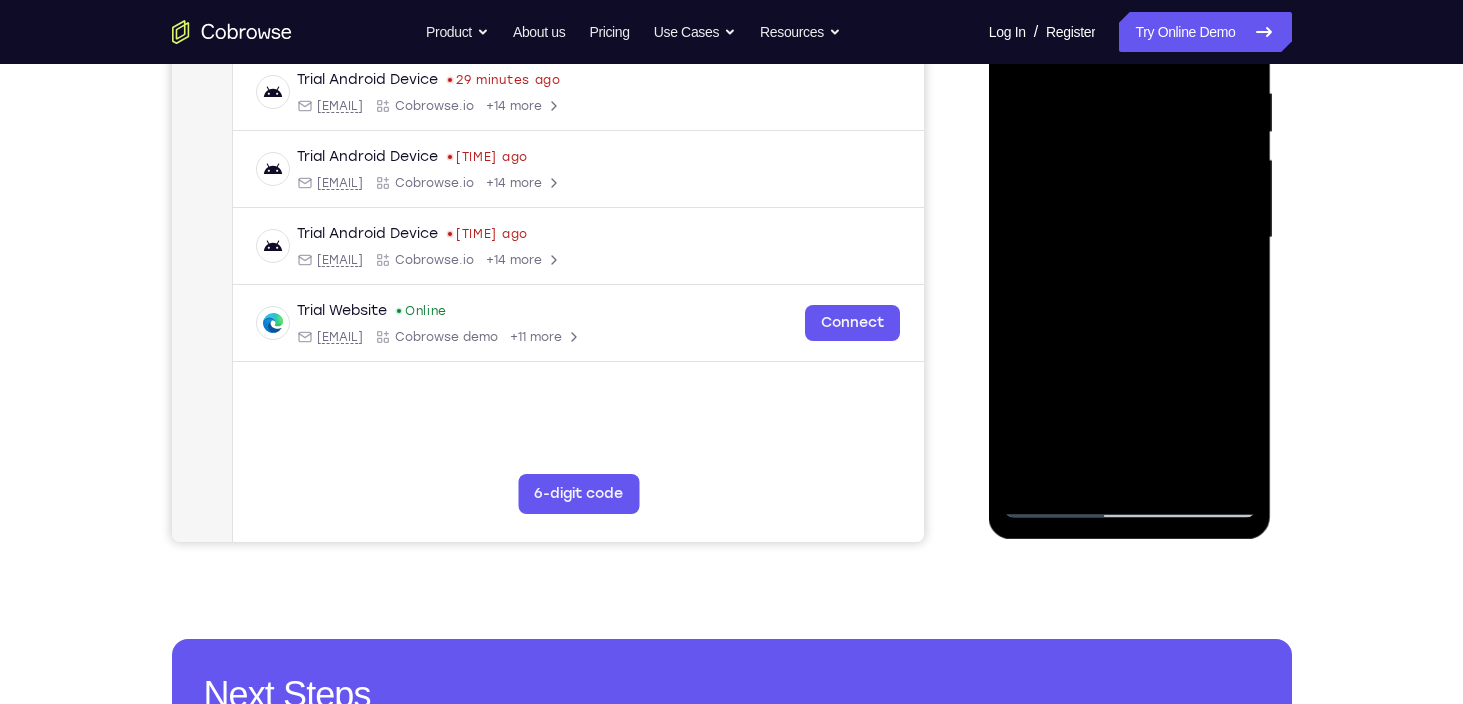 click at bounding box center [1130, 238] 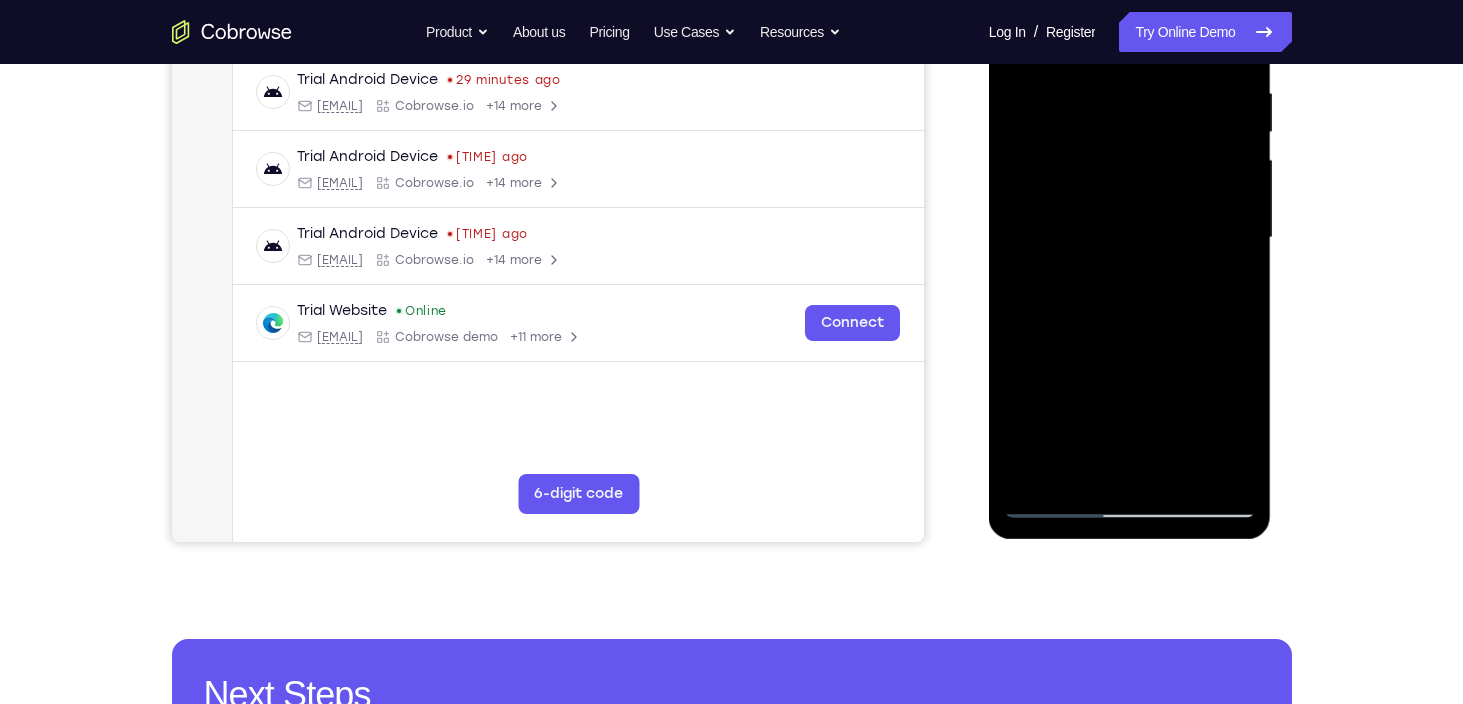click at bounding box center (1130, 238) 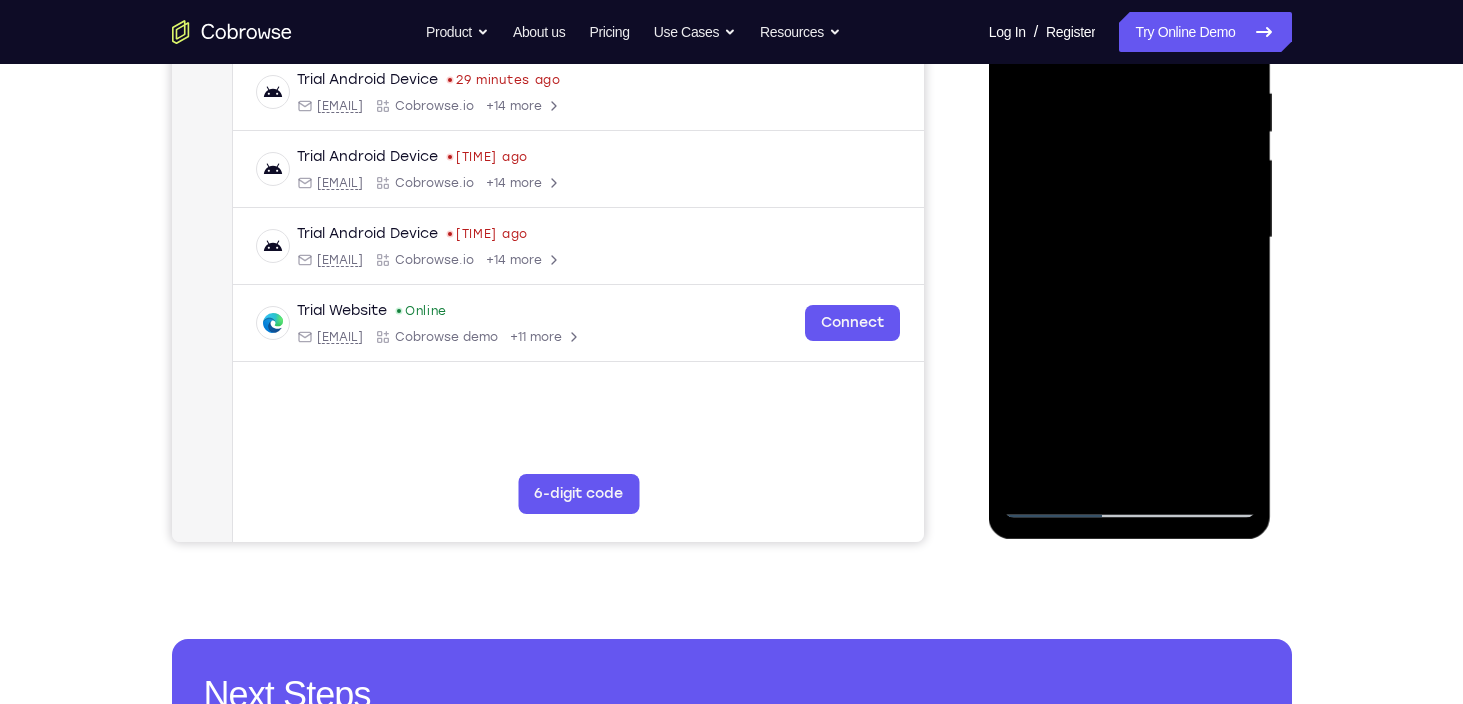click at bounding box center [1130, 238] 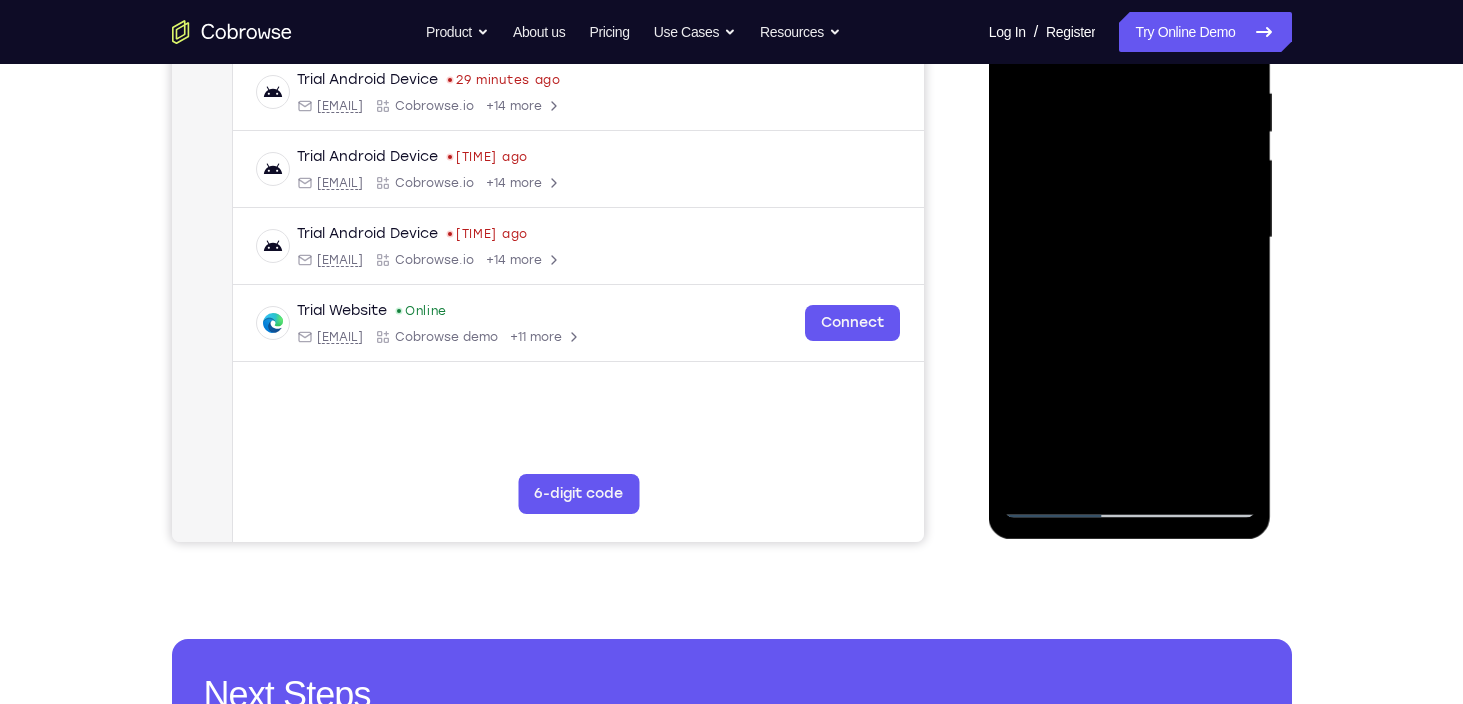 click at bounding box center (1130, 238) 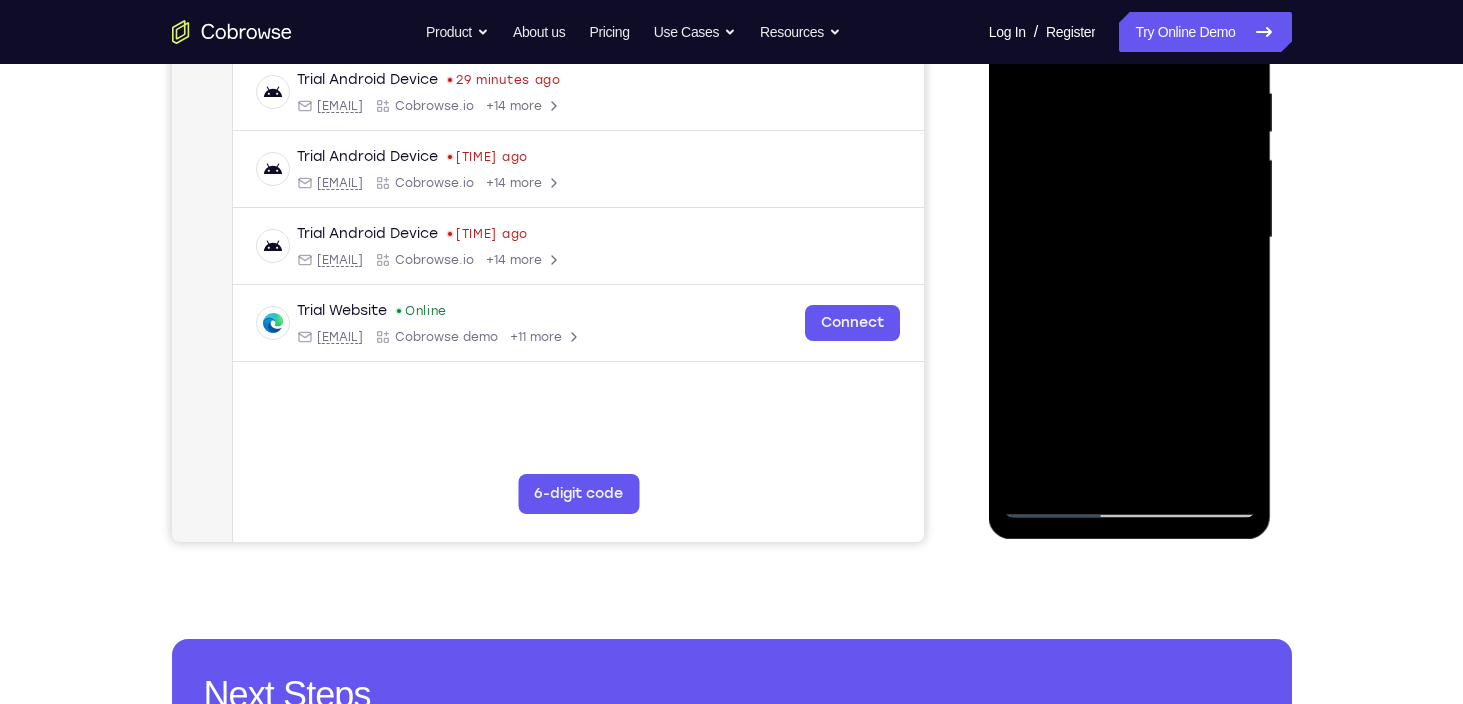 click at bounding box center [1130, 238] 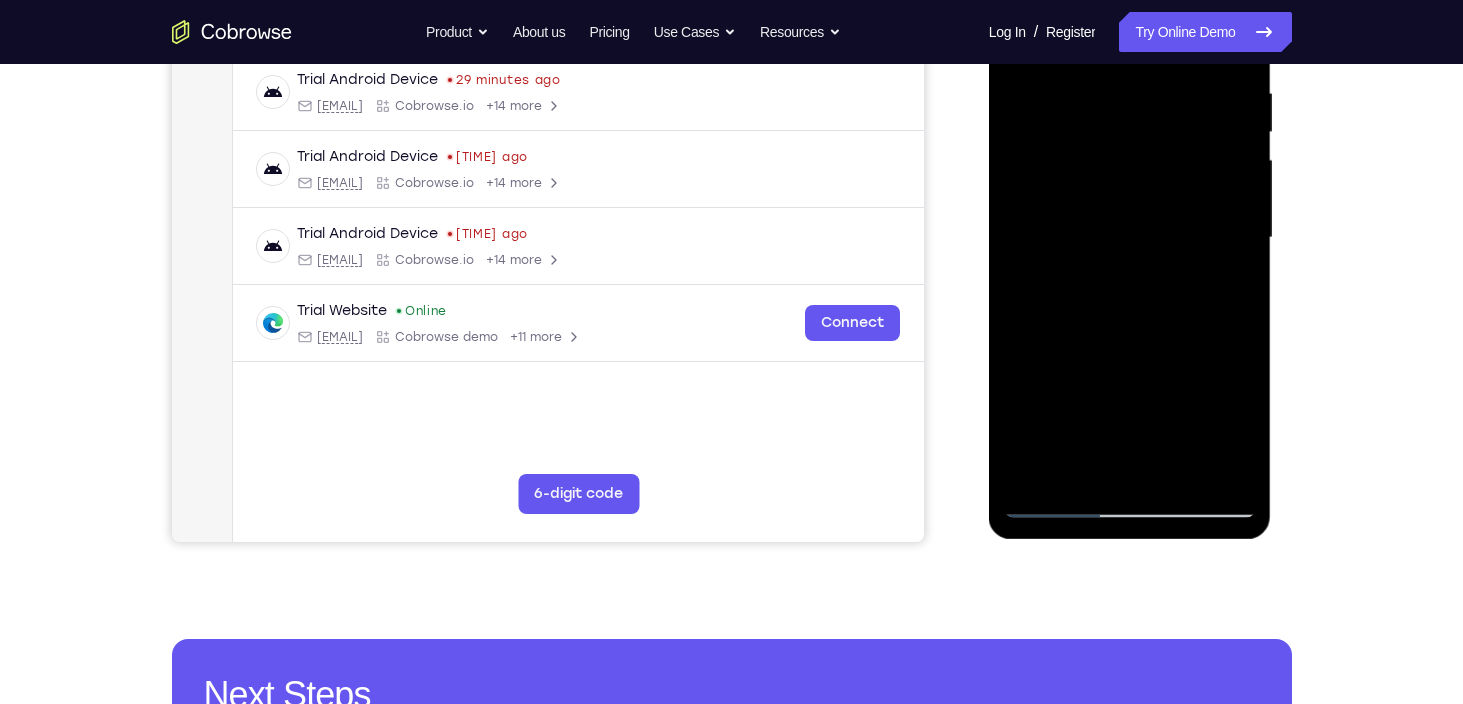 click at bounding box center (1130, 238) 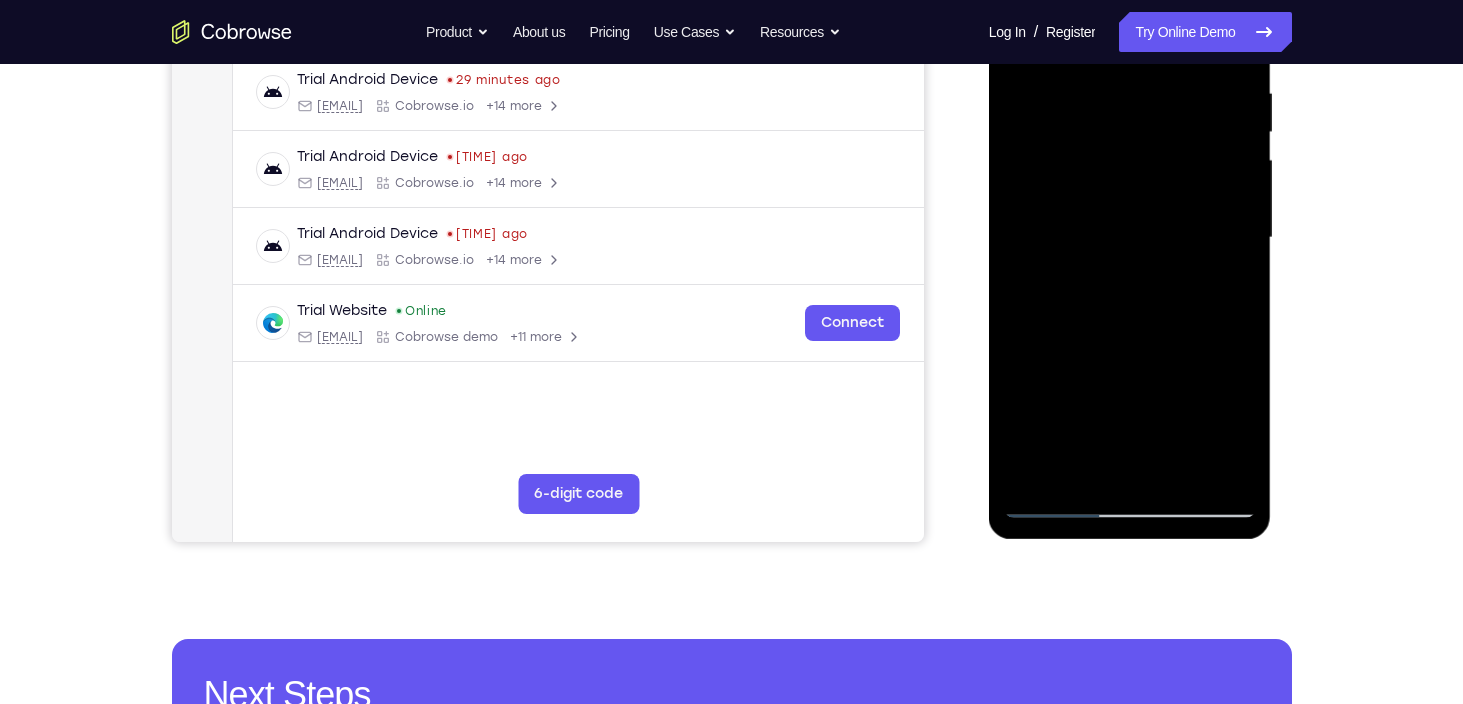 click at bounding box center (1130, 238) 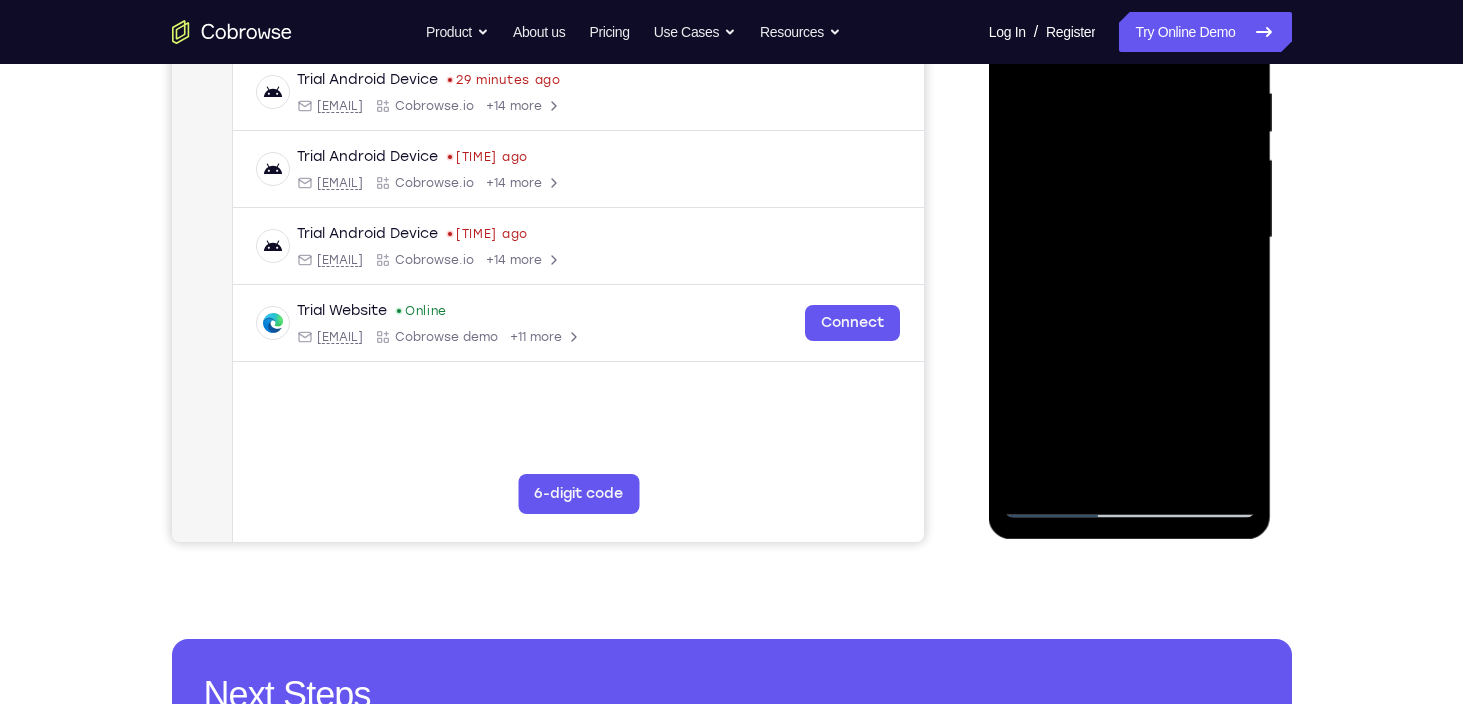 click at bounding box center (1130, 238) 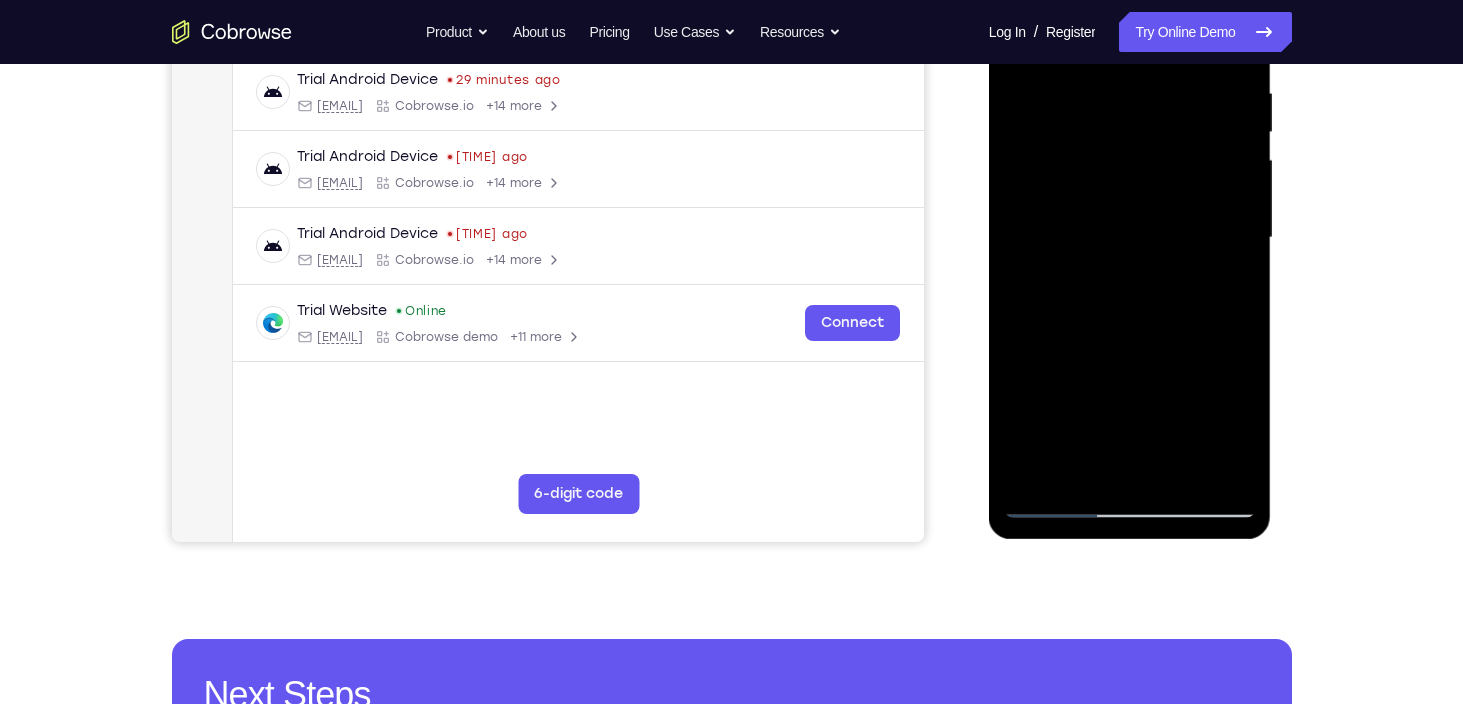 click at bounding box center [1130, 238] 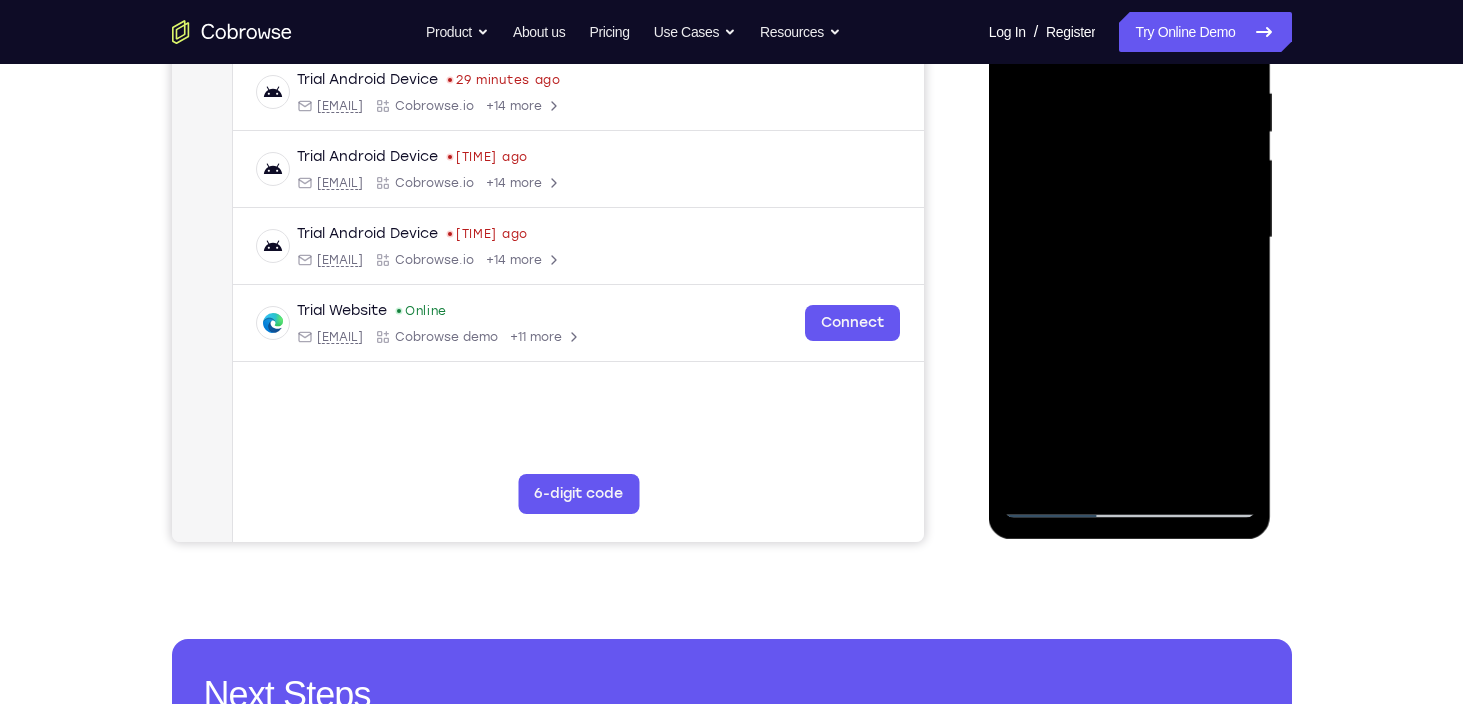 click at bounding box center [1130, 238] 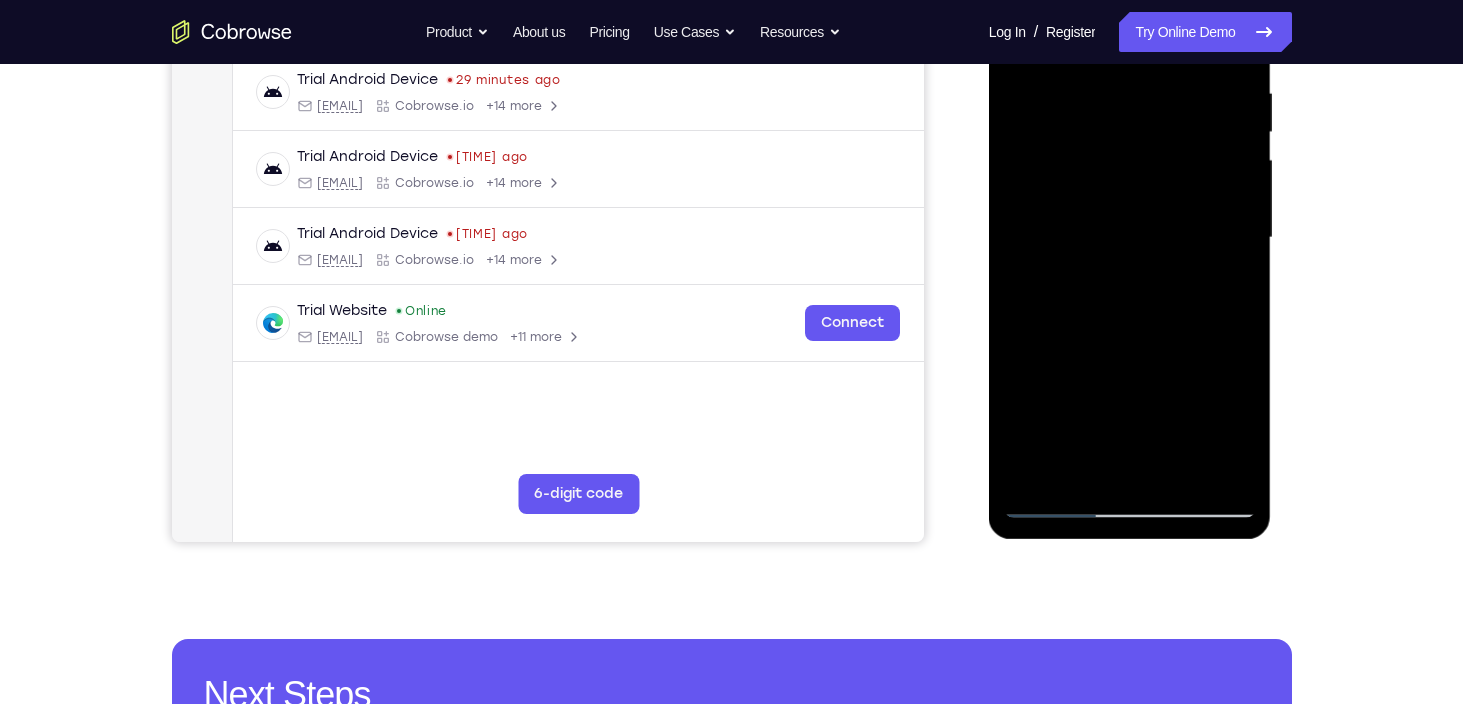 click at bounding box center [1130, 238] 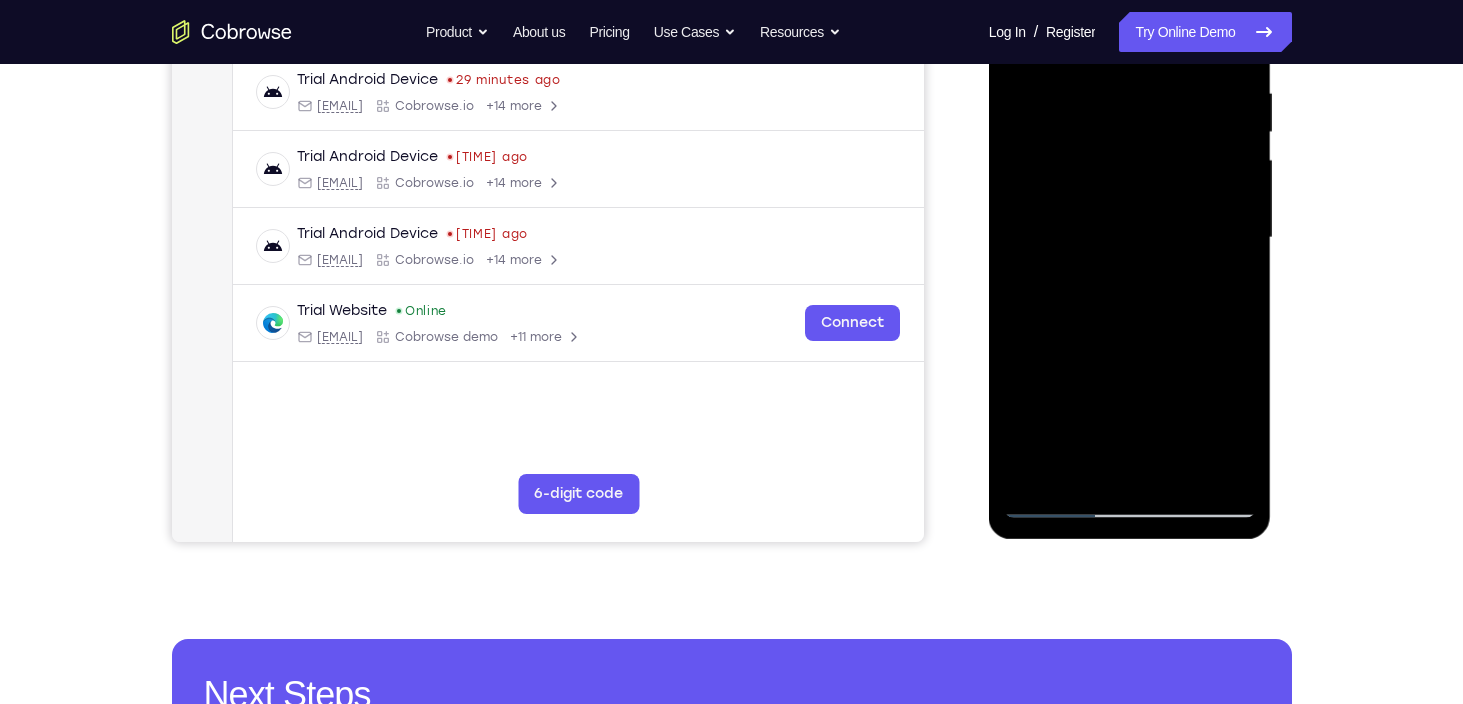click at bounding box center (1130, 238) 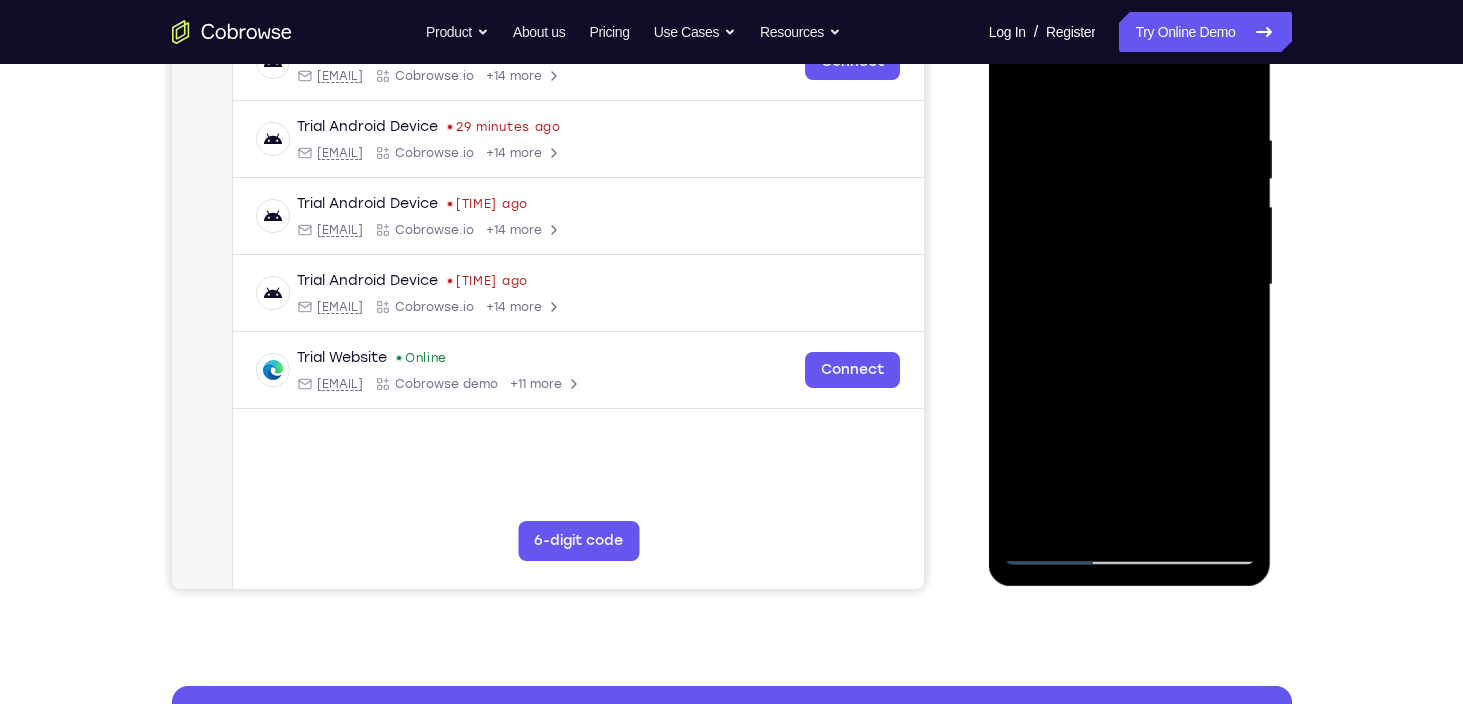 scroll, scrollTop: 336, scrollLeft: 0, axis: vertical 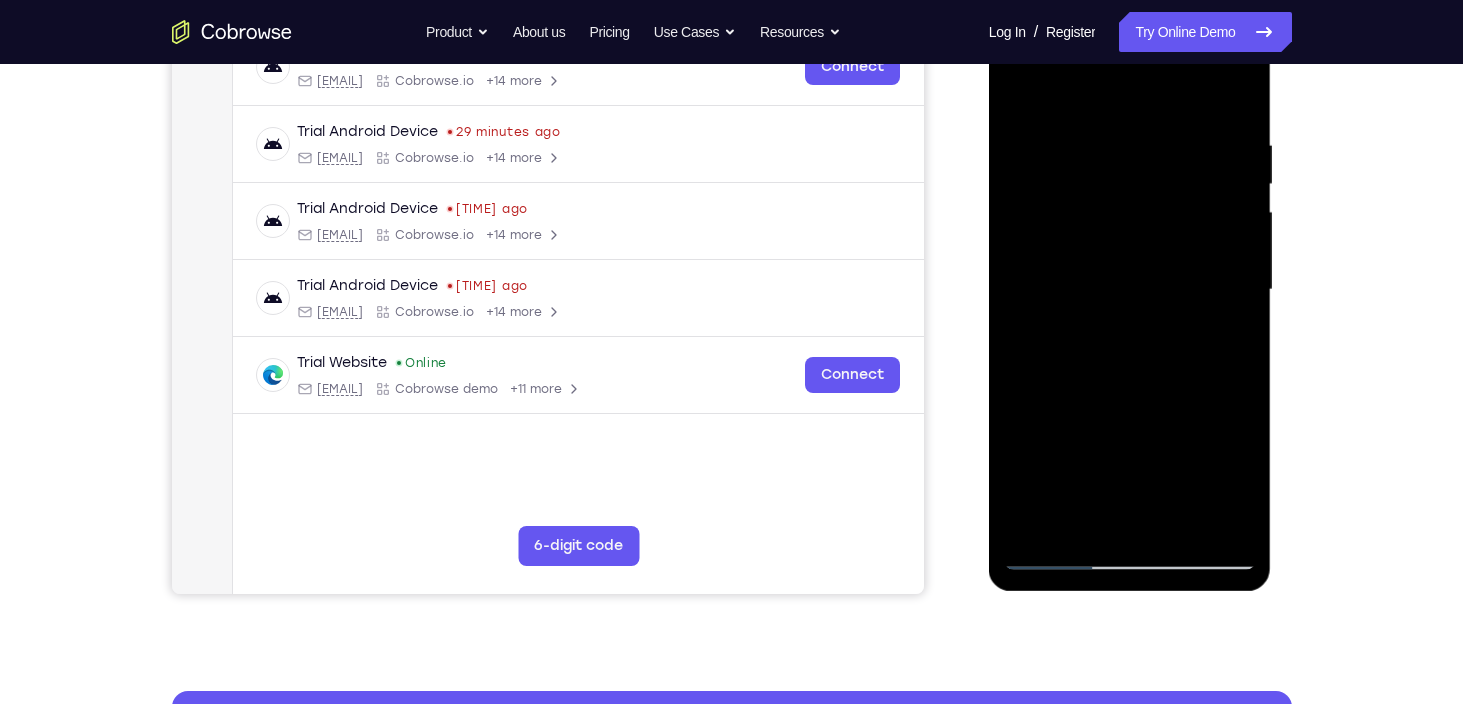 click at bounding box center (1130, 290) 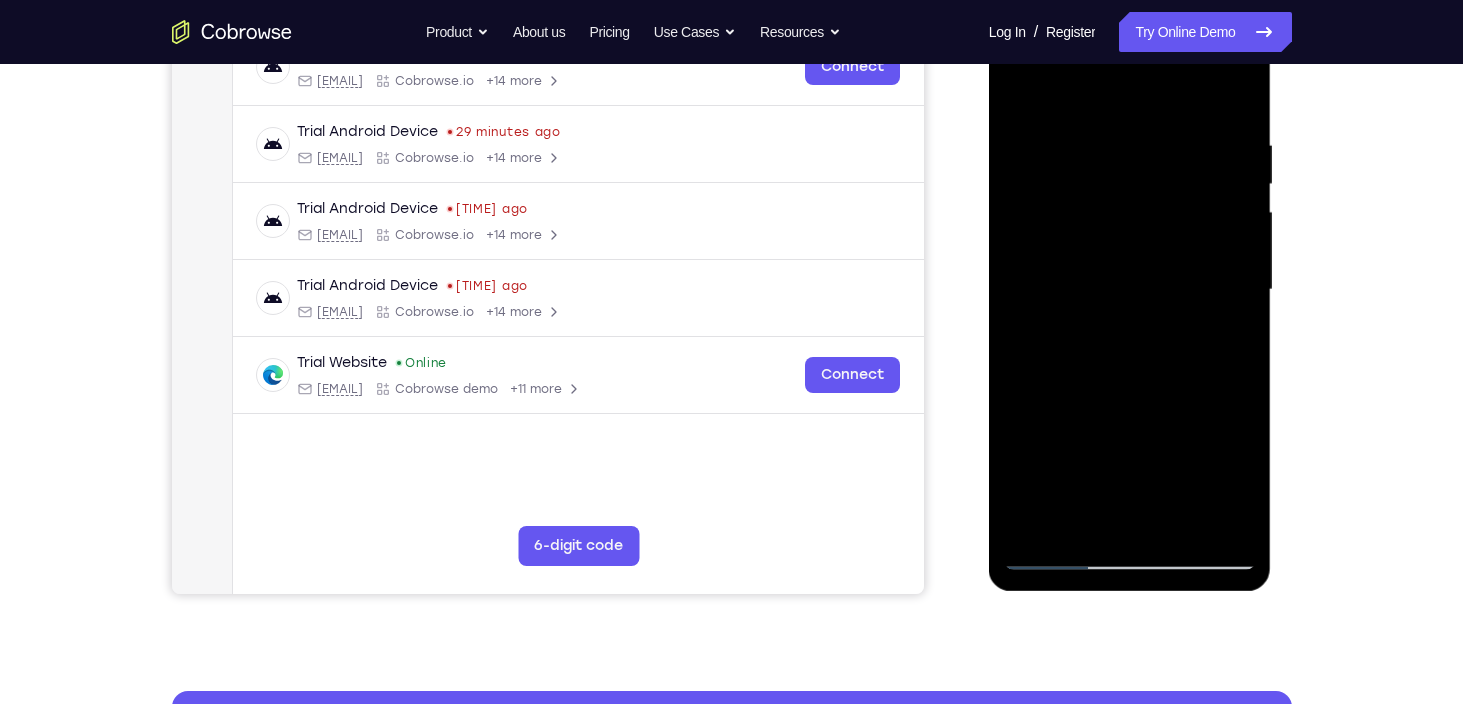 drag, startPoint x: 1105, startPoint y: 411, endPoint x: 1106, endPoint y: 211, distance: 200.0025 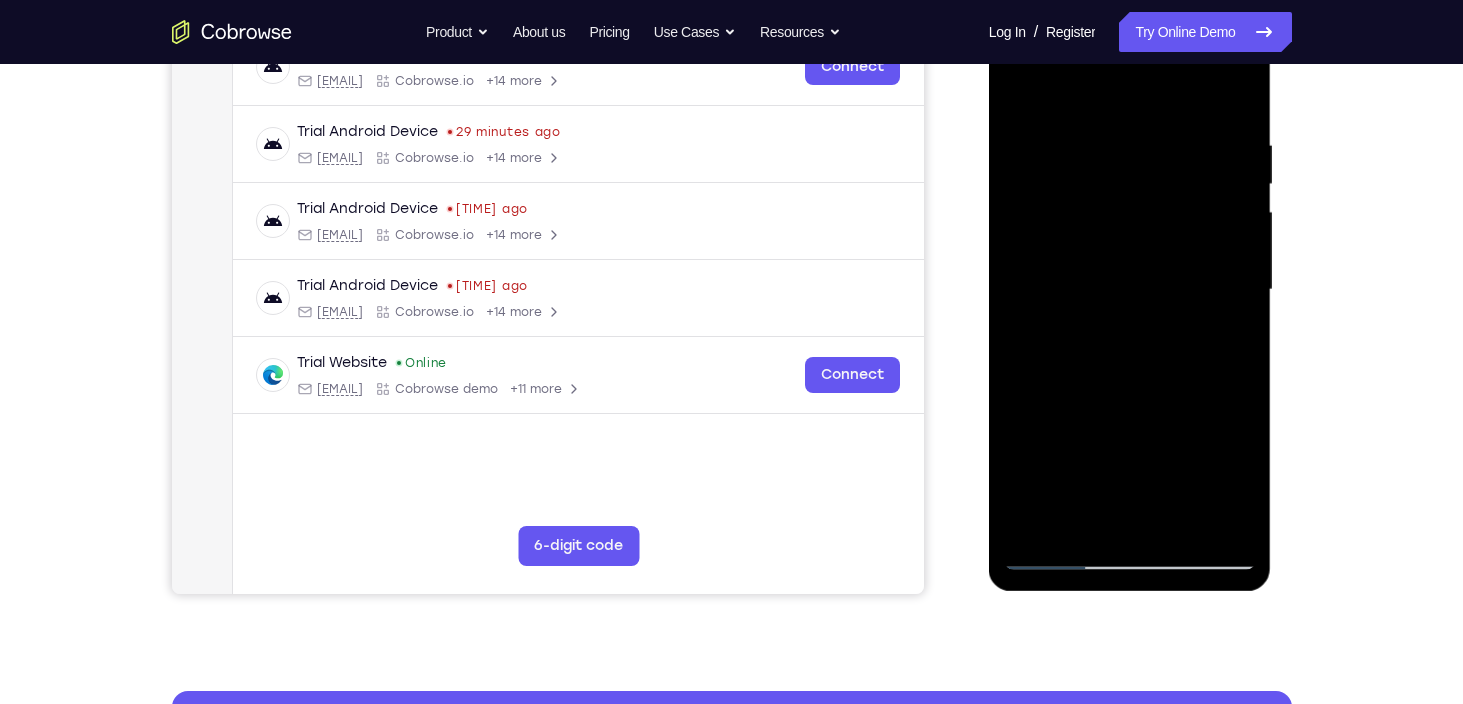 click at bounding box center (1130, 290) 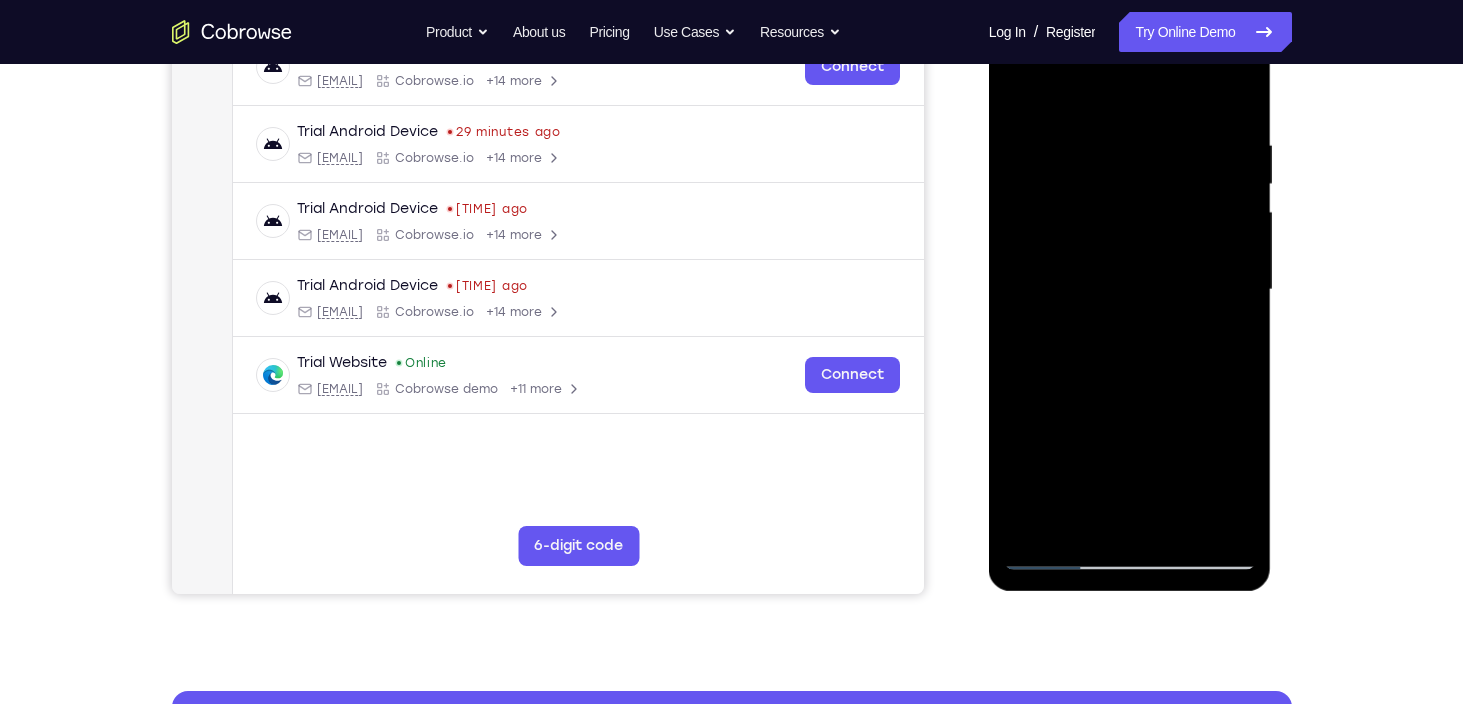 click at bounding box center (1130, 290) 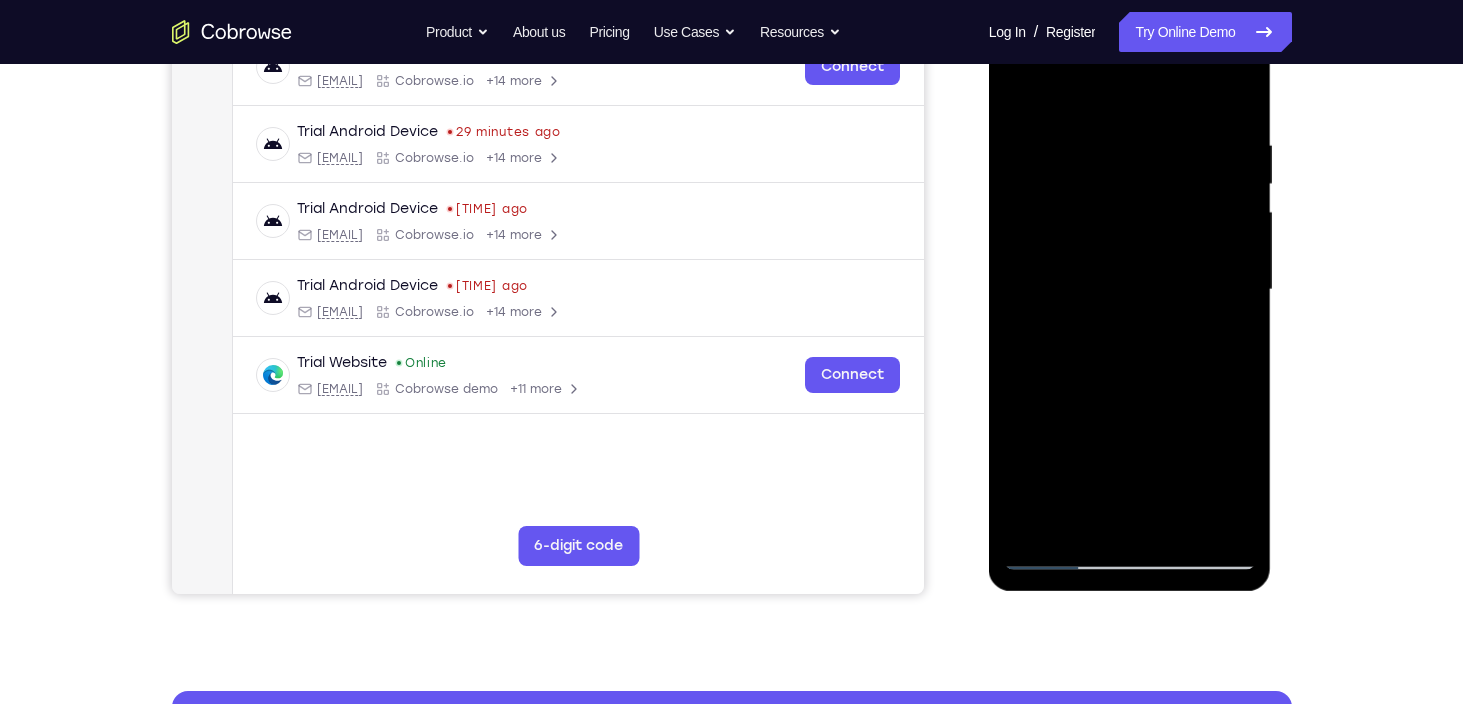click at bounding box center [1130, 290] 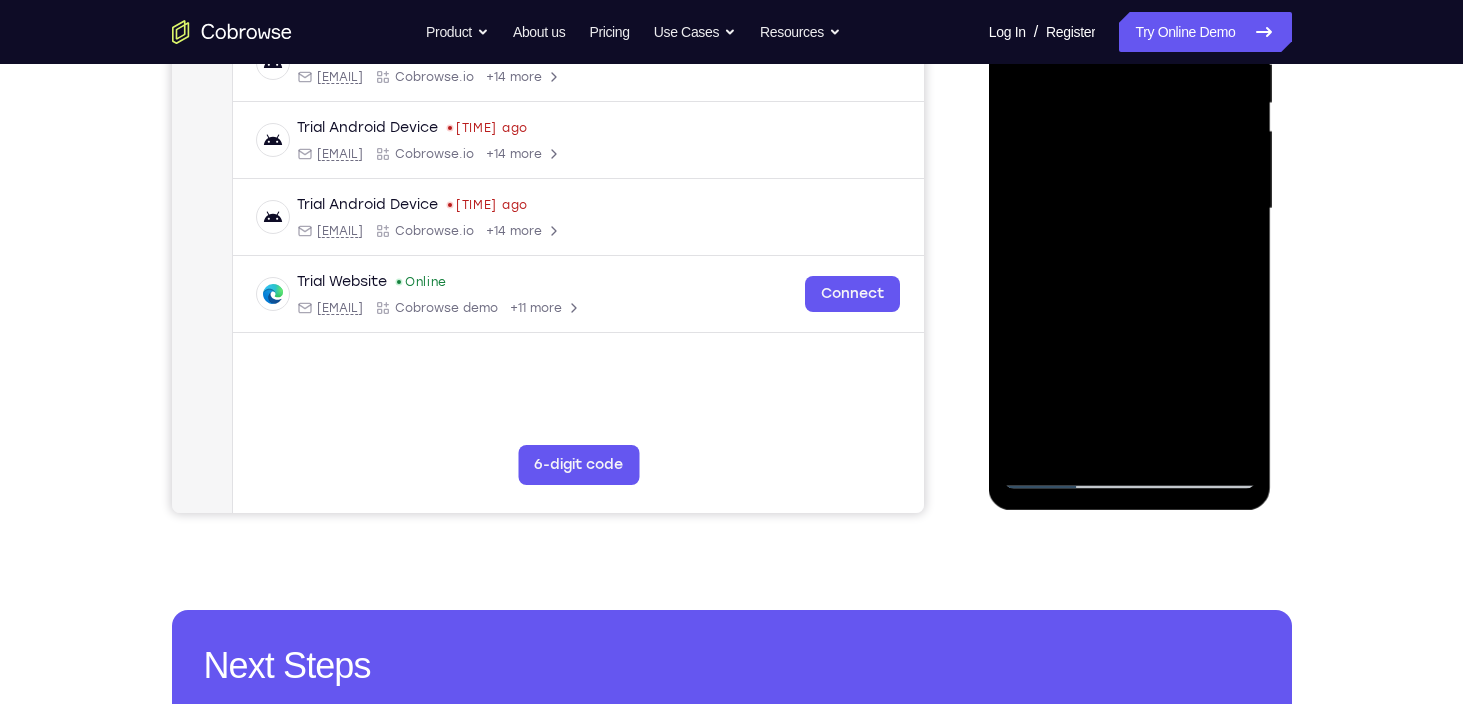 scroll, scrollTop: 420, scrollLeft: 0, axis: vertical 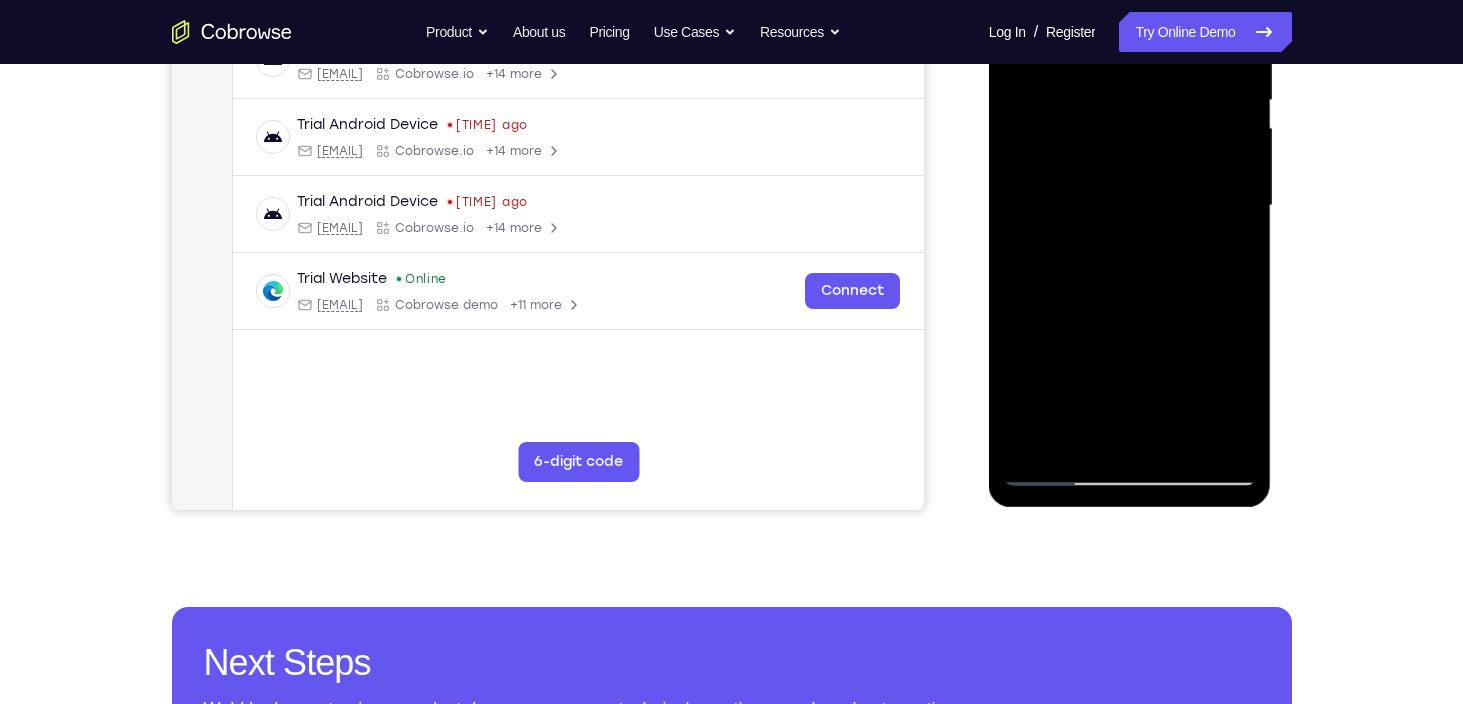 click at bounding box center [1130, 206] 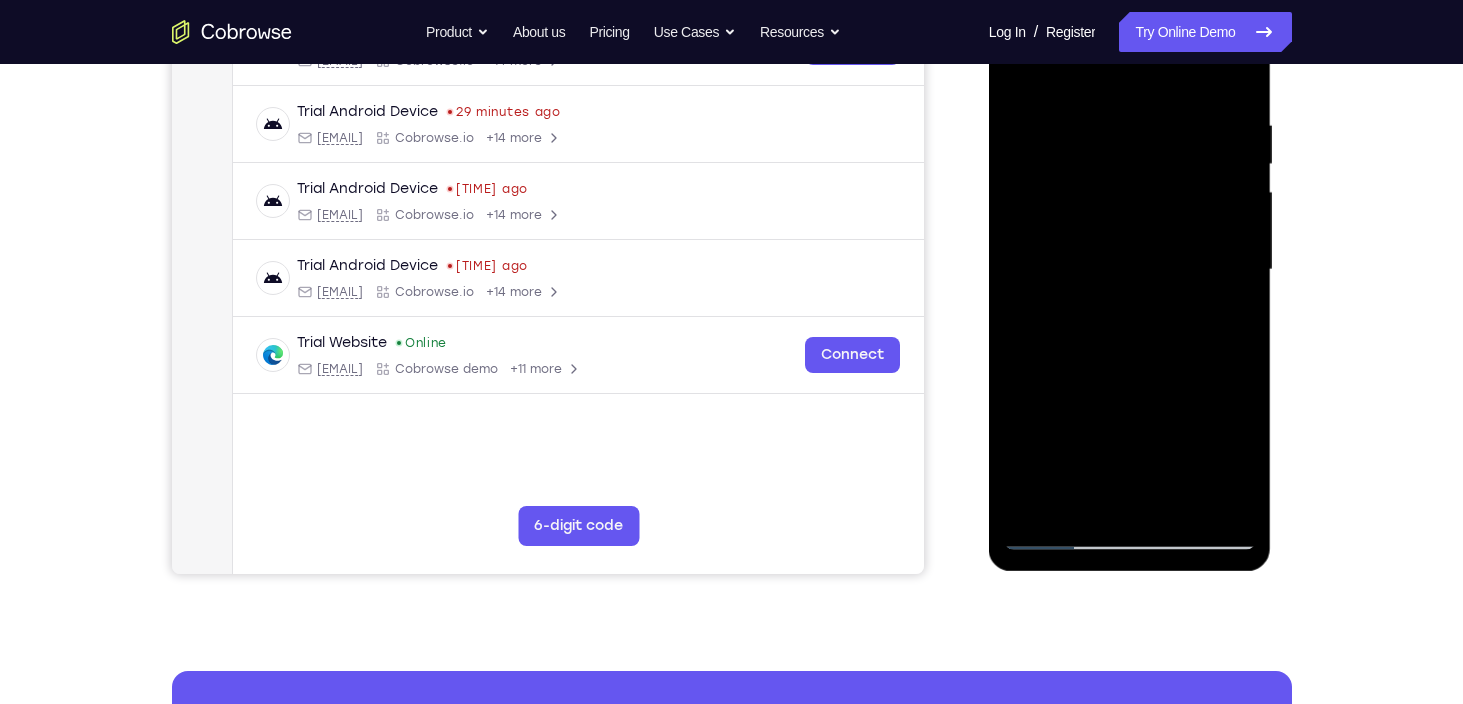 scroll, scrollTop: 355, scrollLeft: 0, axis: vertical 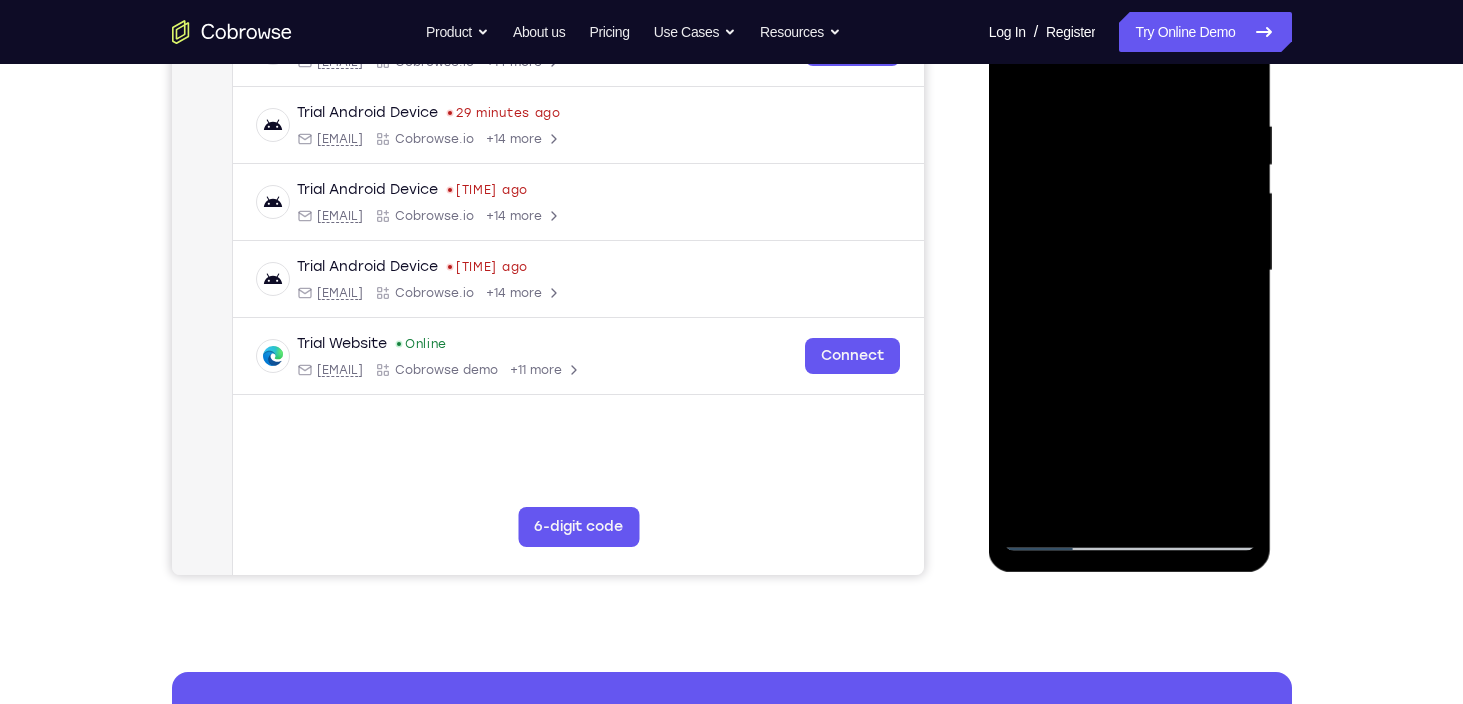 drag, startPoint x: 1128, startPoint y: 430, endPoint x: 1129, endPoint y: 235, distance: 195.00256 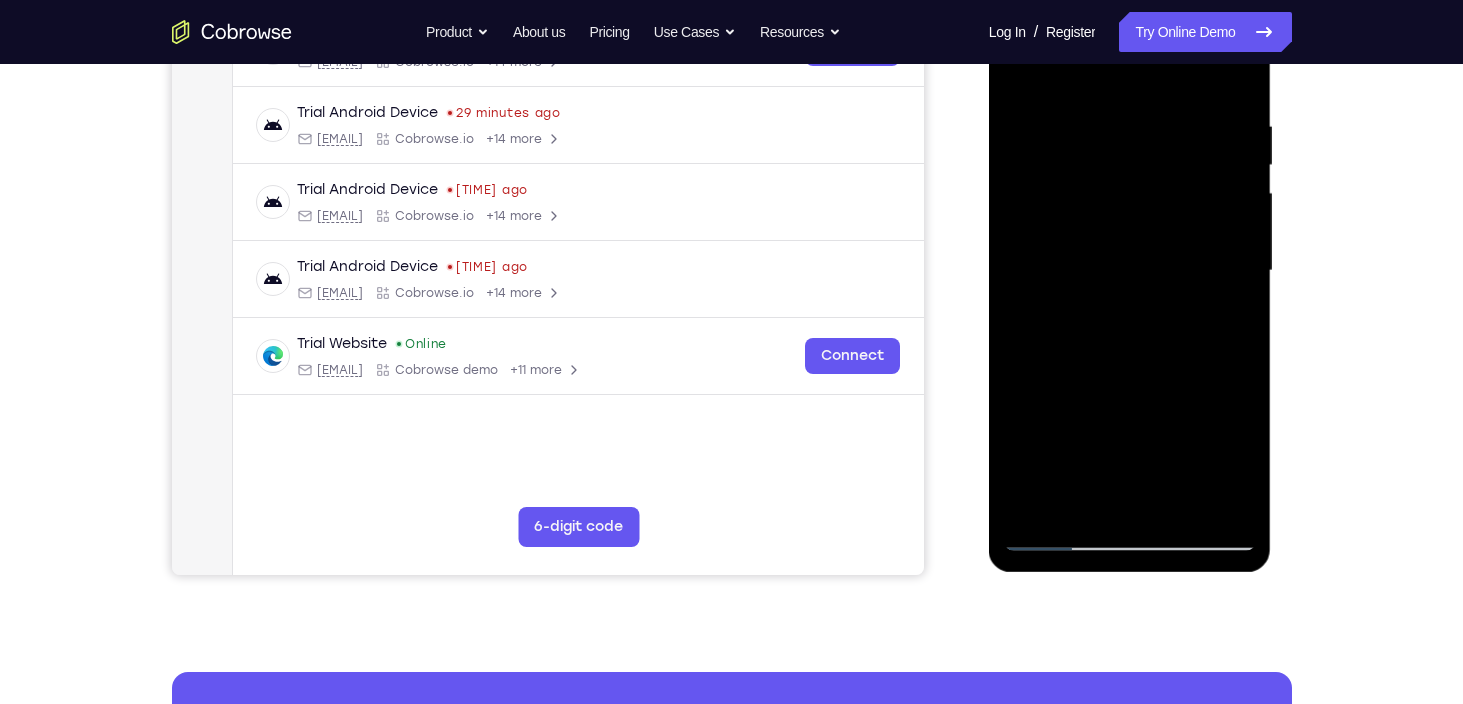 drag, startPoint x: 140, startPoint y: 259, endPoint x: 934, endPoint y: 180, distance: 797.9204 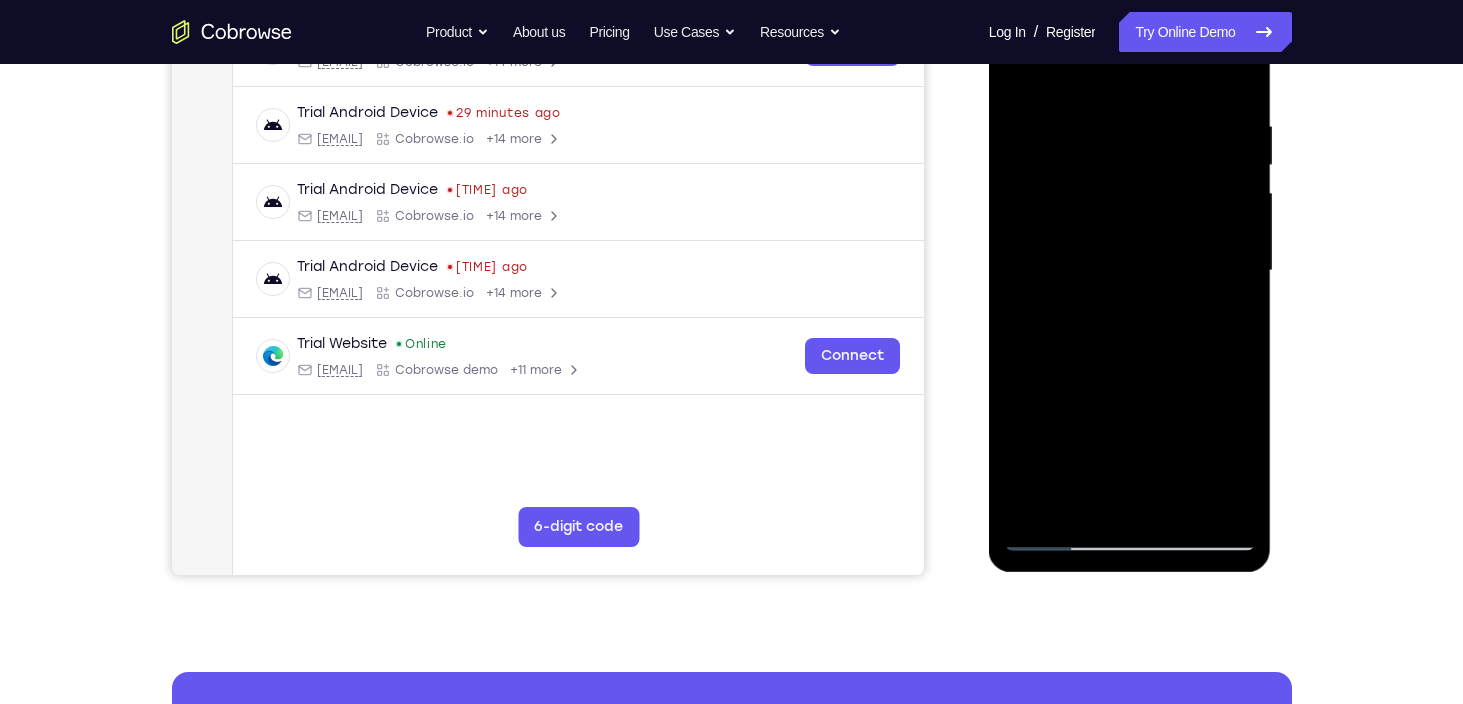 drag, startPoint x: 1126, startPoint y: 312, endPoint x: 1113, endPoint y: 157, distance: 155.5442 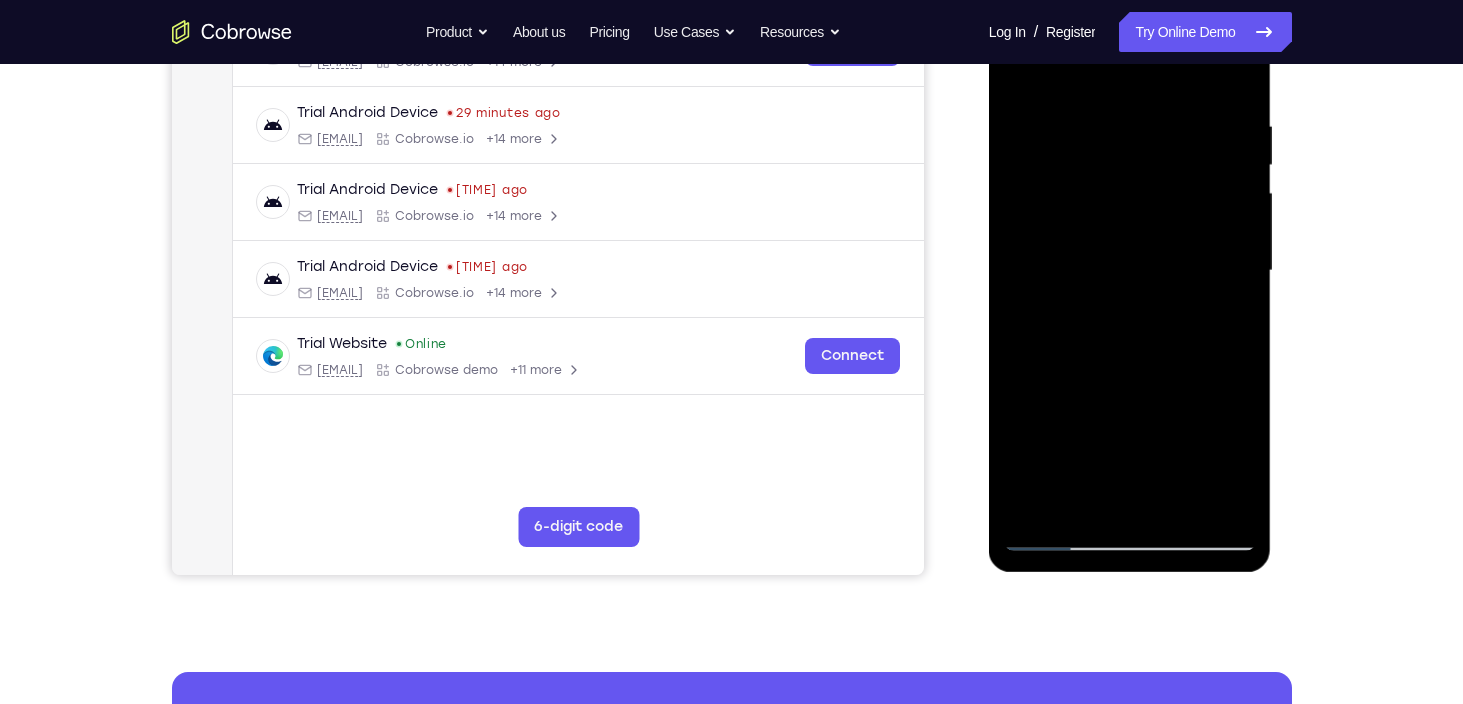 drag, startPoint x: 1101, startPoint y: 334, endPoint x: 1114, endPoint y: 152, distance: 182.4637 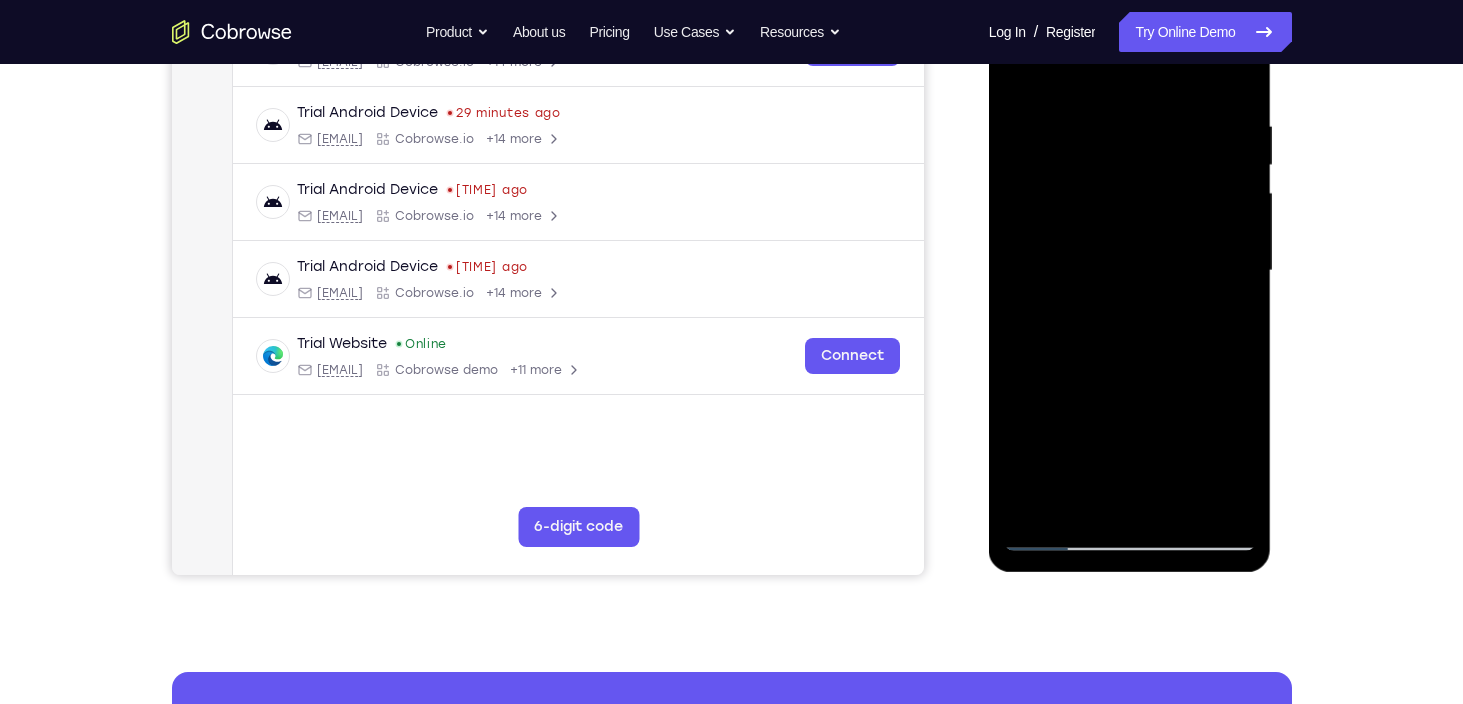 drag, startPoint x: 1162, startPoint y: 409, endPoint x: 1157, endPoint y: 317, distance: 92.13577 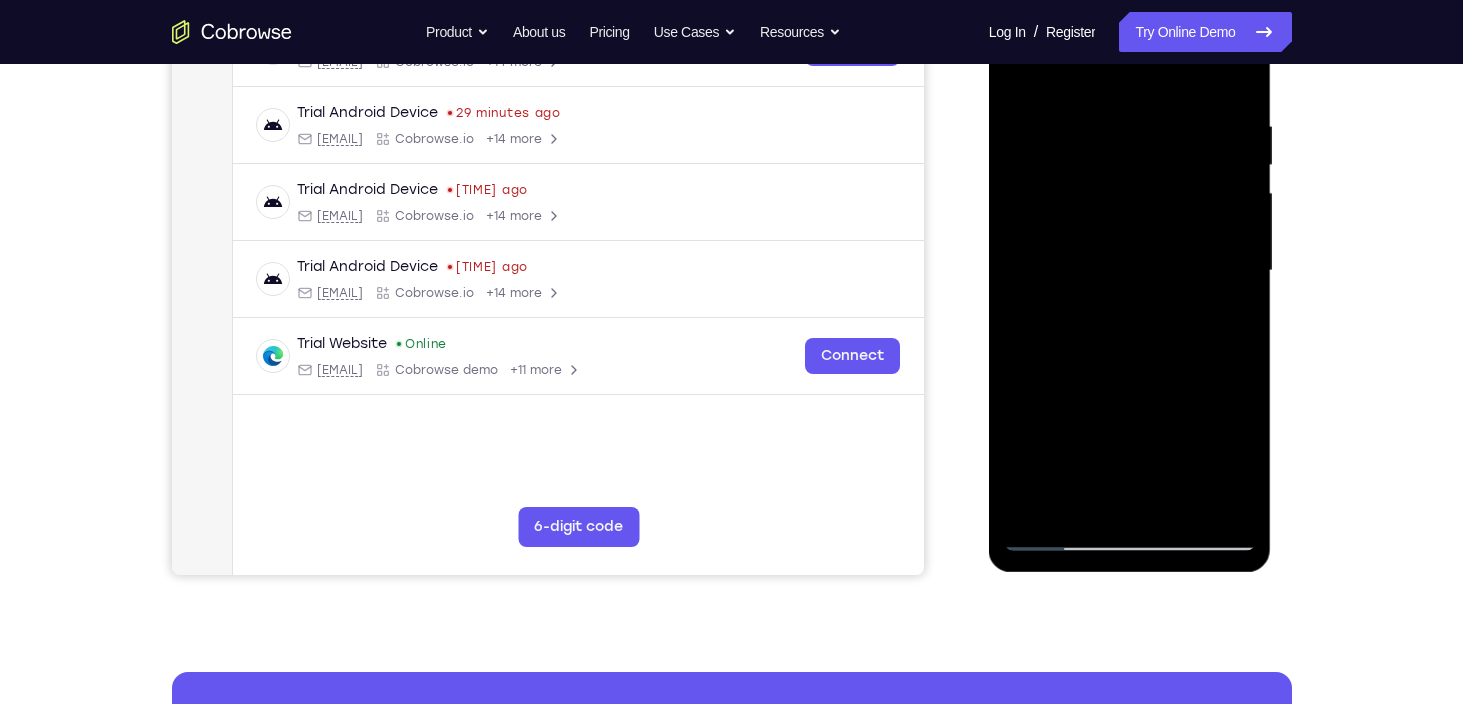 click at bounding box center (1130, 271) 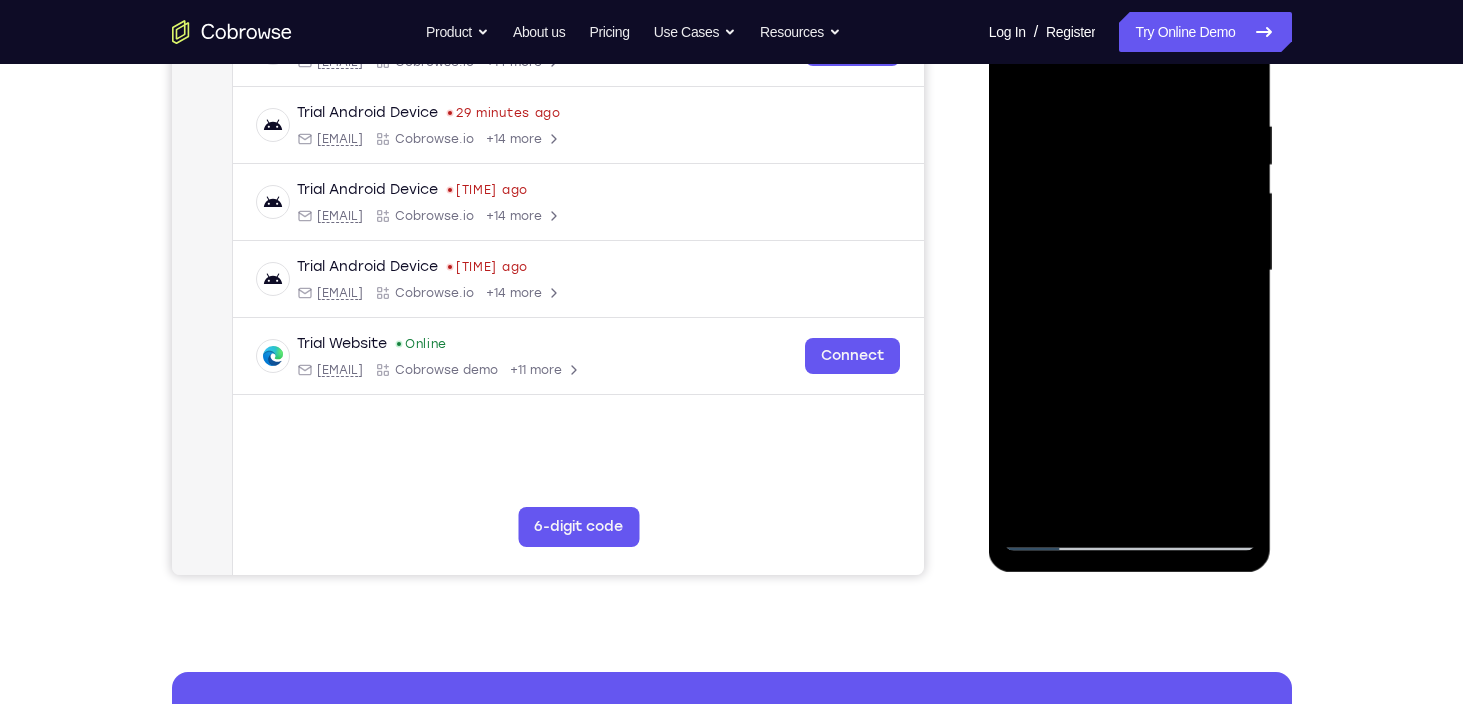 click at bounding box center (1130, 271) 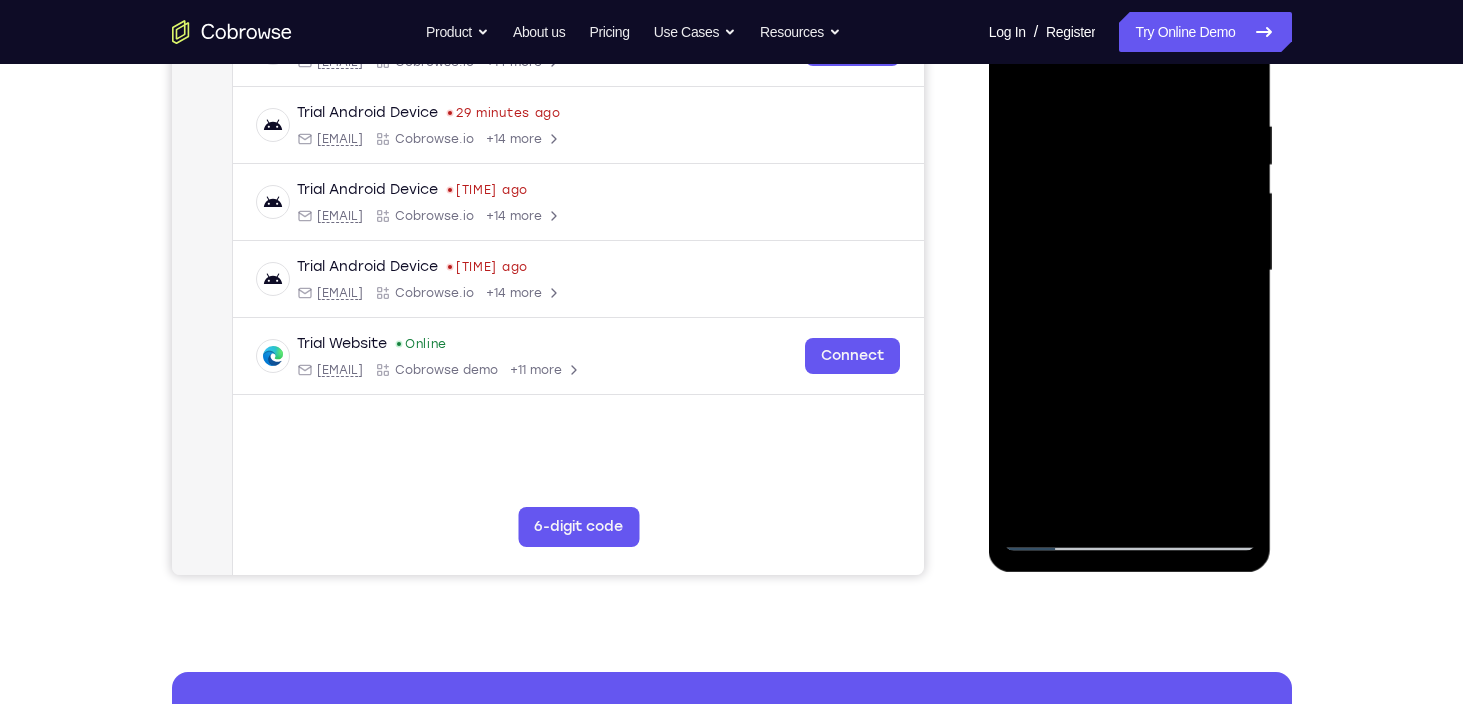 click at bounding box center (1130, 271) 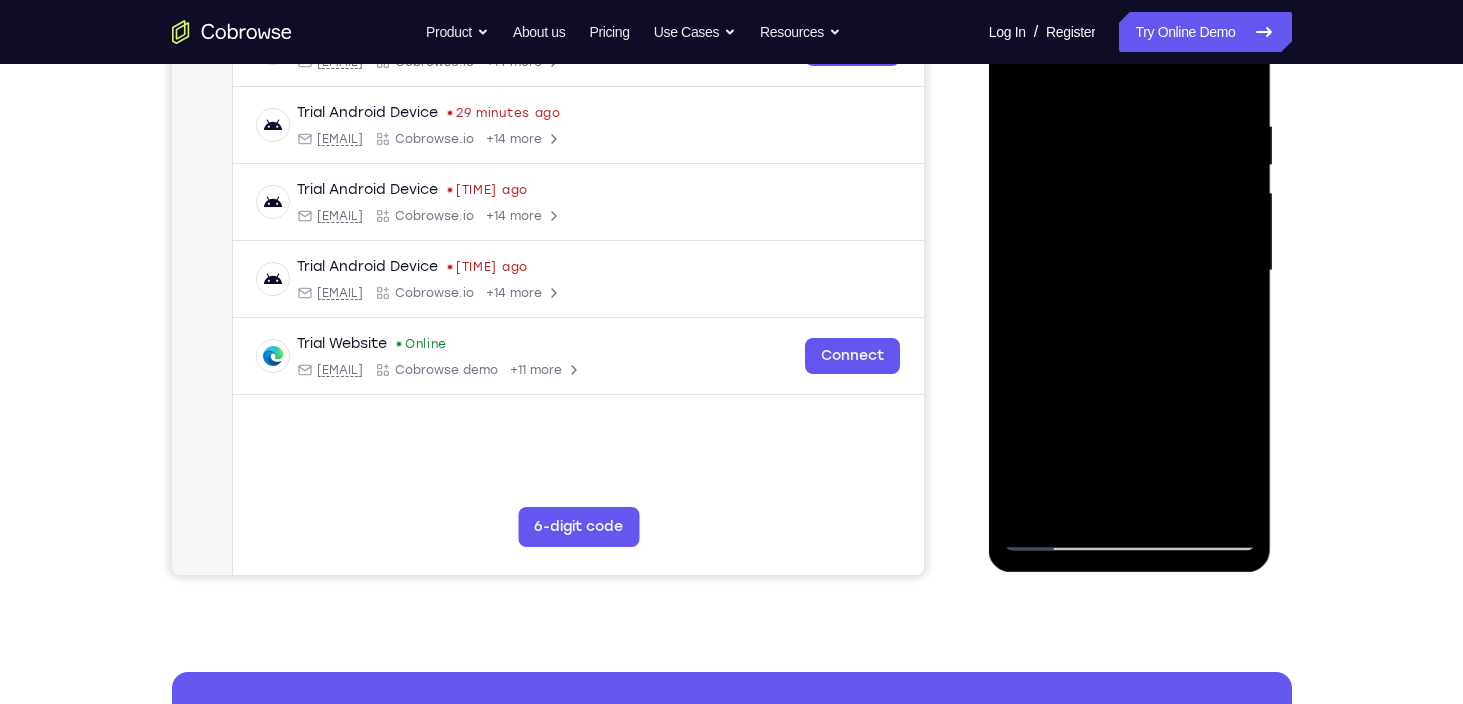 click at bounding box center (1130, 271) 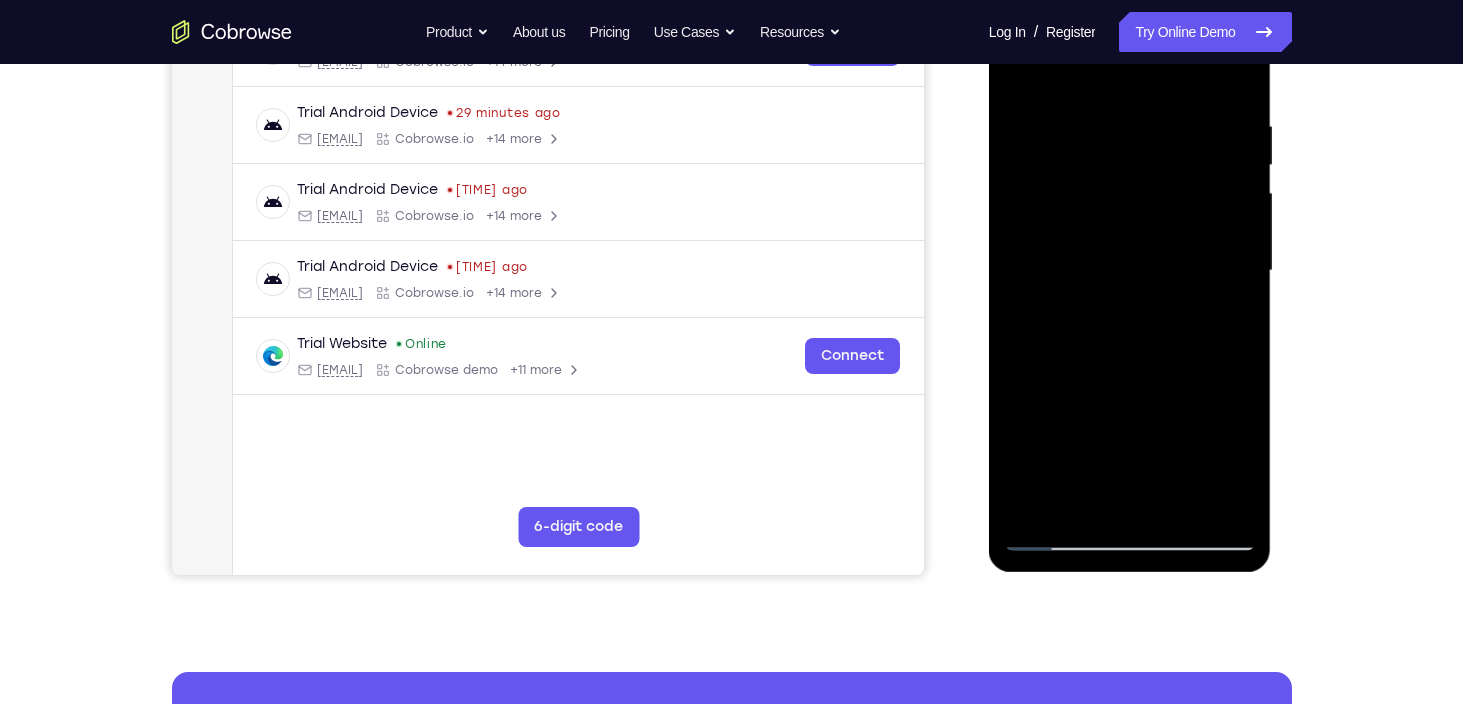 click at bounding box center [1130, 271] 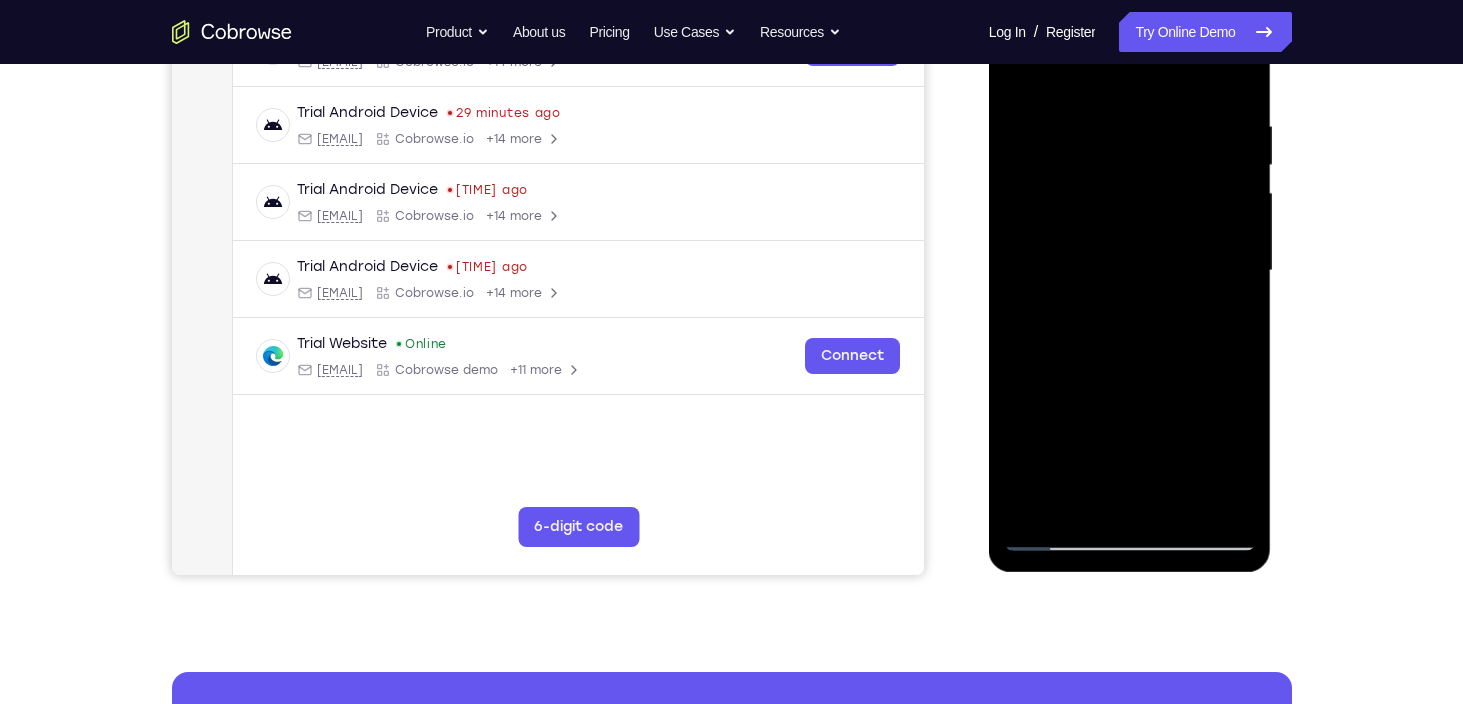 click at bounding box center (1130, 271) 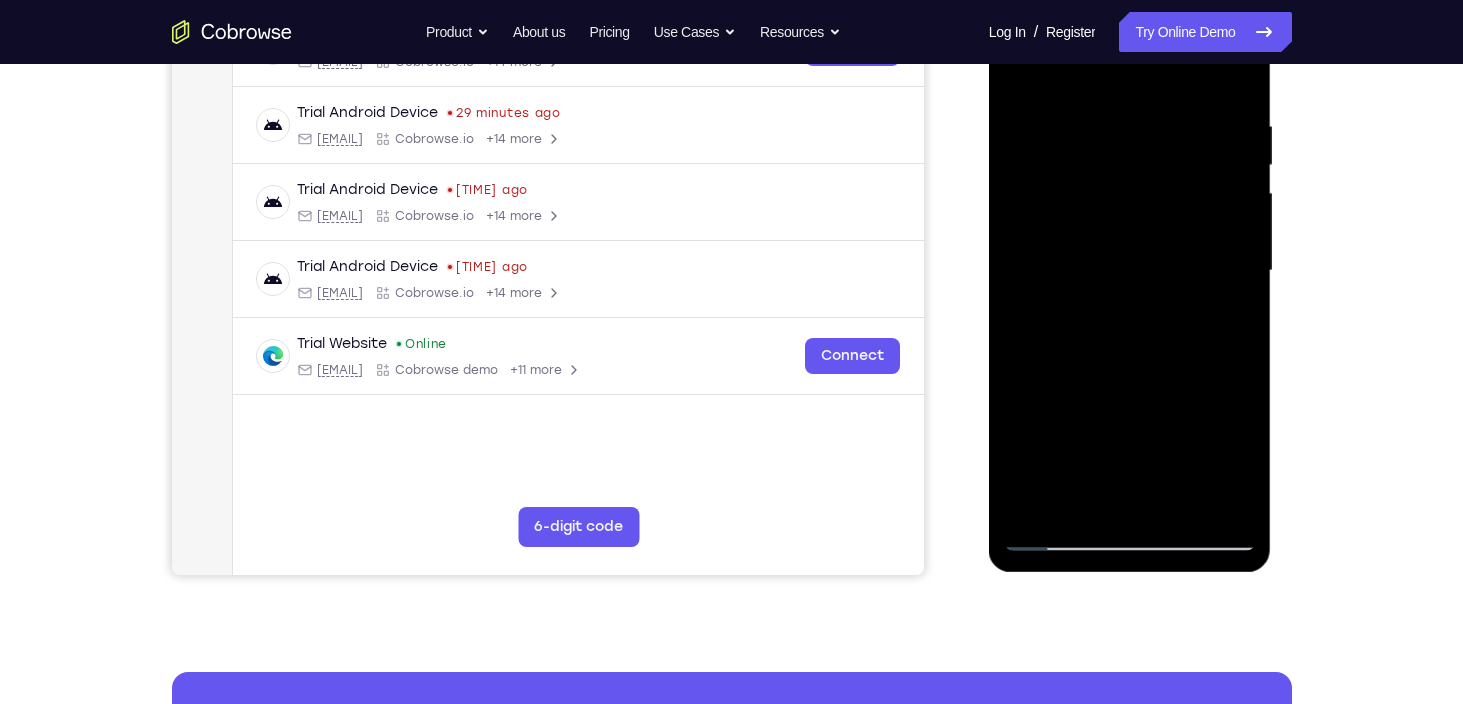 click at bounding box center [1130, 271] 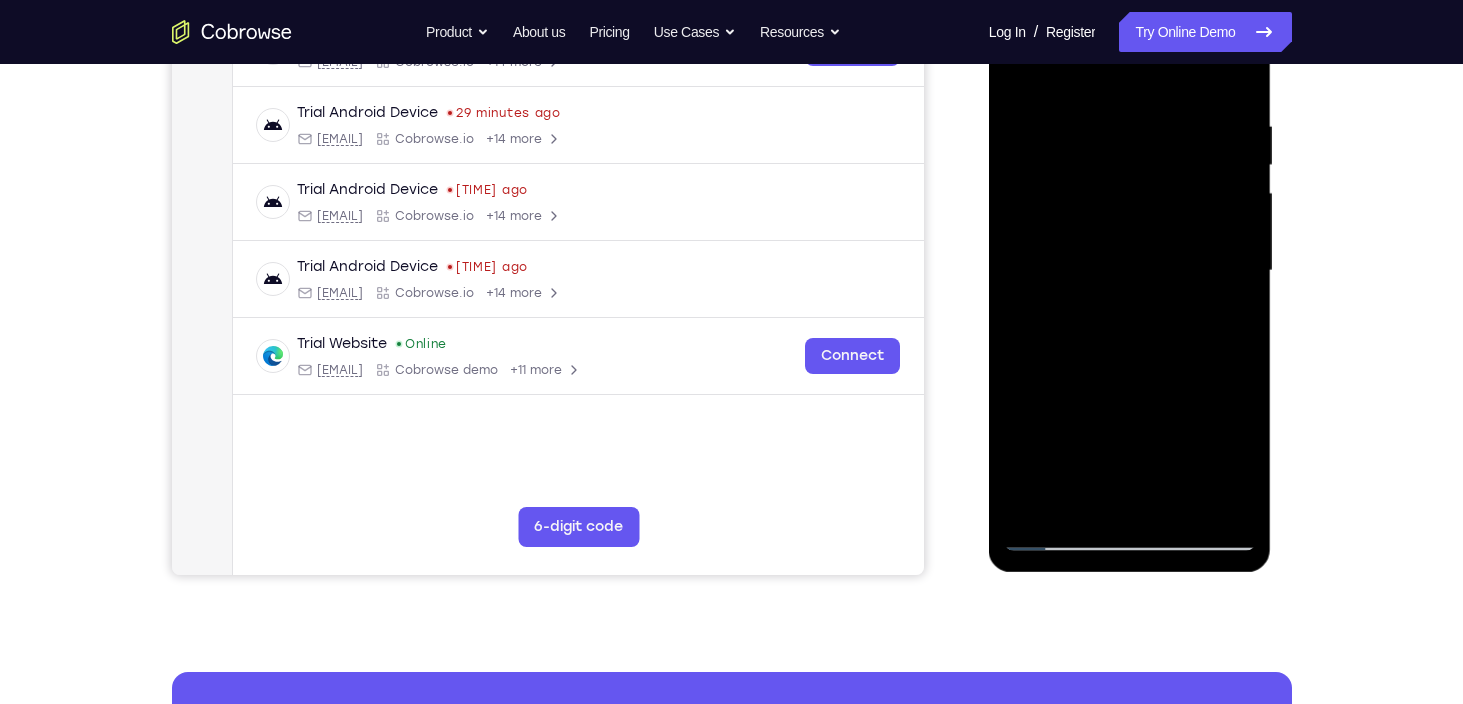 drag, startPoint x: 1058, startPoint y: 470, endPoint x: 1082, endPoint y: 238, distance: 233.23808 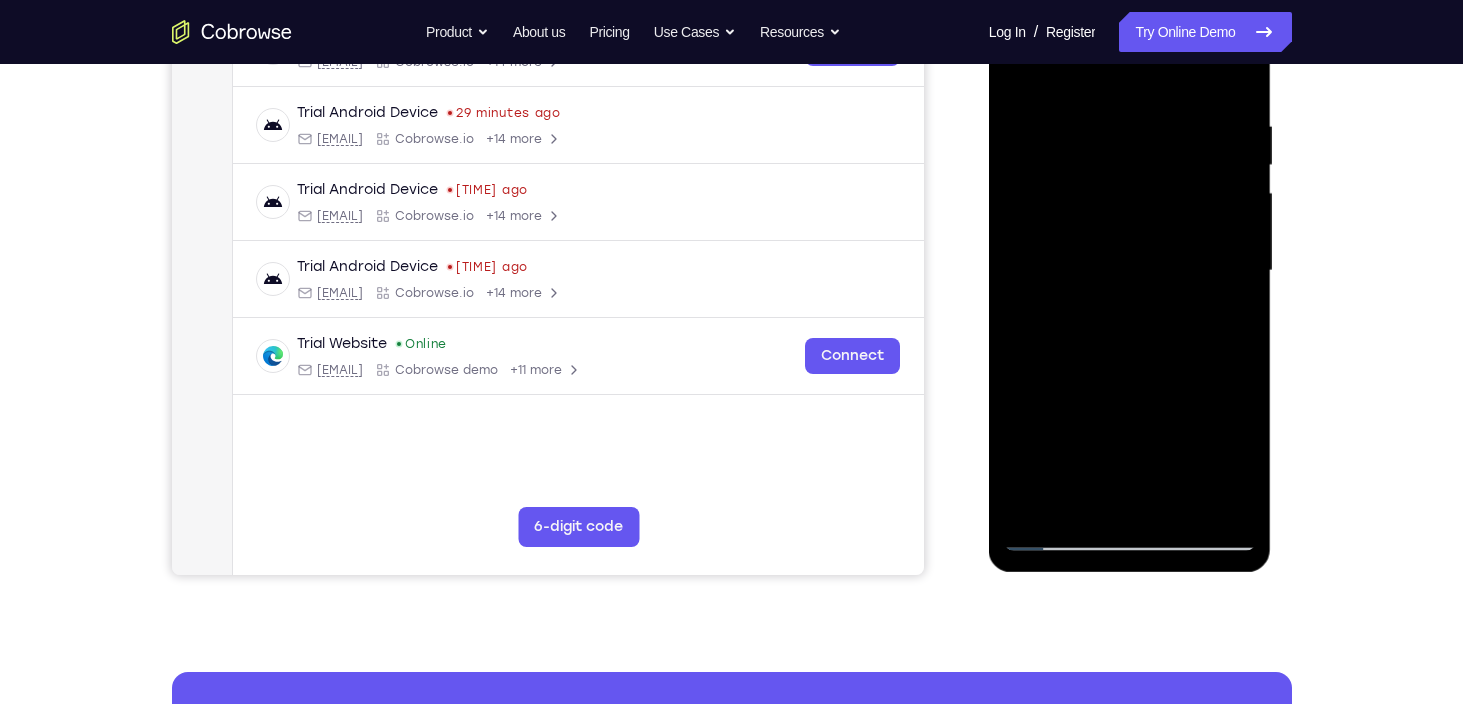 drag, startPoint x: 1072, startPoint y: 385, endPoint x: 1069, endPoint y: 120, distance: 265.01697 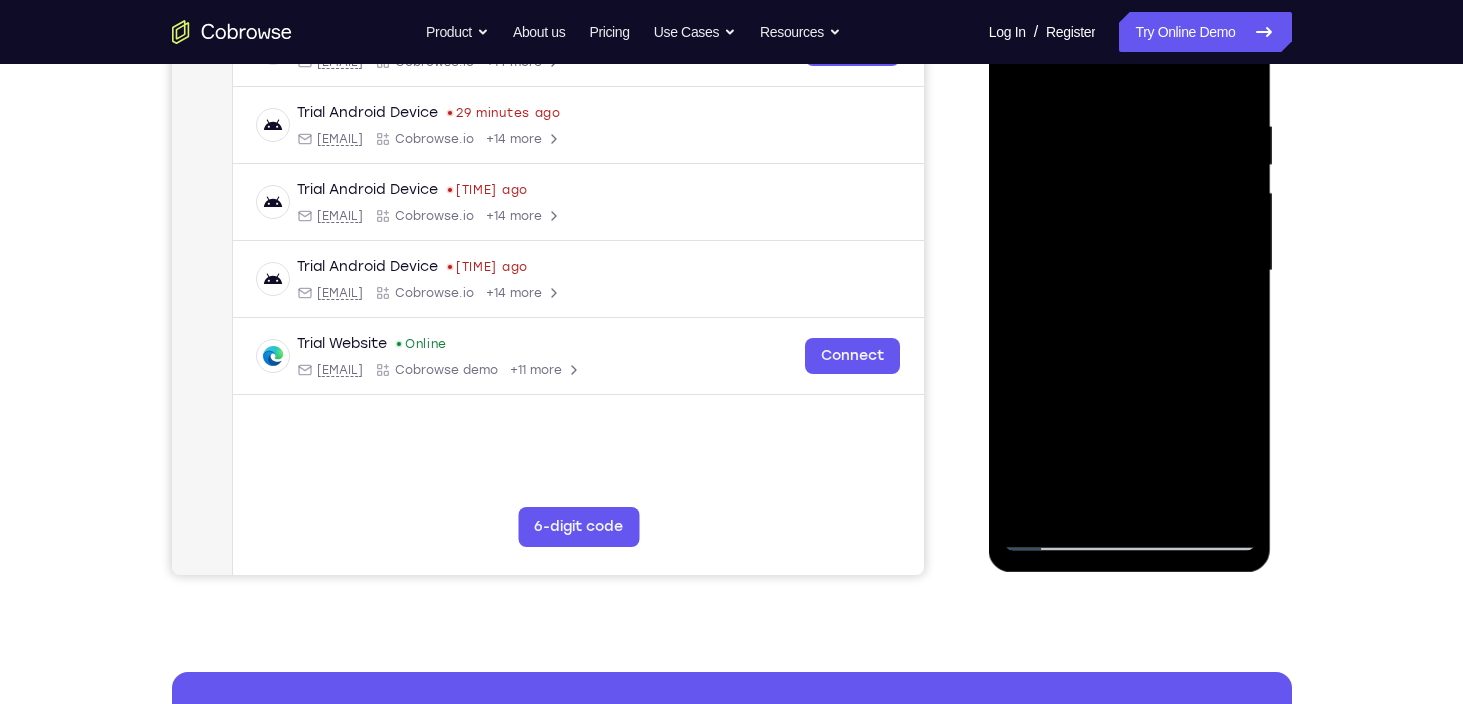 drag, startPoint x: 1033, startPoint y: 383, endPoint x: 1026, endPoint y: 258, distance: 125.19585 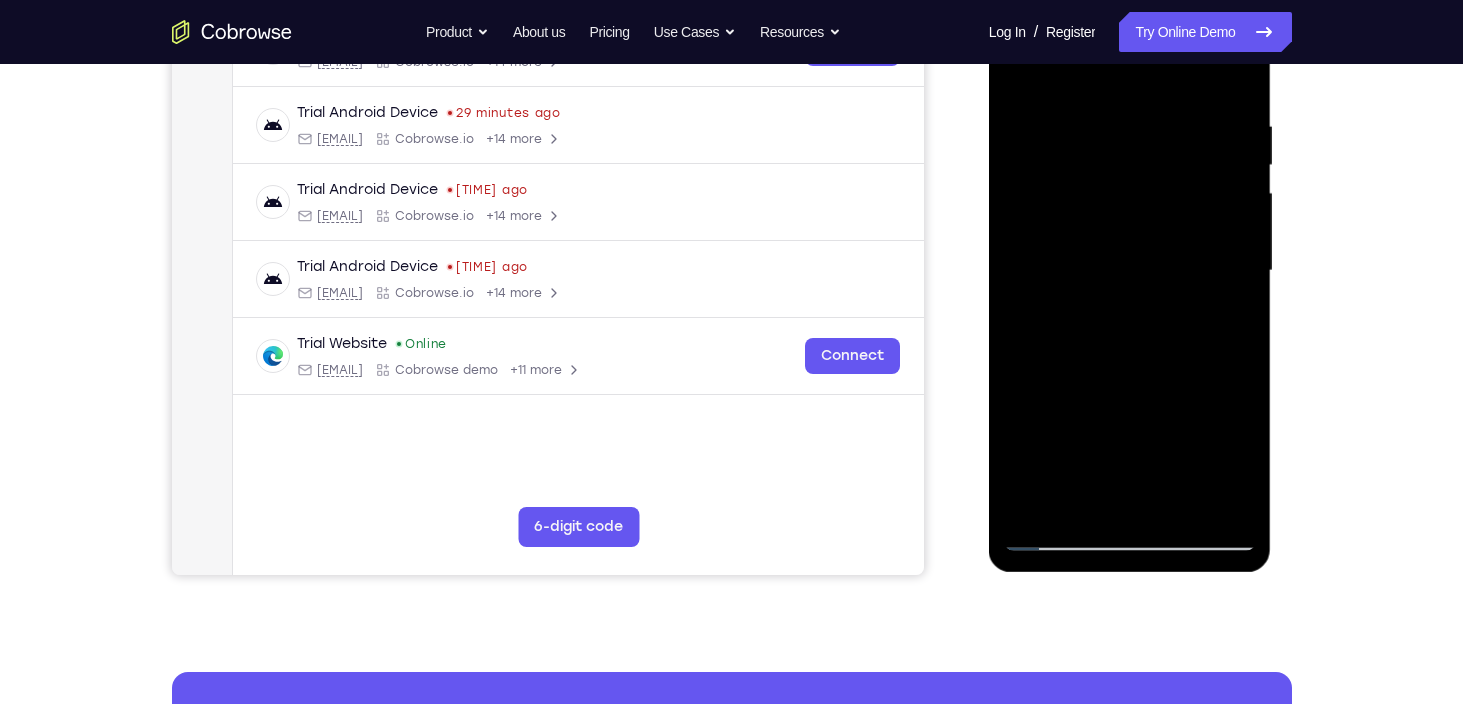 drag, startPoint x: 1094, startPoint y: 408, endPoint x: 1059, endPoint y: 248, distance: 163.78339 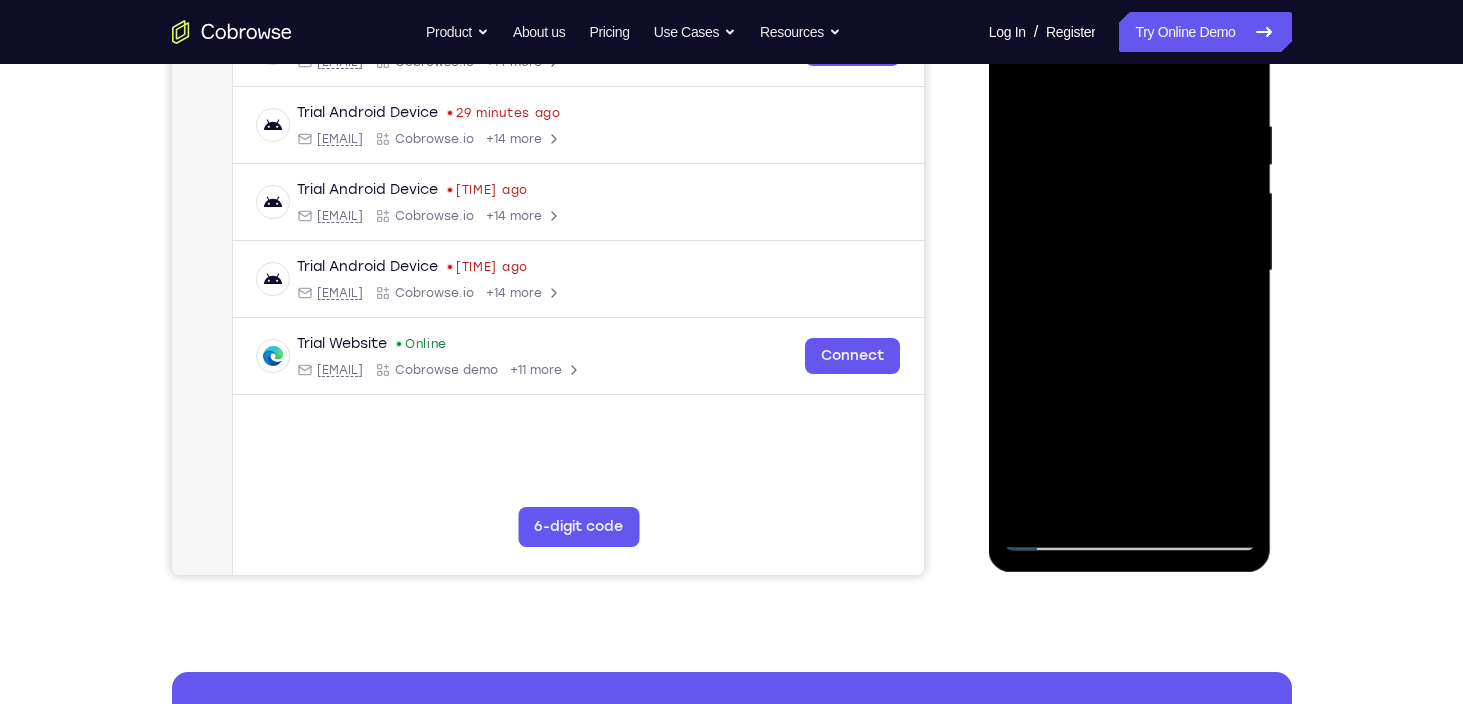 click at bounding box center (1130, 271) 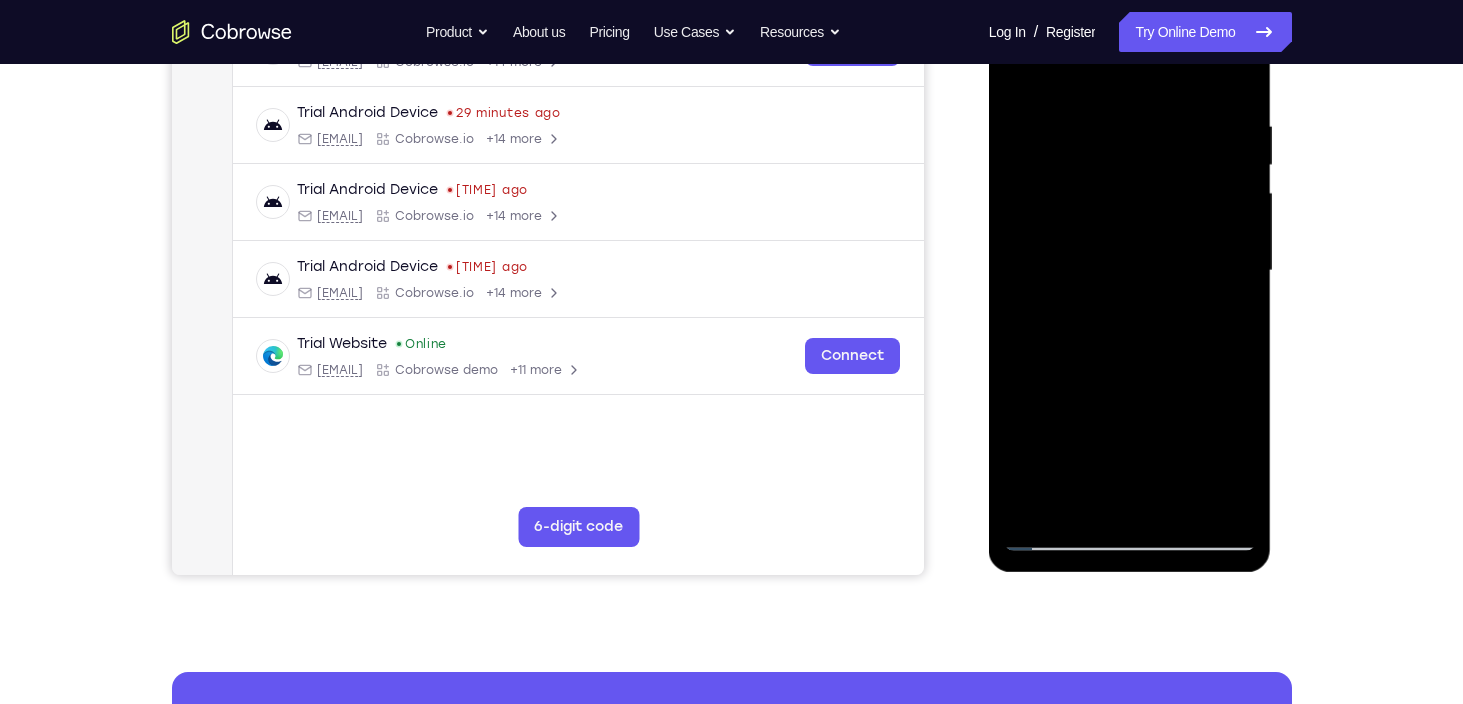 click at bounding box center (1130, 271) 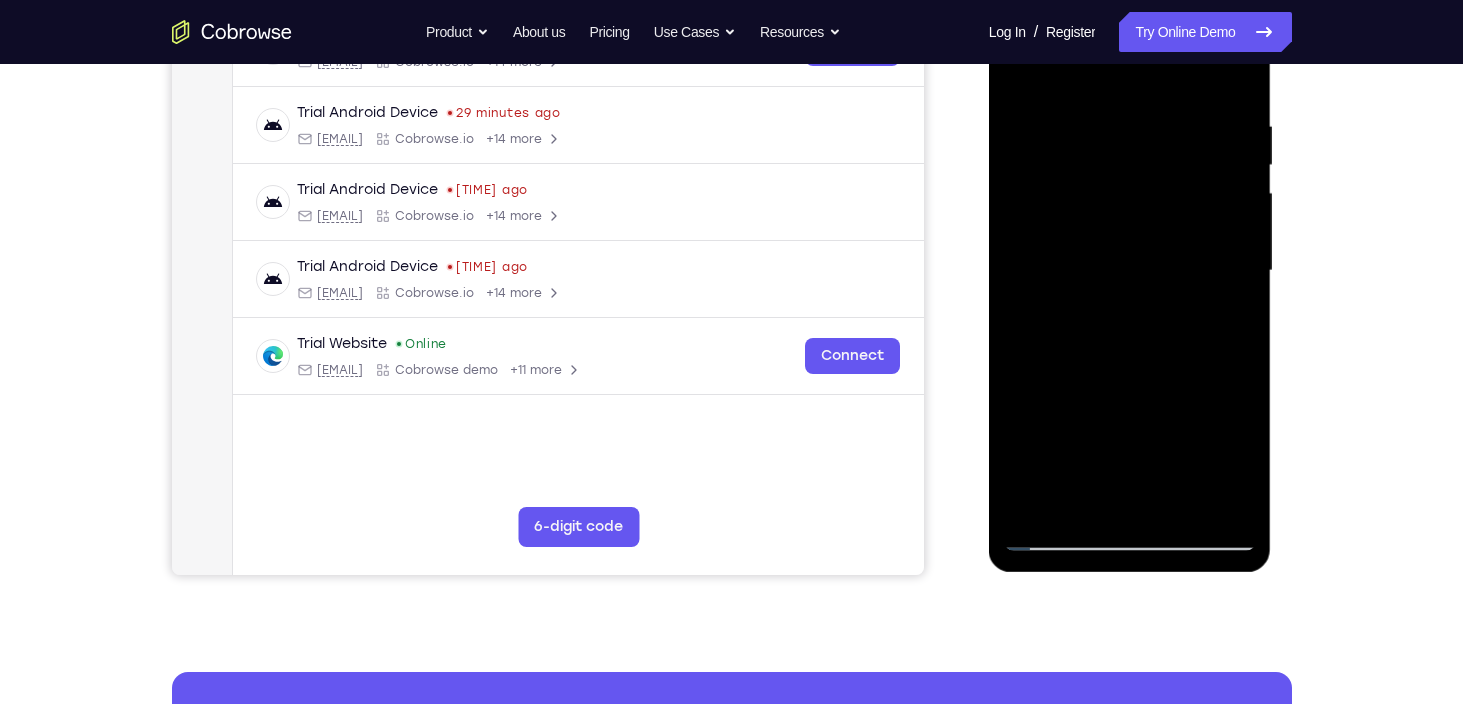 click at bounding box center (1130, 271) 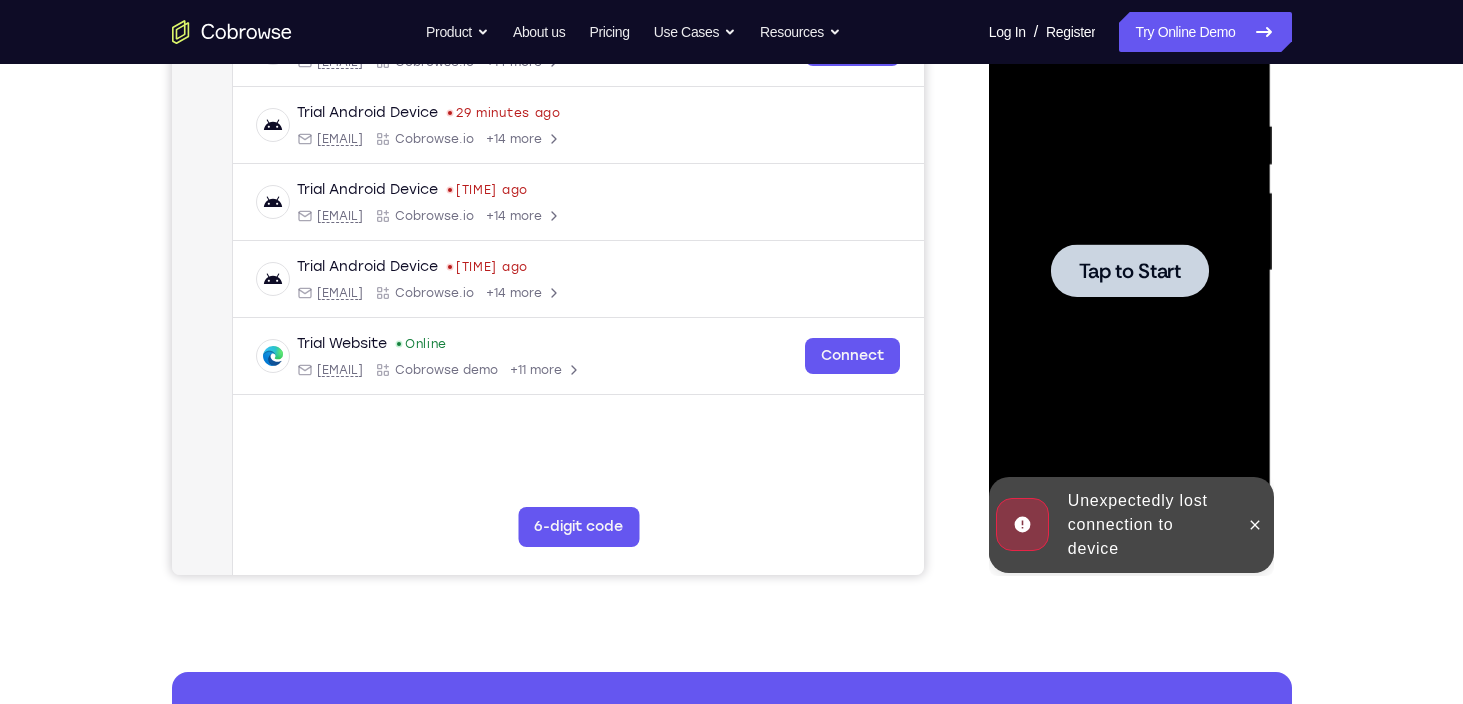 click on "Tap to Start" at bounding box center [1130, 271] 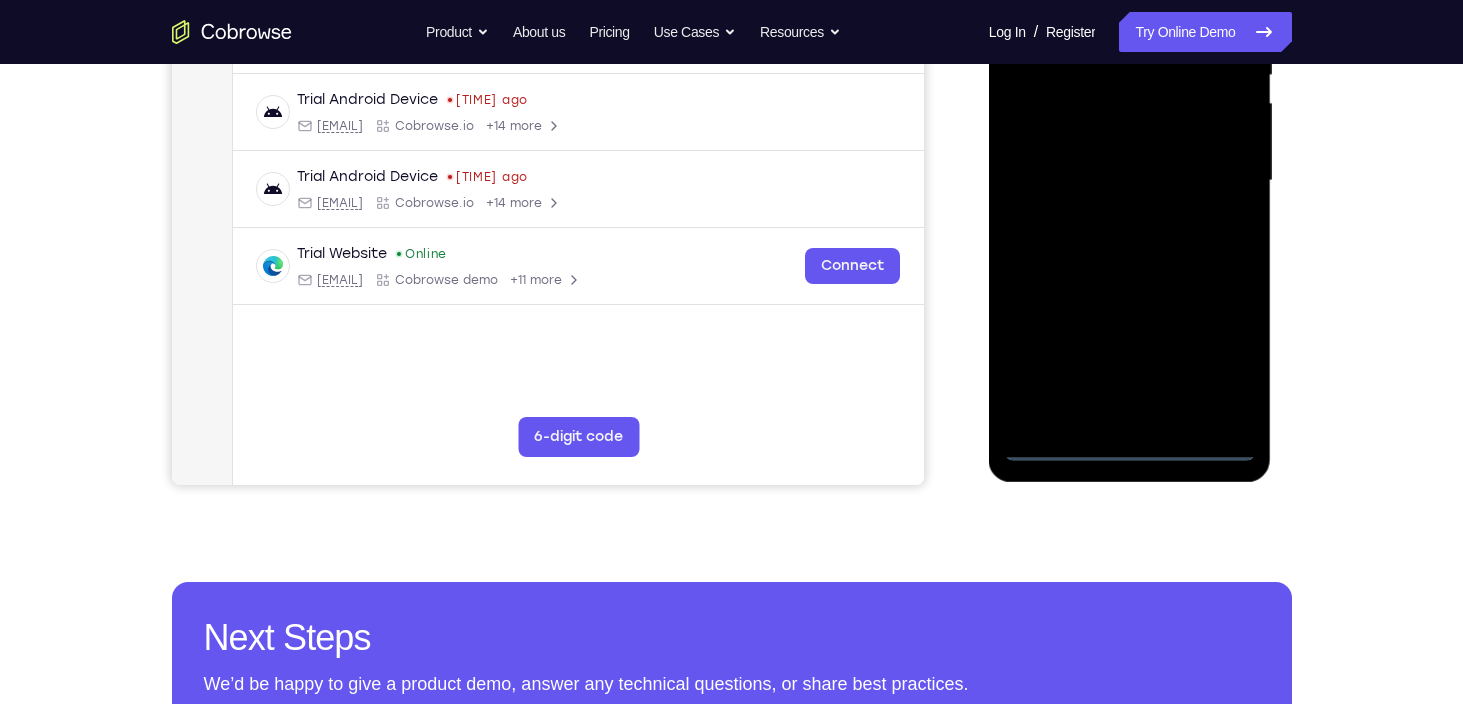 scroll, scrollTop: 456, scrollLeft: 0, axis: vertical 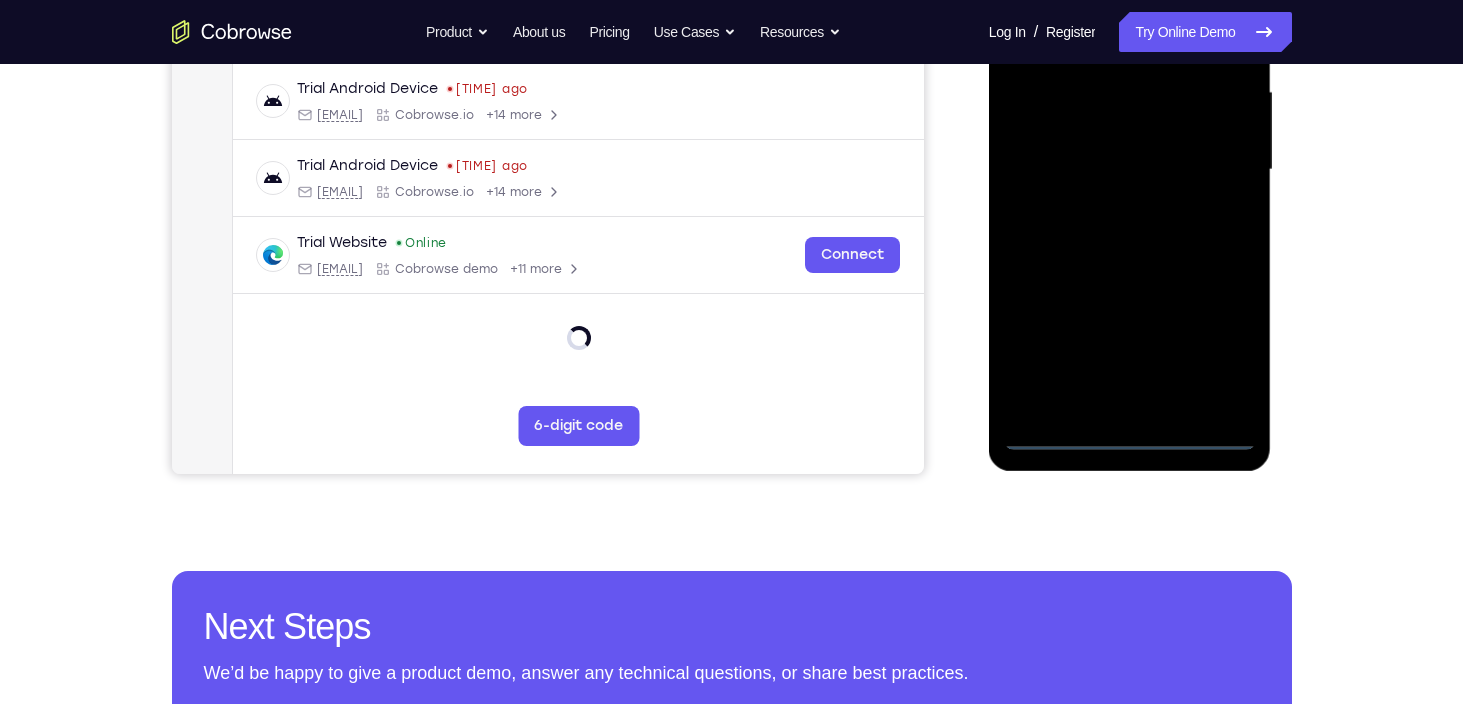 click at bounding box center (1130, 170) 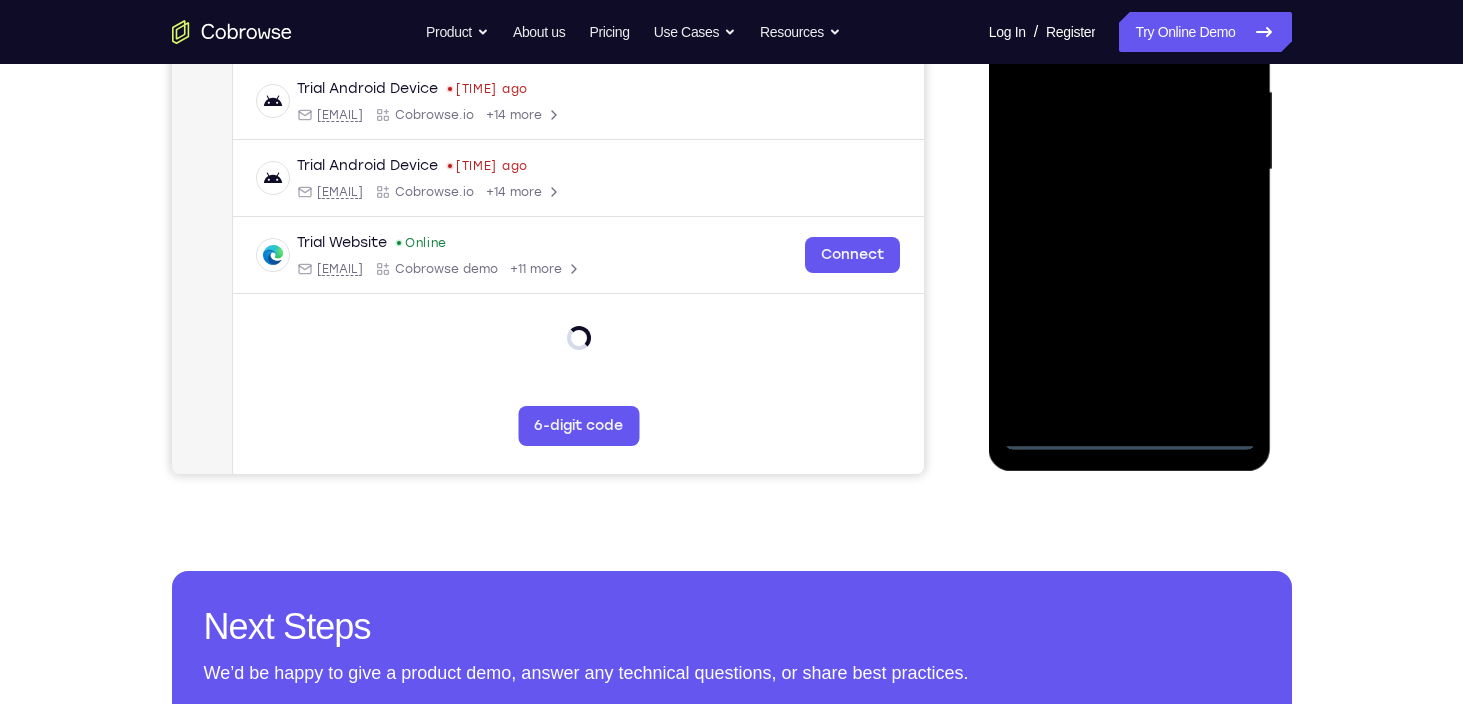 click at bounding box center (1130, 170) 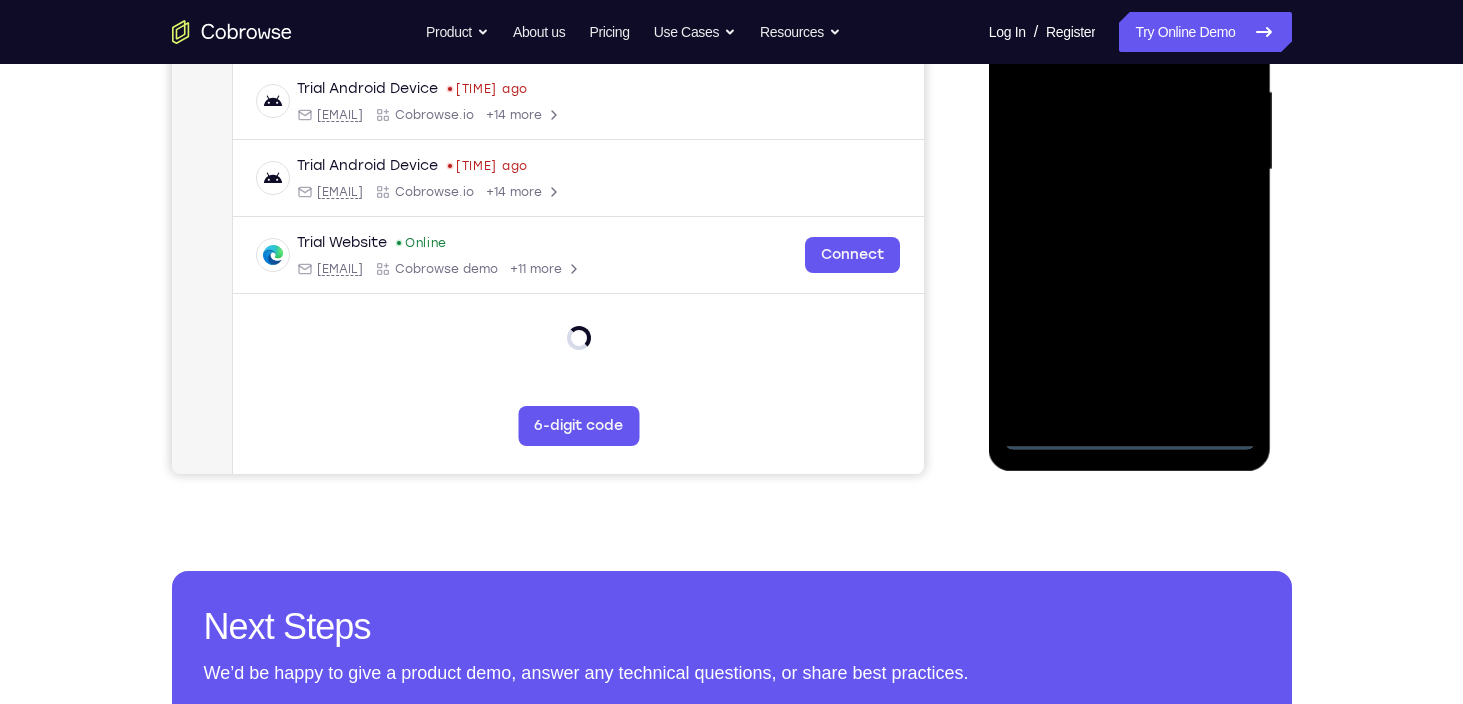 click at bounding box center (1130, 170) 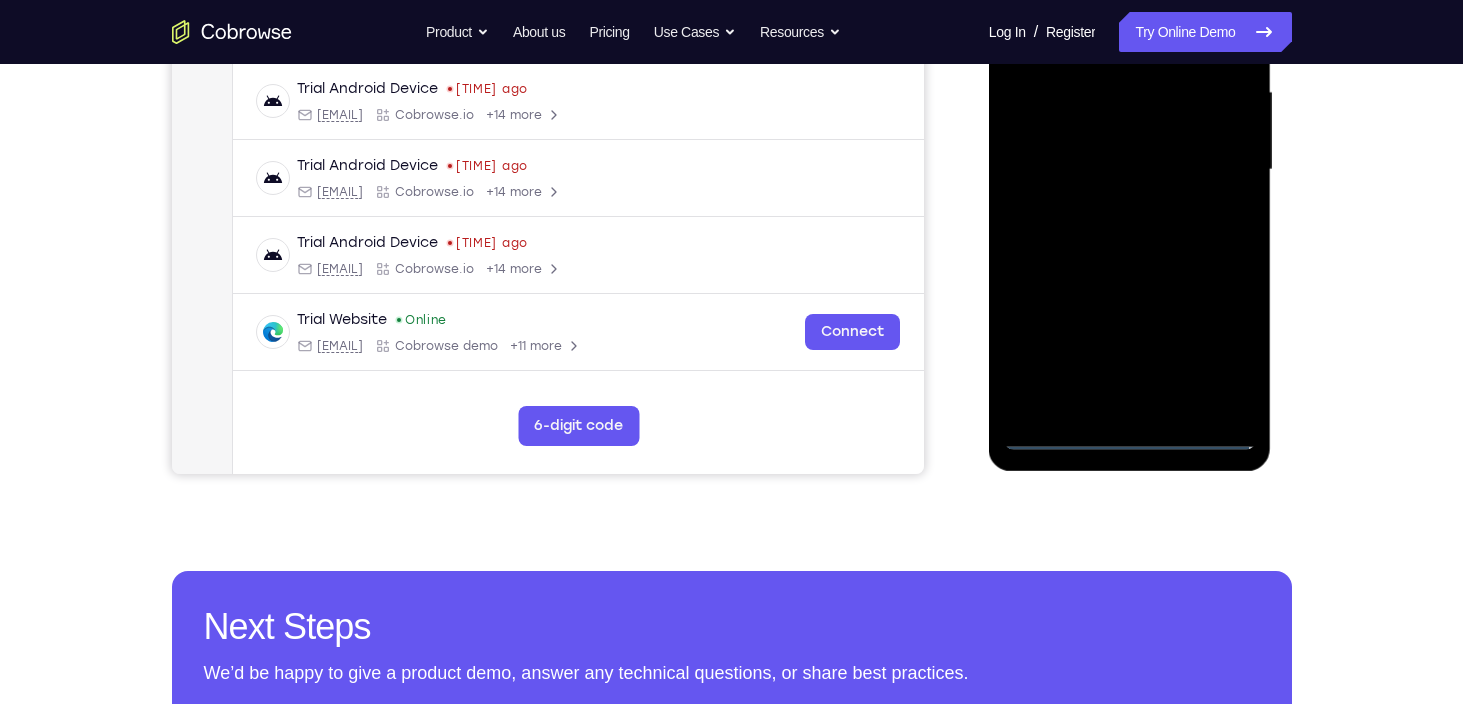 scroll, scrollTop: 267, scrollLeft: 0, axis: vertical 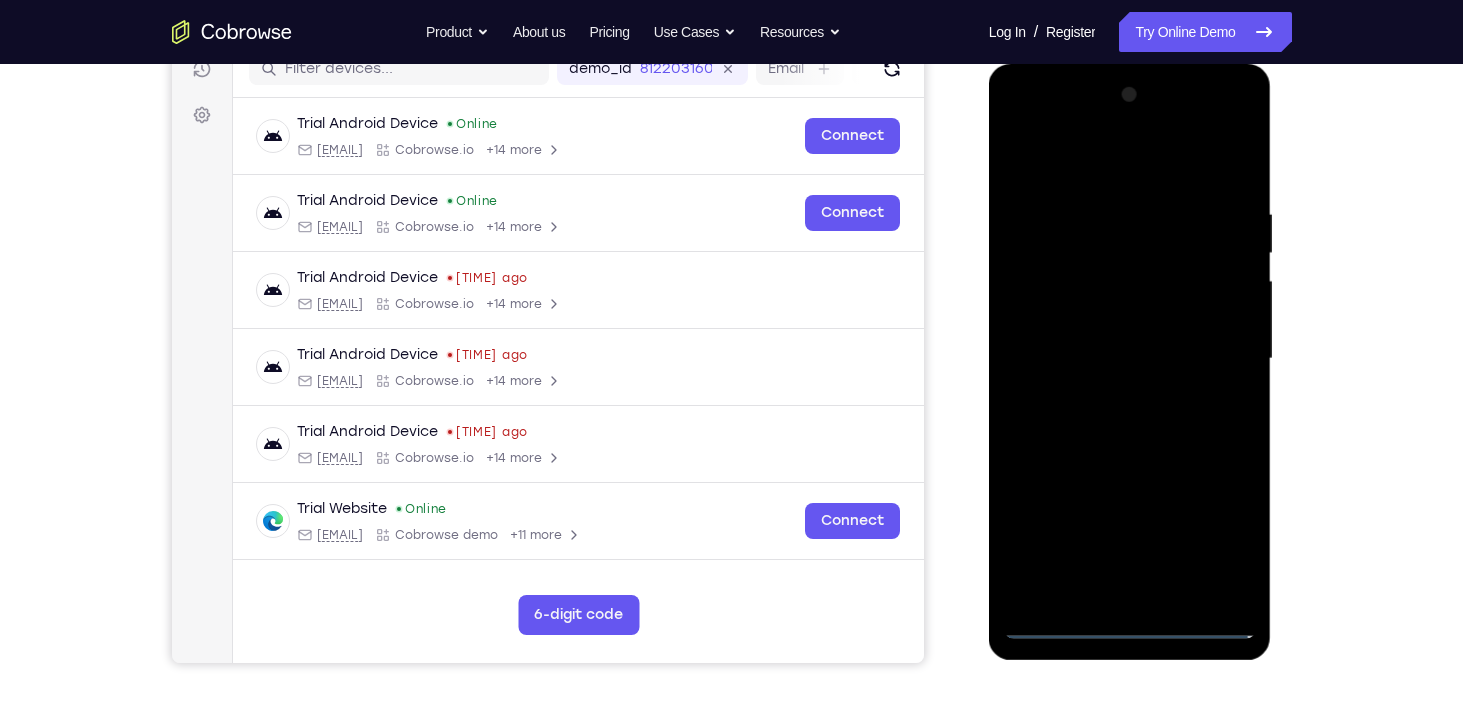click at bounding box center (1130, 359) 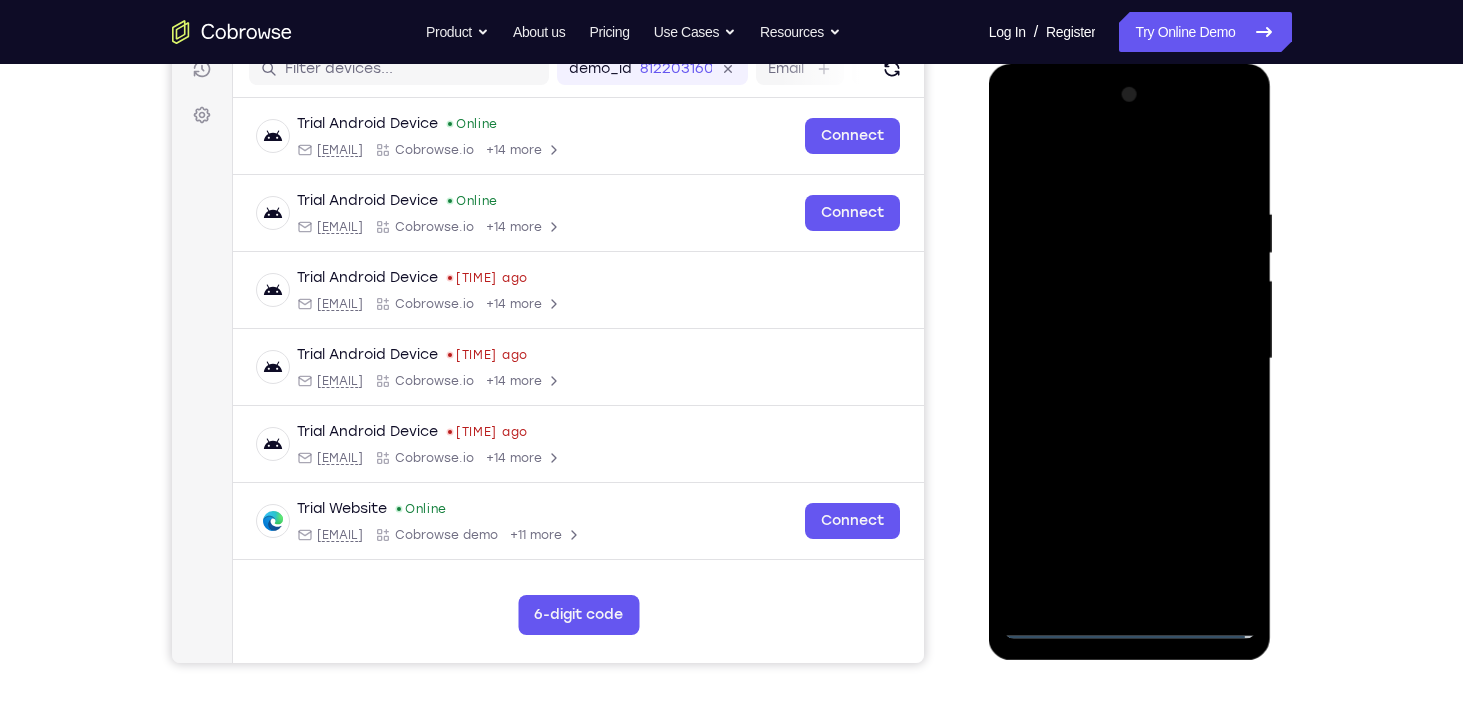click at bounding box center [1130, 359] 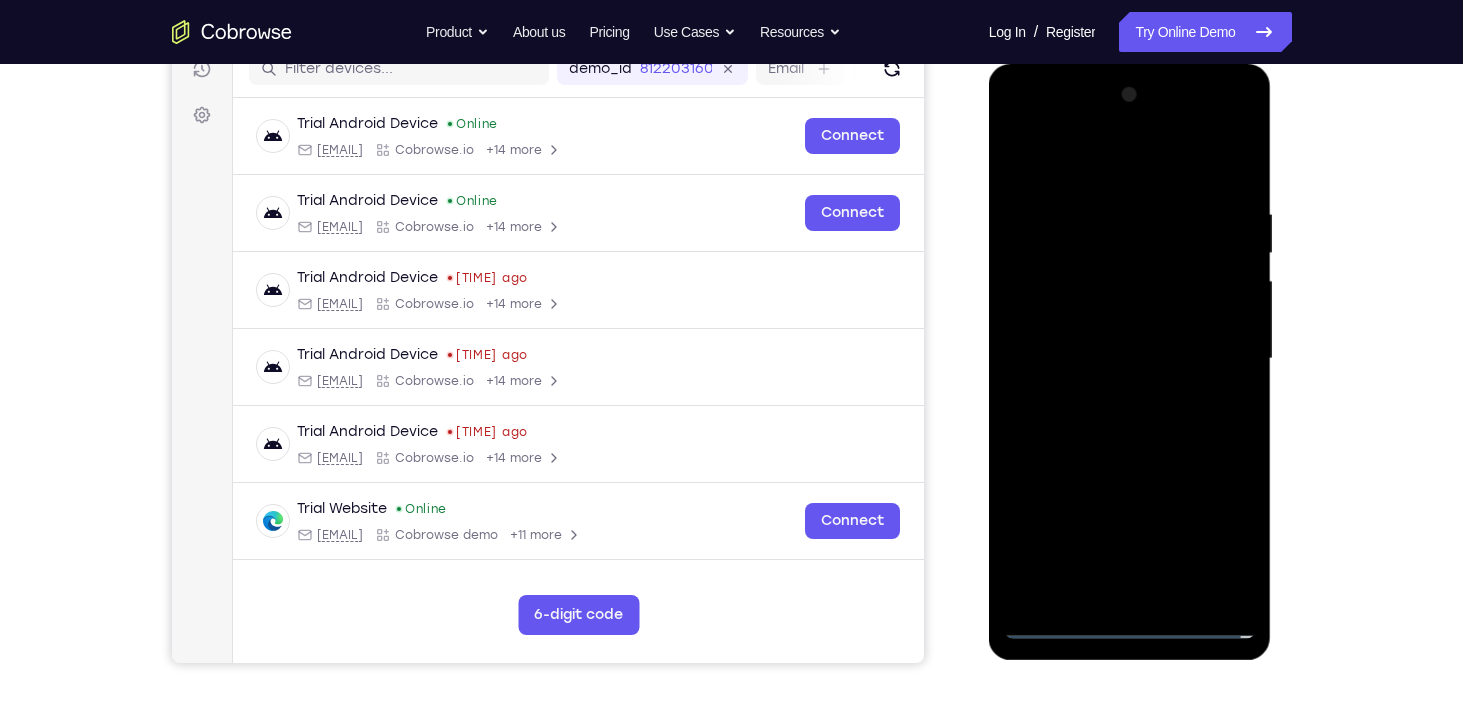 click at bounding box center [1130, 359] 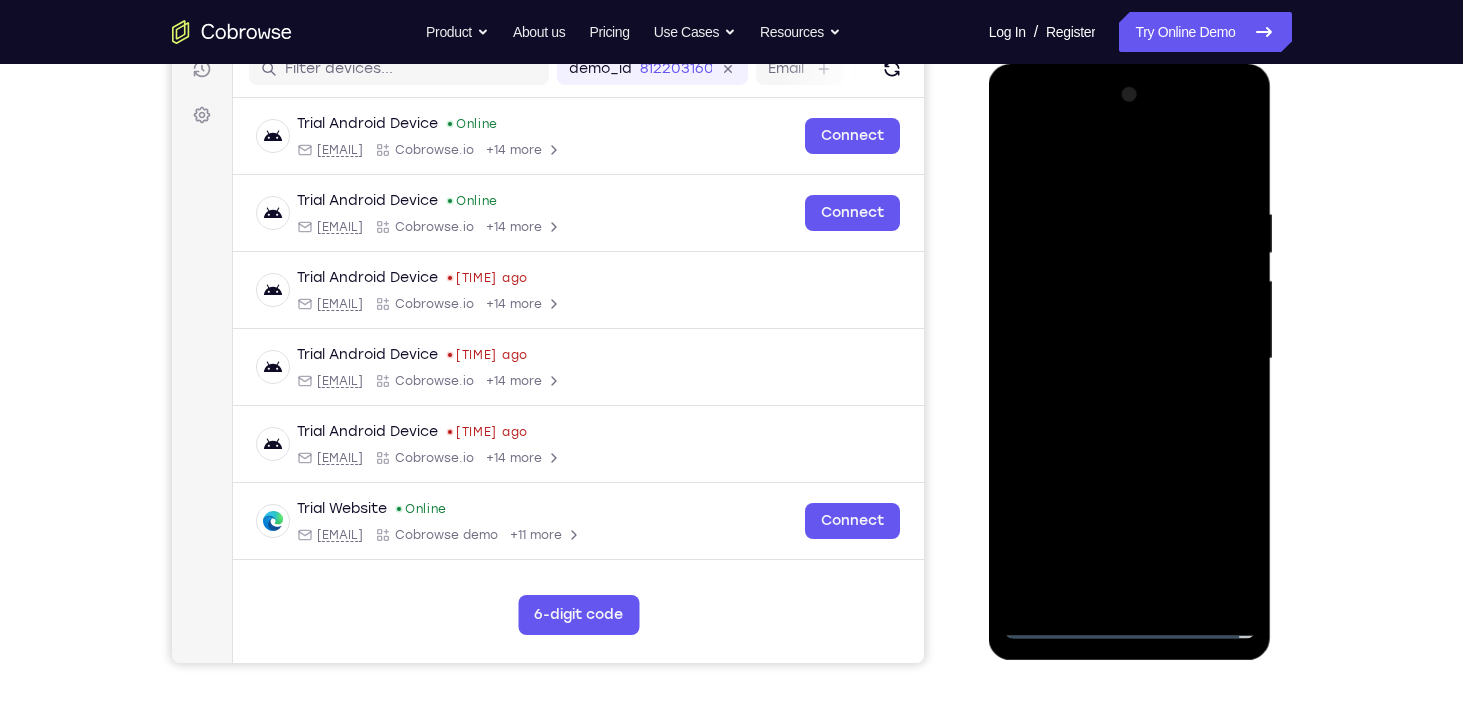 click at bounding box center [1130, 359] 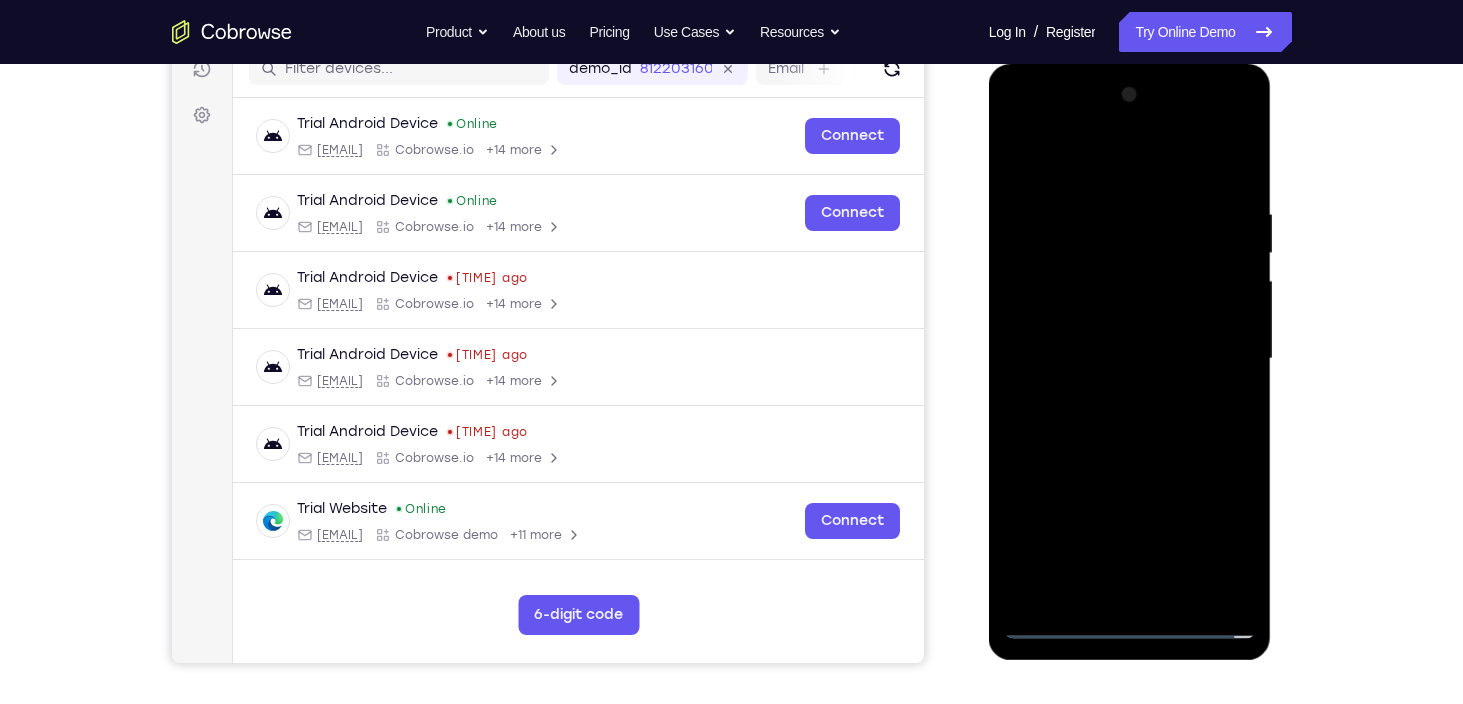 click at bounding box center [1130, 359] 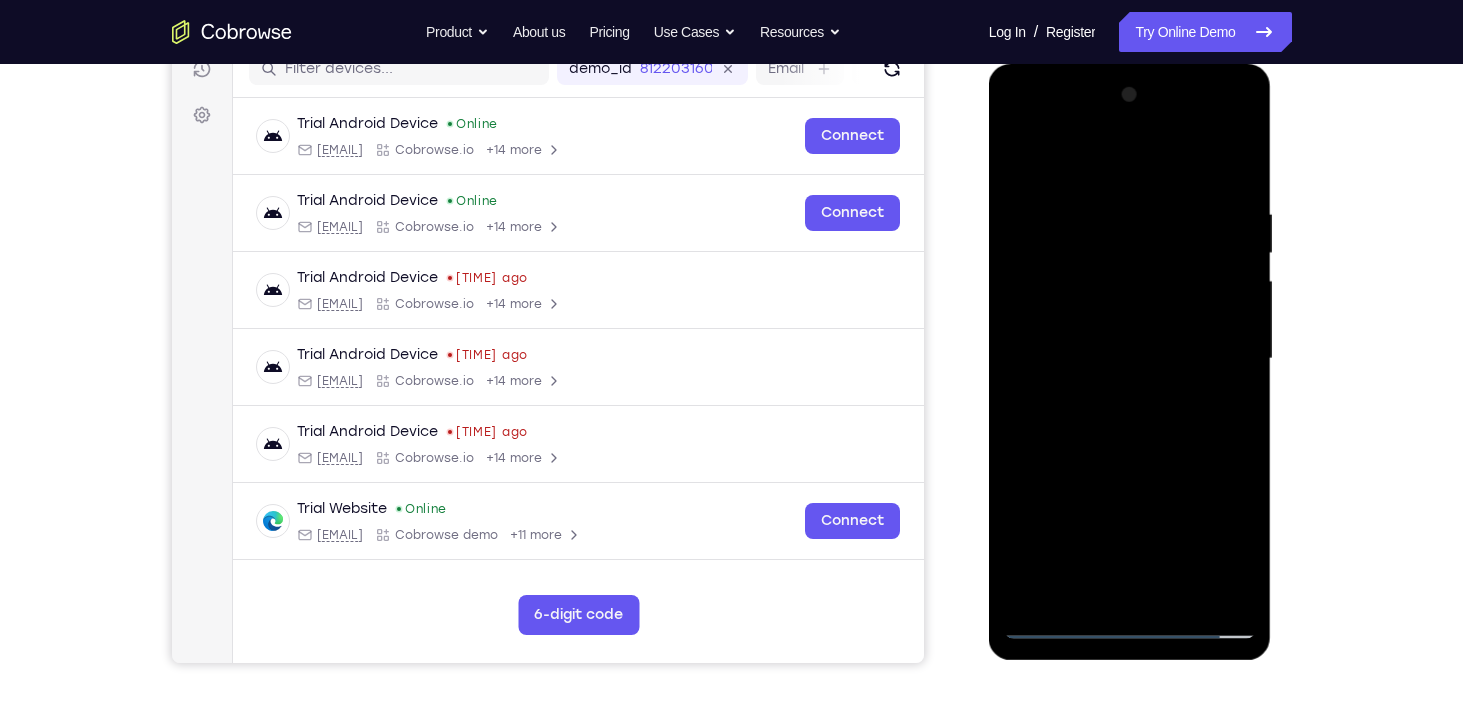 click at bounding box center (1130, 359) 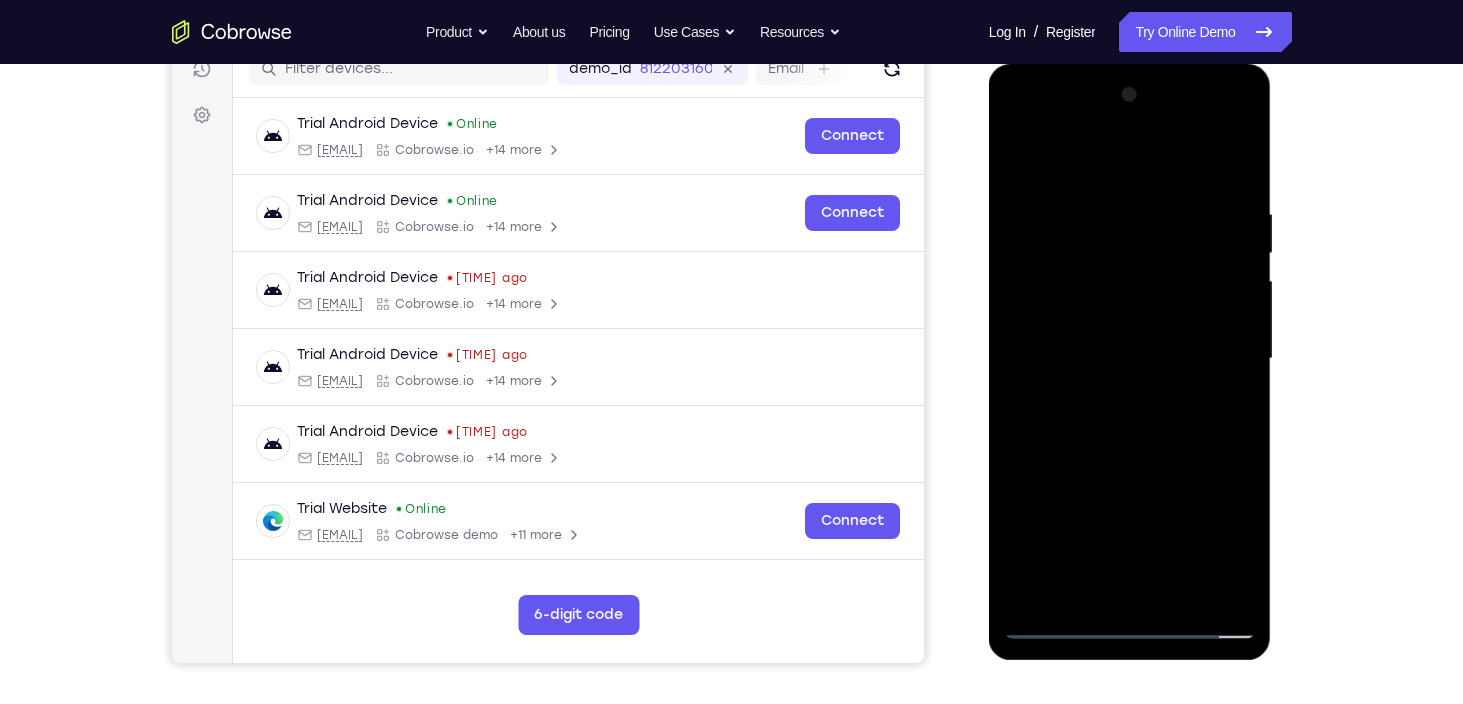 click at bounding box center [1130, 359] 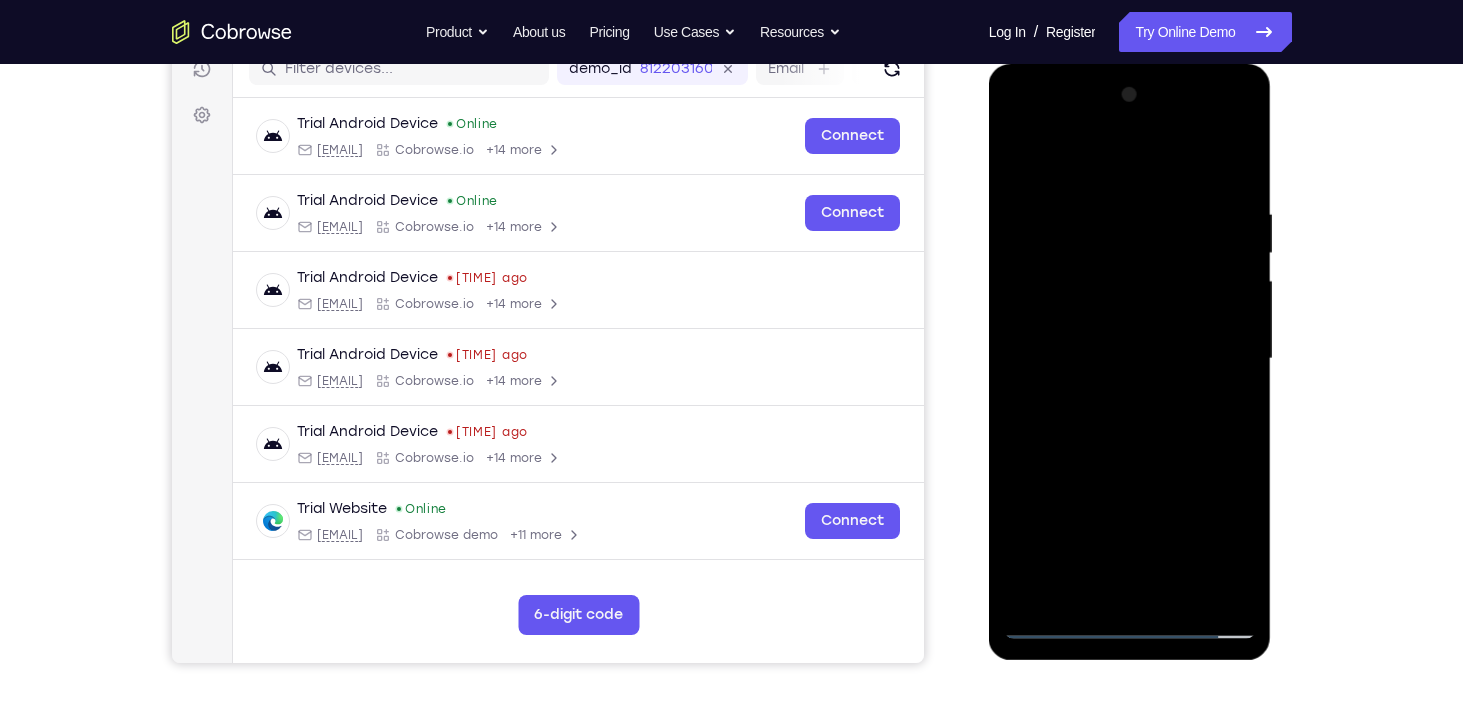 click at bounding box center (1130, 359) 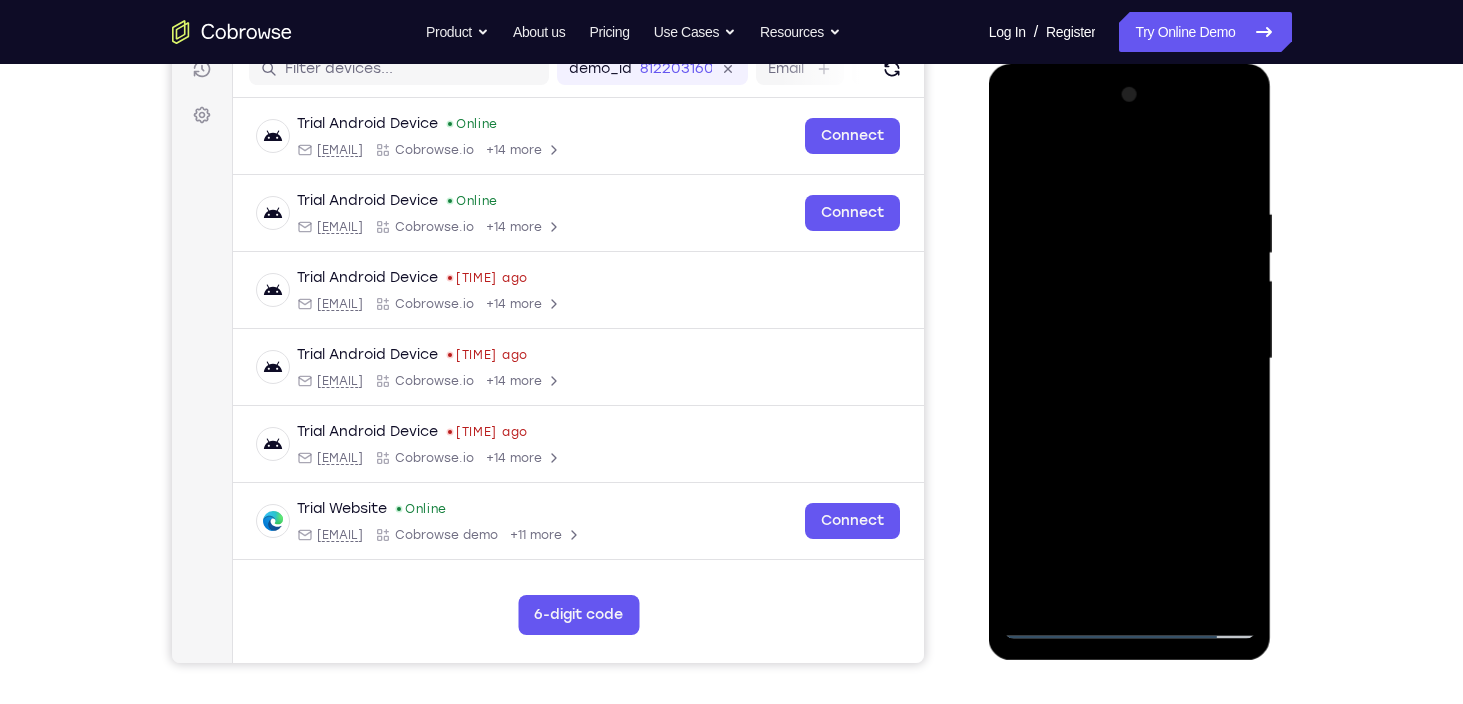 click at bounding box center (1130, 359) 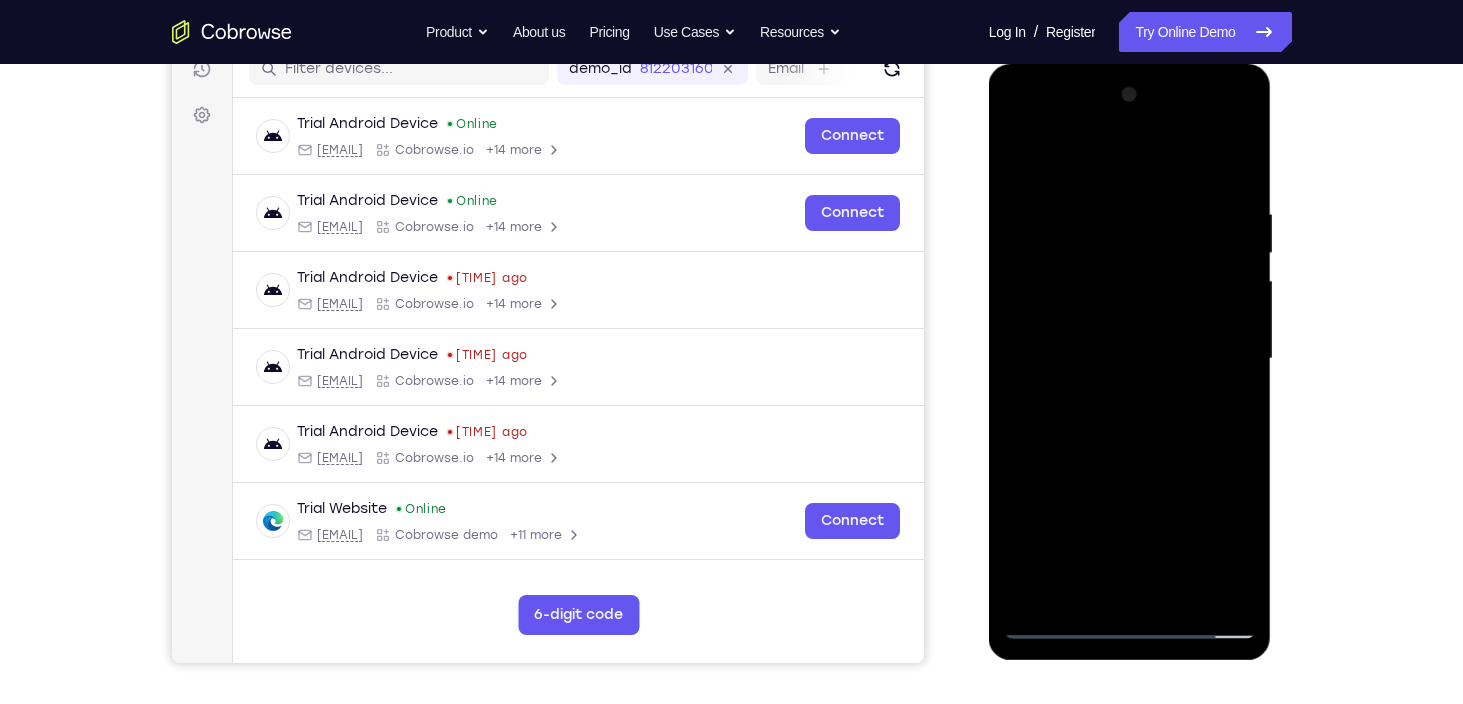 click at bounding box center (1130, 359) 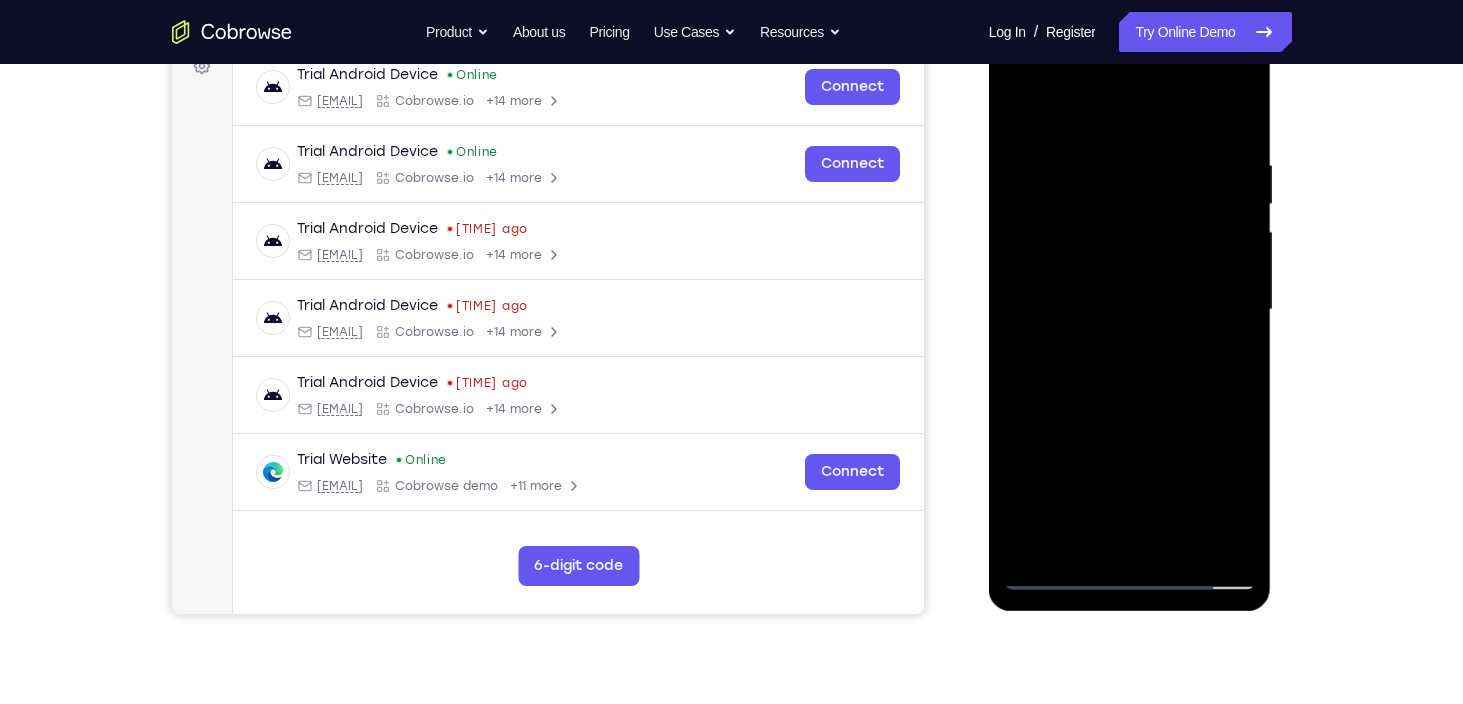 scroll, scrollTop: 316, scrollLeft: 0, axis: vertical 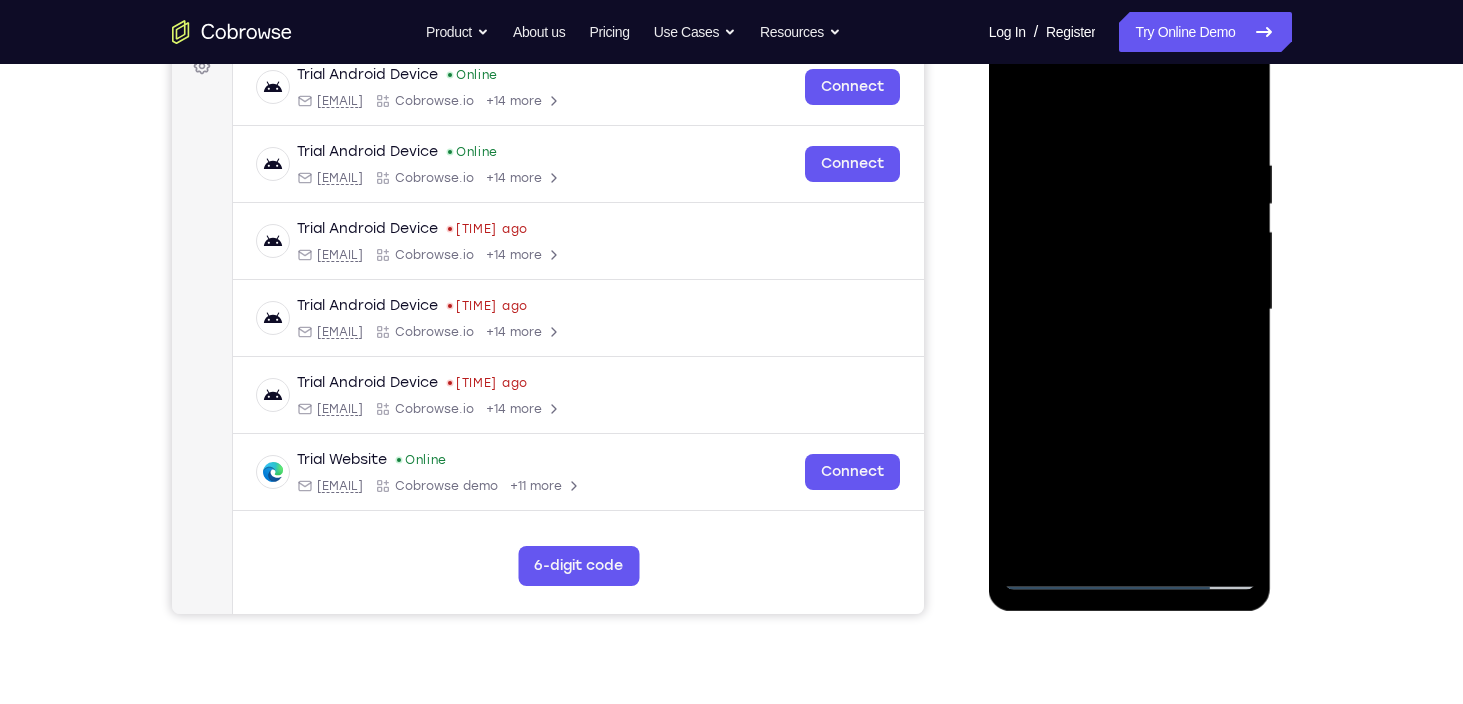 click at bounding box center (1130, 310) 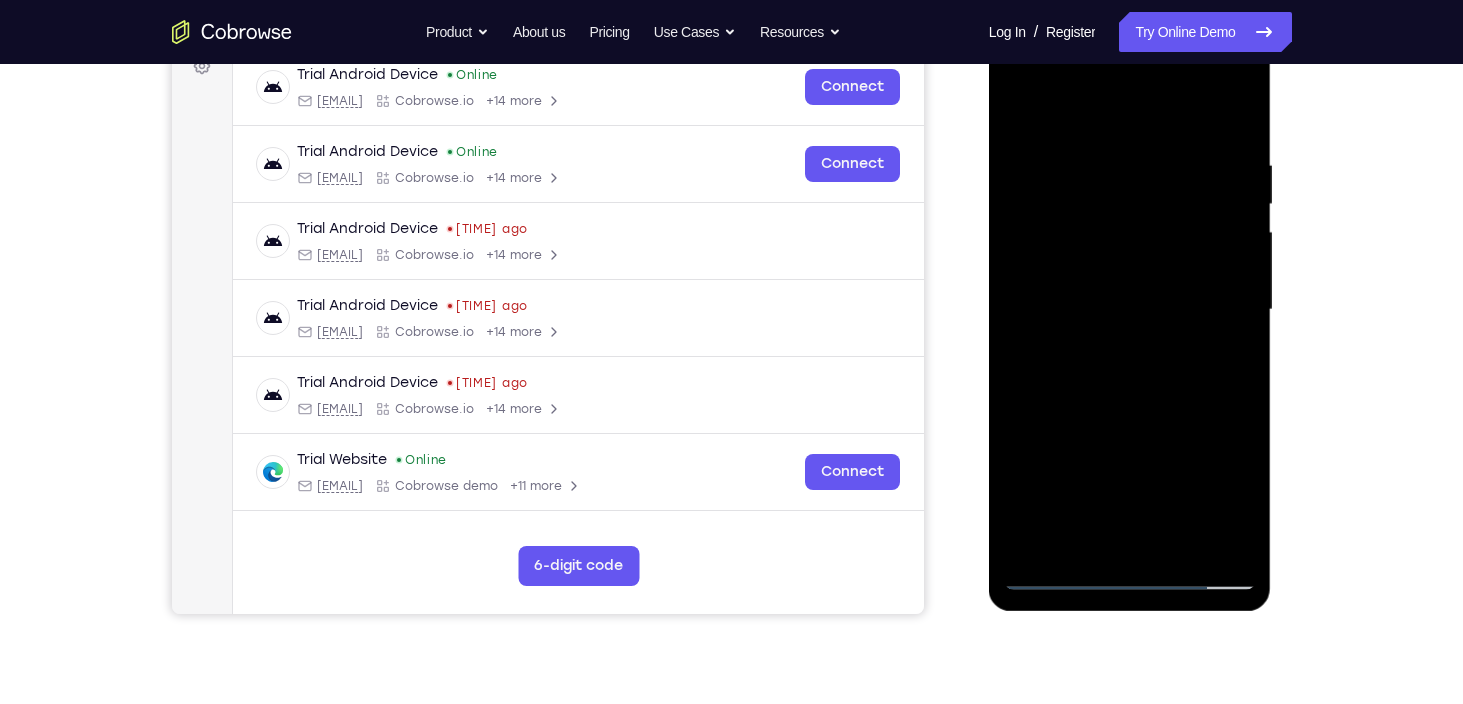 click at bounding box center (1130, 310) 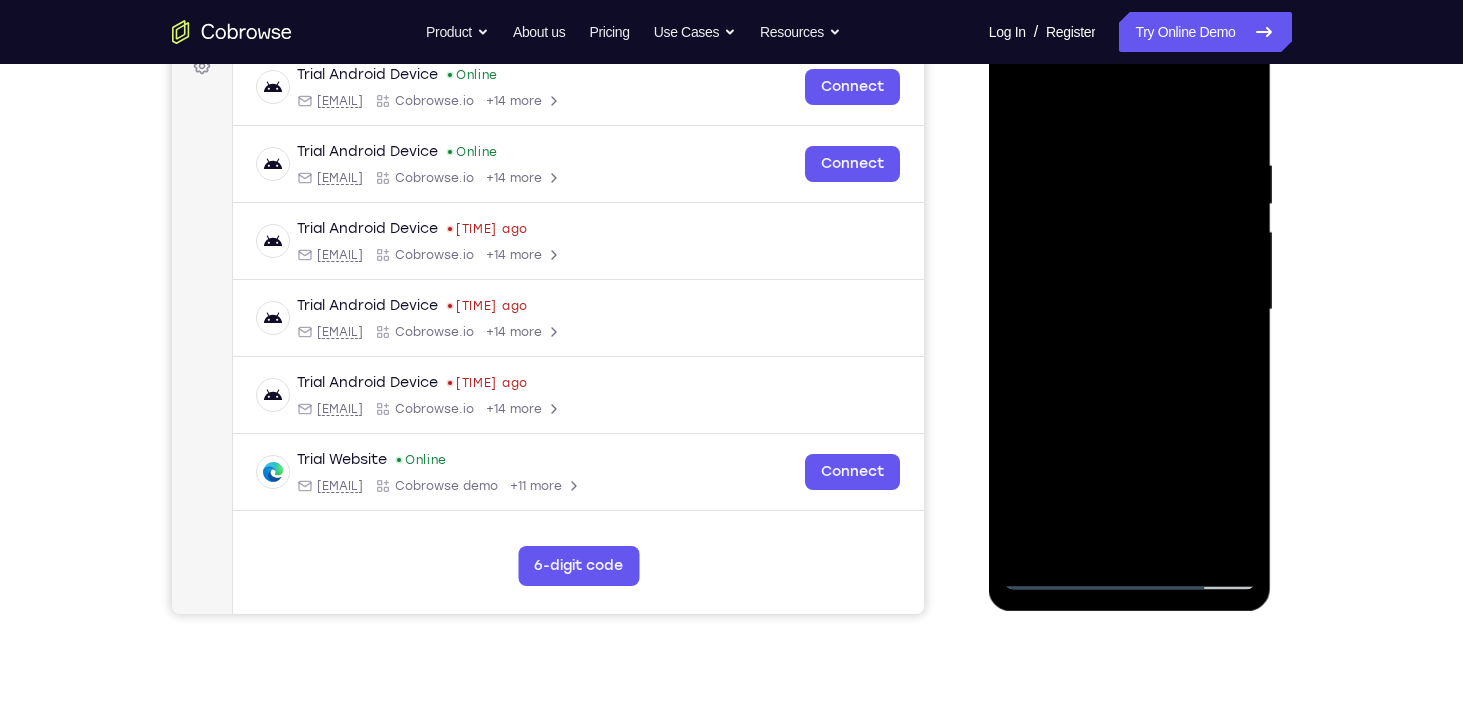 drag, startPoint x: 1049, startPoint y: 122, endPoint x: 1092, endPoint y: 44, distance: 89.06739 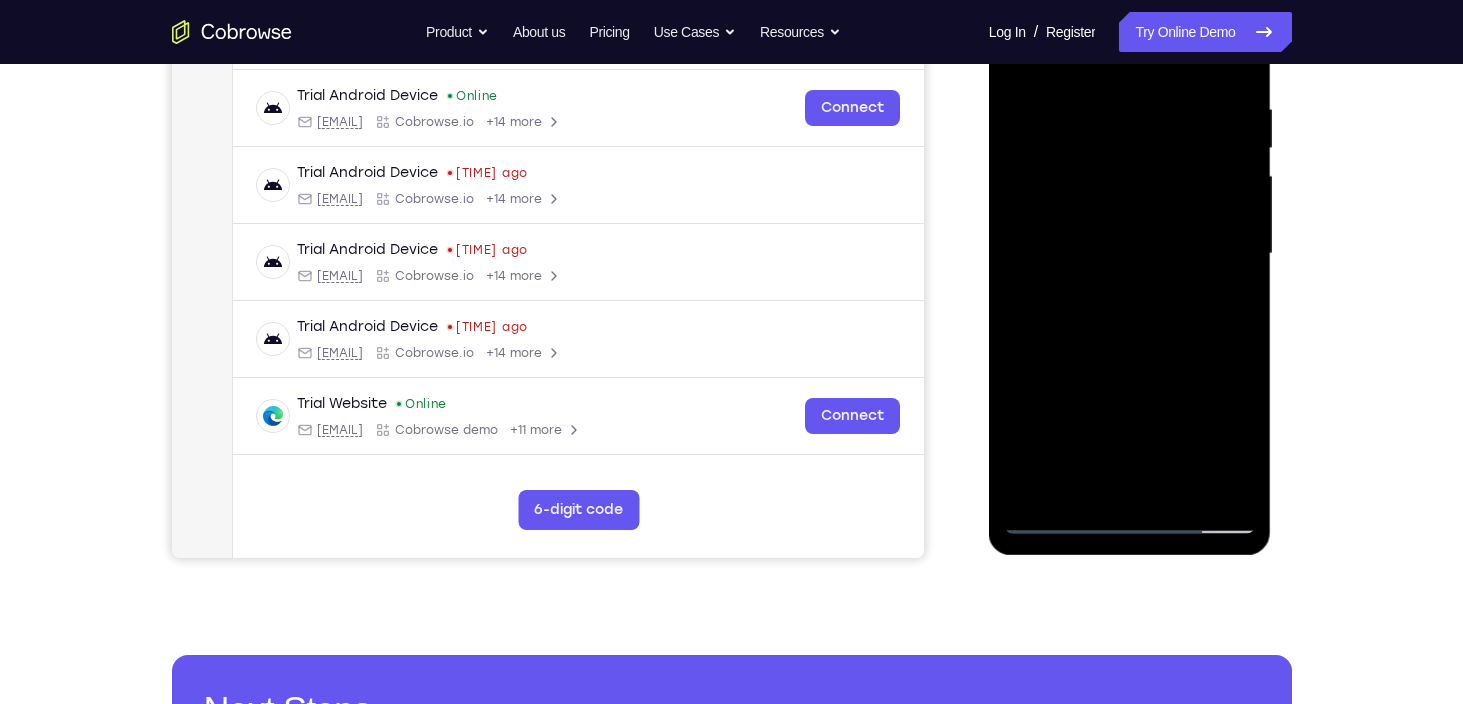 click at bounding box center [1130, 254] 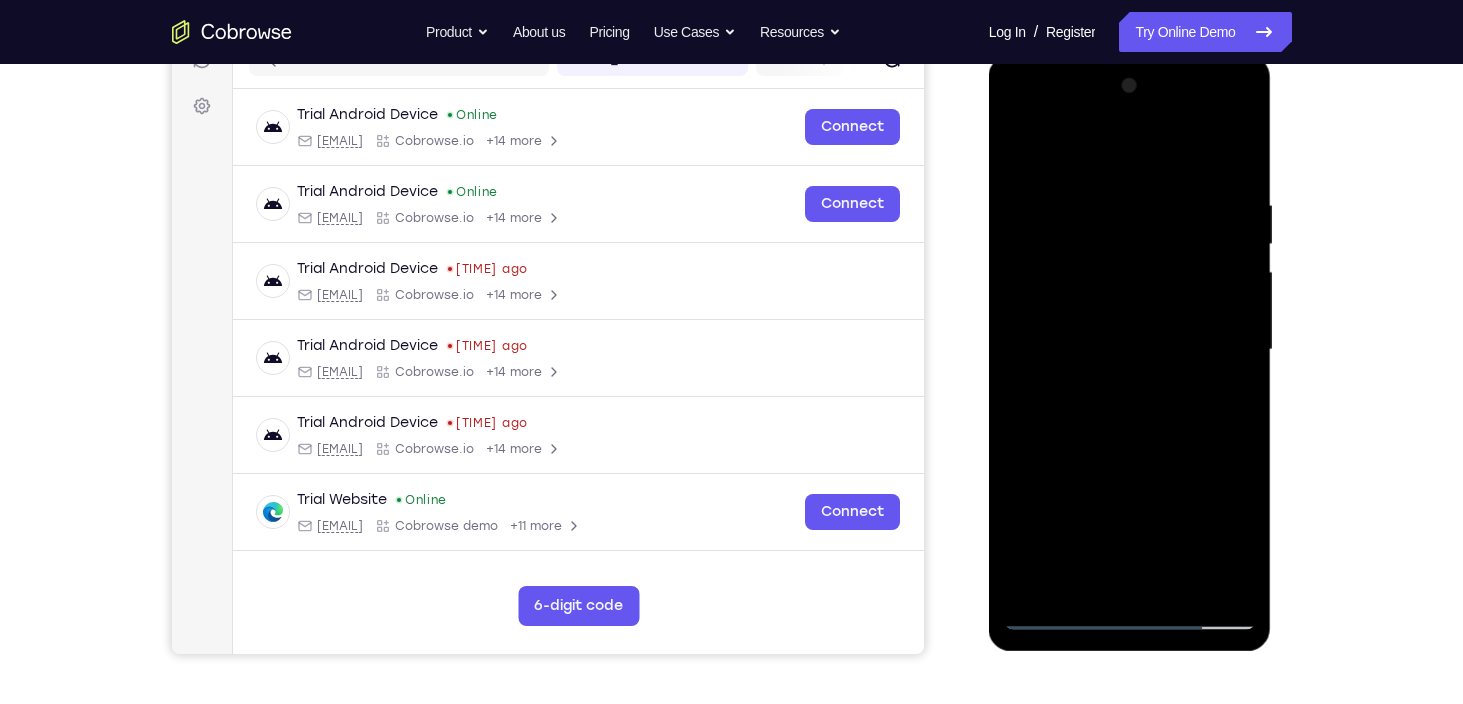 scroll, scrollTop: 276, scrollLeft: 0, axis: vertical 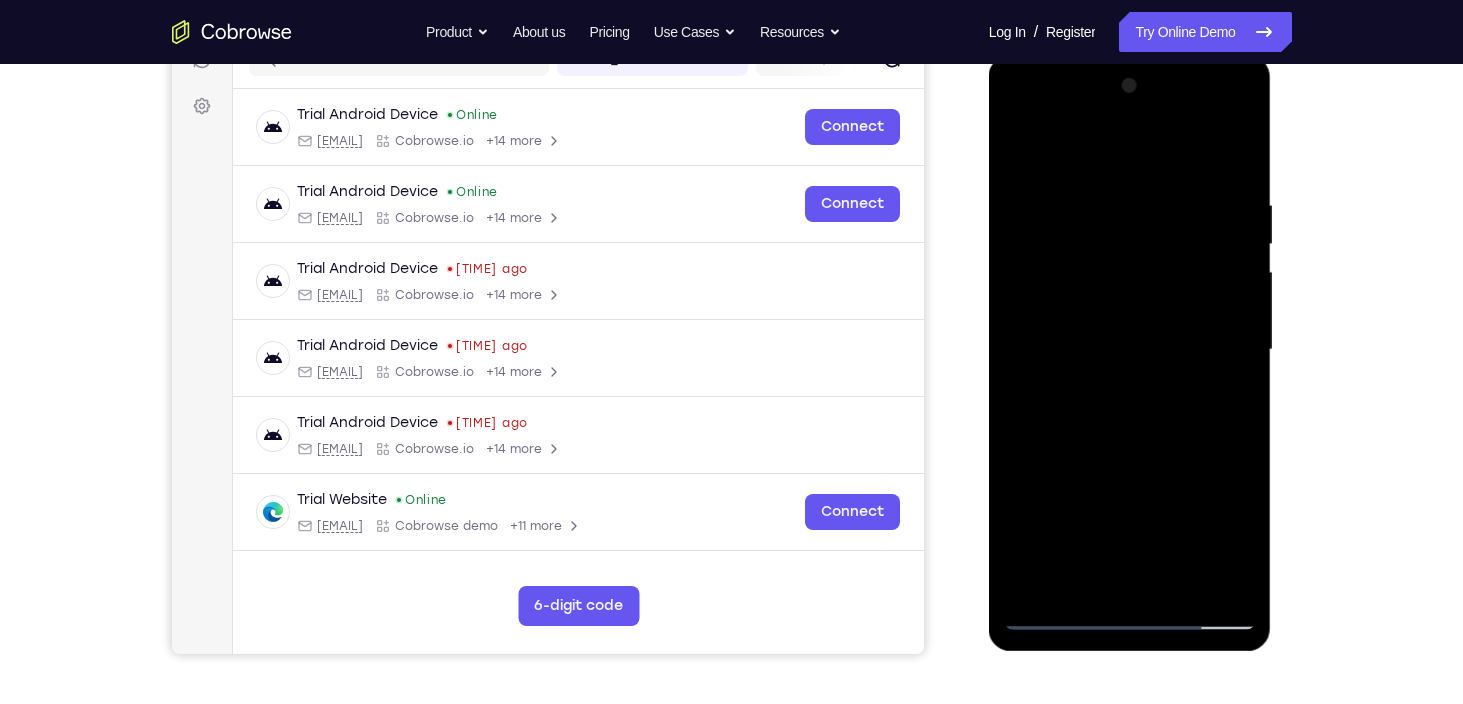 click at bounding box center (1130, 350) 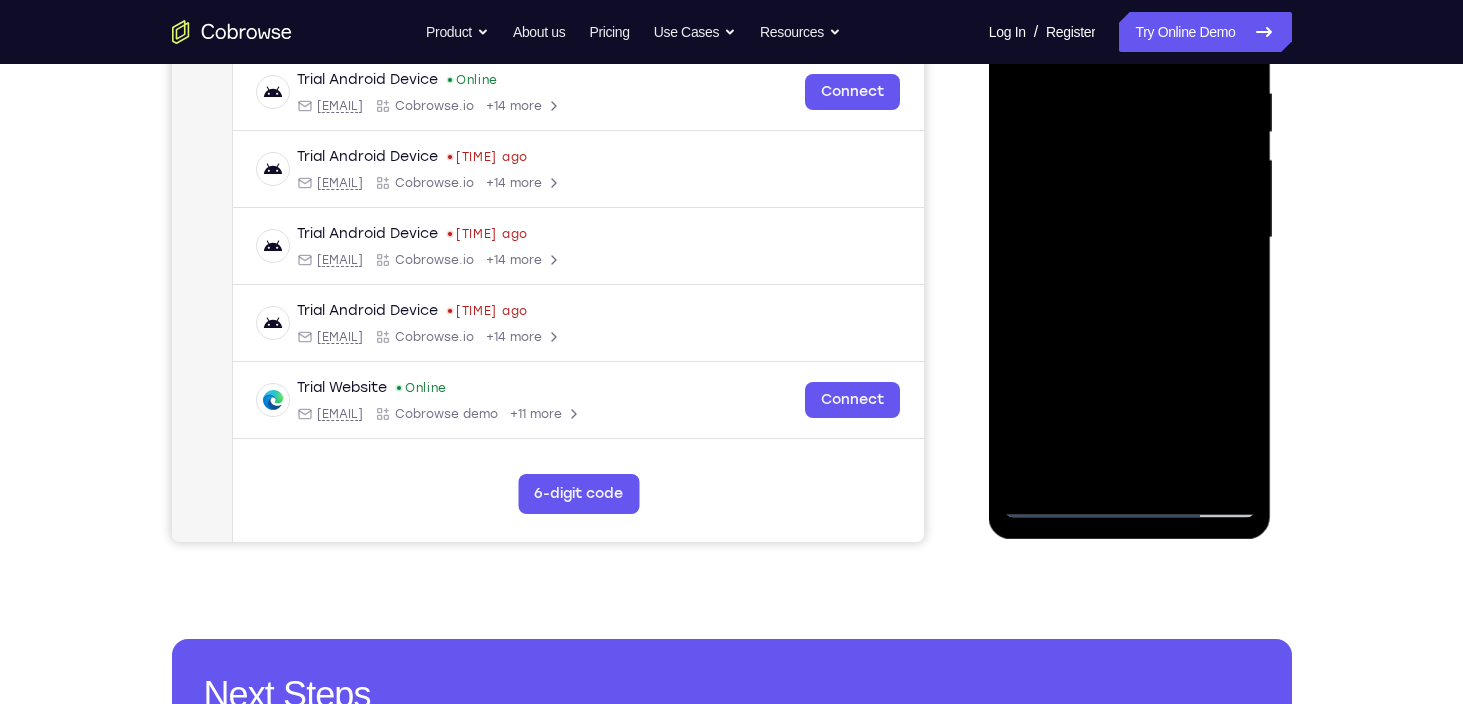 scroll, scrollTop: 389, scrollLeft: 0, axis: vertical 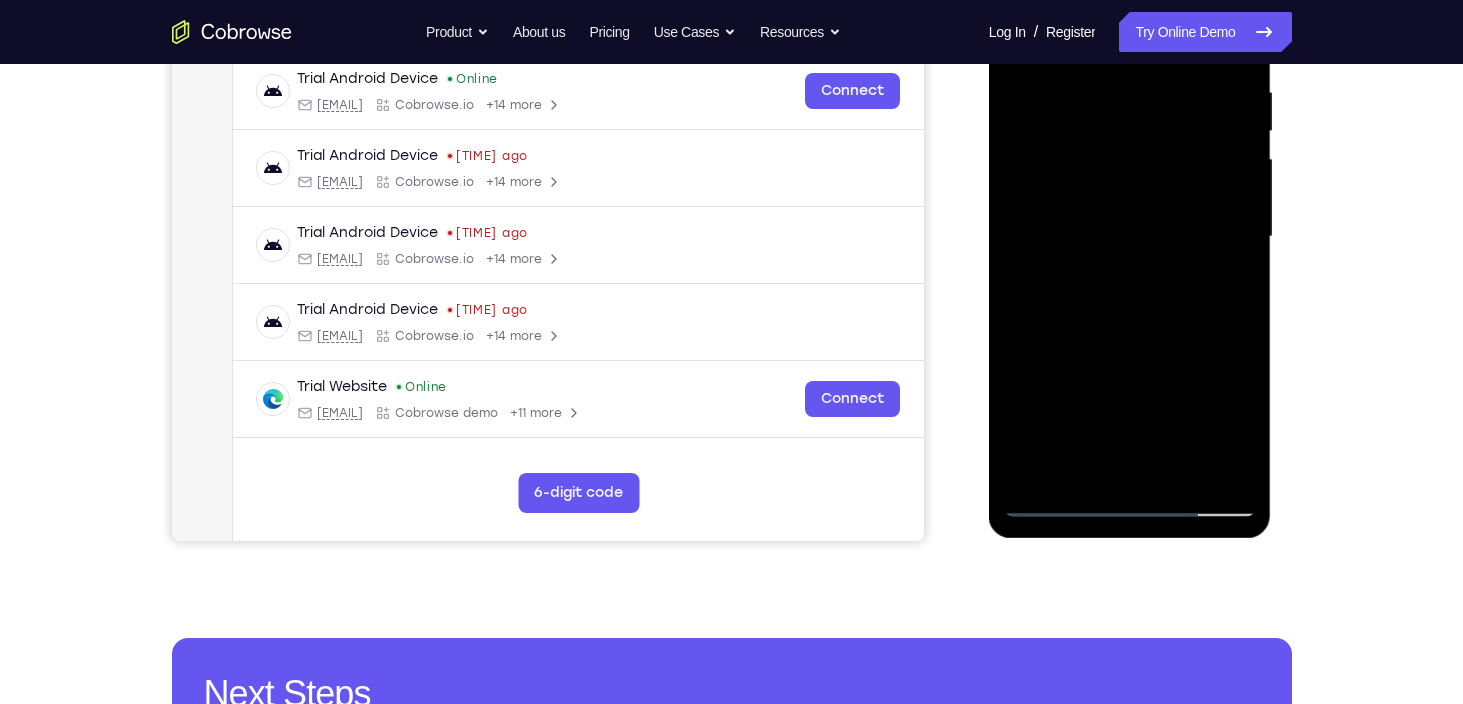 click at bounding box center (1130, 237) 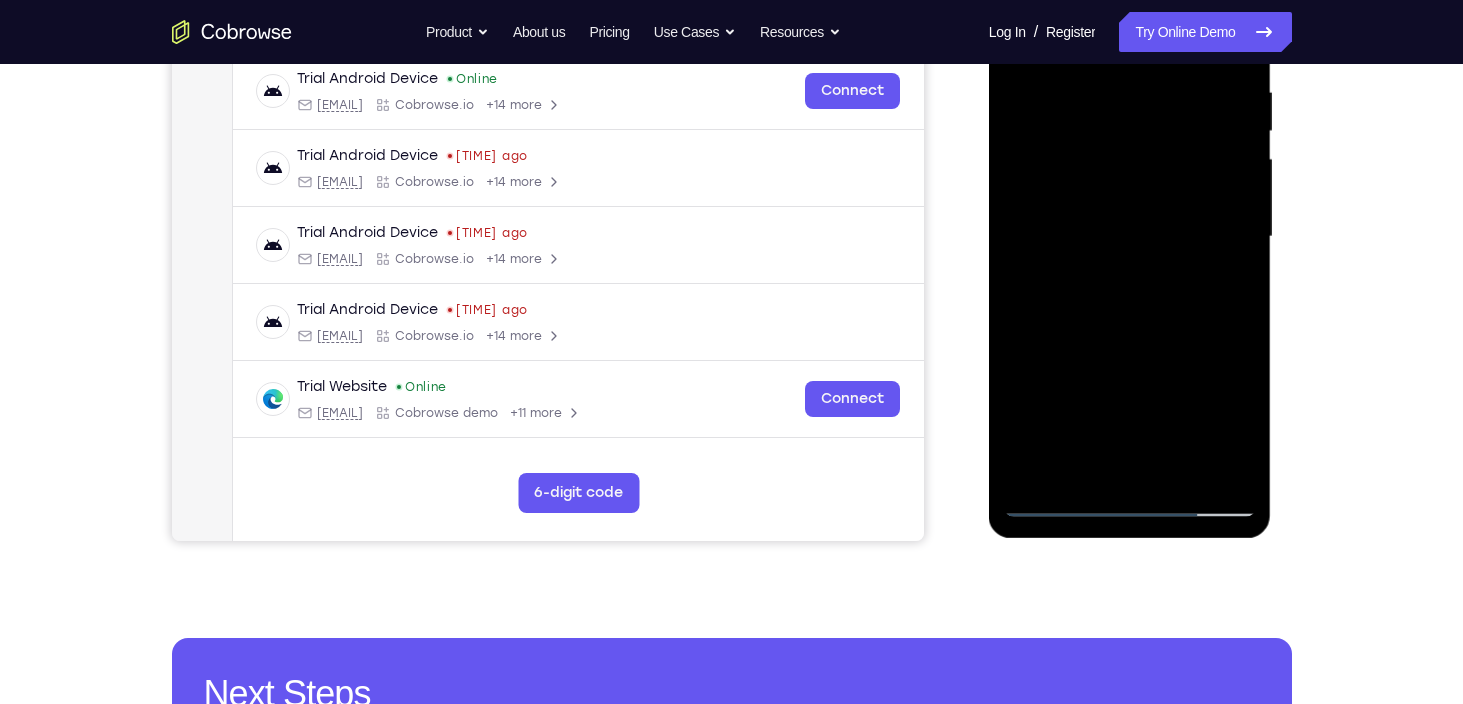 click at bounding box center (1130, 237) 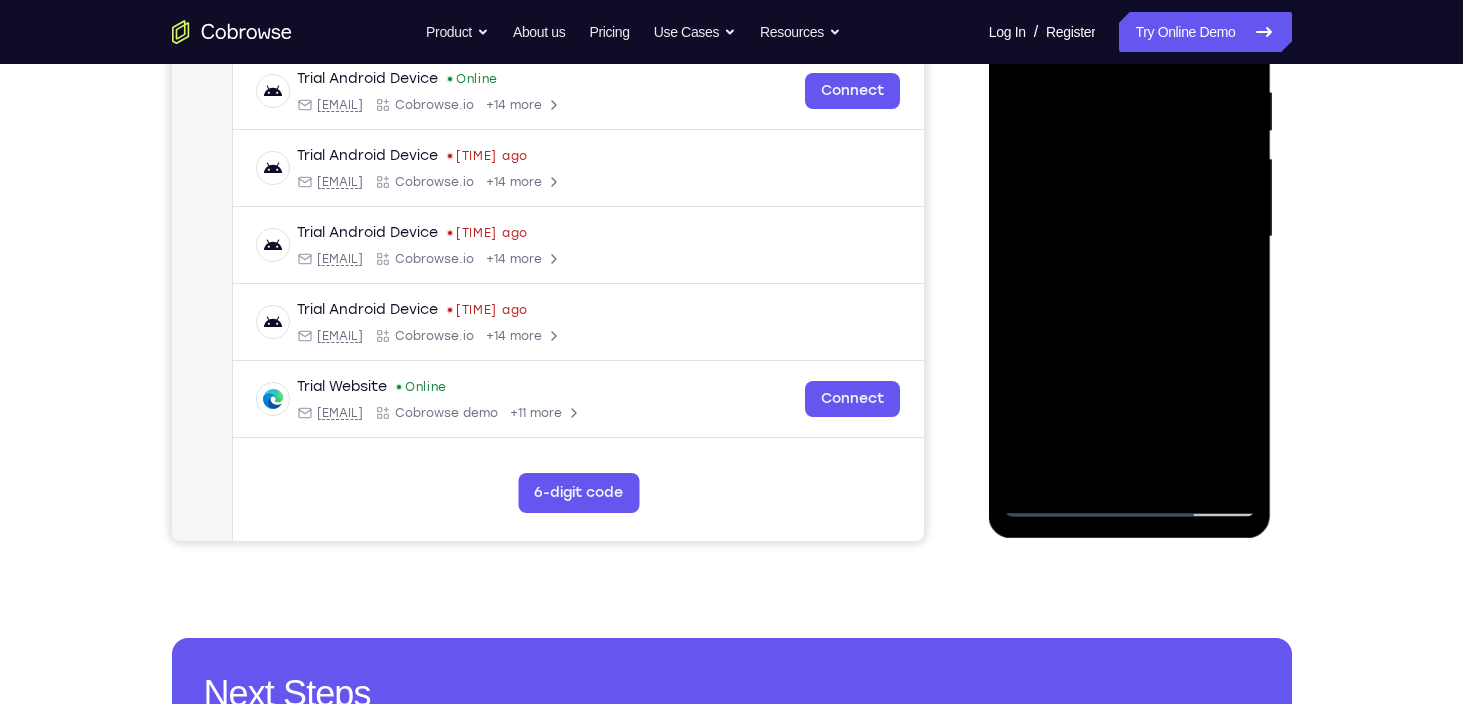 click at bounding box center (1130, 237) 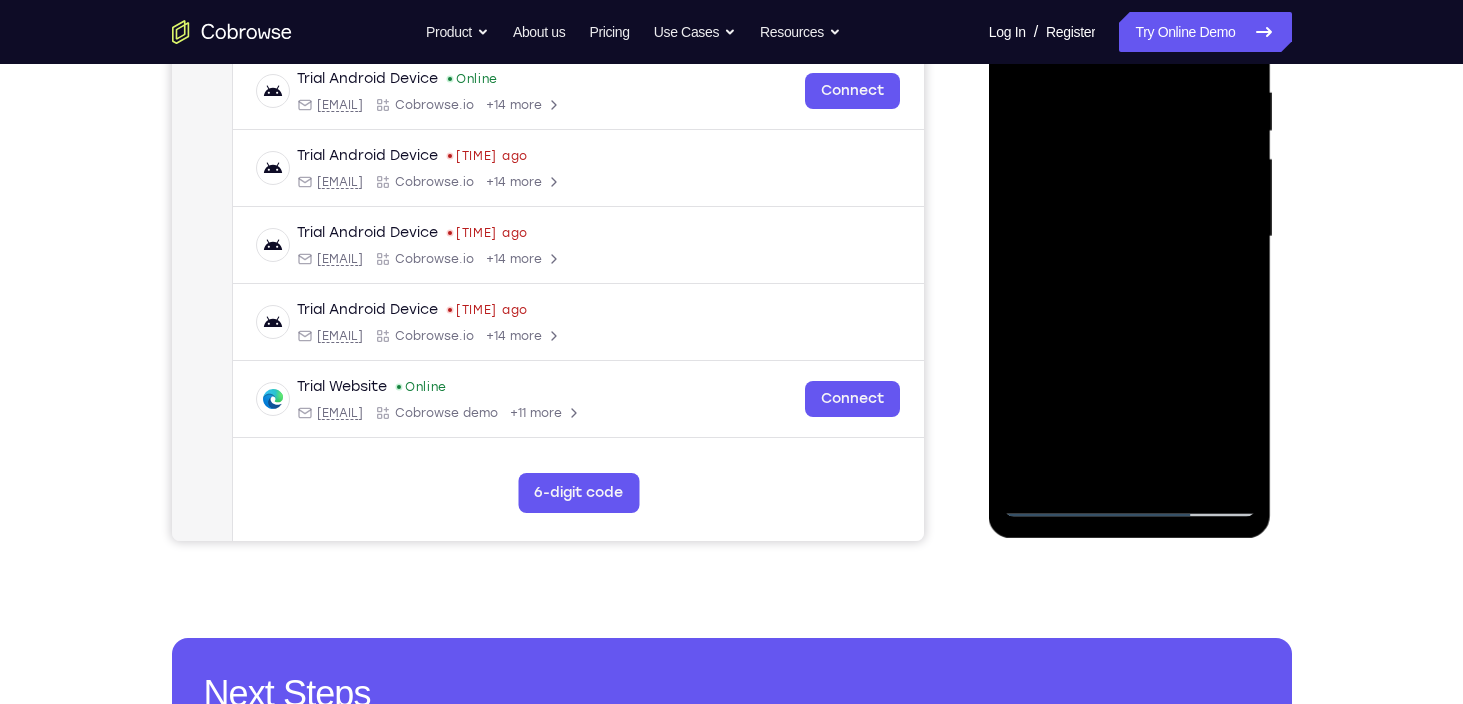 drag, startPoint x: 184, startPoint y: 524, endPoint x: 954, endPoint y: 353, distance: 788.75916 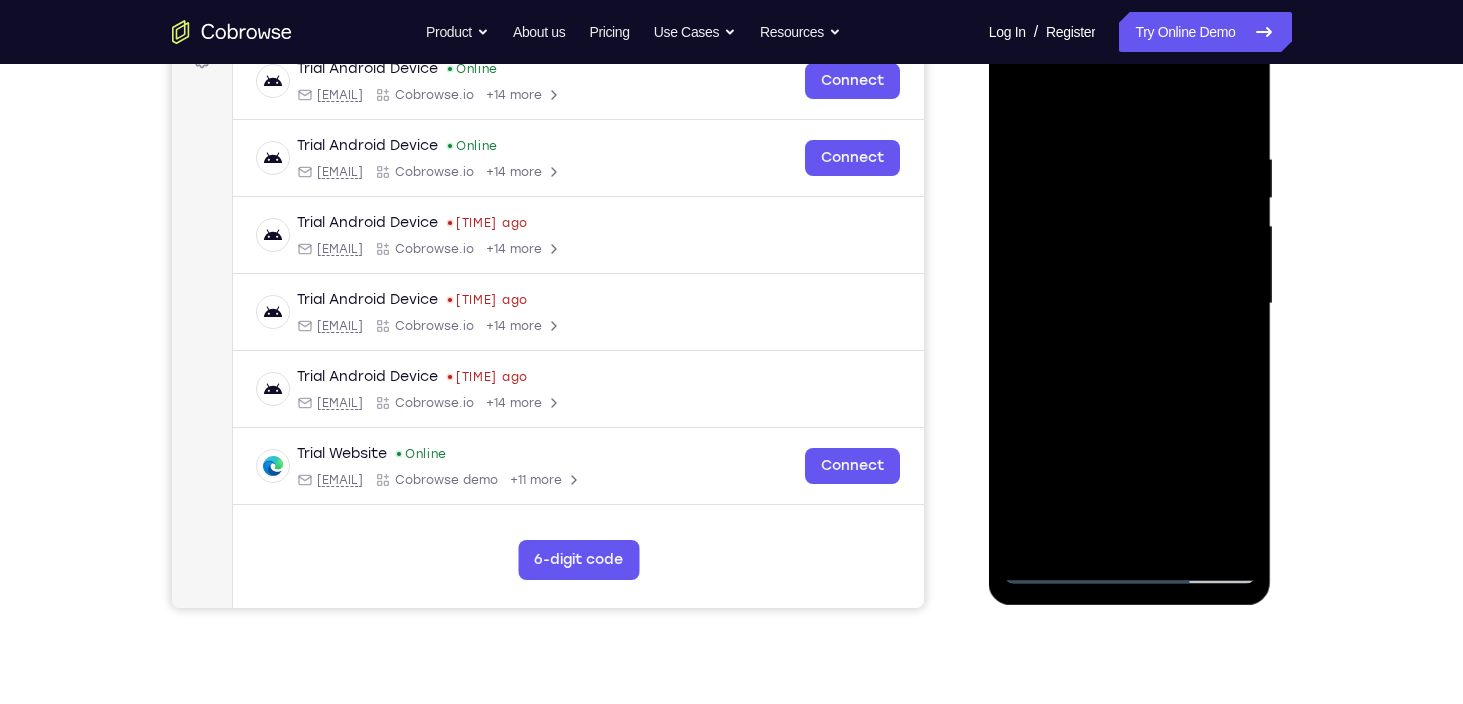 scroll, scrollTop: 307, scrollLeft: 0, axis: vertical 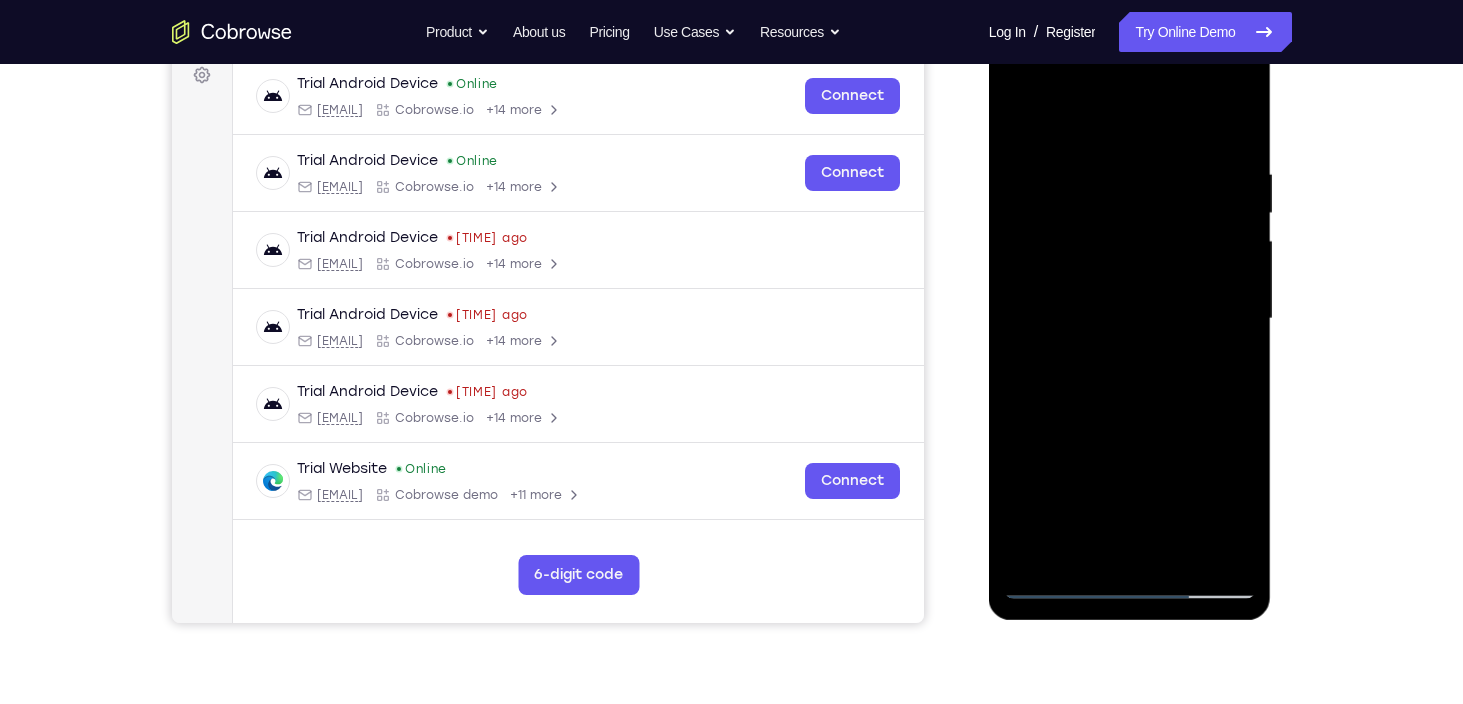 click at bounding box center (1130, 319) 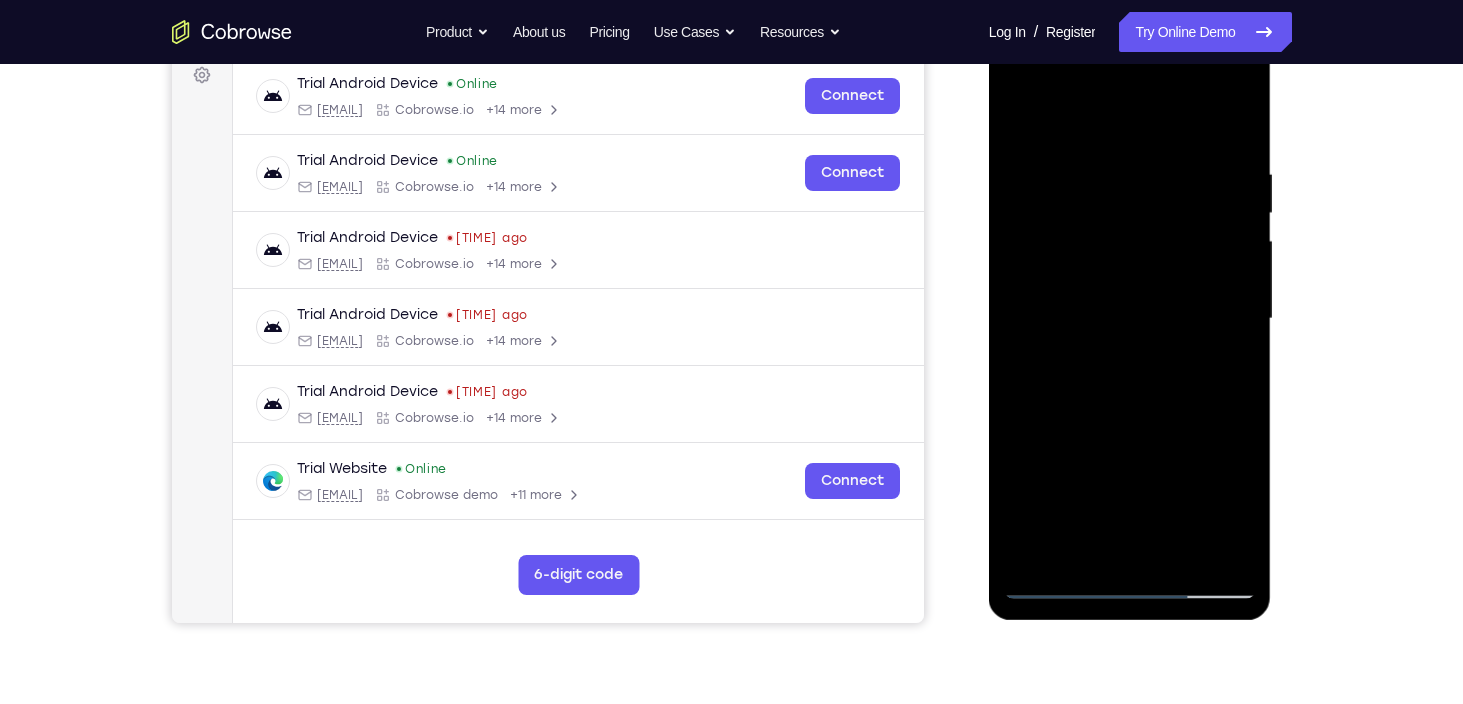click at bounding box center [1130, 319] 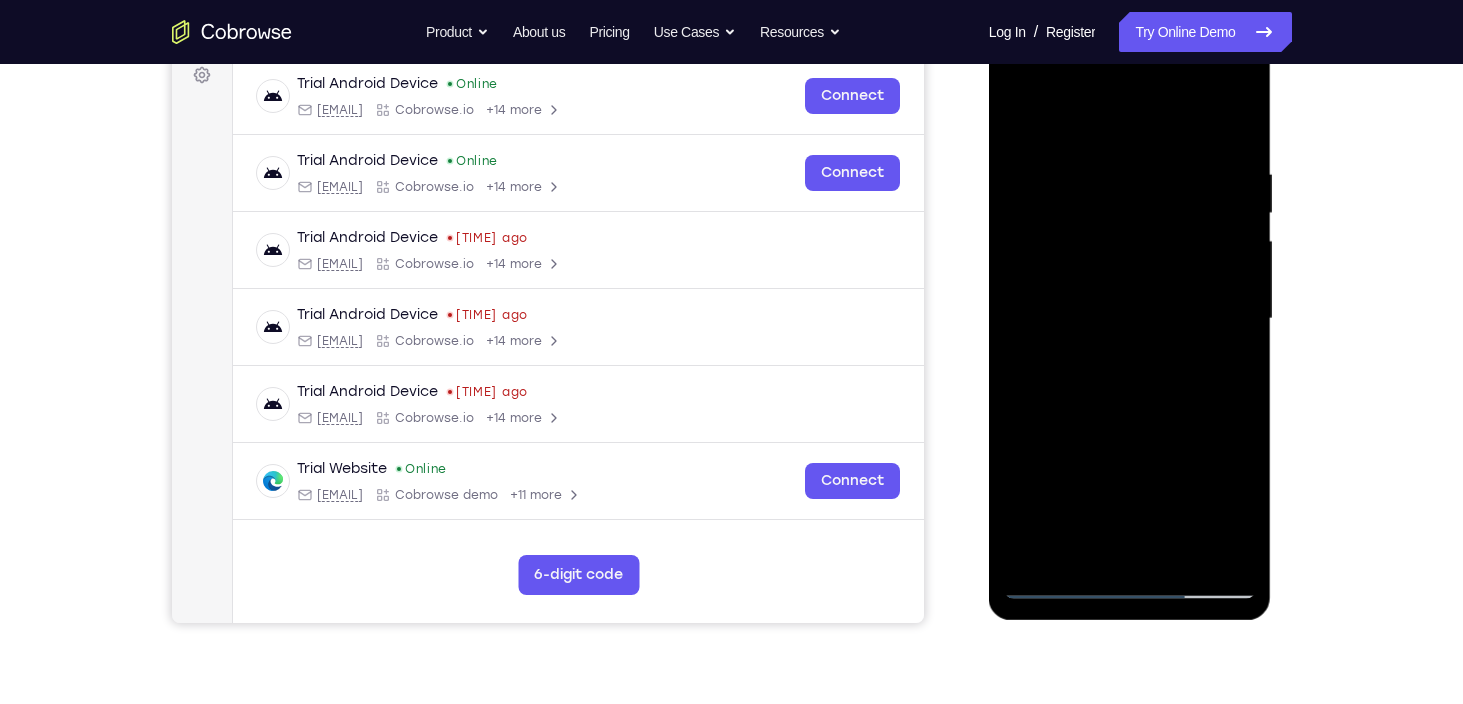 click at bounding box center (1130, 319) 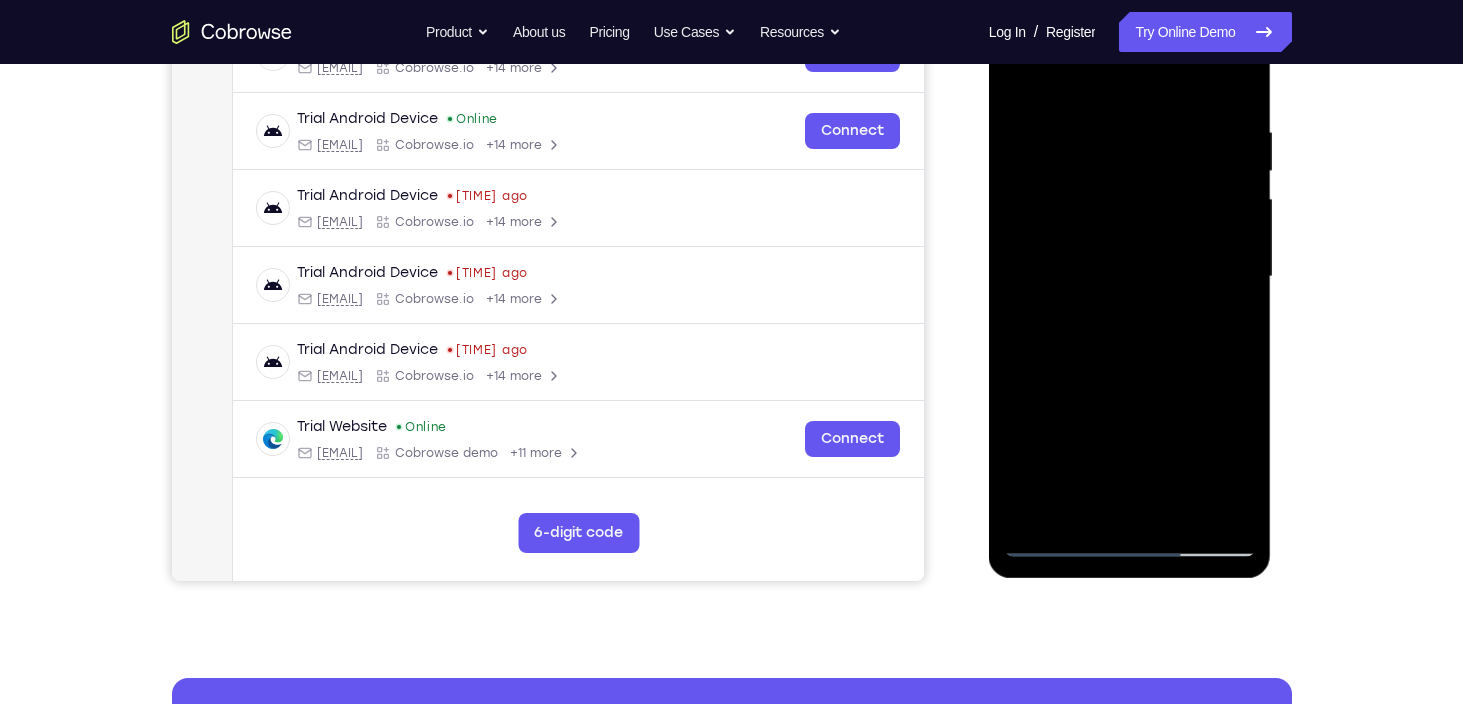 scroll, scrollTop: 350, scrollLeft: 0, axis: vertical 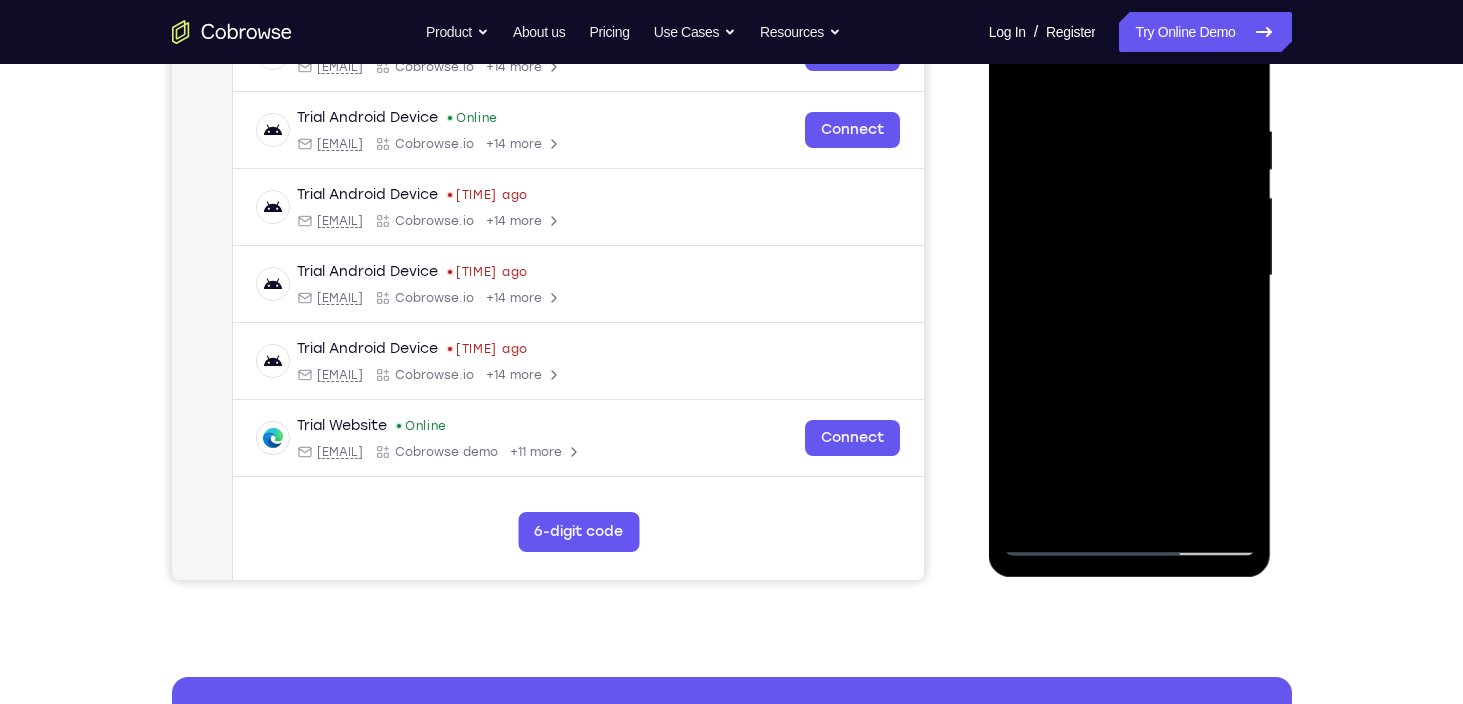 drag, startPoint x: 1129, startPoint y: 279, endPoint x: 1112, endPoint y: 349, distance: 72.03471 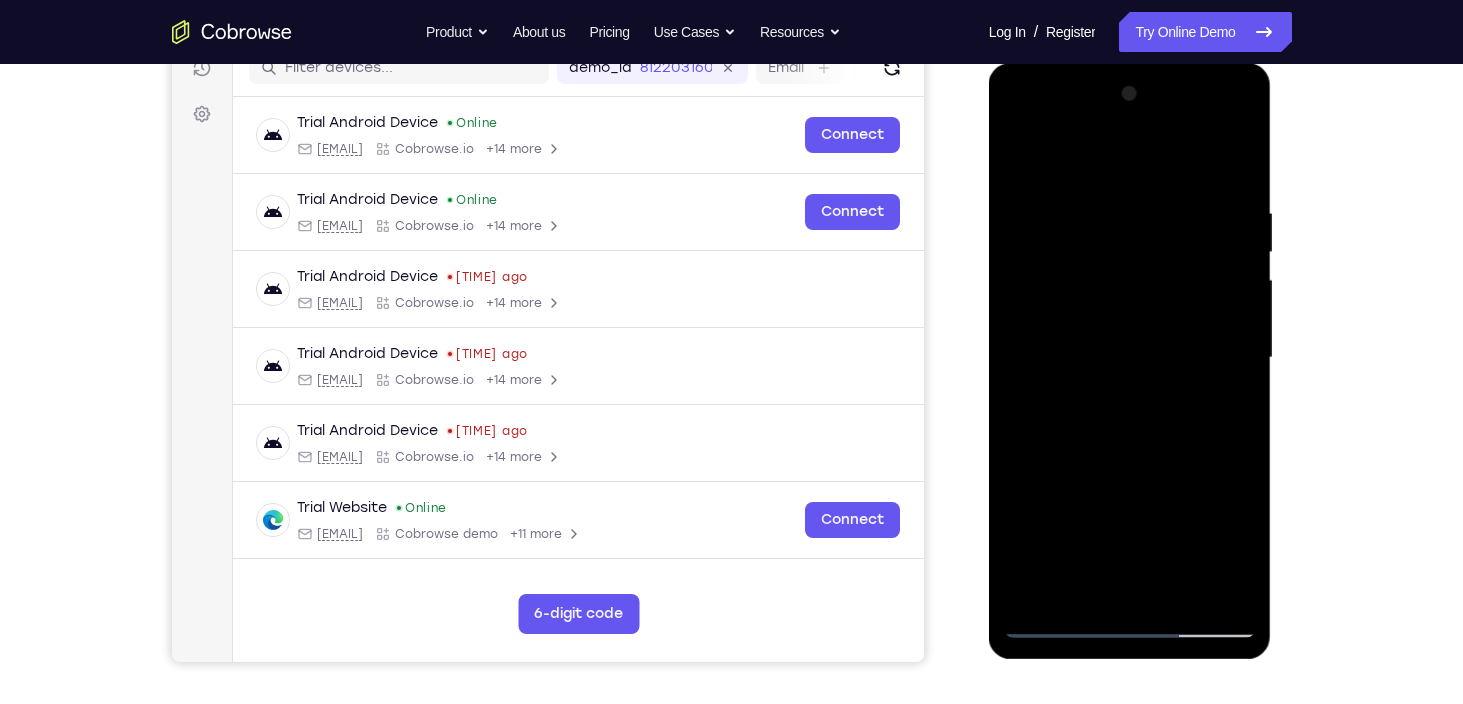 scroll, scrollTop: 212, scrollLeft: 0, axis: vertical 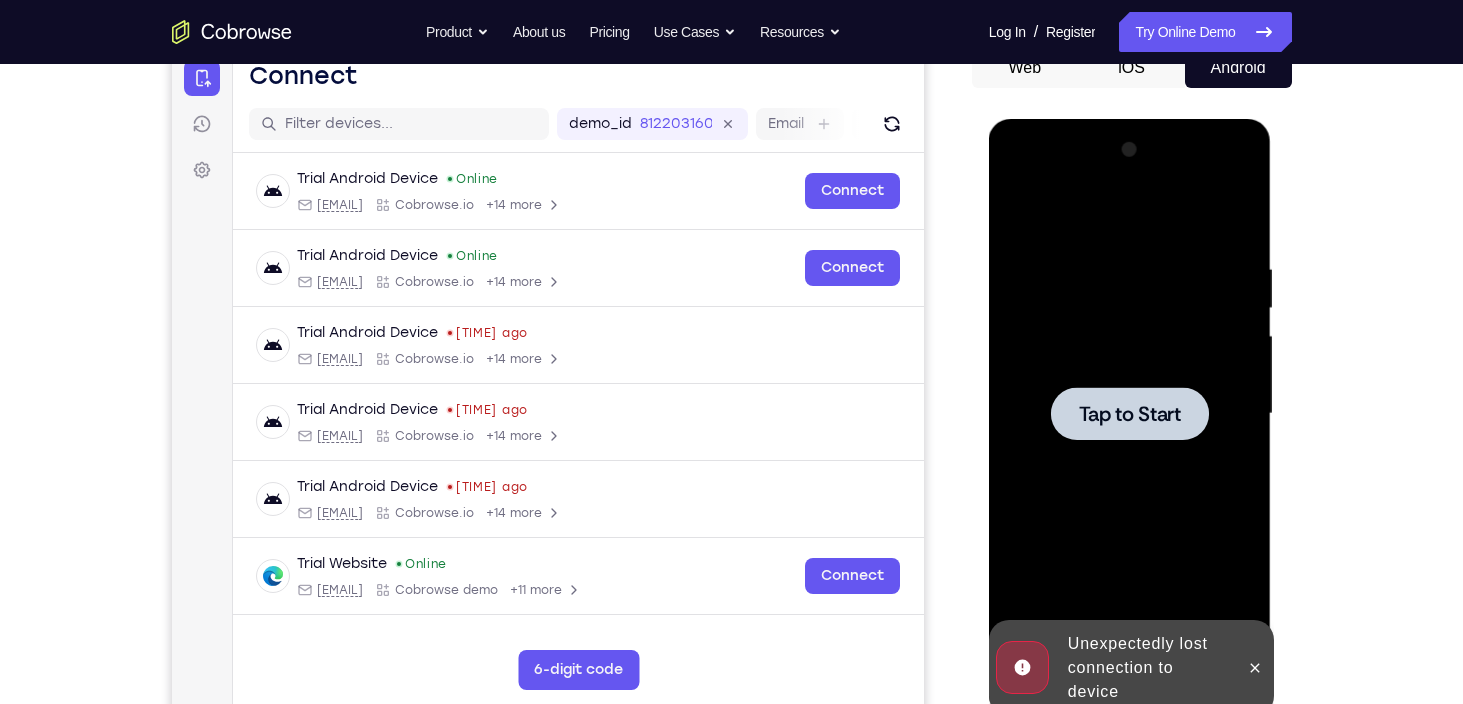 click on "Tap to Start" at bounding box center [1130, 414] 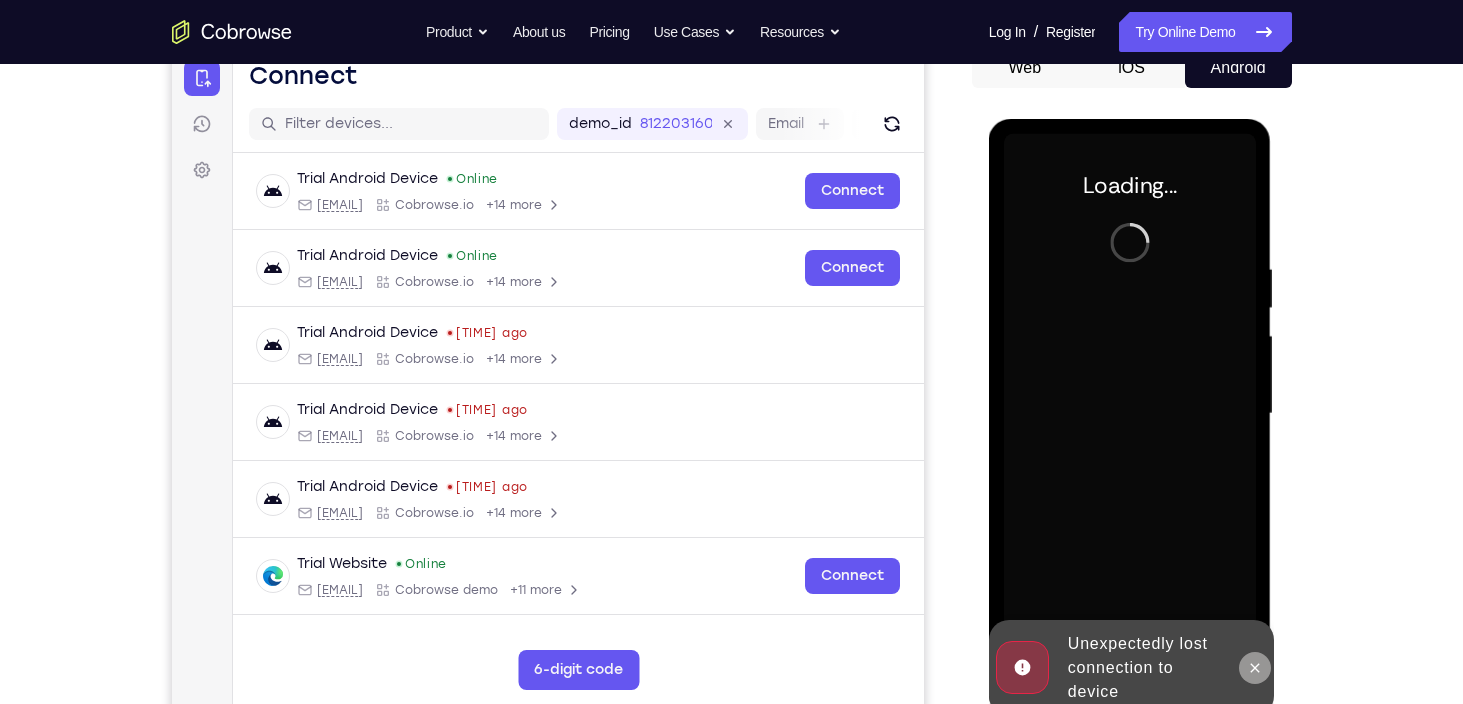 click 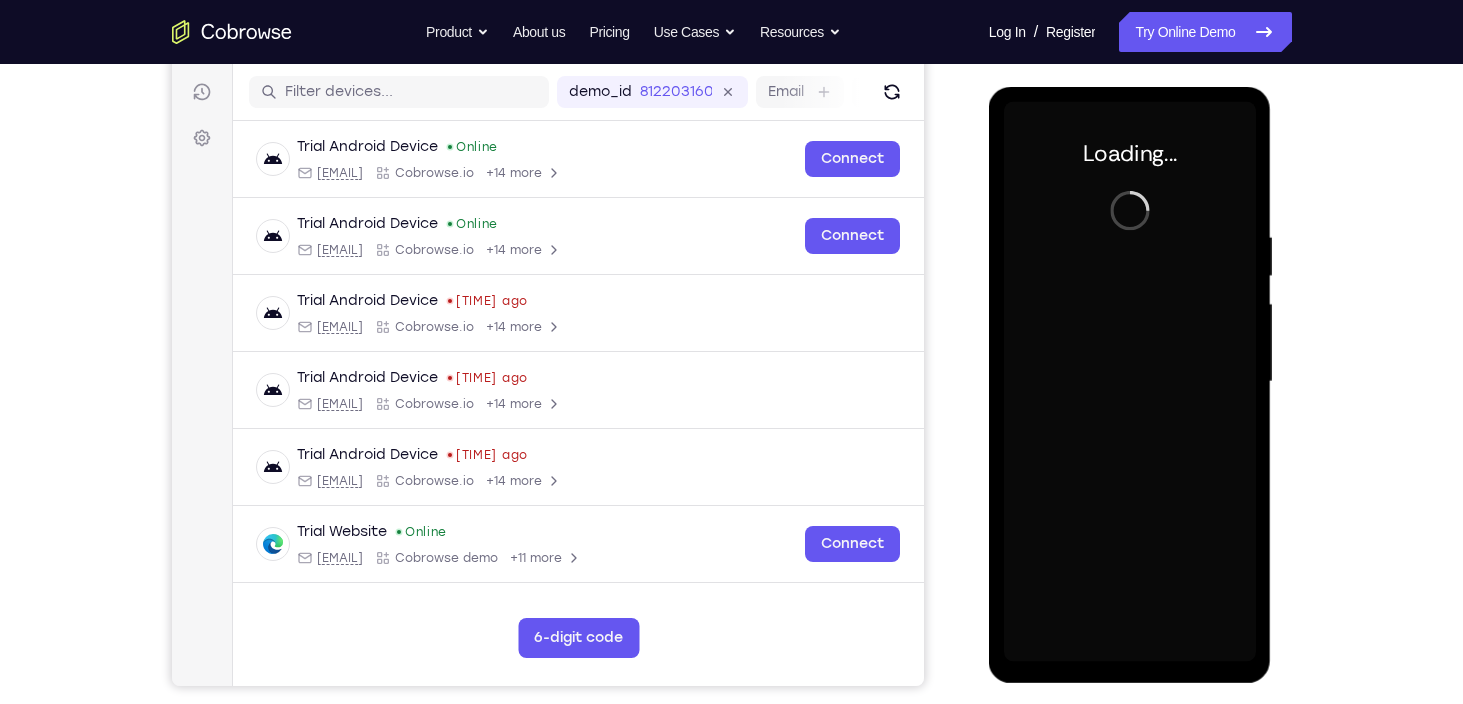 scroll, scrollTop: 244, scrollLeft: 0, axis: vertical 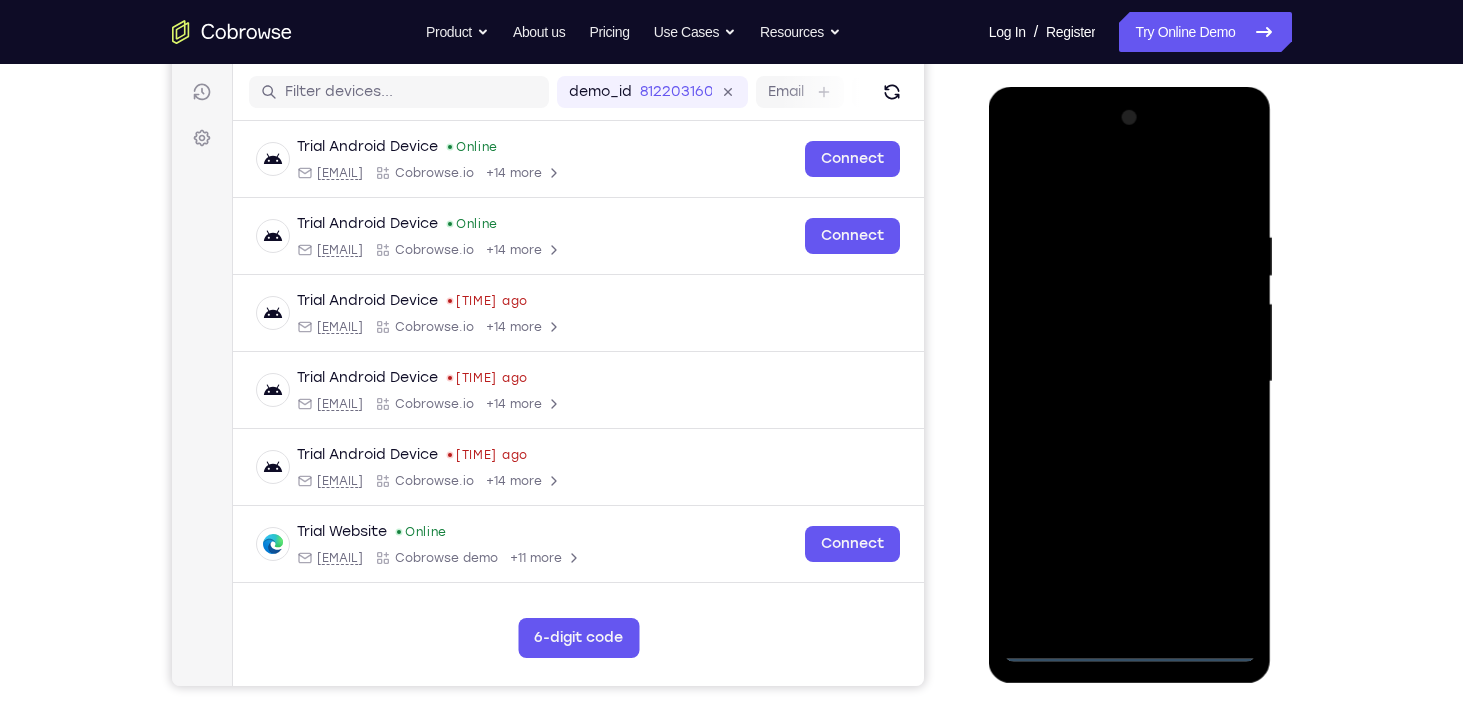 click at bounding box center [1130, 382] 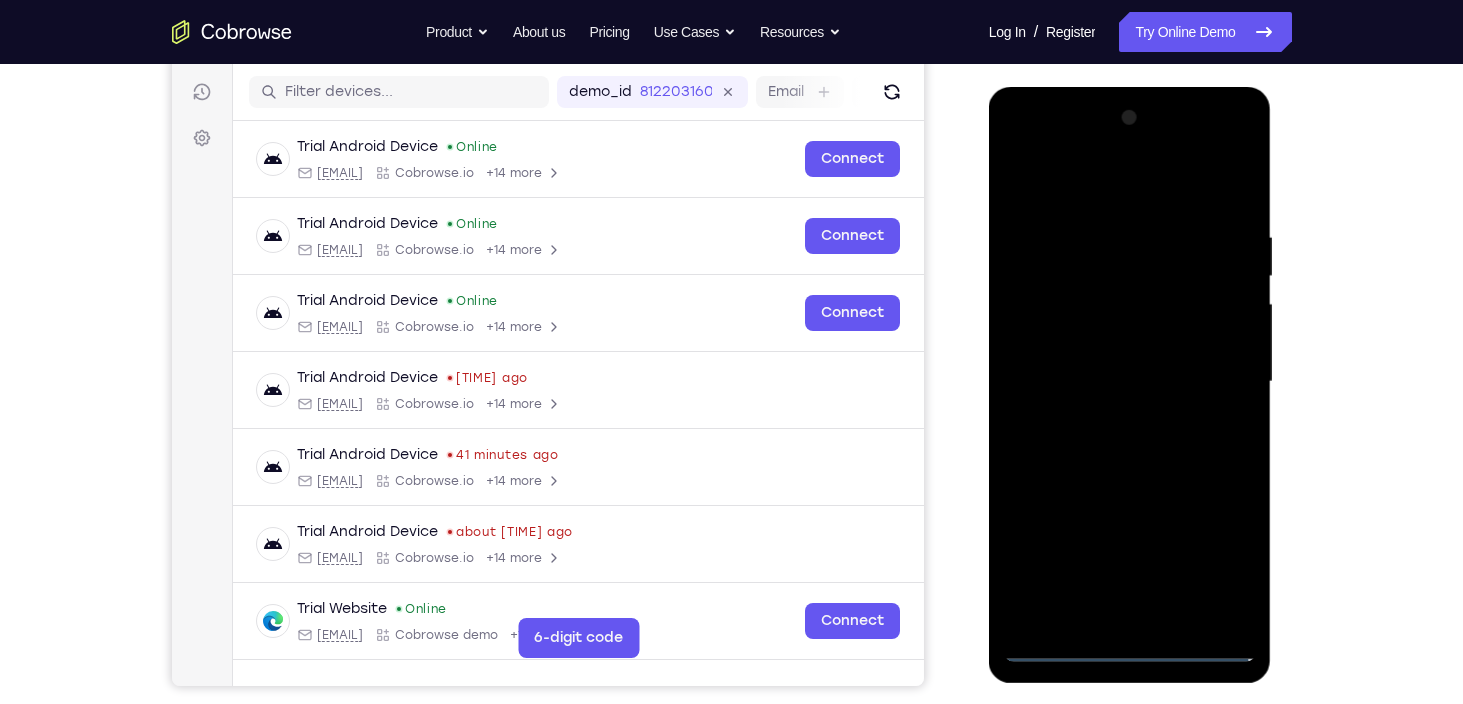 click at bounding box center (1130, 382) 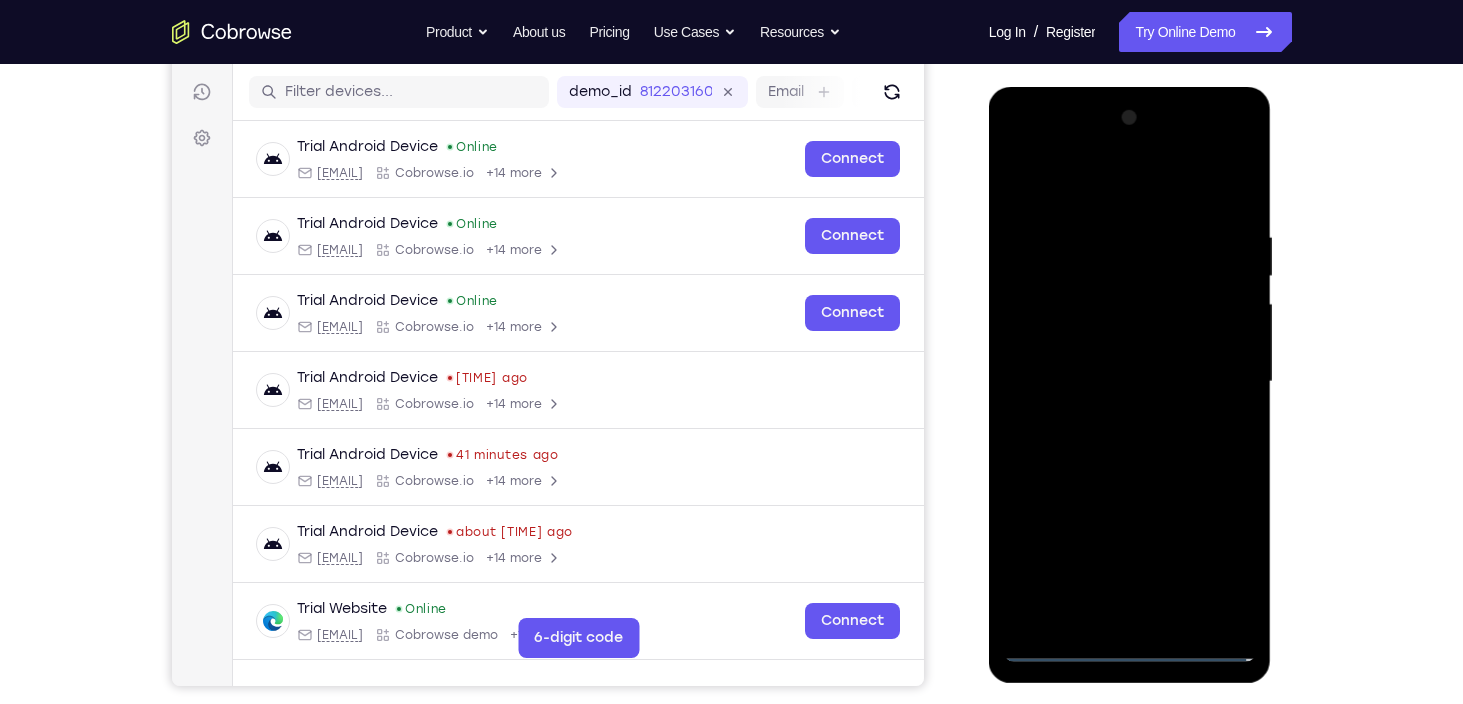 click at bounding box center [1130, 382] 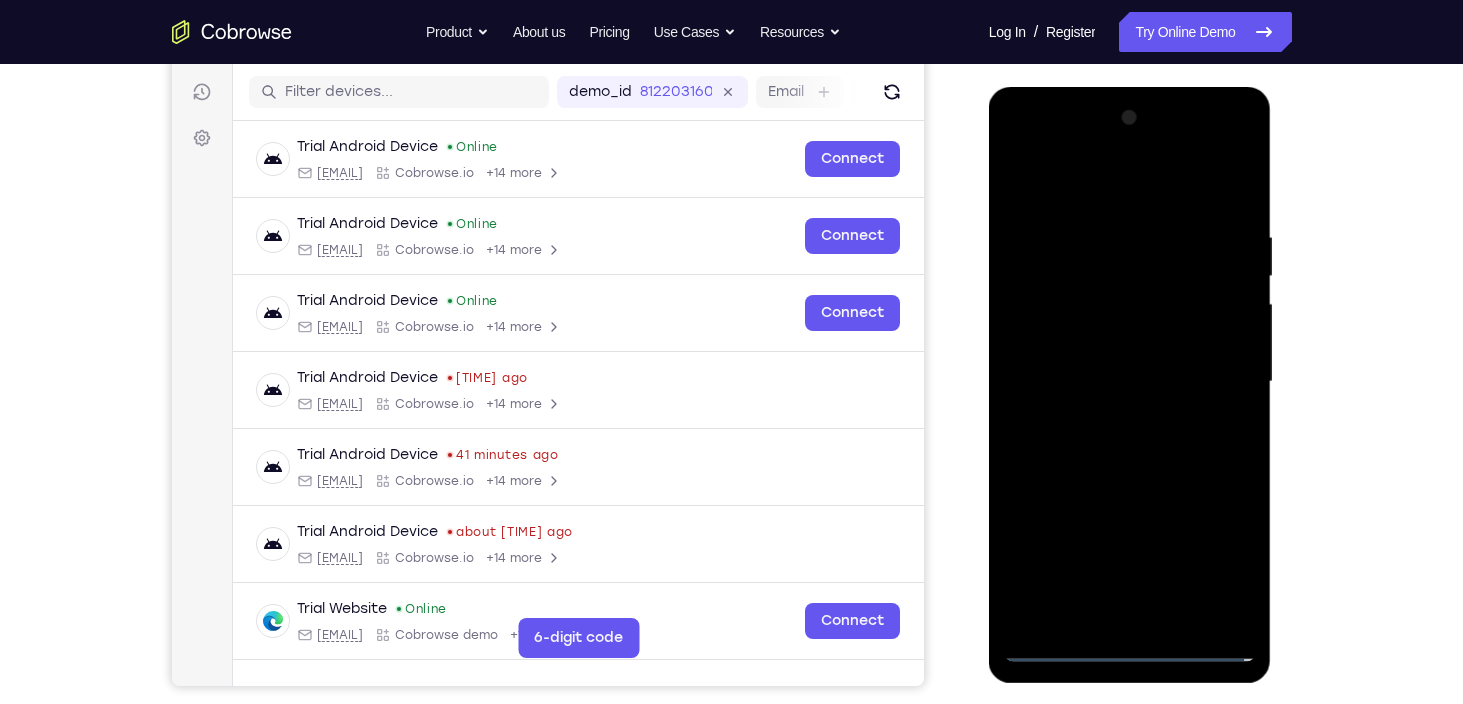 click at bounding box center [1130, 382] 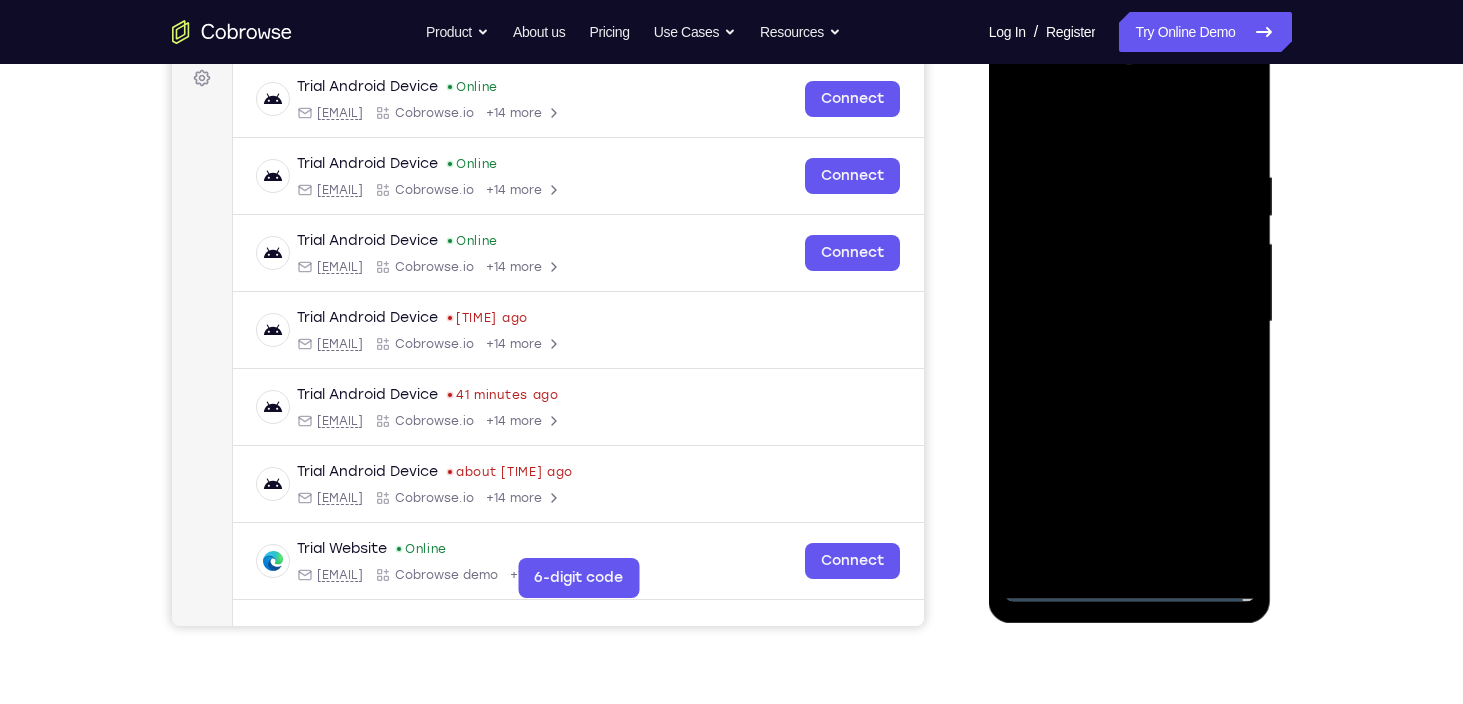 scroll, scrollTop: 305, scrollLeft: 0, axis: vertical 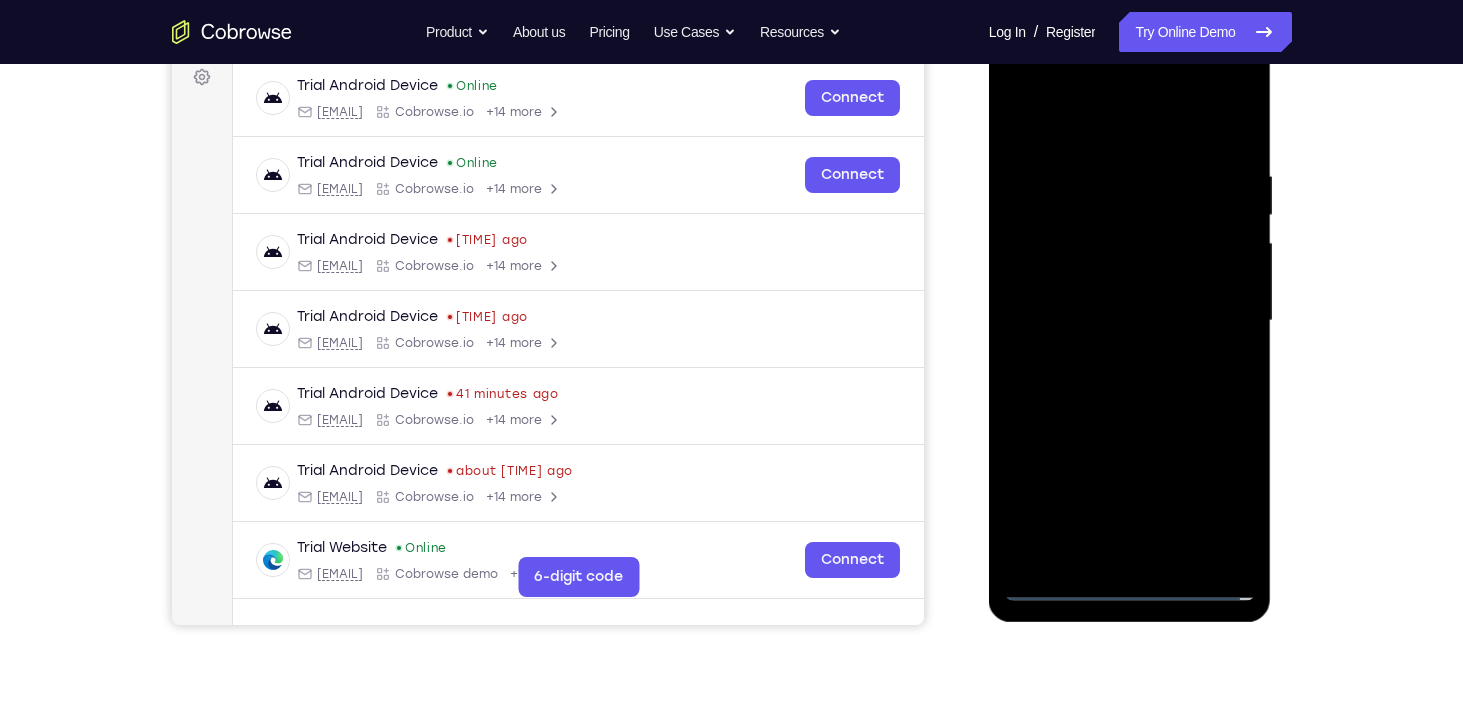 click at bounding box center [1130, 321] 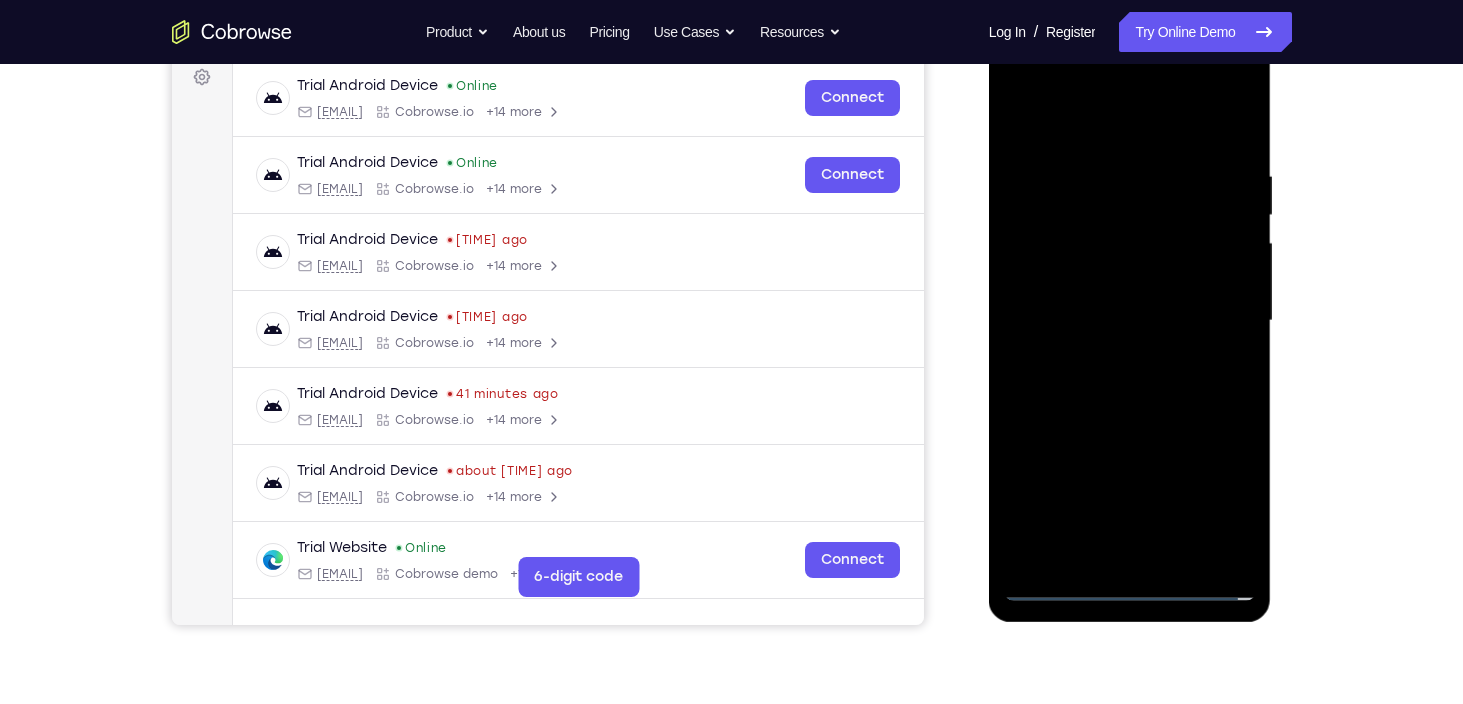 click at bounding box center [1130, 321] 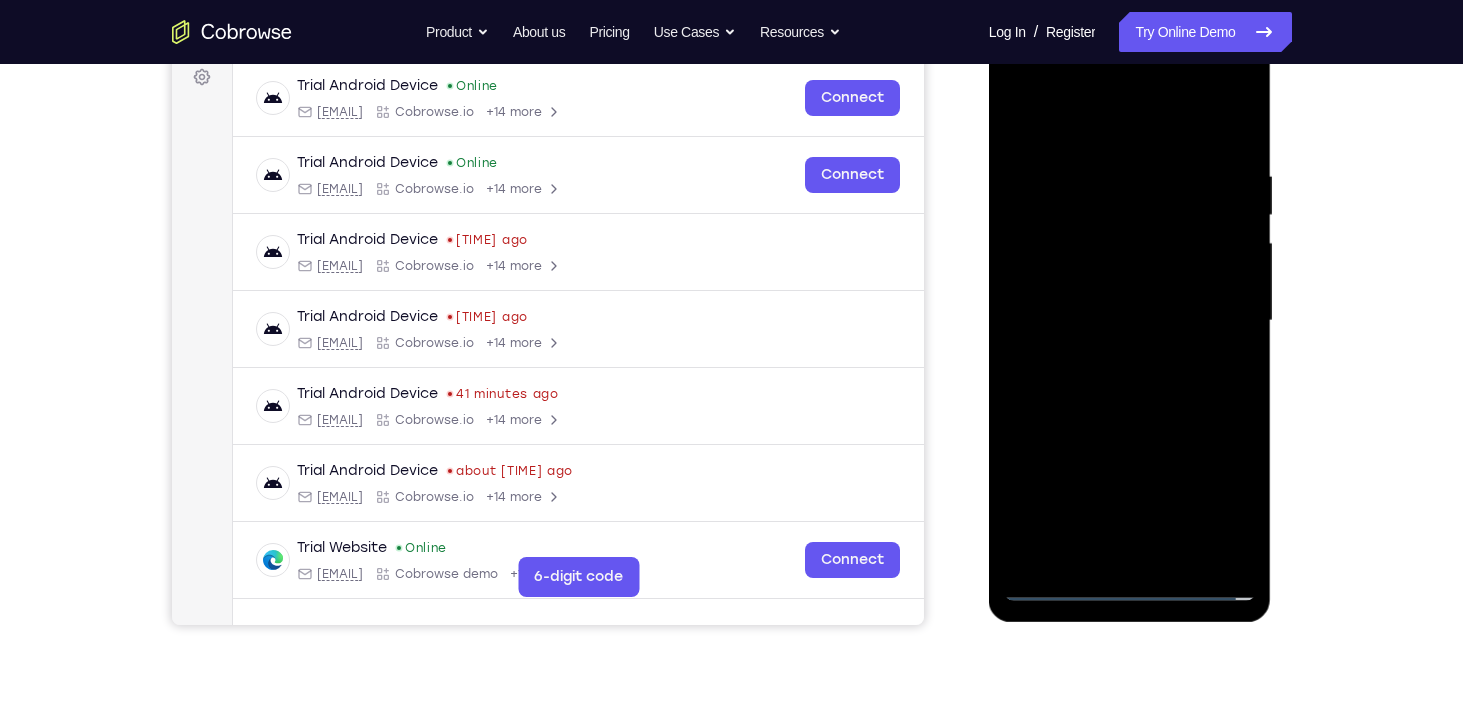 click at bounding box center (1130, 321) 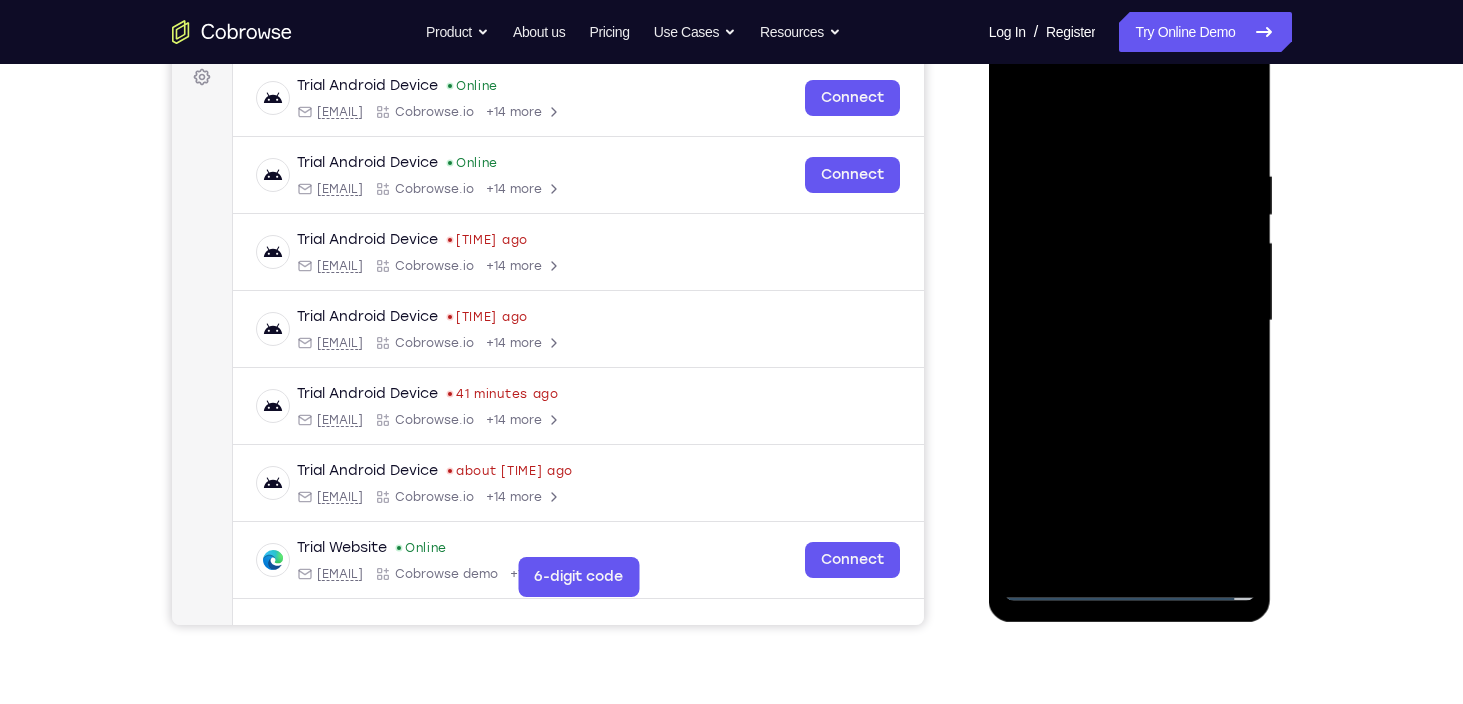 click at bounding box center [1130, 321] 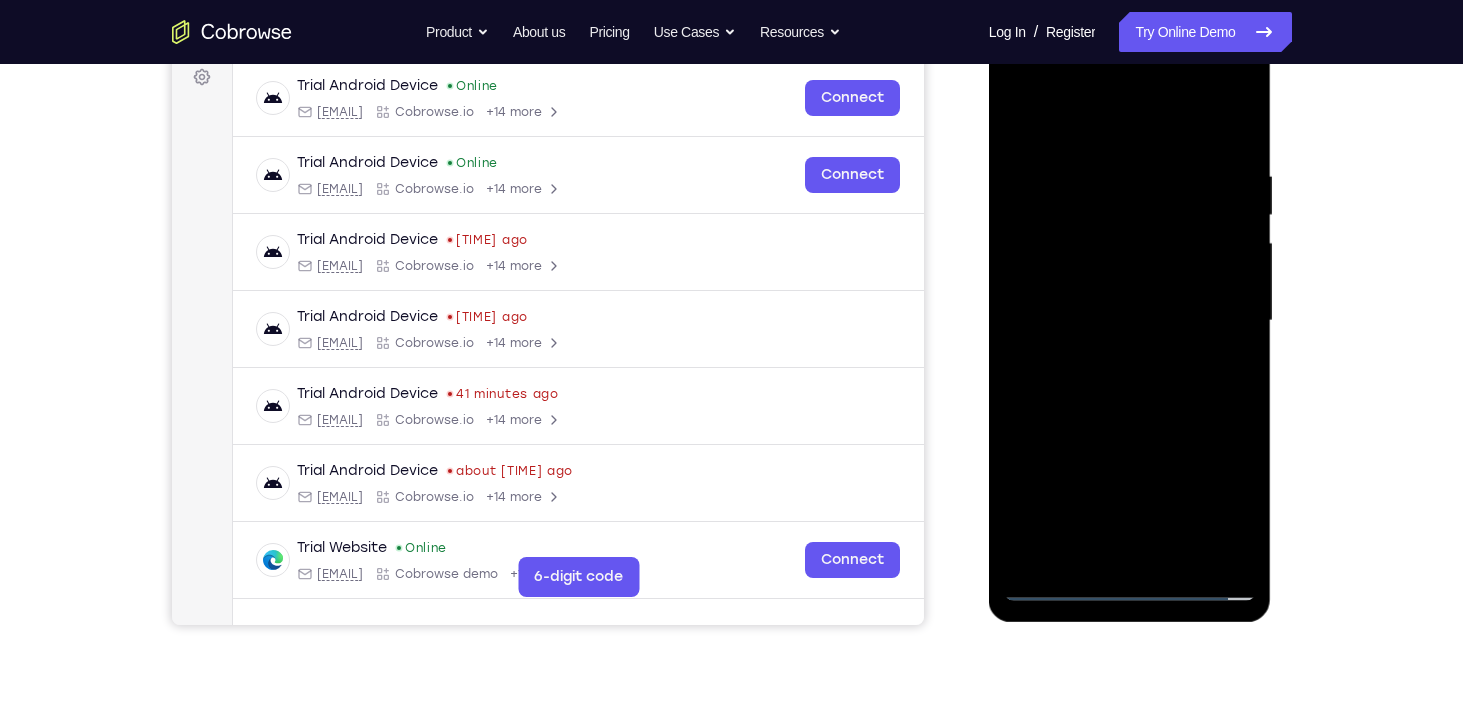 click at bounding box center (1130, 321) 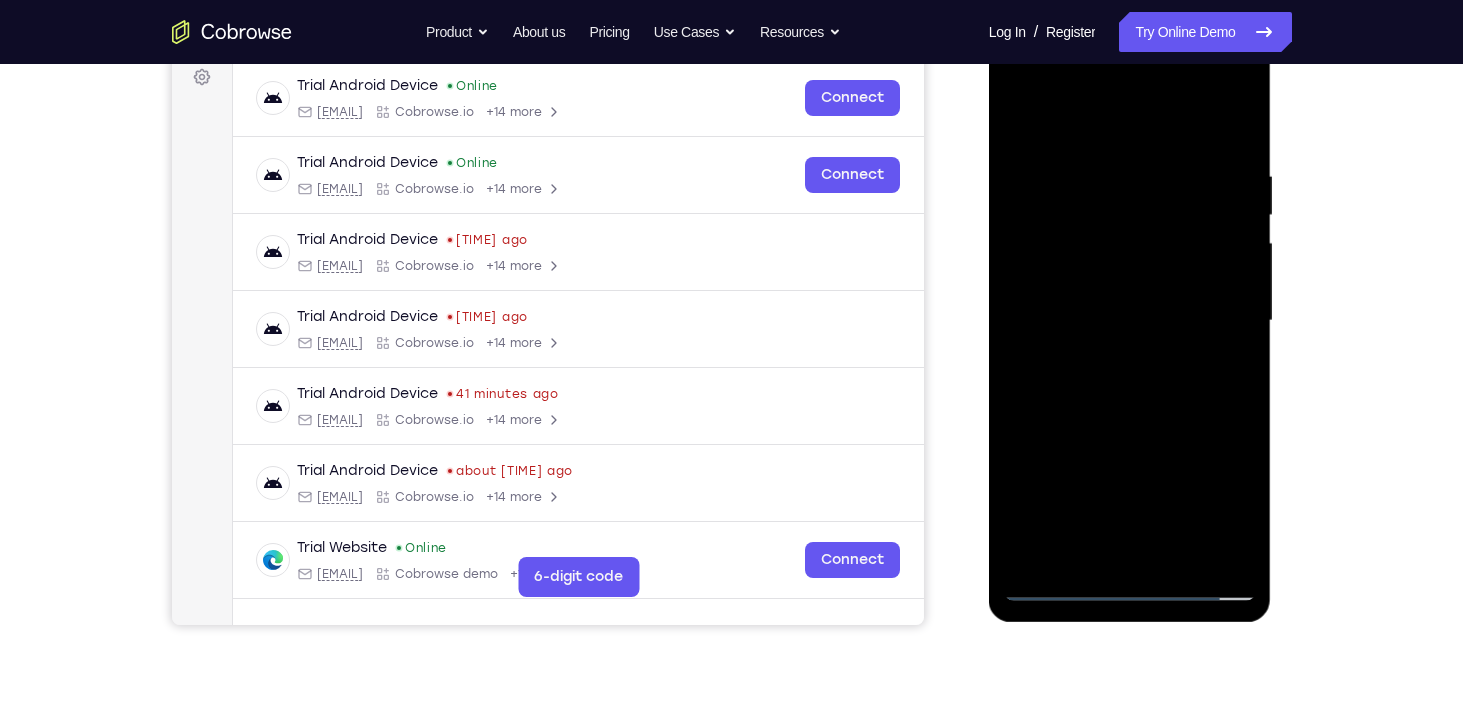 click at bounding box center (1130, 321) 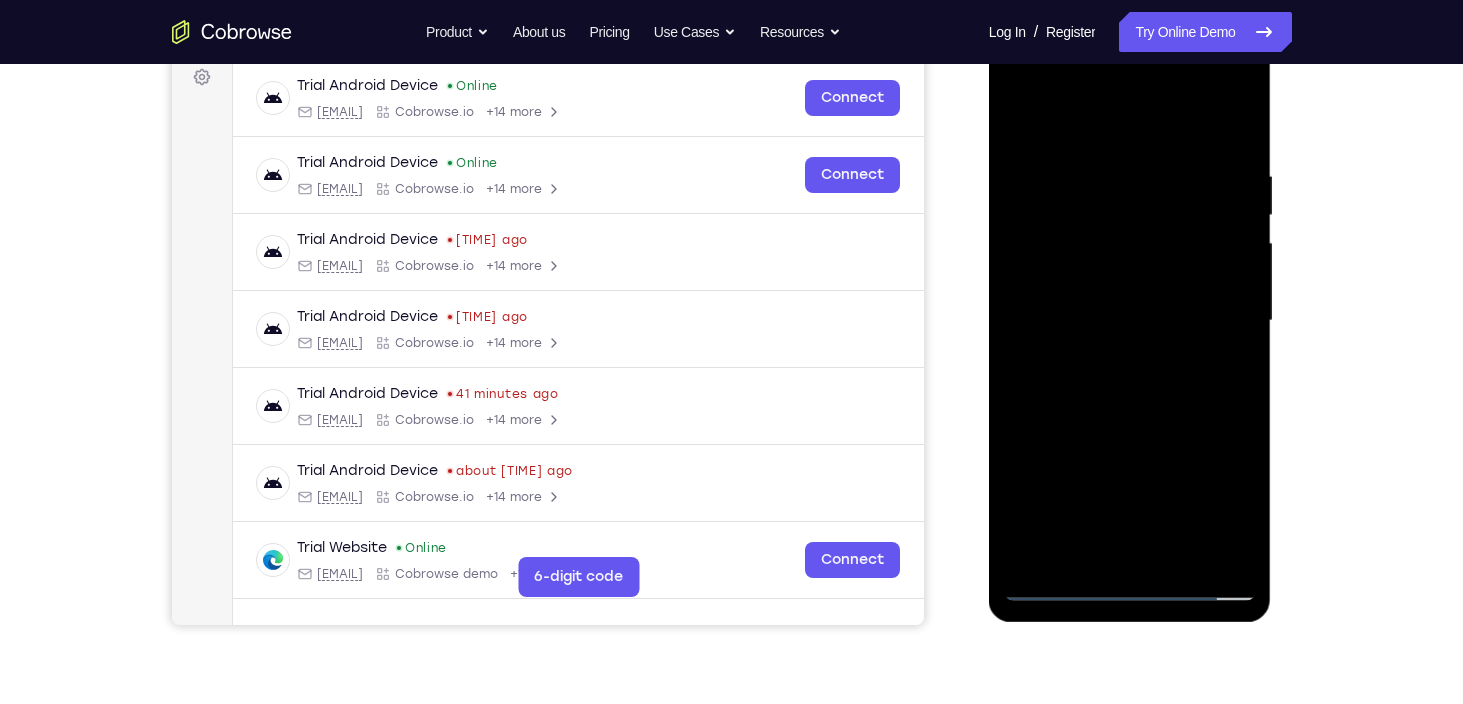 click at bounding box center (1130, 321) 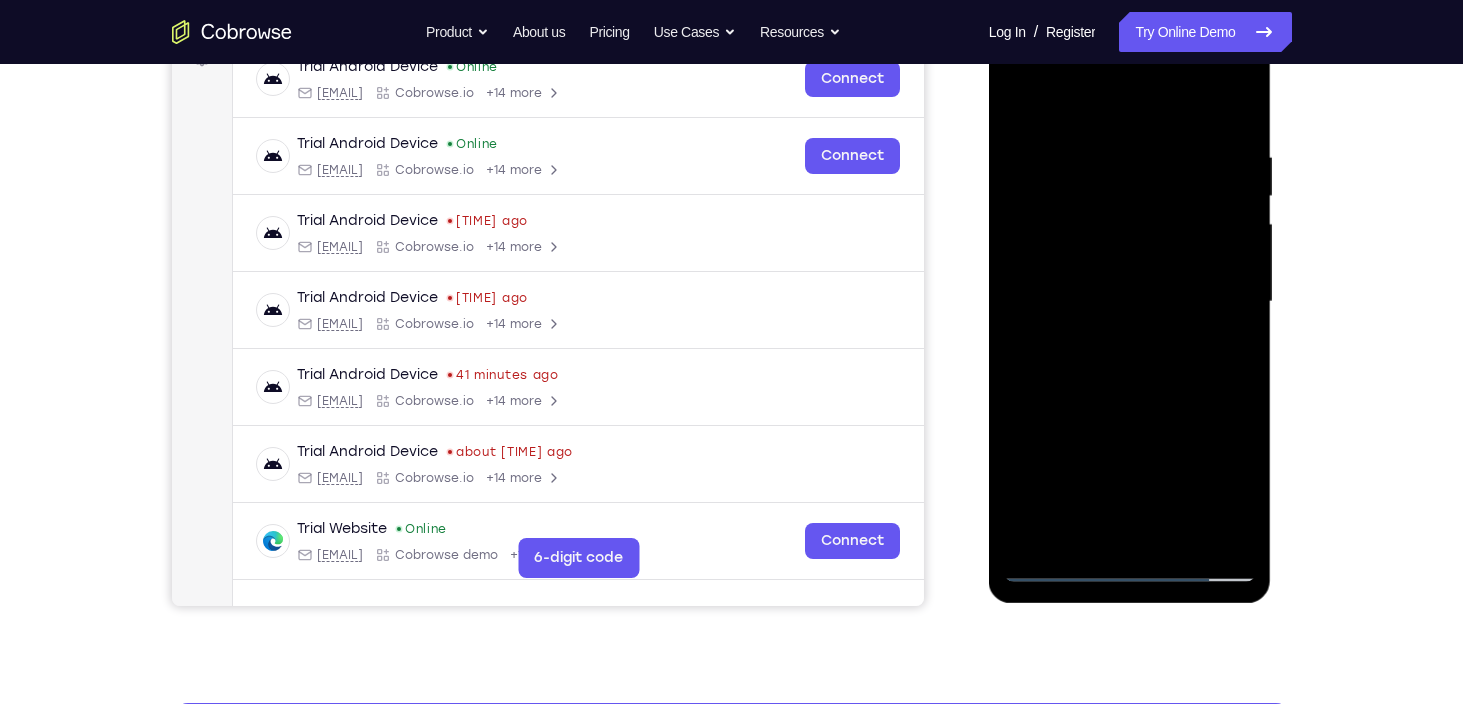scroll, scrollTop: 329, scrollLeft: 0, axis: vertical 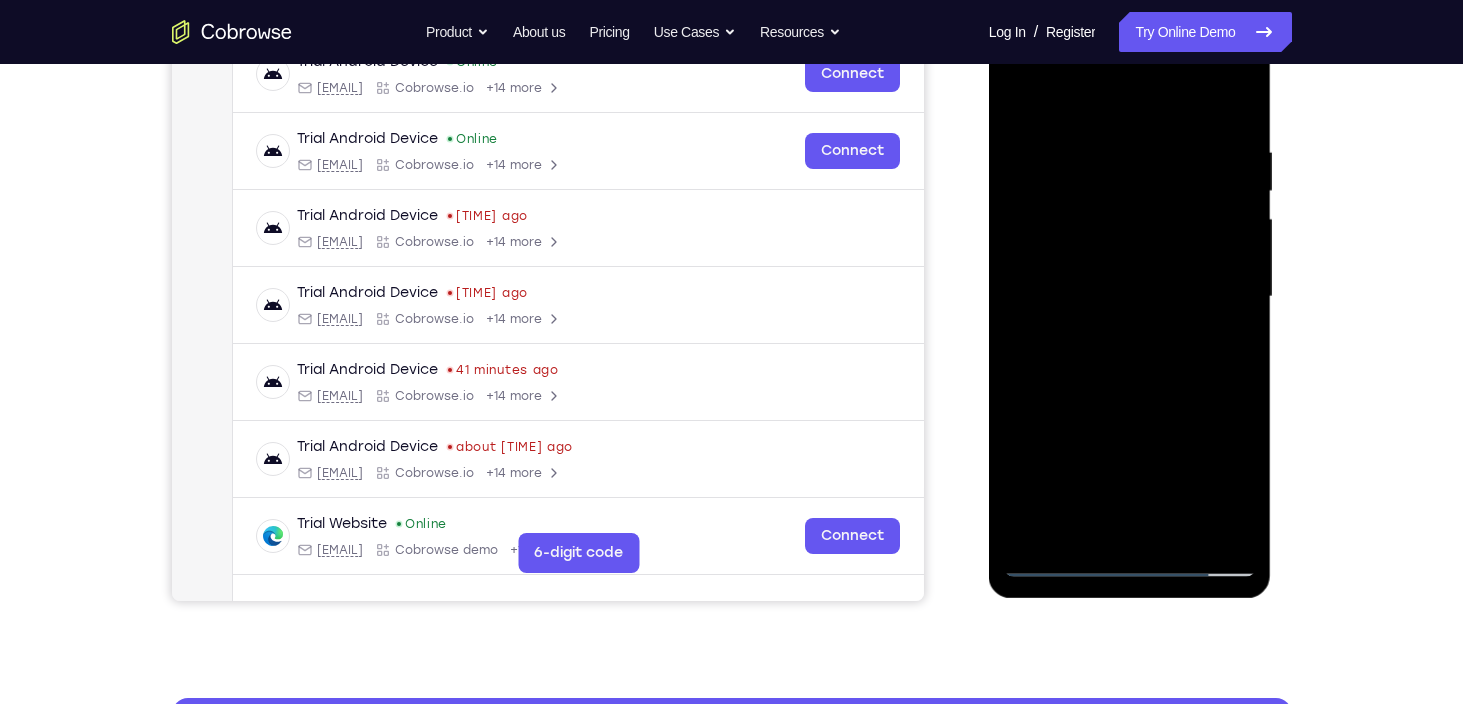 click at bounding box center (1130, 297) 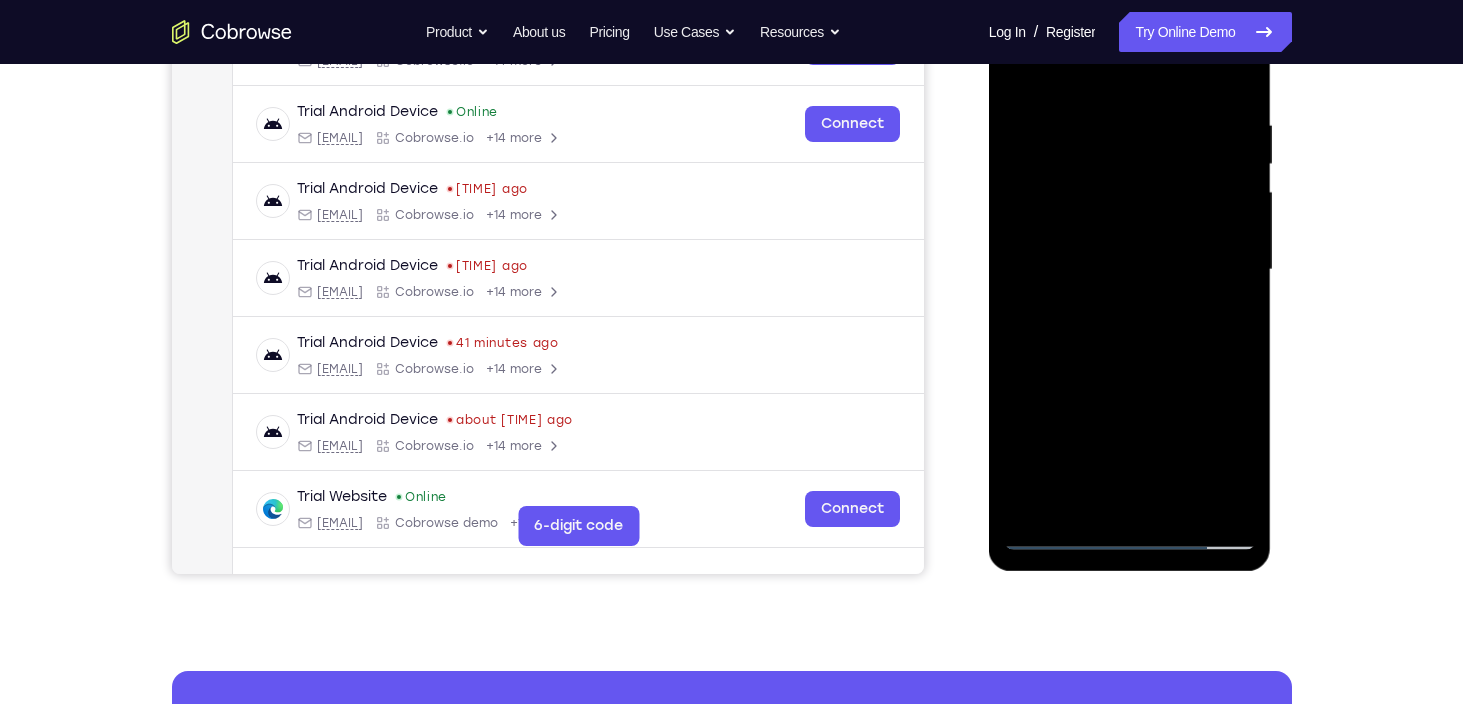 scroll, scrollTop: 358, scrollLeft: 0, axis: vertical 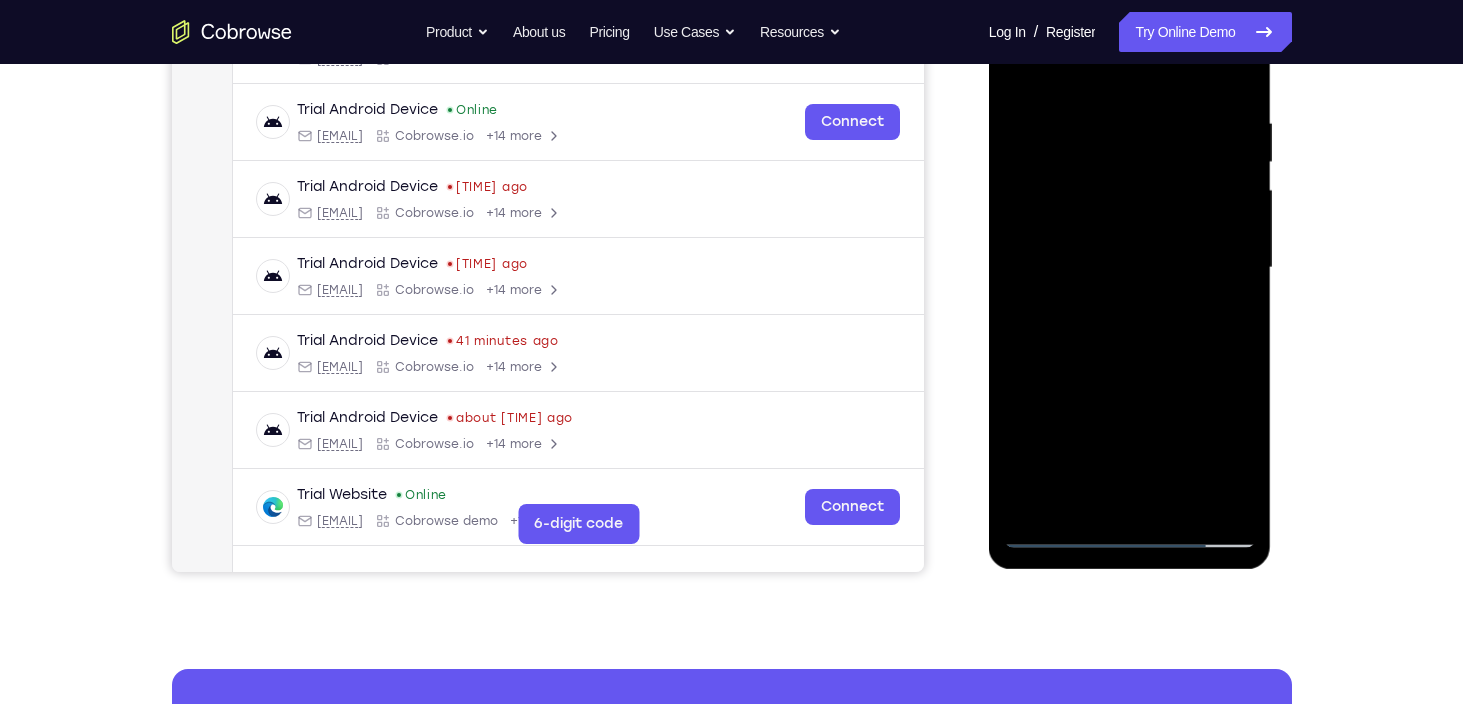 click at bounding box center (1130, 268) 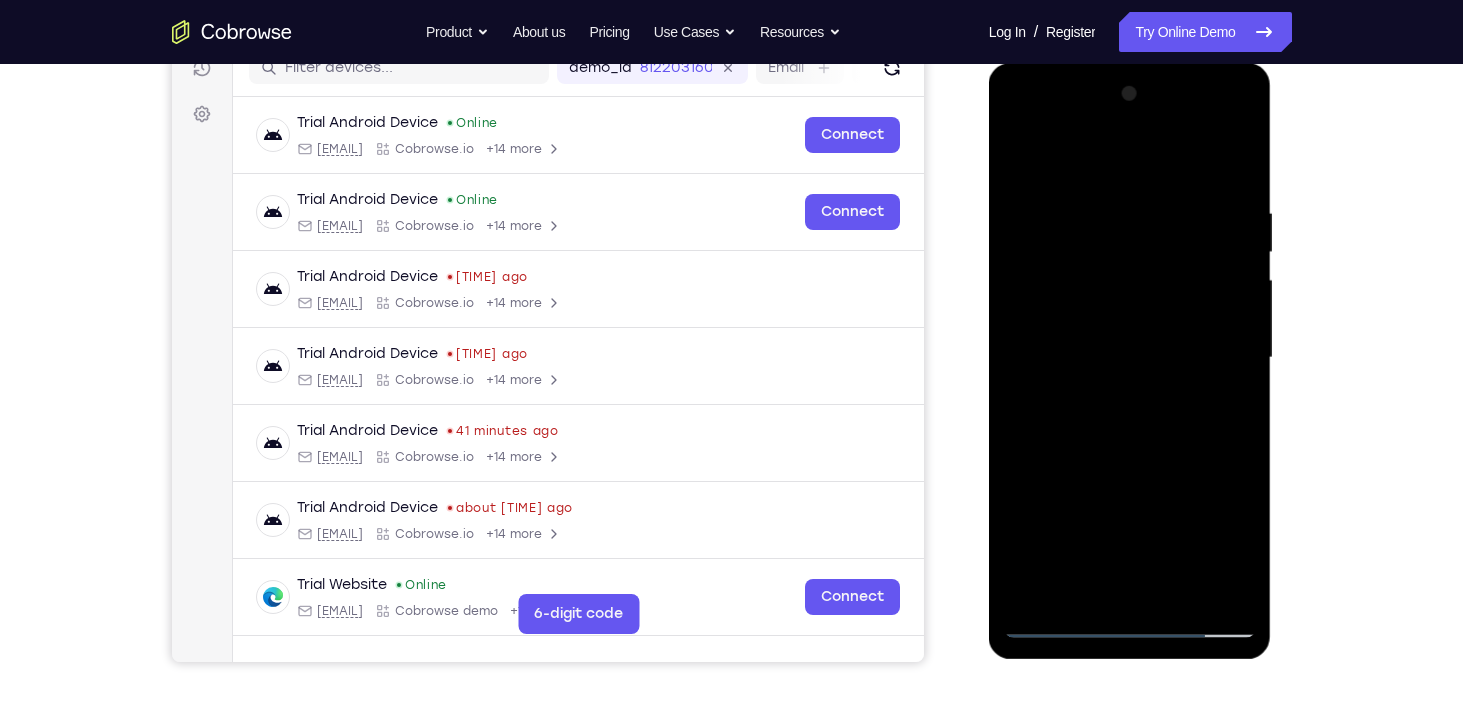 scroll, scrollTop: 265, scrollLeft: 0, axis: vertical 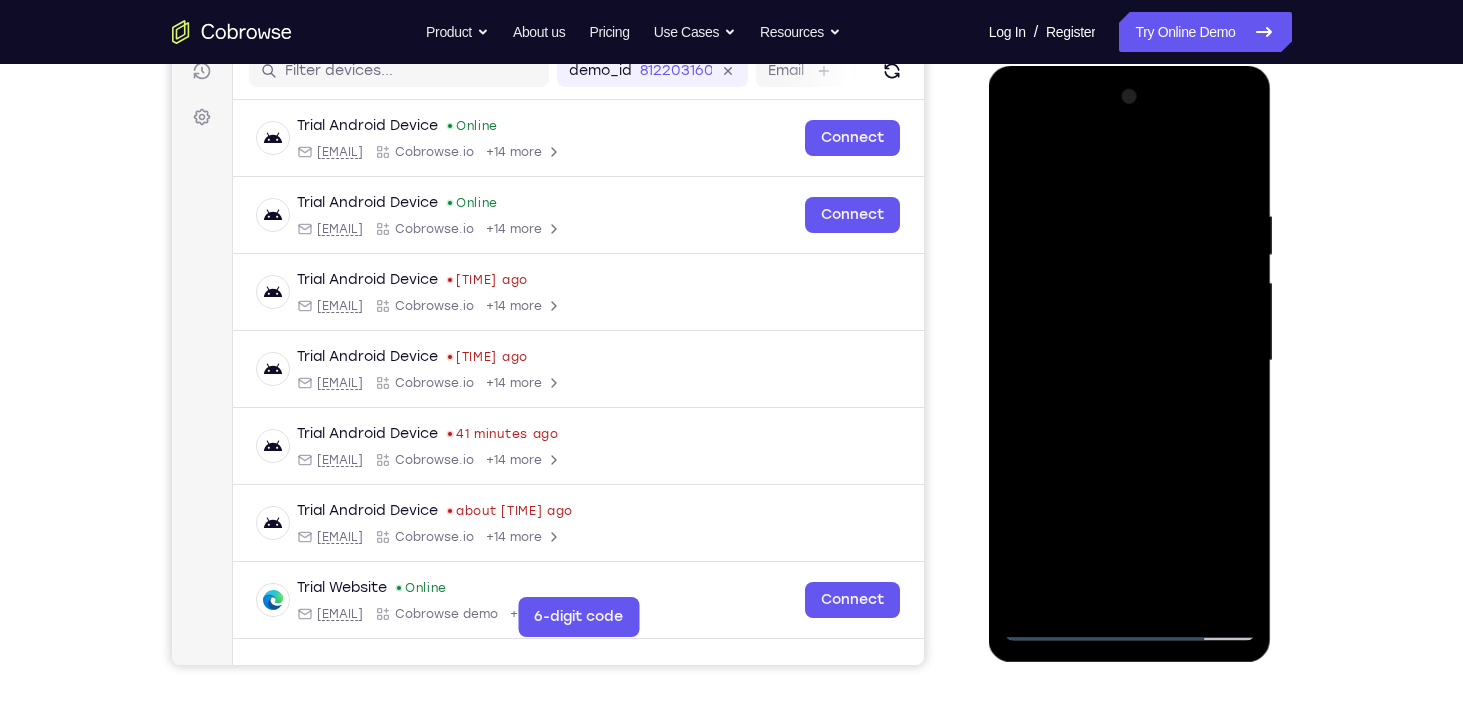 click at bounding box center [1130, 361] 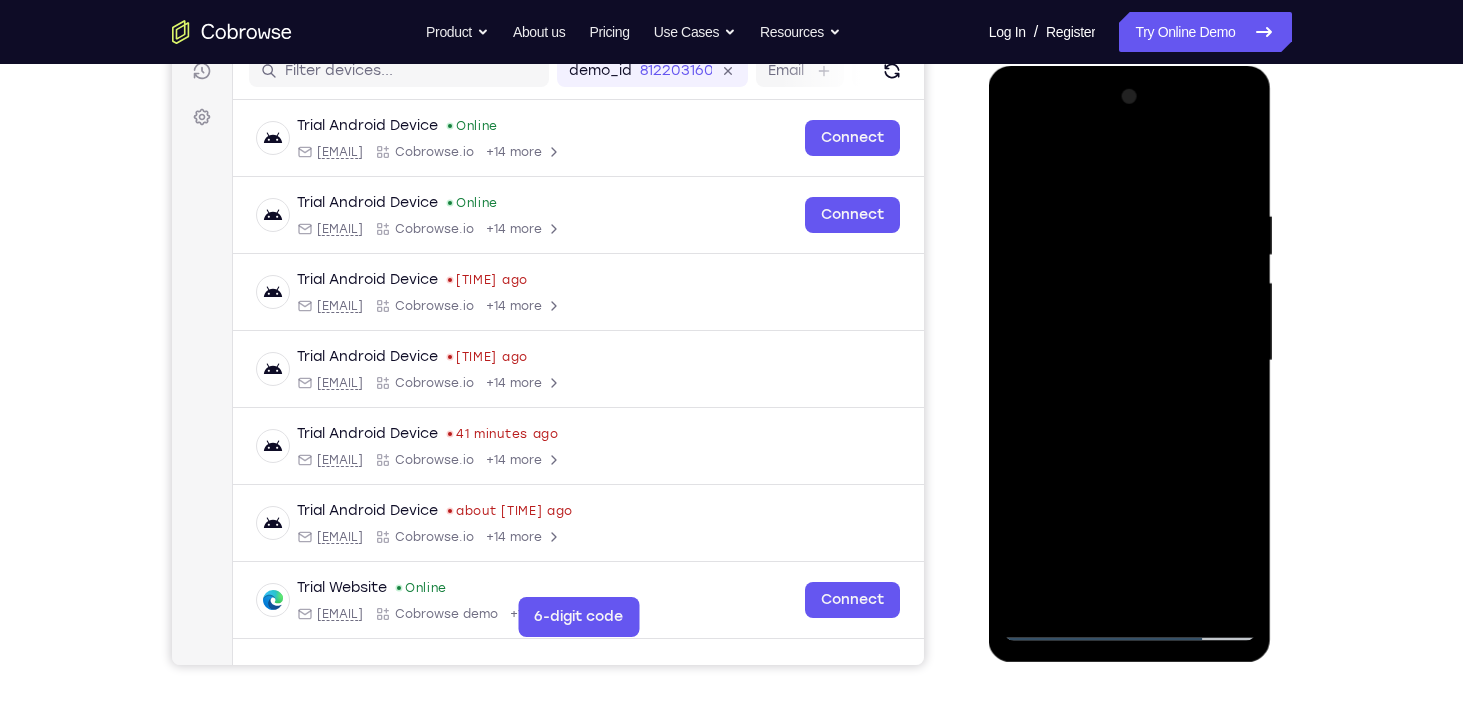 click at bounding box center (1130, 361) 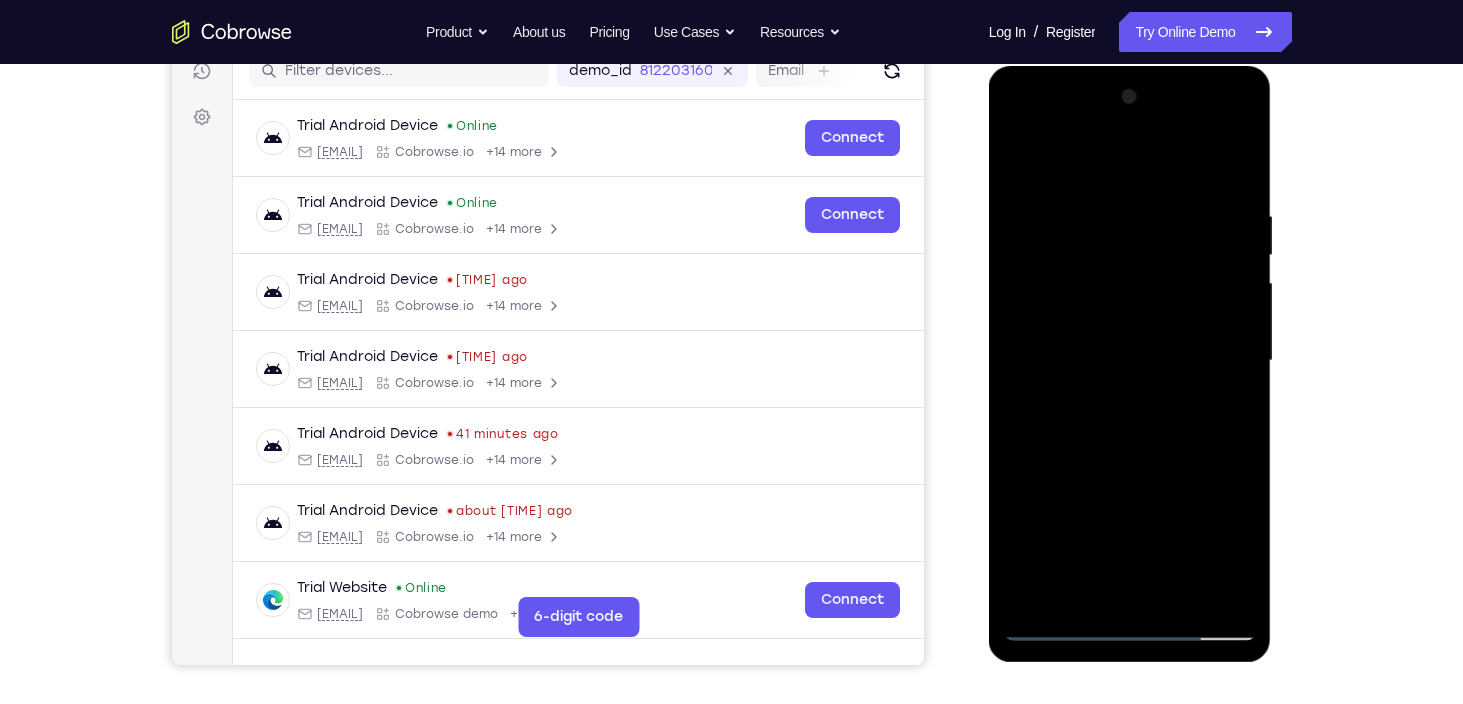 click at bounding box center (1130, 361) 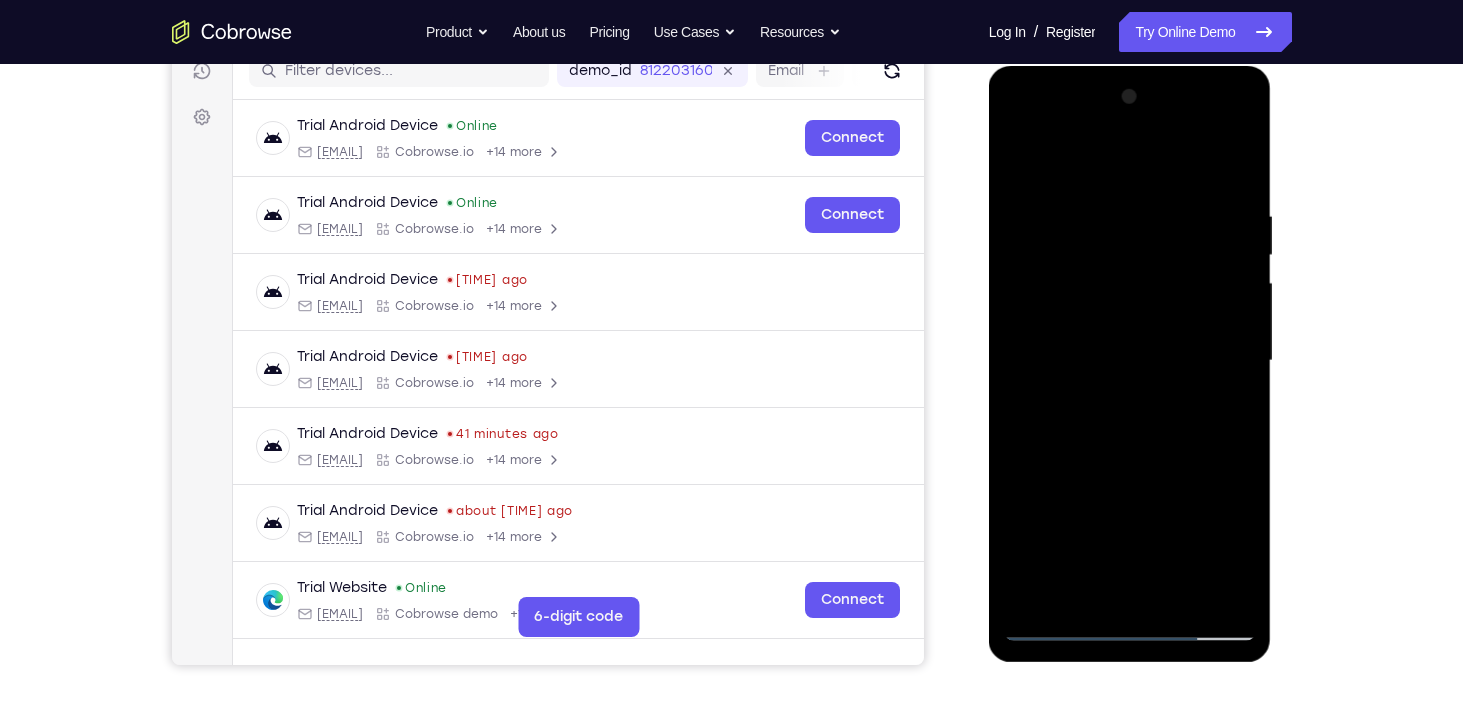 drag, startPoint x: 1198, startPoint y: 433, endPoint x: 1177, endPoint y: 121, distance: 312.70593 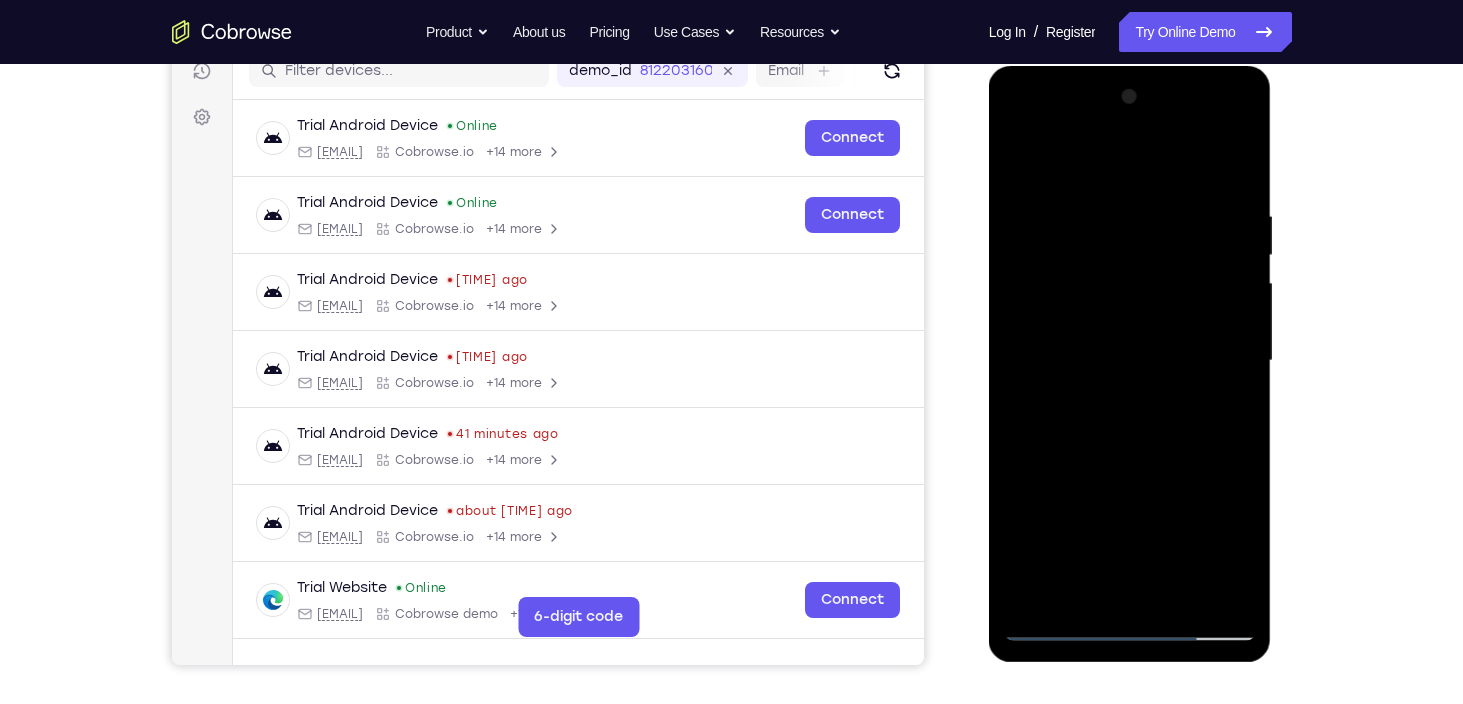 drag, startPoint x: 1112, startPoint y: 385, endPoint x: 1132, endPoint y: 162, distance: 223.89507 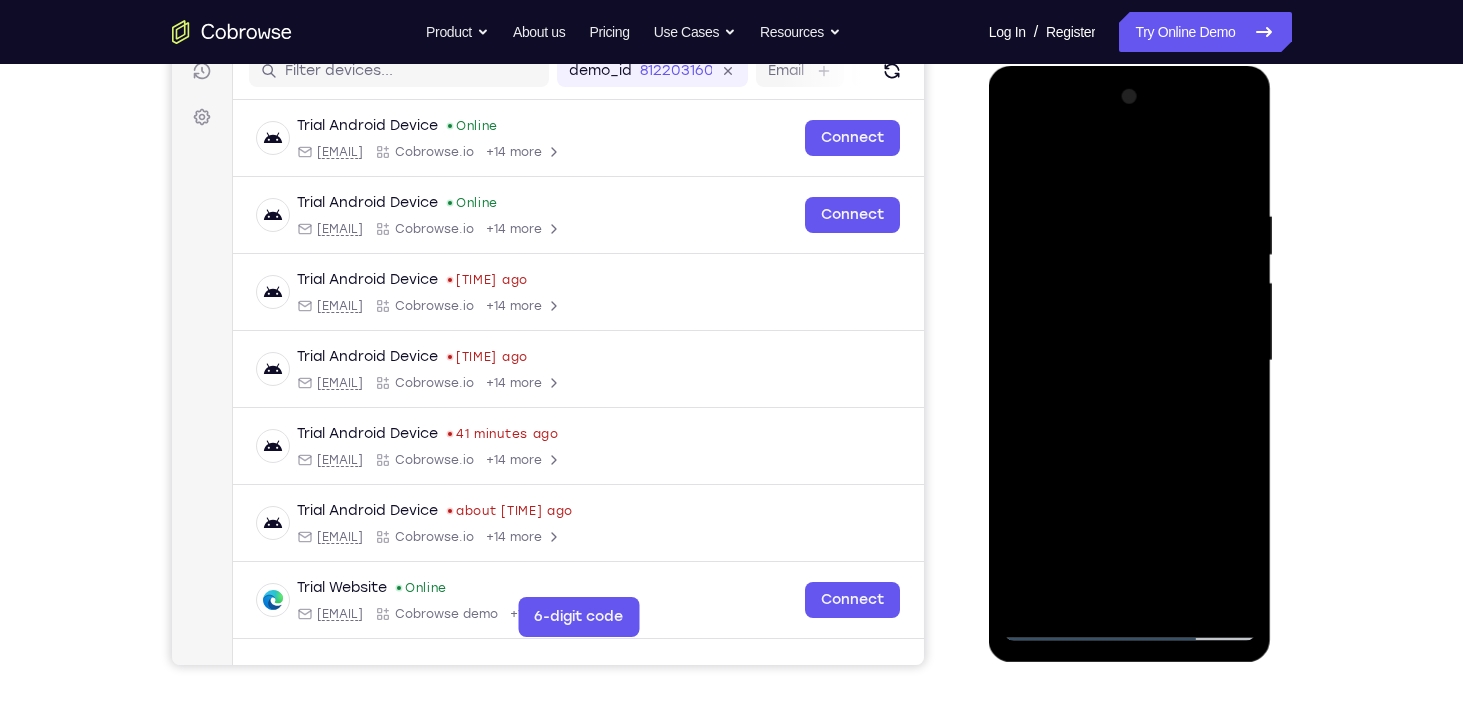 drag, startPoint x: 1102, startPoint y: 416, endPoint x: 1108, endPoint y: 192, distance: 224.08034 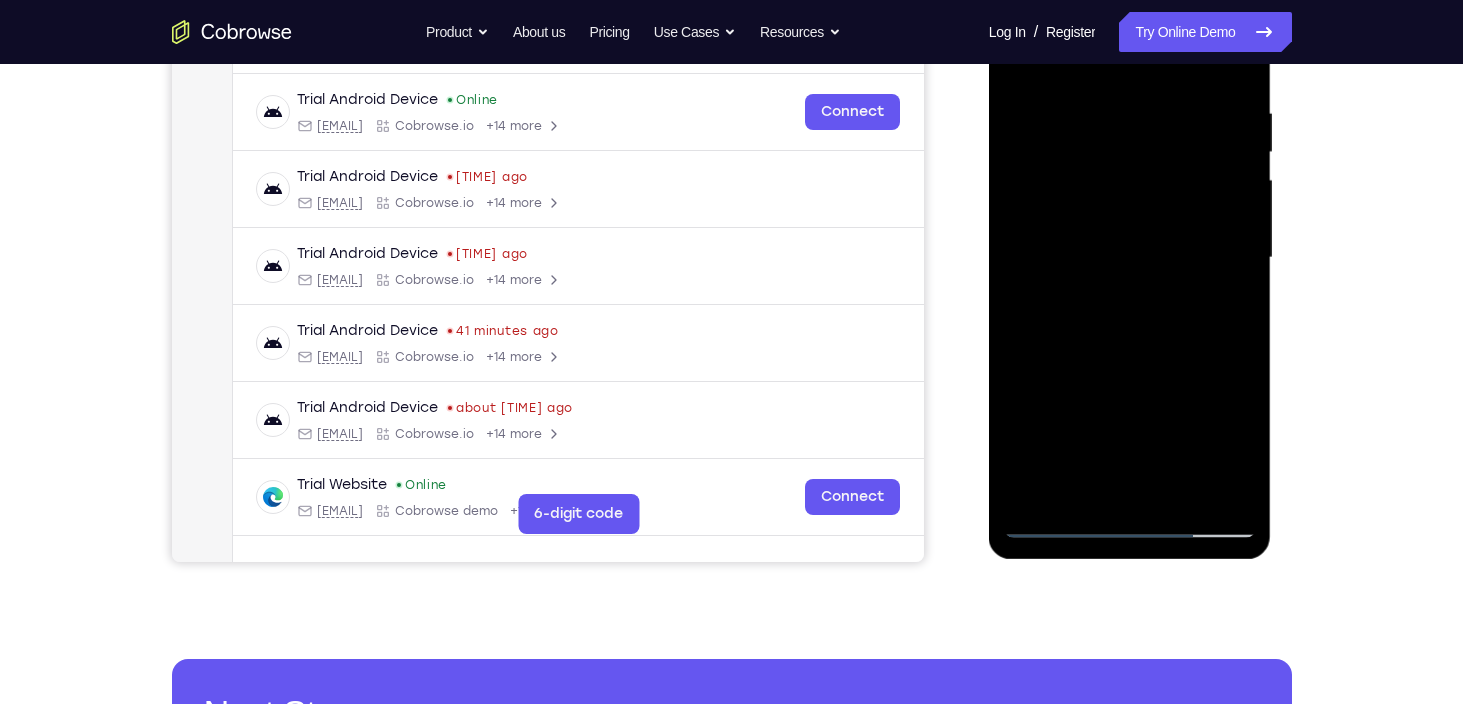 scroll, scrollTop: 338, scrollLeft: 0, axis: vertical 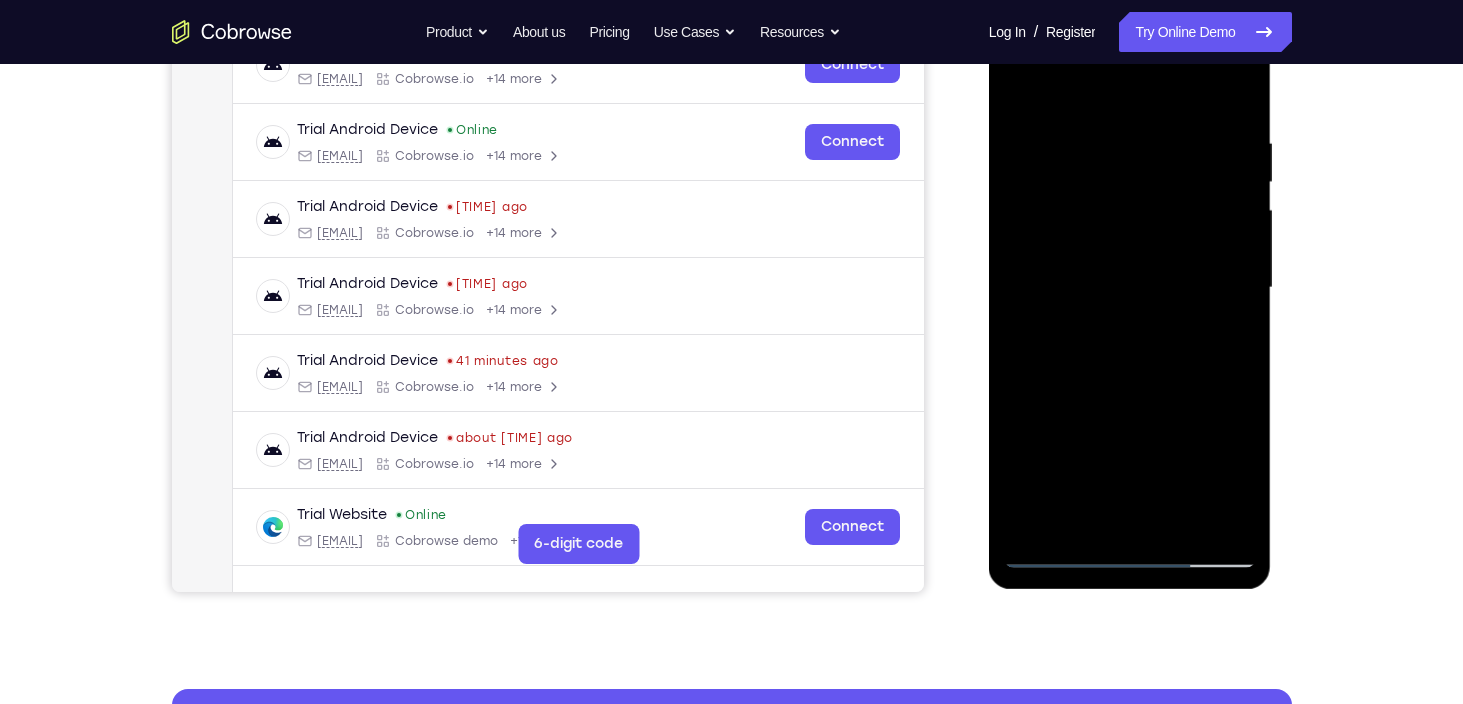 click at bounding box center [1130, 288] 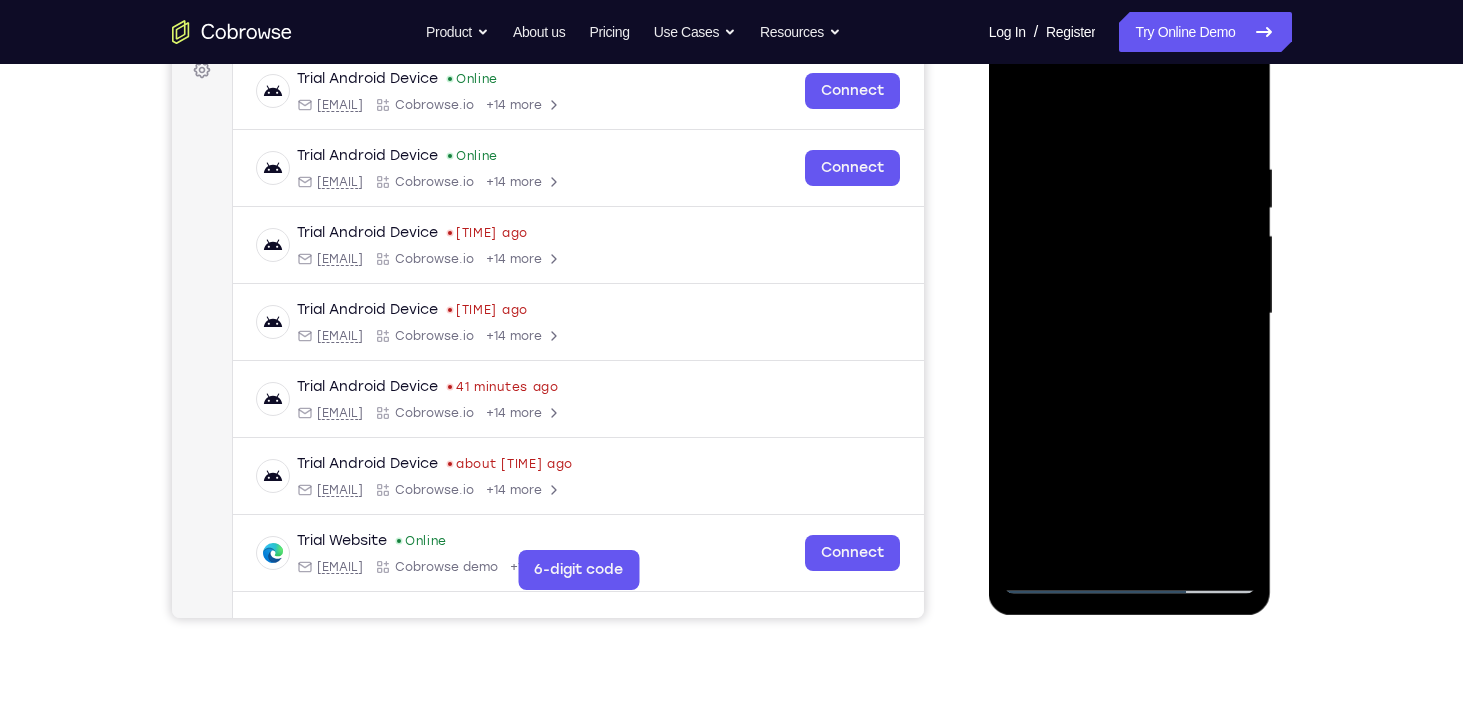 scroll, scrollTop: 310, scrollLeft: 0, axis: vertical 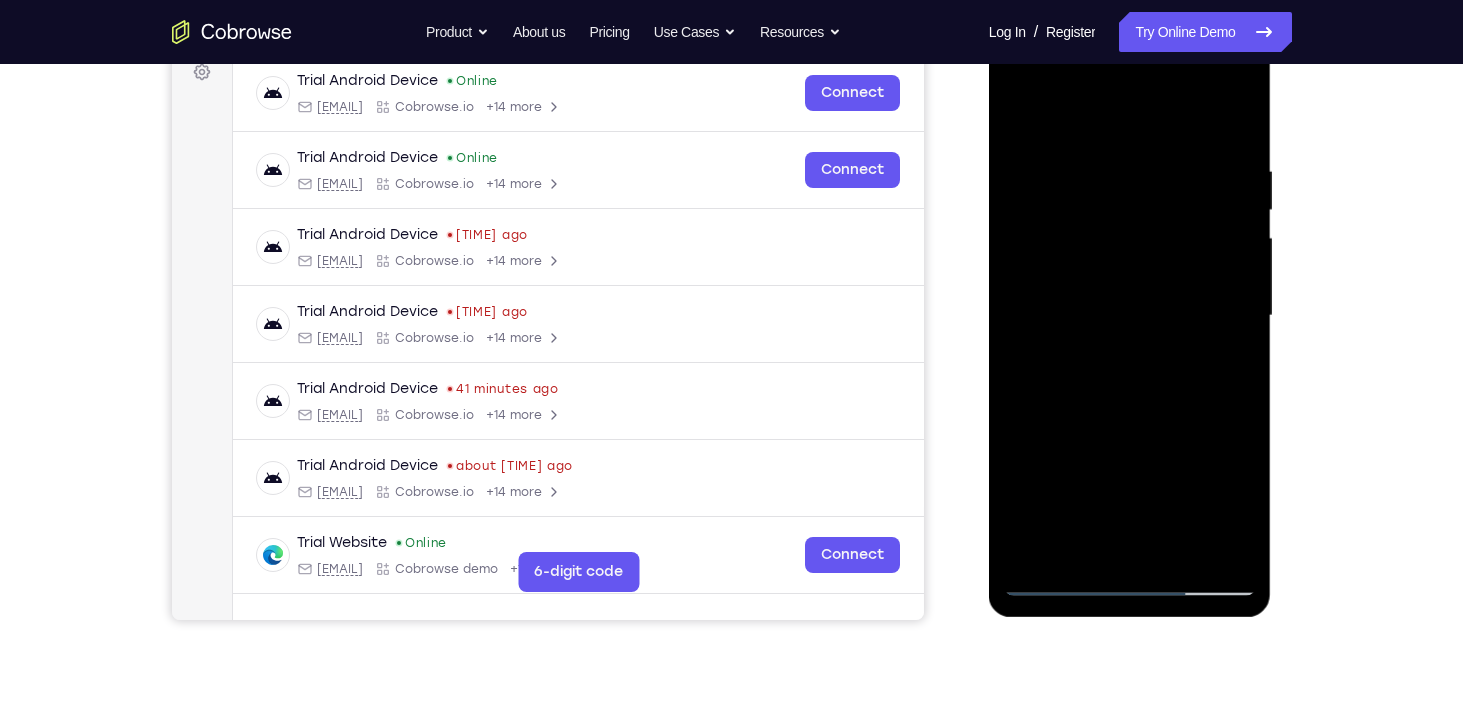 click at bounding box center (1130, 316) 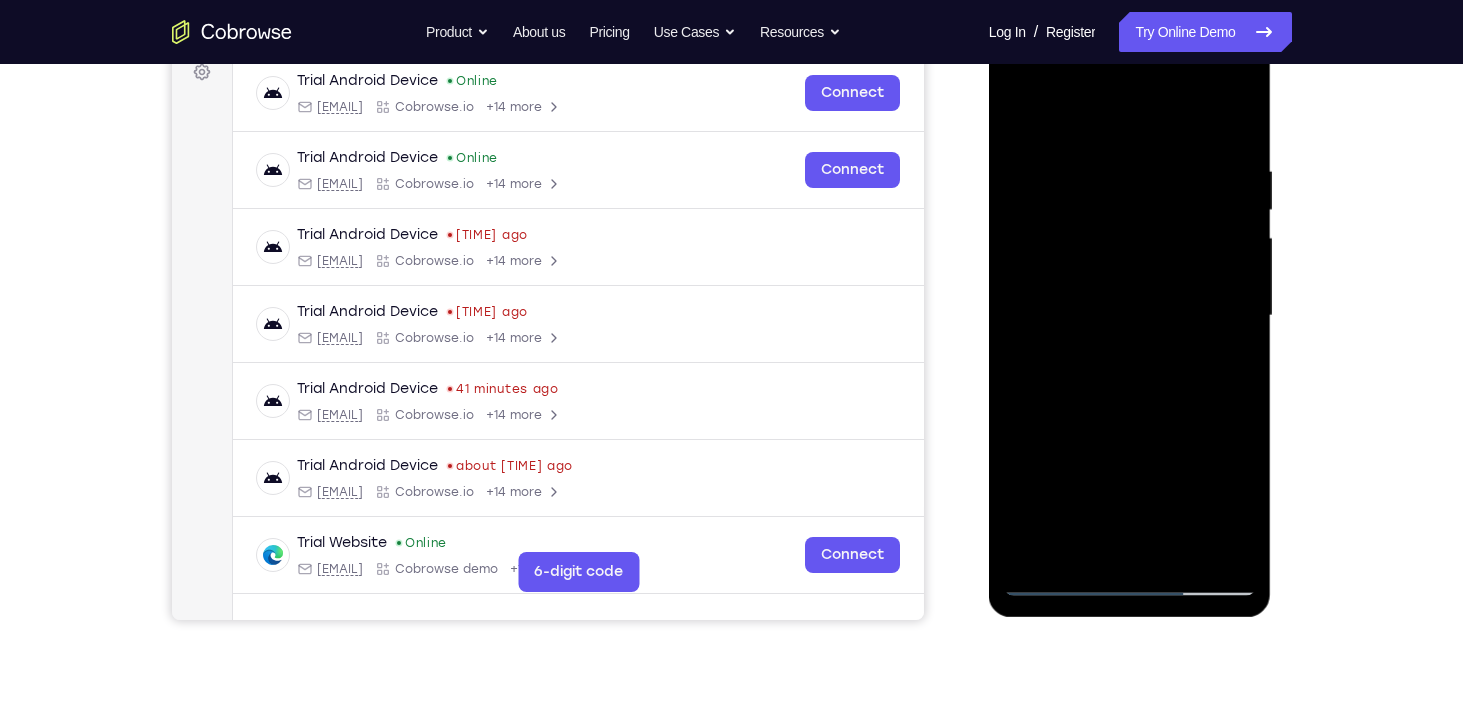 click at bounding box center (1130, 316) 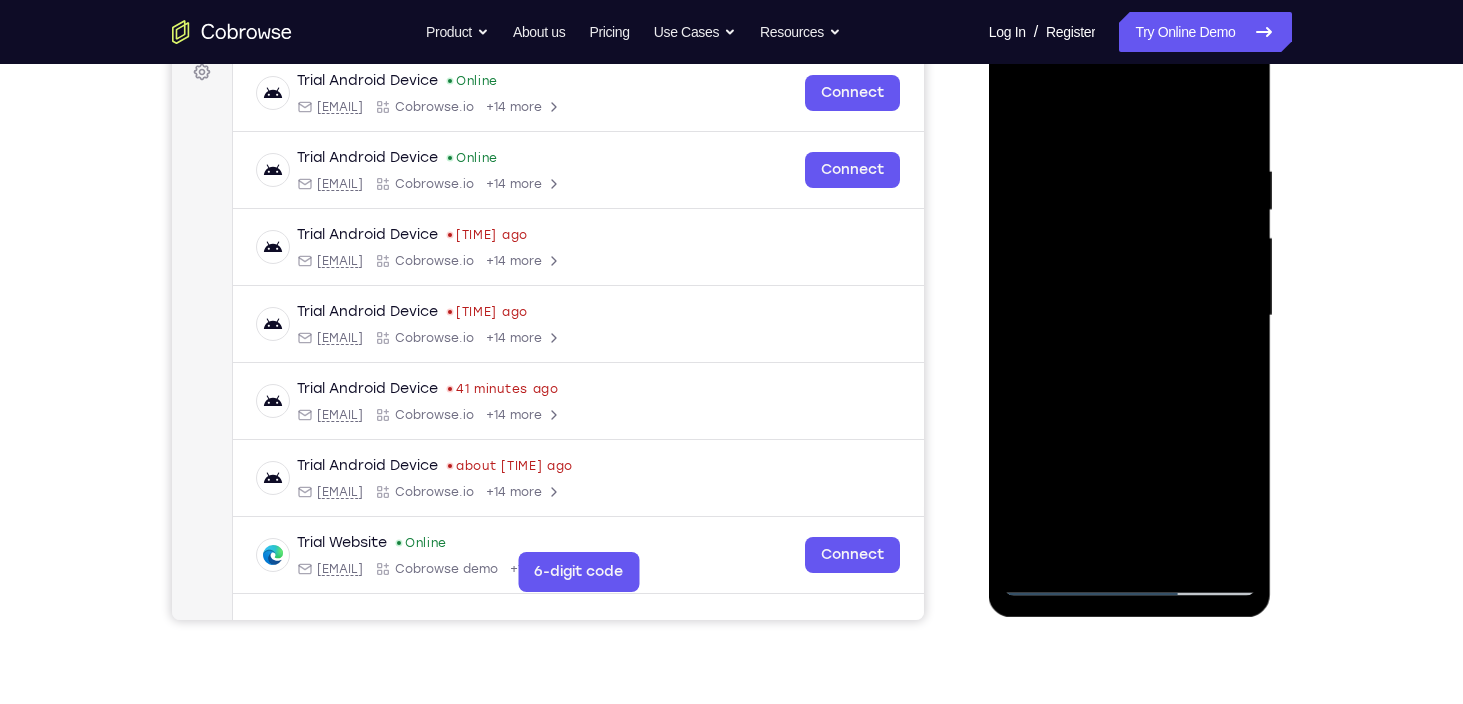 click at bounding box center [1130, 316] 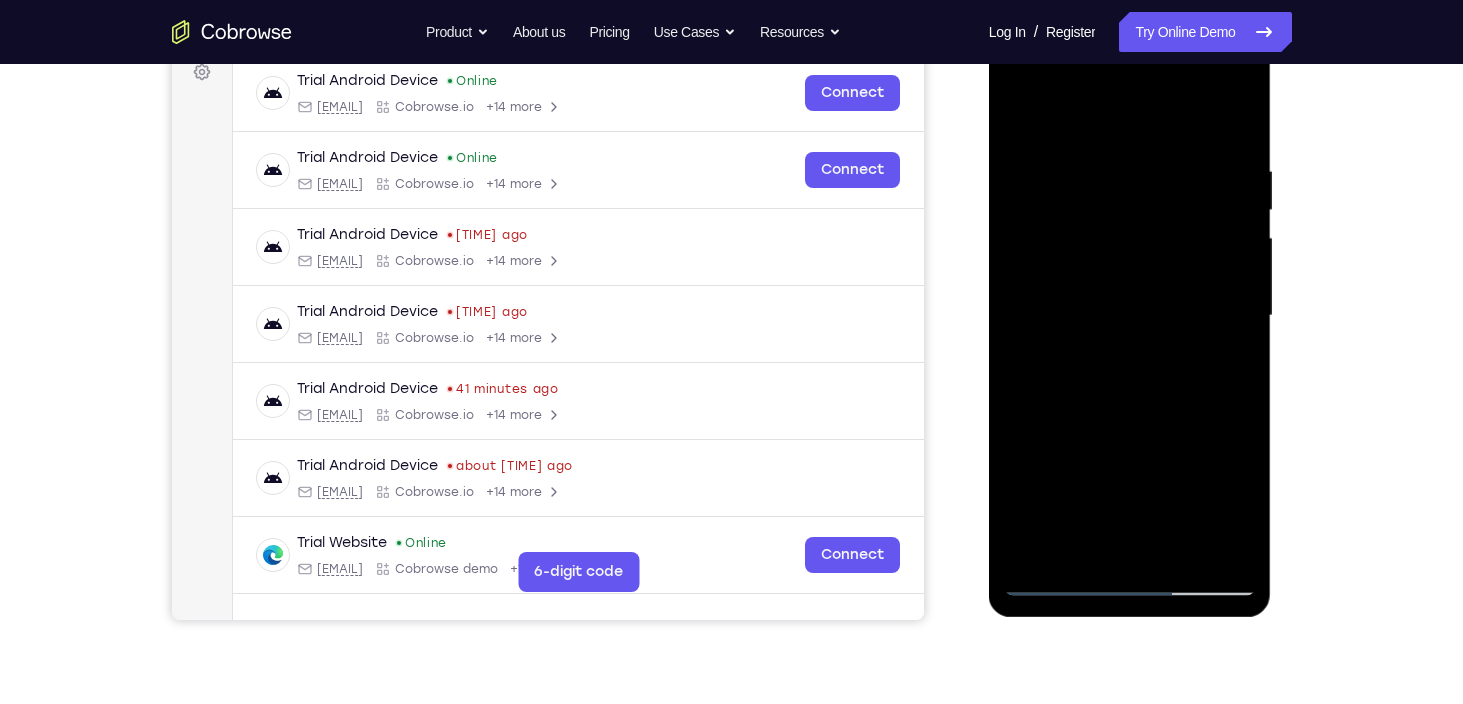 drag, startPoint x: 1074, startPoint y: 468, endPoint x: 1067, endPoint y: 398, distance: 70.34913 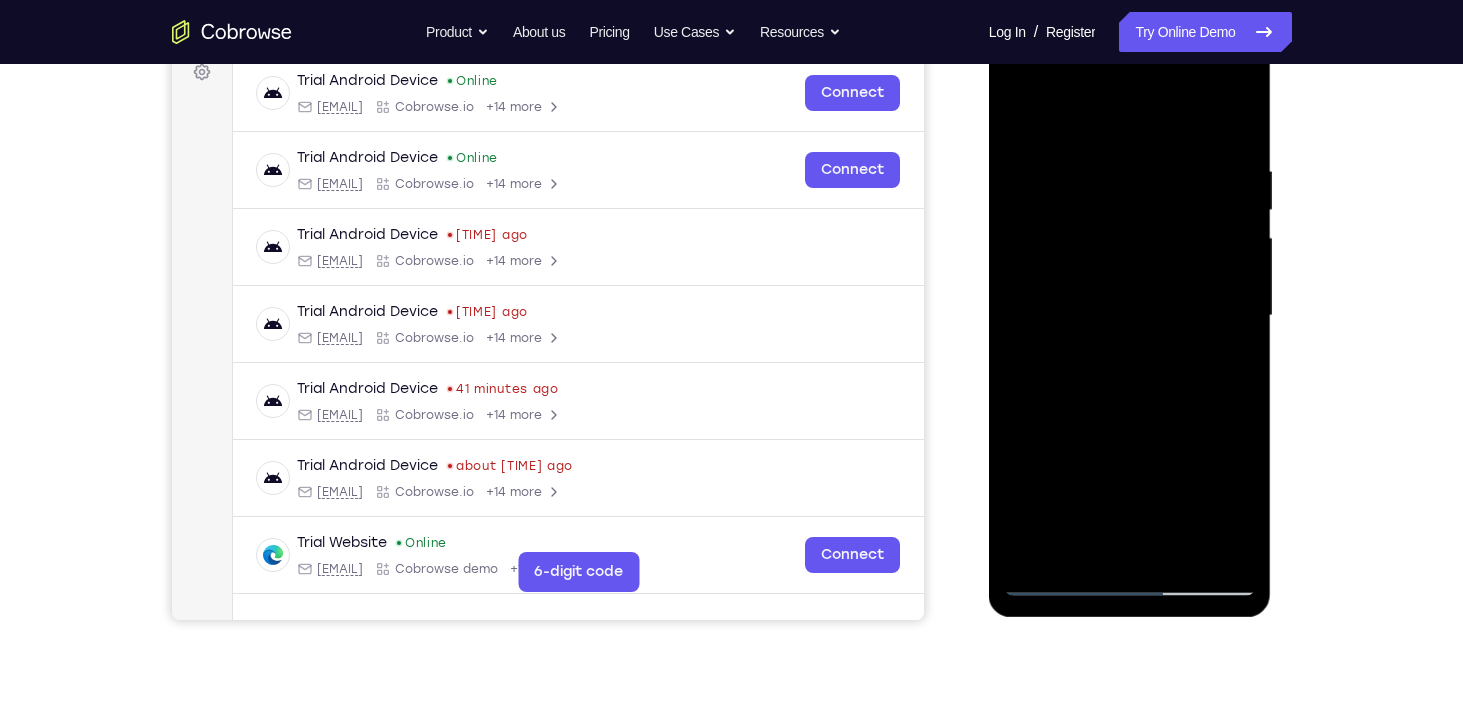 click on "Your Support Agent             Your Customer       Web   iOS   Android" at bounding box center [732, 251] 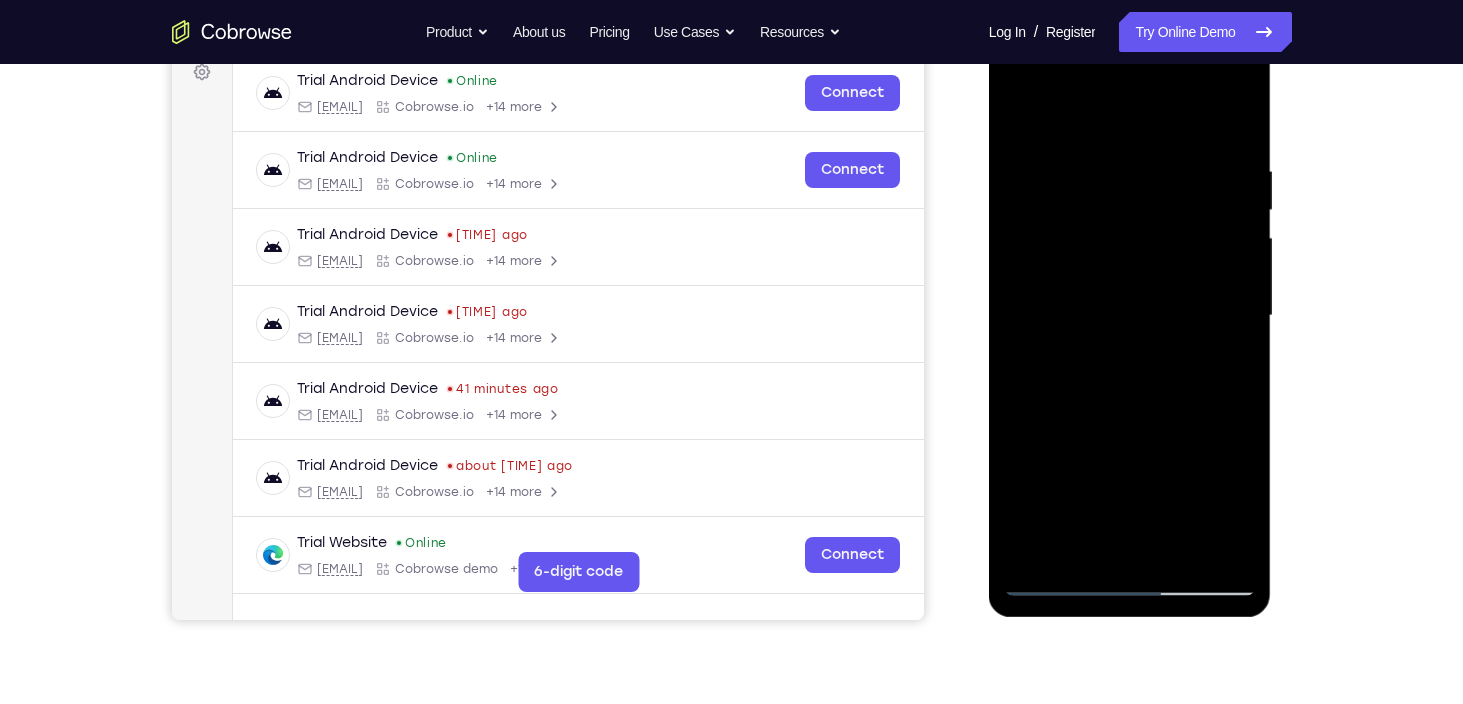click at bounding box center [1130, 316] 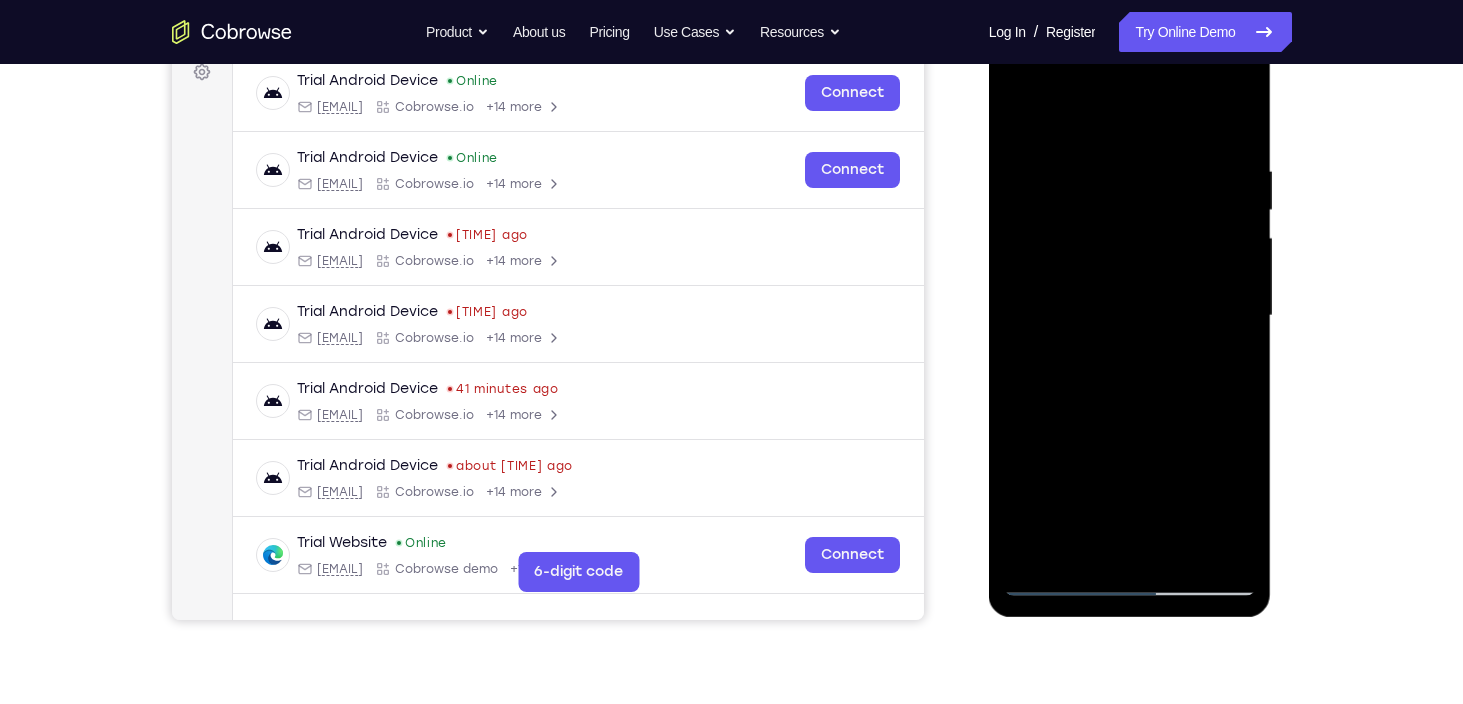 drag, startPoint x: 1055, startPoint y: 445, endPoint x: 1074, endPoint y: 86, distance: 359.50244 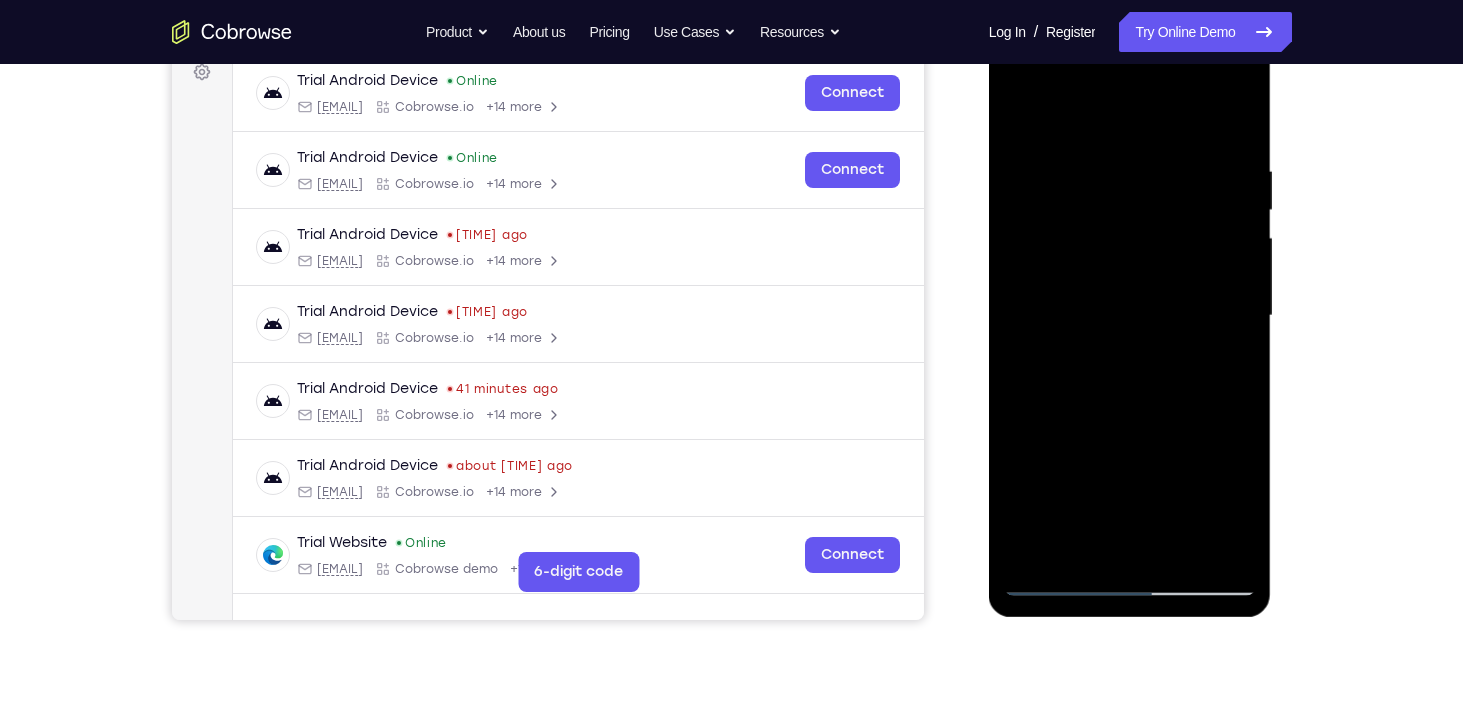 drag, startPoint x: 1041, startPoint y: 438, endPoint x: 1061, endPoint y: 194, distance: 244.8183 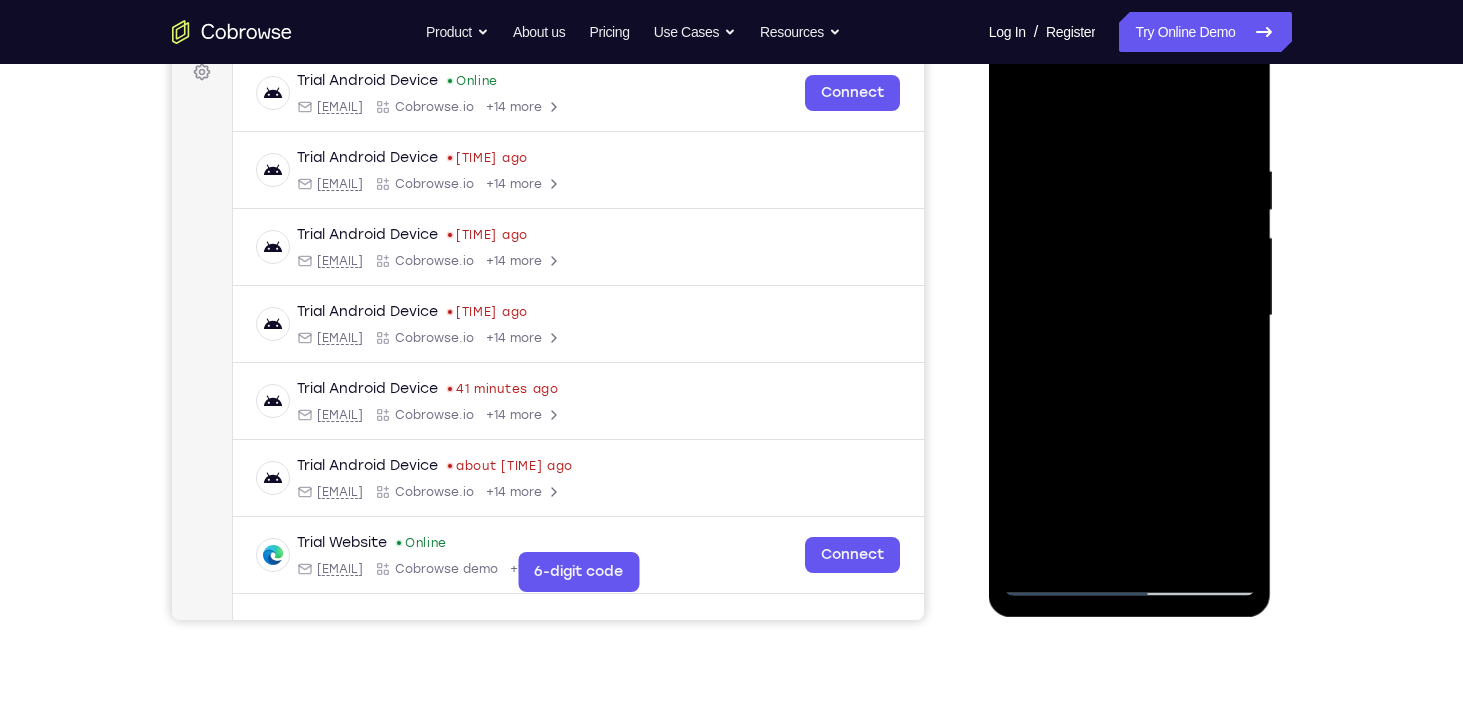 drag, startPoint x: 1089, startPoint y: 404, endPoint x: 1077, endPoint y: 167, distance: 237.3036 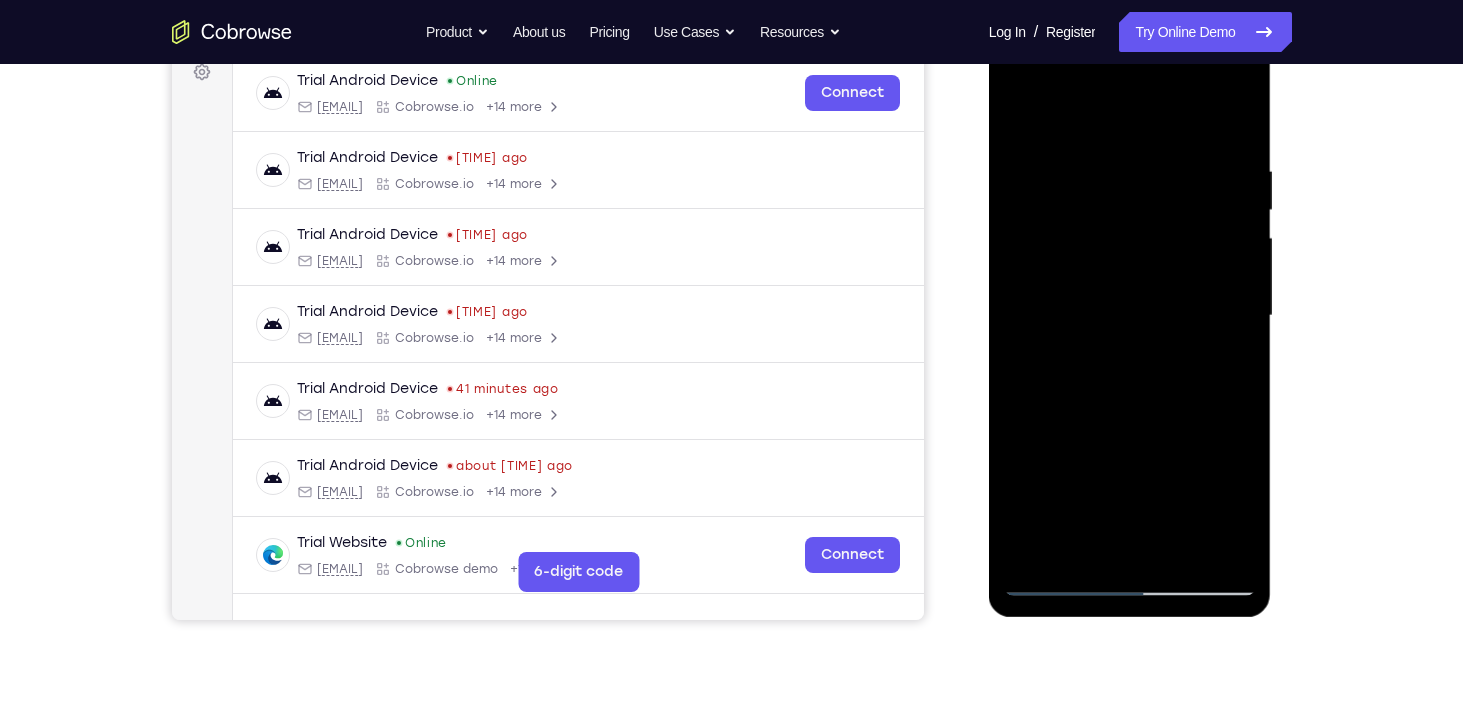 click at bounding box center [1130, 316] 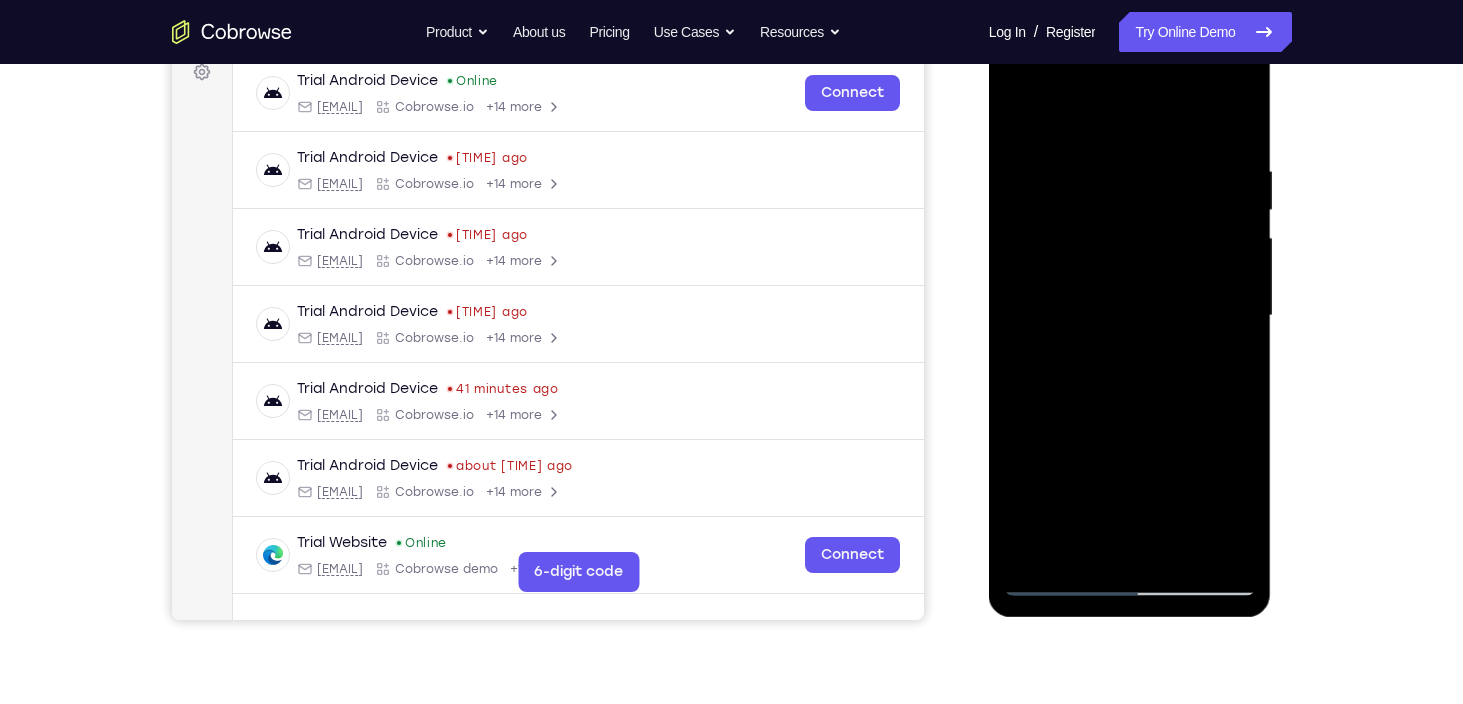 click at bounding box center [1130, 316] 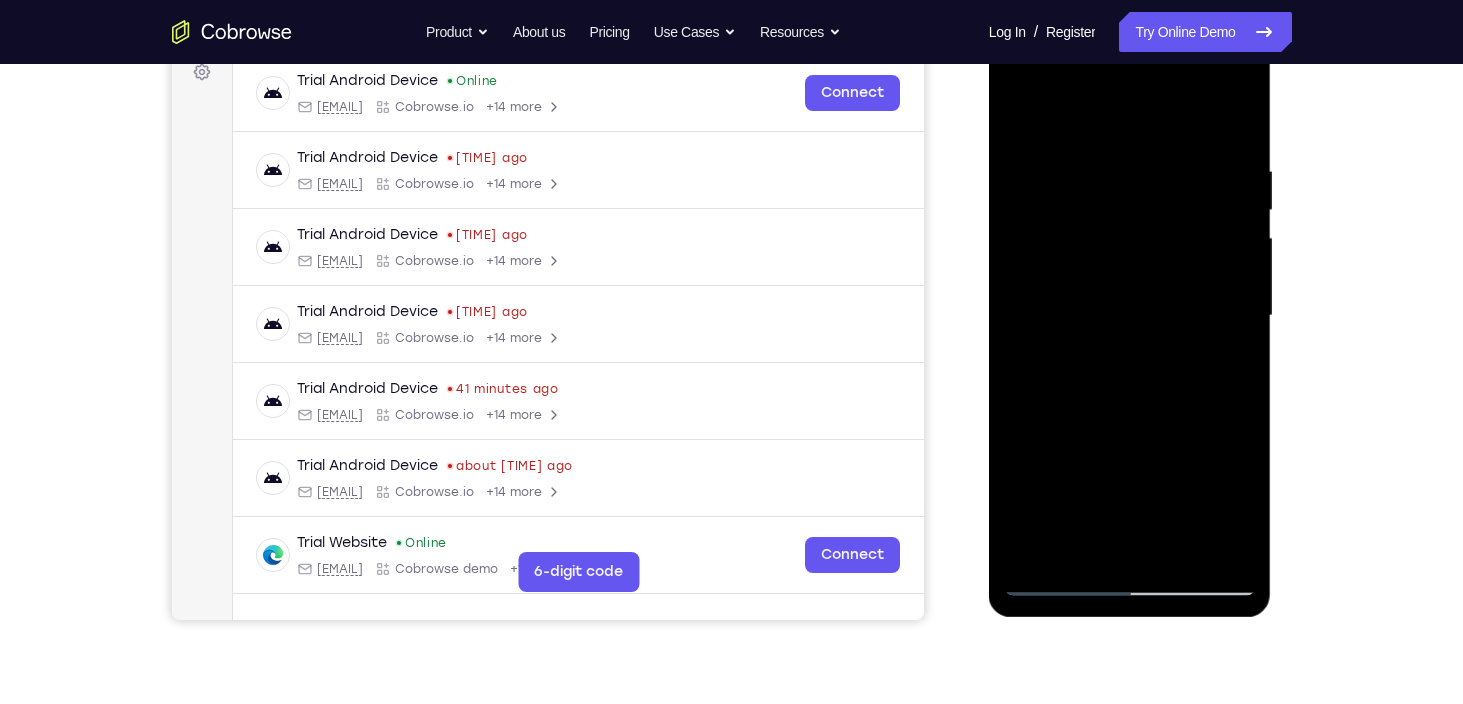 click at bounding box center (1130, 316) 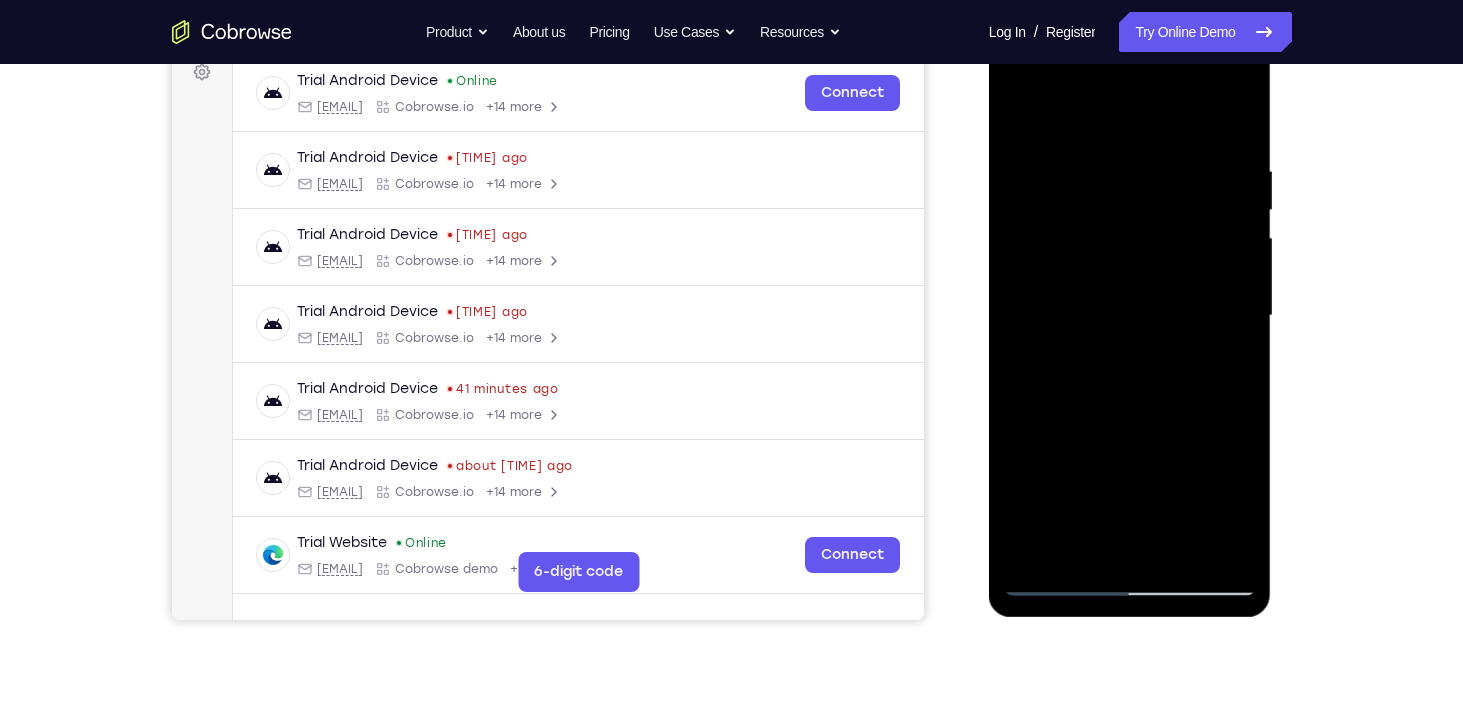 click at bounding box center [1130, 316] 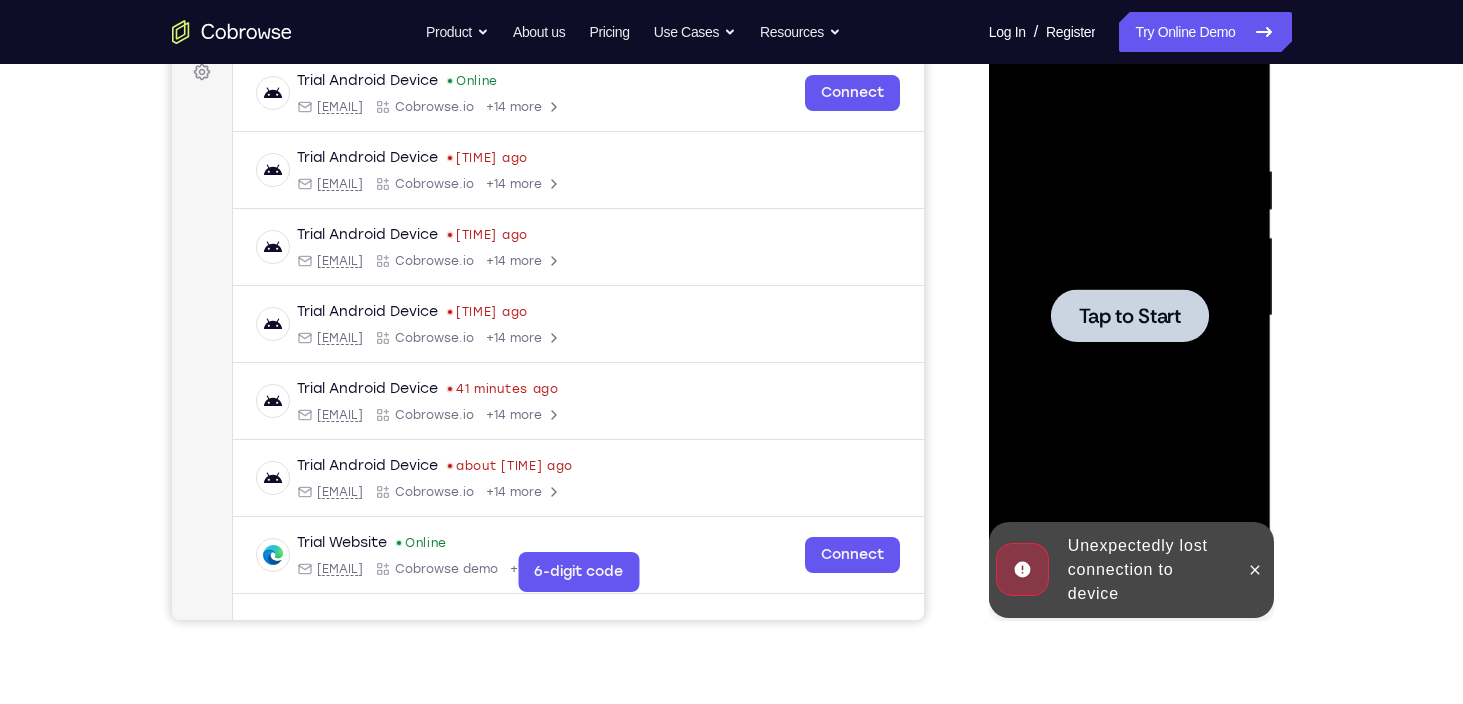 click on "Tap to Start" at bounding box center (1130, 316) 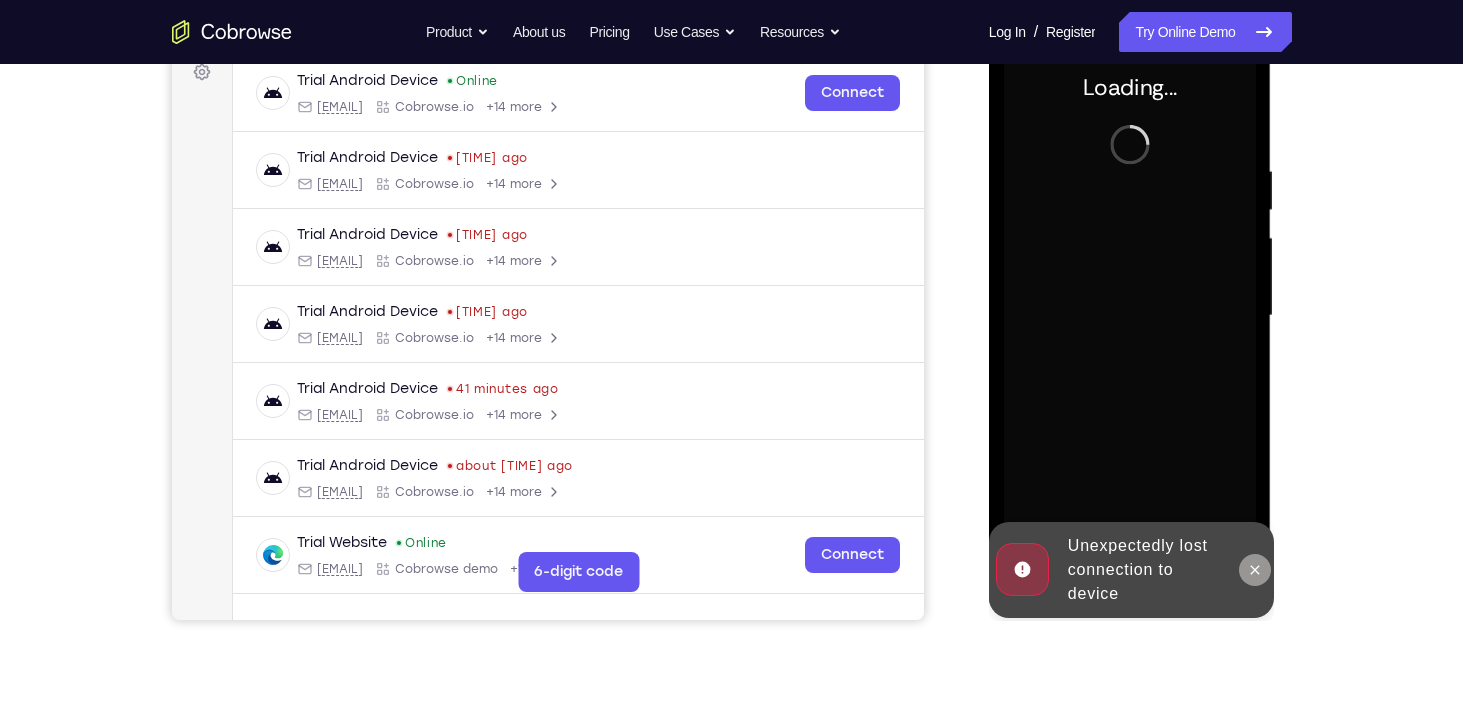 click 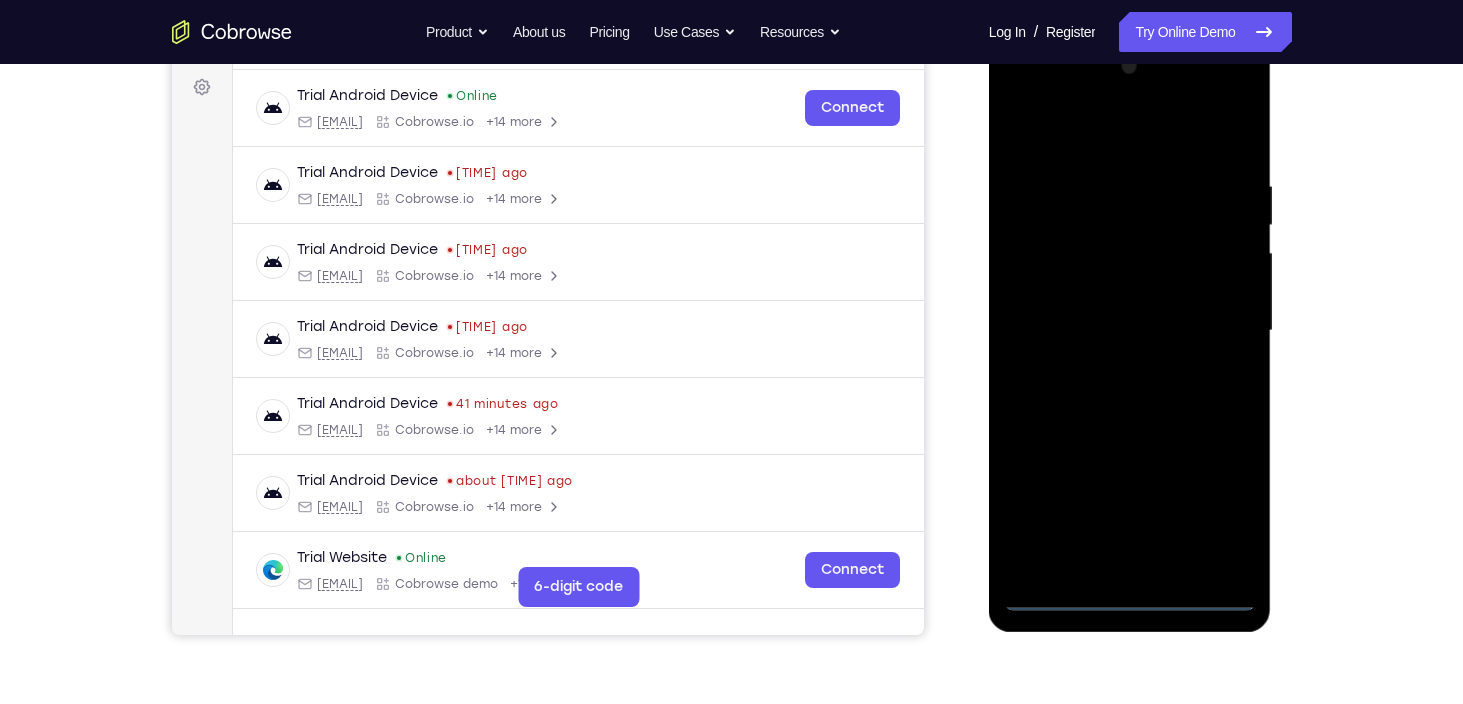 scroll, scrollTop: 297, scrollLeft: 0, axis: vertical 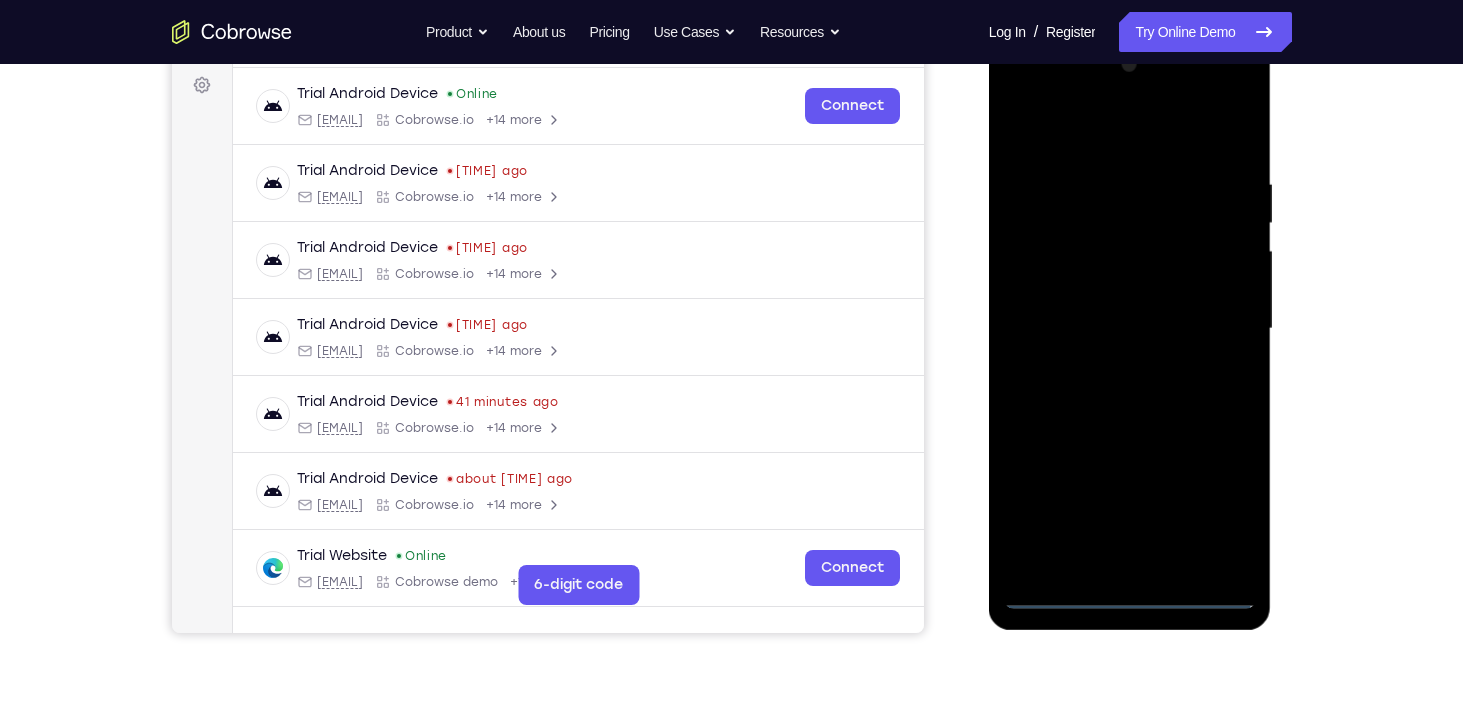 click at bounding box center [1130, 329] 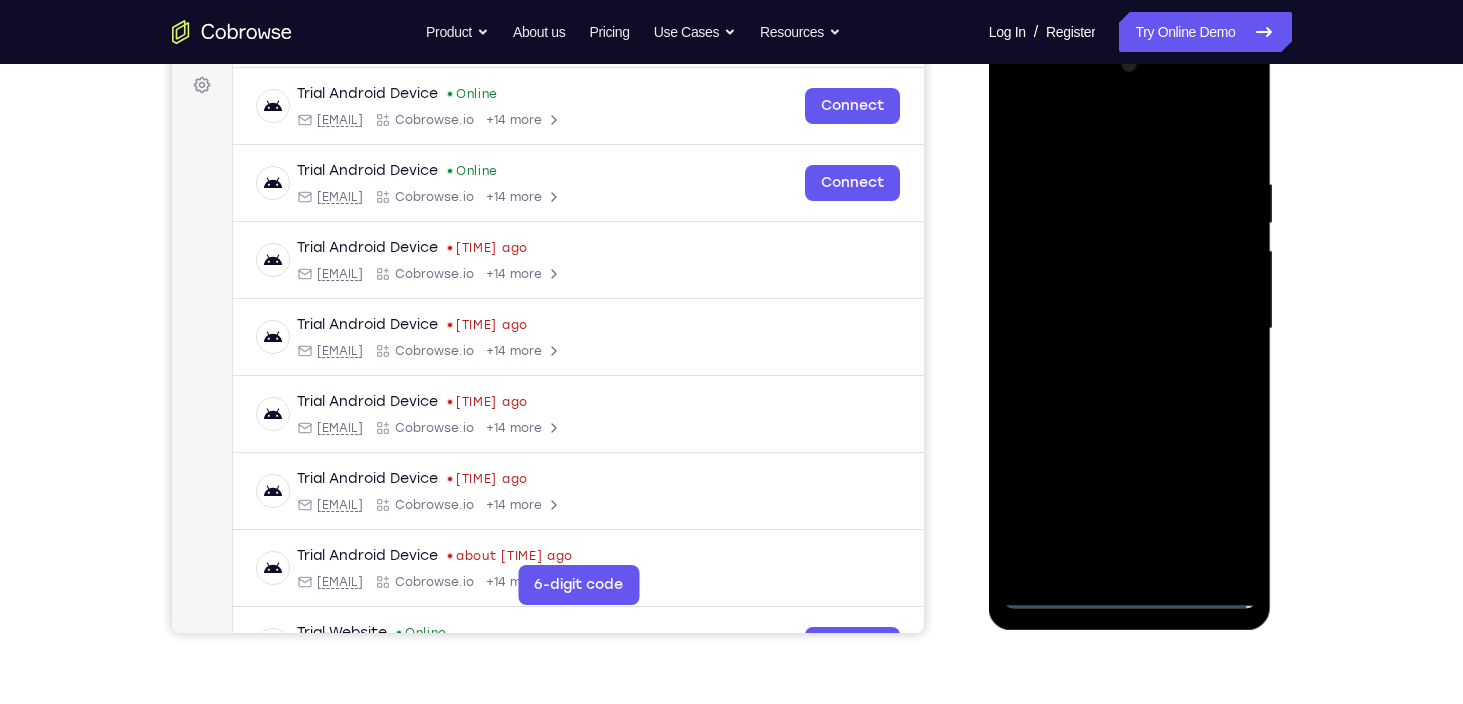 click at bounding box center (1130, 329) 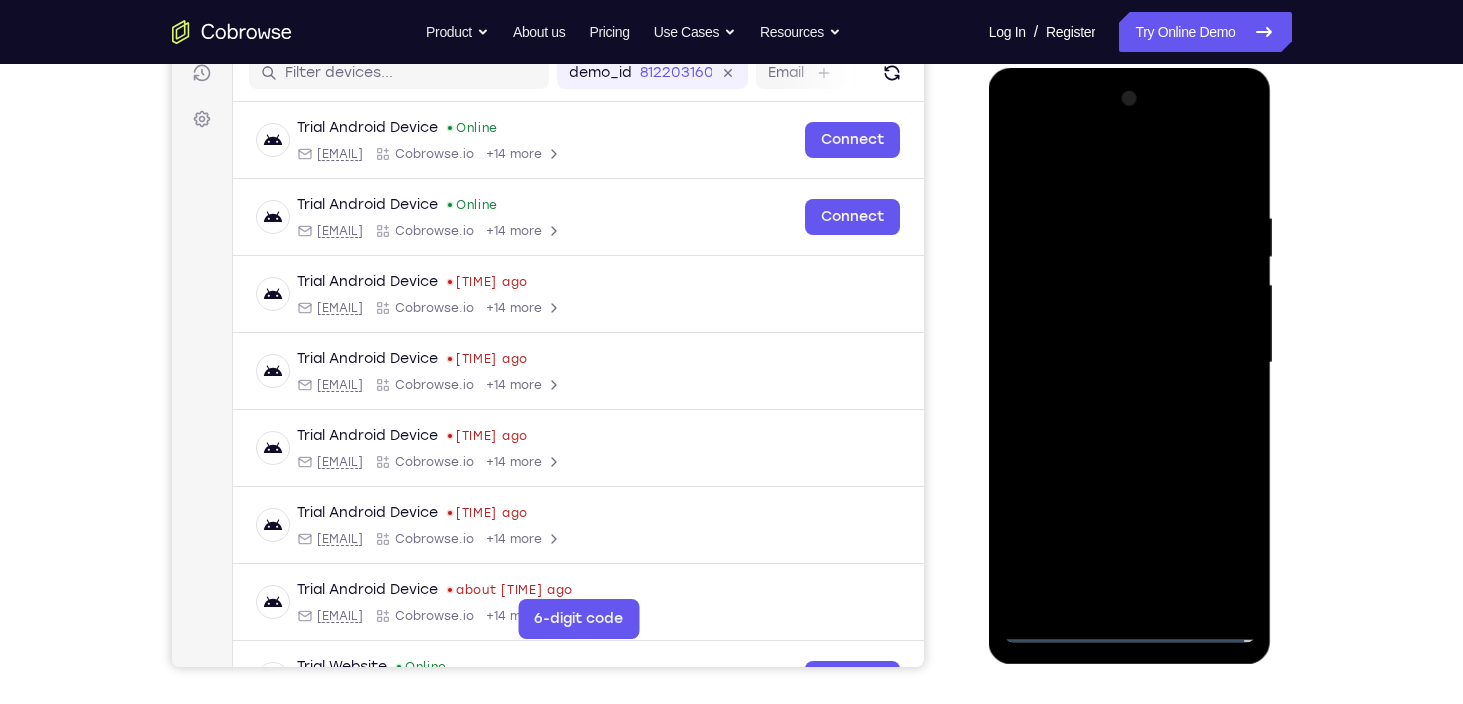 scroll, scrollTop: 261, scrollLeft: 0, axis: vertical 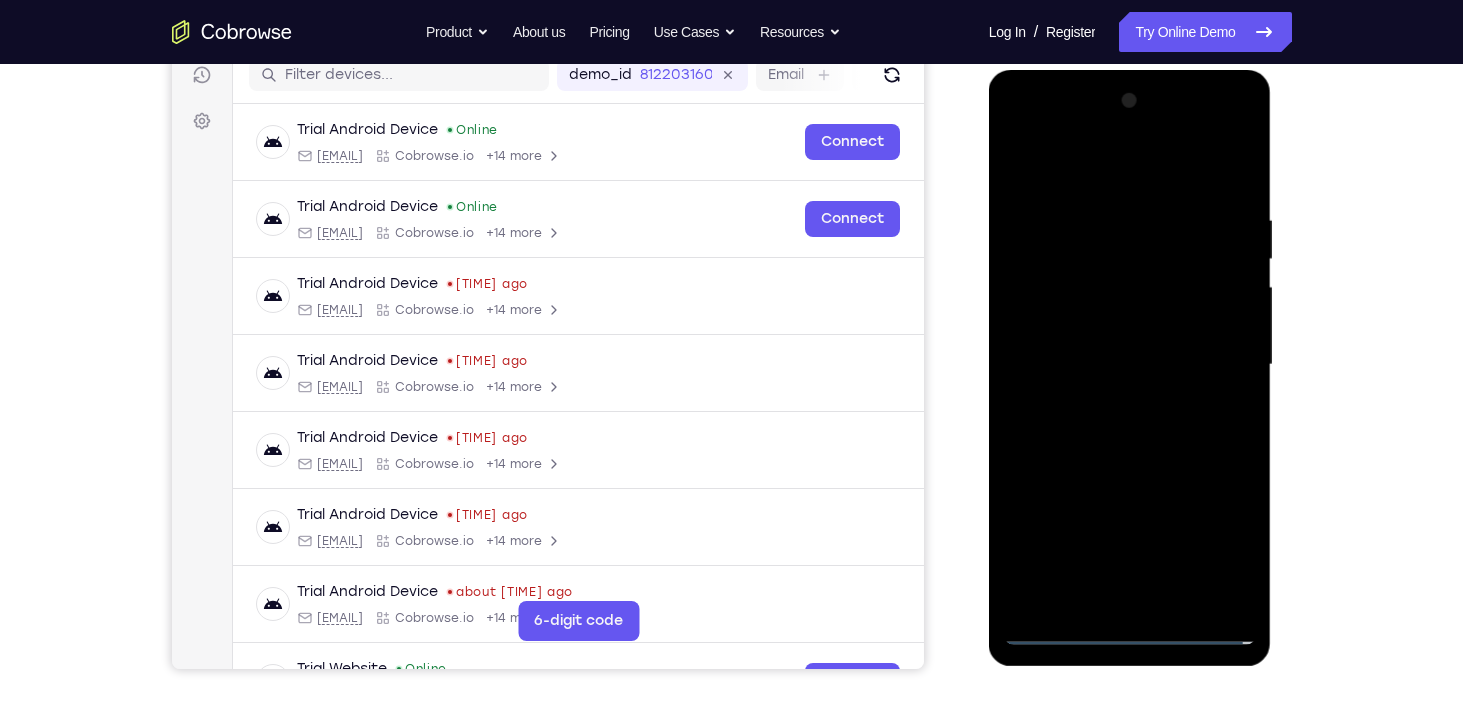 click at bounding box center (1130, 365) 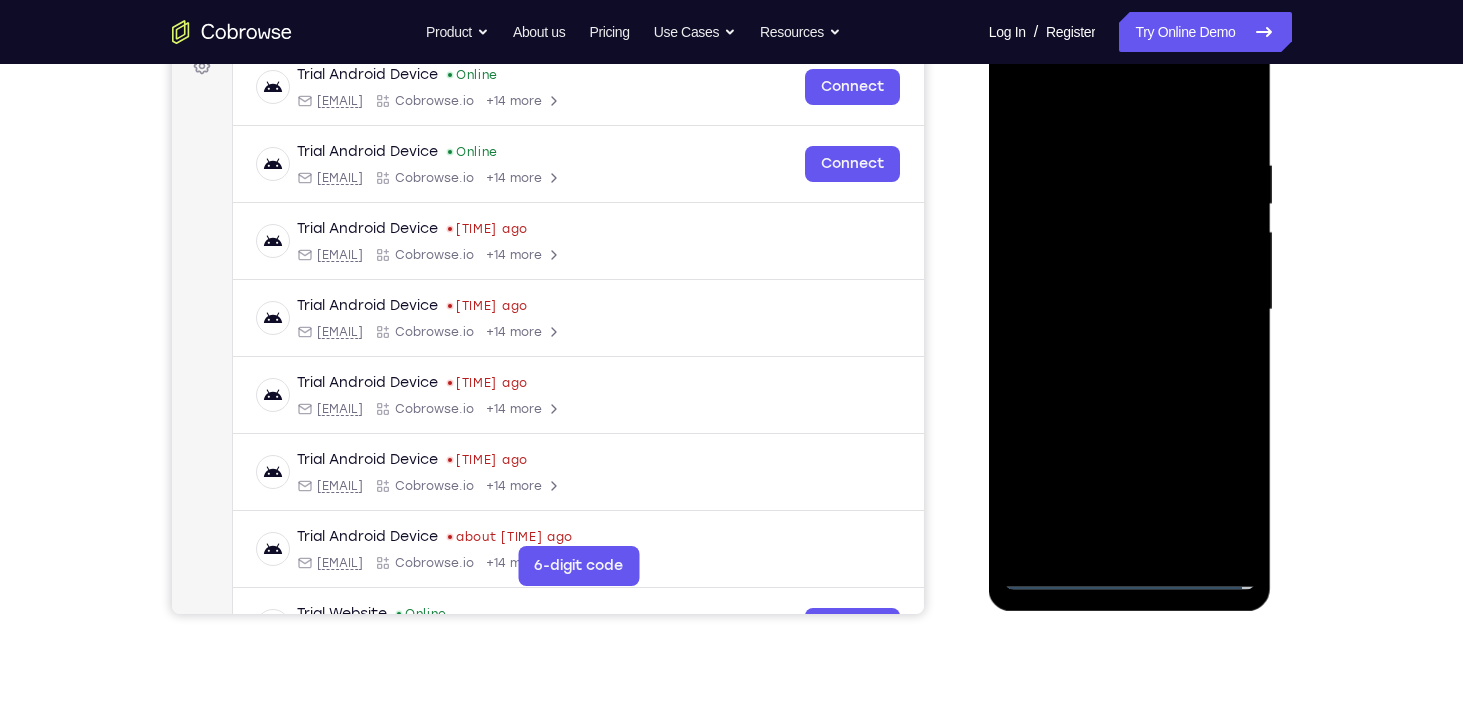 scroll, scrollTop: 317, scrollLeft: 0, axis: vertical 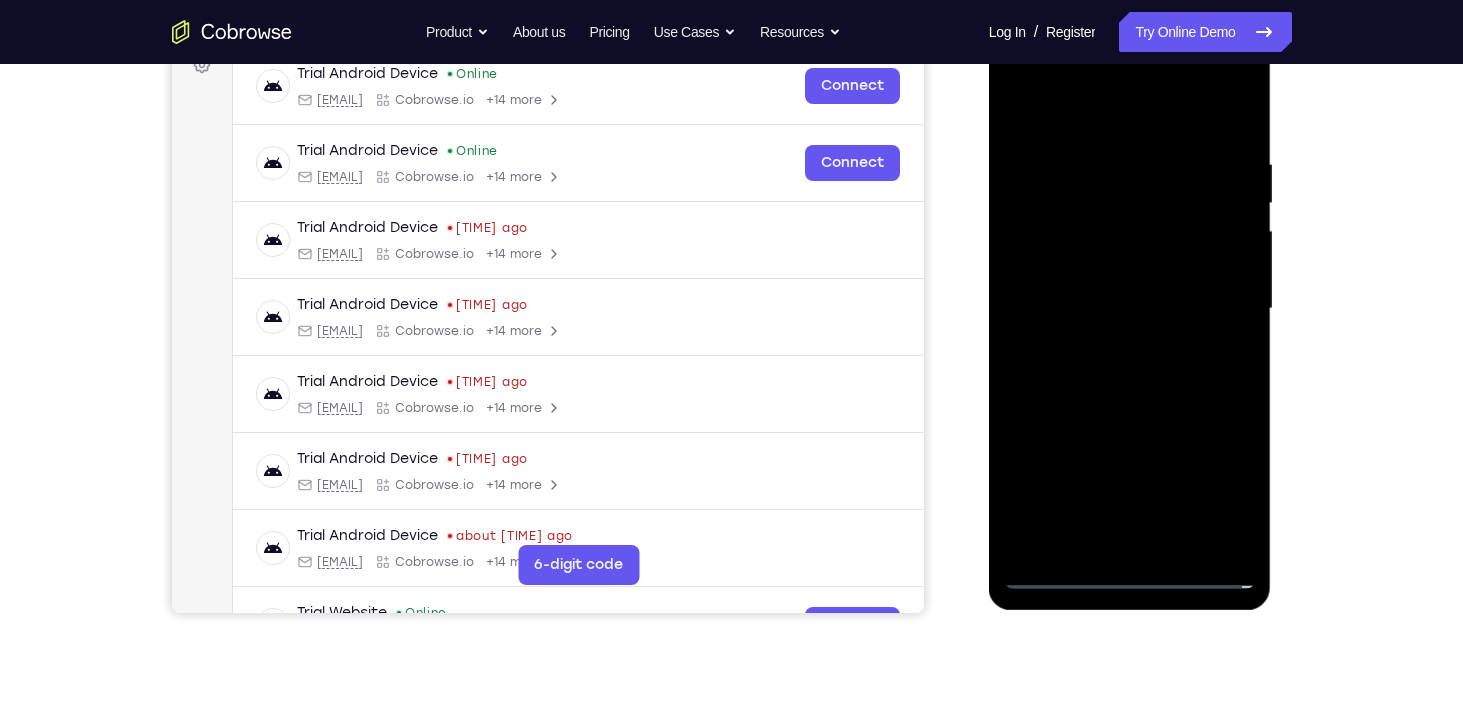click at bounding box center (1130, 309) 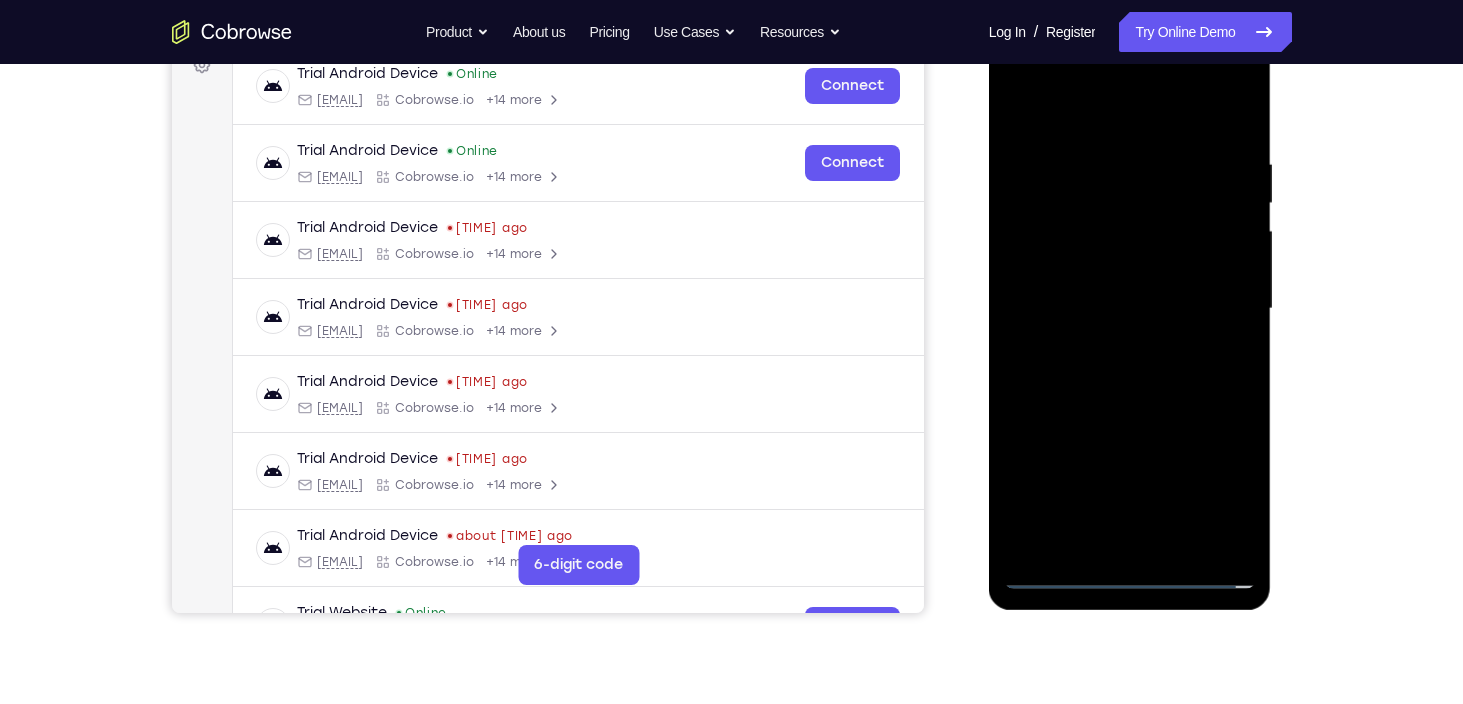 click at bounding box center (1130, 309) 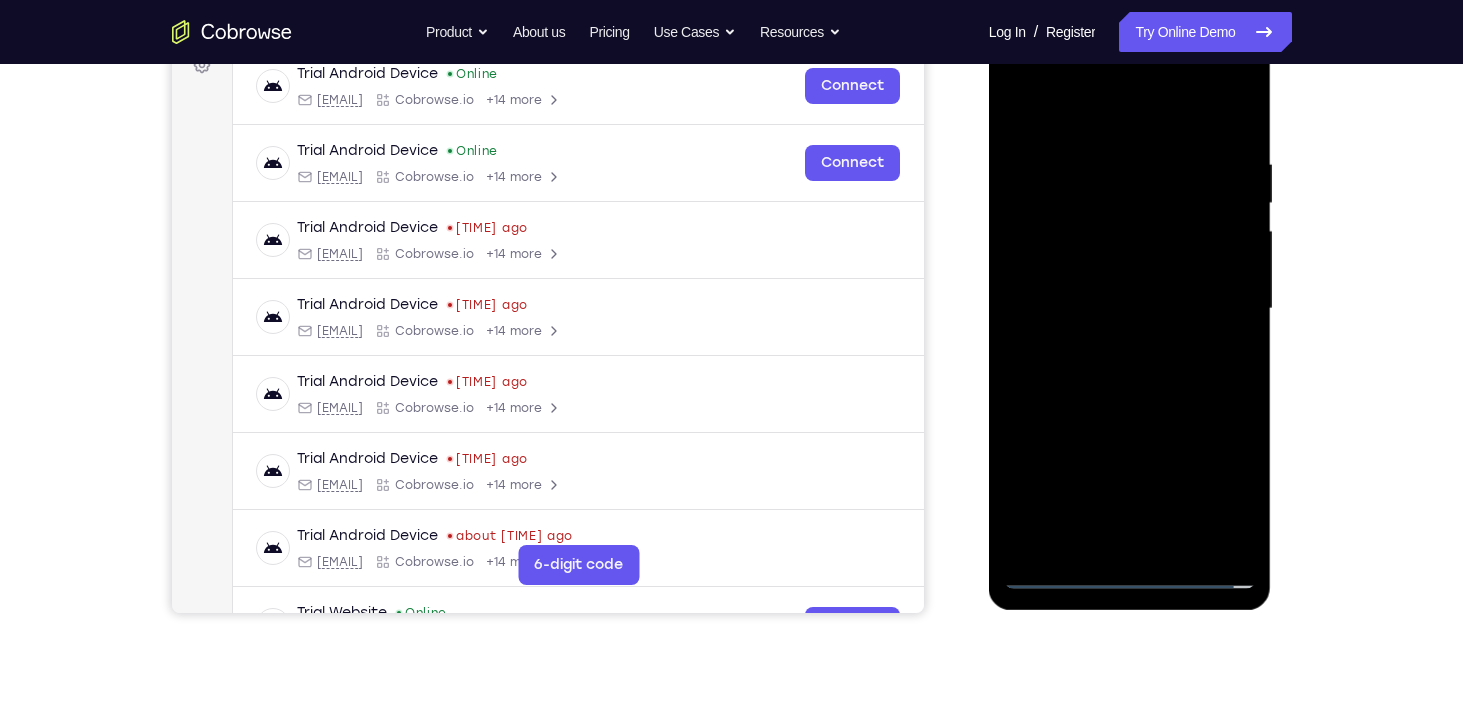 click at bounding box center [1130, 309] 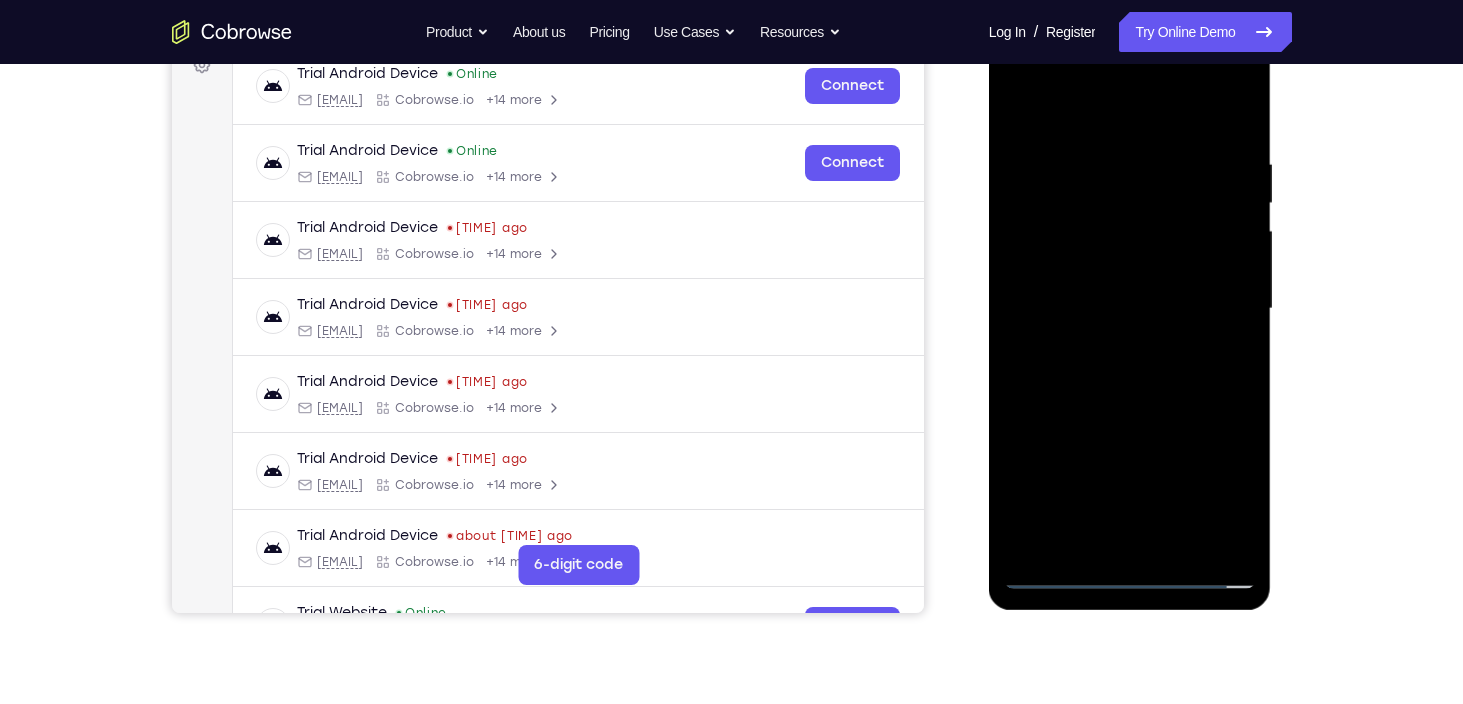 click at bounding box center [1130, 309] 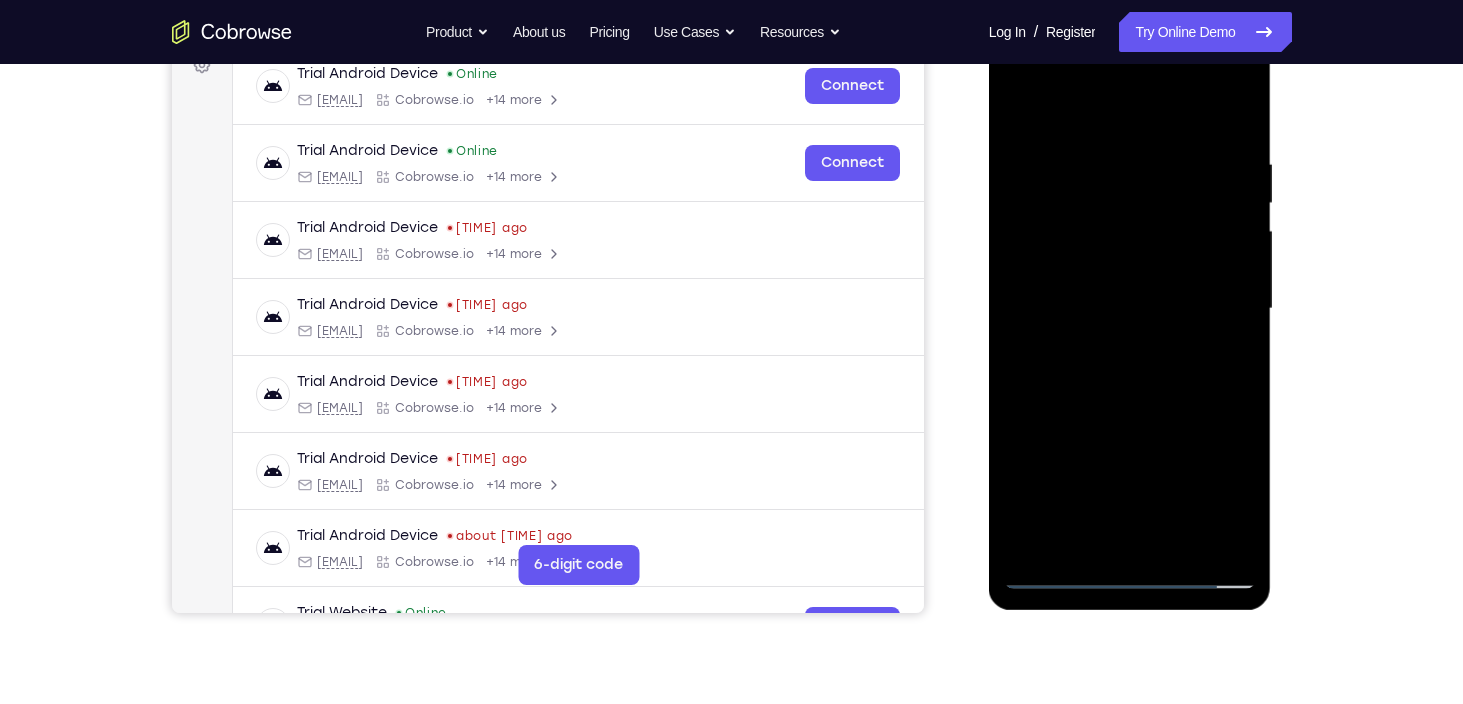 click at bounding box center (1130, 309) 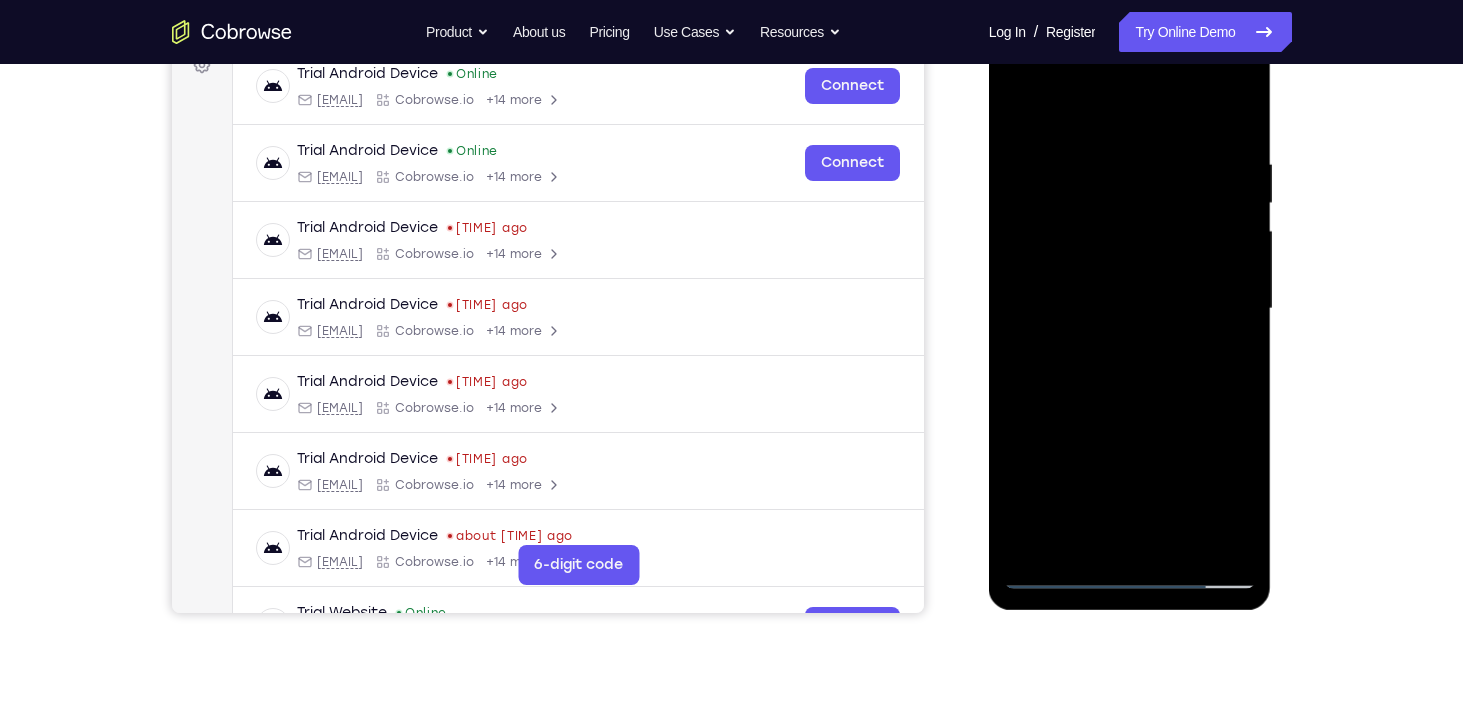 click at bounding box center [1130, 309] 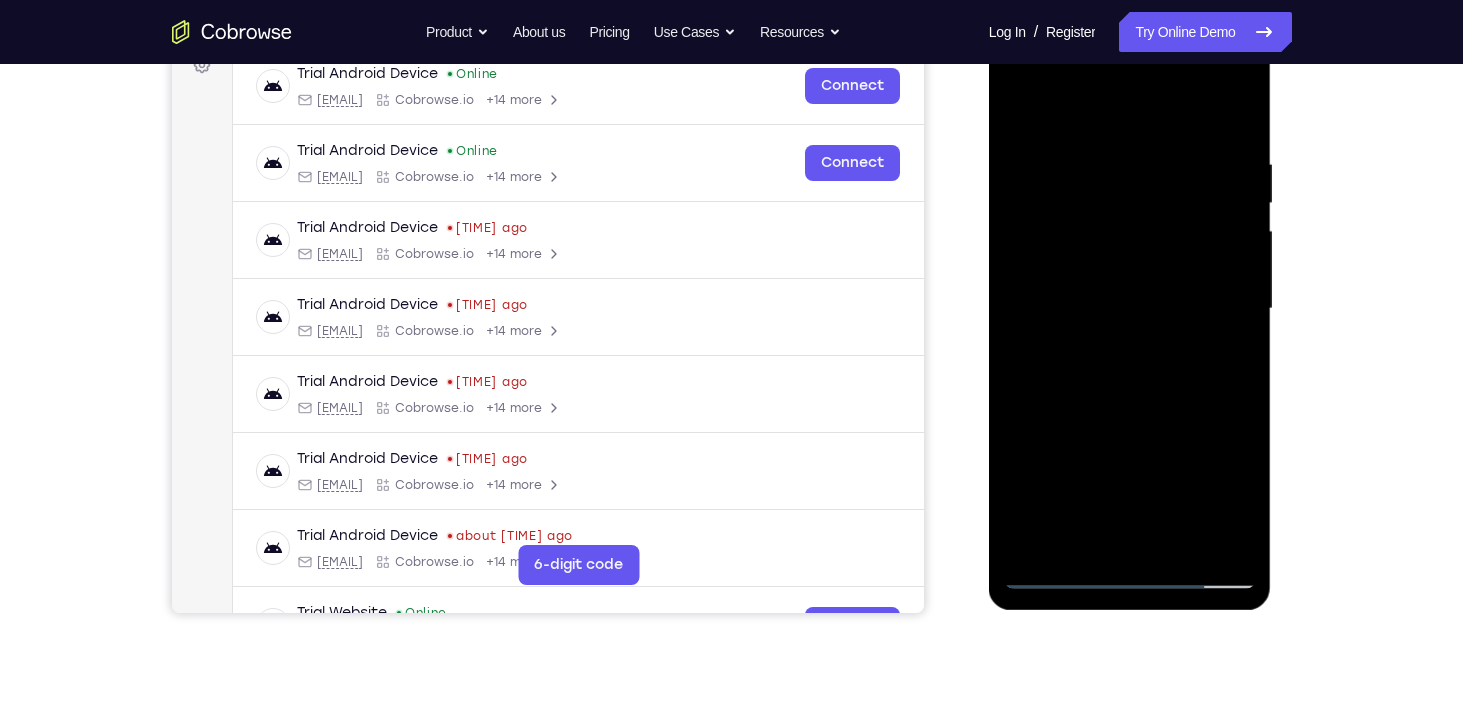 click at bounding box center [1130, 309] 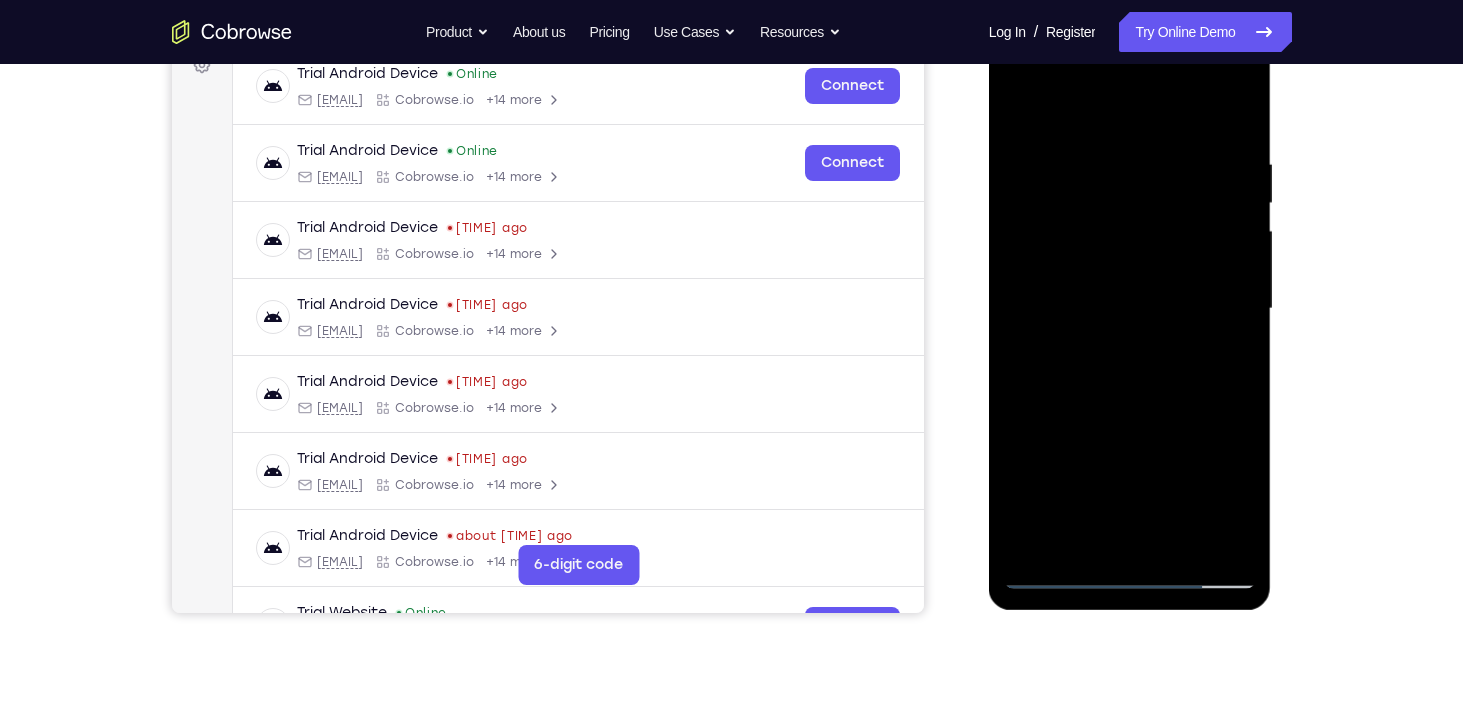 drag, startPoint x: 1072, startPoint y: 99, endPoint x: 1314, endPoint y: 74, distance: 243.2879 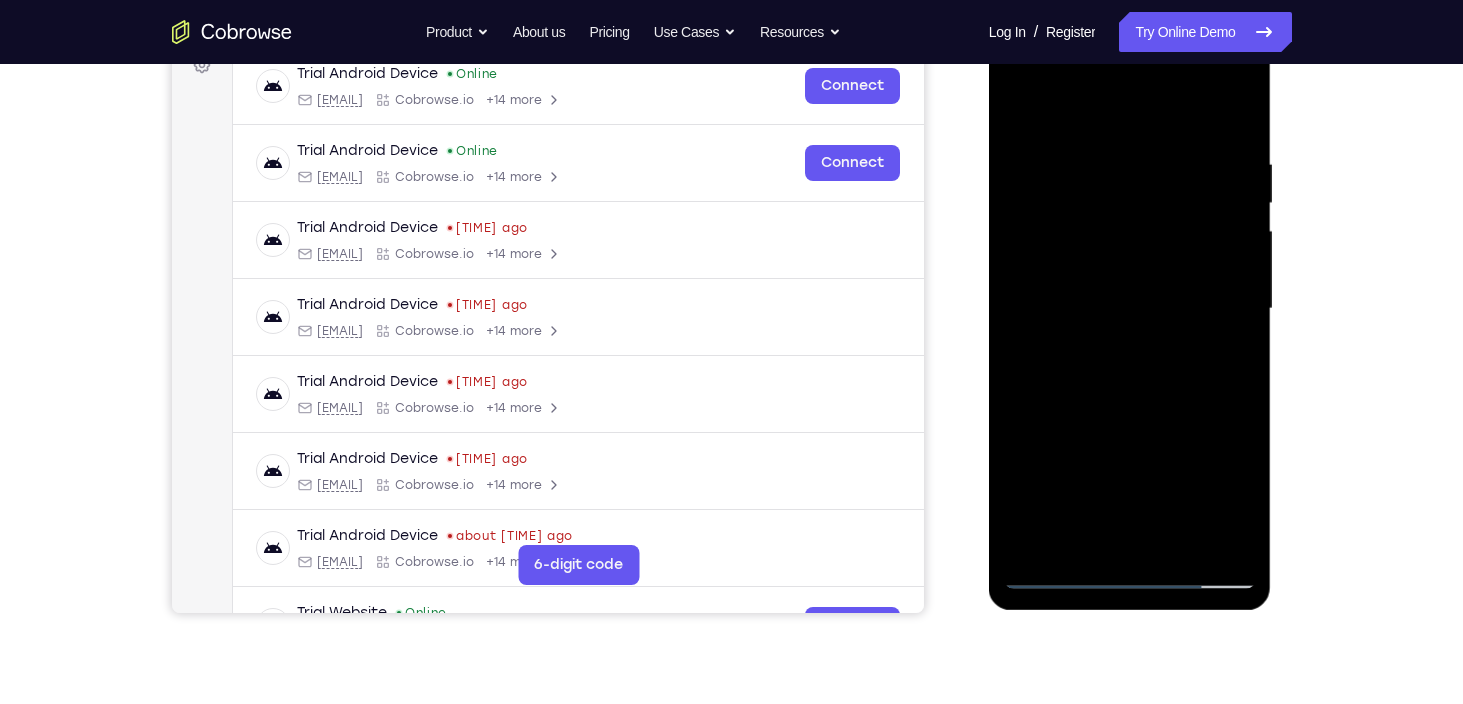 click at bounding box center [1130, 309] 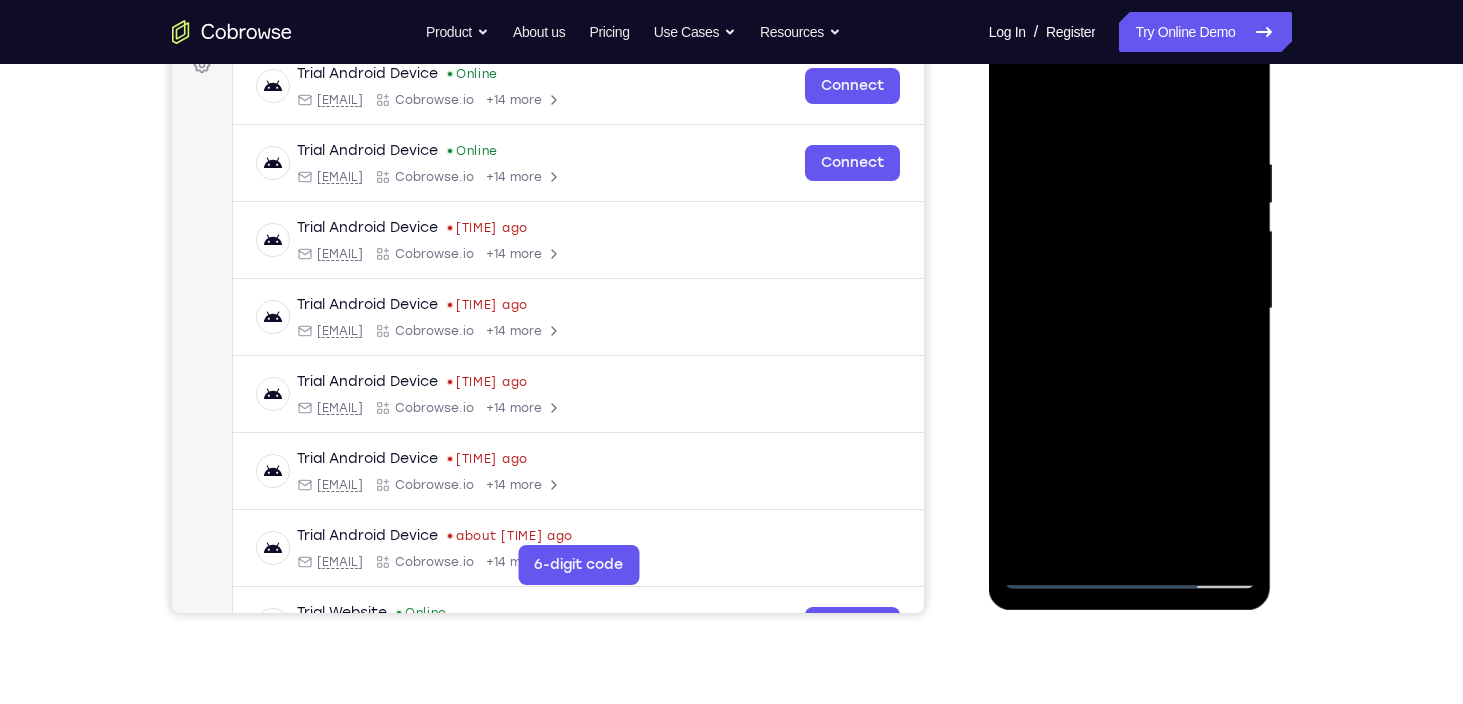 click at bounding box center (1130, 309) 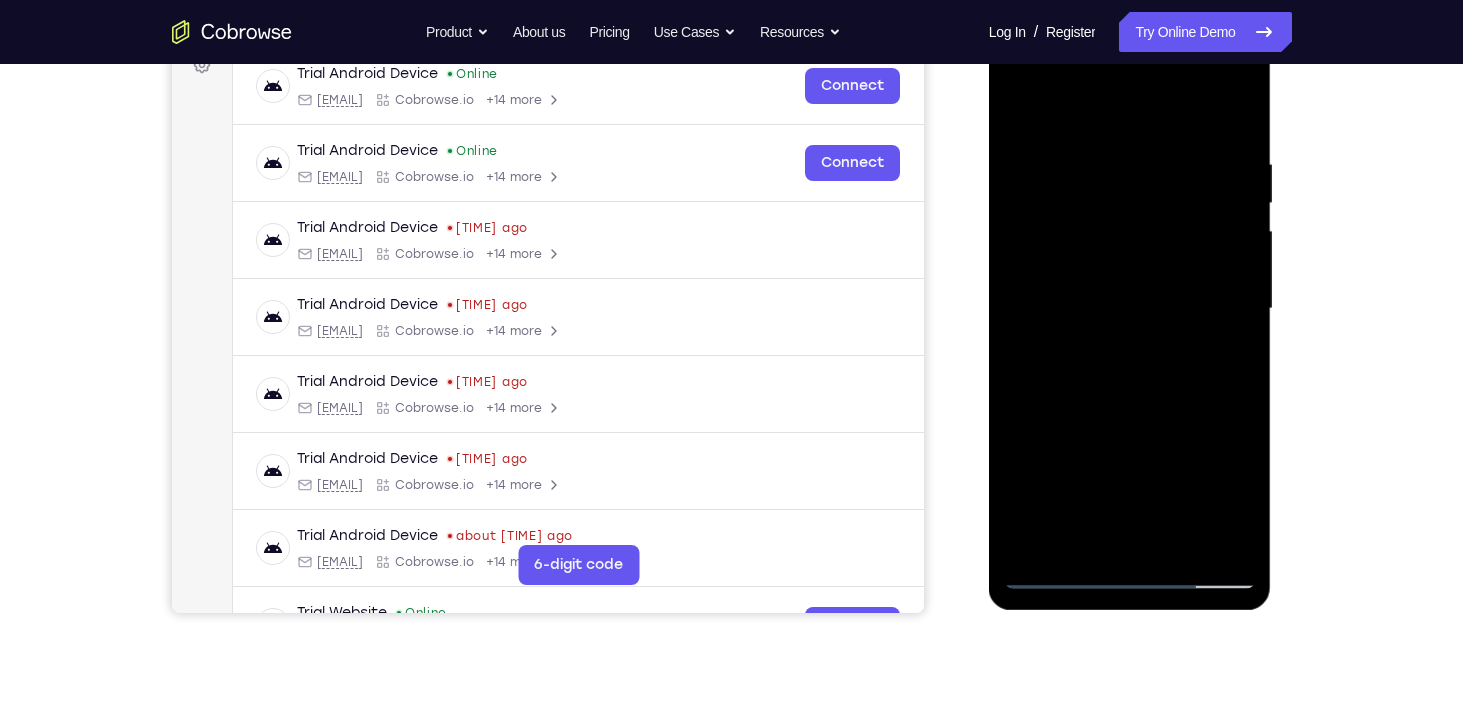click at bounding box center [1130, 309] 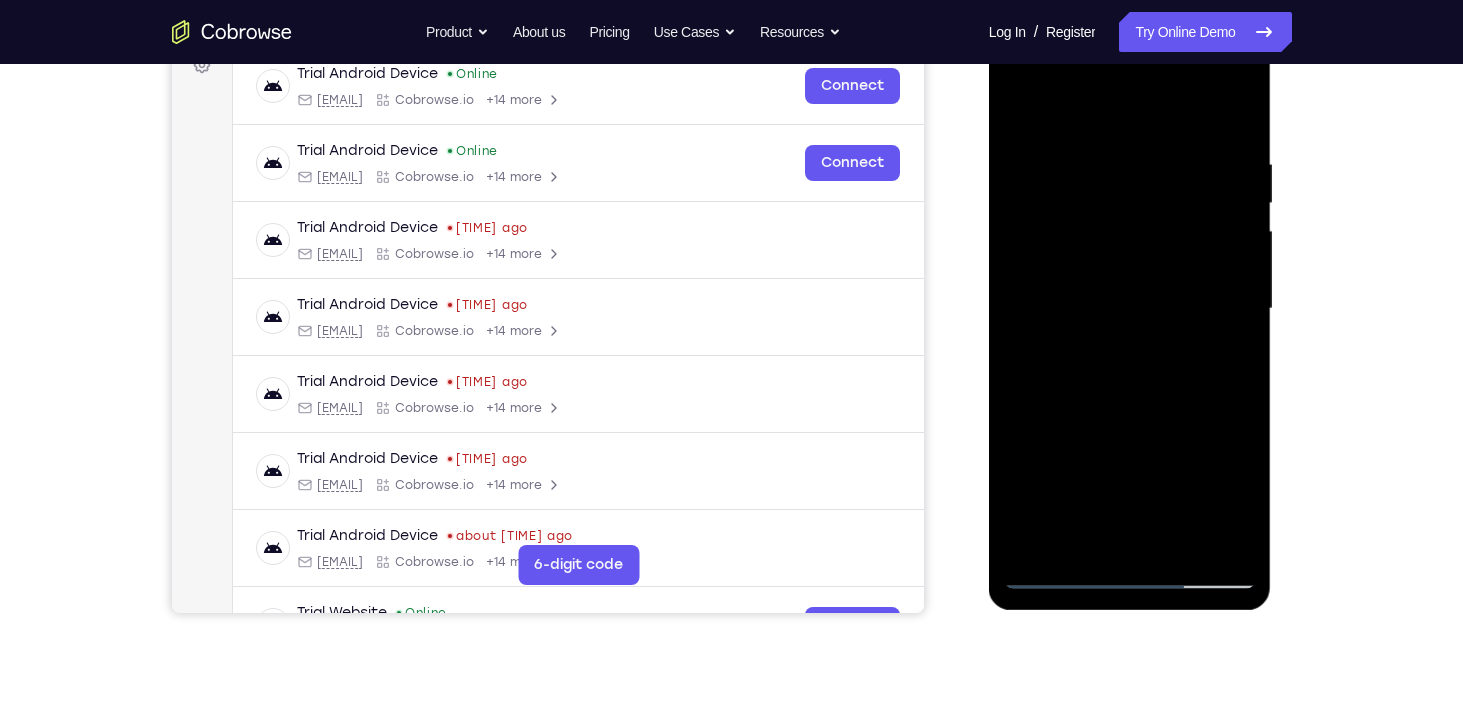 click at bounding box center [1130, 309] 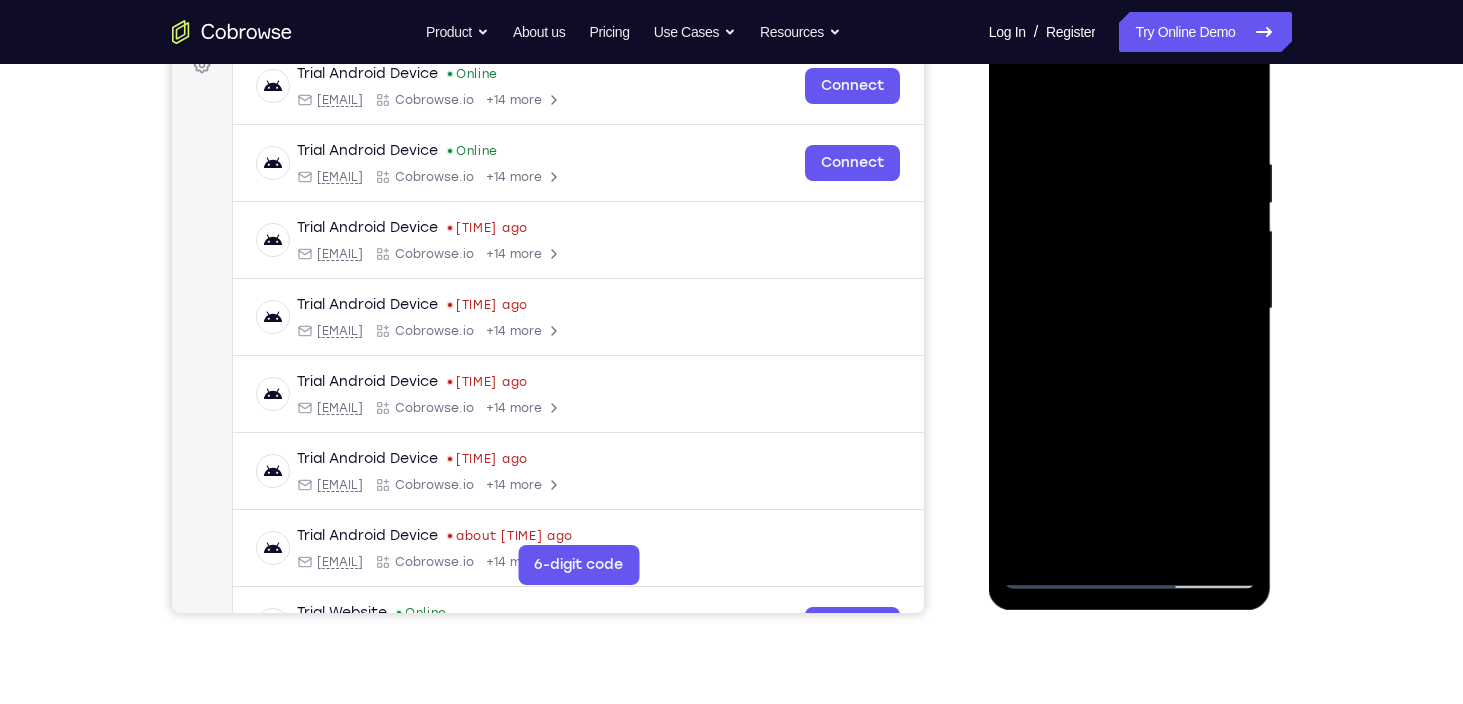 click at bounding box center [1130, 309] 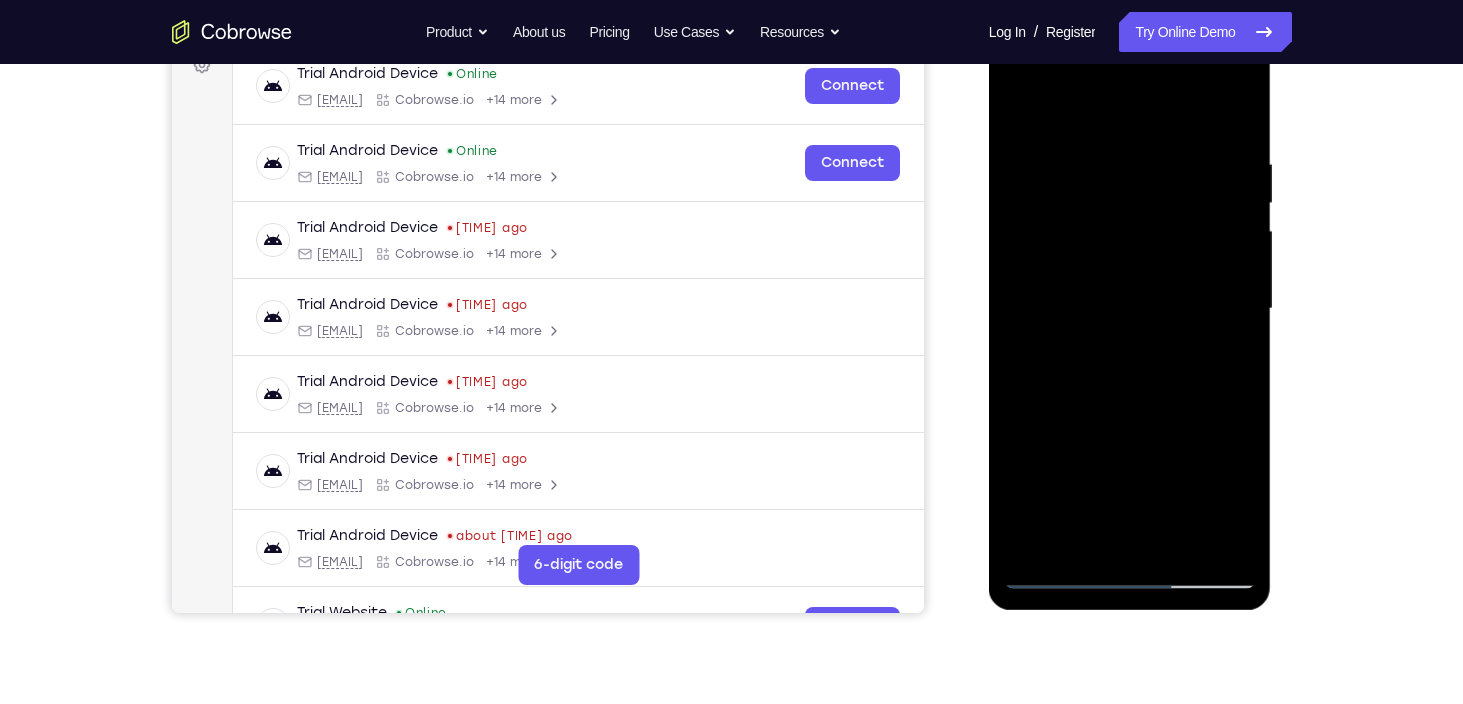drag, startPoint x: 140, startPoint y: 267, endPoint x: 1352, endPoint y: 276, distance: 1212.0334 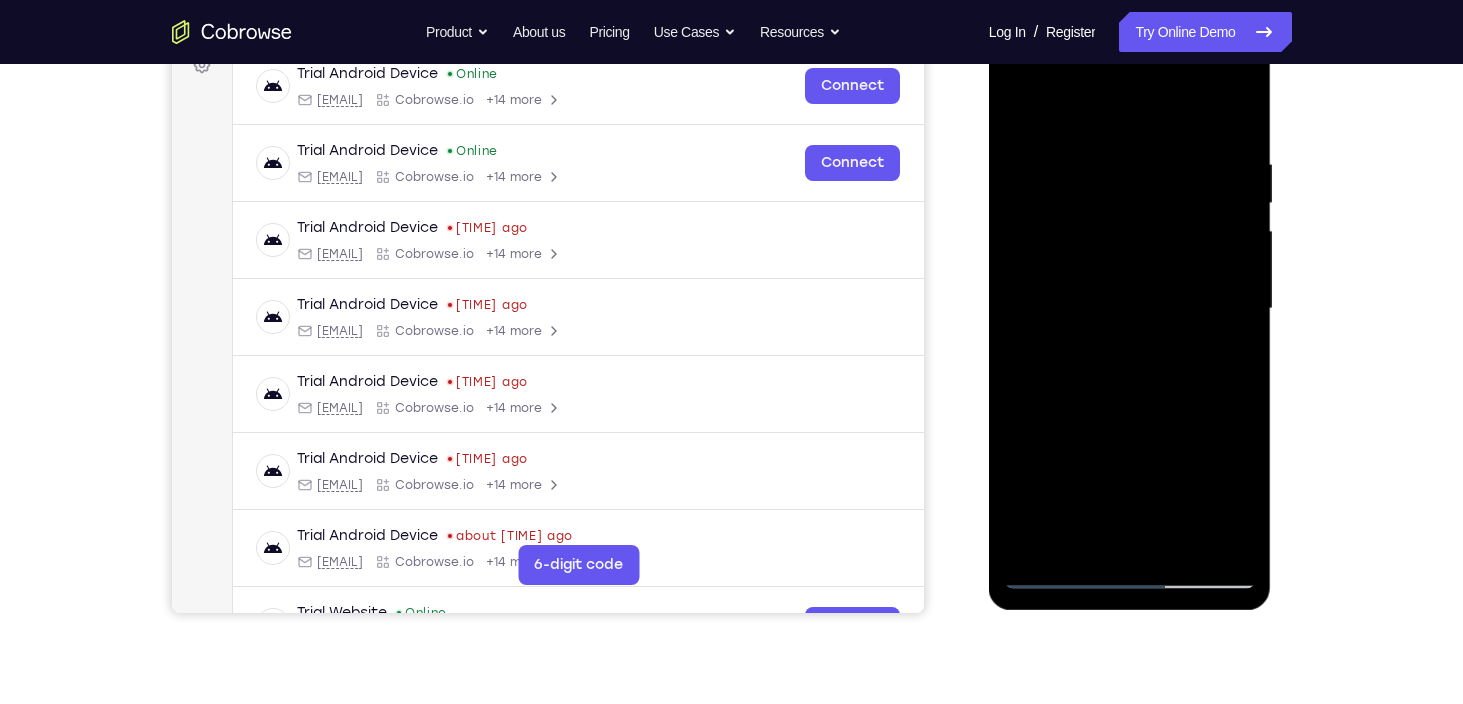 drag, startPoint x: 1141, startPoint y: 467, endPoint x: 1130, endPoint y: 349, distance: 118.511604 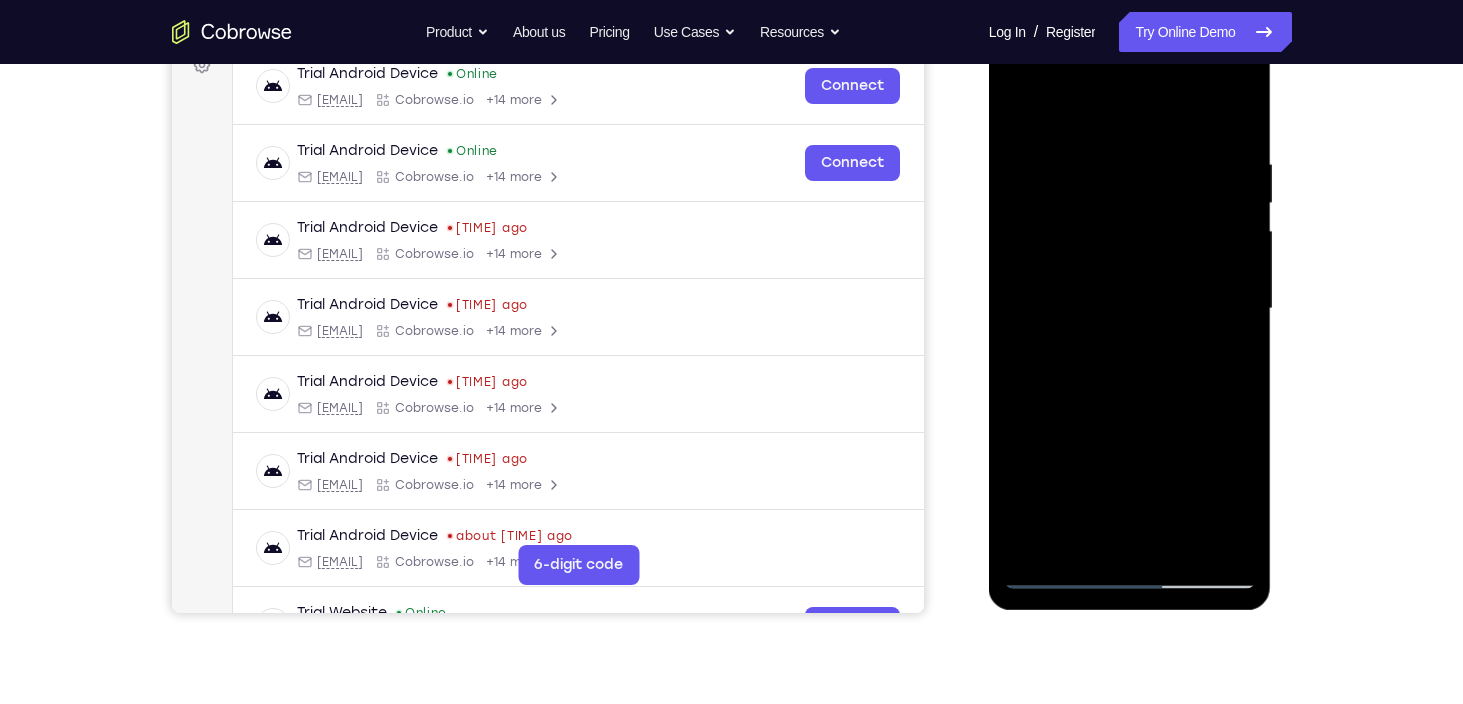 click at bounding box center (1130, 309) 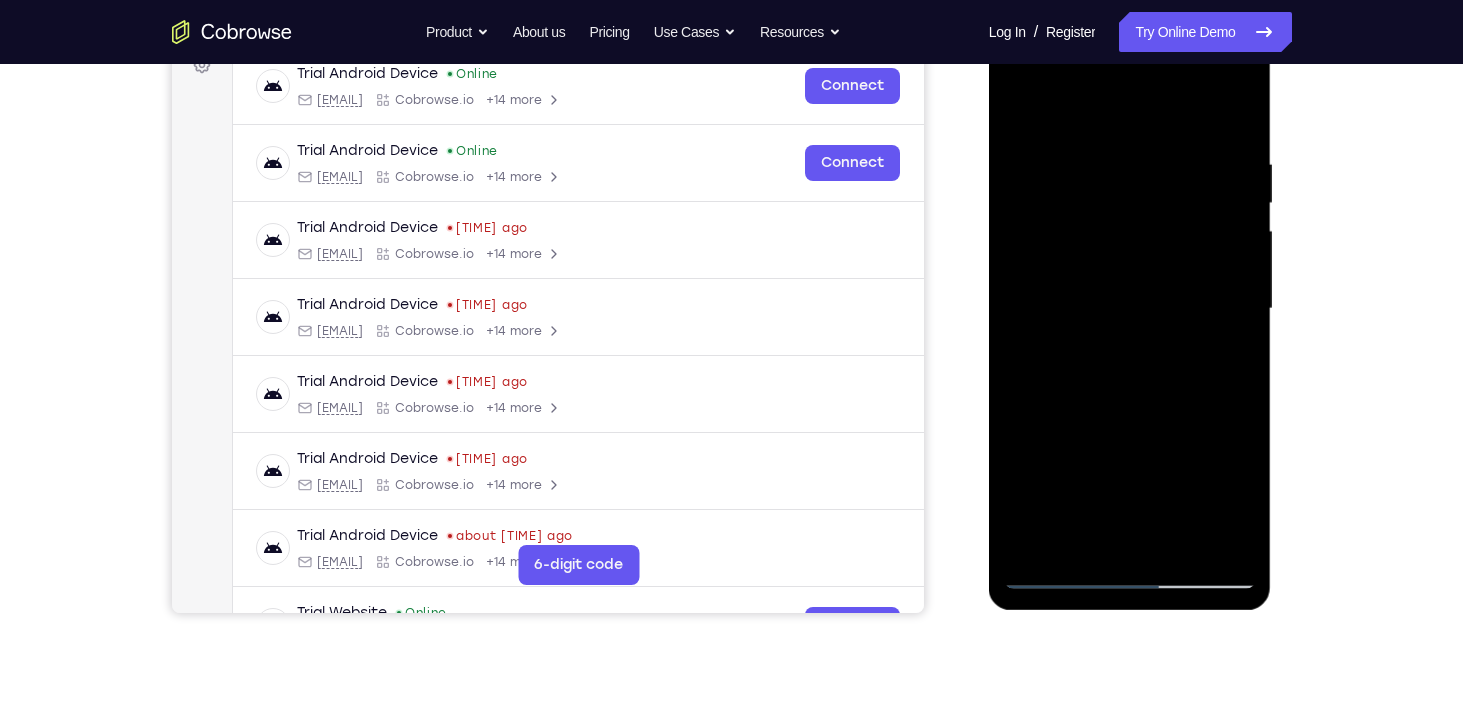 click at bounding box center (1130, 309) 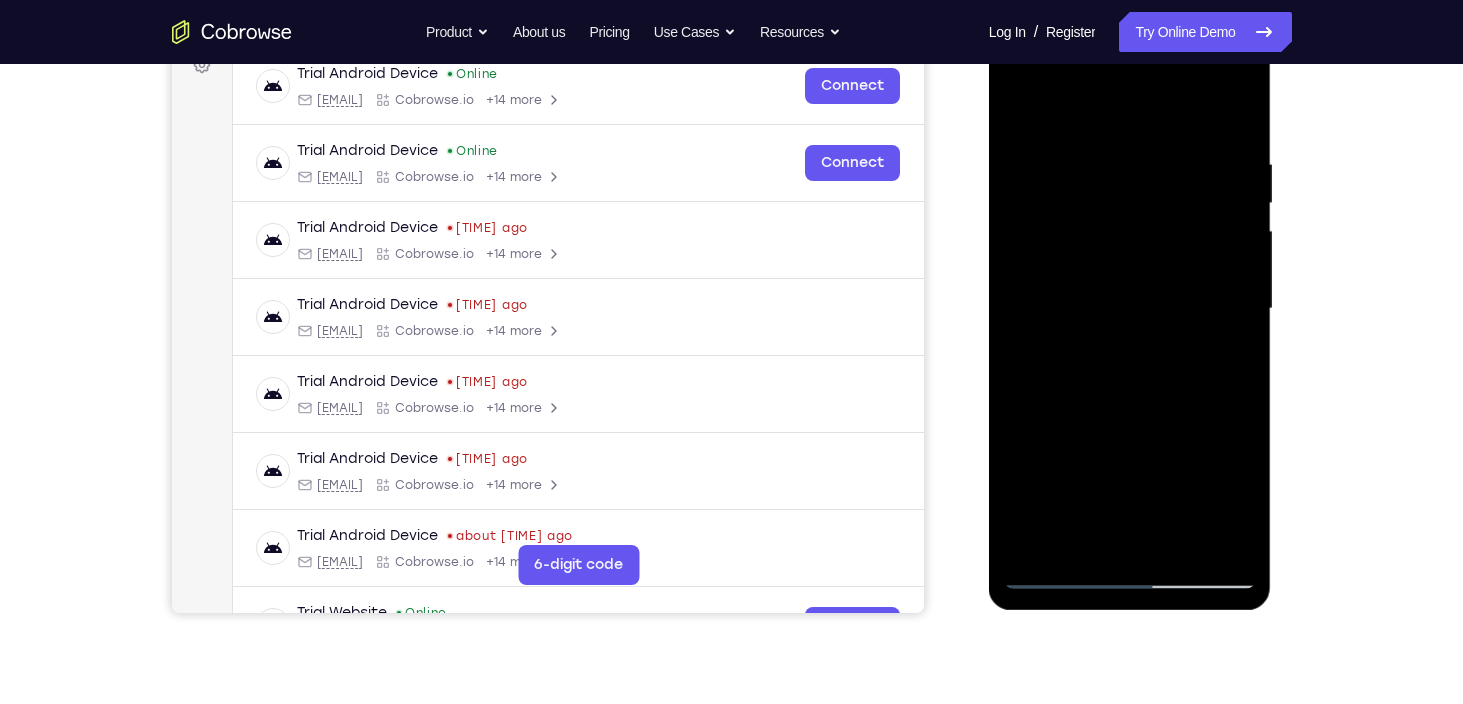 click at bounding box center [1130, 309] 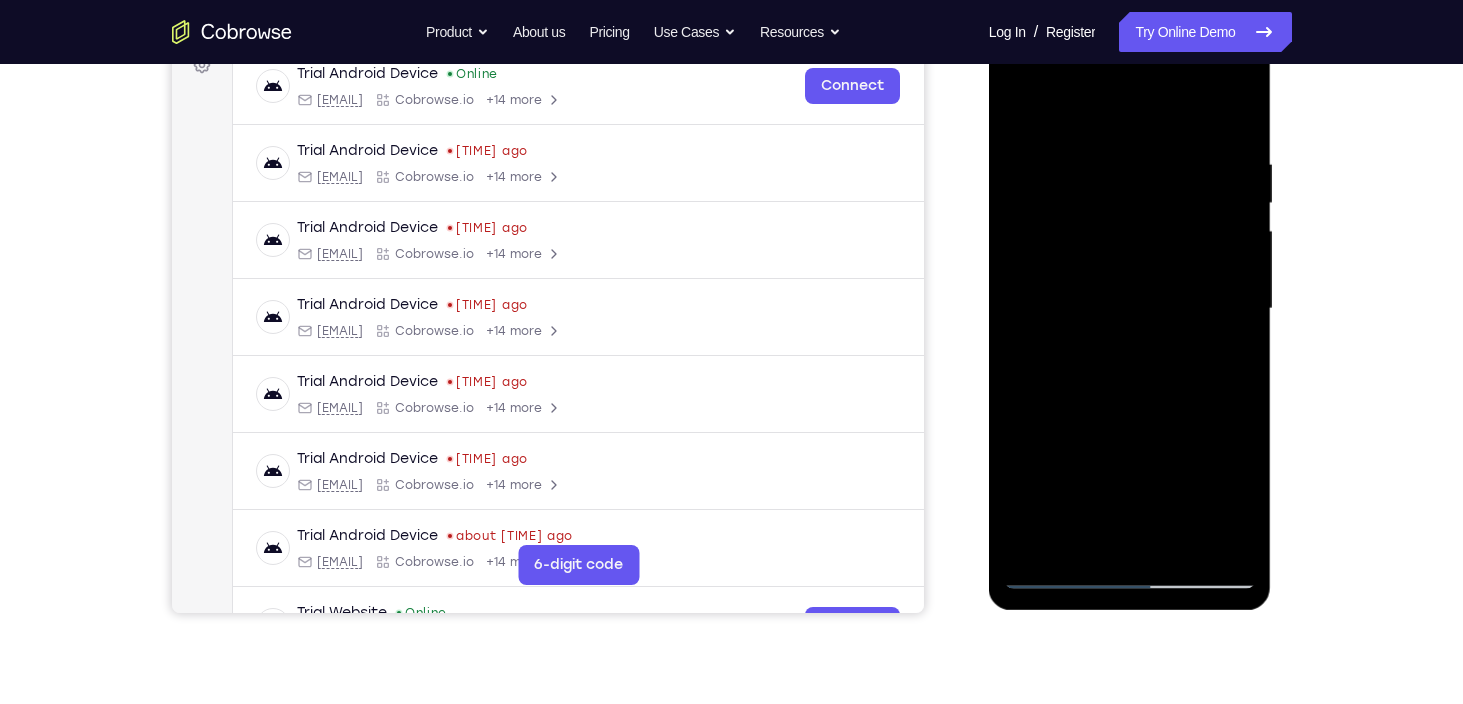 click at bounding box center [1130, 309] 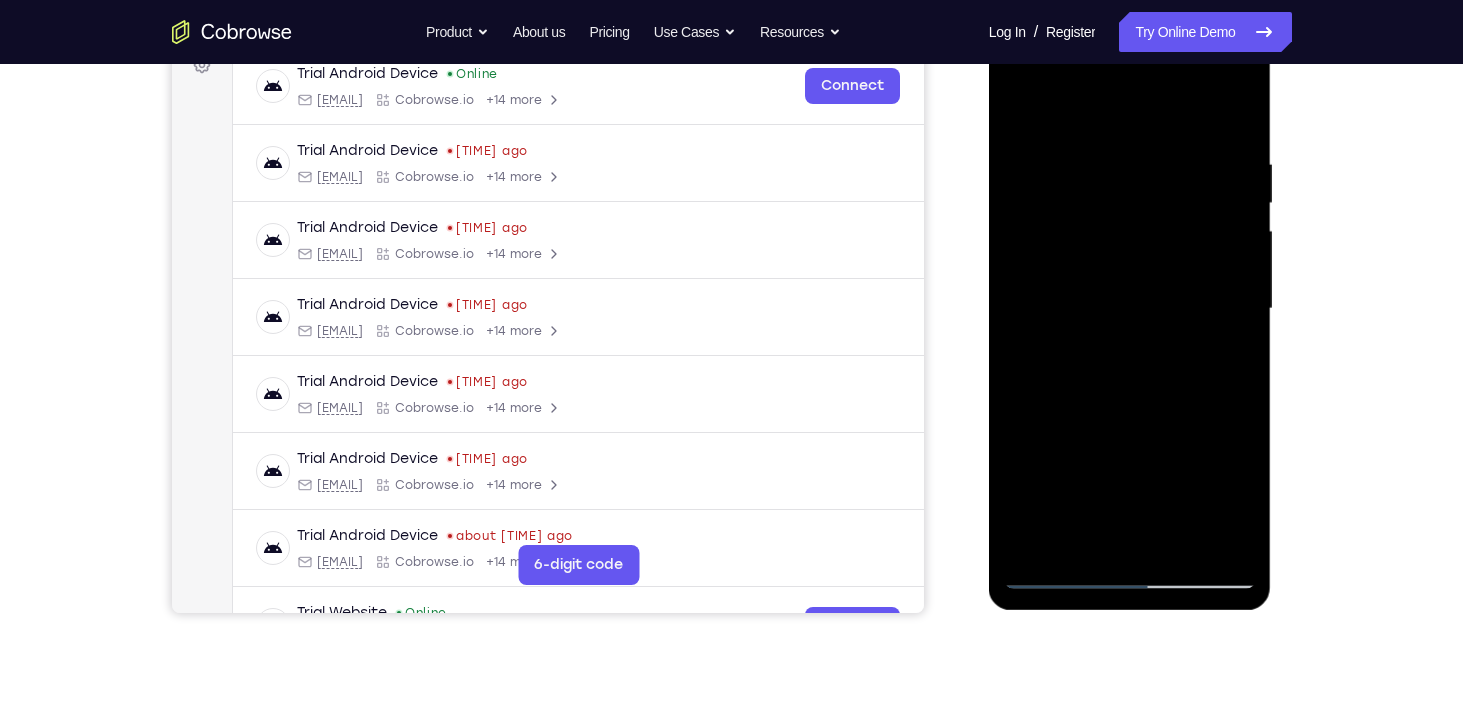 click at bounding box center (1130, 309) 